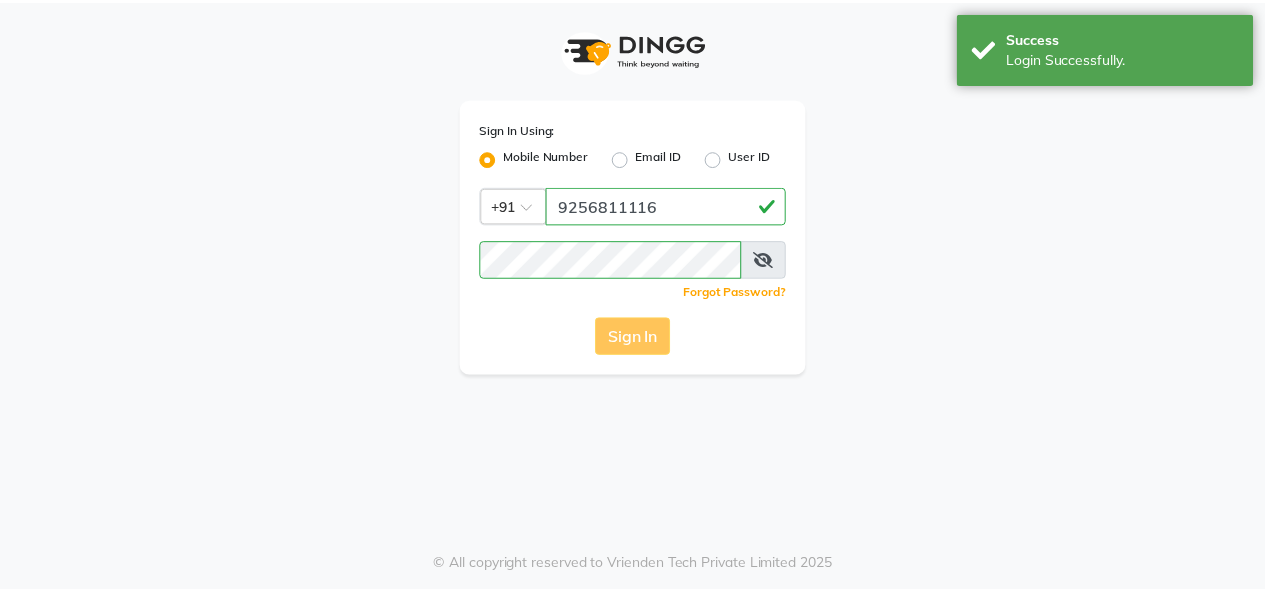 scroll, scrollTop: 0, scrollLeft: 0, axis: both 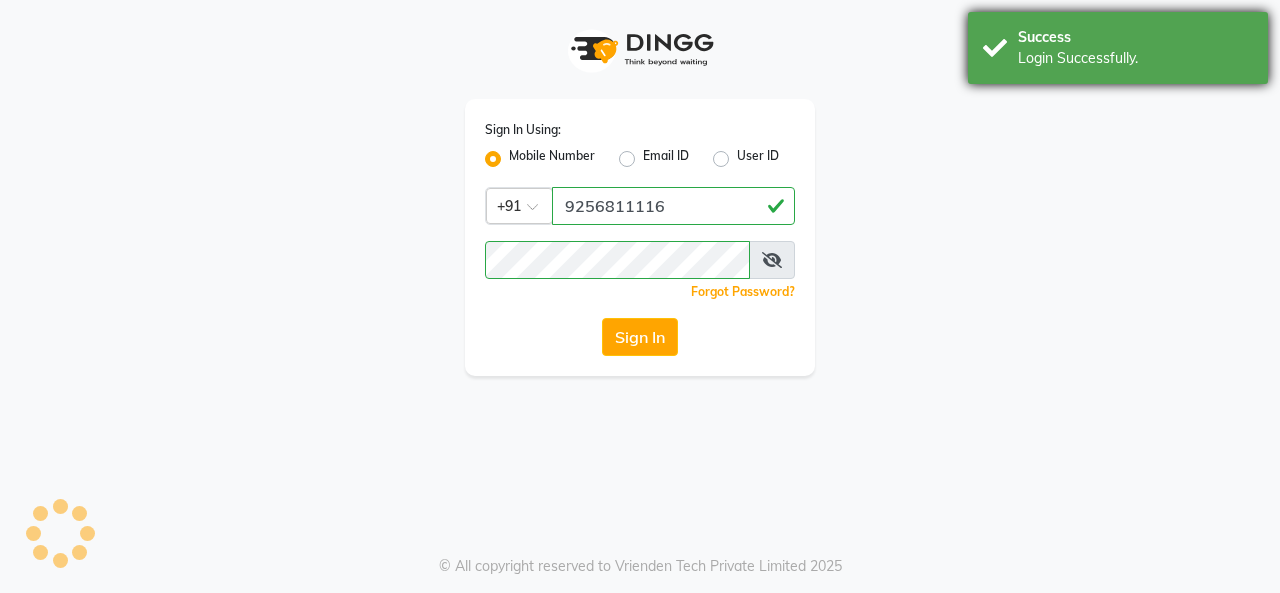 click on "Success   Login Successfully." at bounding box center (1118, 48) 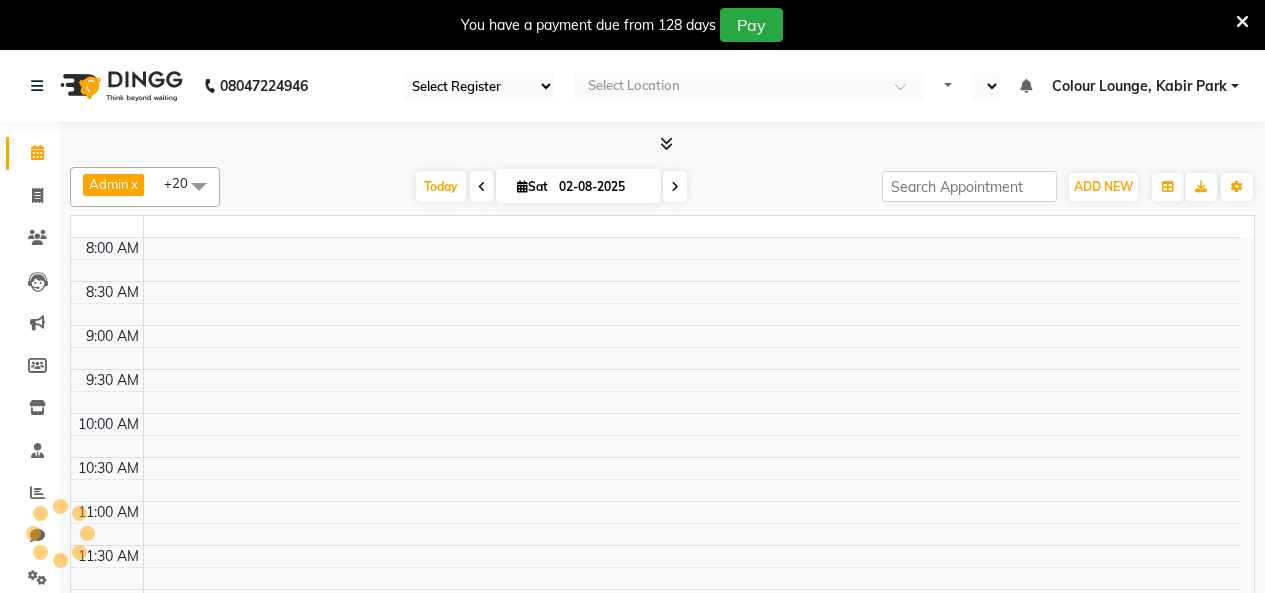 select on "75" 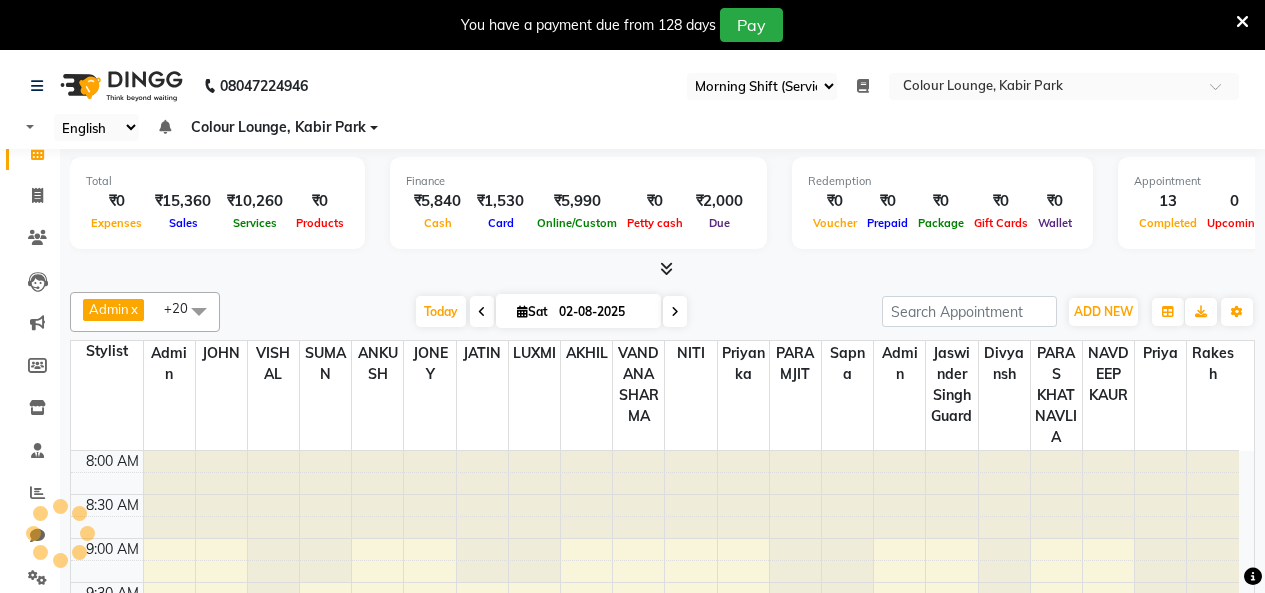 scroll, scrollTop: 753, scrollLeft: 0, axis: vertical 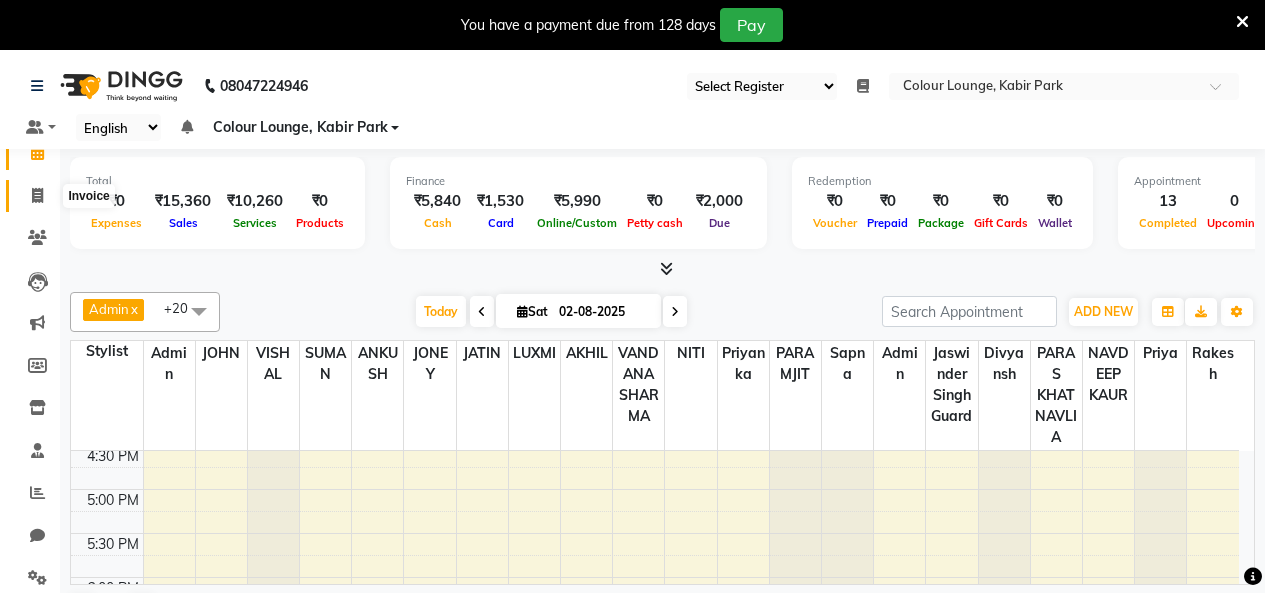 click 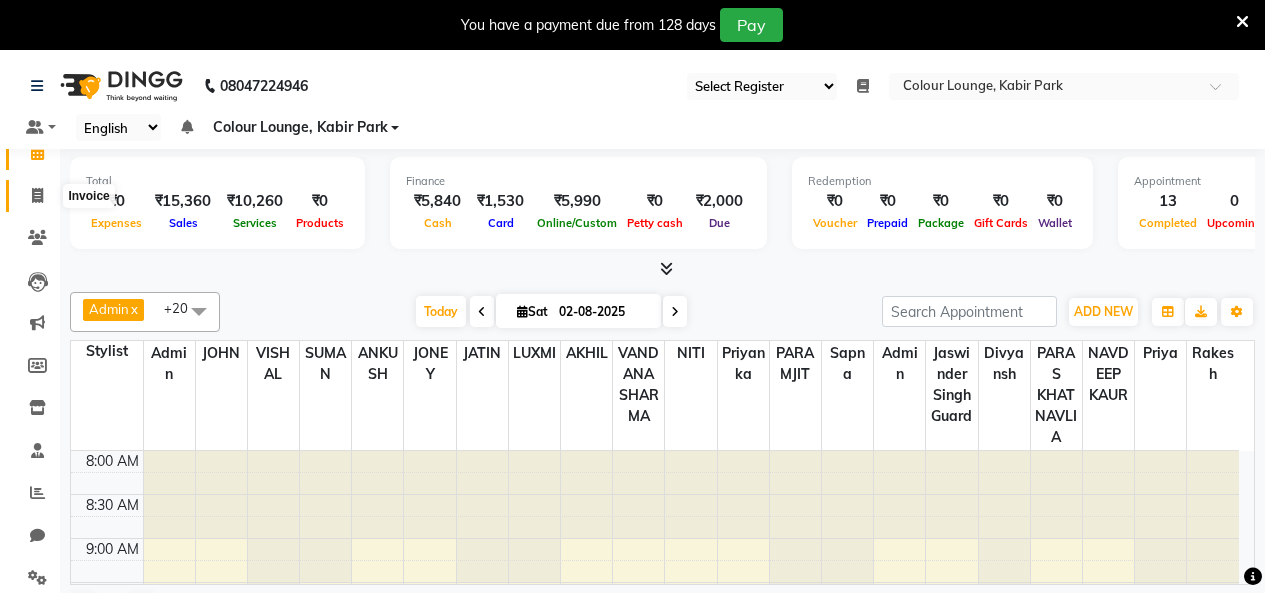 select on "service" 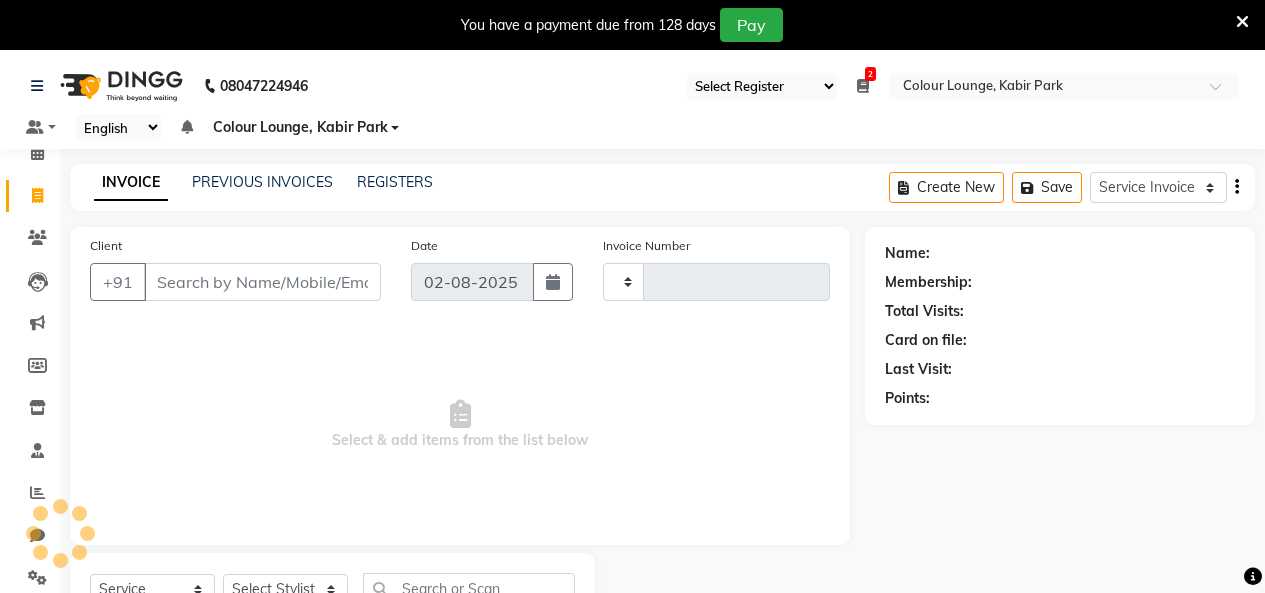 type on "2530" 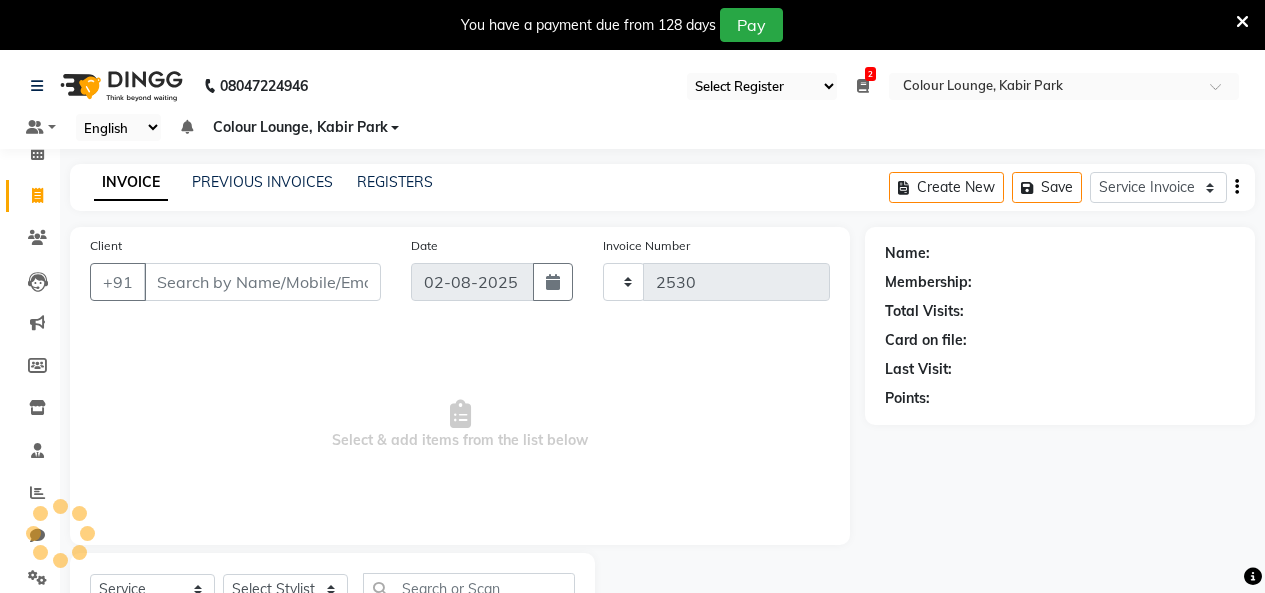 select on "8015" 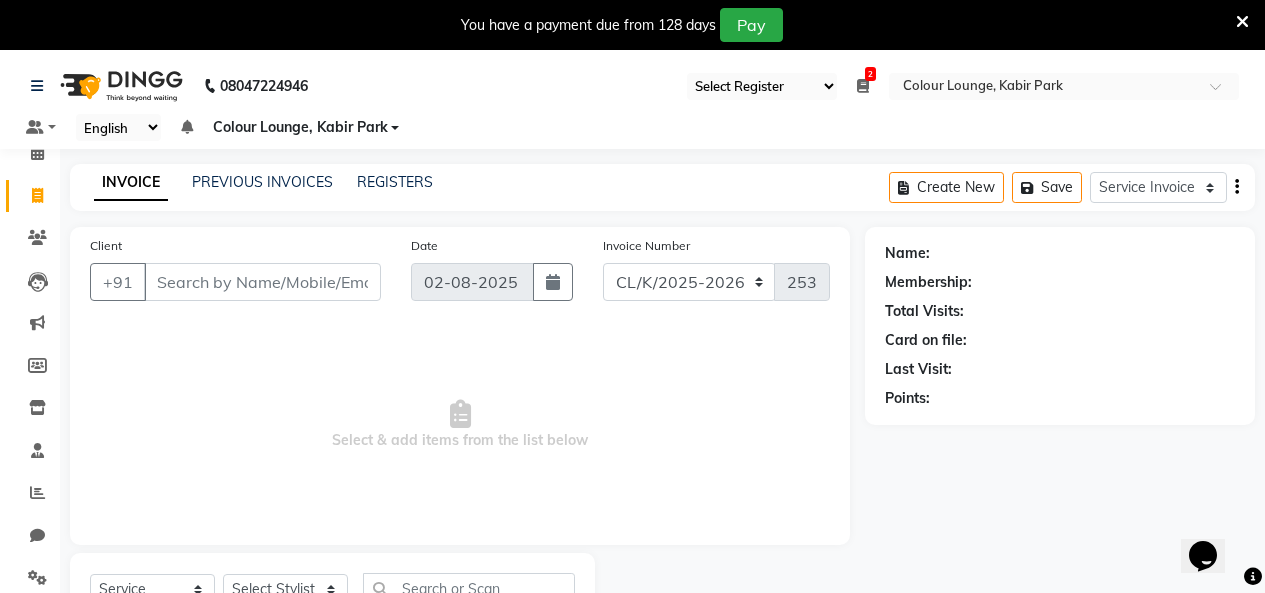 scroll, scrollTop: 0, scrollLeft: 0, axis: both 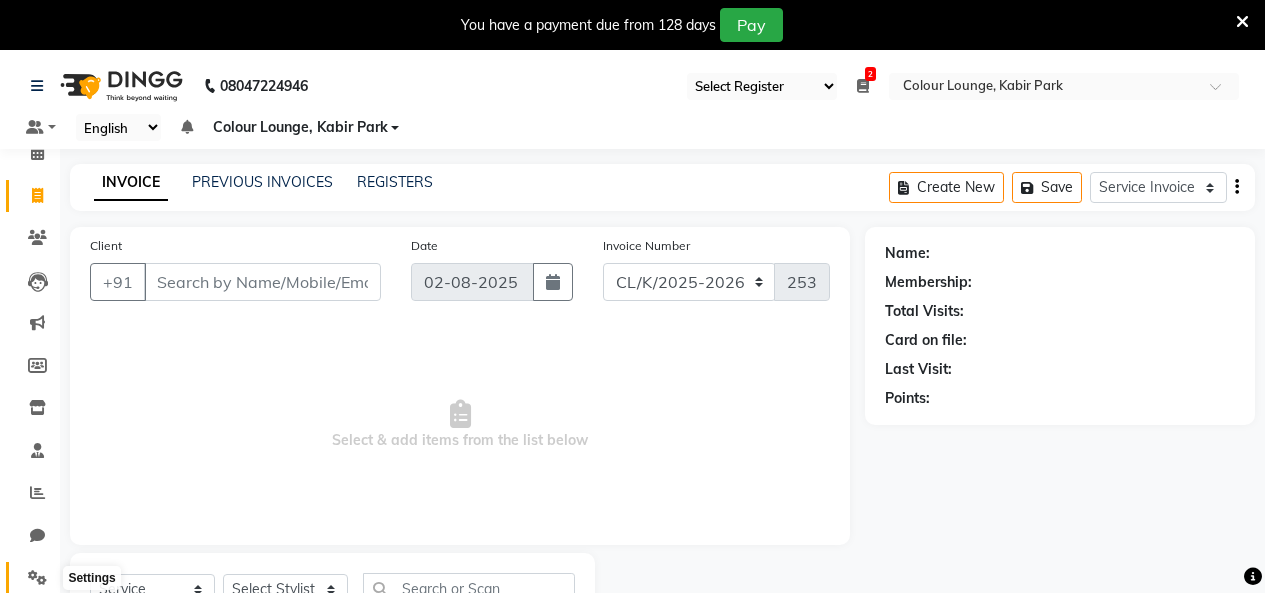 drag, startPoint x: 54, startPoint y: 575, endPoint x: 89, endPoint y: 560, distance: 38.078865 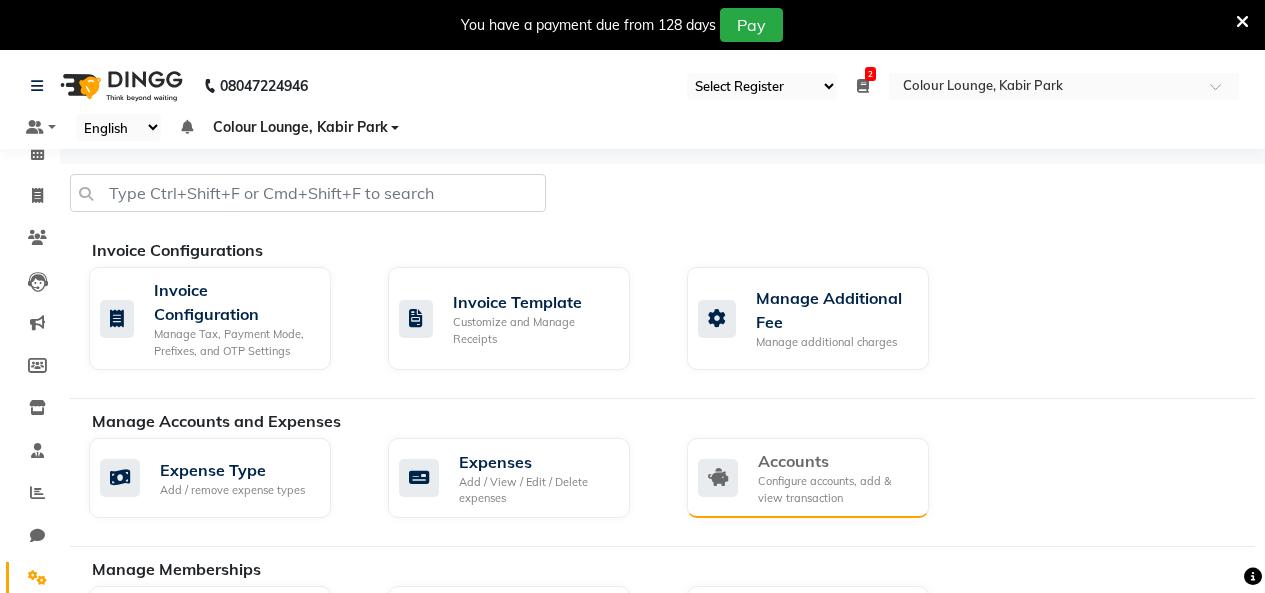 click on "Accounts Configure accounts, add & view transaction" 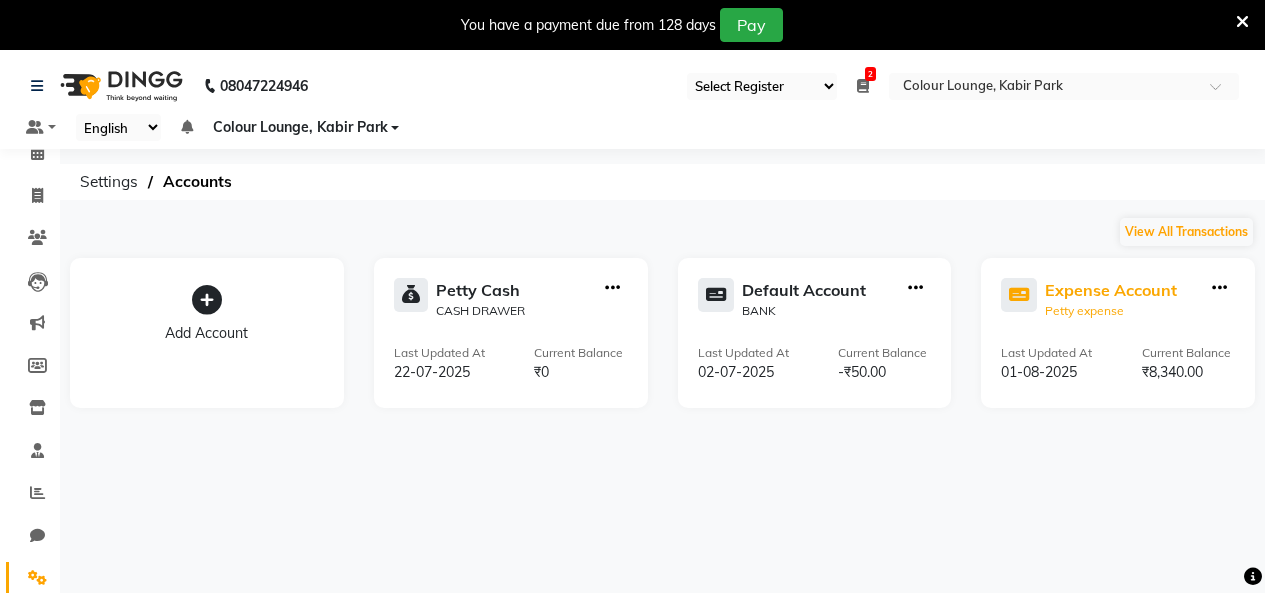 click on "Expense Account" 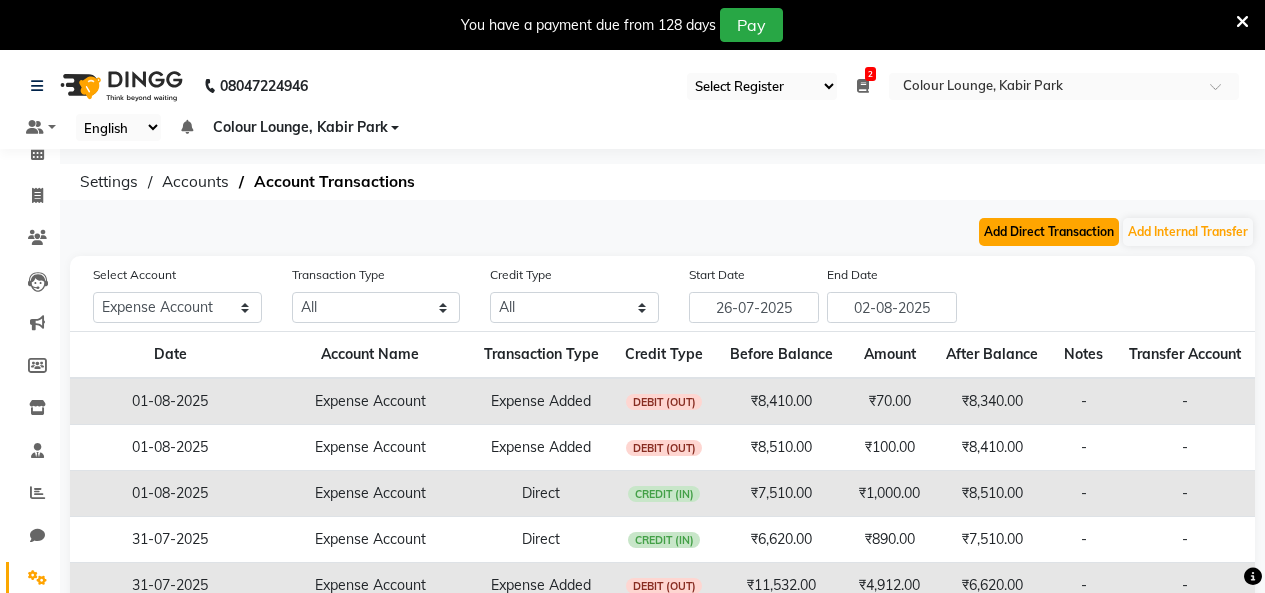 click on "Add Direct Transaction" 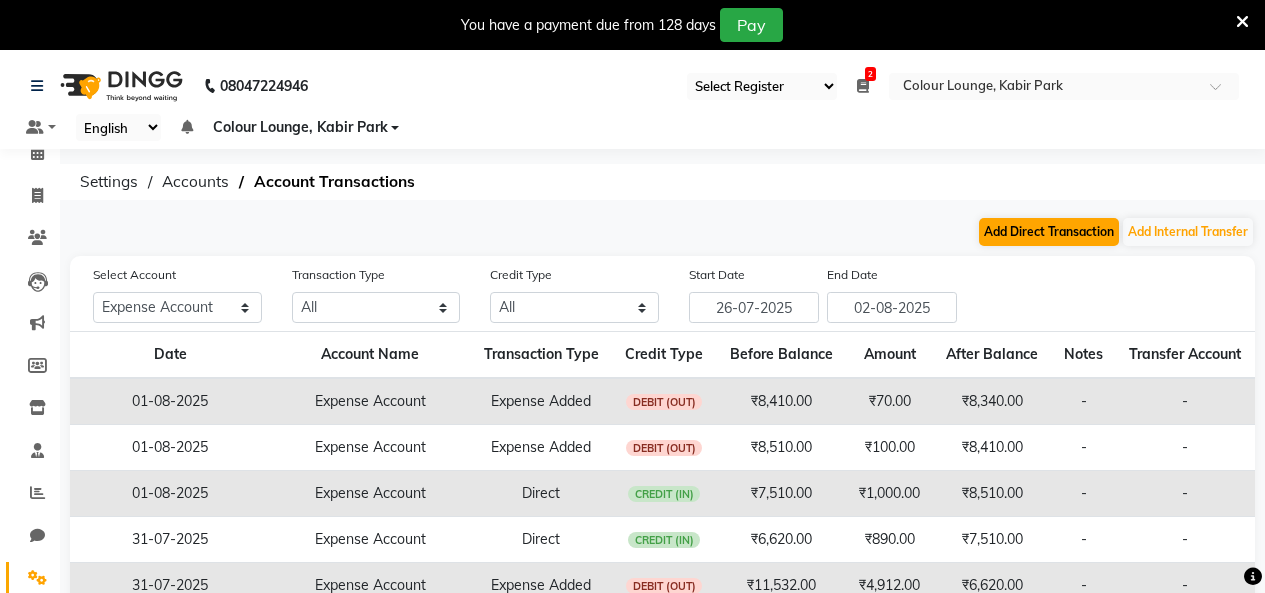 select on "direct" 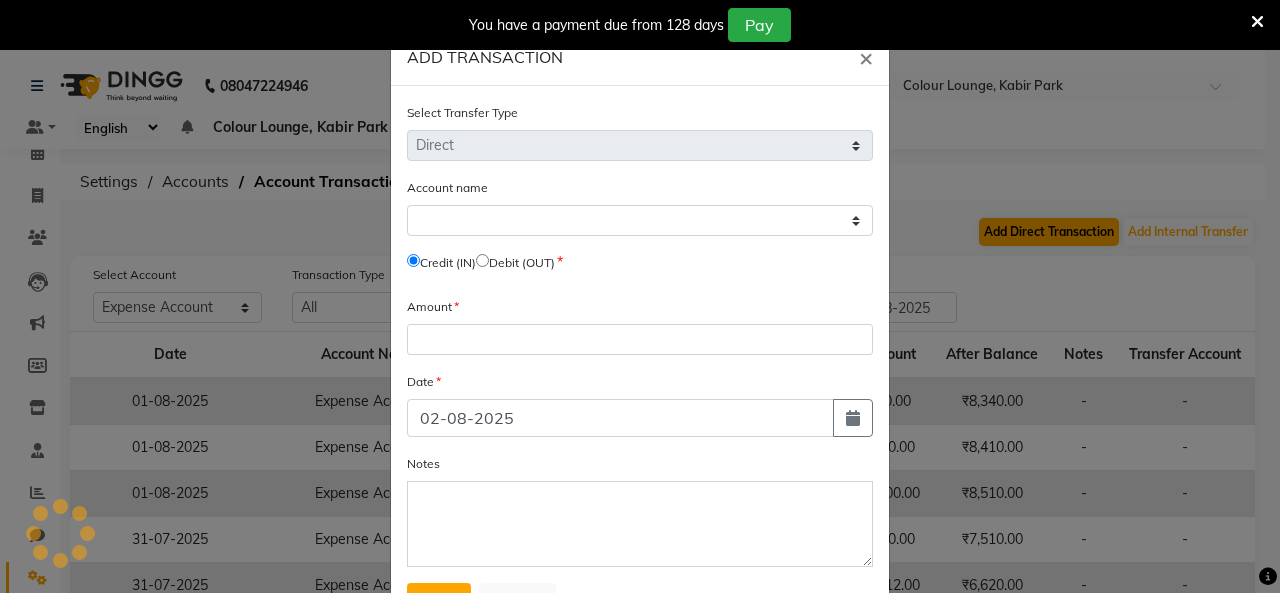 select on "7254" 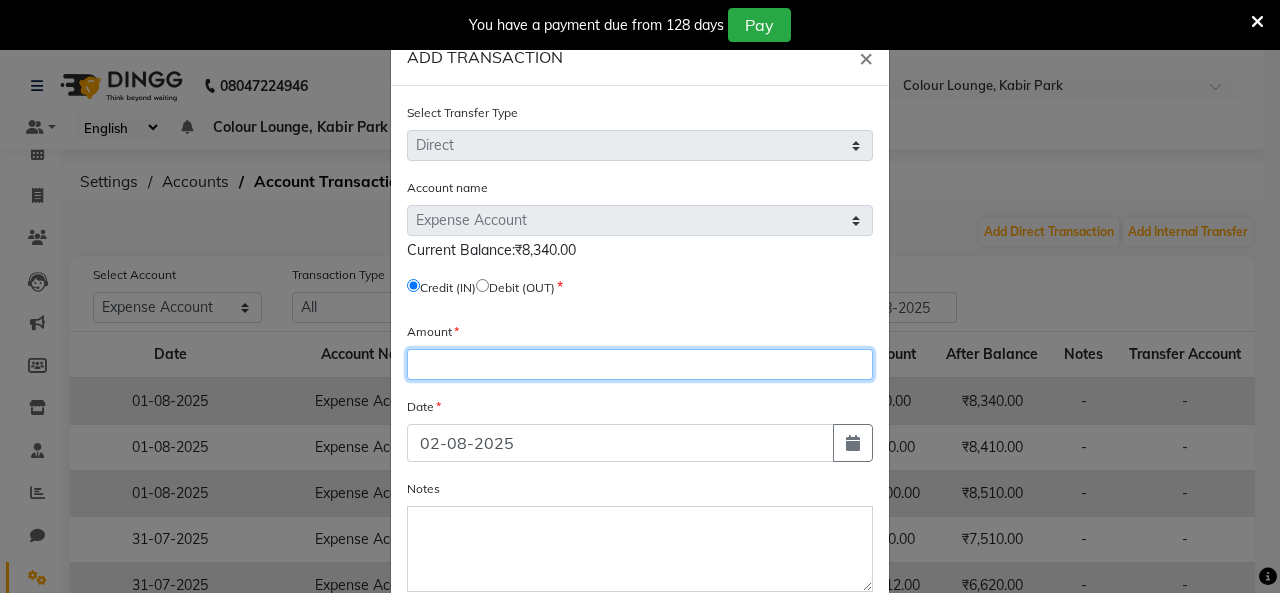 click 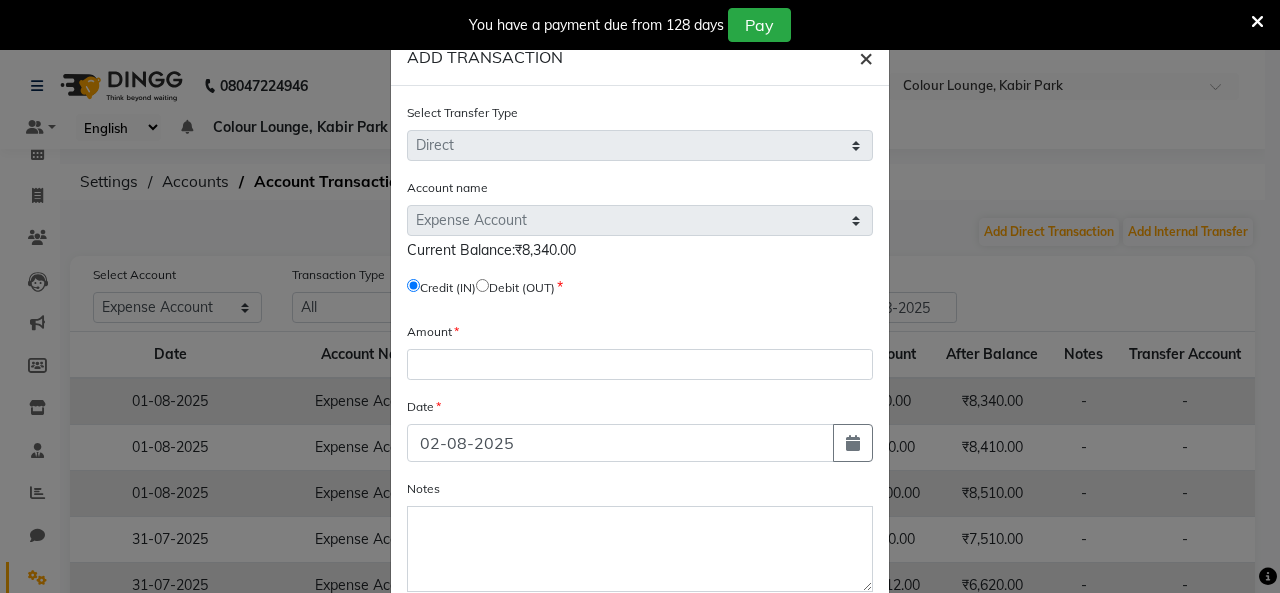 click on "×" 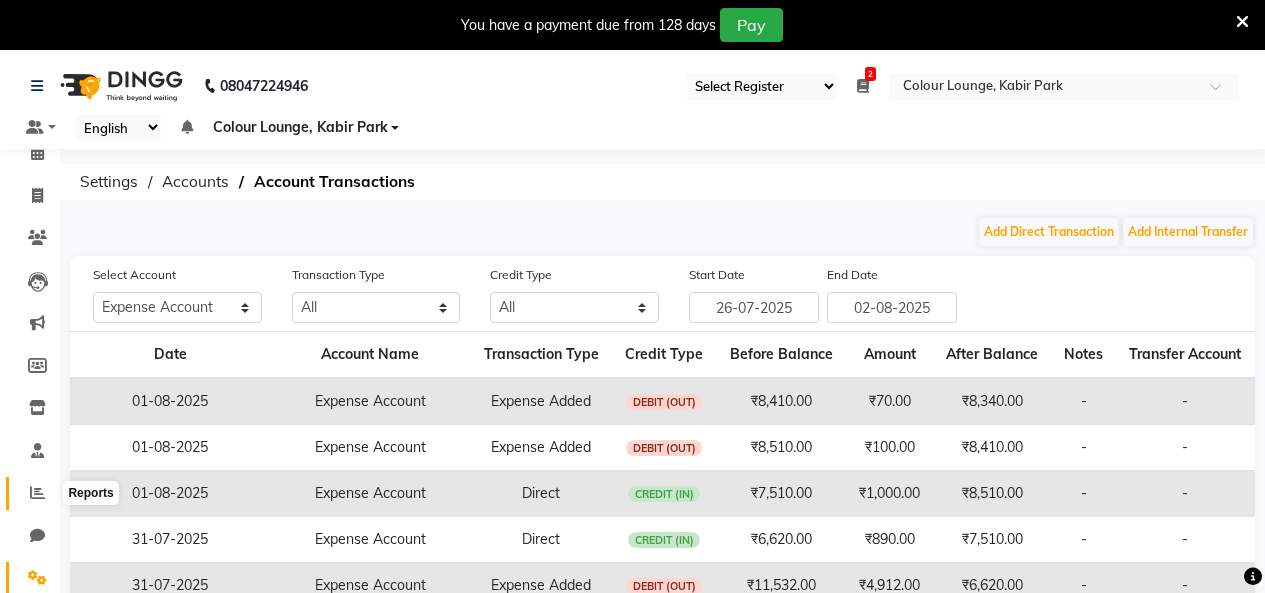 click 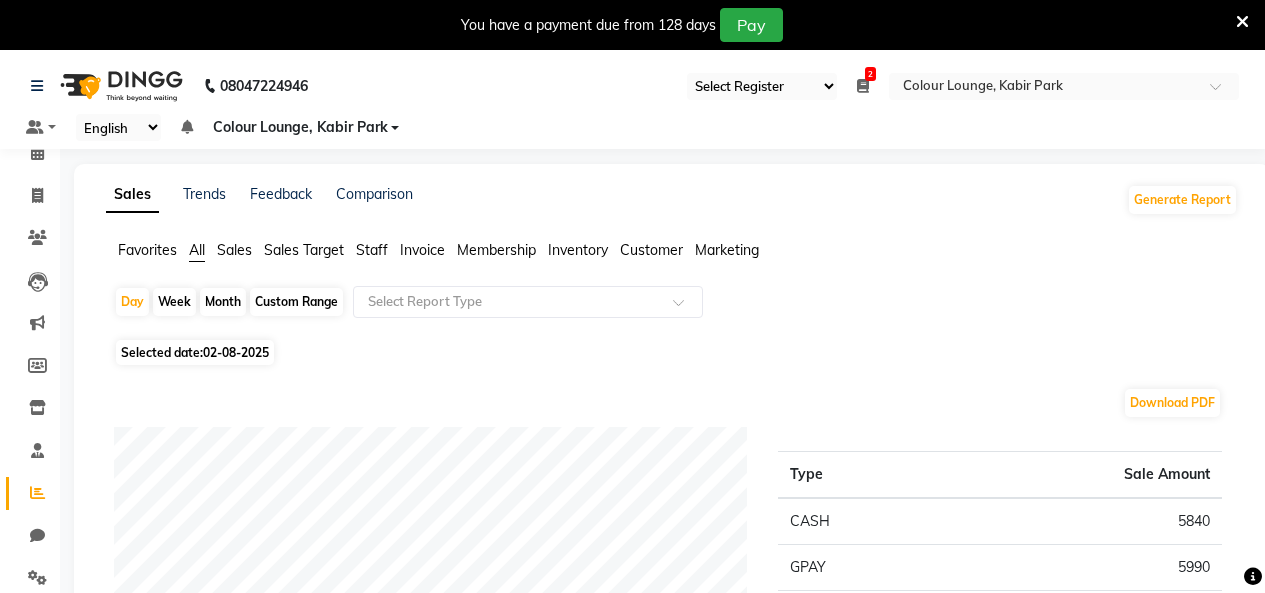 click on "Favorites" 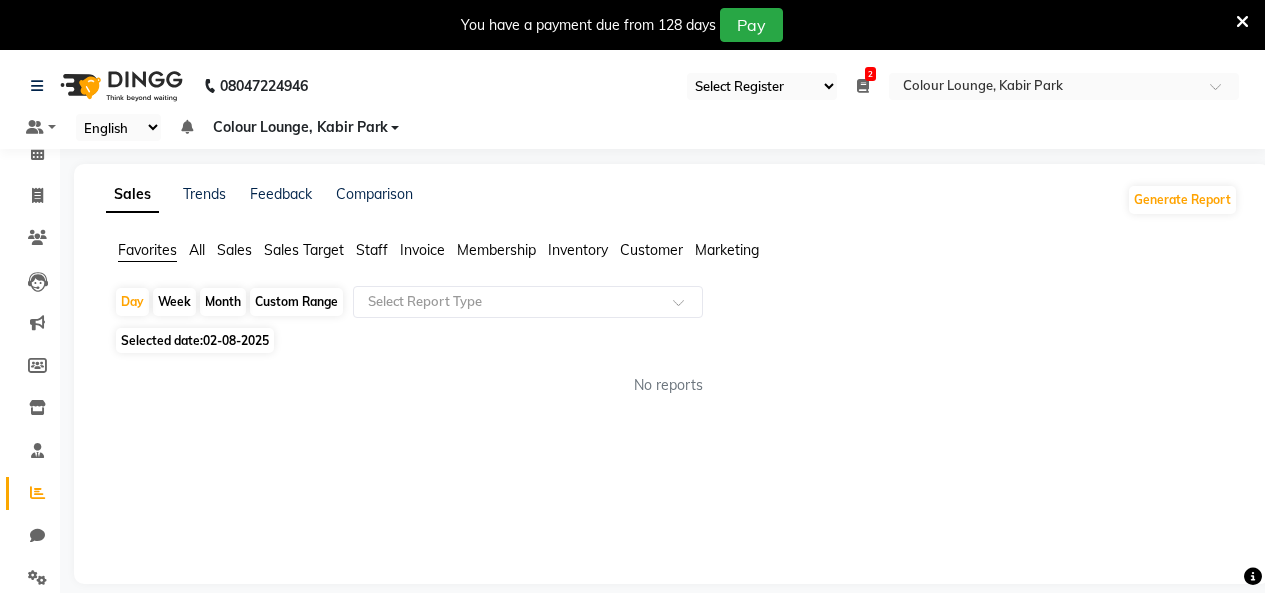 click on "Custom Range" 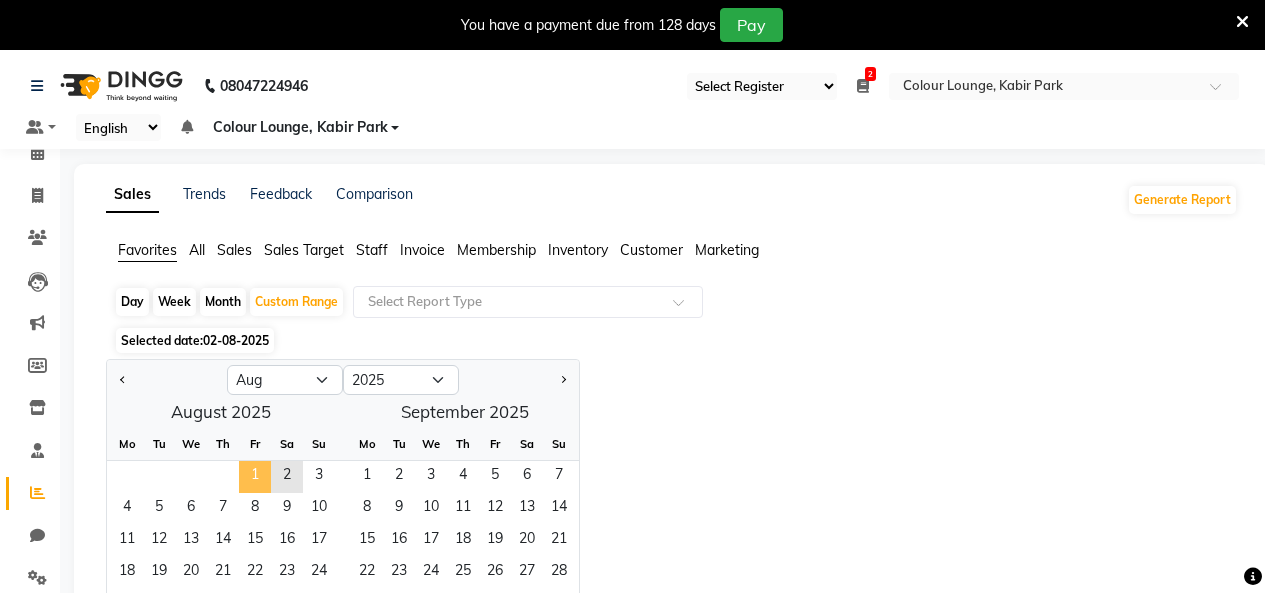 click on "1" 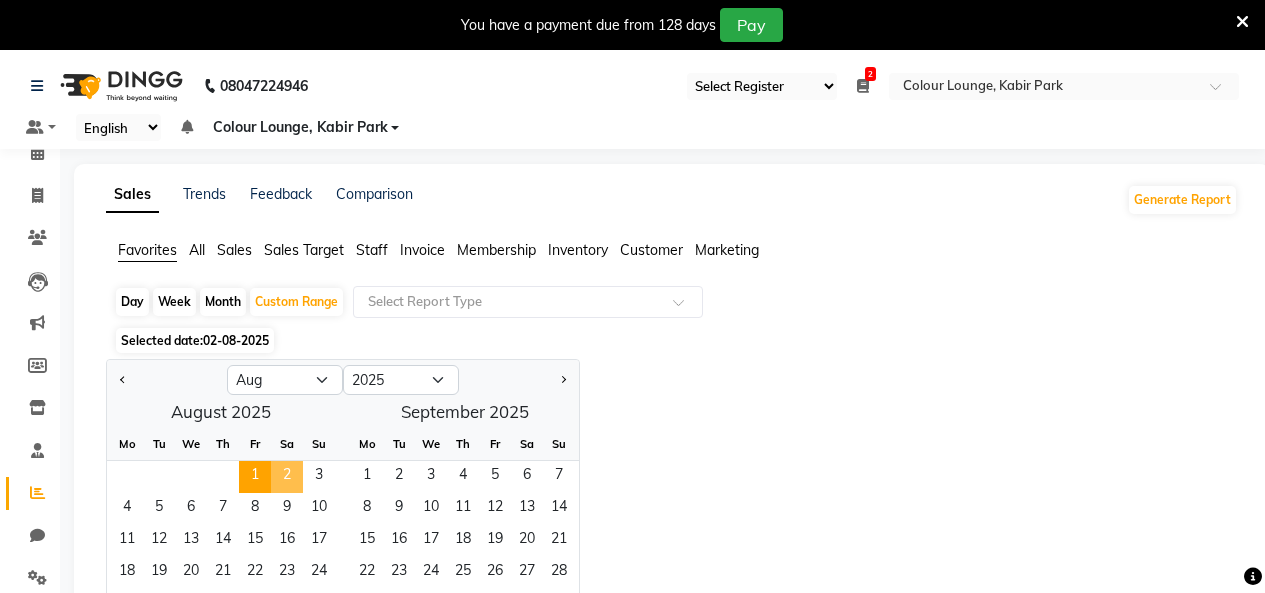 click on "2" 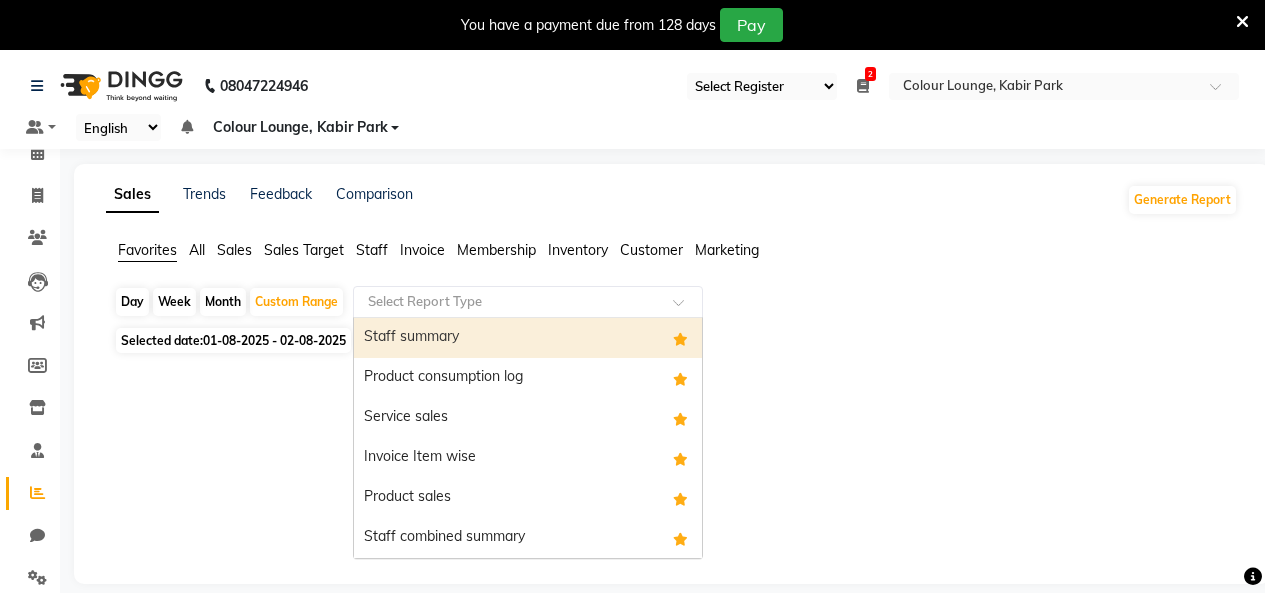 click 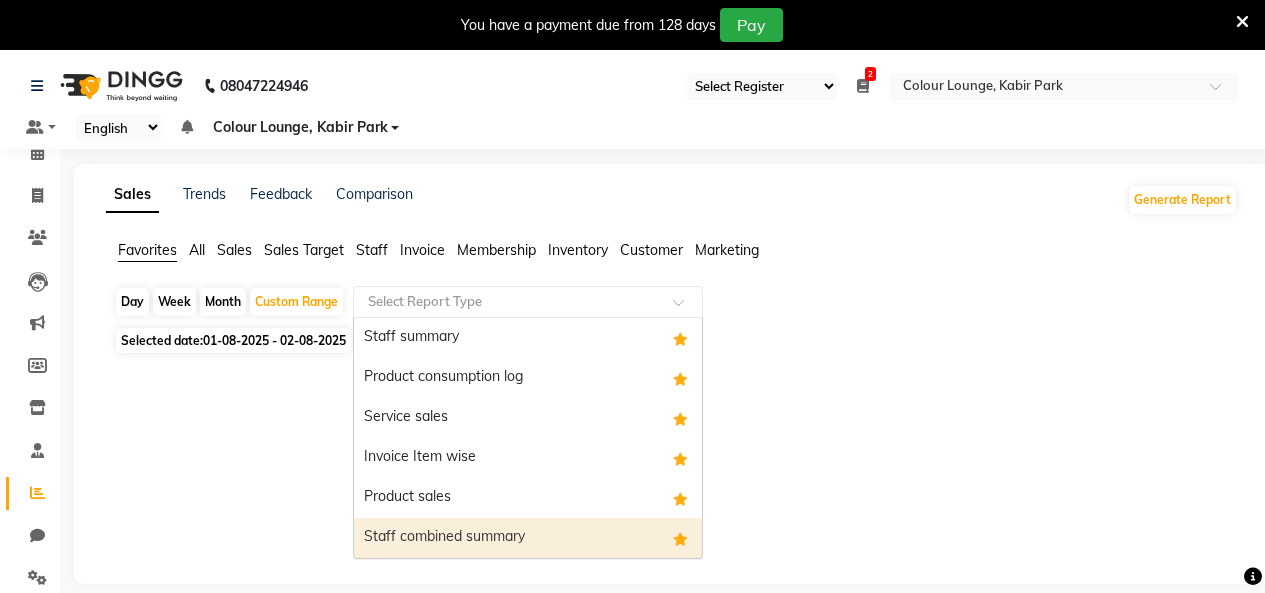 click on "Staff combined summary" at bounding box center [528, 538] 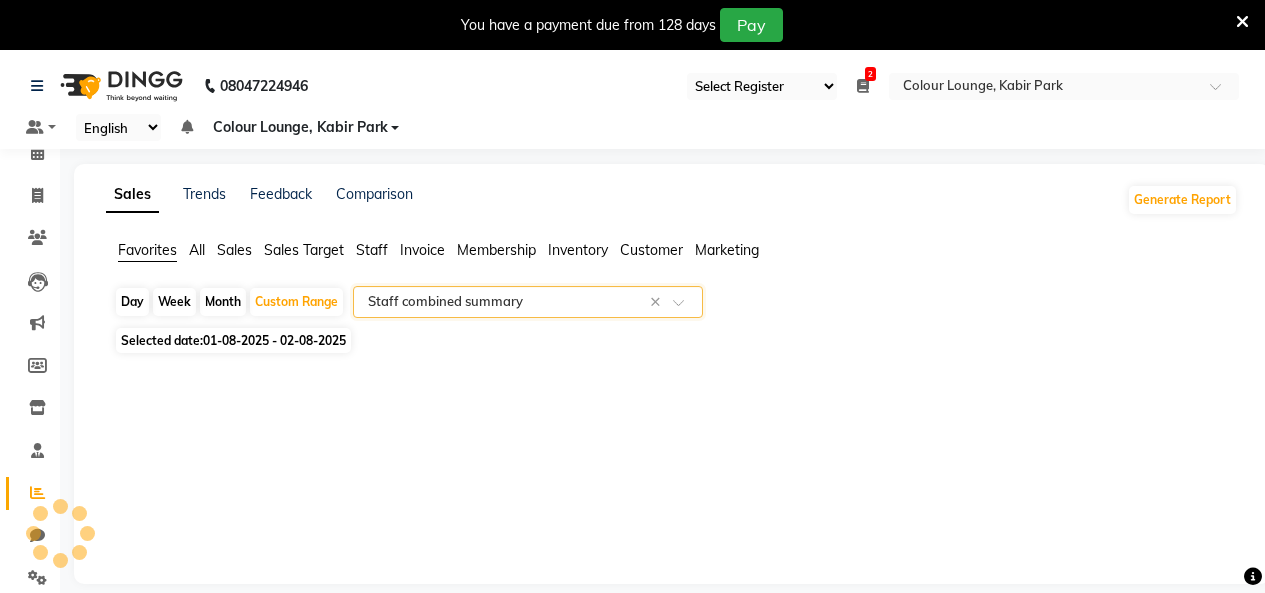 select on "full_report" 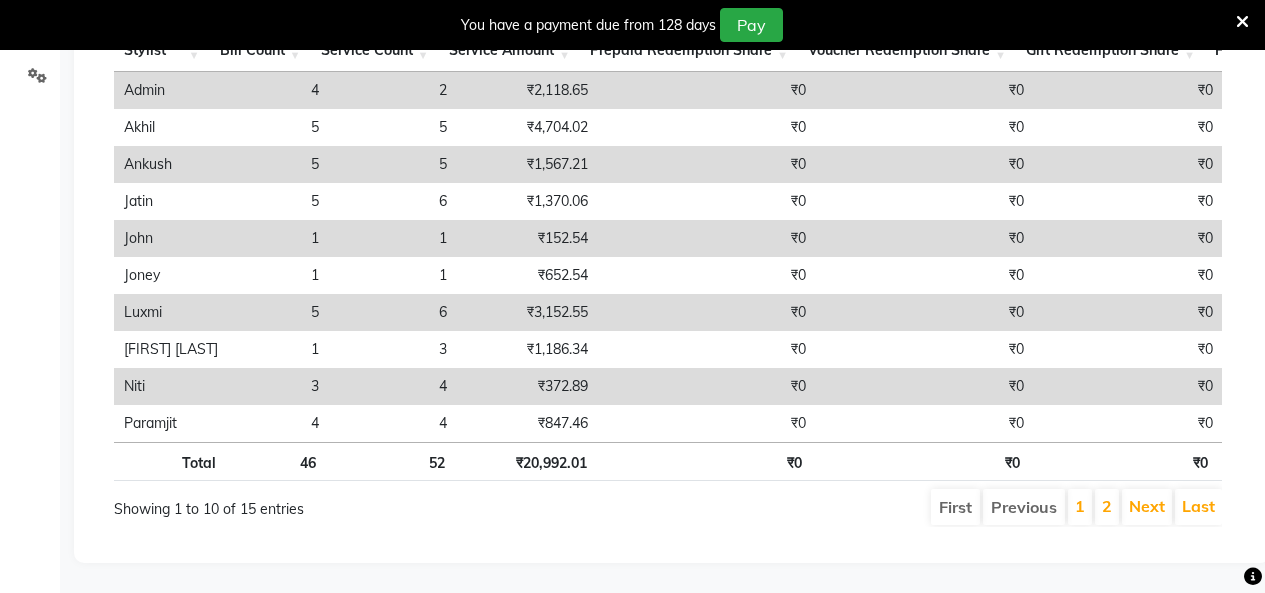scroll, scrollTop: 532, scrollLeft: 0, axis: vertical 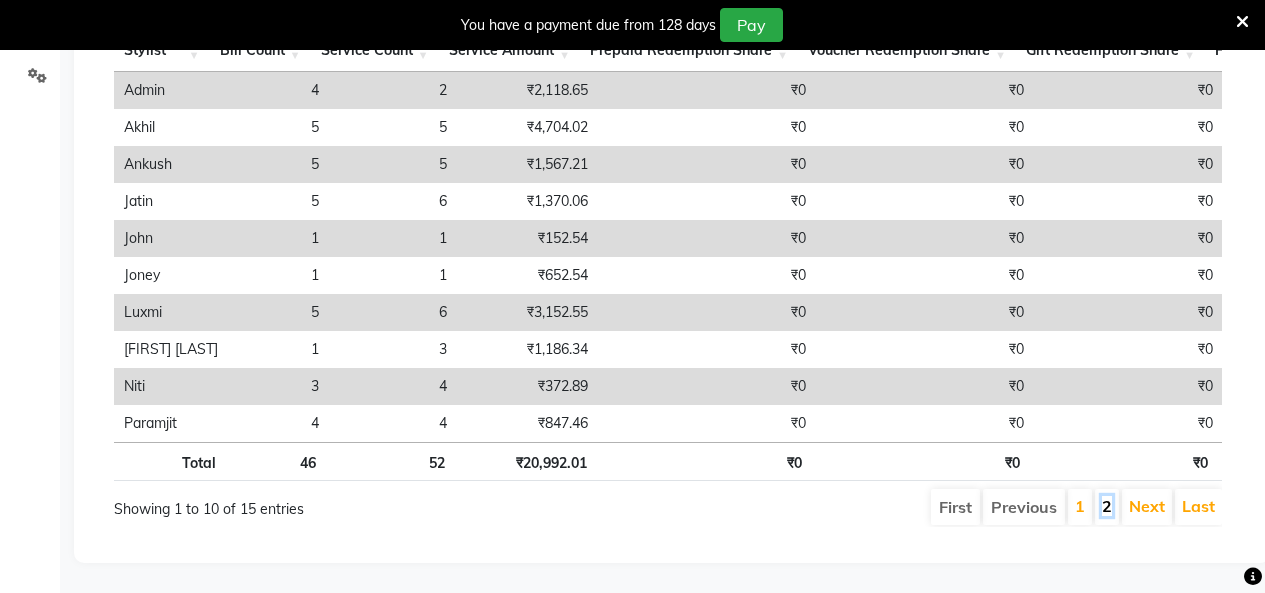 click on "2" at bounding box center [1107, 506] 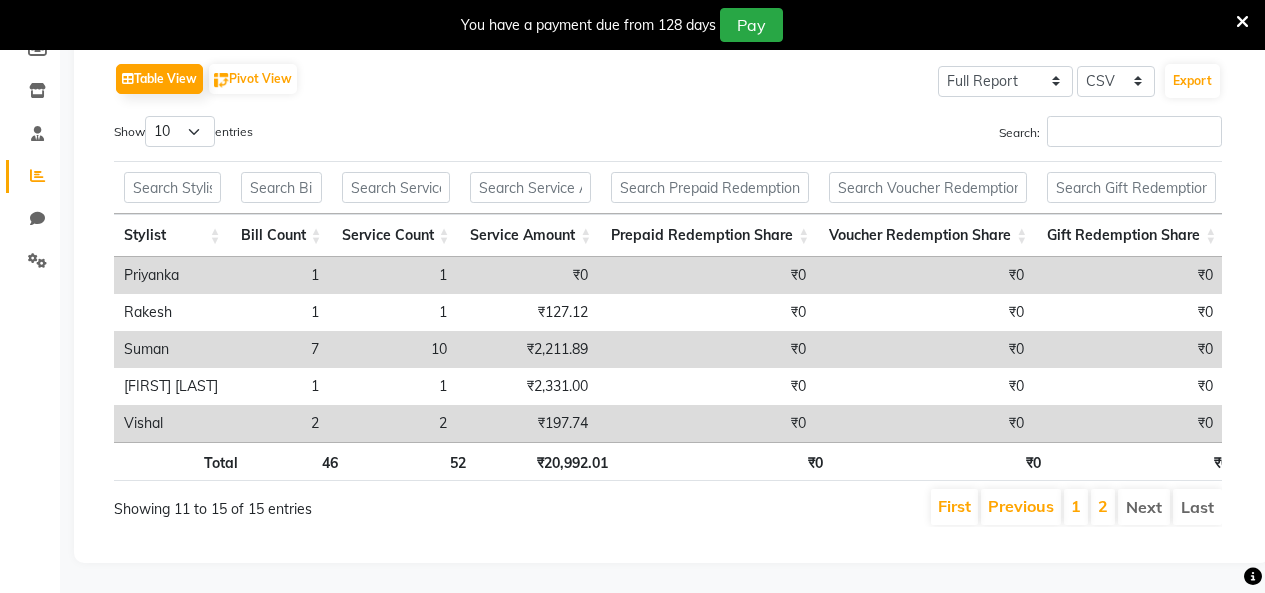 scroll, scrollTop: 347, scrollLeft: 0, axis: vertical 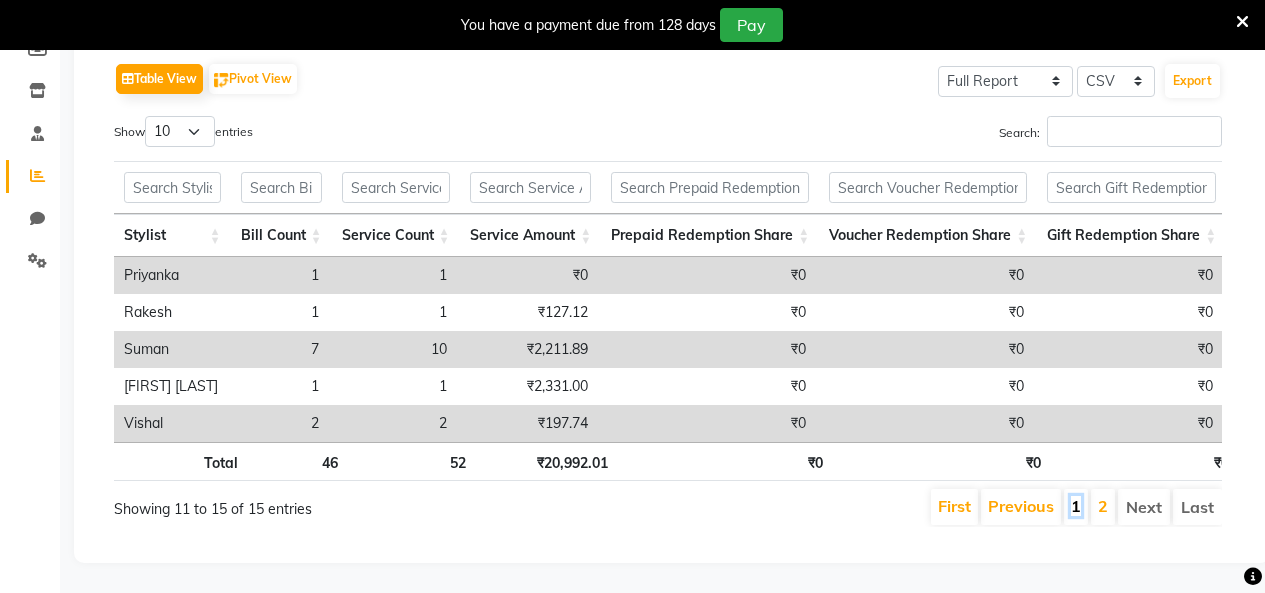 click on "1" at bounding box center (1076, 506) 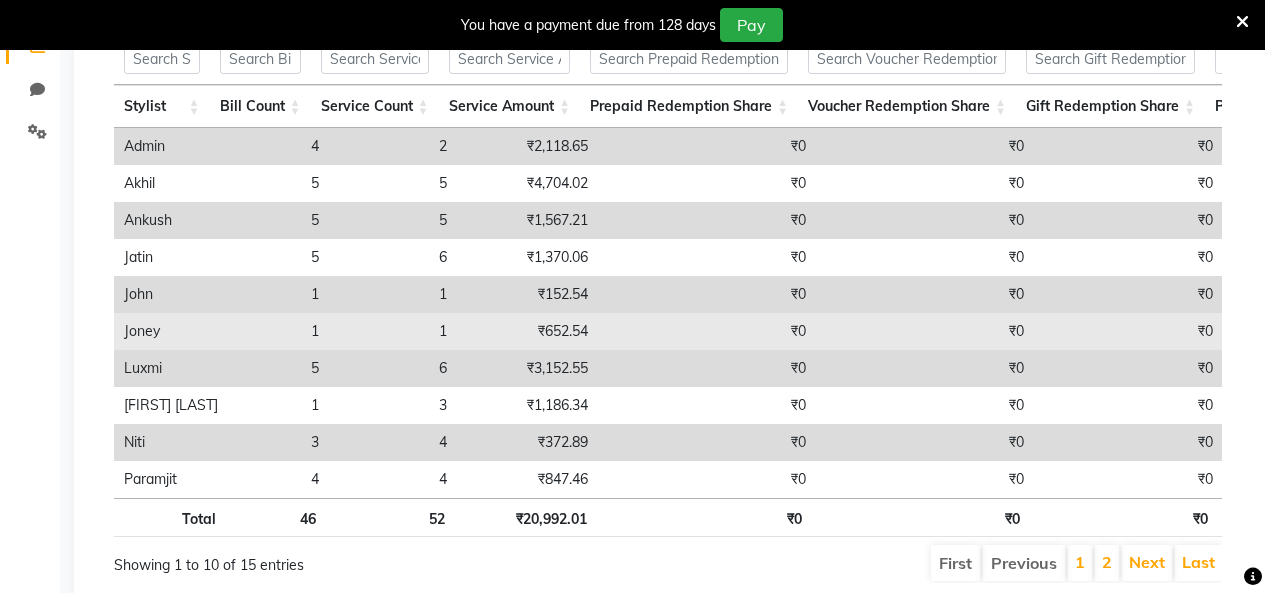 scroll, scrollTop: 532, scrollLeft: 0, axis: vertical 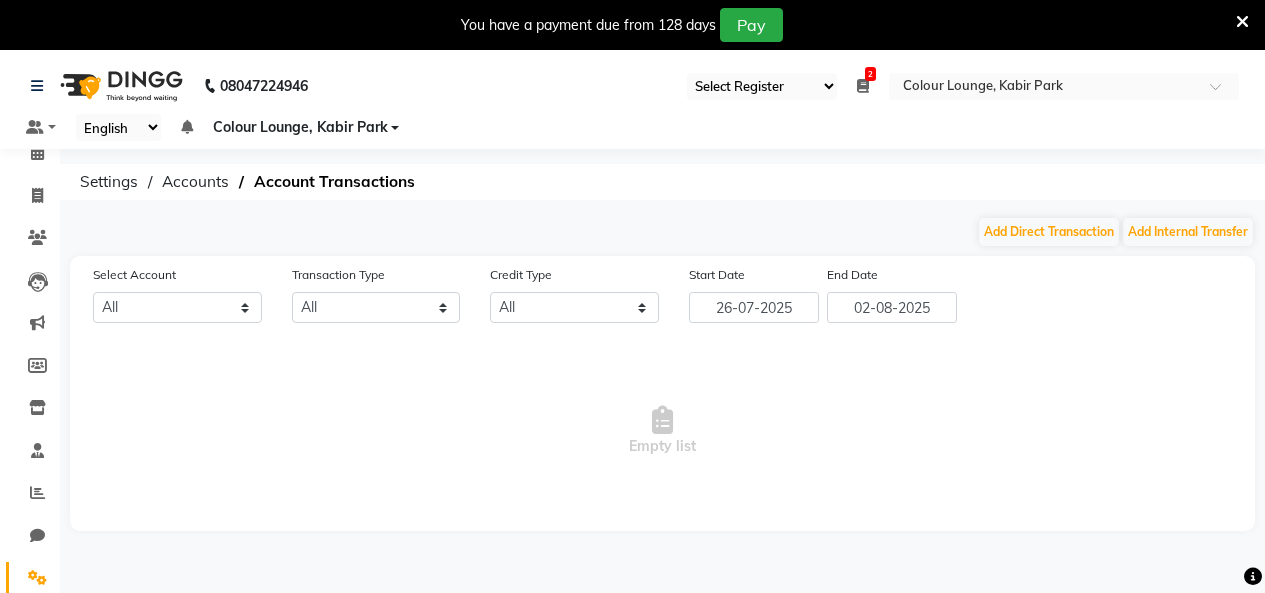 select on "7254" 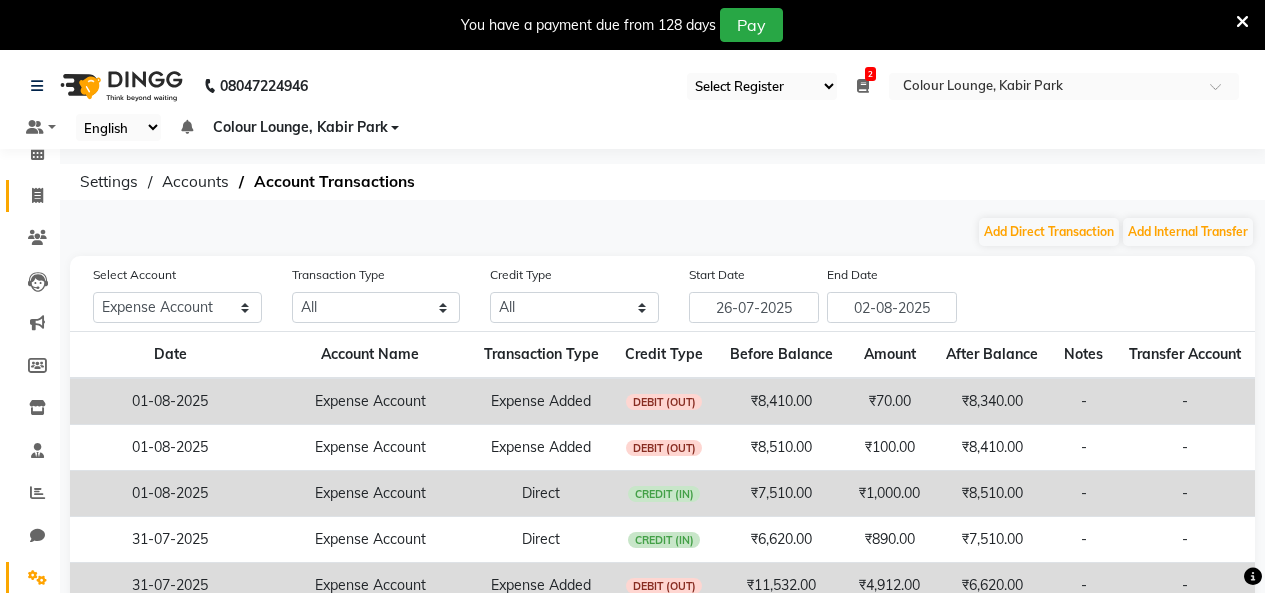 click on "Invoice" 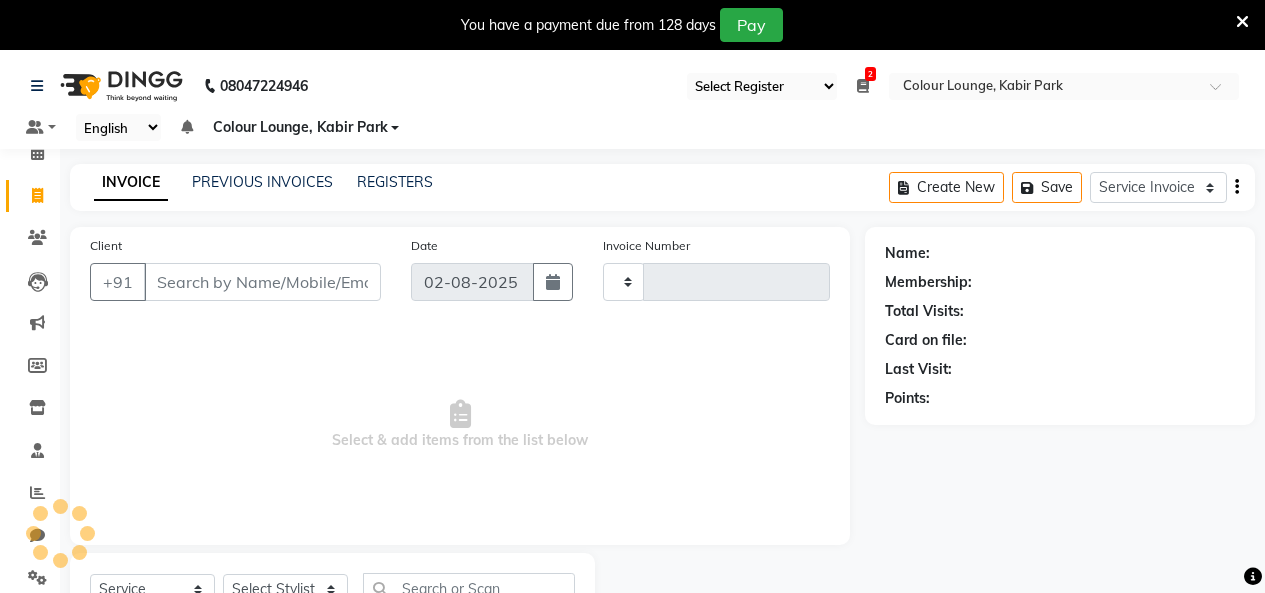 scroll, scrollTop: 85, scrollLeft: 0, axis: vertical 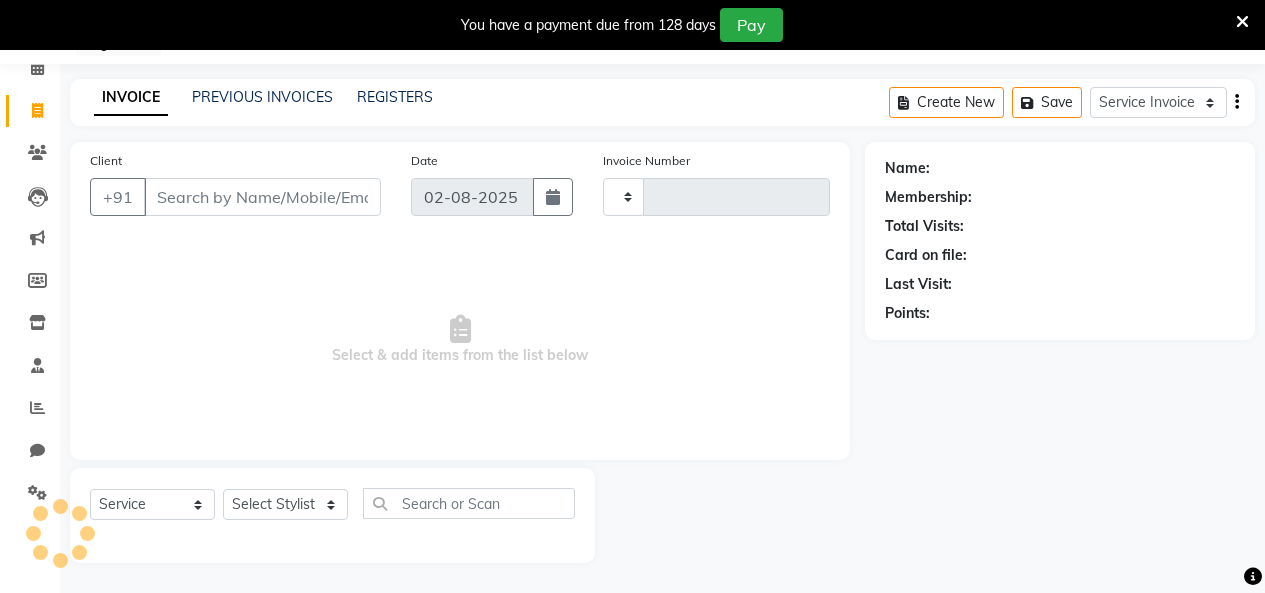type on "2530" 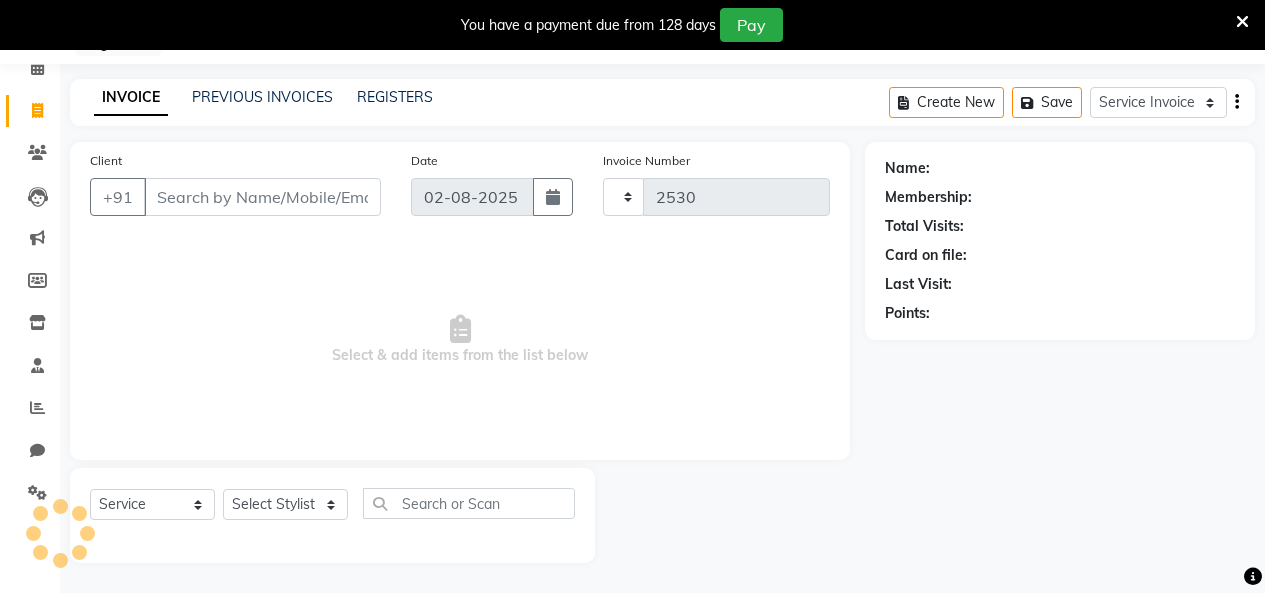 select on "8015" 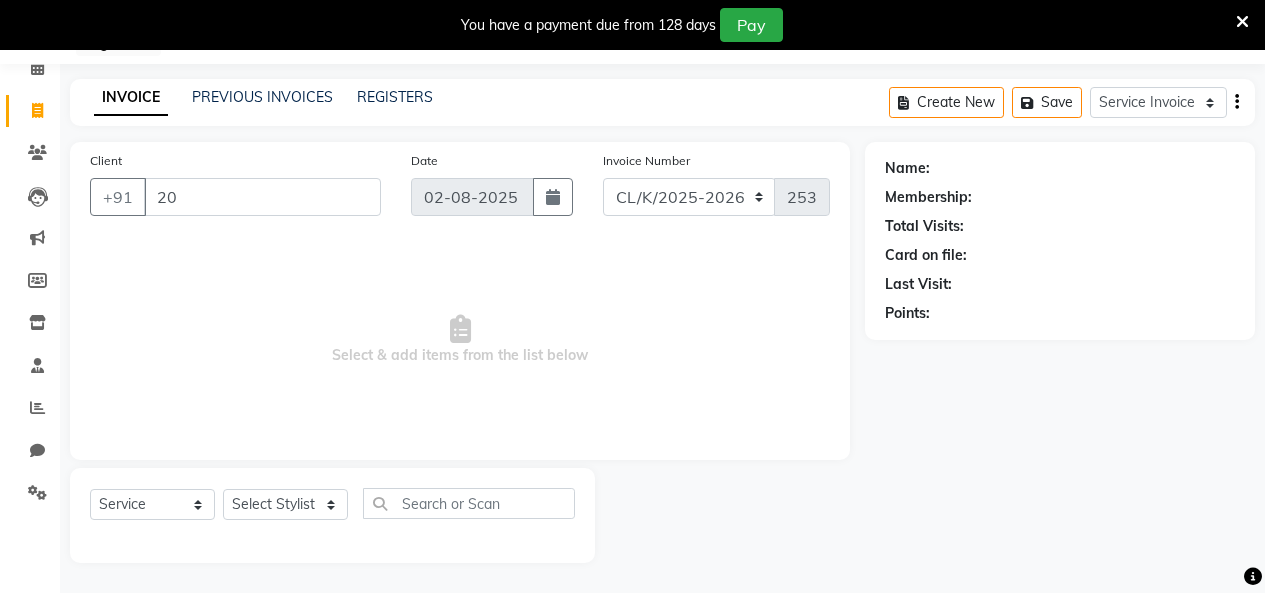 type on "2" 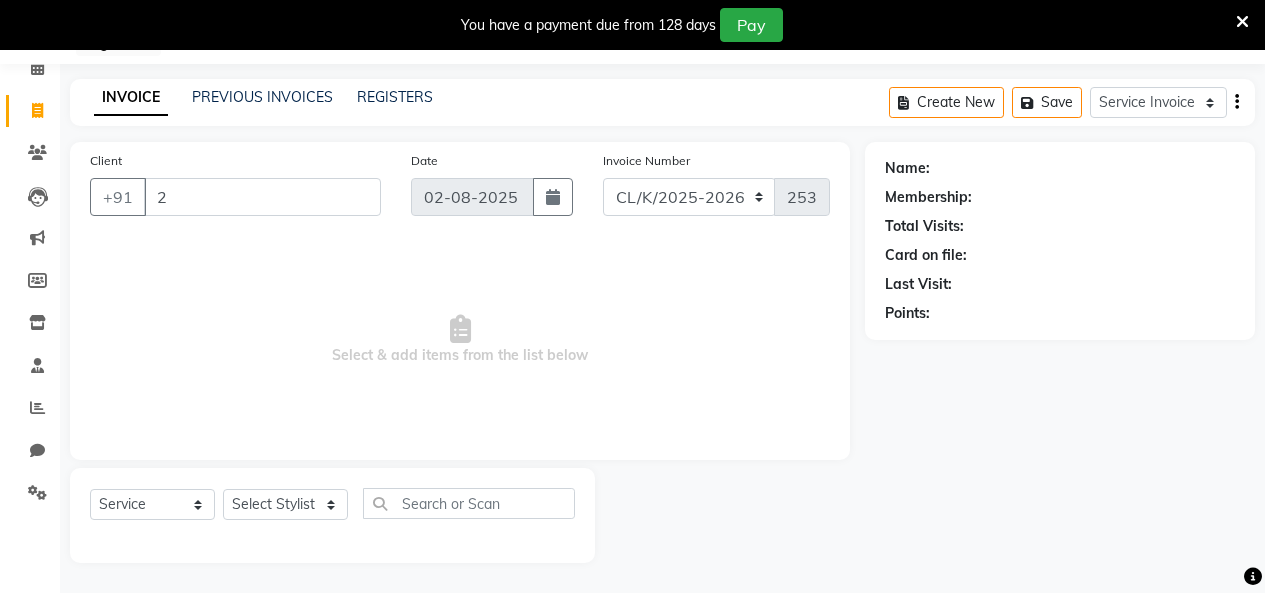 type 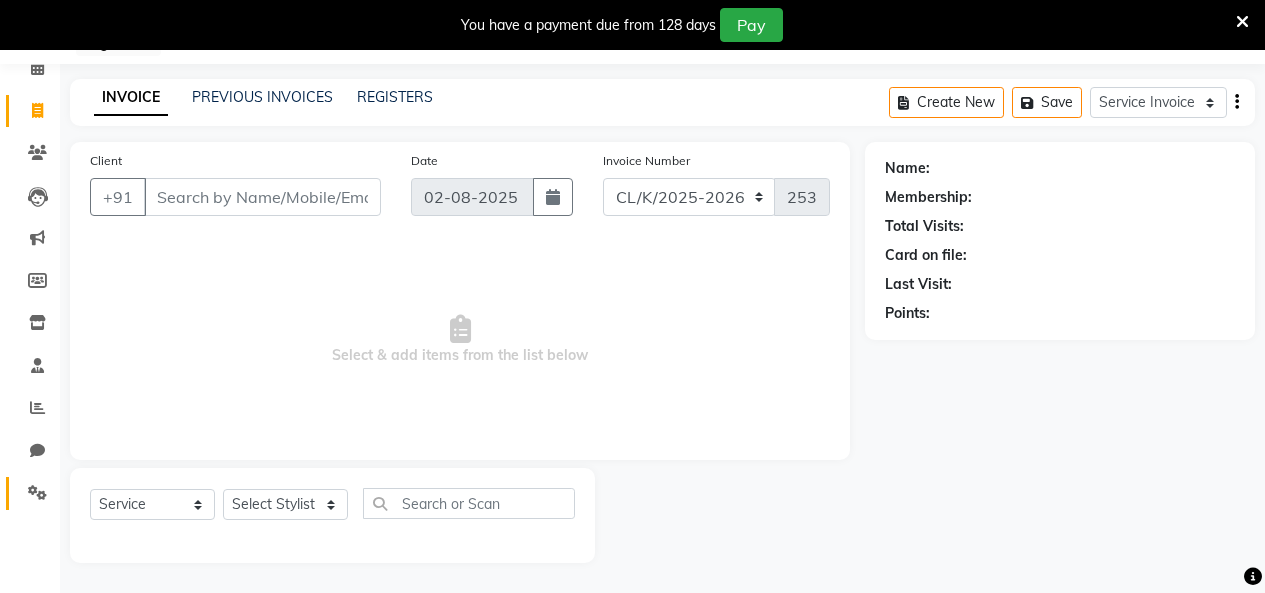 click on "Select  Service  Membership  Package Voucher Prepaid Gift Card  Select Stylist Admin Admin AKHIL ANKUSH Colour Lounge, Kabir Park Colour Lounge, Kabir Park divyansh  Jaswinder singh guard JATIN JOHN JONEY LUXMI NAVDEEP KAUR NITI PARAMJIT PARAS KHATNAVLIA priya  priyanka  Rakesh sapna  SUMAN VANDANA SHARMA VISHAL" 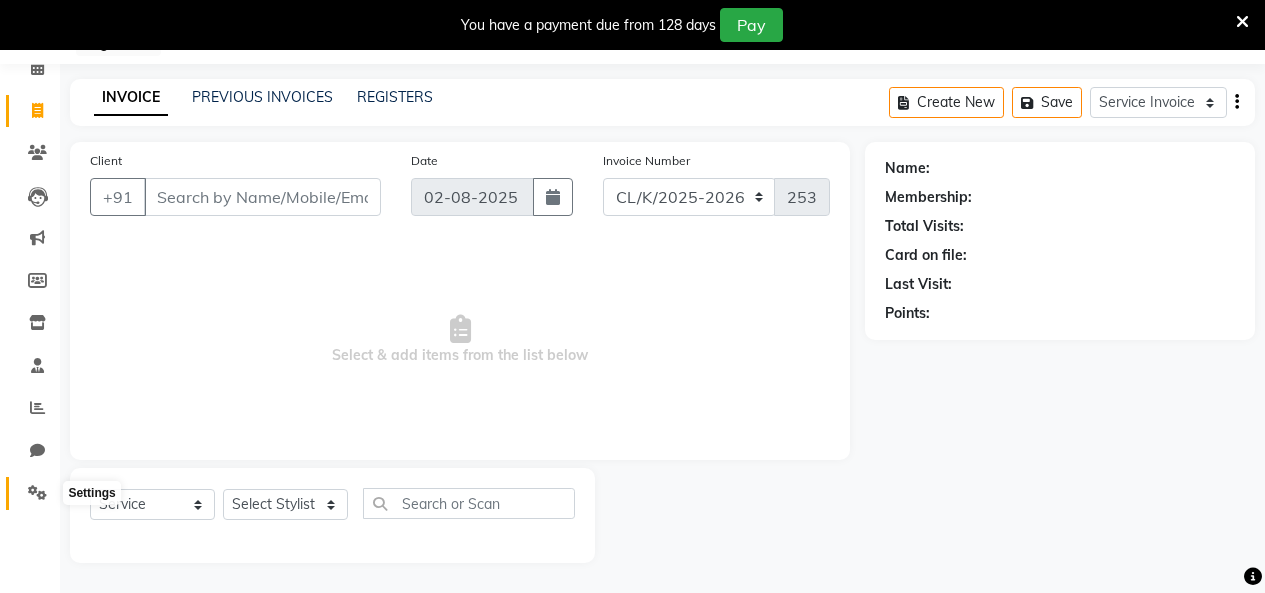 click 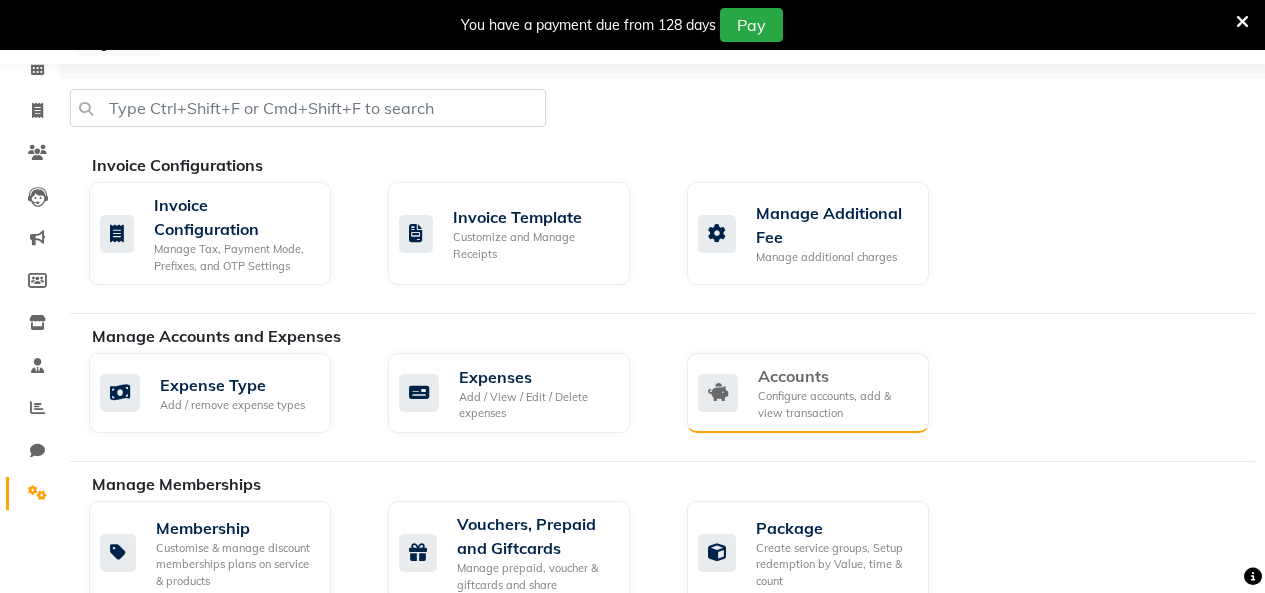 click on "Accounts" 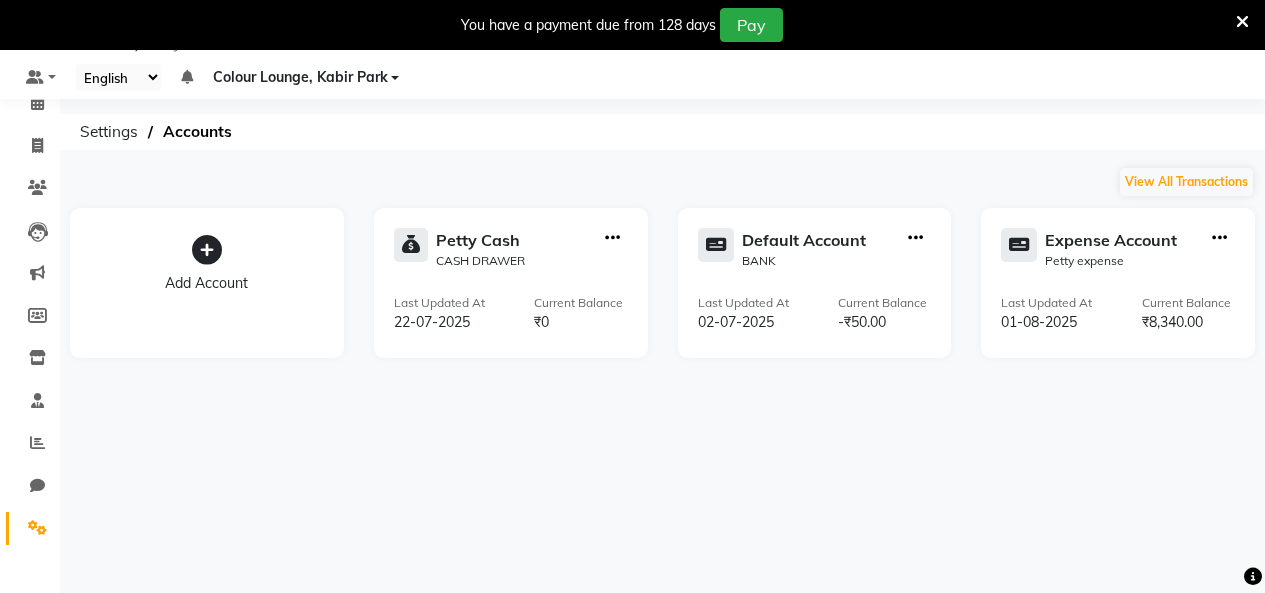 click on "Expense Account Petty expense Last Updated At 01-08-2025 Current Balance ₹8,340.00" 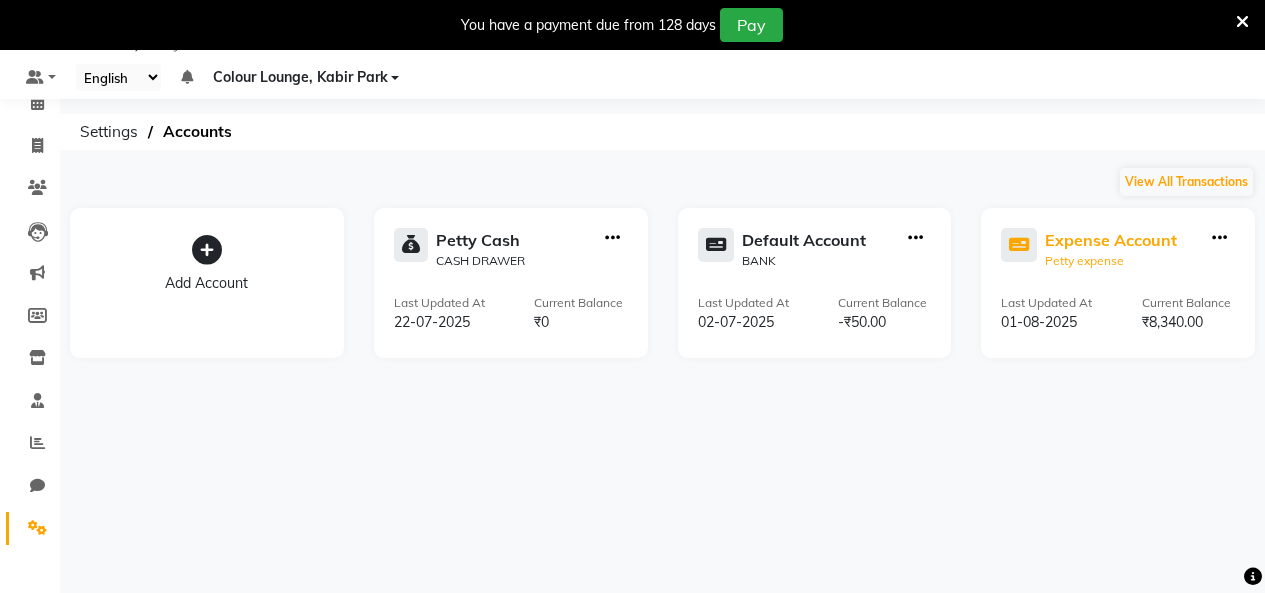 click on "Petty expense" 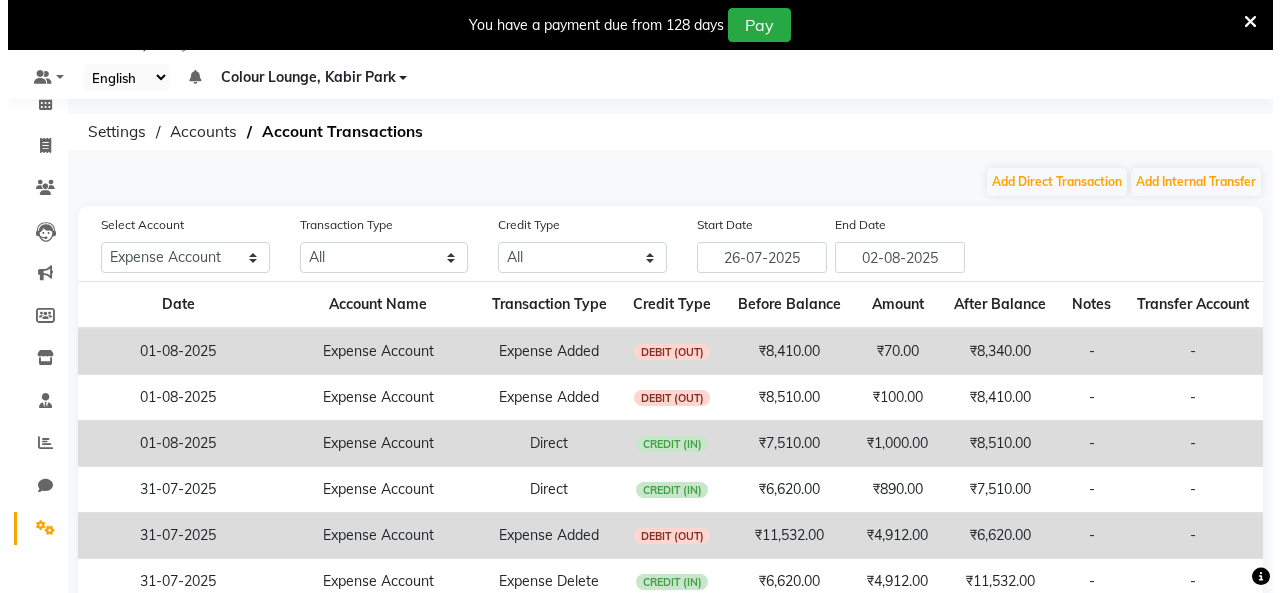 scroll, scrollTop: 85, scrollLeft: 0, axis: vertical 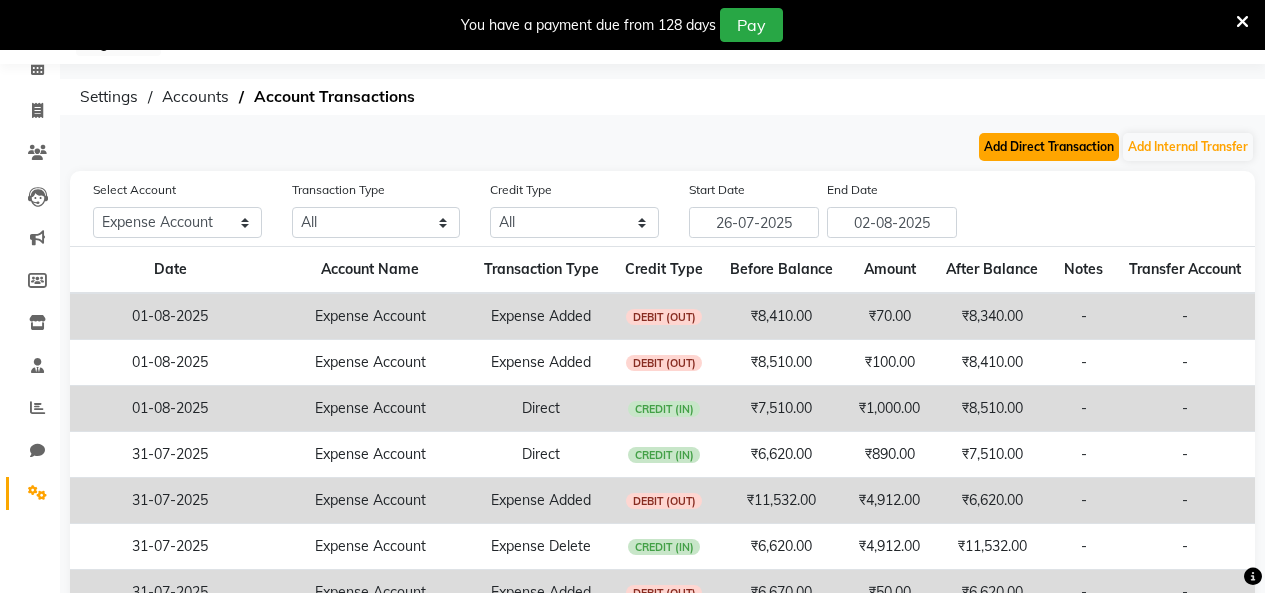 click on "Add Direct Transaction" 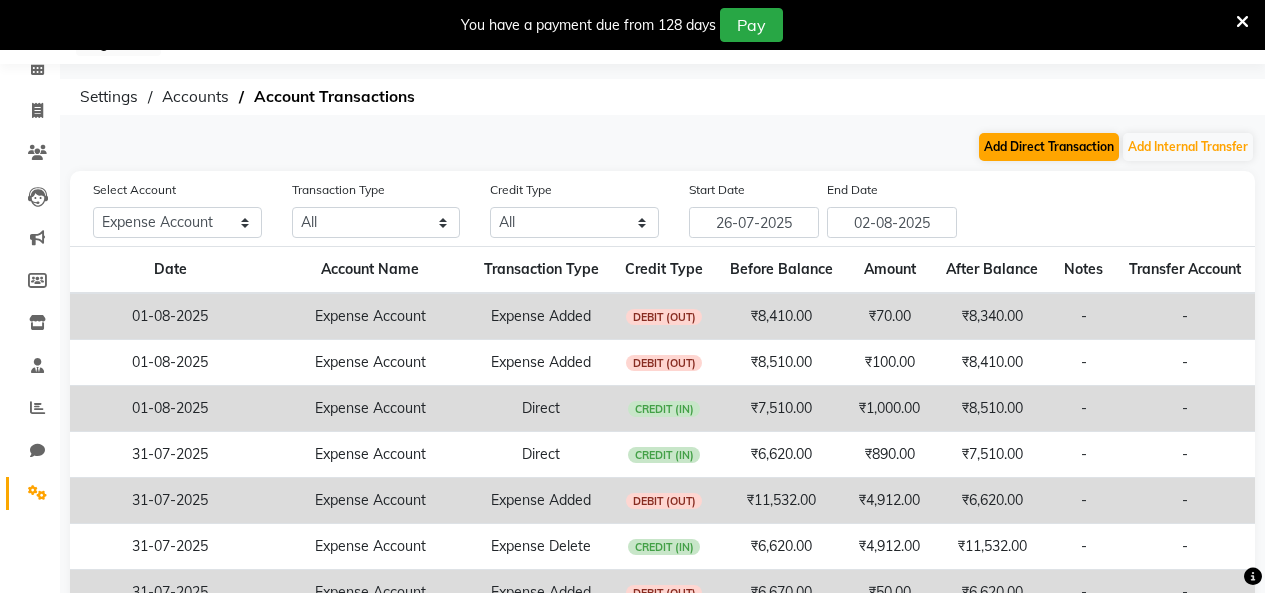 select on "direct" 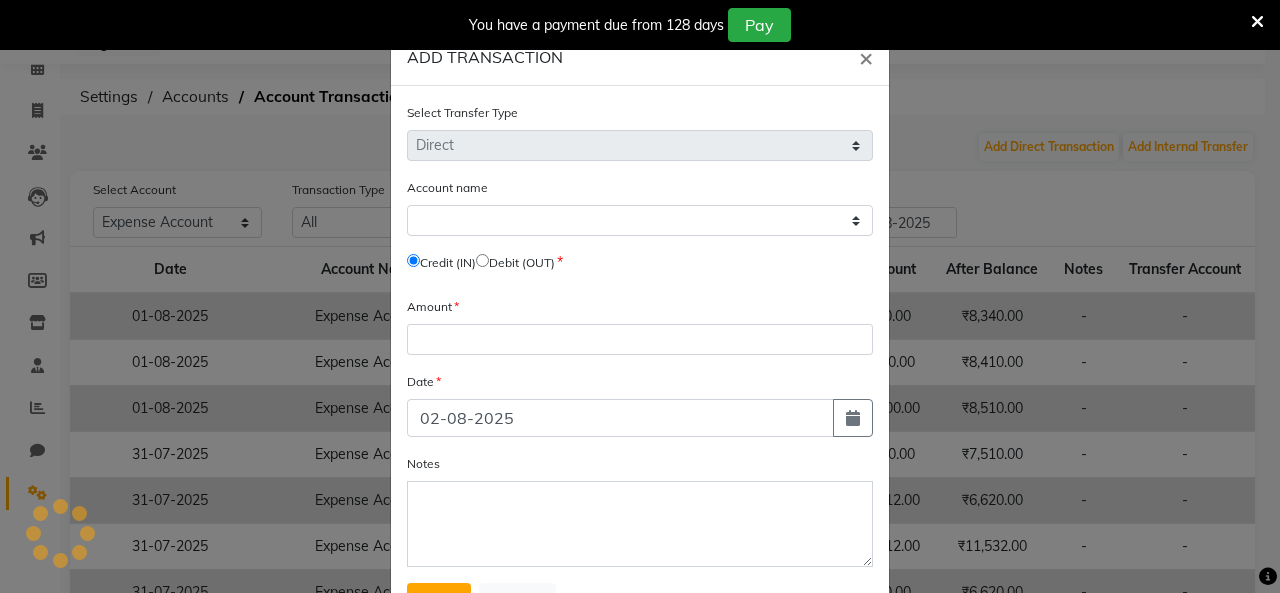 select on "7254" 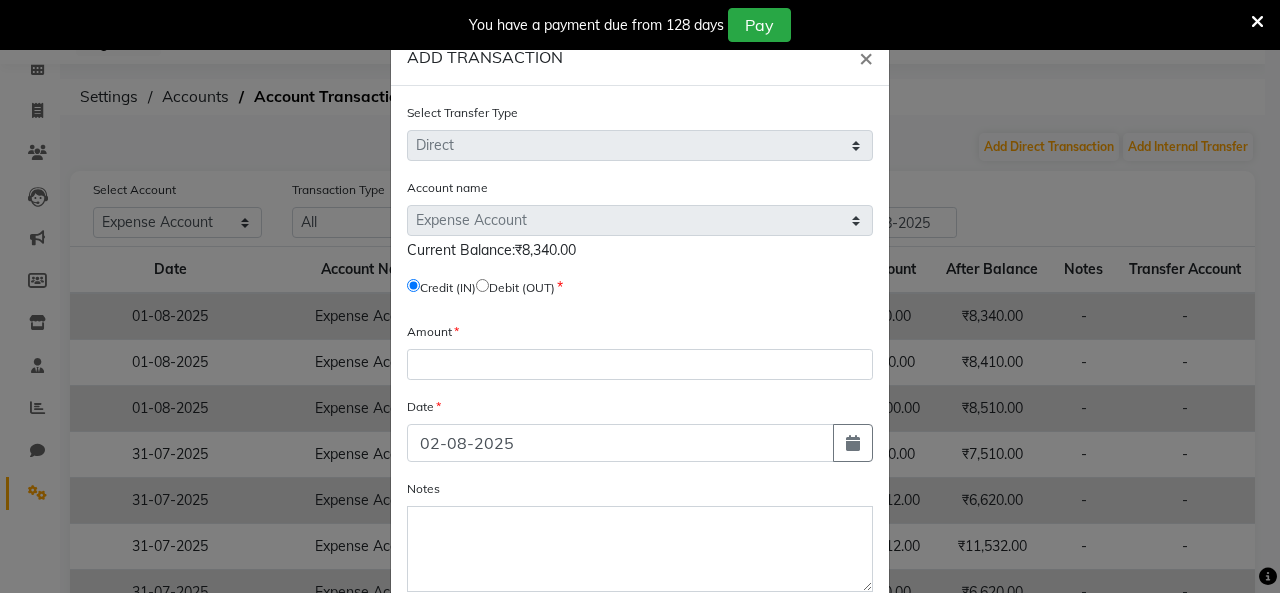 click on "Select Transfer Type Select Direct Internal Account name Select Petty Cash Default Account Expense Account  Current Balance:₹8,340.00   Credit (IN)     Debit (OUT) Amount Date 02-08-2025 Notes  Save   Cancel" 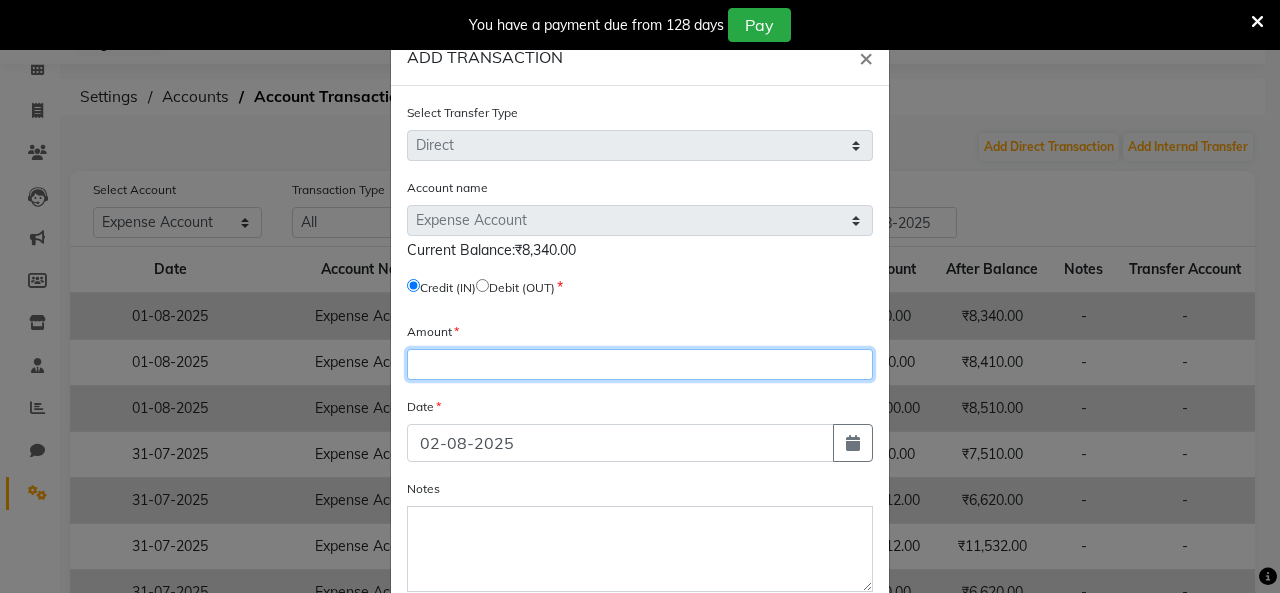 click 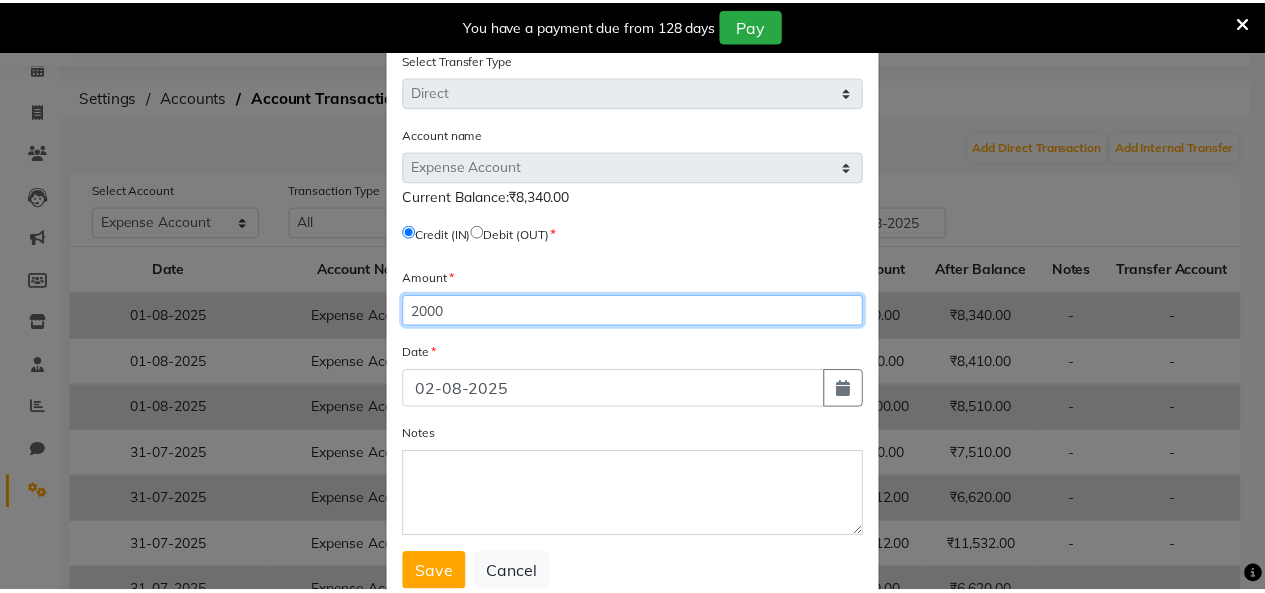 scroll, scrollTop: 114, scrollLeft: 0, axis: vertical 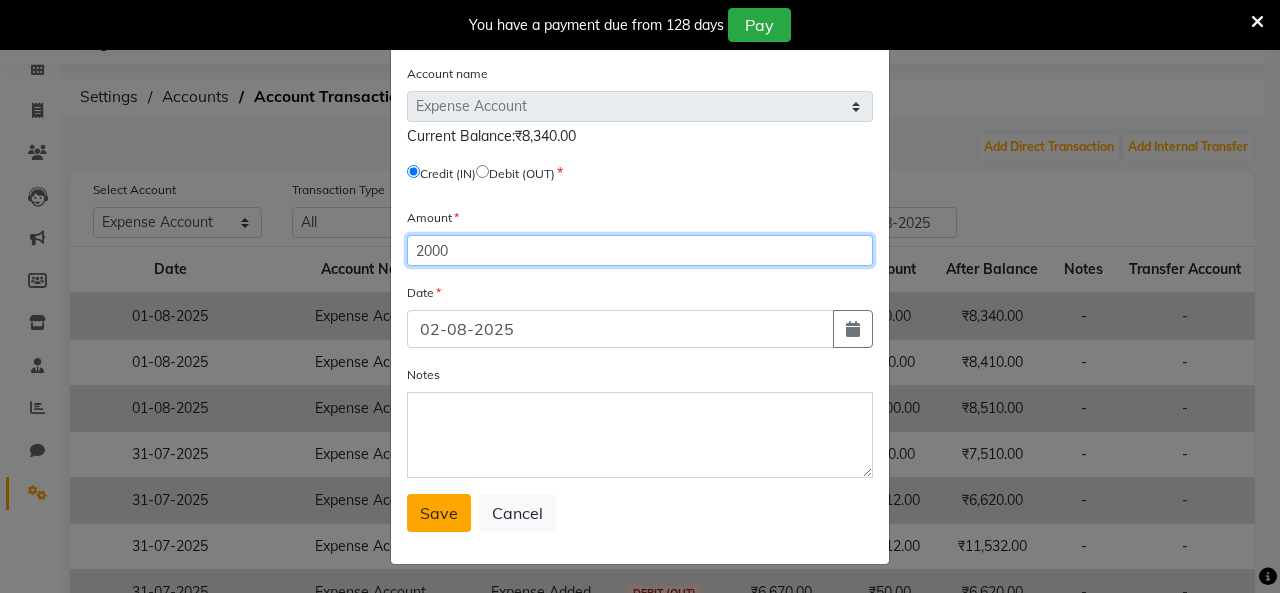 type on "2000" 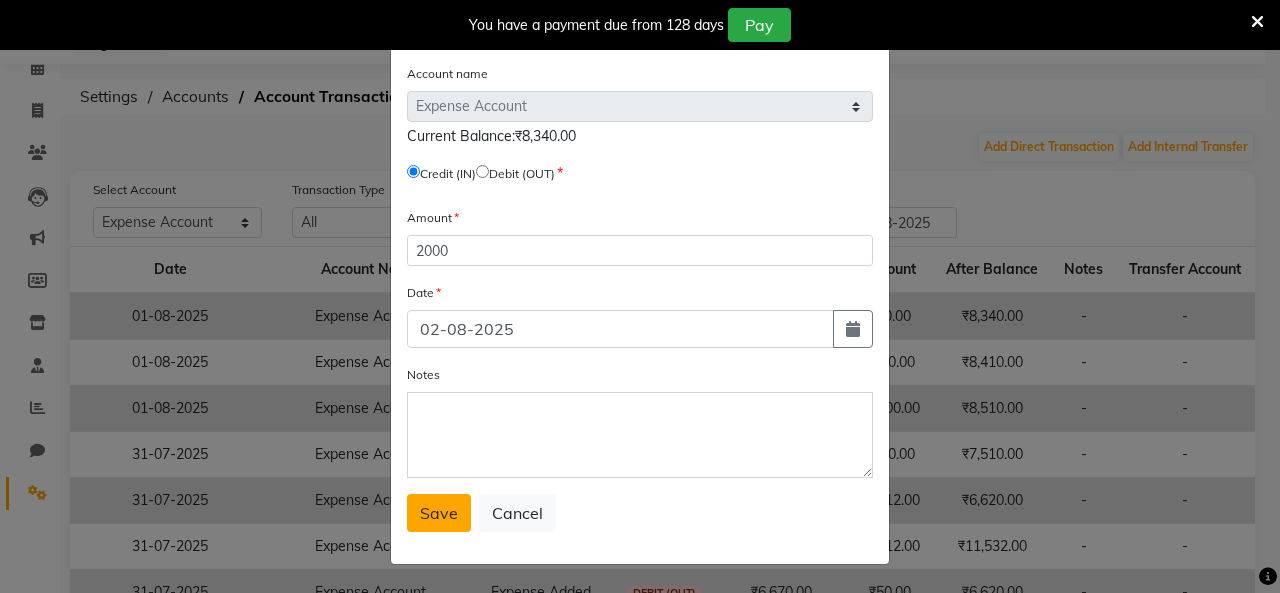 click on "Save" at bounding box center [439, 513] 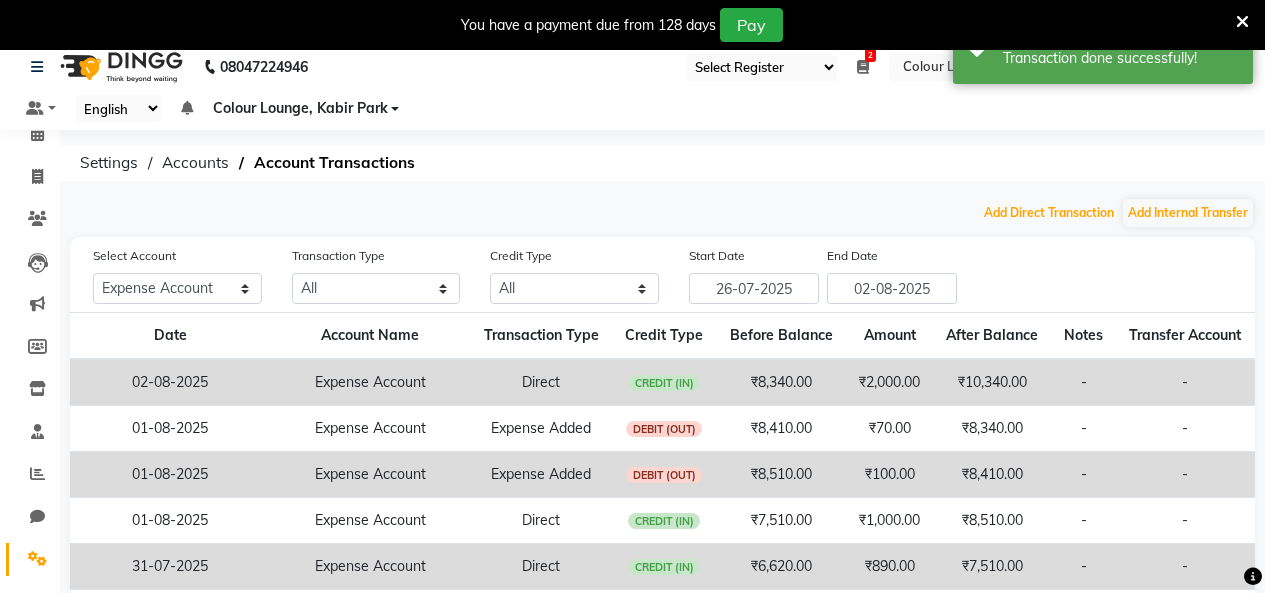 scroll, scrollTop: 0, scrollLeft: 0, axis: both 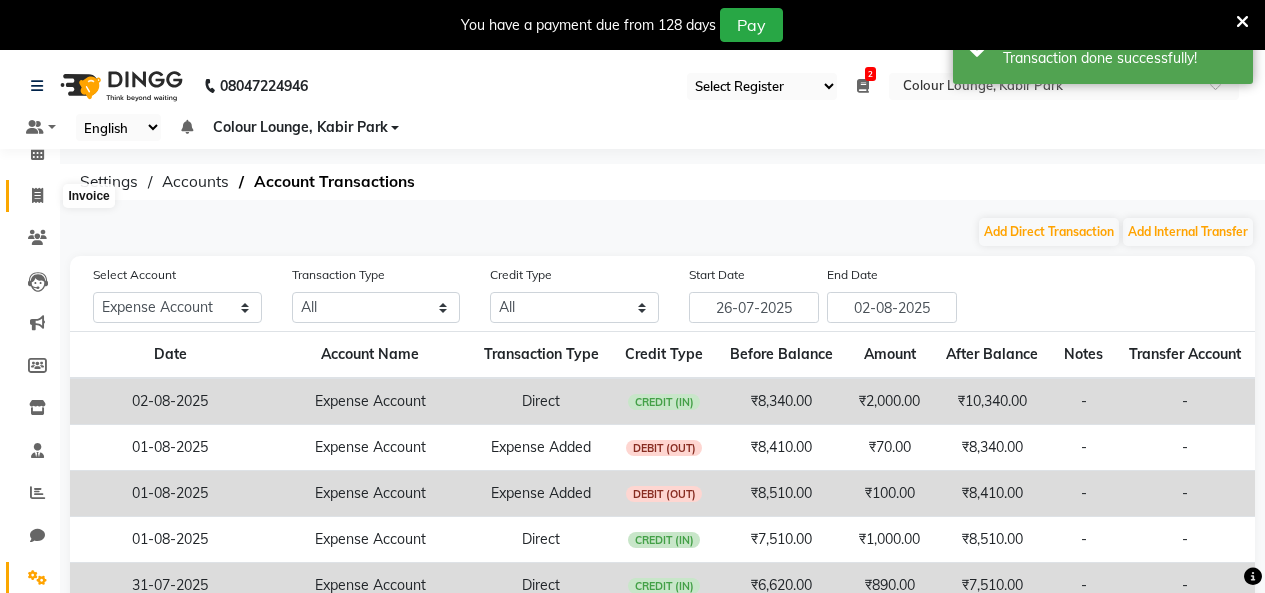 click 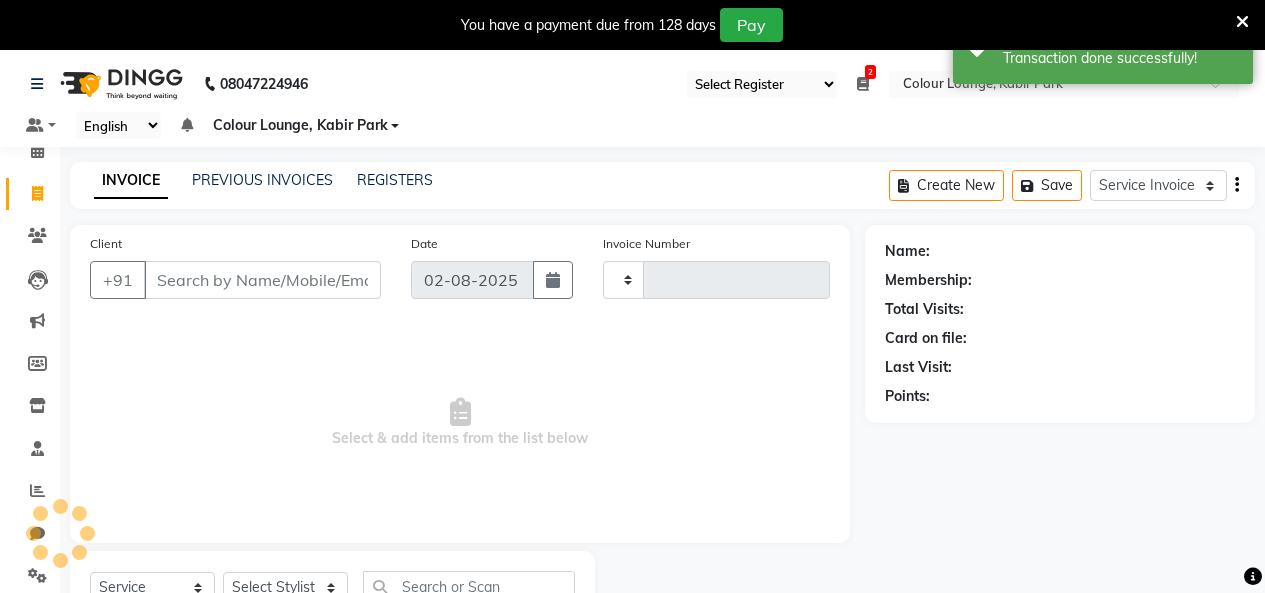 type on "2530" 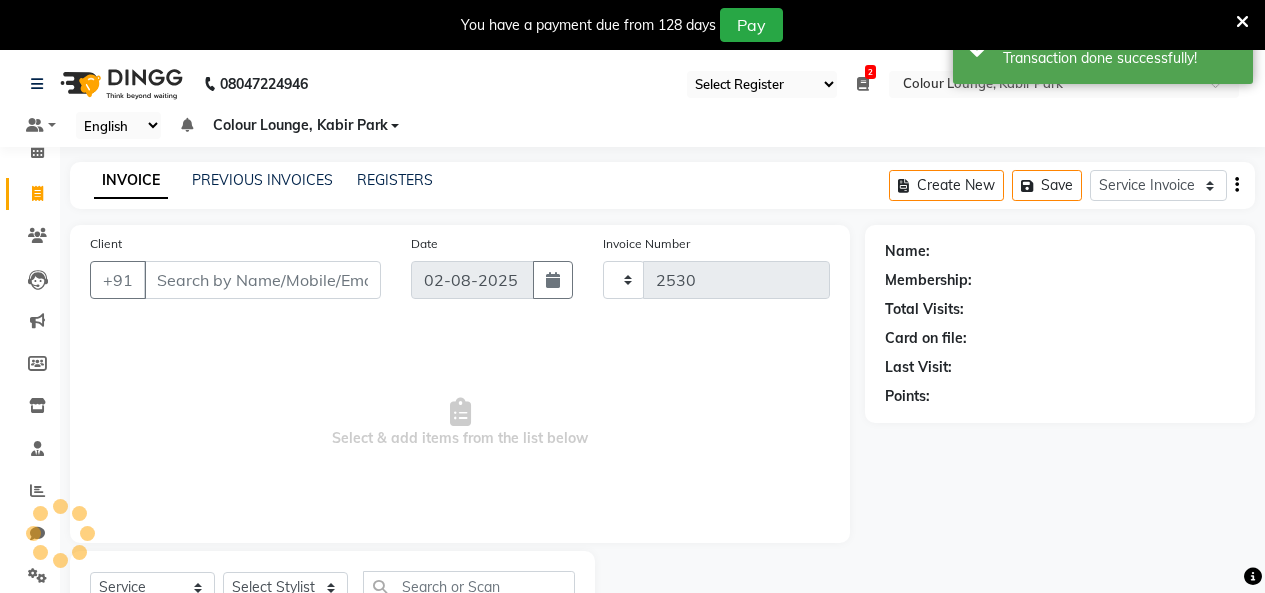 scroll, scrollTop: 85, scrollLeft: 0, axis: vertical 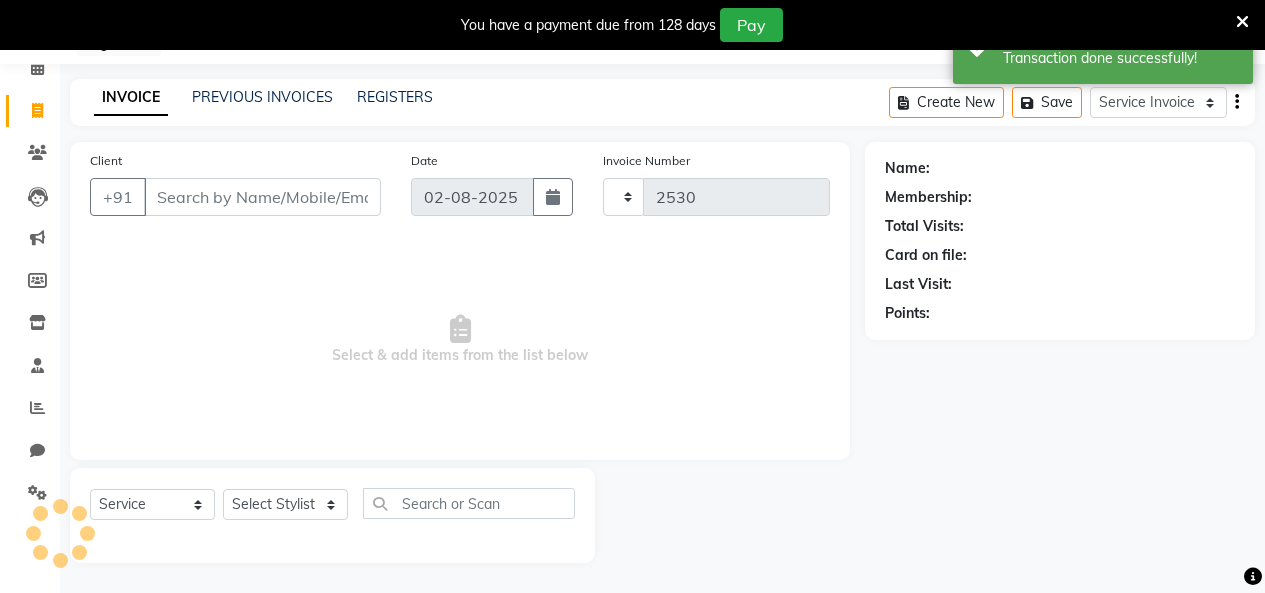 select on "8015" 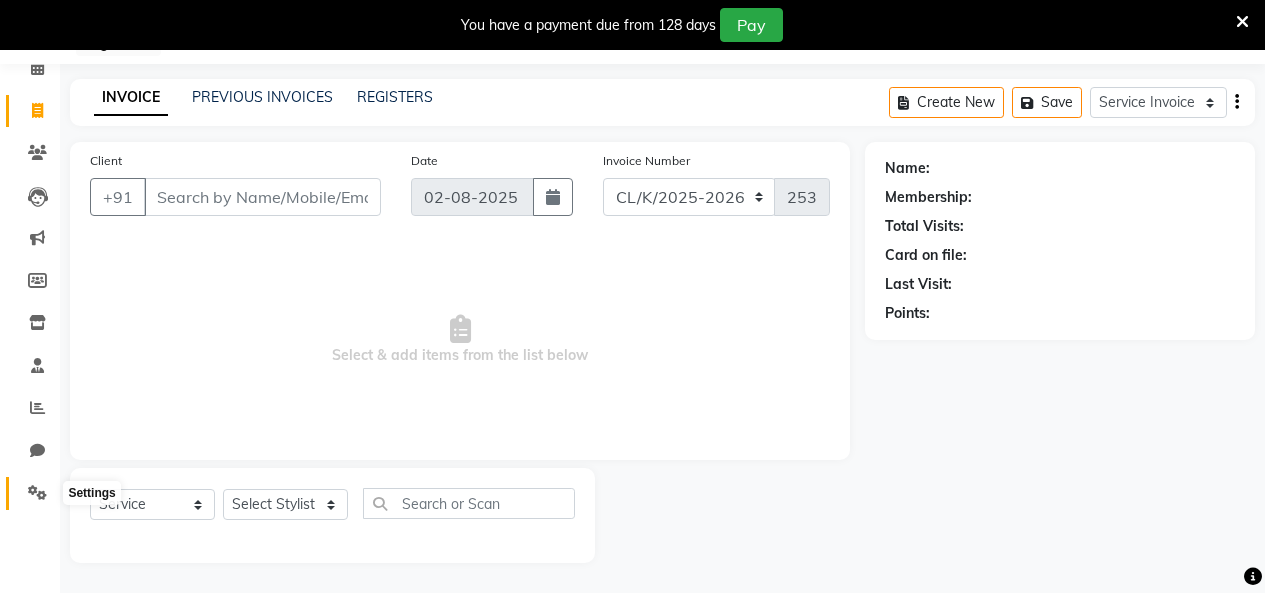 click 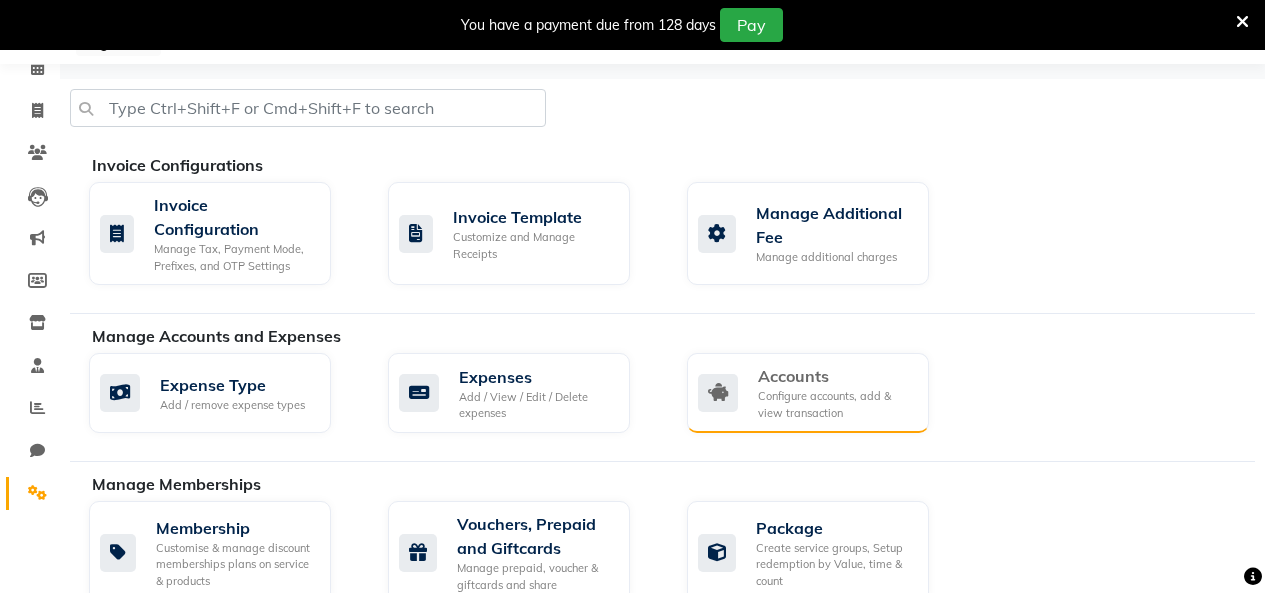 click 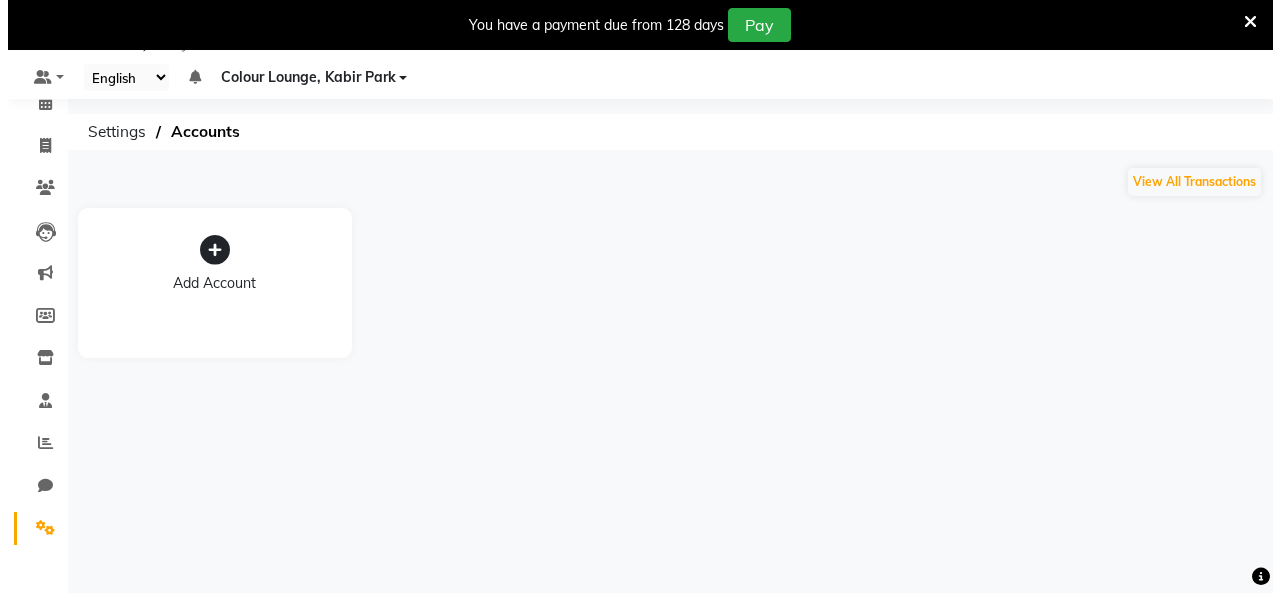 scroll, scrollTop: 50, scrollLeft: 0, axis: vertical 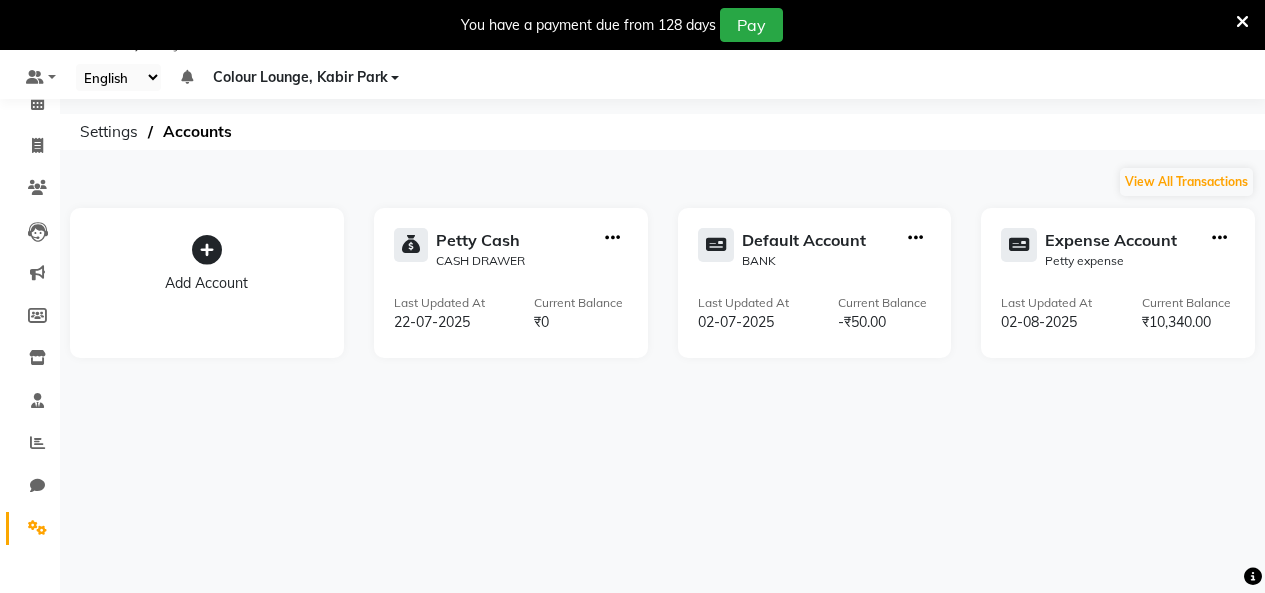 click on "Settings" 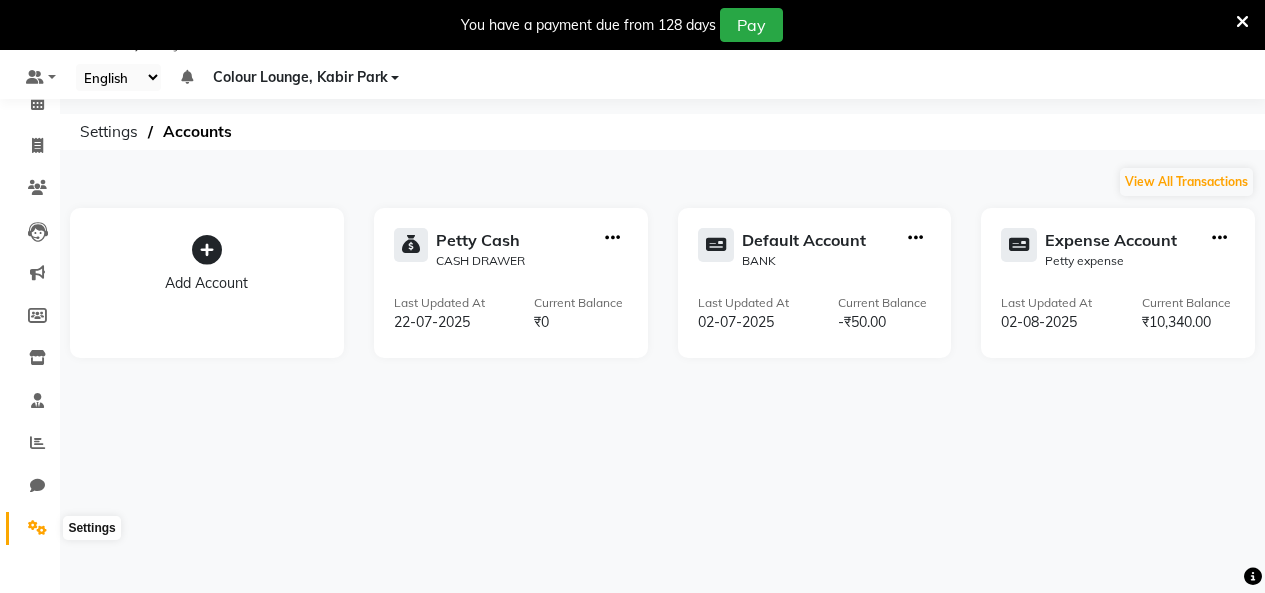 click 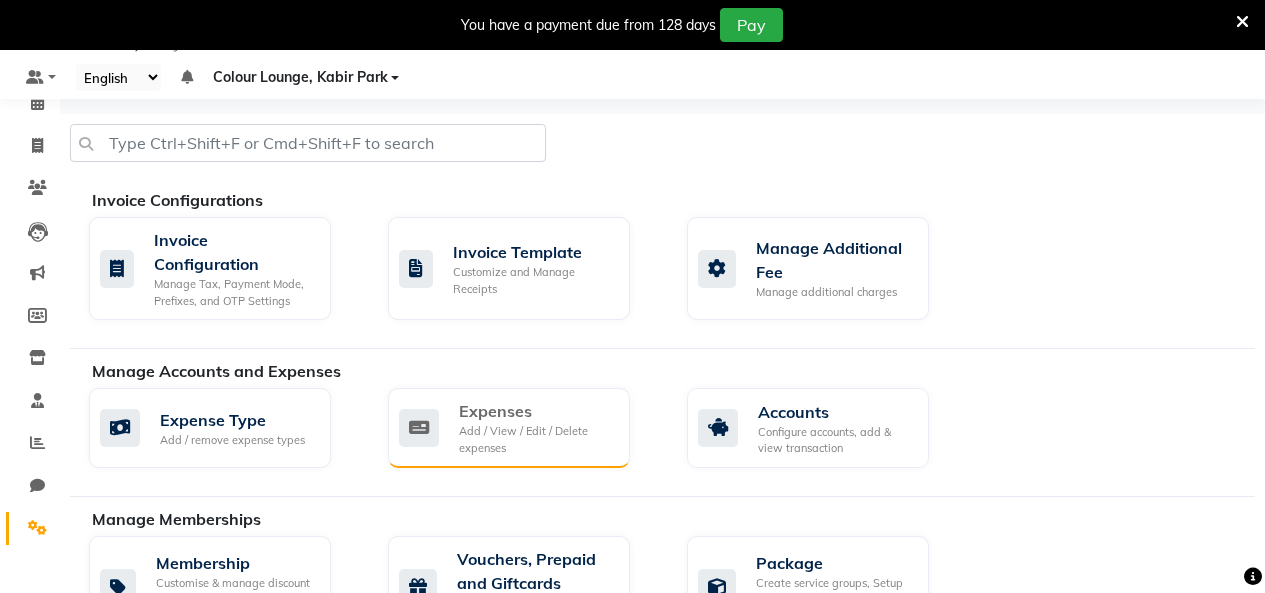 click on "Add / View / Edit / Delete expenses" 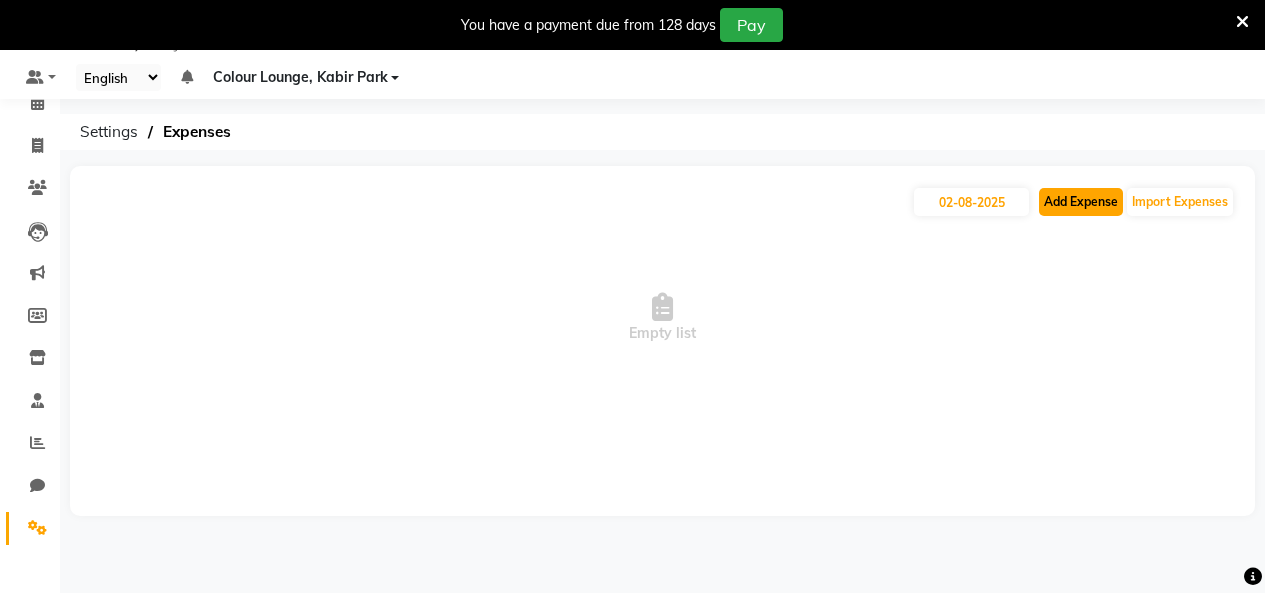 click on "Add Expense" 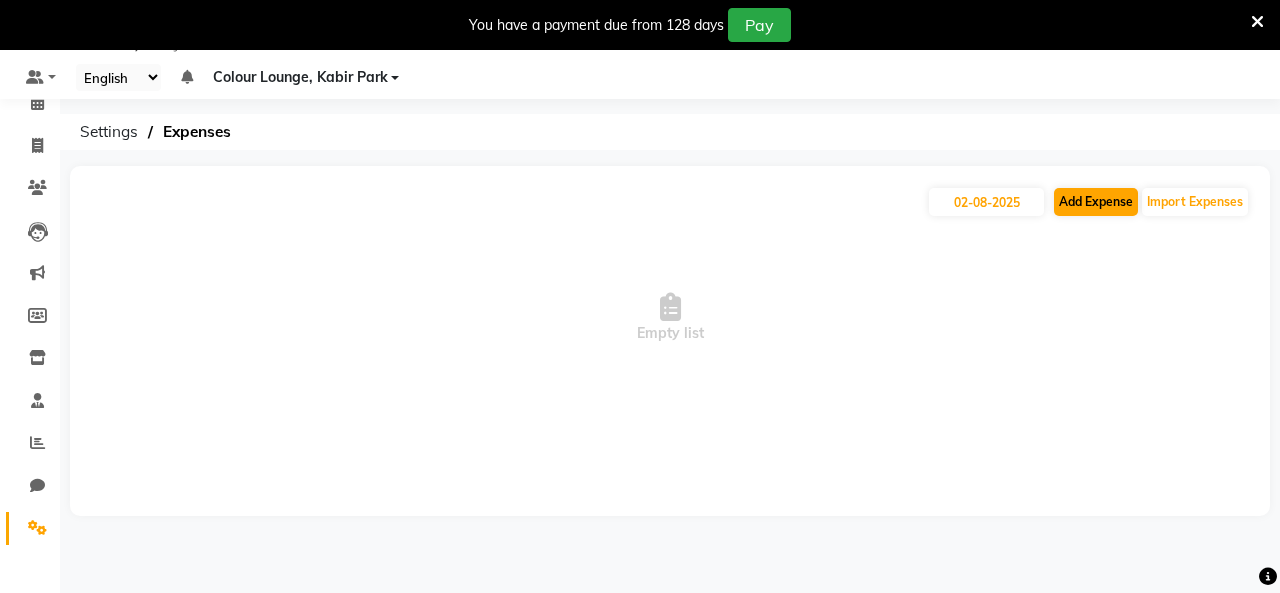 select on "1" 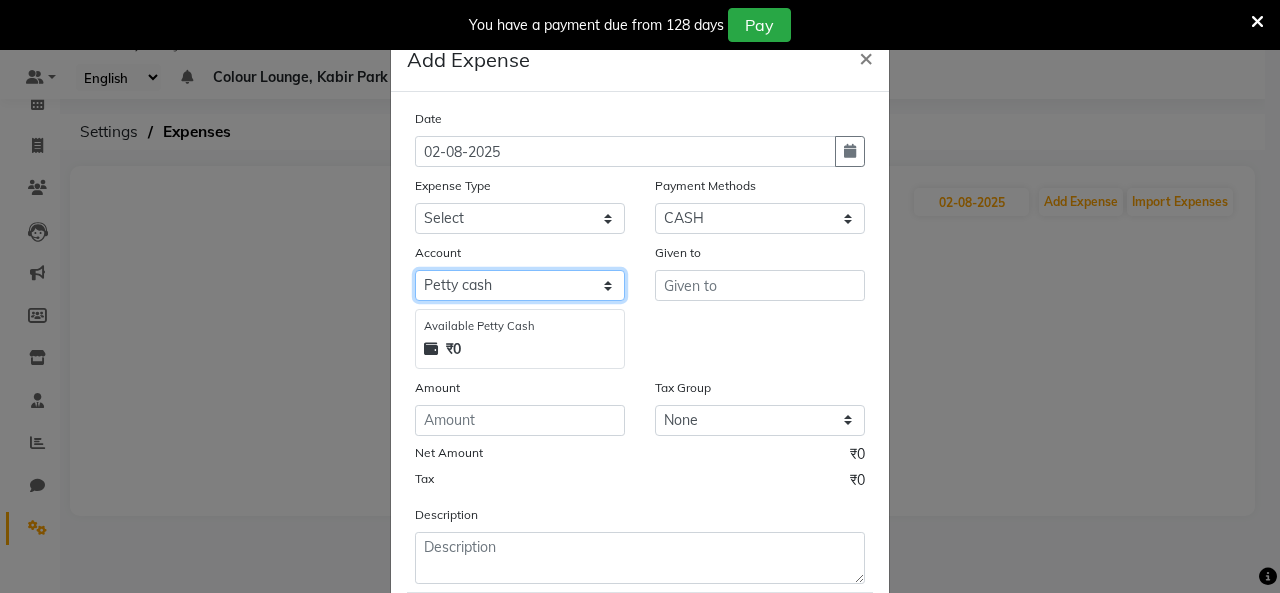 click on "Select Petty cash Default account Expense Account" 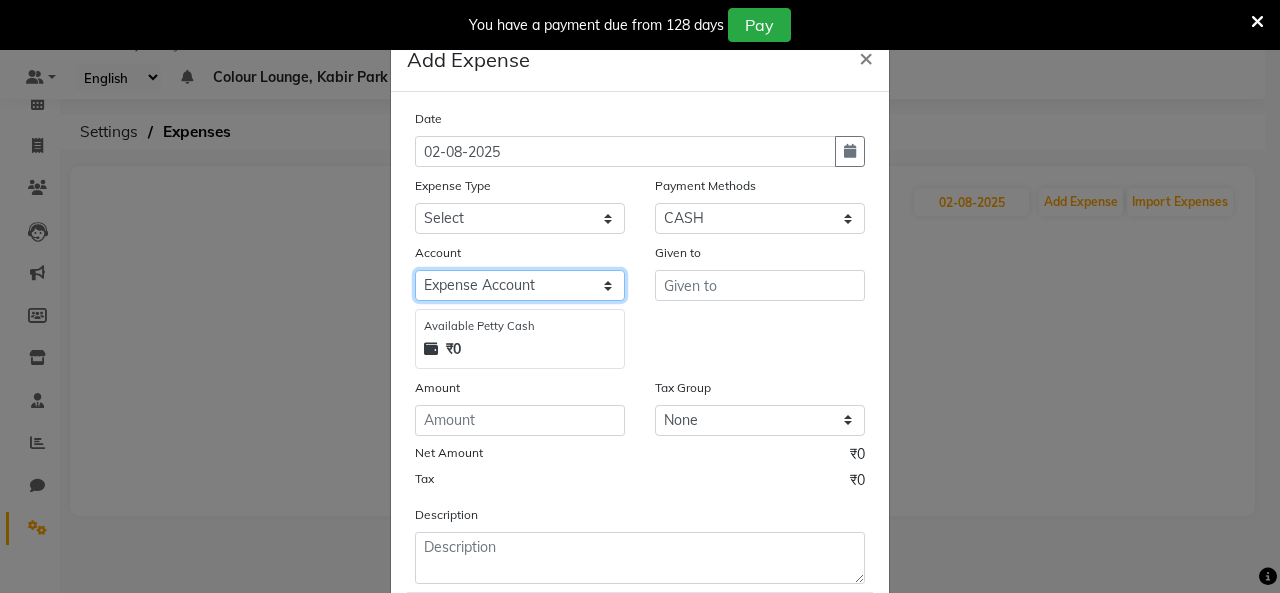 click on "Select Petty cash Default account Expense Account" 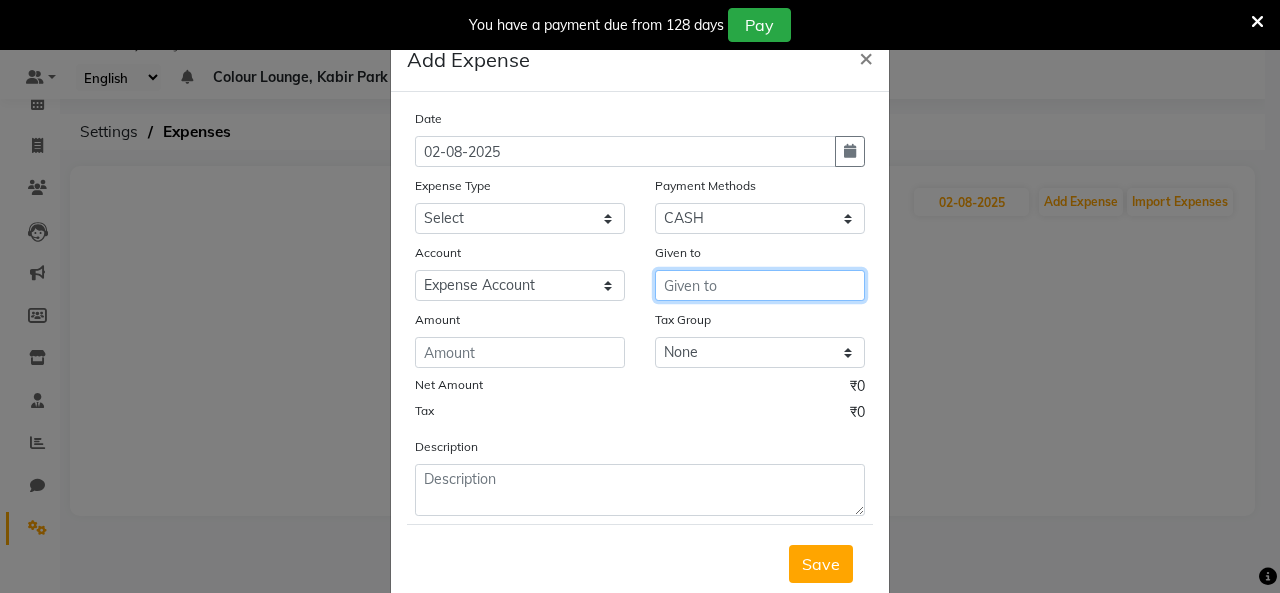 click at bounding box center (760, 285) 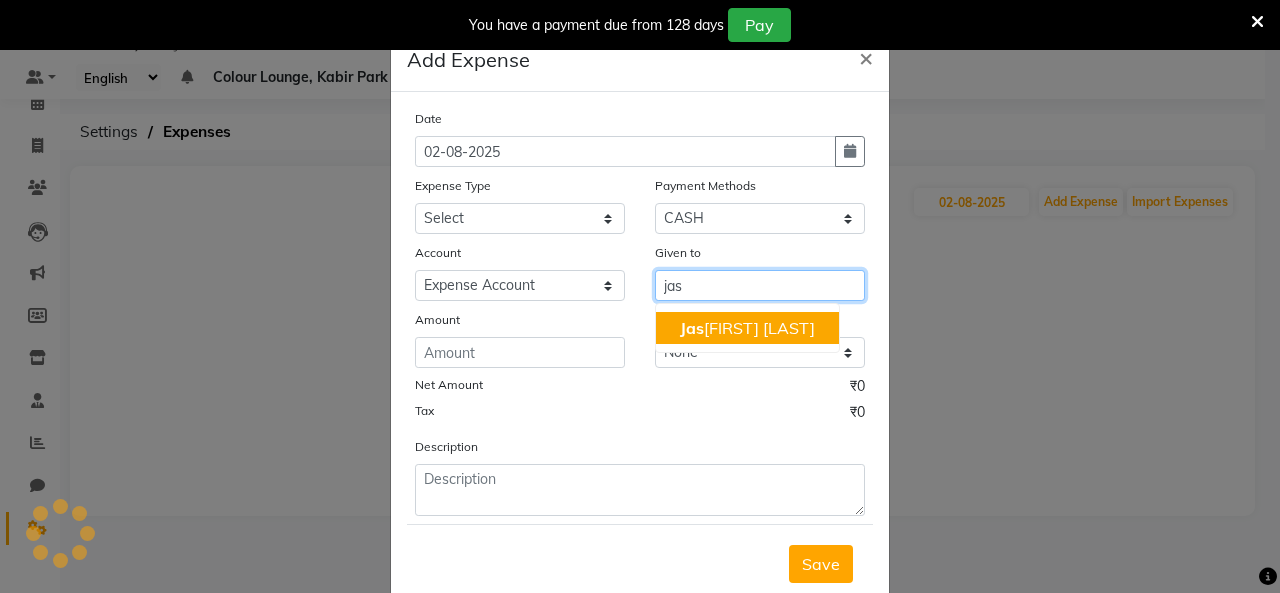 click on "Jas" 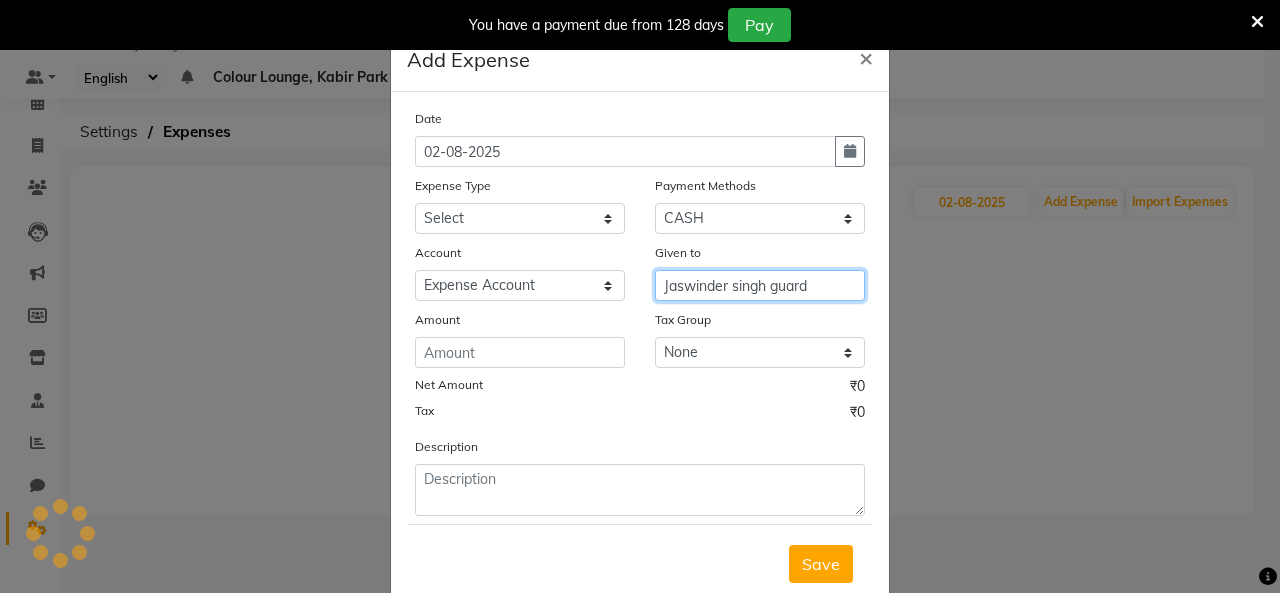 type on "Jaswinder singh guard" 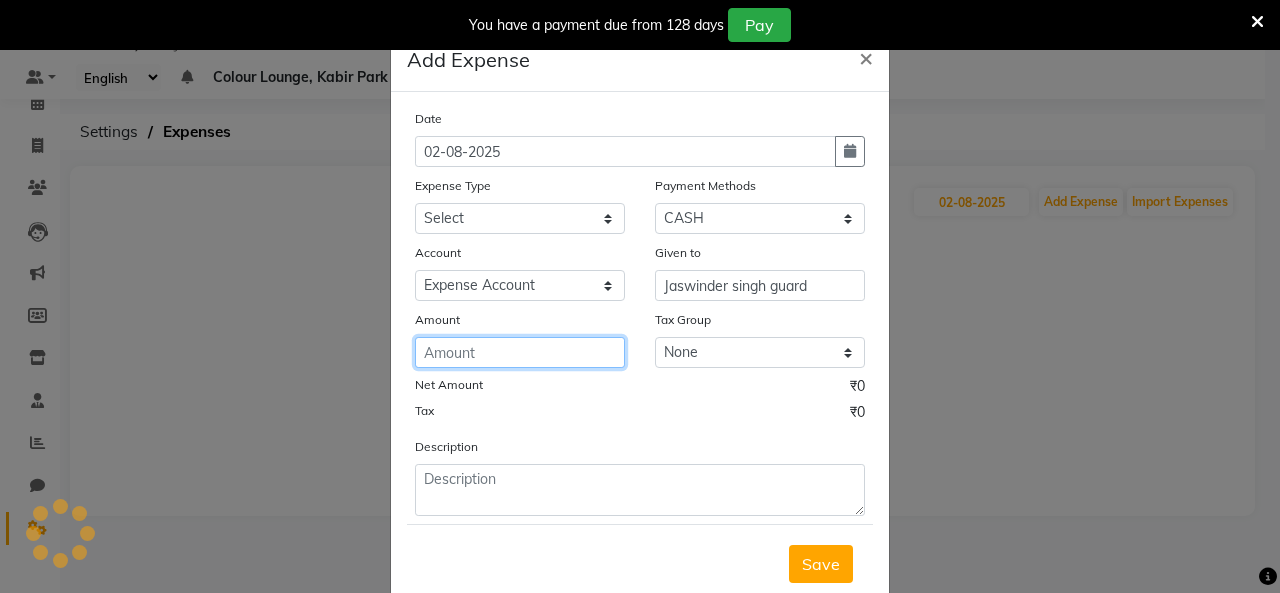 click 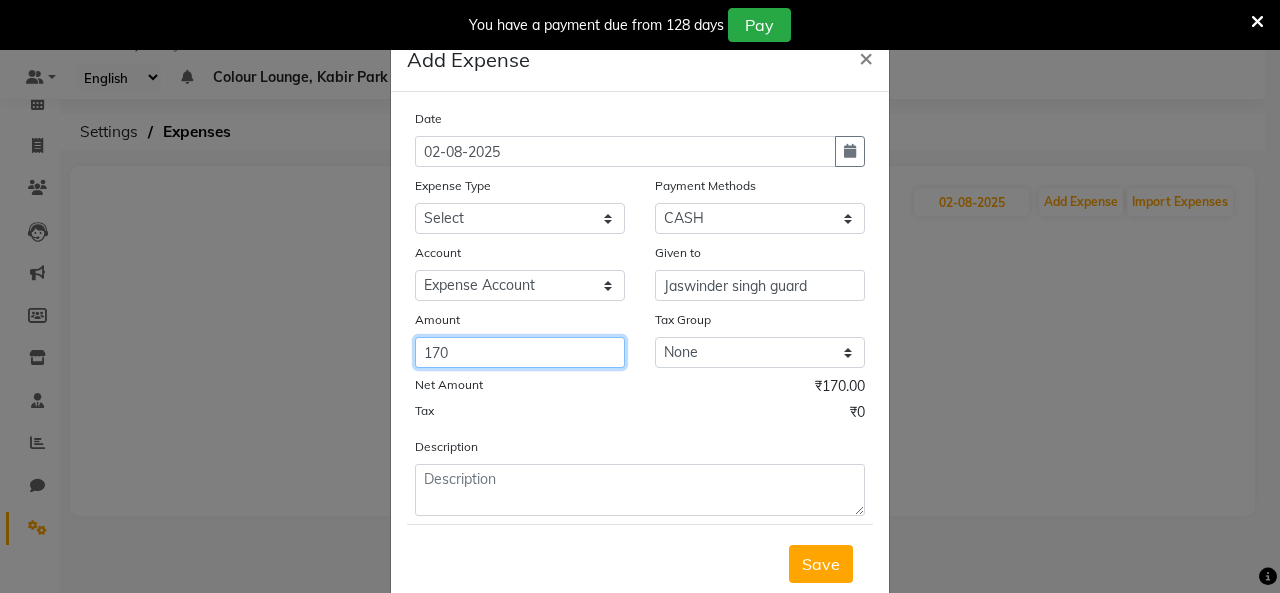 type on "170" 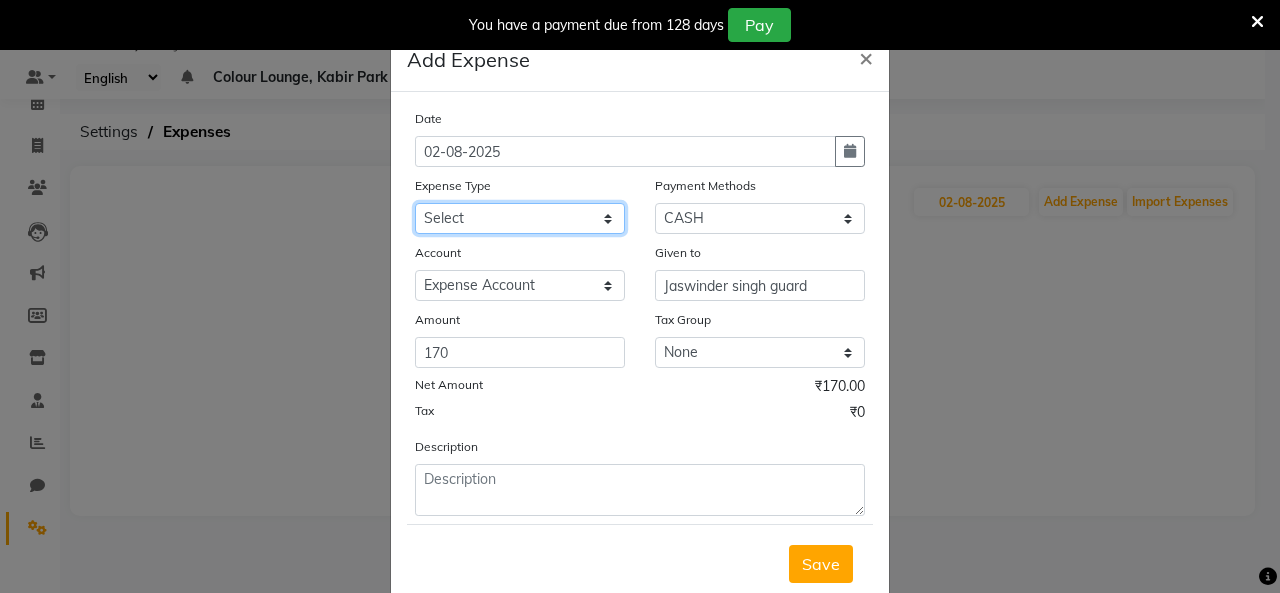 click on "Select Advance Salary Bank charges Car maintenance  Cash transfer to bank Cash transfer to hub Client Snacks Clinical charges Equipment Fuel Govt fee Incentive Insurance International purchase Loan Repayment Maintenance Marketing Miscellaneous MRA Other Pantry Product Rent Salary Staff Snacks Tax Tea & Refreshment Utilities" 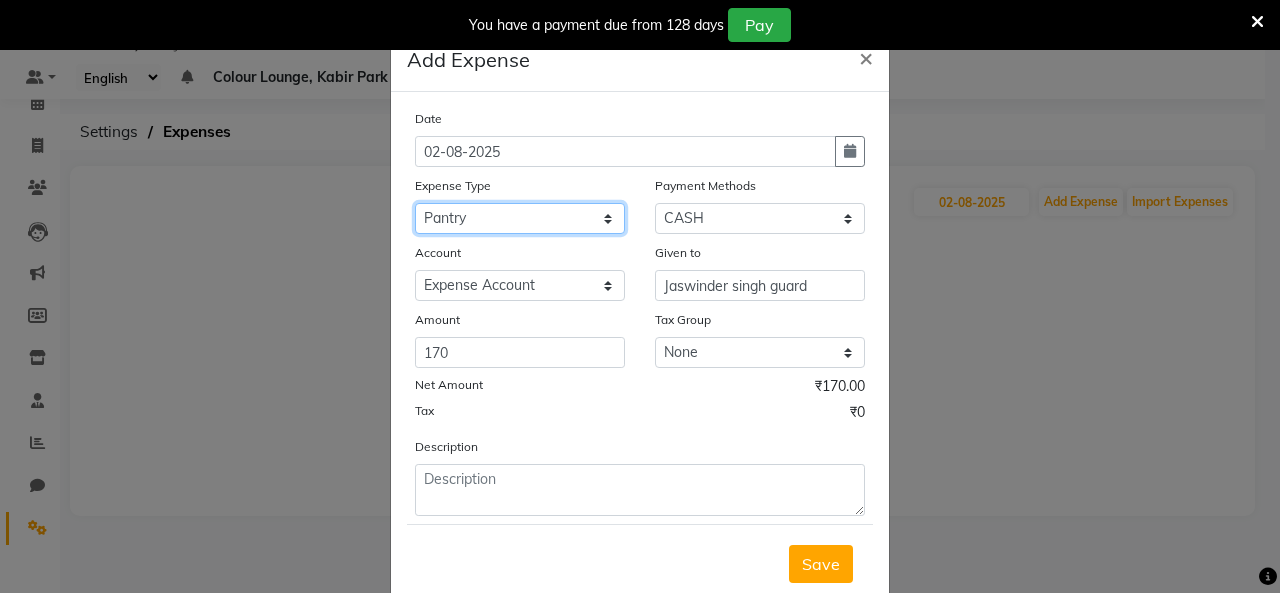 click on "Select Advance Salary Bank charges Car maintenance  Cash transfer to bank Cash transfer to hub Client Snacks Clinical charges Equipment Fuel Govt fee Incentive Insurance International purchase Loan Repayment Maintenance Marketing Miscellaneous MRA Other Pantry Product Rent Salary Staff Snacks Tax Tea & Refreshment Utilities" 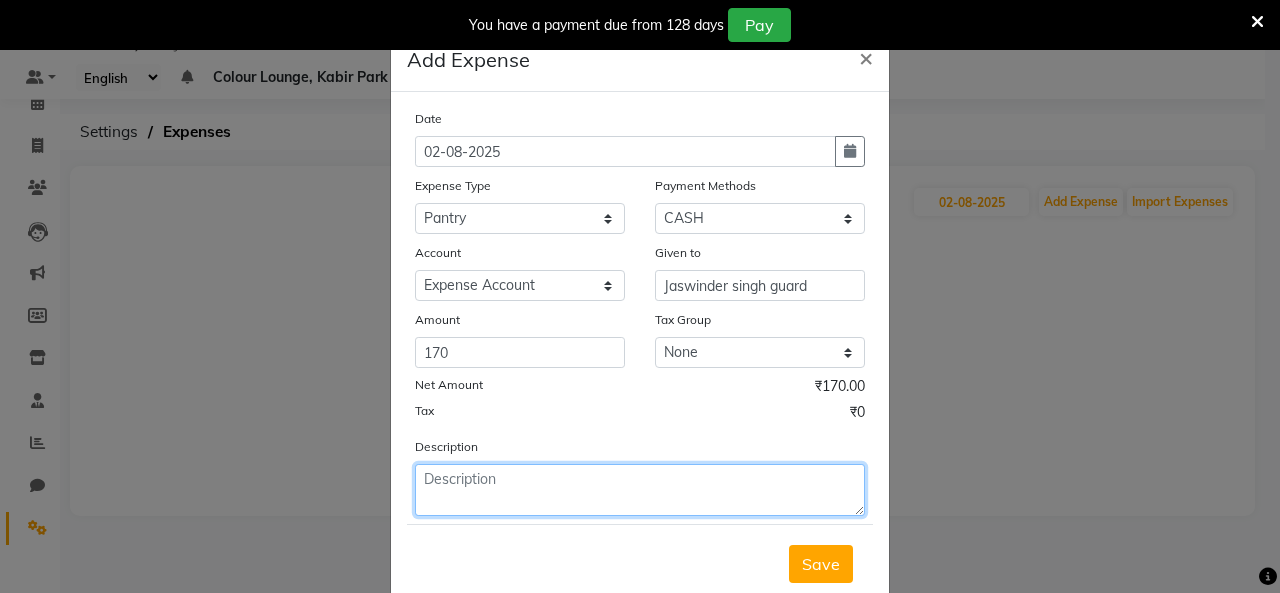 click 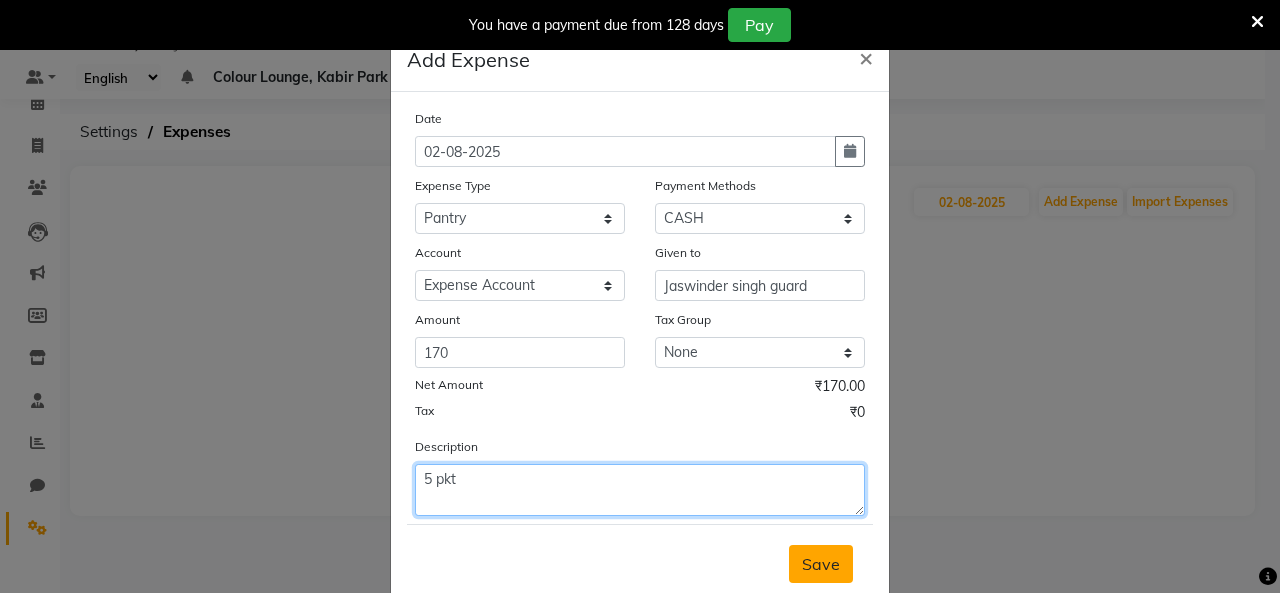 type on "5 pkt" 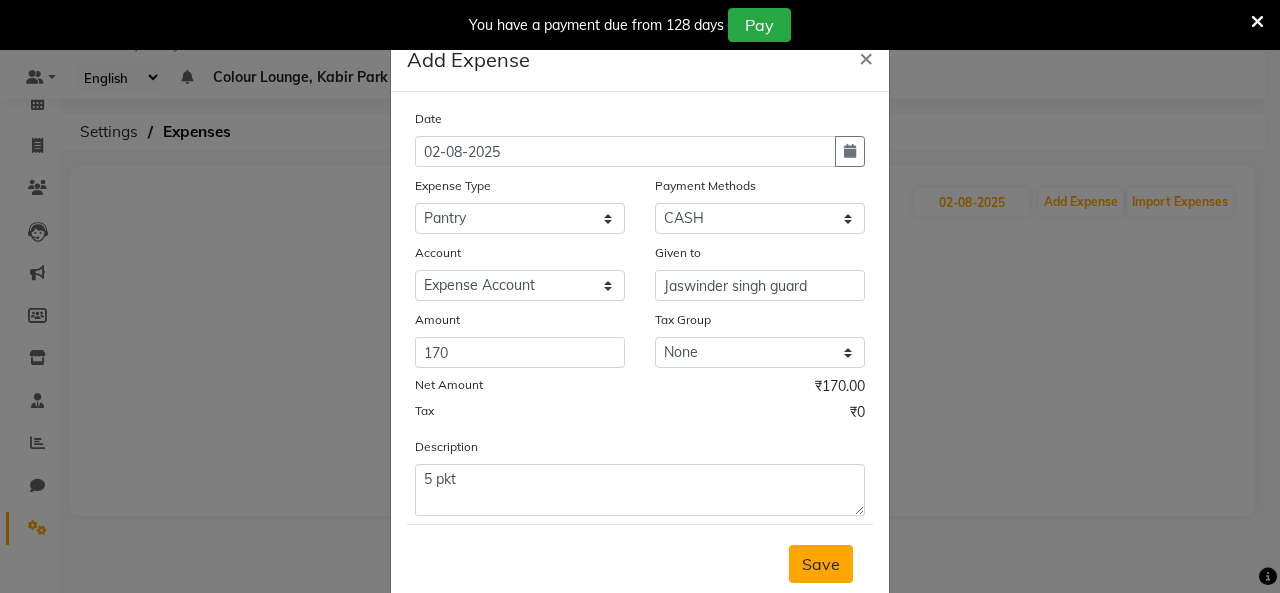 click on "Save" at bounding box center (821, 564) 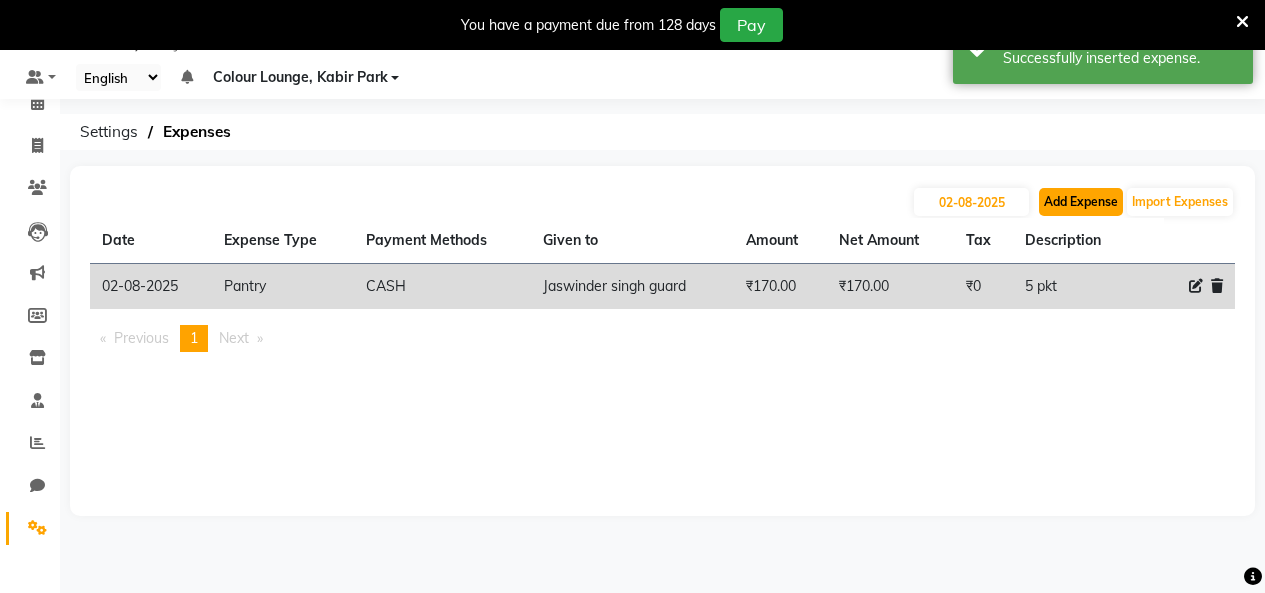 click on "Add Expense" 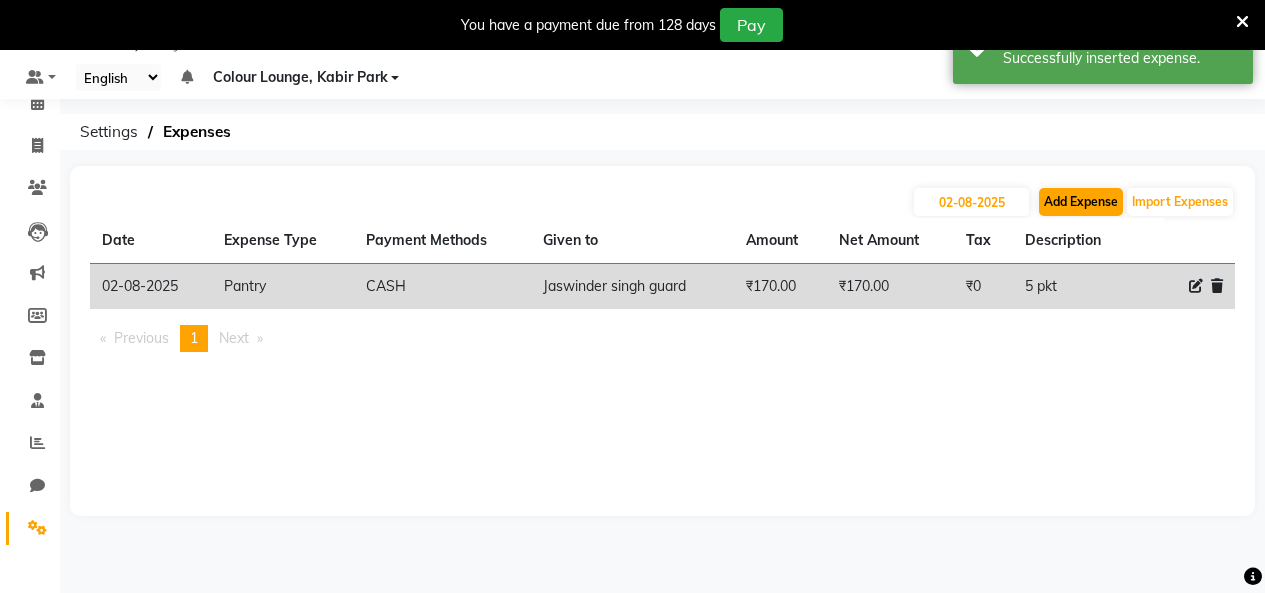 select on "1" 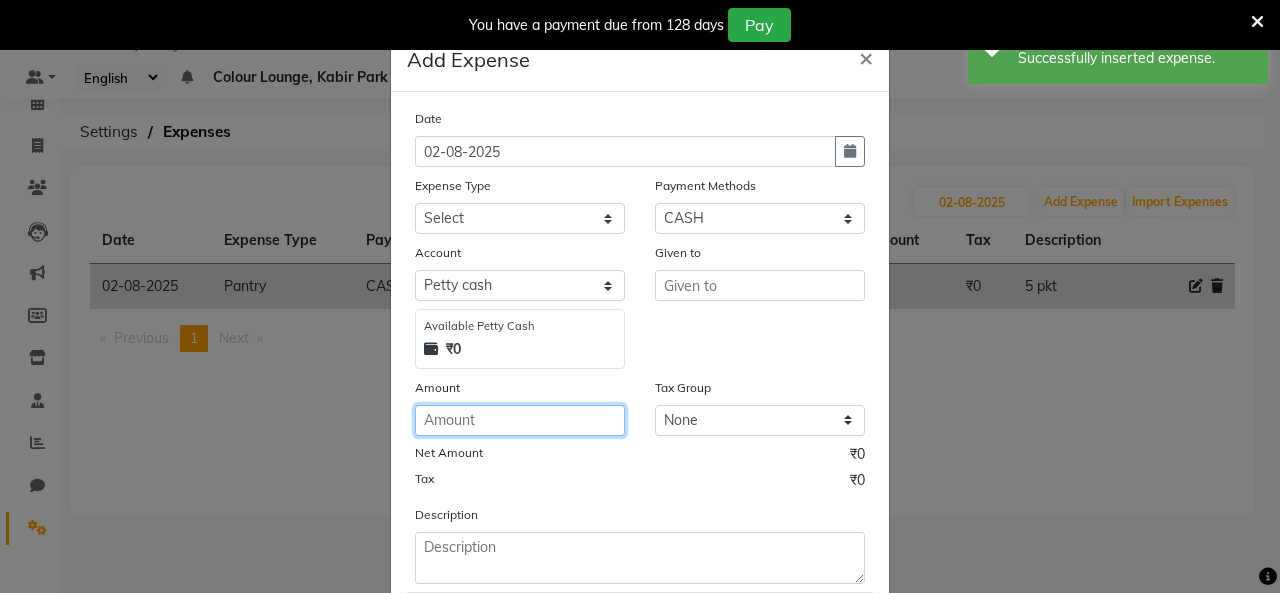 click 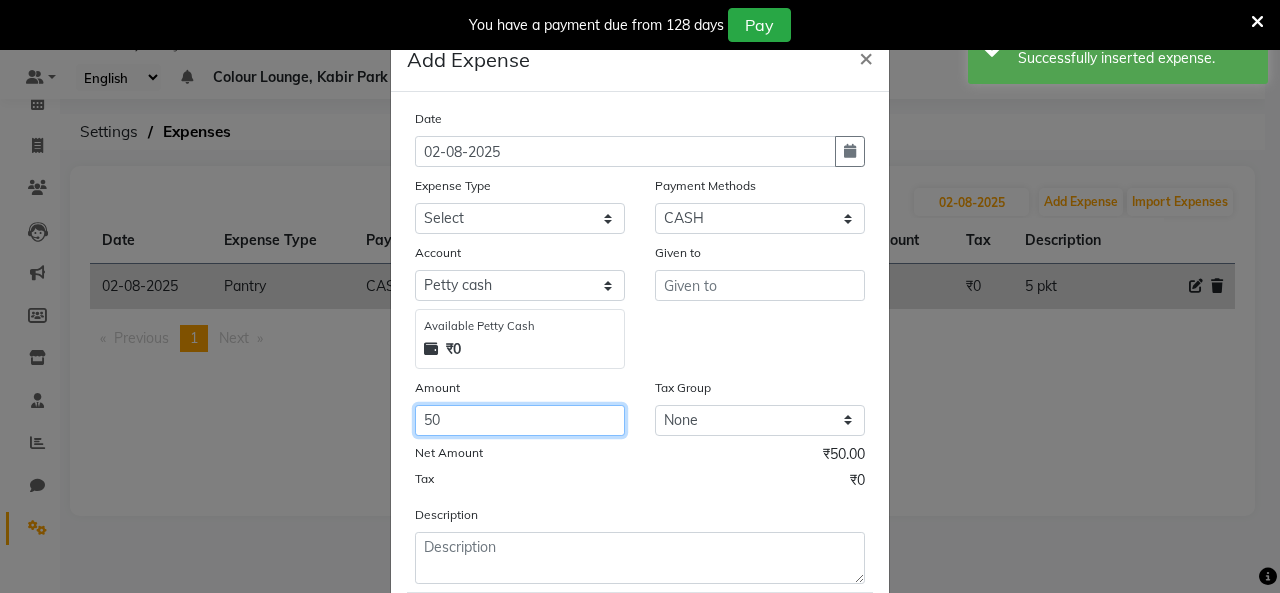 type on "50" 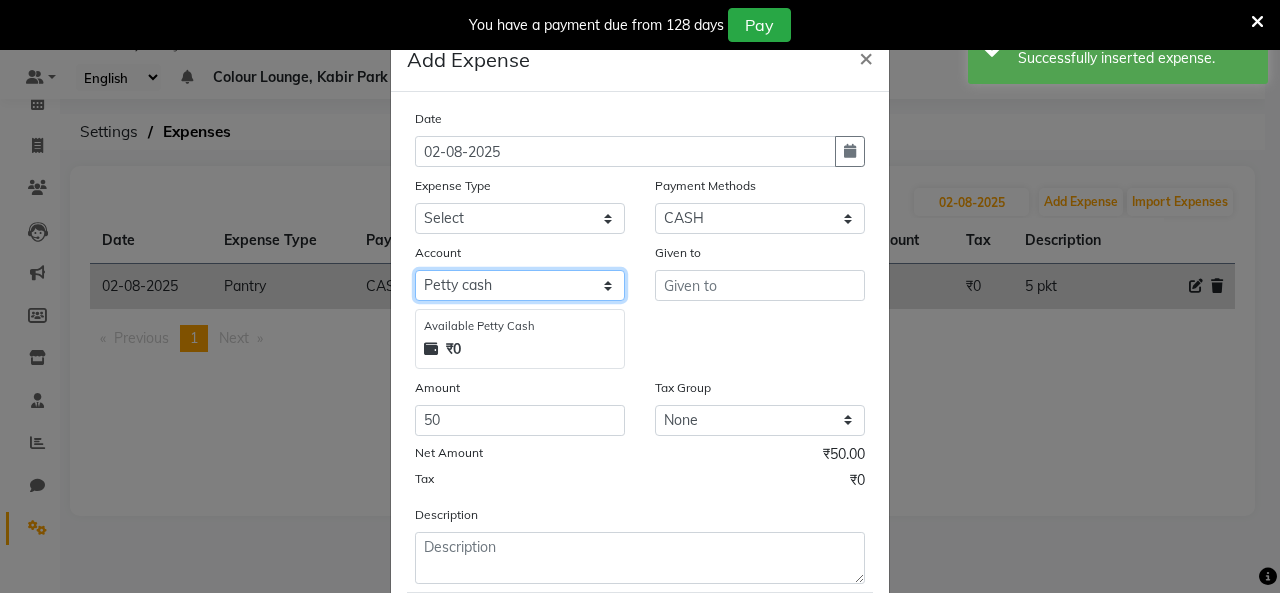 click on "Select Petty cash Default account Expense Account" 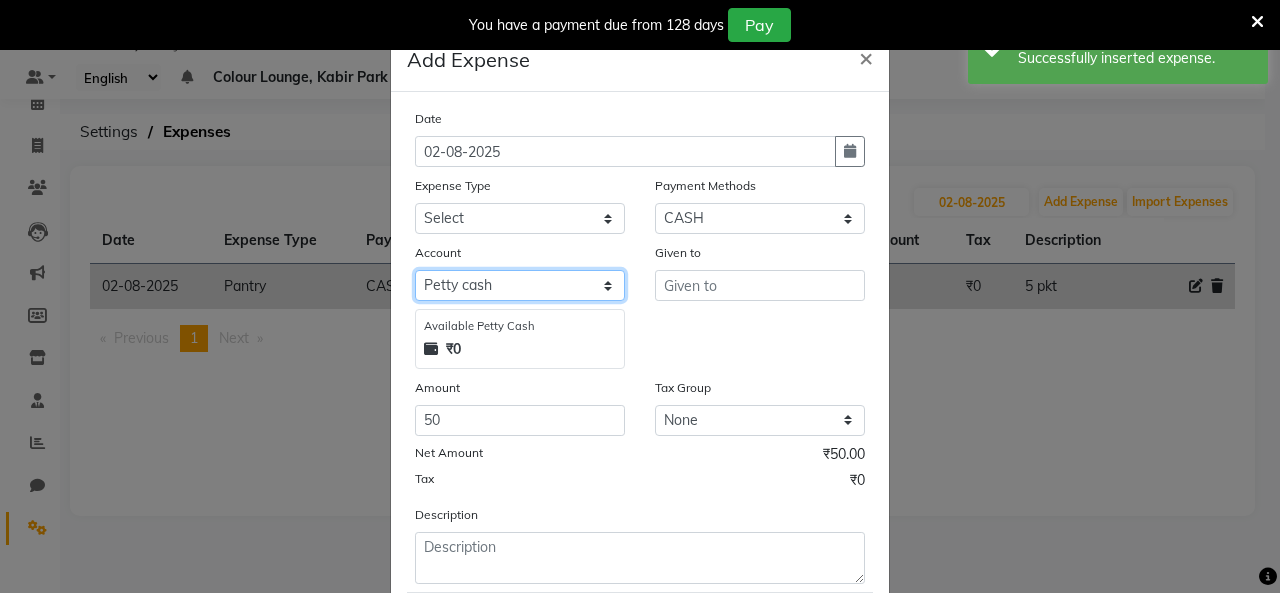 select on "7254" 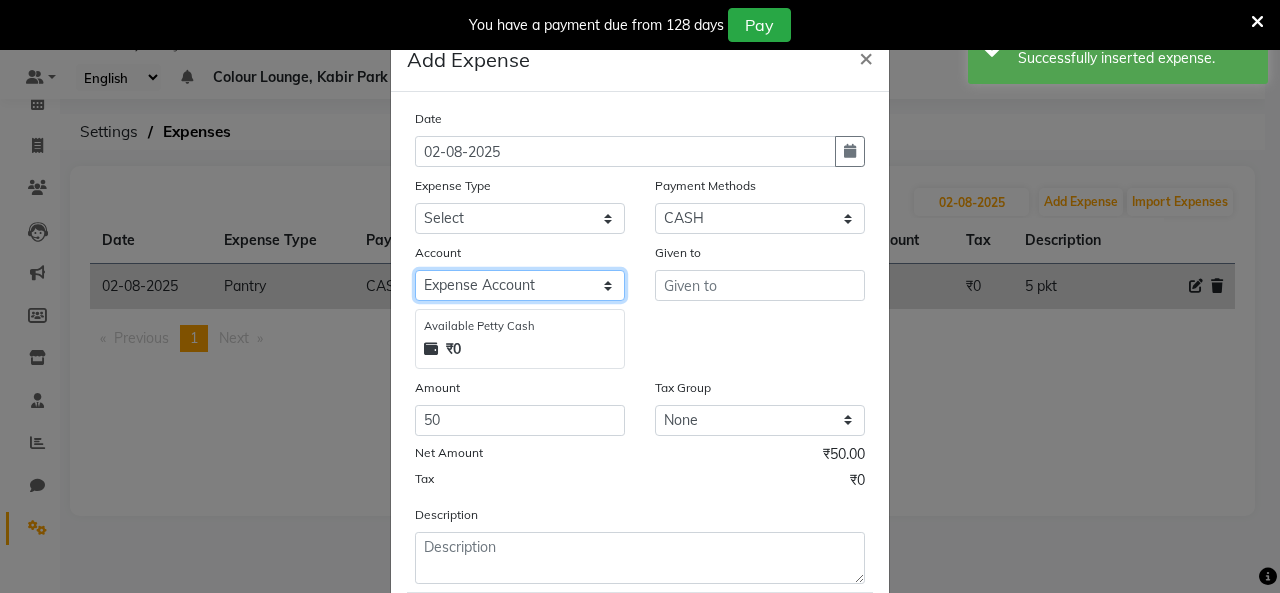 click on "Select Petty cash Default account Expense Account" 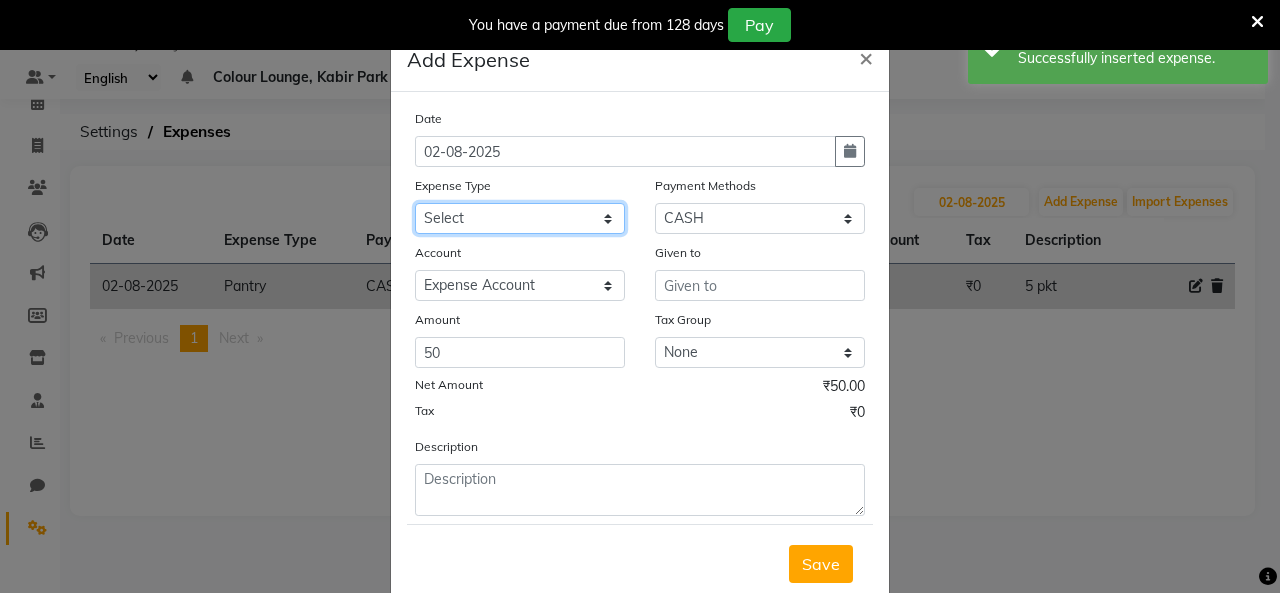 click on "Select Advance Salary Bank charges Car maintenance  Cash transfer to bank Cash transfer to hub Client Snacks Clinical charges Equipment Fuel Govt fee Incentive Insurance International purchase Loan Repayment Maintenance Marketing Miscellaneous MRA Other Pantry Product Rent Salary Staff Snacks Tax Tea & Refreshment Utilities" 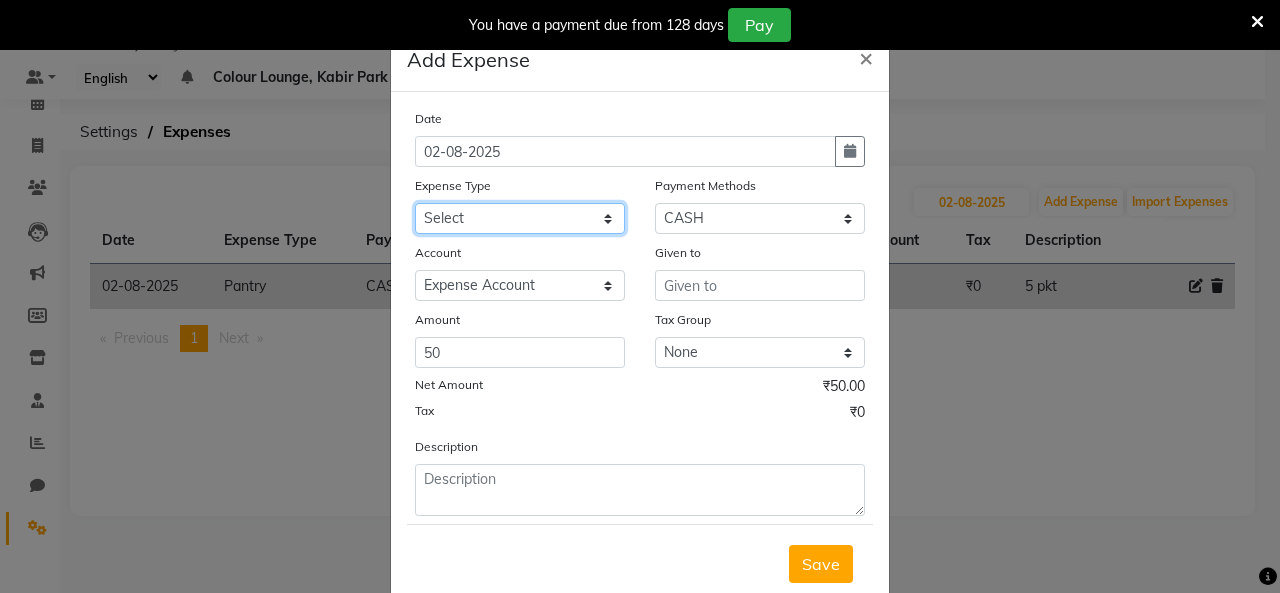 select on "17" 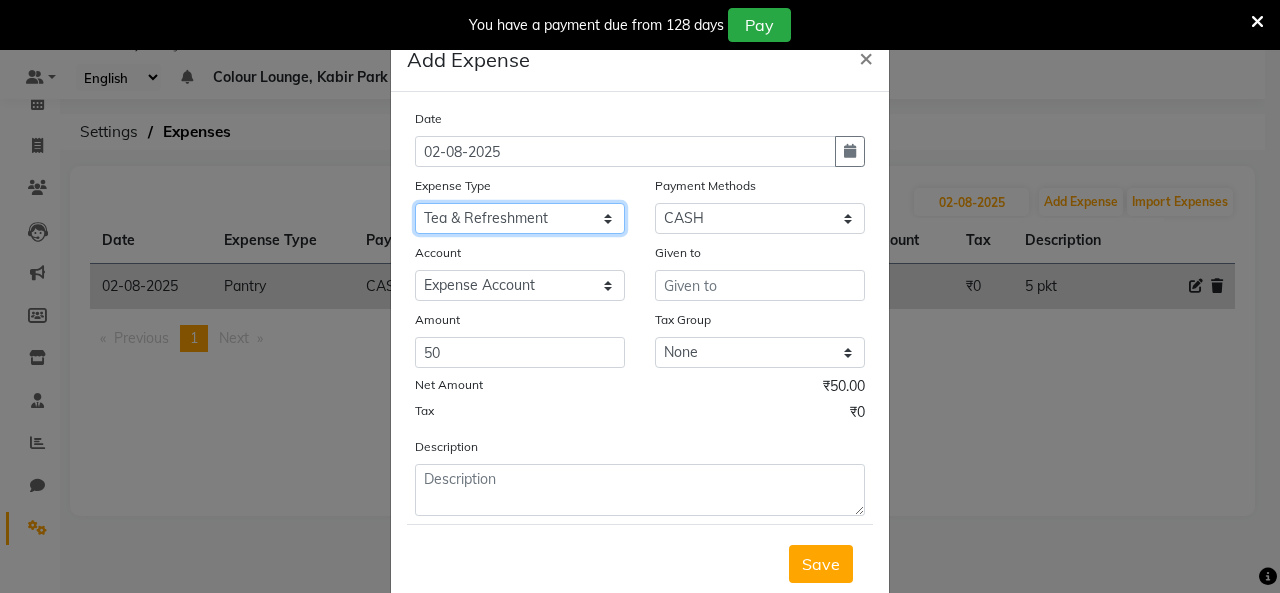 click on "Select Advance Salary Bank charges Car maintenance  Cash transfer to bank Cash transfer to hub Client Snacks Clinical charges Equipment Fuel Govt fee Incentive Insurance International purchase Loan Repayment Maintenance Marketing Miscellaneous MRA Other Pantry Product Rent Salary Staff Snacks Tax Tea & Refreshment Utilities" 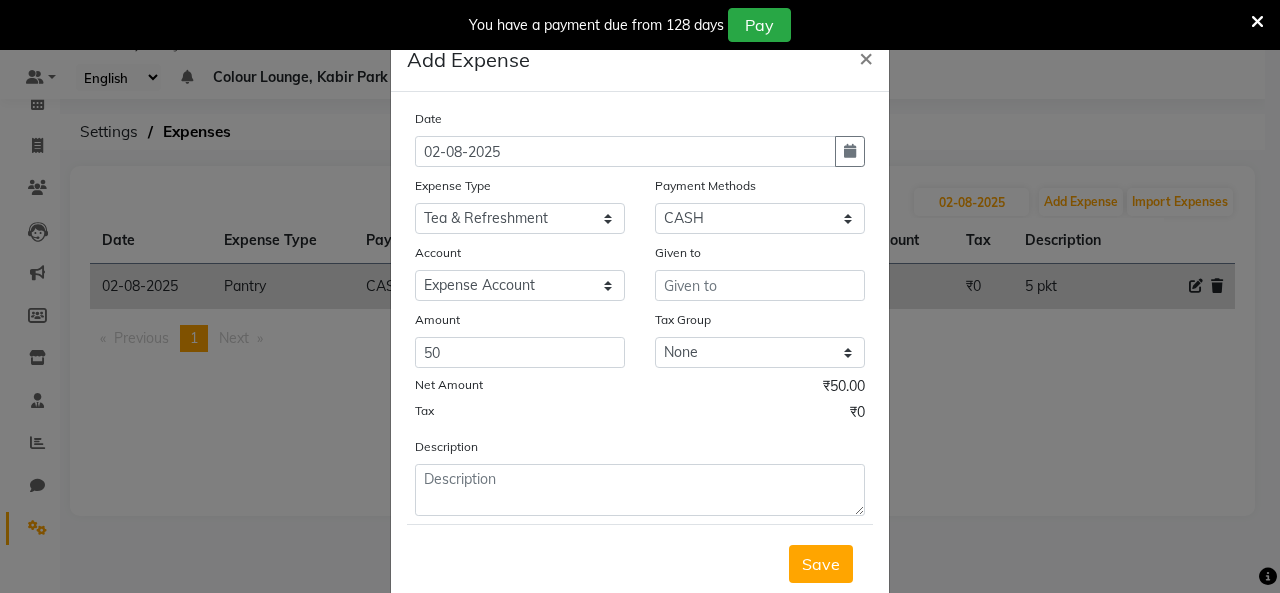drag, startPoint x: 706, startPoint y: 267, endPoint x: 700, endPoint y: 284, distance: 18.027756 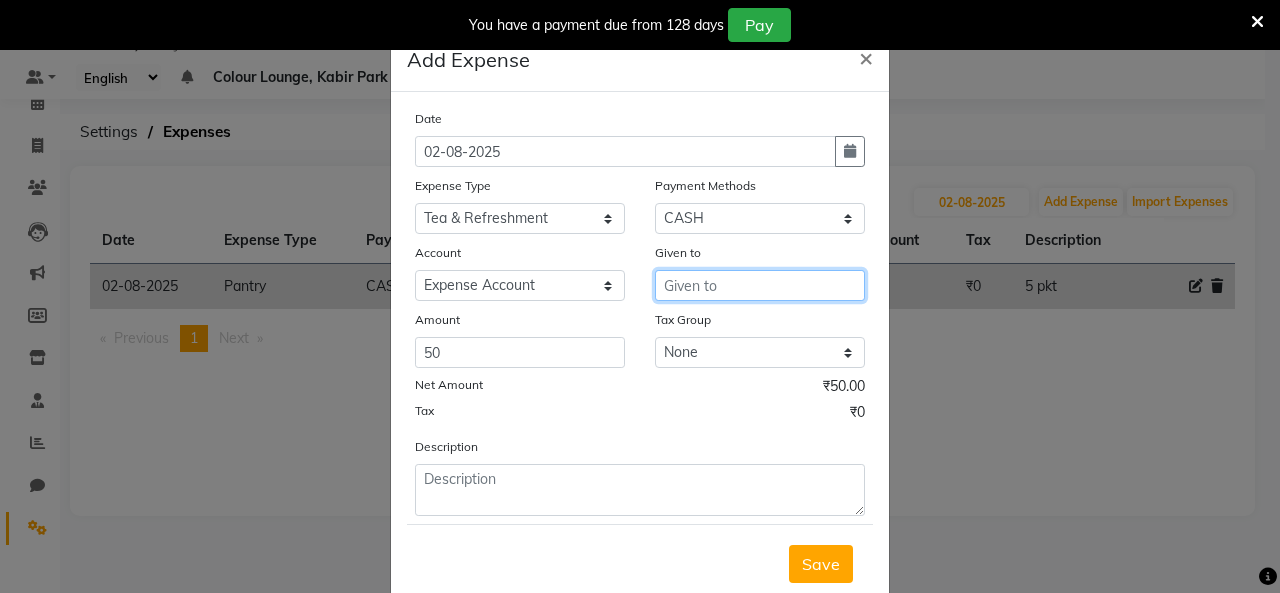 drag, startPoint x: 695, startPoint y: 293, endPoint x: 692, endPoint y: 304, distance: 11.401754 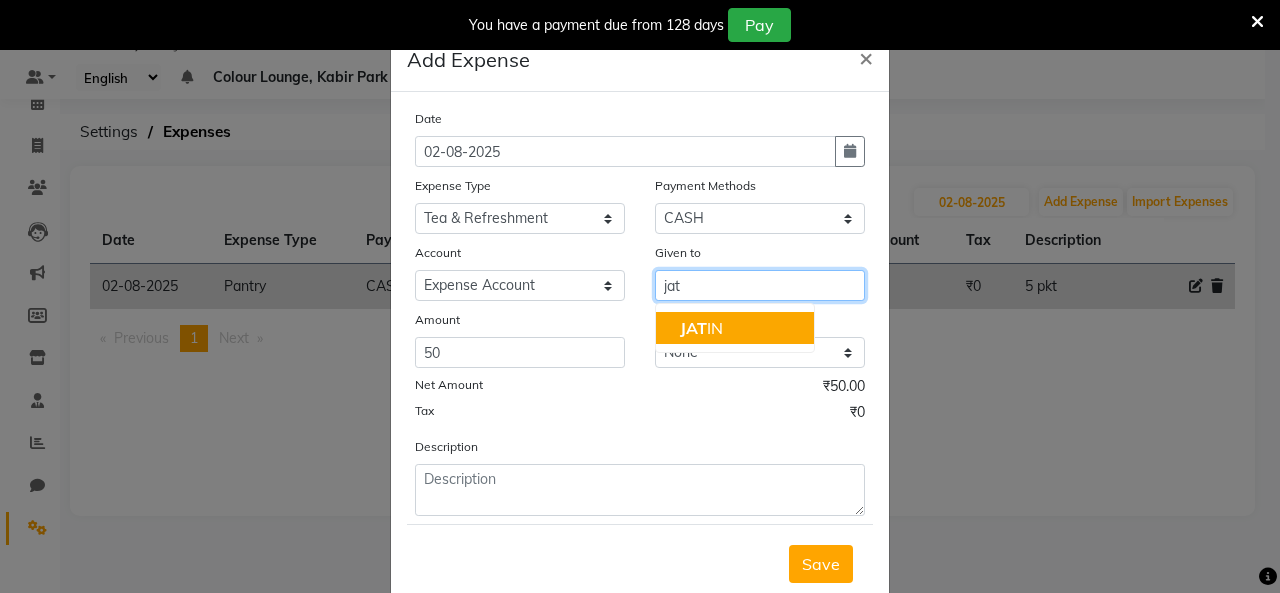 drag, startPoint x: 694, startPoint y: 334, endPoint x: 664, endPoint y: 339, distance: 30.413813 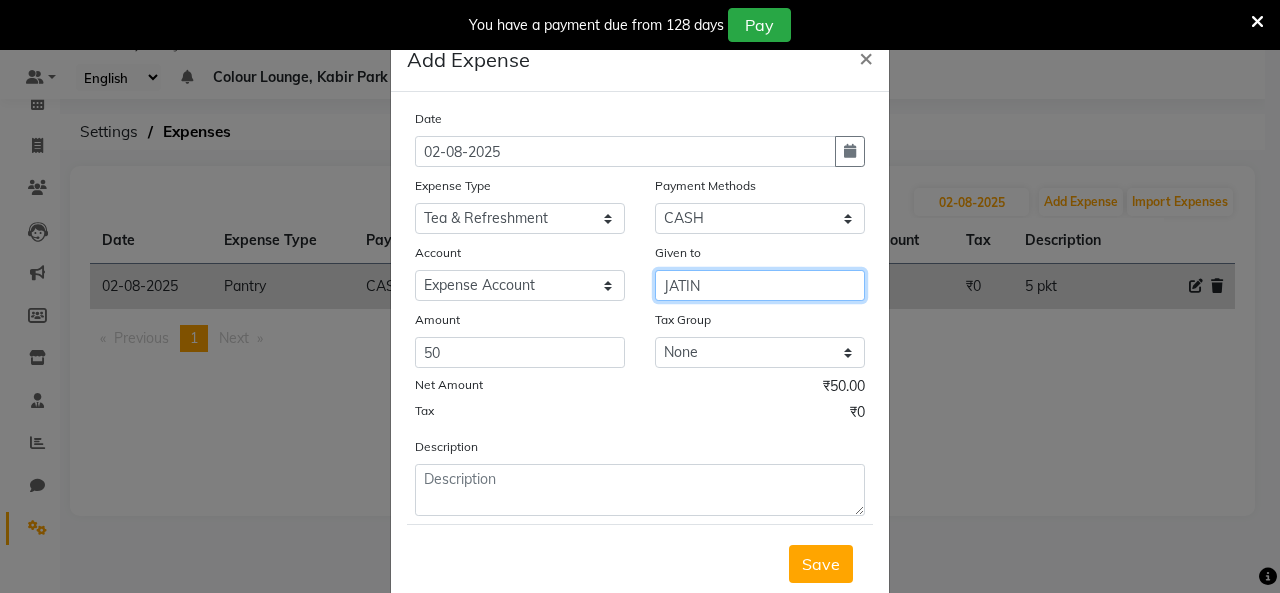type on "JATIN" 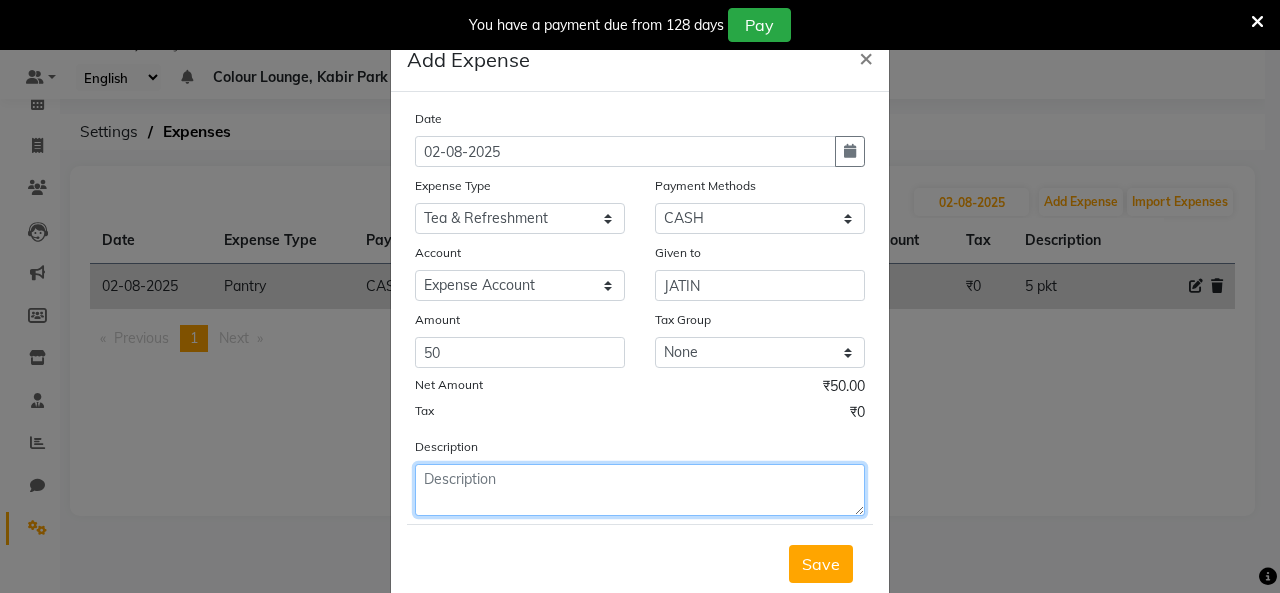 click 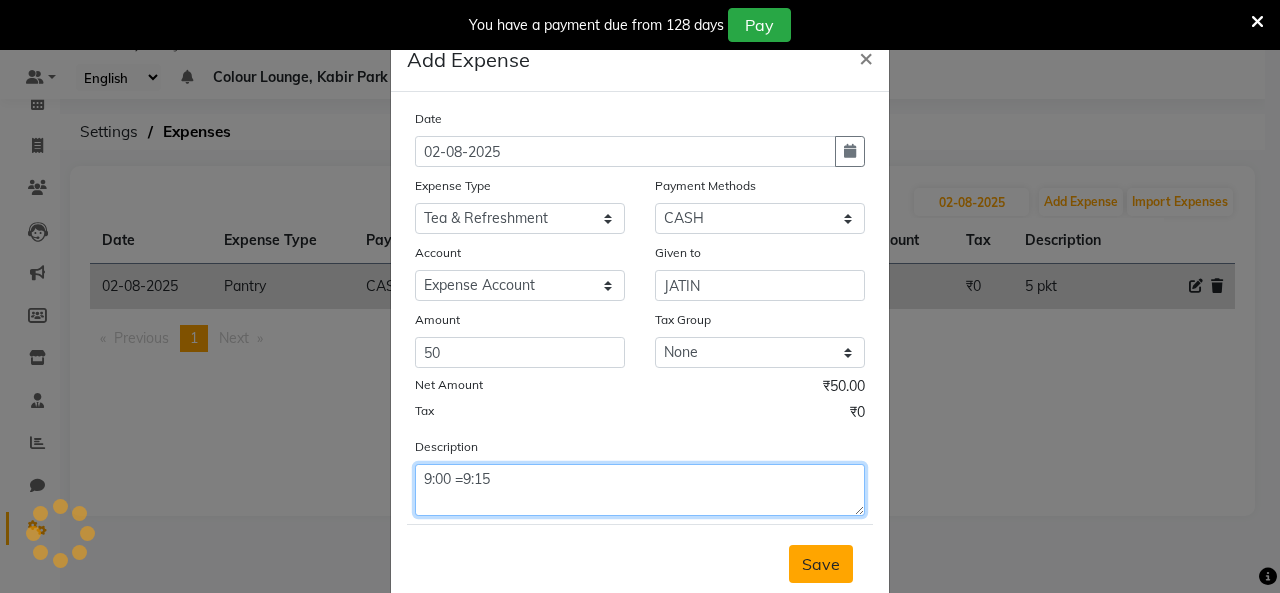 type on "9:00 =9:15" 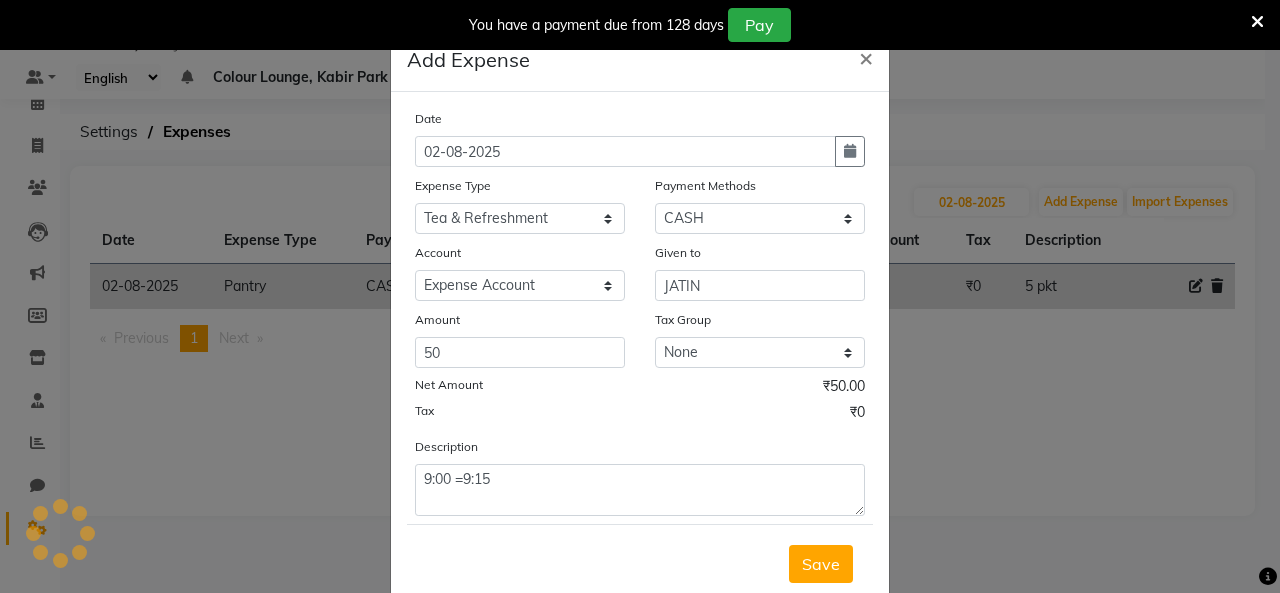 drag, startPoint x: 796, startPoint y: 565, endPoint x: 790, endPoint y: 580, distance: 16.155495 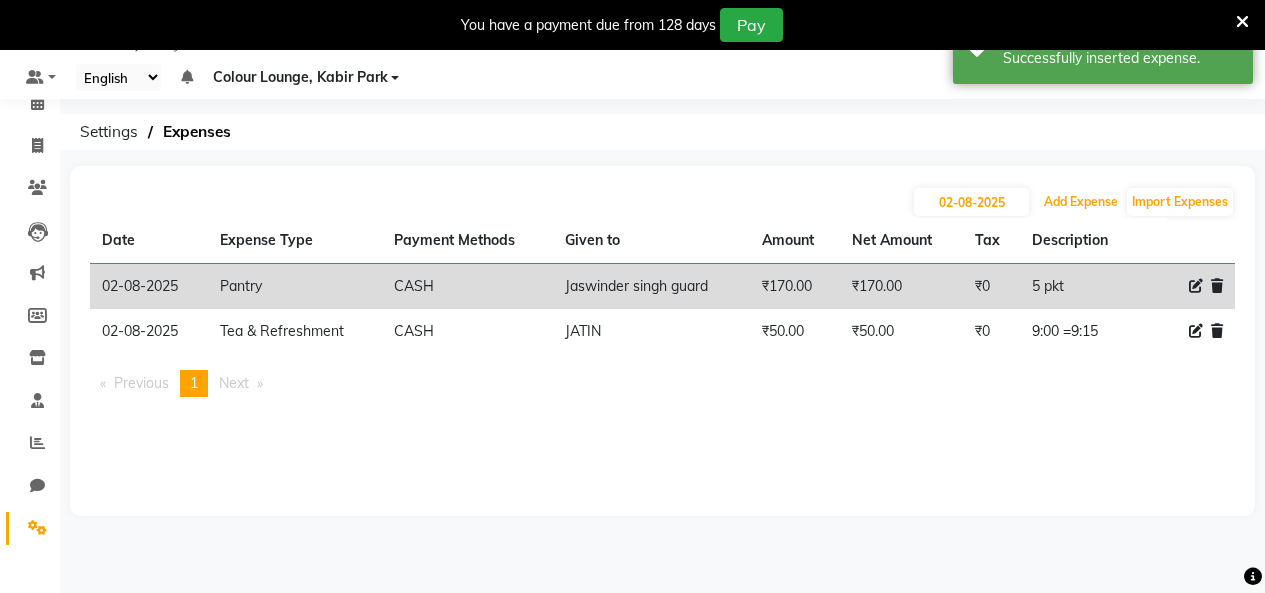 type 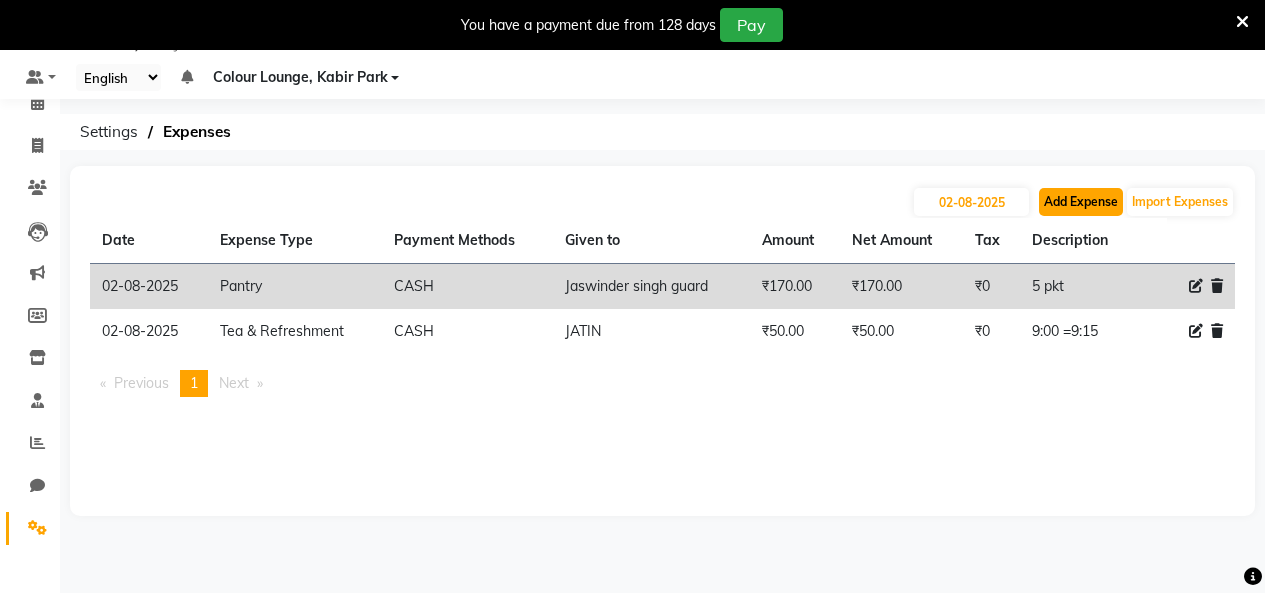 click on "Add Expense" 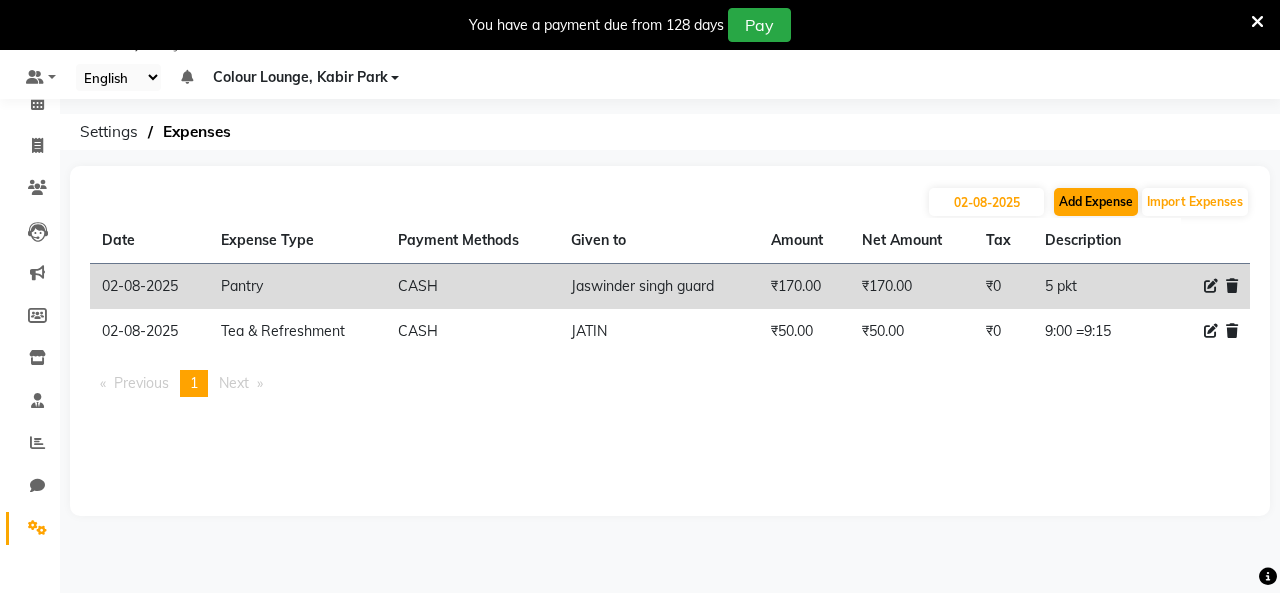 select on "1" 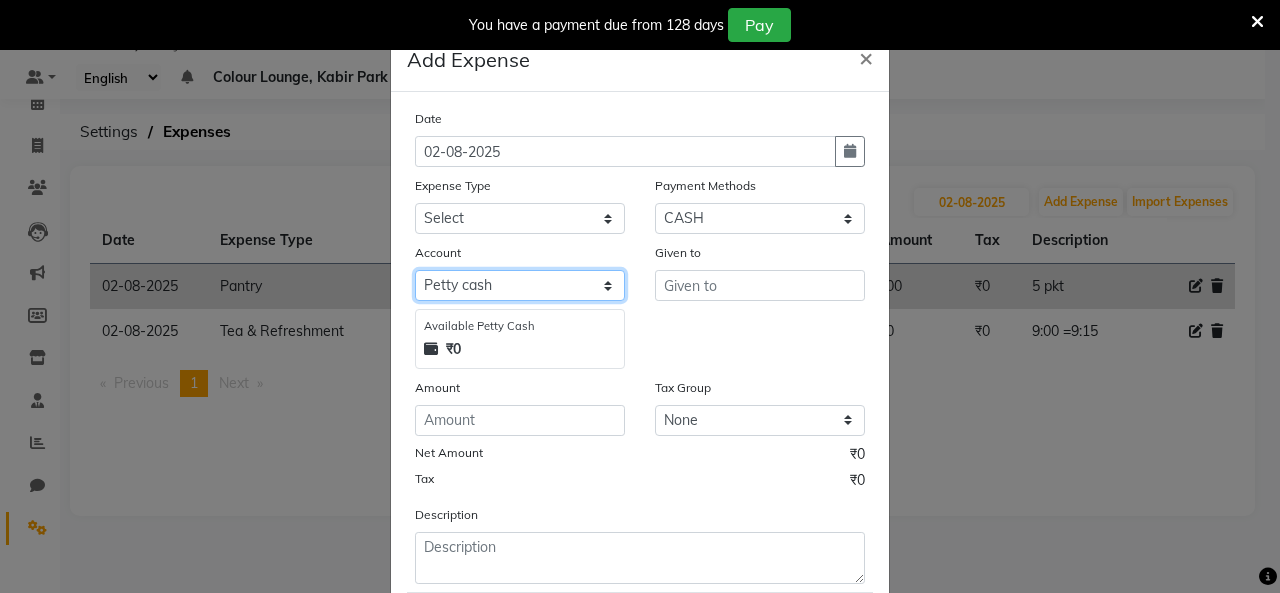 click on "Select Petty cash Default account Expense Account" 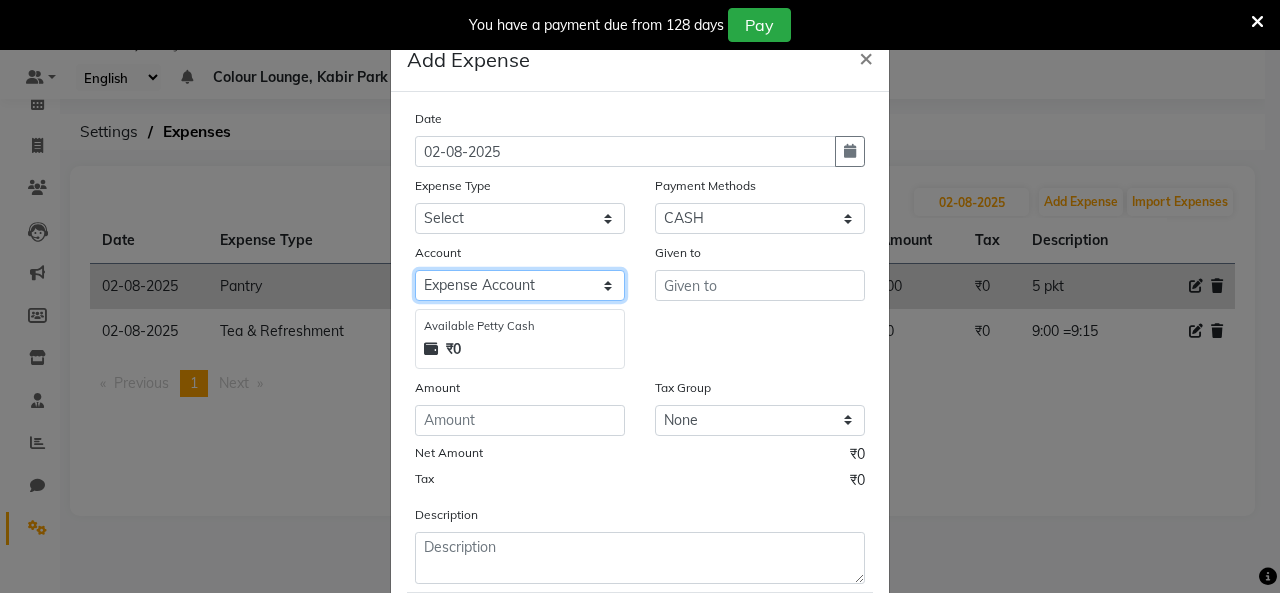 click on "Select Petty cash Default account Expense Account" 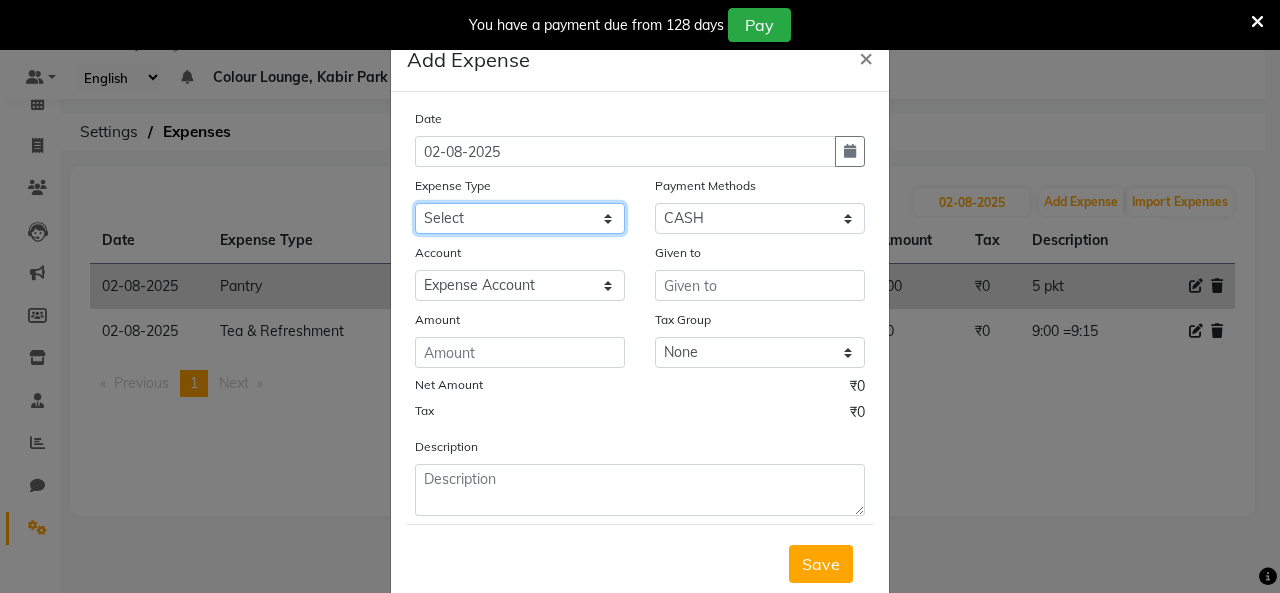 click on "Select Advance Salary Bank charges Car maintenance  Cash transfer to bank Cash transfer to hub Client Snacks Clinical charges Equipment Fuel Govt fee Incentive Insurance International purchase Loan Repayment Maintenance Marketing Miscellaneous MRA Other Pantry Product Rent Salary Staff Snacks Tax Tea & Refreshment Utilities" 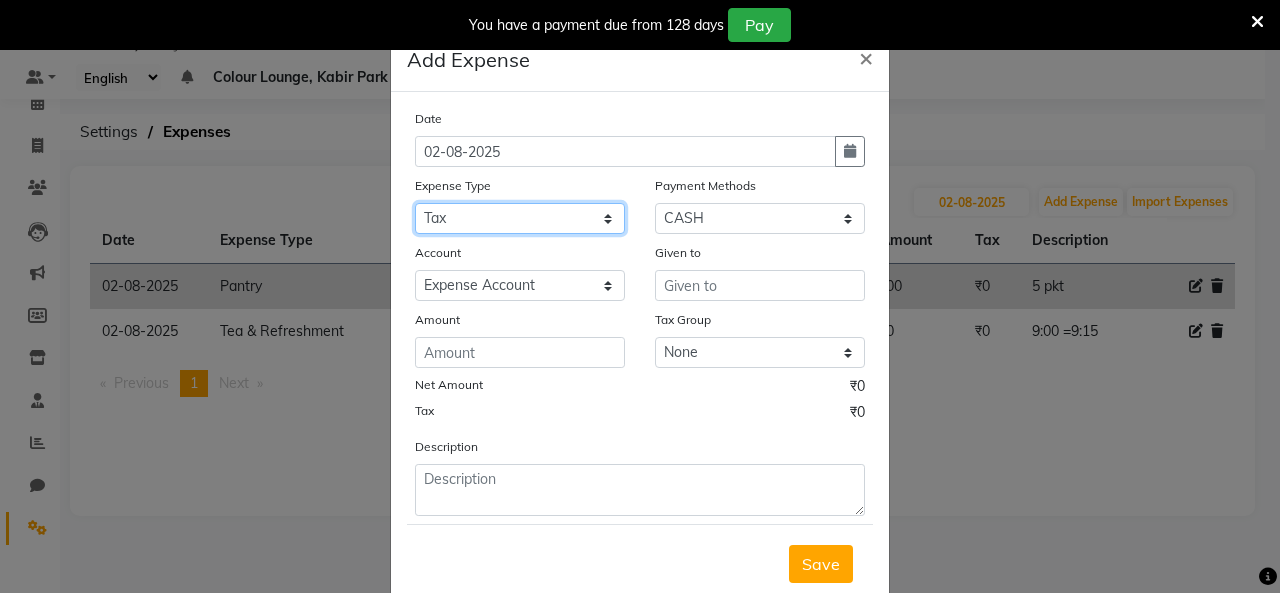 click on "Select Advance Salary Bank charges Car maintenance  Cash transfer to bank Cash transfer to hub Client Snacks Clinical charges Equipment Fuel Govt fee Incentive Insurance International purchase Loan Repayment Maintenance Marketing Miscellaneous MRA Other Pantry Product Rent Salary Staff Snacks Tax Tea & Refreshment Utilities" 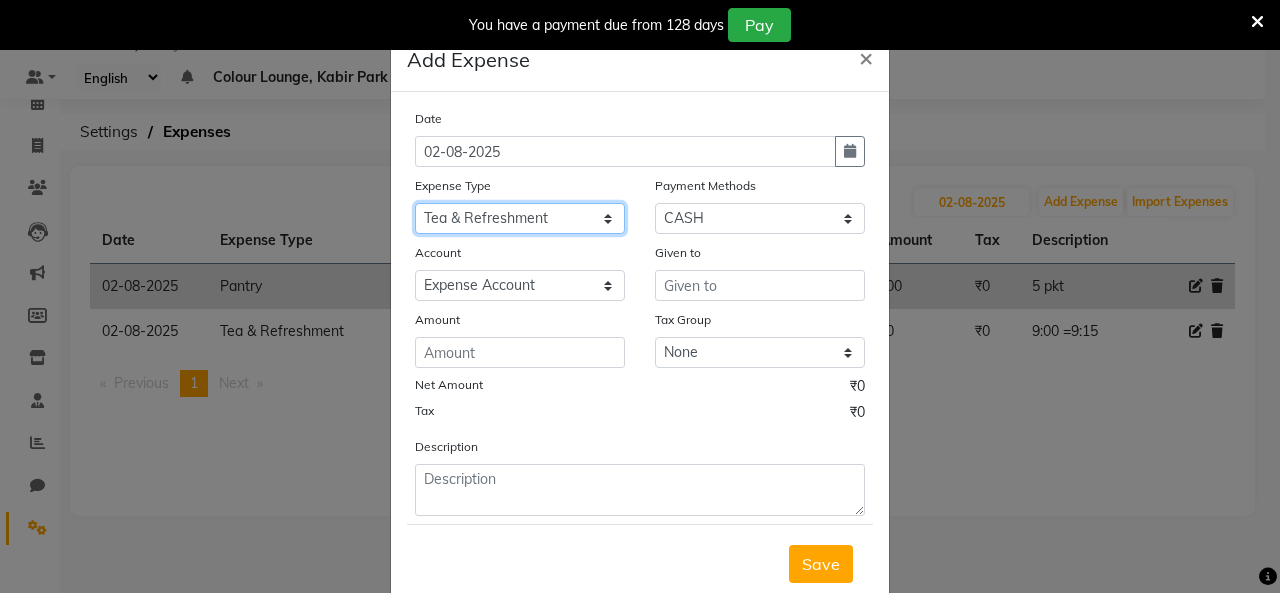 click on "Select Advance Salary Bank charges Car maintenance  Cash transfer to bank Cash transfer to hub Client Snacks Clinical charges Equipment Fuel Govt fee Incentive Insurance International purchase Loan Repayment Maintenance Marketing Miscellaneous MRA Other Pantry Product Rent Salary Staff Snacks Tax Tea & Refreshment Utilities" 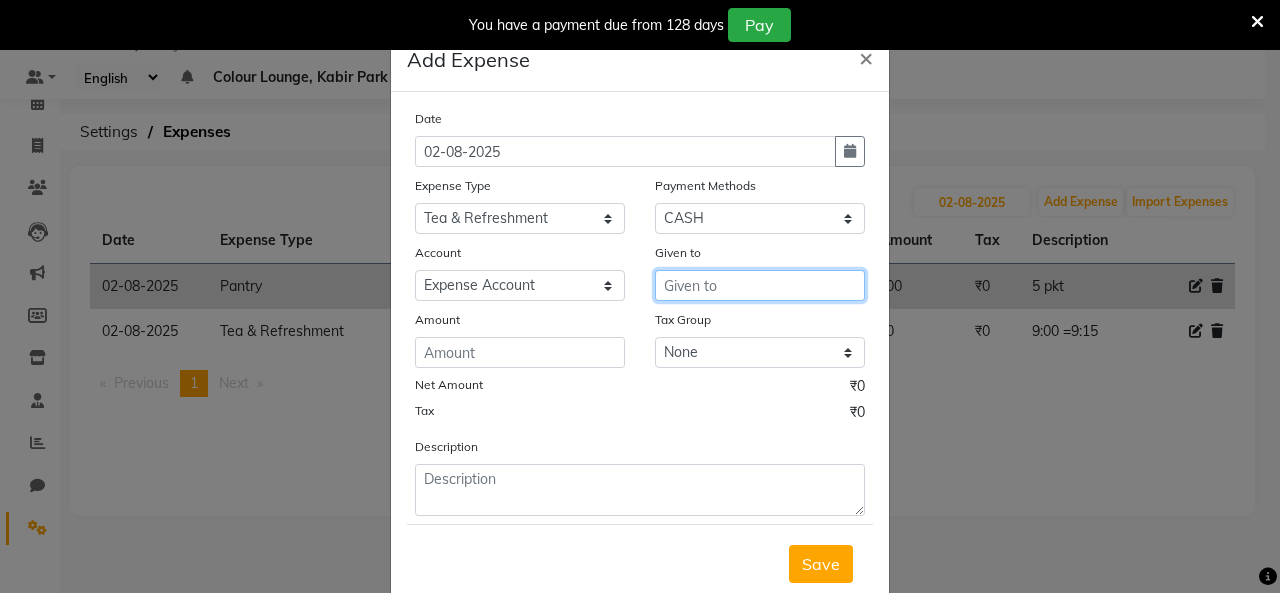 click at bounding box center (760, 285) 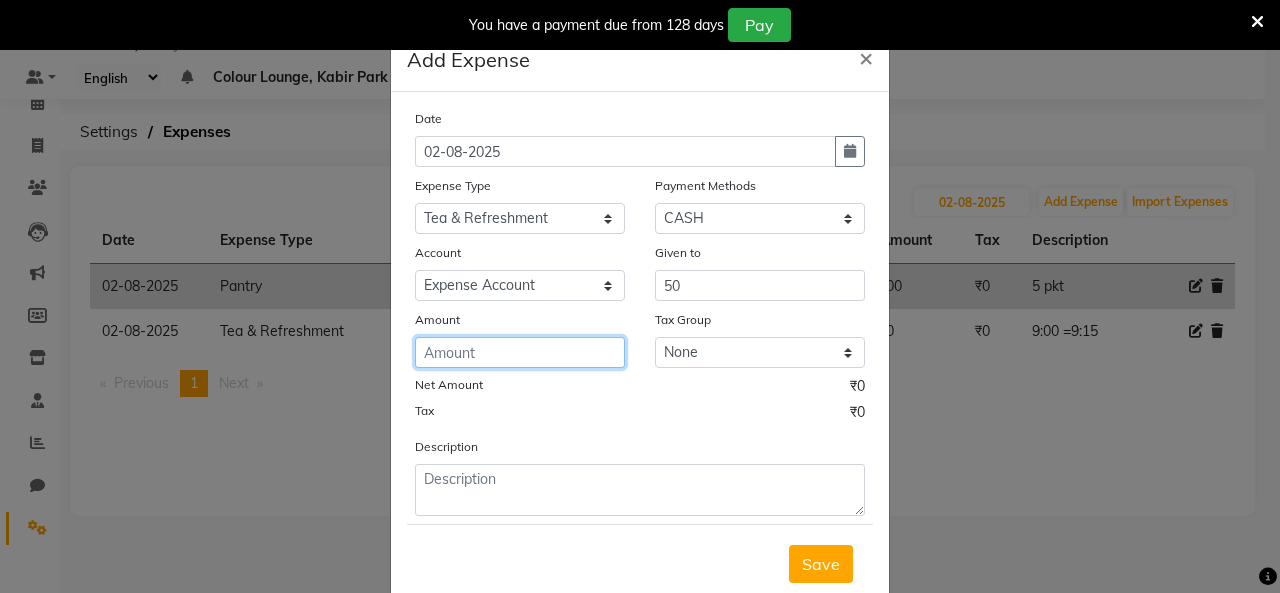 click 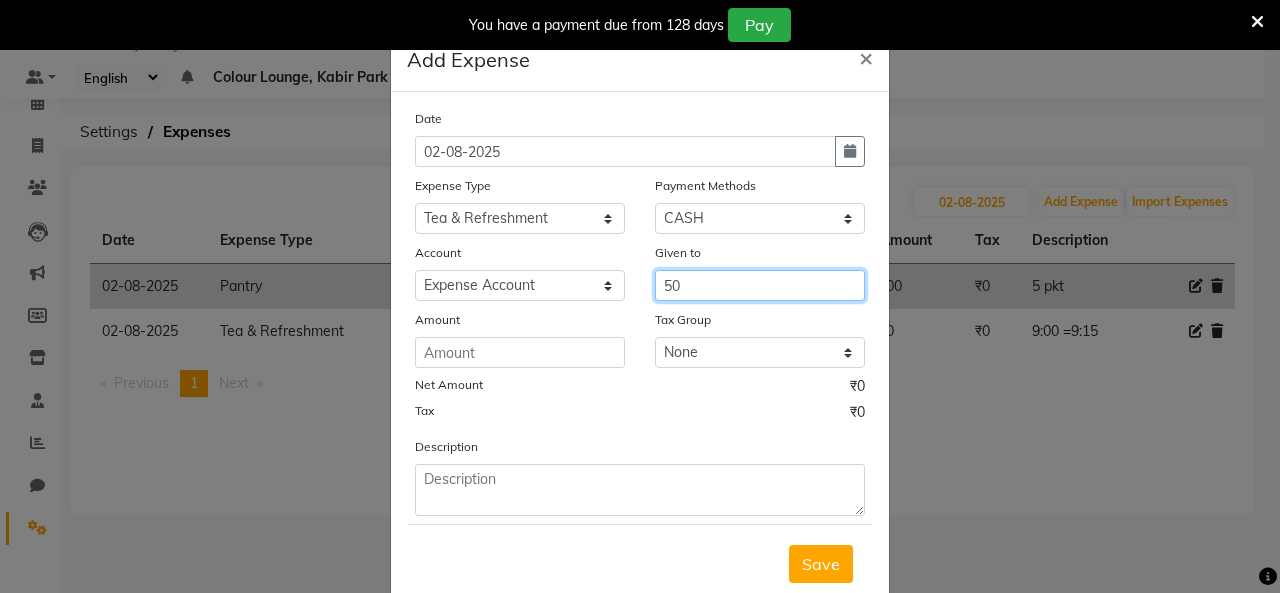 drag, startPoint x: 694, startPoint y: 280, endPoint x: 678, endPoint y: 281, distance: 16.03122 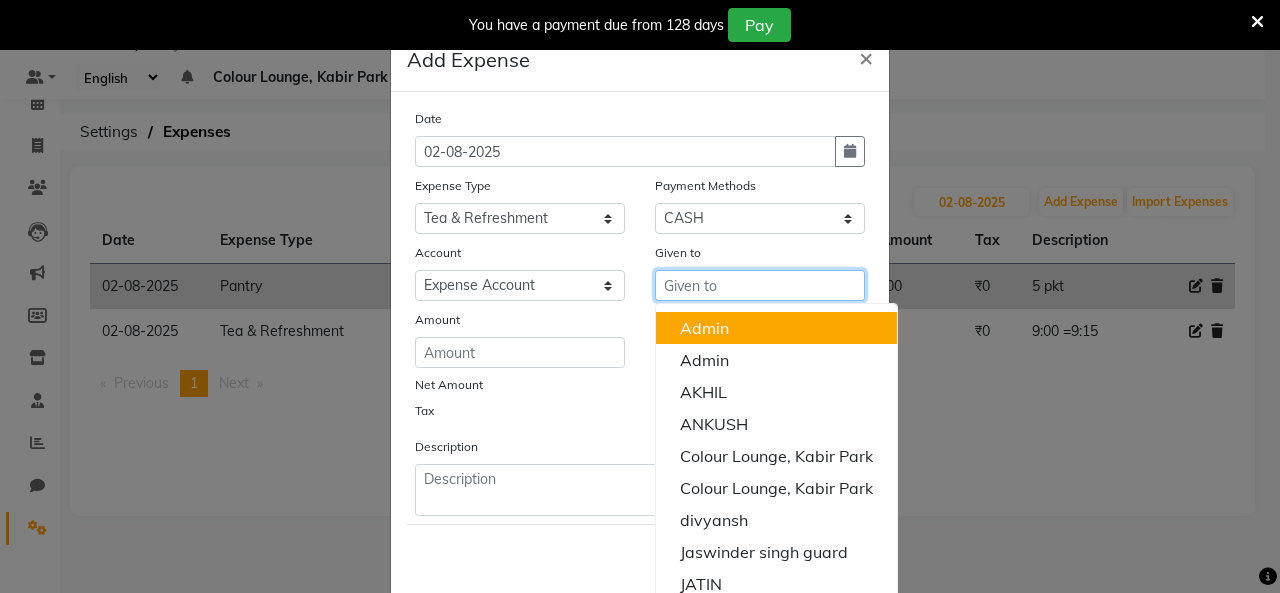 type 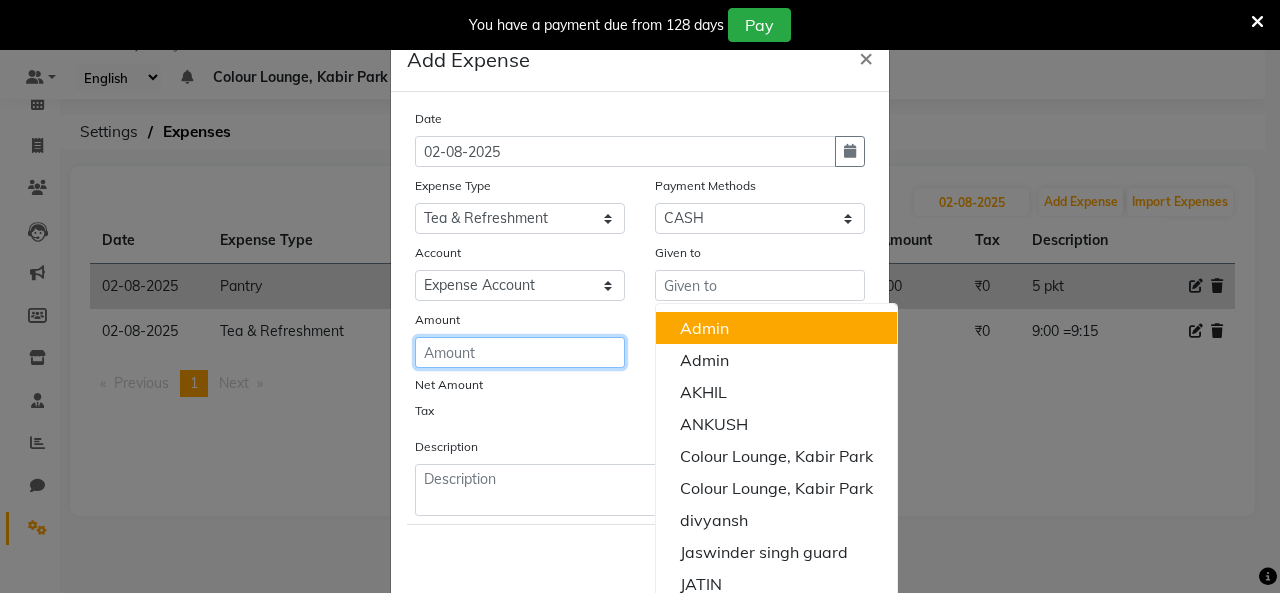 click 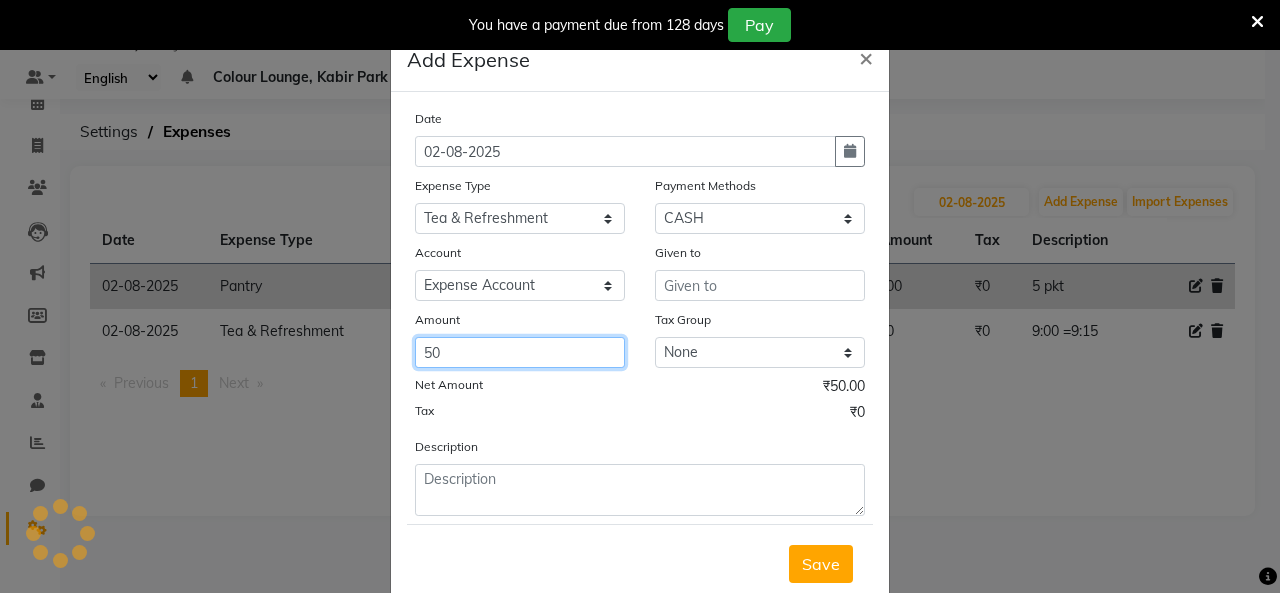 type on "50" 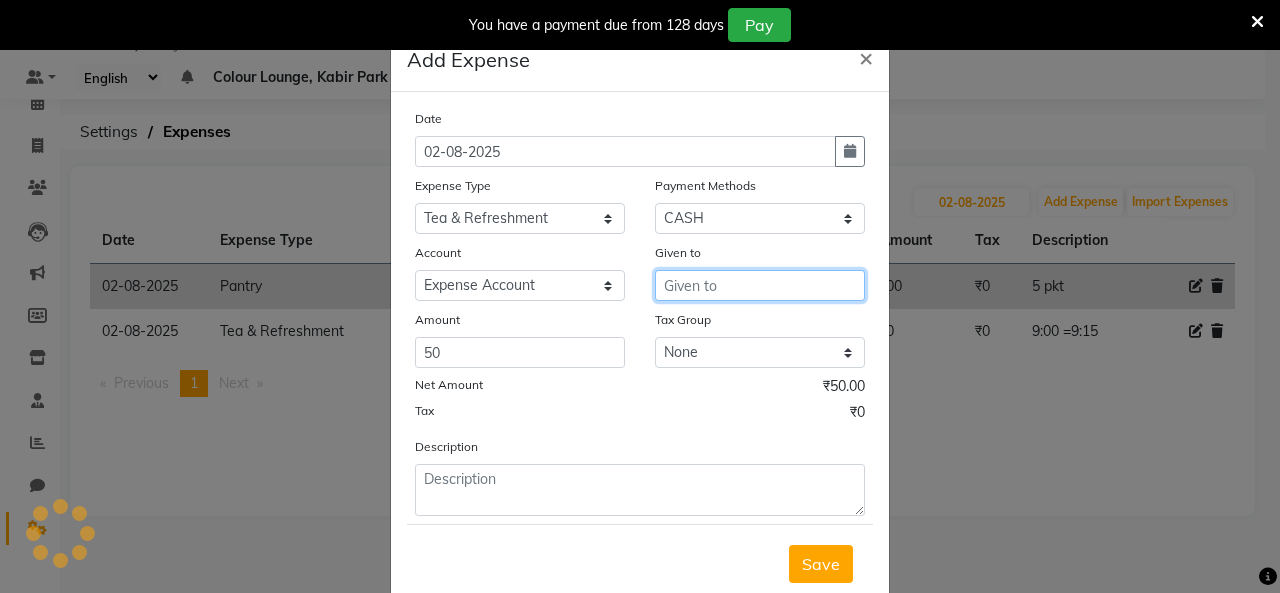 click at bounding box center [760, 285] 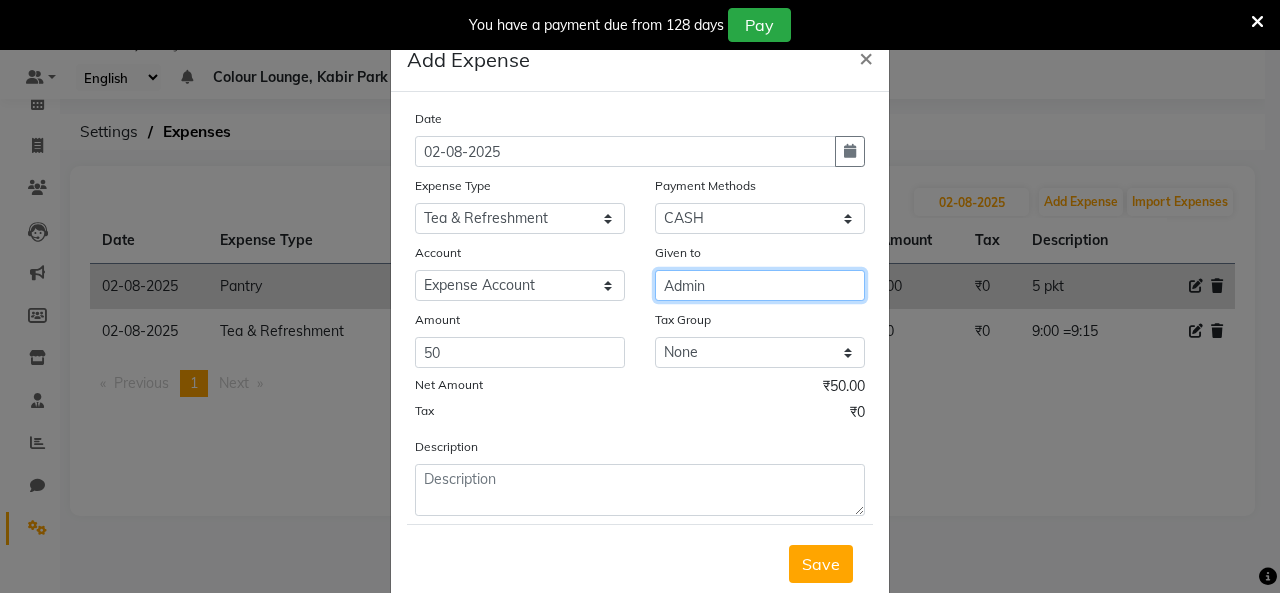 type on "Admin" 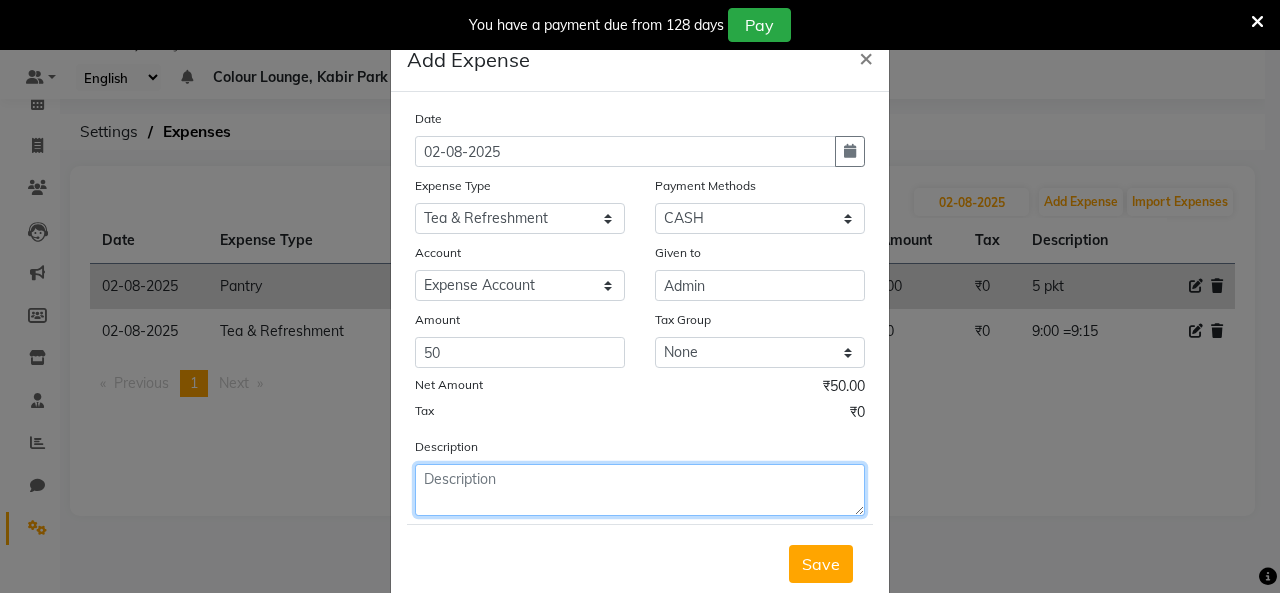 drag, startPoint x: 617, startPoint y: 466, endPoint x: 644, endPoint y: 454, distance: 29.546574 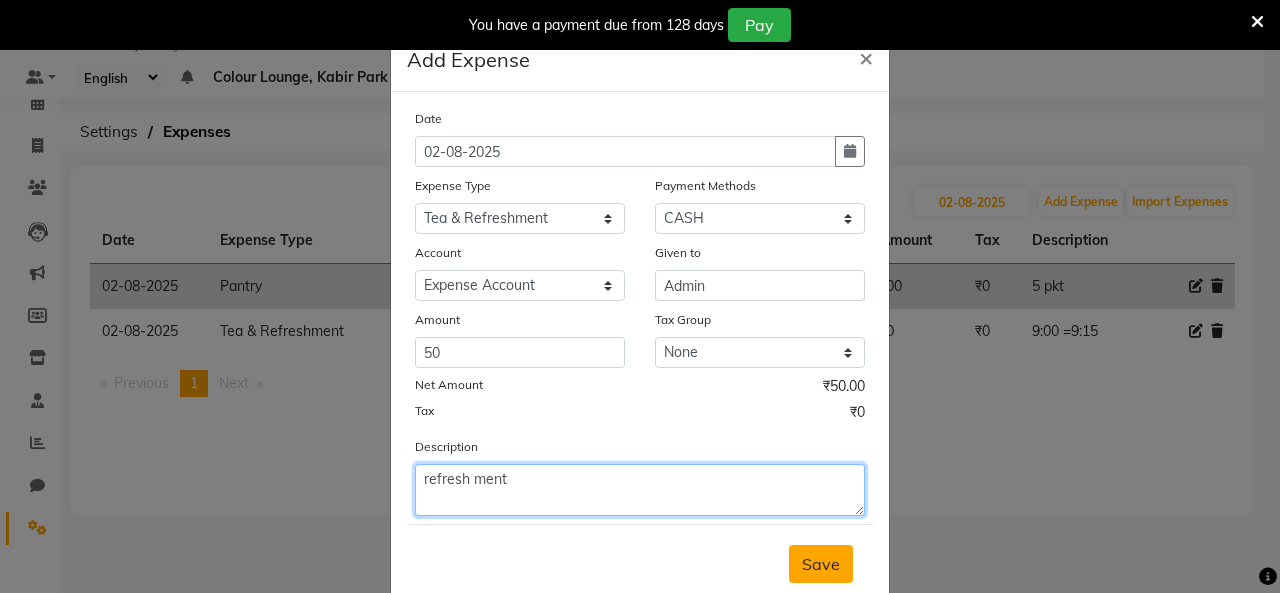 type on "refresh ment" 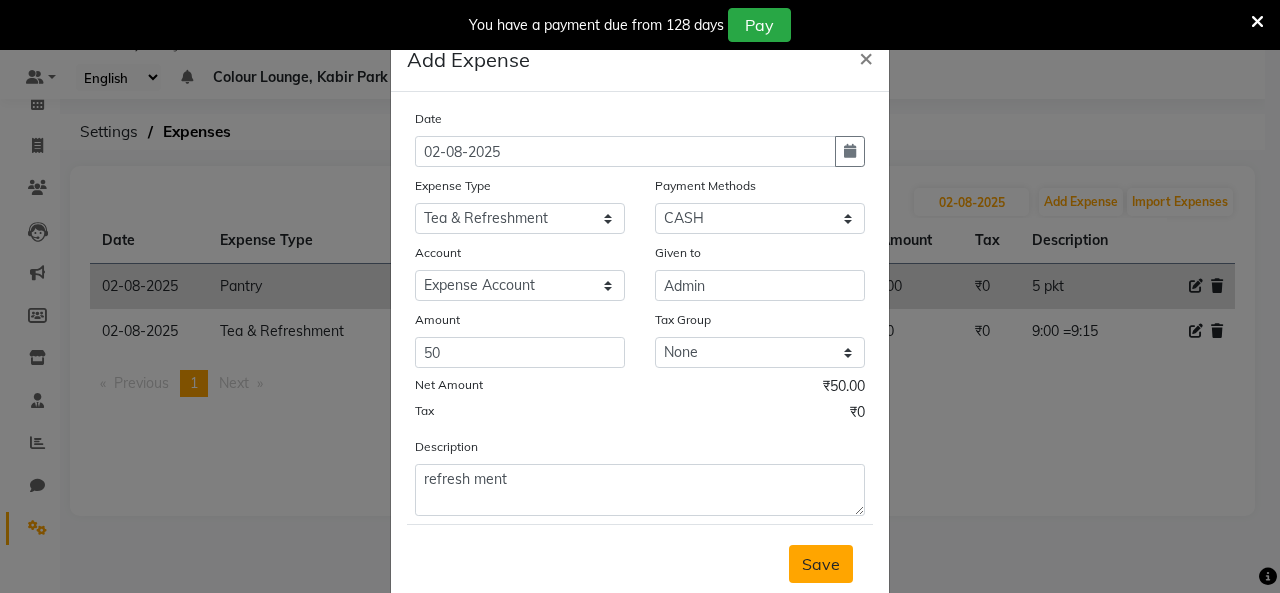 click on "Save" at bounding box center (821, 564) 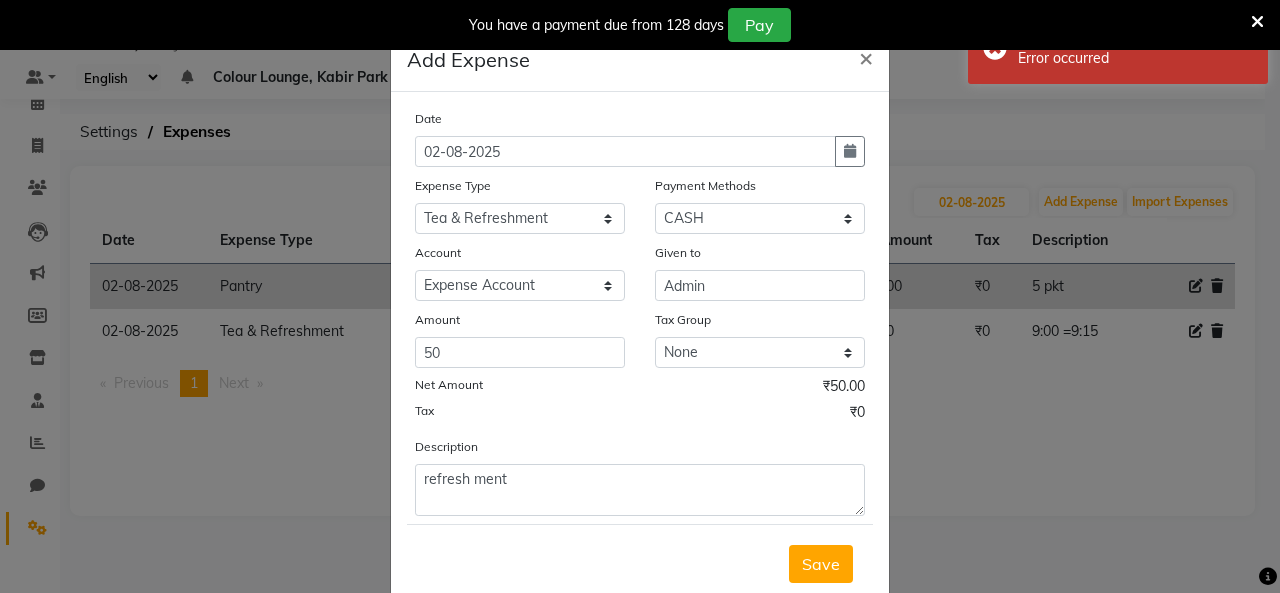 click on "You have a payment due from 128 days   Pay" at bounding box center [640, 25] 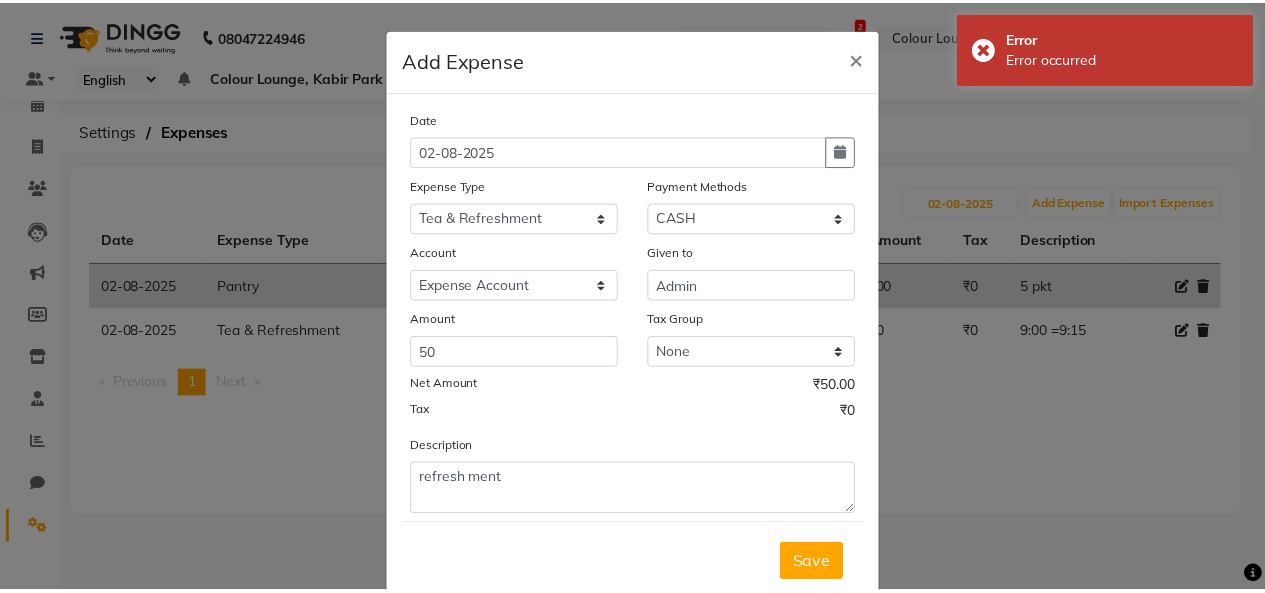 scroll, scrollTop: 0, scrollLeft: 0, axis: both 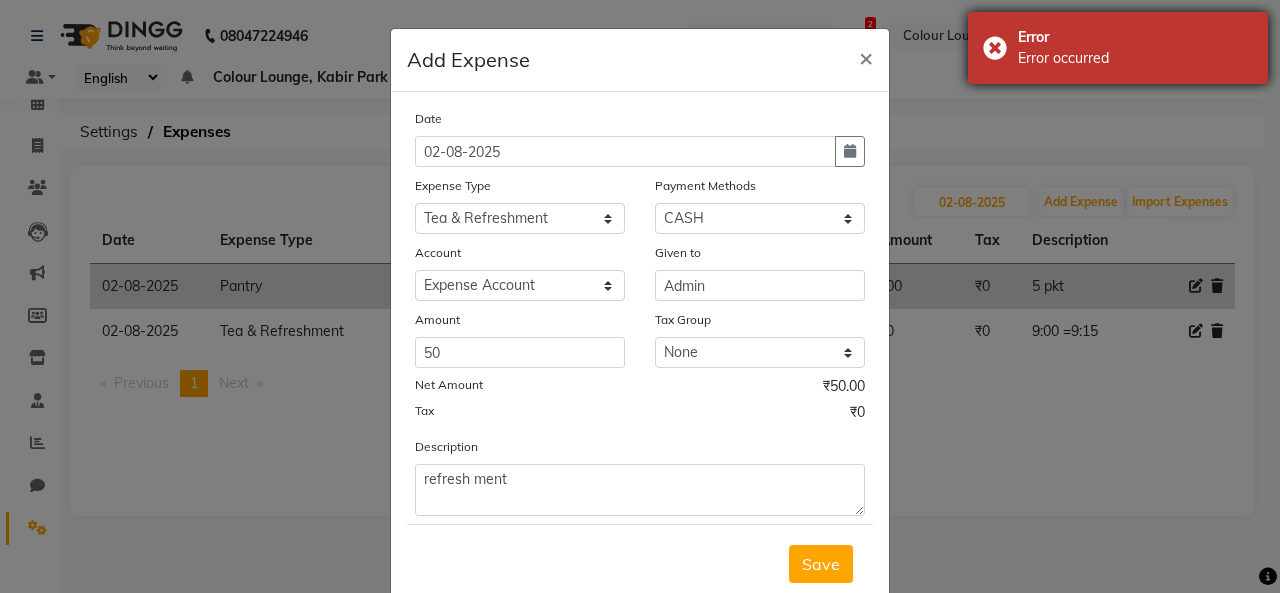 click on "Error occurred" at bounding box center [1135, 58] 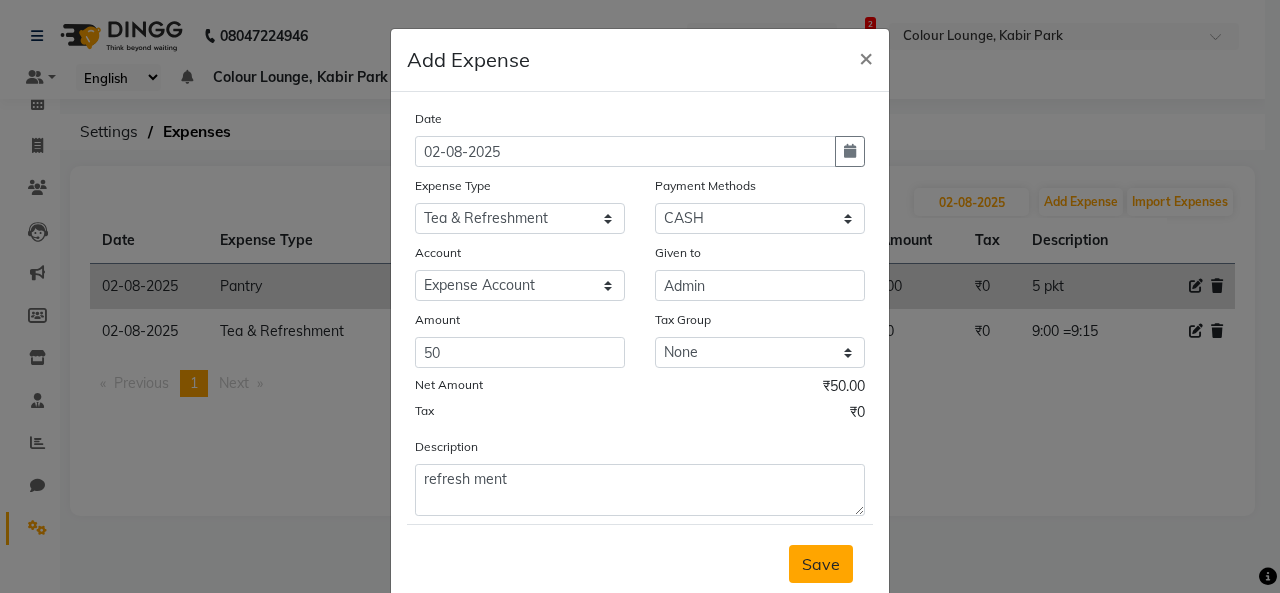 click on "Save" at bounding box center (821, 564) 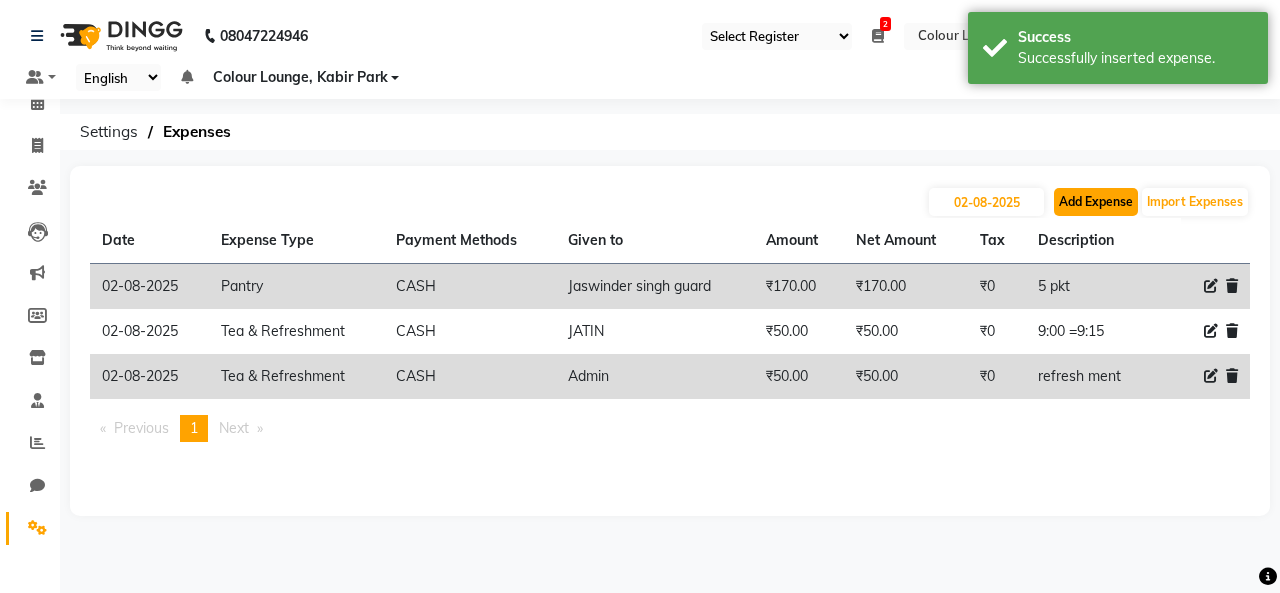 click on "Add Expense" 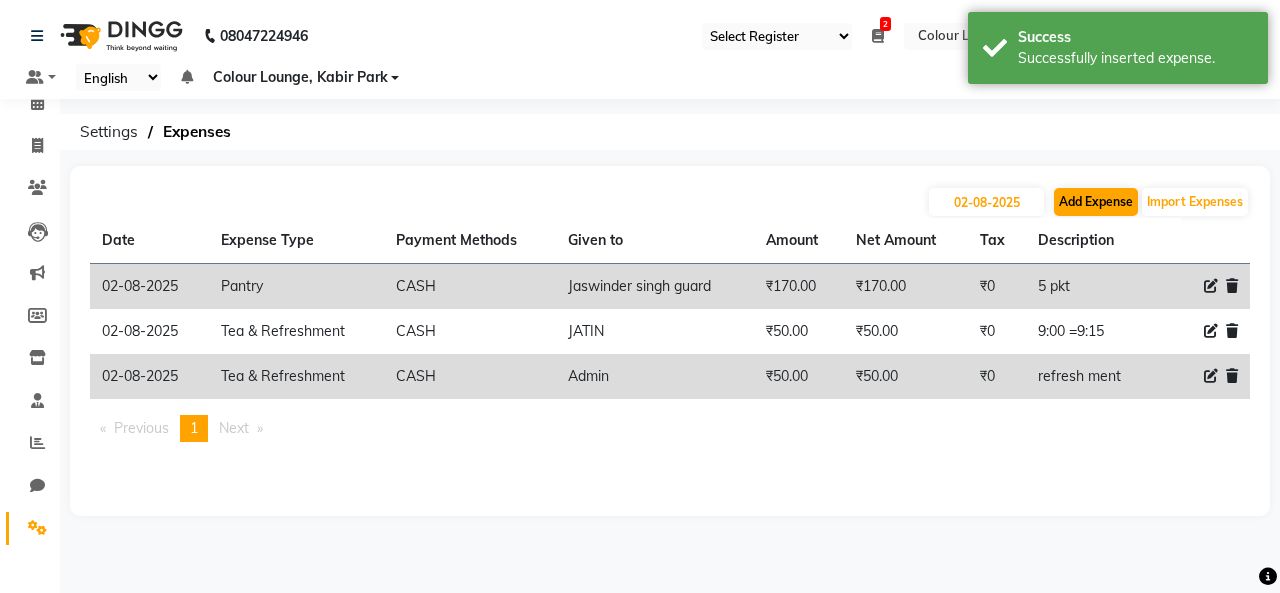select on "1" 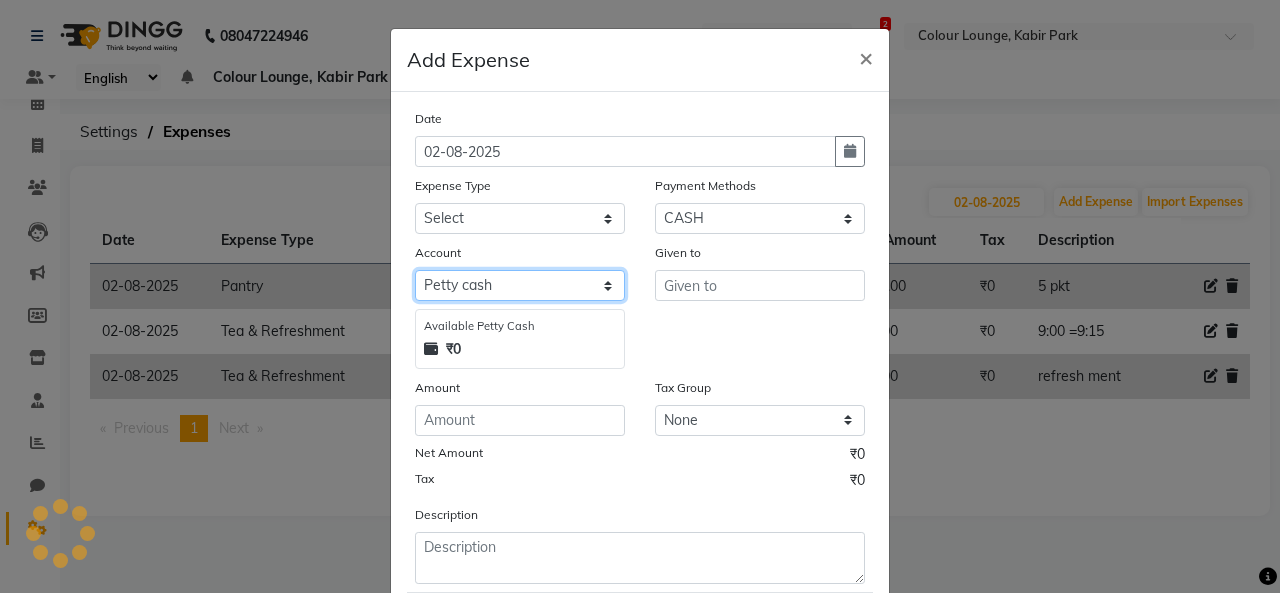 click on "Select Petty cash Default account Expense Account" 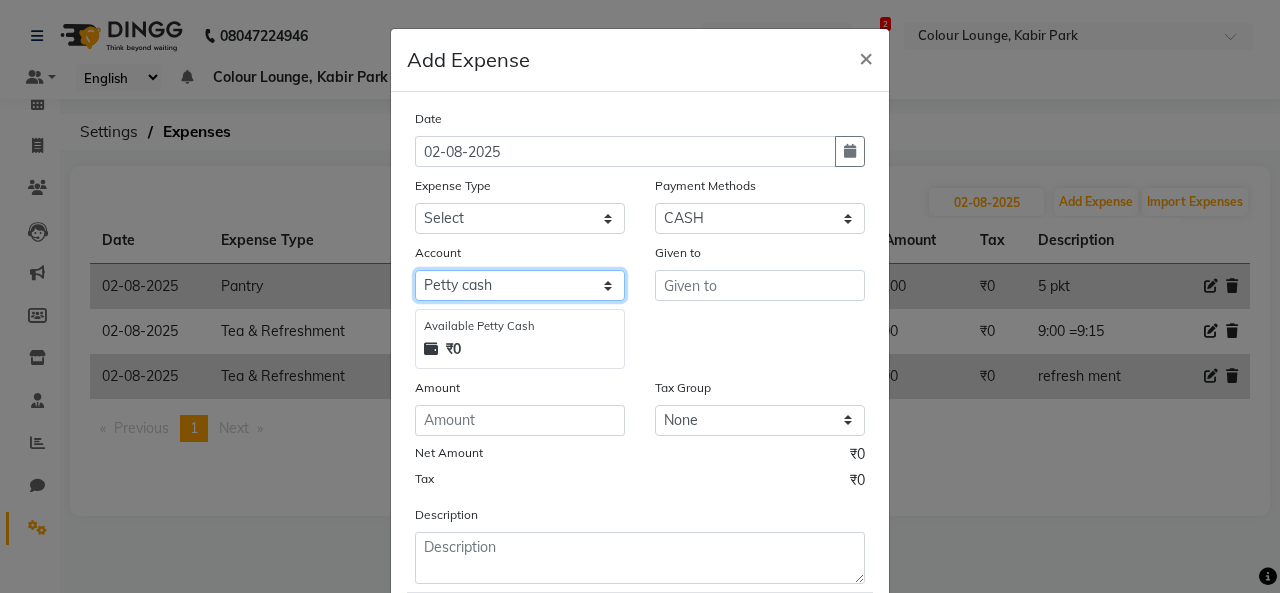 select on "7254" 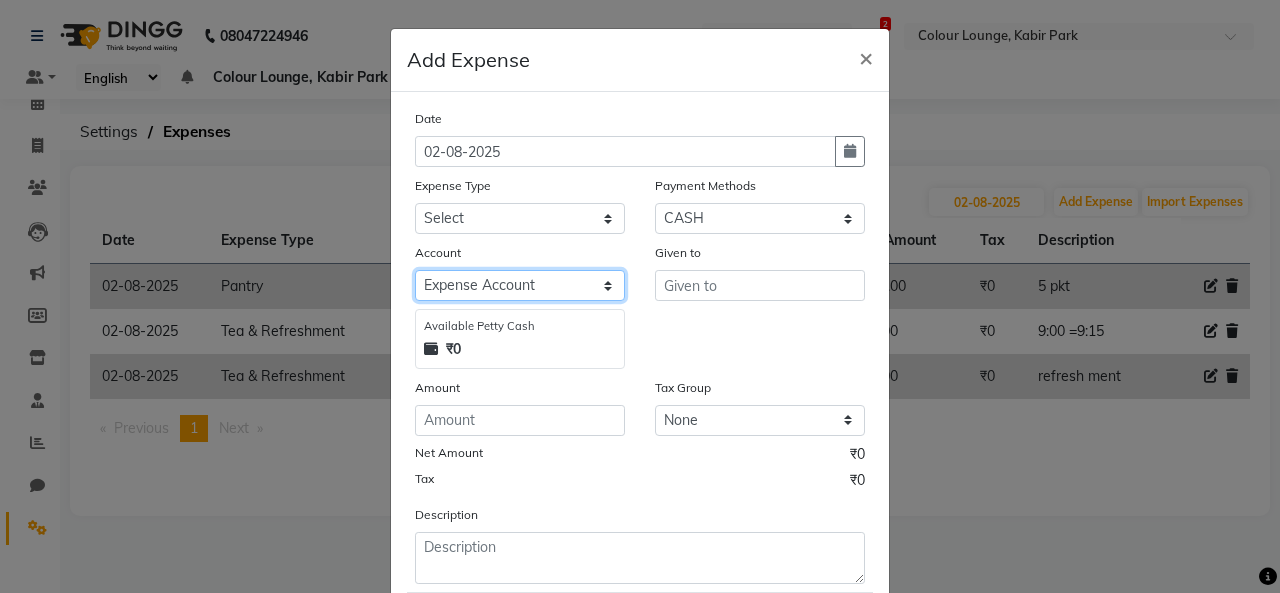 click on "Select Petty cash Default account Expense Account" 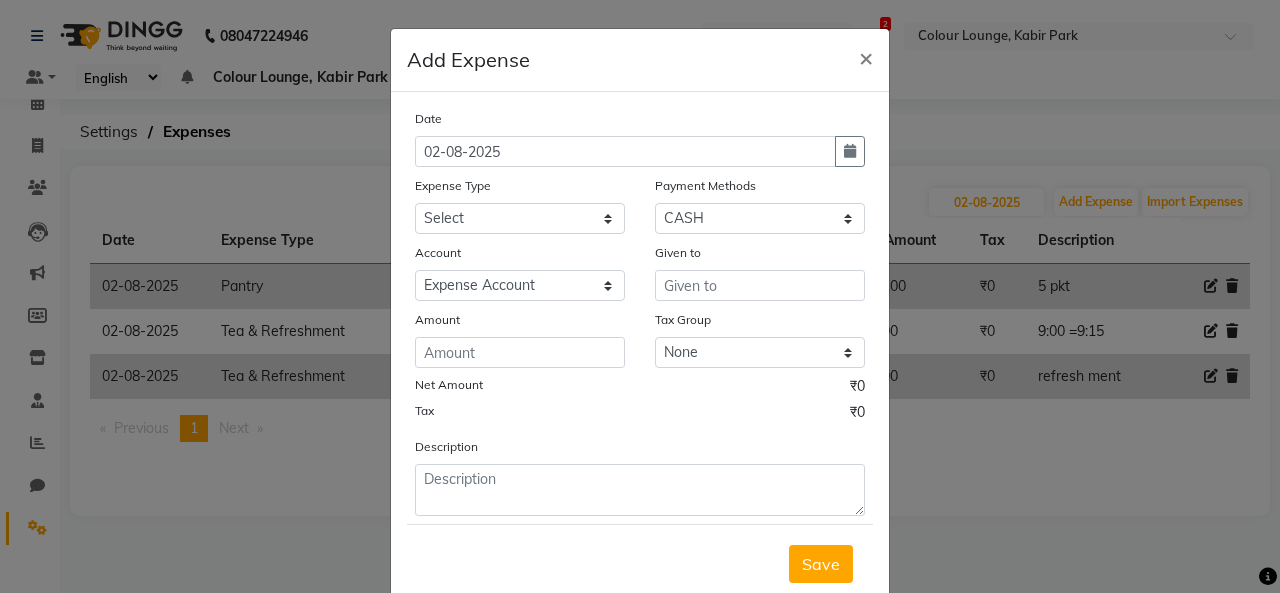 drag, startPoint x: 693, startPoint y: 258, endPoint x: 695, endPoint y: 284, distance: 26.076809 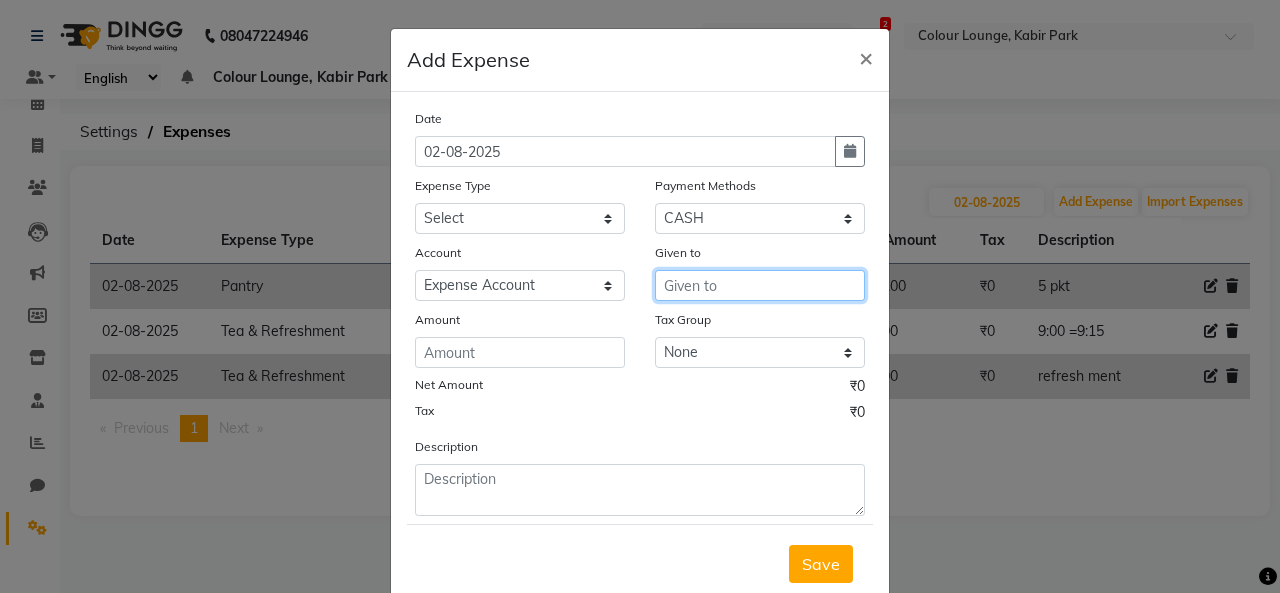 click at bounding box center [760, 285] 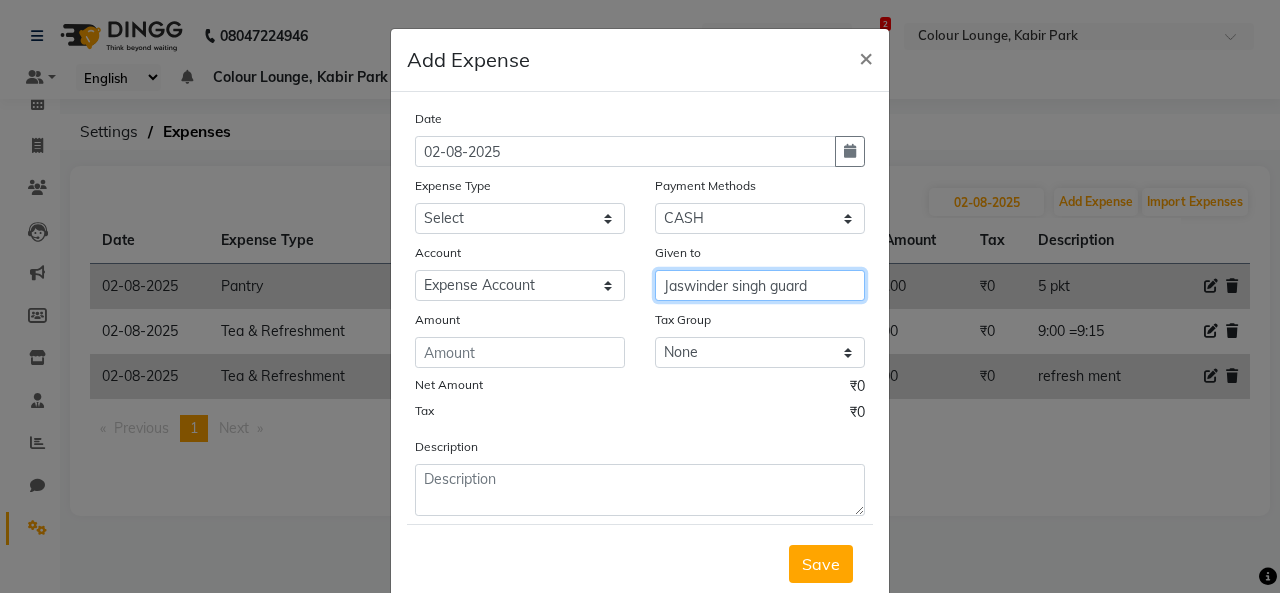 type on "Jaswinder singh guard" 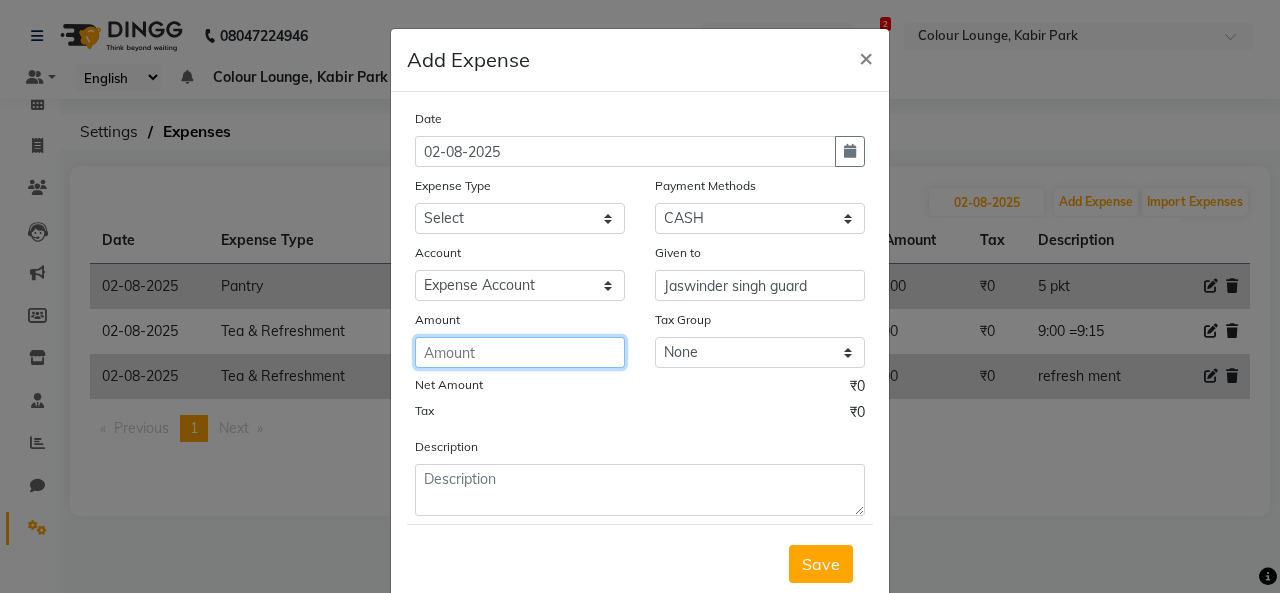 drag, startPoint x: 569, startPoint y: 343, endPoint x: 540, endPoint y: 367, distance: 37.64306 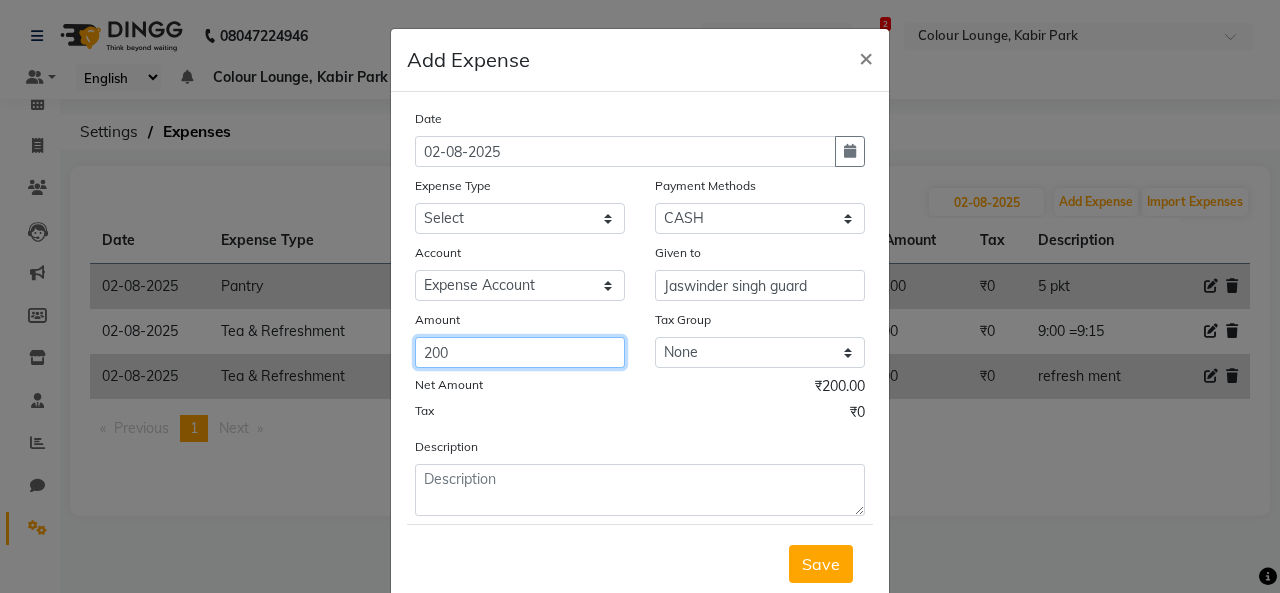 type on "200" 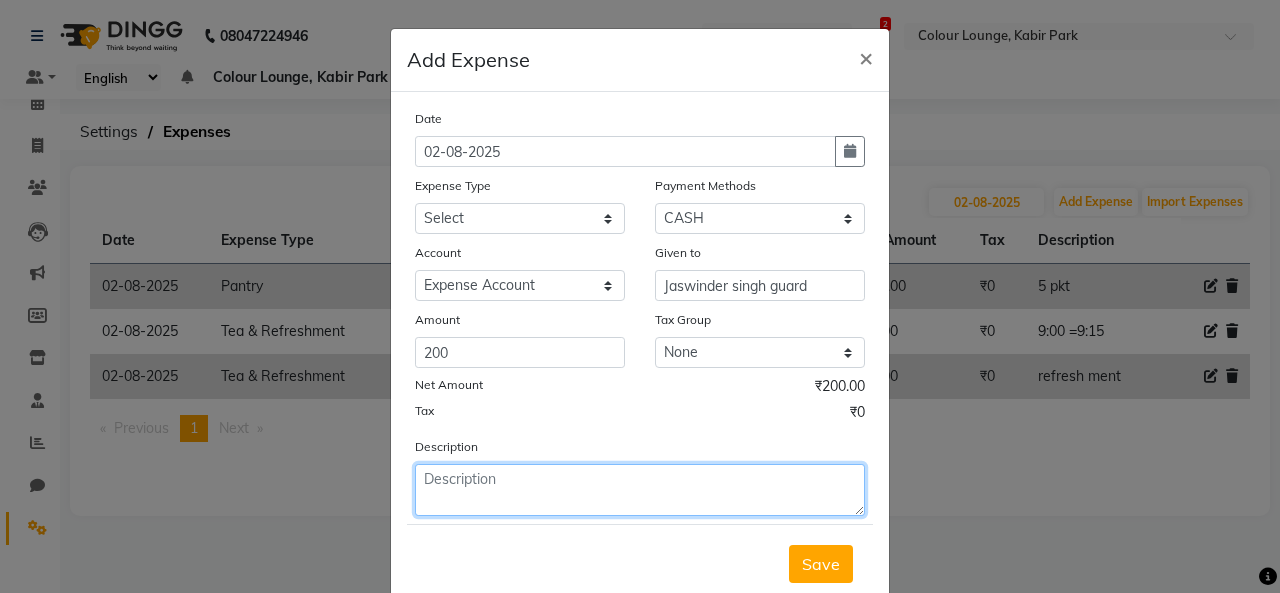 click 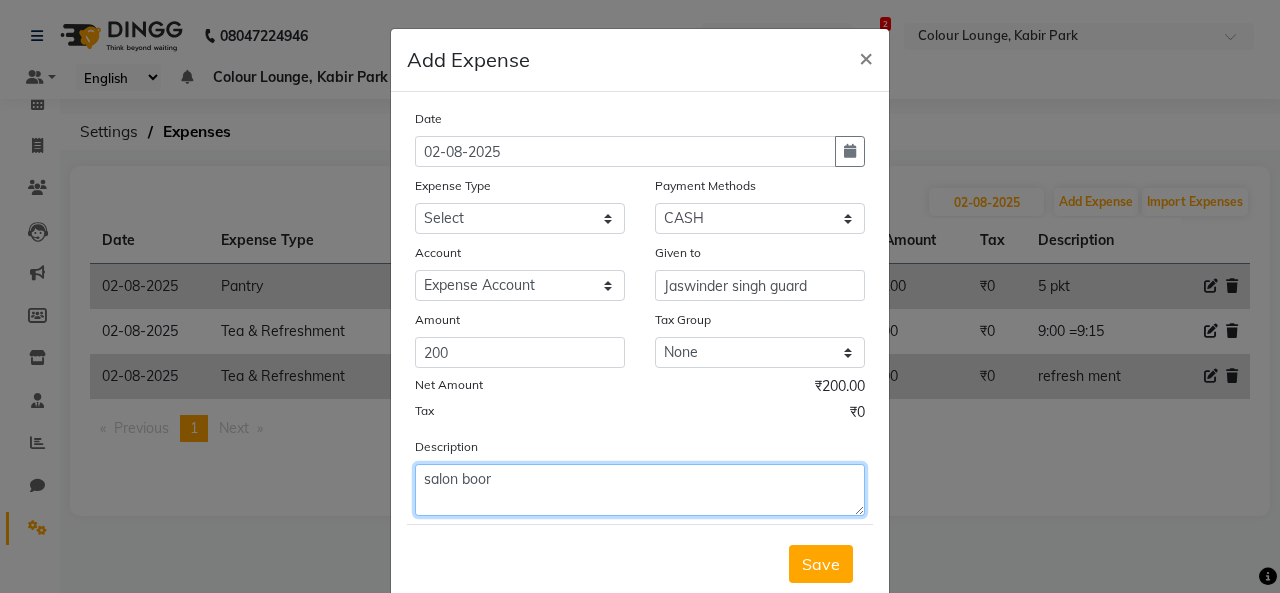 type on "salon boor" 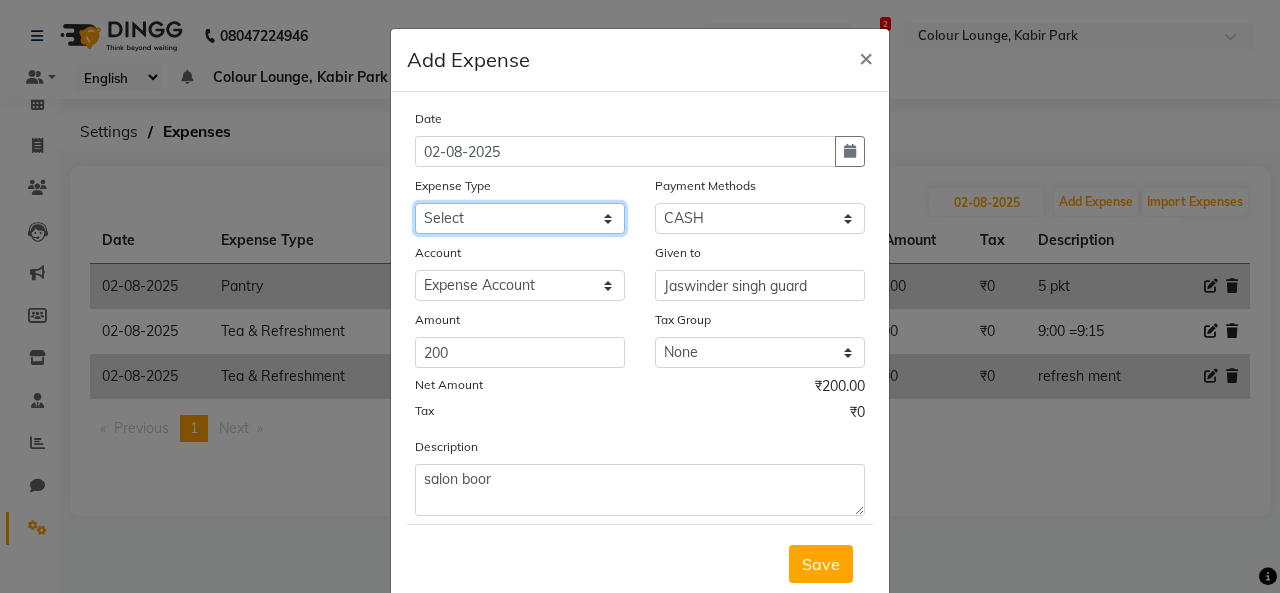 drag, startPoint x: 548, startPoint y: 219, endPoint x: 548, endPoint y: 231, distance: 12 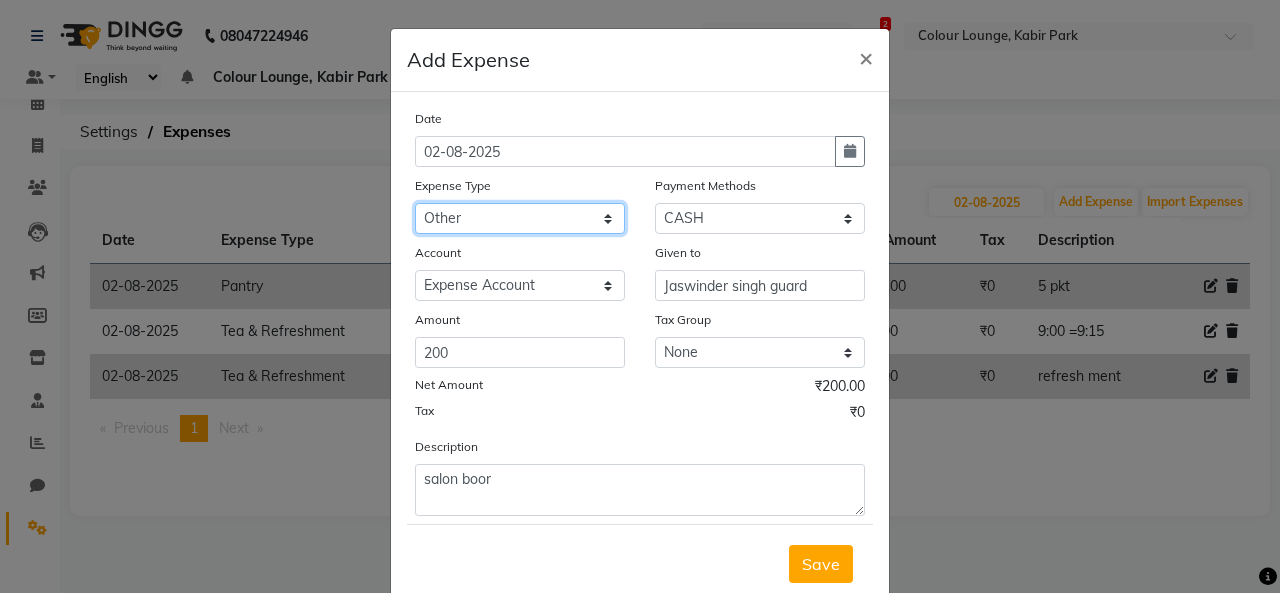 click on "Select Advance Salary Bank charges Car maintenance  Cash transfer to bank Cash transfer to hub Client Snacks Clinical charges Equipment Fuel Govt fee Incentive Insurance International purchase Loan Repayment Maintenance Marketing Miscellaneous MRA Other Pantry Product Rent Salary Staff Snacks Tax Tea & Refreshment Utilities" 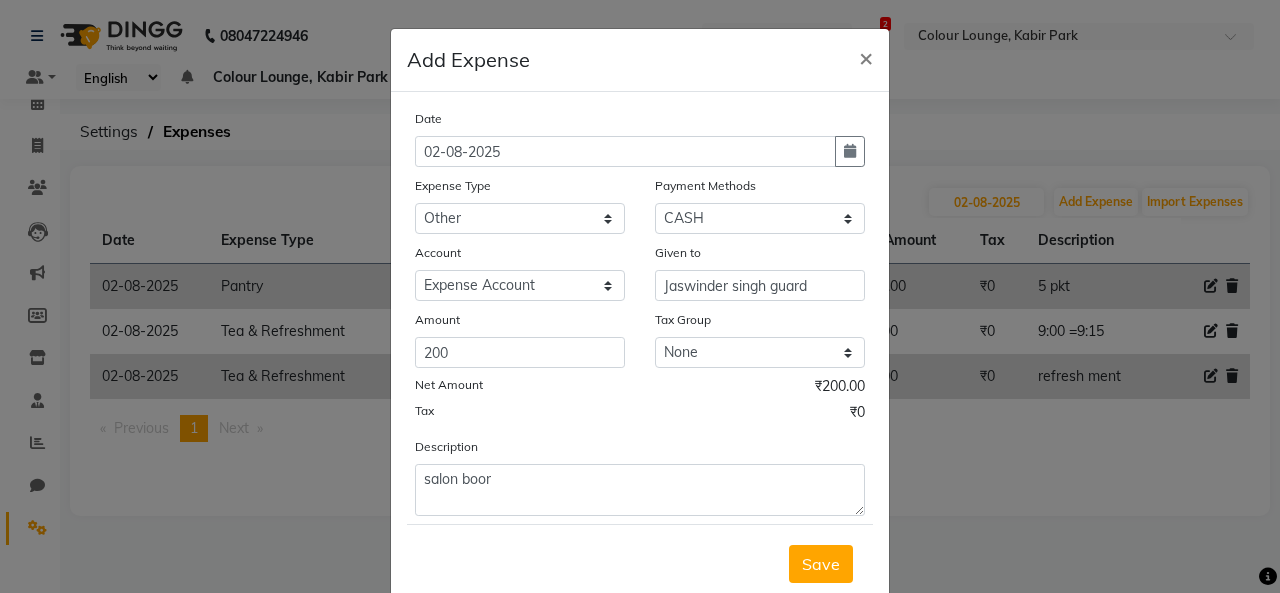 drag, startPoint x: 793, startPoint y: 564, endPoint x: 808, endPoint y: 554, distance: 18.027756 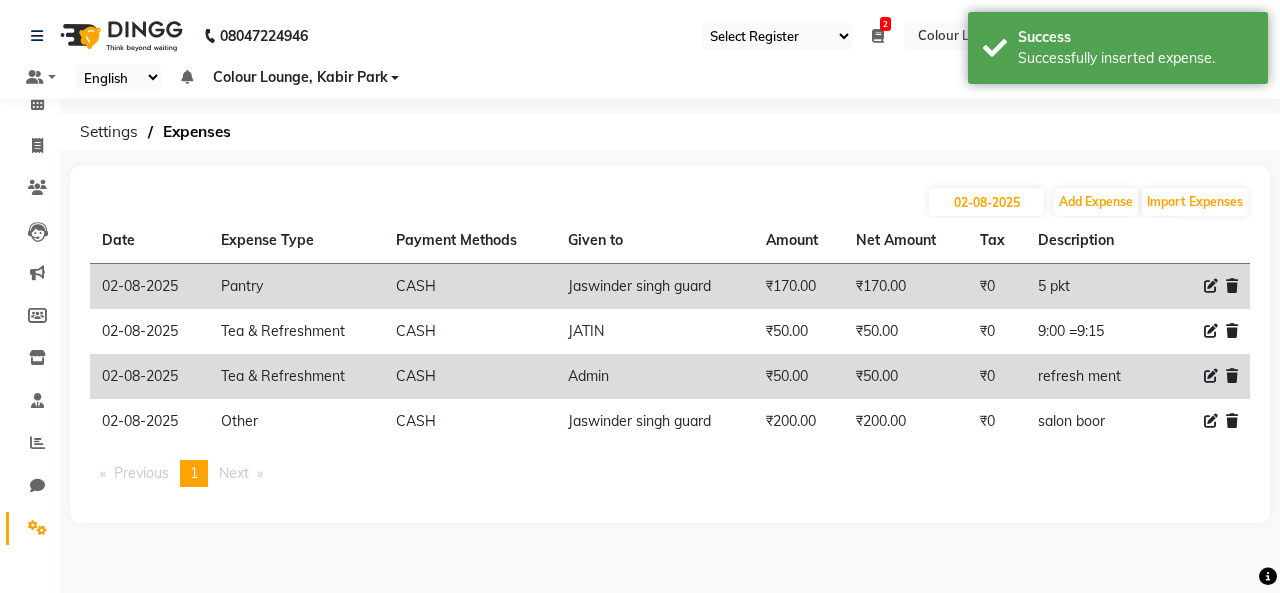 drag, startPoint x: 1081, startPoint y: 217, endPoint x: 1026, endPoint y: 239, distance: 59.236813 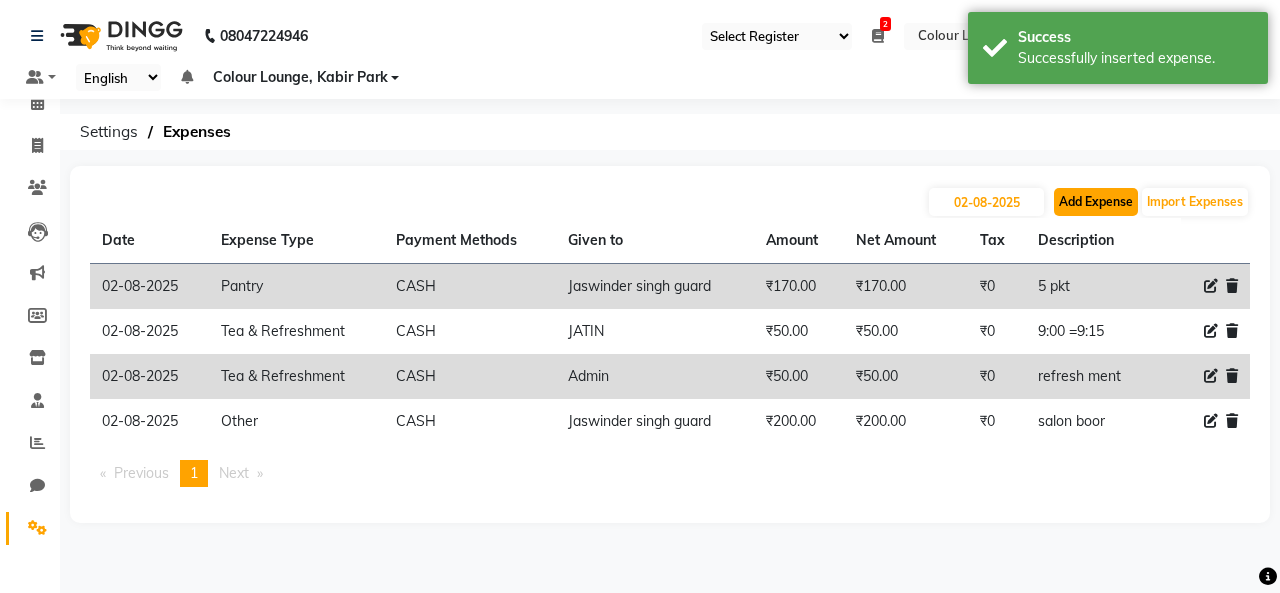 click on "Add Expense" 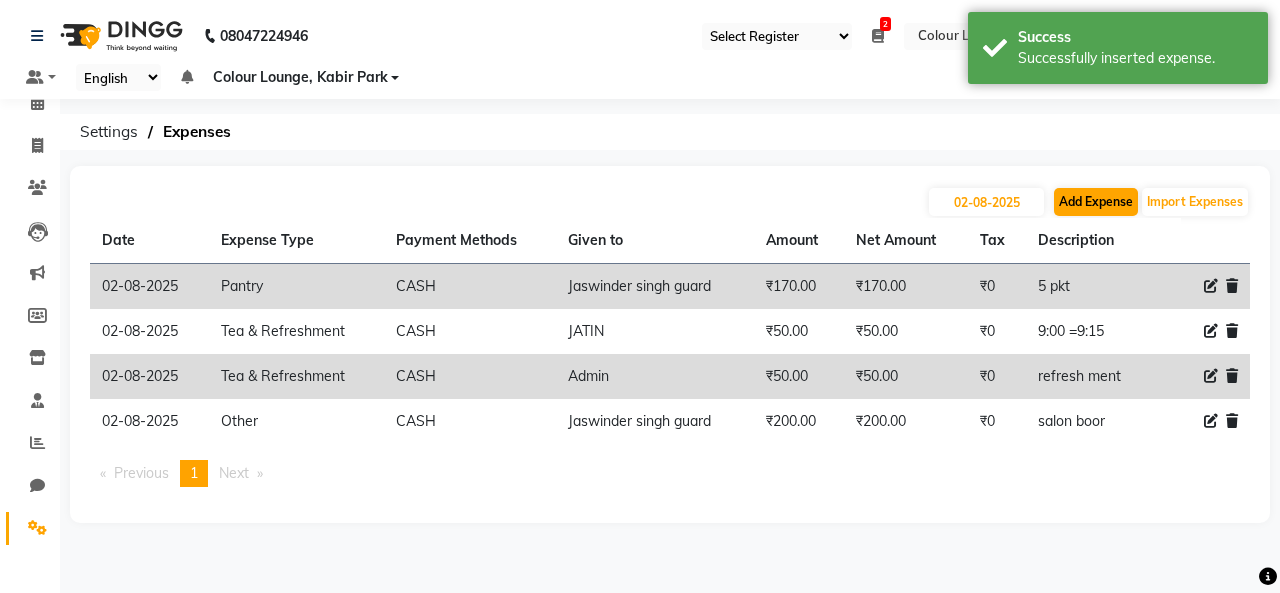 select on "1" 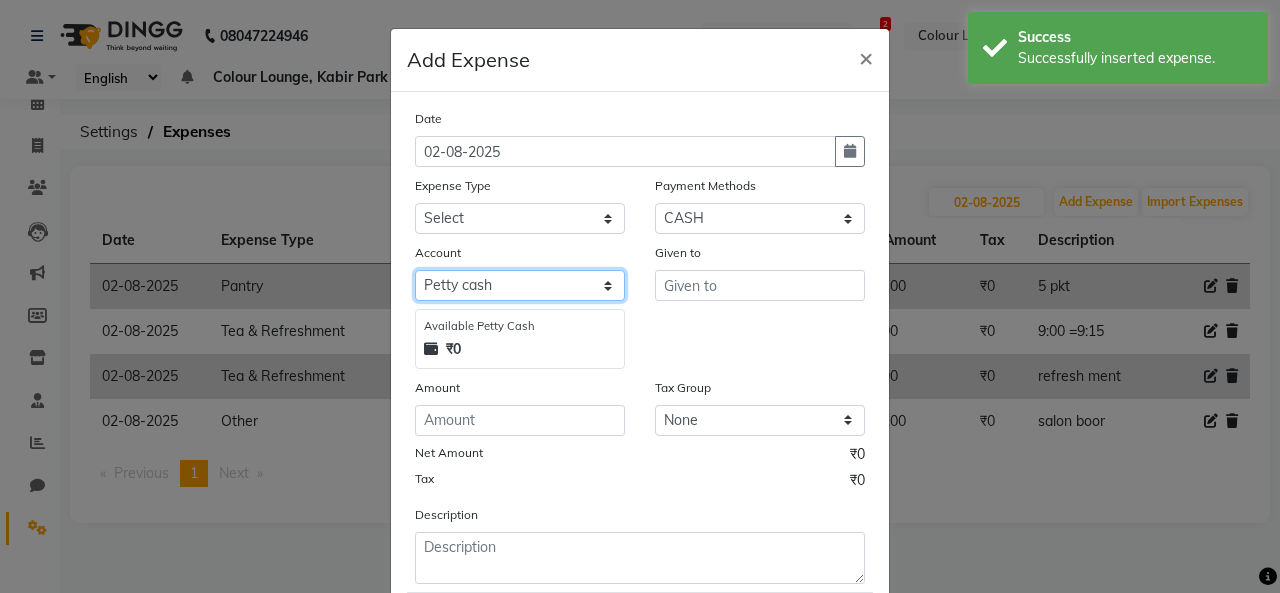 click on "Select Petty cash Default account Expense Account" 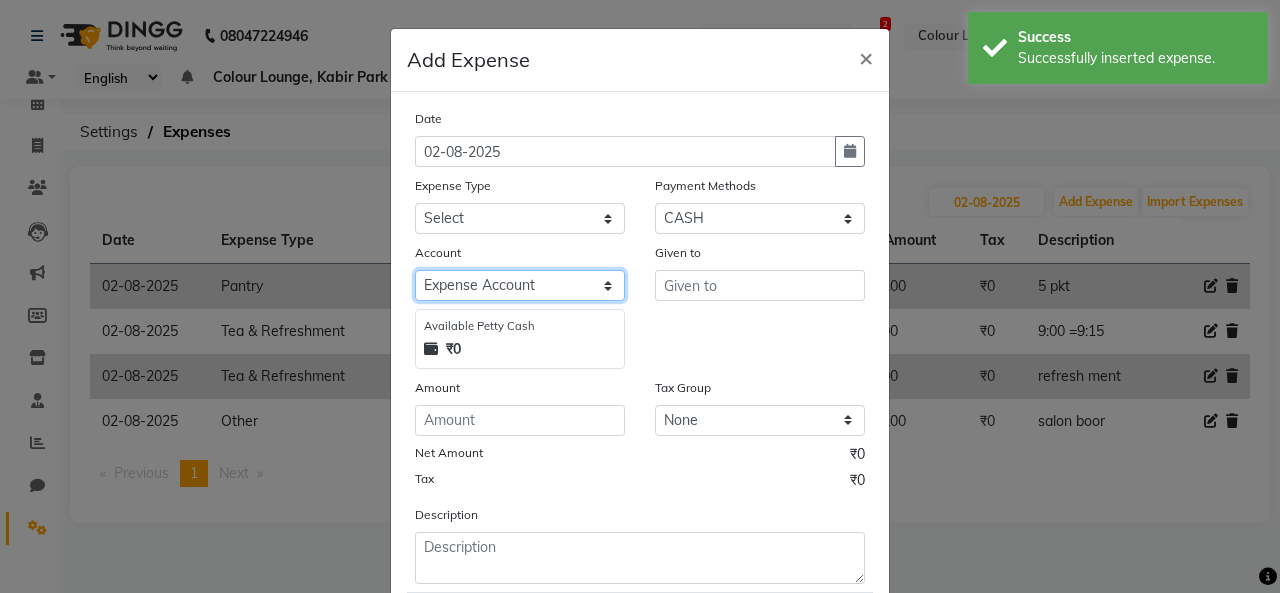 click on "Select Petty cash Default account Expense Account" 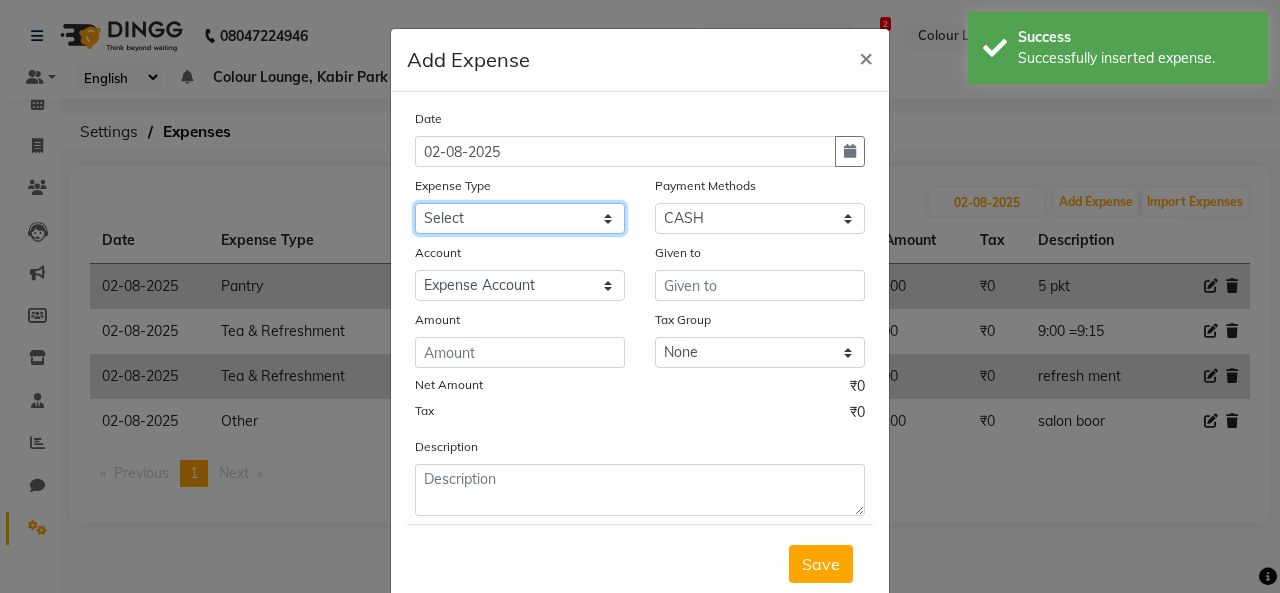 click on "Select Advance Salary Bank charges Car maintenance  Cash transfer to bank Cash transfer to hub Client Snacks Clinical charges Equipment Fuel Govt fee Incentive Insurance International purchase Loan Repayment Maintenance Marketing Miscellaneous MRA Other Pantry Product Rent Salary Staff Snacks Tax Tea & Refreshment Utilities" 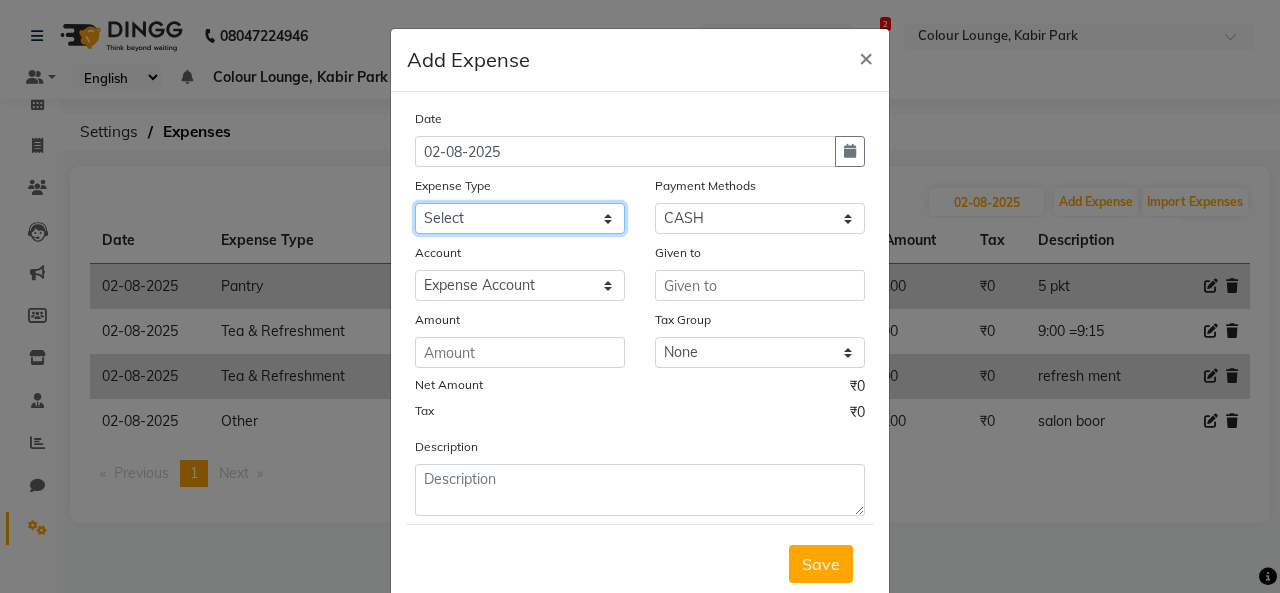 select on "8" 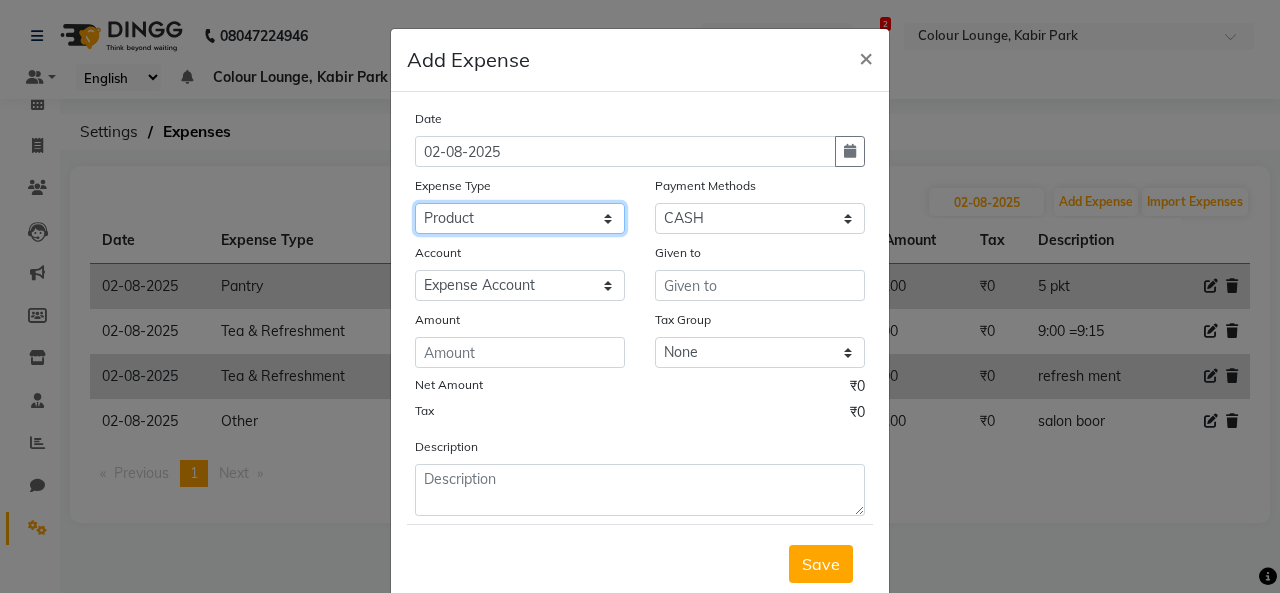 click on "Select Advance Salary Bank charges Car maintenance  Cash transfer to bank Cash transfer to hub Client Snacks Clinical charges Equipment Fuel Govt fee Incentive Insurance International purchase Loan Repayment Maintenance Marketing Miscellaneous MRA Other Pantry Product Rent Salary Staff Snacks Tax Tea & Refreshment Utilities" 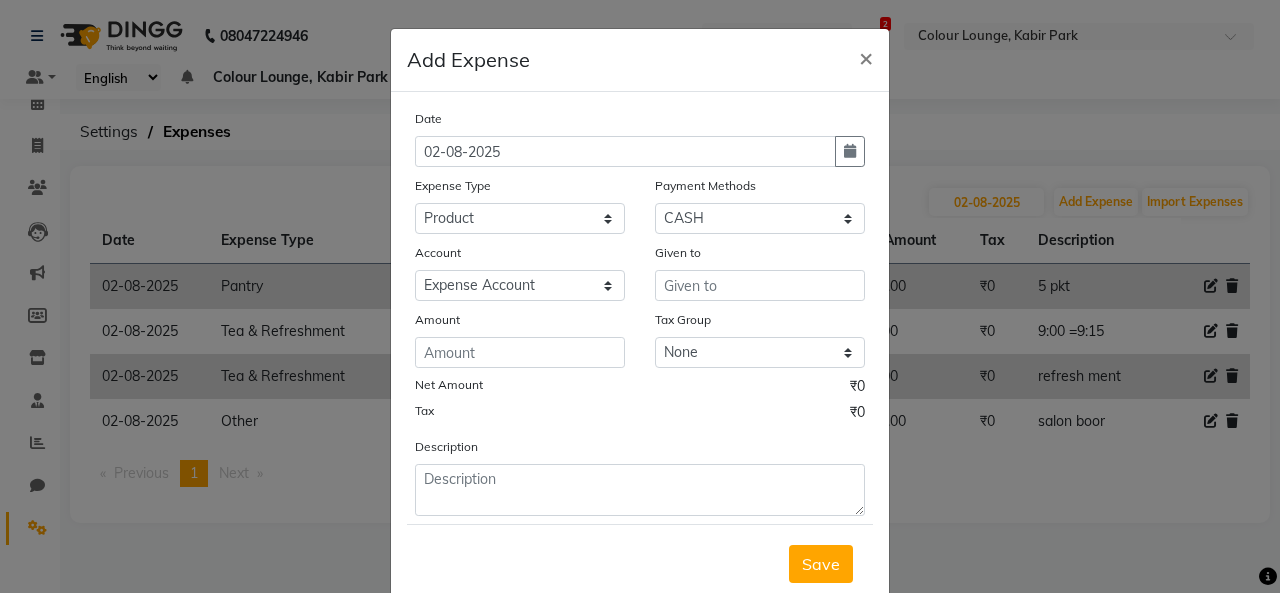 click on "Date 02-08-2025 Expense Type Select Advance Salary Bank charges Car maintenance  Cash transfer to bank Cash transfer to hub Client Snacks Clinical charges Equipment Fuel Govt fee Incentive Insurance International purchase Loan Repayment Maintenance Marketing Miscellaneous MRA Other Pantry Product Rent Salary Staff Snacks Tax Tea & Refreshment Utilities Payment Methods Select Bajaj Finserv GPay Wallet ONLINE CARD CASH Prepaid Package Voucher Points Account Select Petty cash Default account Expense Account Given to Amount Tax Group None GST Net Amount ₹0 Tax ₹0 Description" 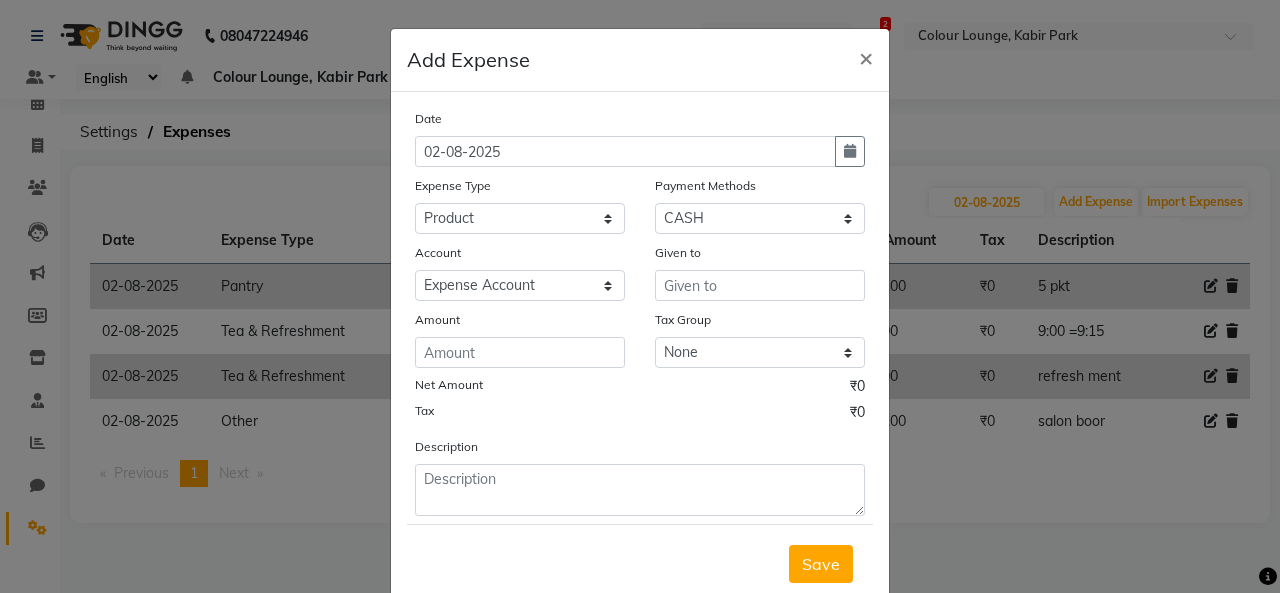 click on "Date 02-08-2025 Expense Type Select Advance Salary Bank charges Car maintenance  Cash transfer to bank Cash transfer to hub Client Snacks Clinical charges Equipment Fuel Govt fee Incentive Insurance International purchase Loan Repayment Maintenance Marketing Miscellaneous MRA Other Pantry Product Rent Salary Staff Snacks Tax Tea & Refreshment Utilities Payment Methods Select Bajaj Finserv GPay Wallet ONLINE CARD CASH Prepaid Package Voucher Points Account Select Petty cash Default account Expense Account Given to Amount Tax Group None GST Net Amount ₹0 Tax ₹0 Description" 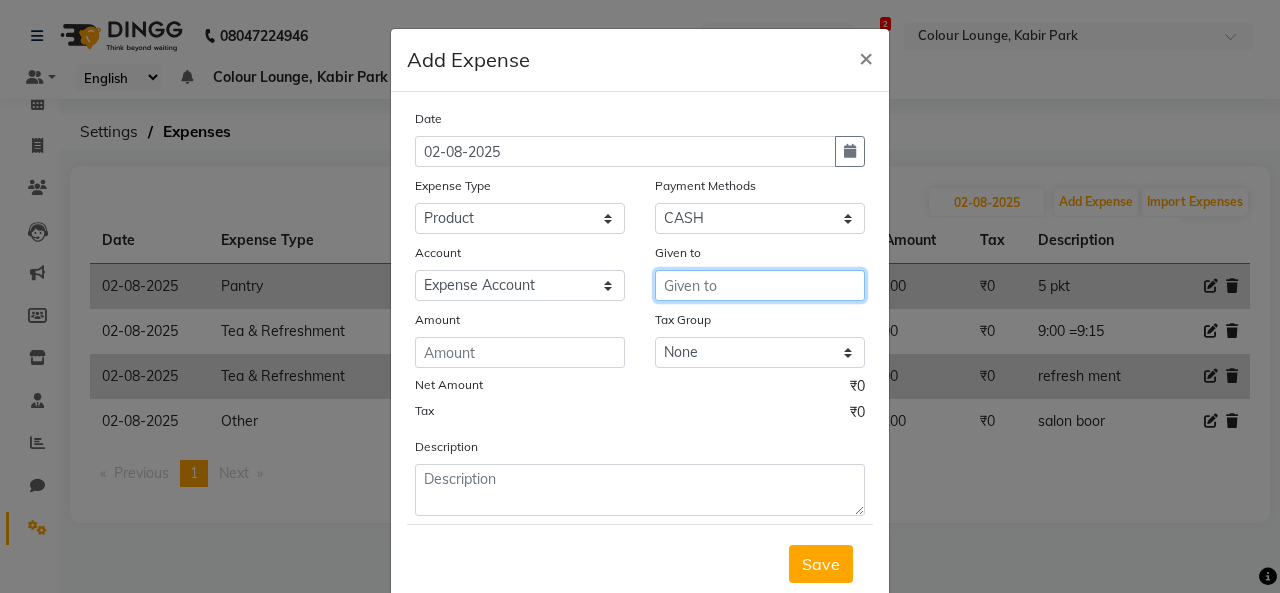 click at bounding box center (760, 285) 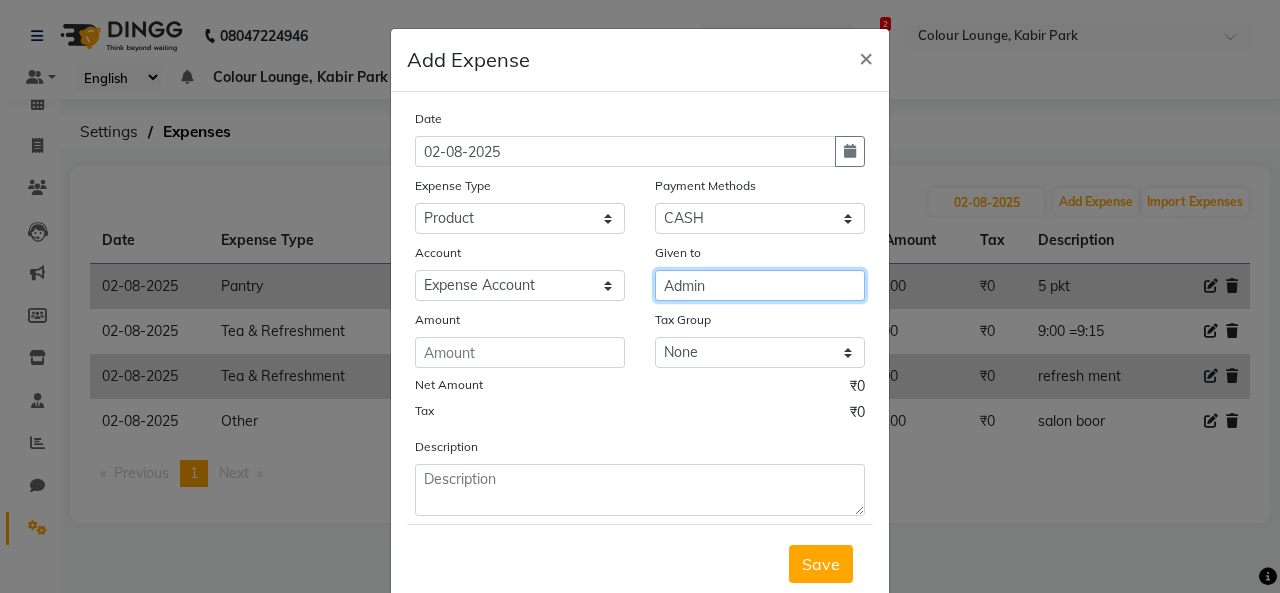 type on "Admin" 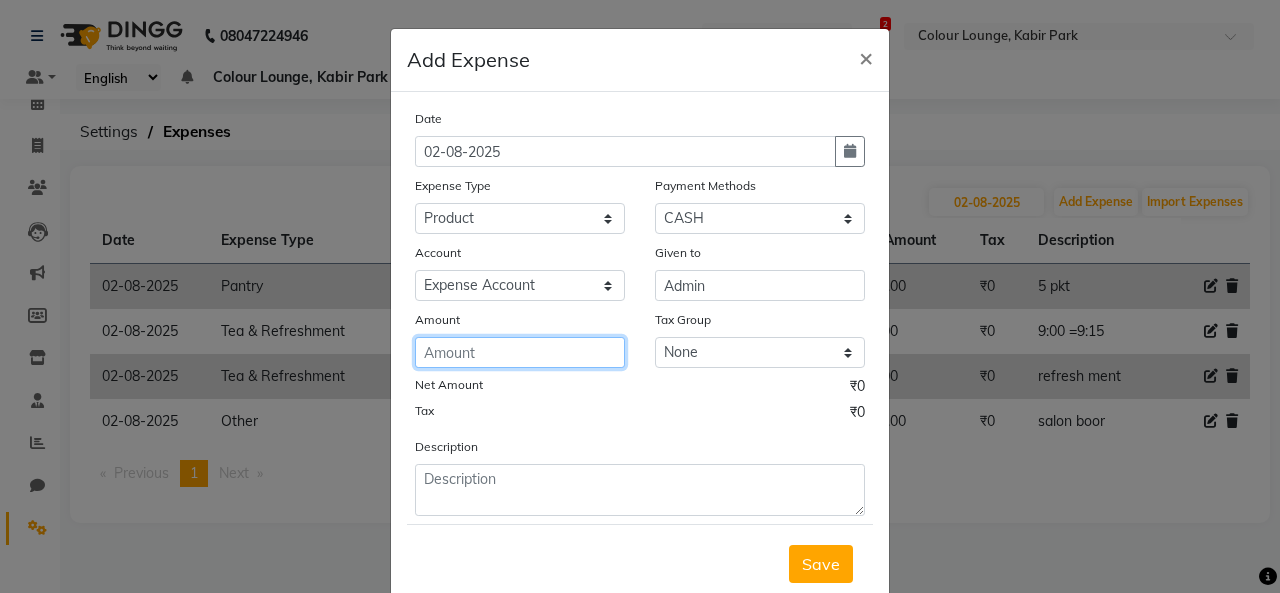 click 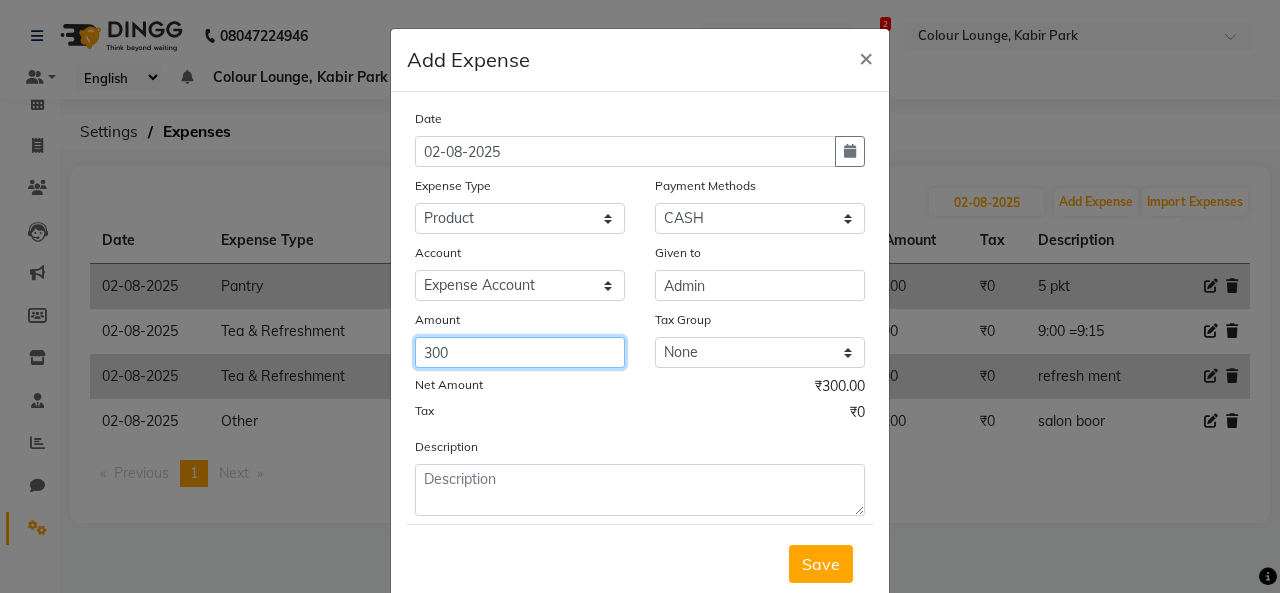 type on "300" 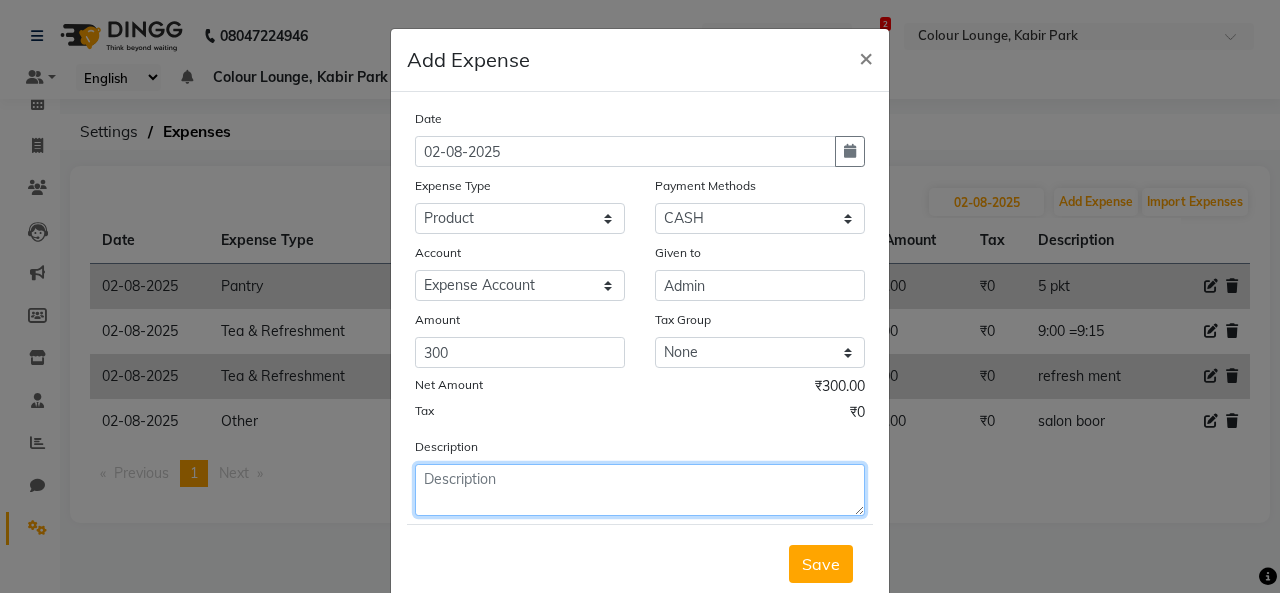 click 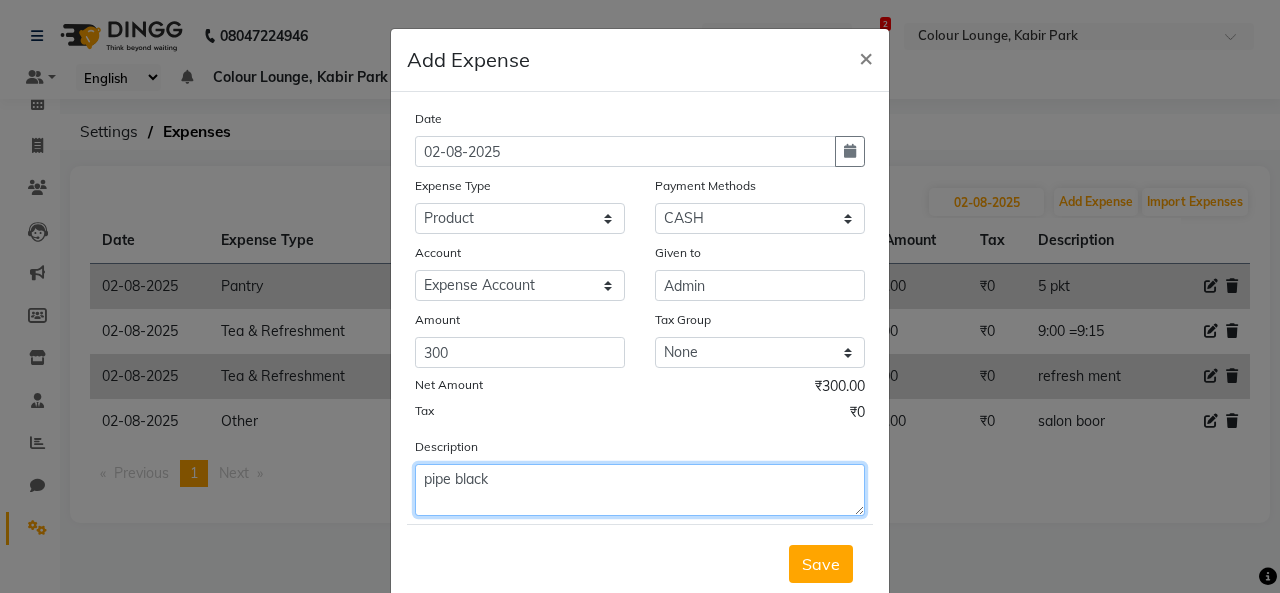 type on "pipe black" 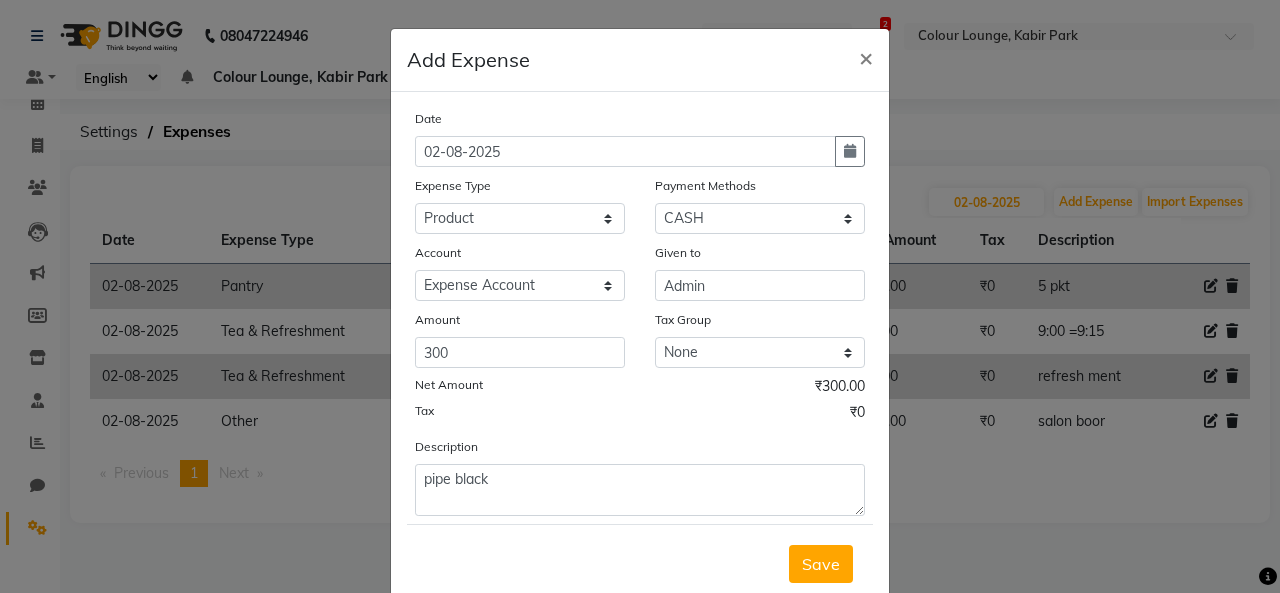 click on "Save" at bounding box center (821, 564) 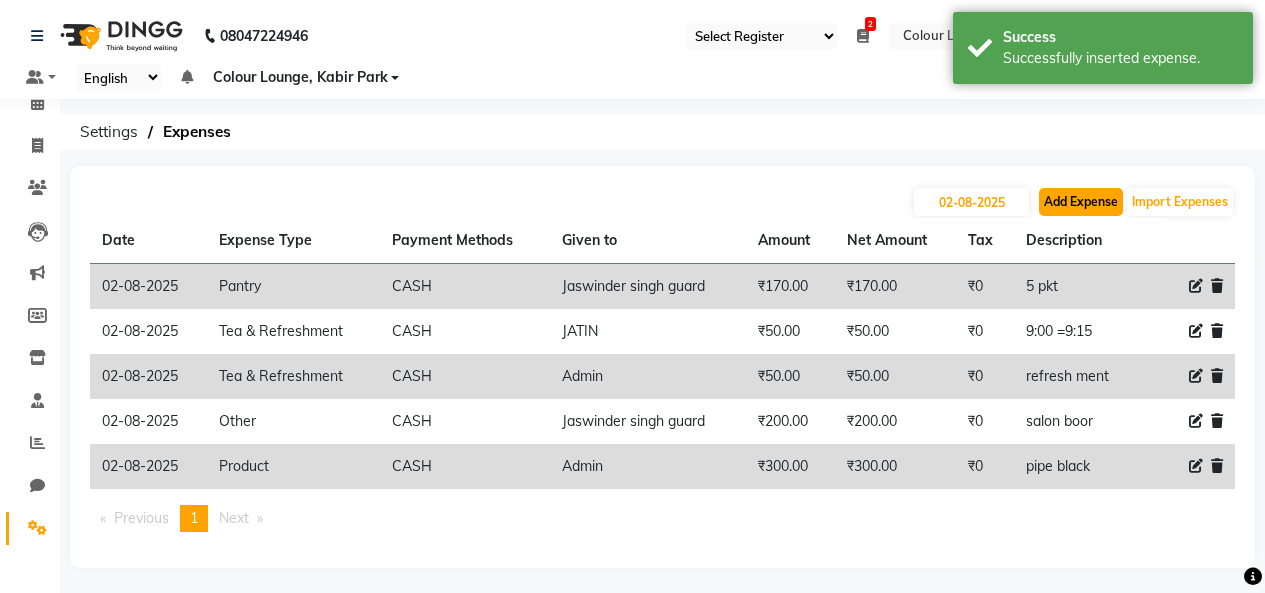 click on "Add Expense" 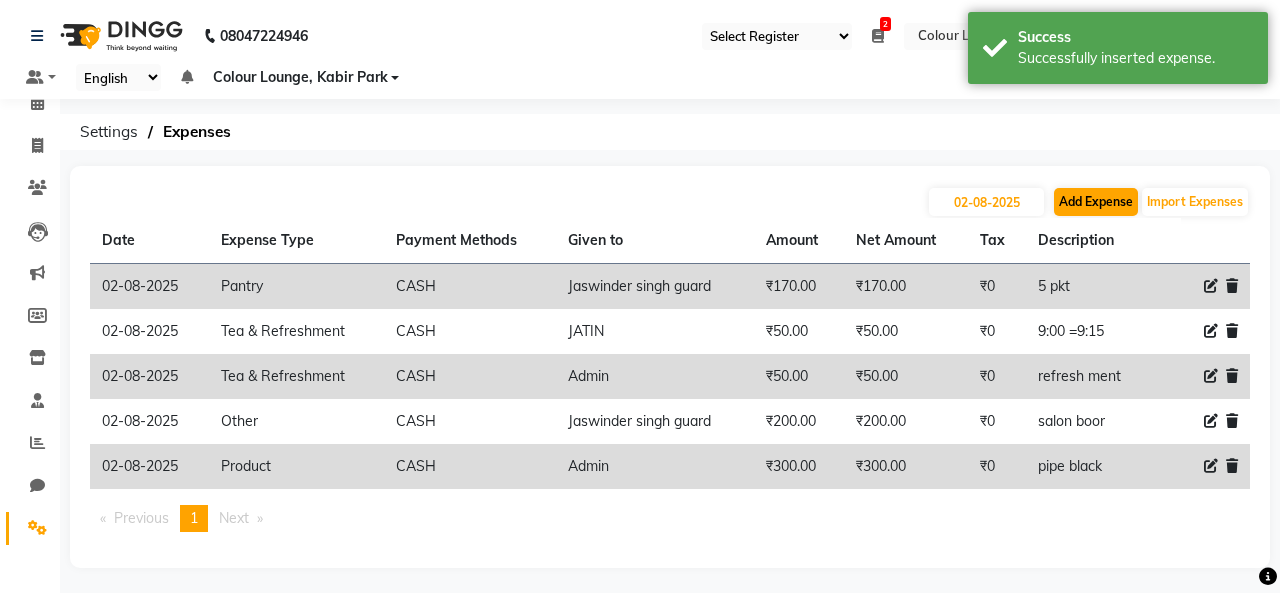 select on "1" 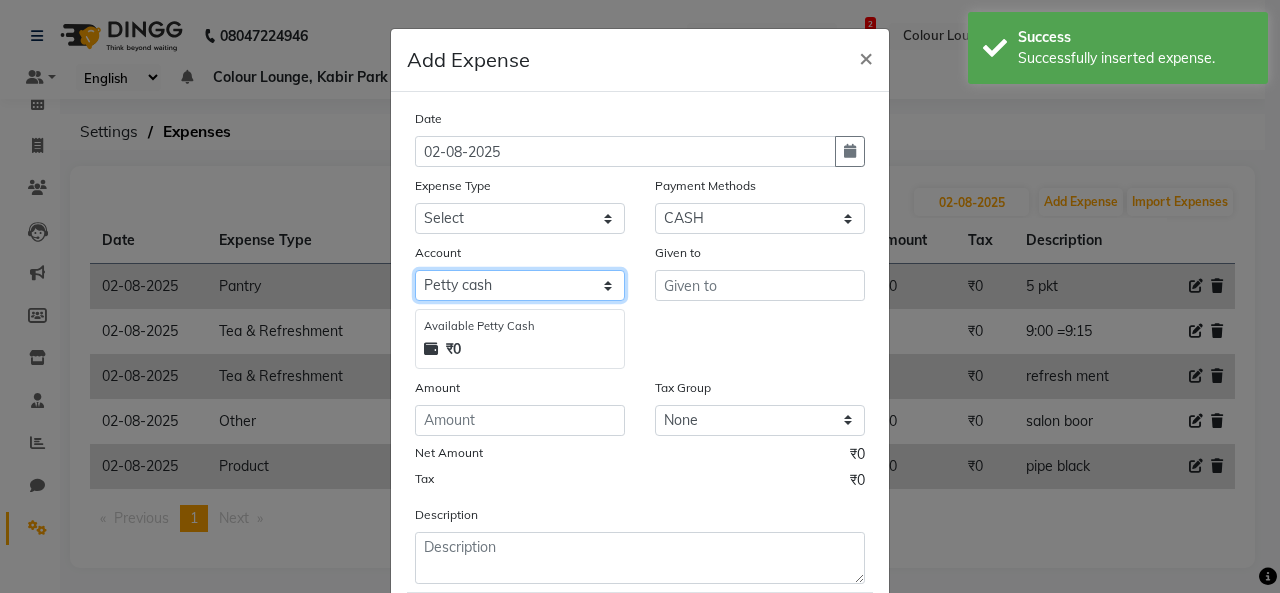 drag, startPoint x: 559, startPoint y: 282, endPoint x: 554, endPoint y: 298, distance: 16.763054 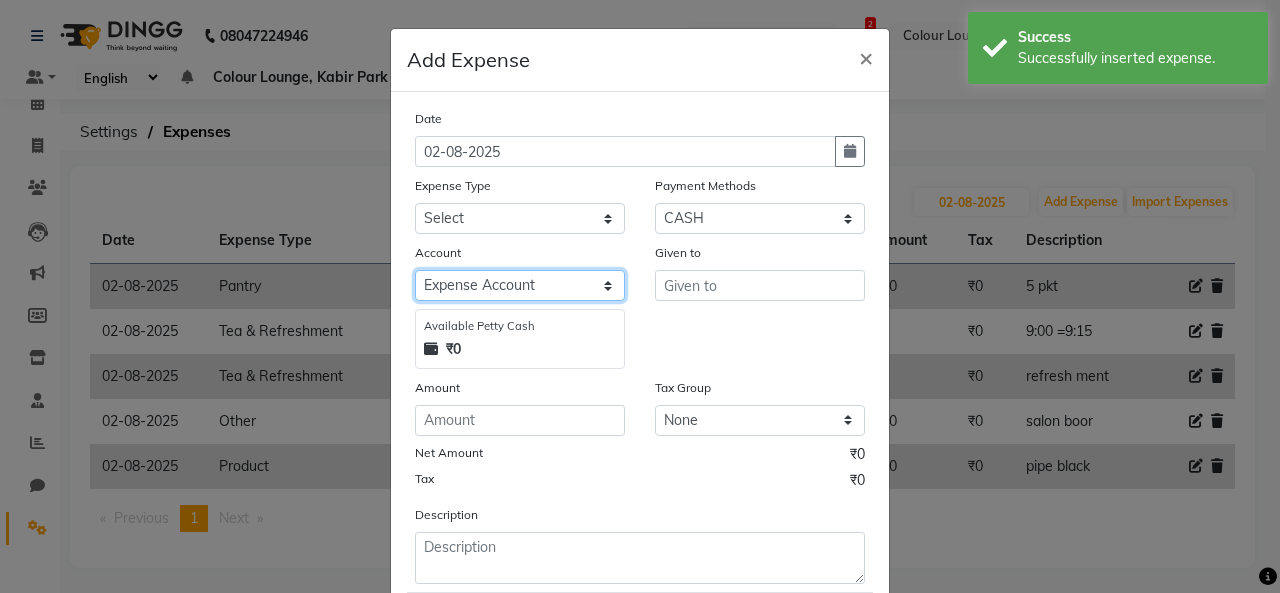 click on "Select Petty cash Default account Expense Account" 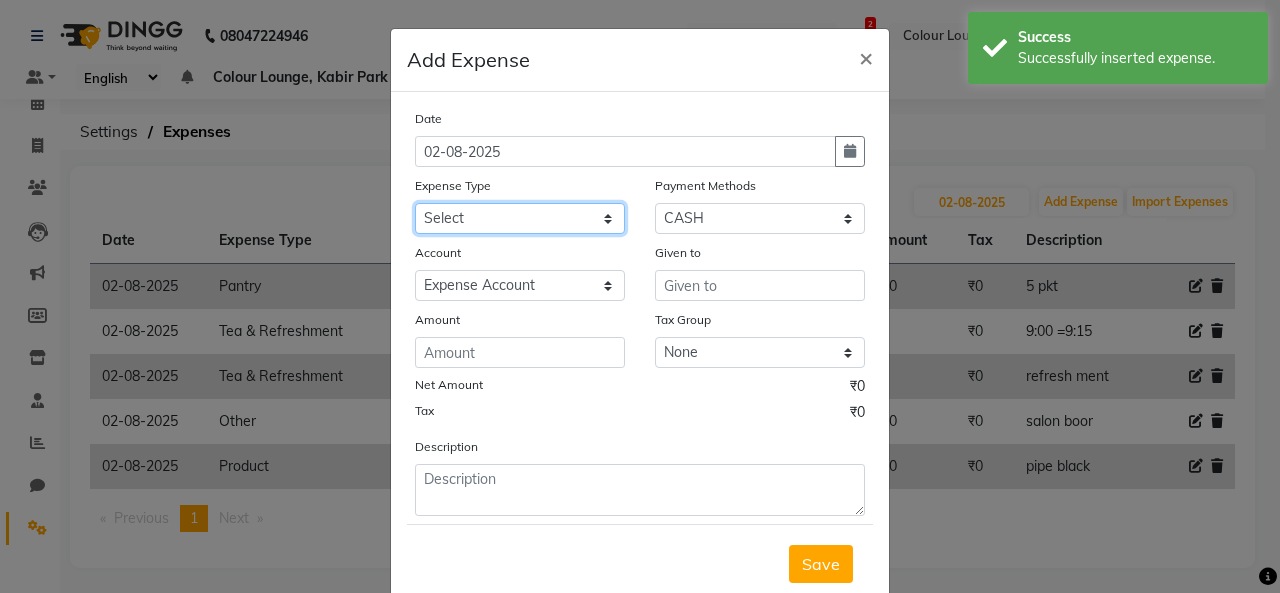 click on "Select Advance Salary Bank charges Car maintenance  Cash transfer to bank Cash transfer to hub Client Snacks Clinical charges Equipment Fuel Govt fee Incentive Insurance International purchase Loan Repayment Maintenance Marketing Miscellaneous MRA Other Pantry Product Rent Salary Staff Snacks Tax Tea & Refreshment Utilities" 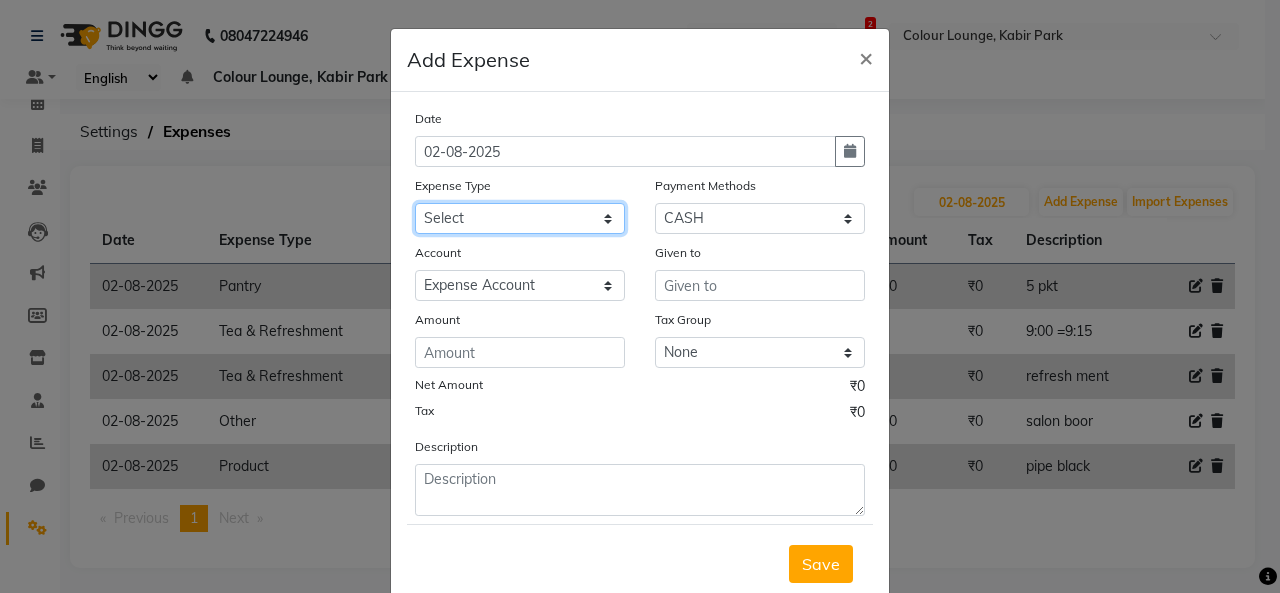 select on "17" 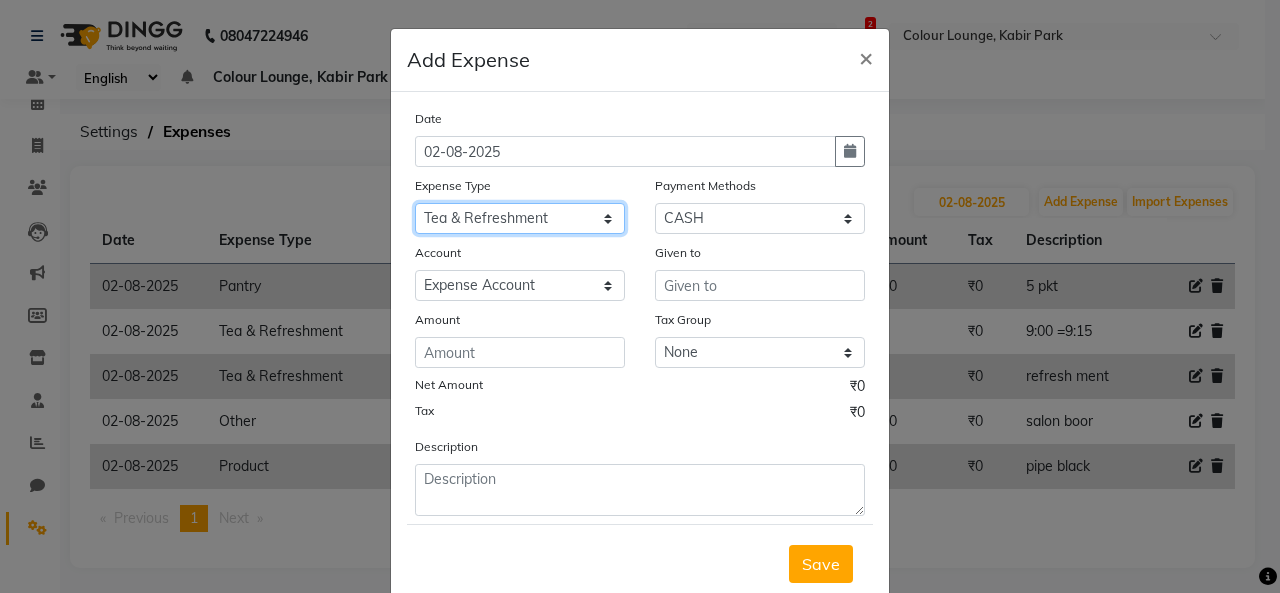 click on "Select Advance Salary Bank charges Car maintenance  Cash transfer to bank Cash transfer to hub Client Snacks Clinical charges Equipment Fuel Govt fee Incentive Insurance International purchase Loan Repayment Maintenance Marketing Miscellaneous MRA Other Pantry Product Rent Salary Staff Snacks Tax Tea & Refreshment Utilities" 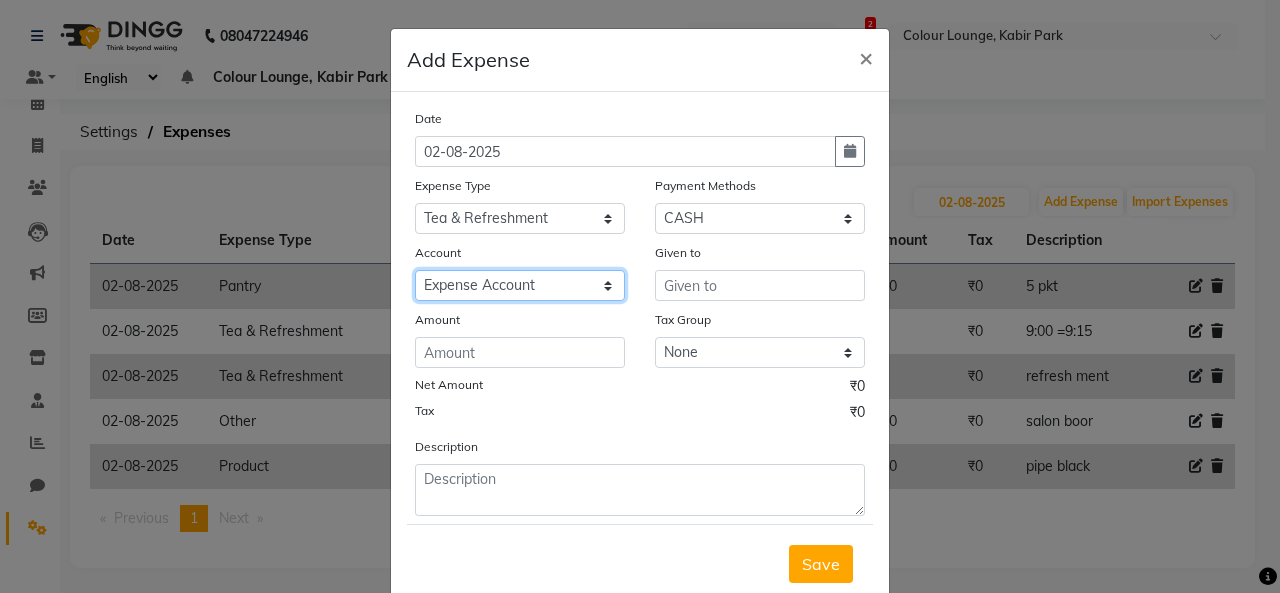 click on "Select Petty cash Default account Expense Account" 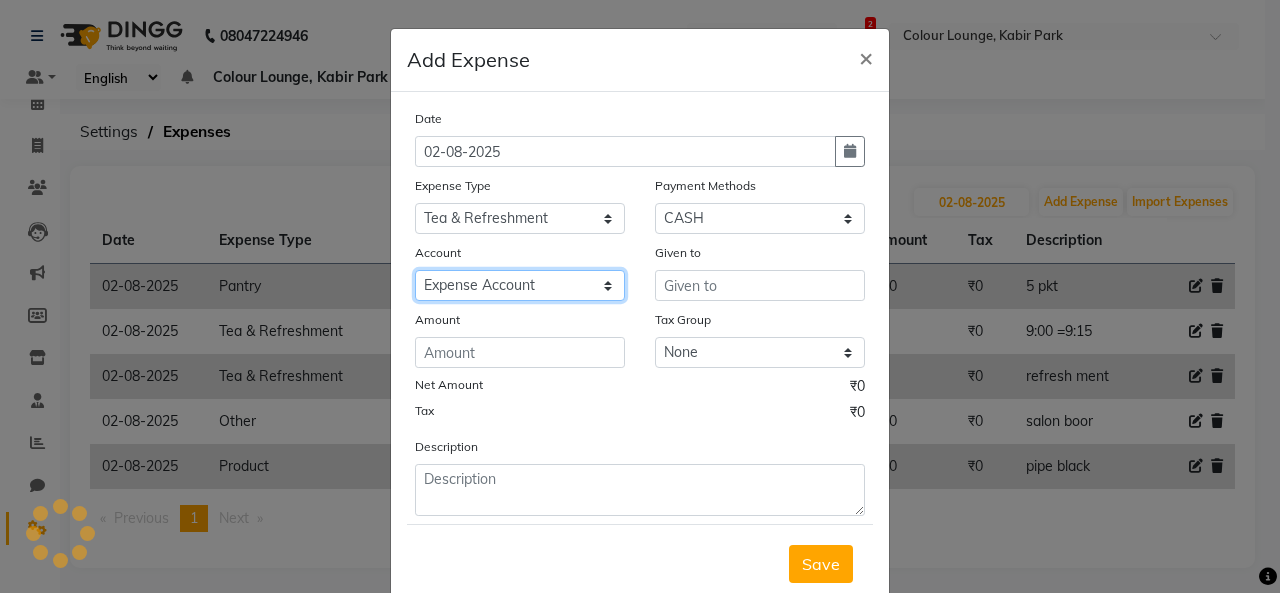 click on "Select Petty cash Default account Expense Account" 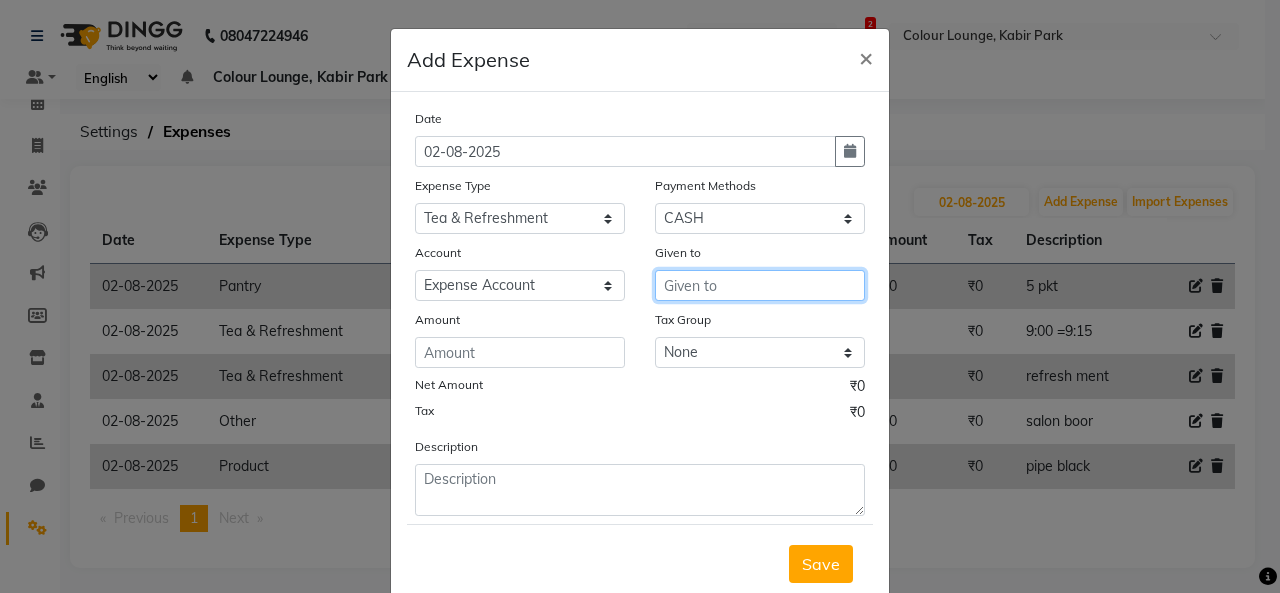 click at bounding box center [760, 285] 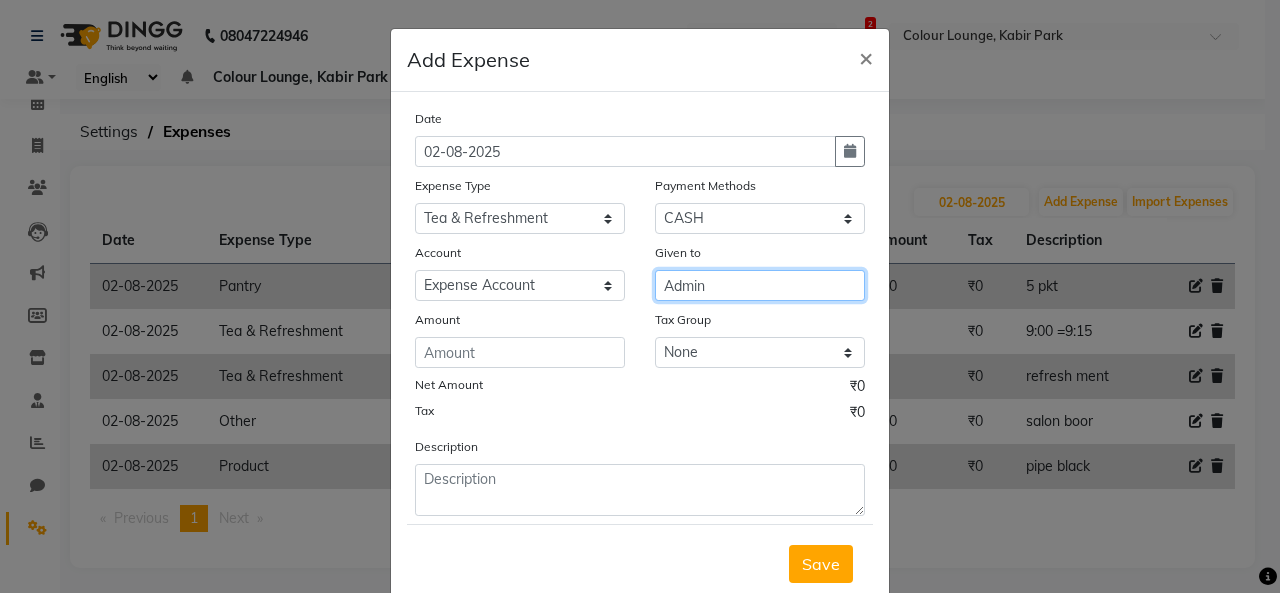 type on "Admin" 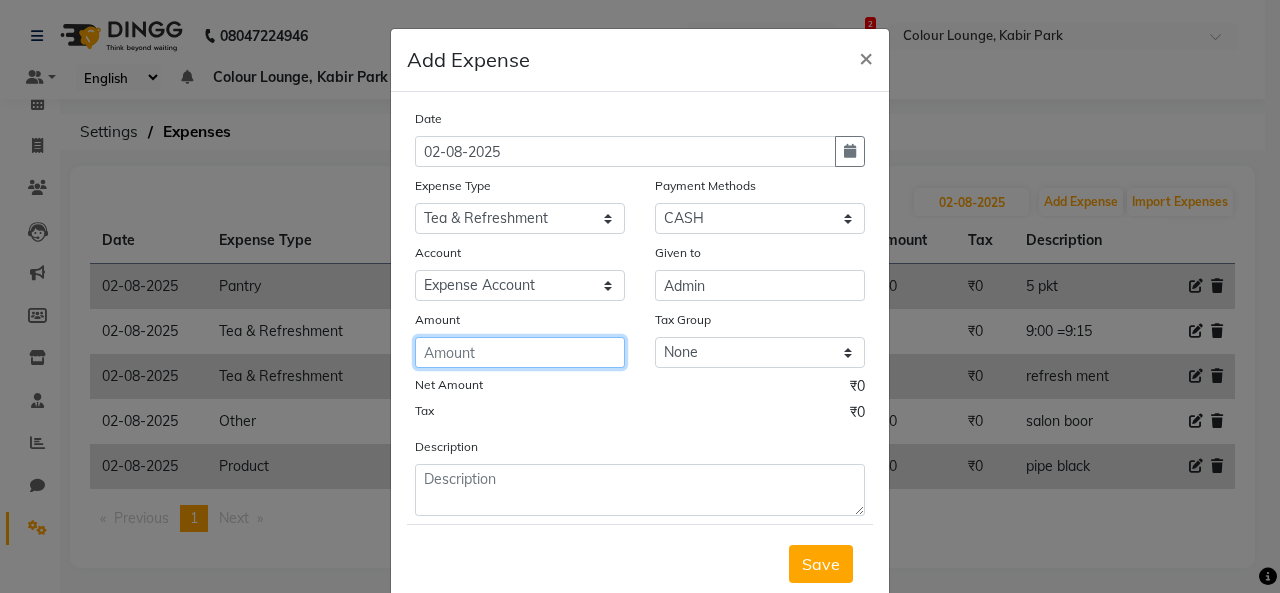 click 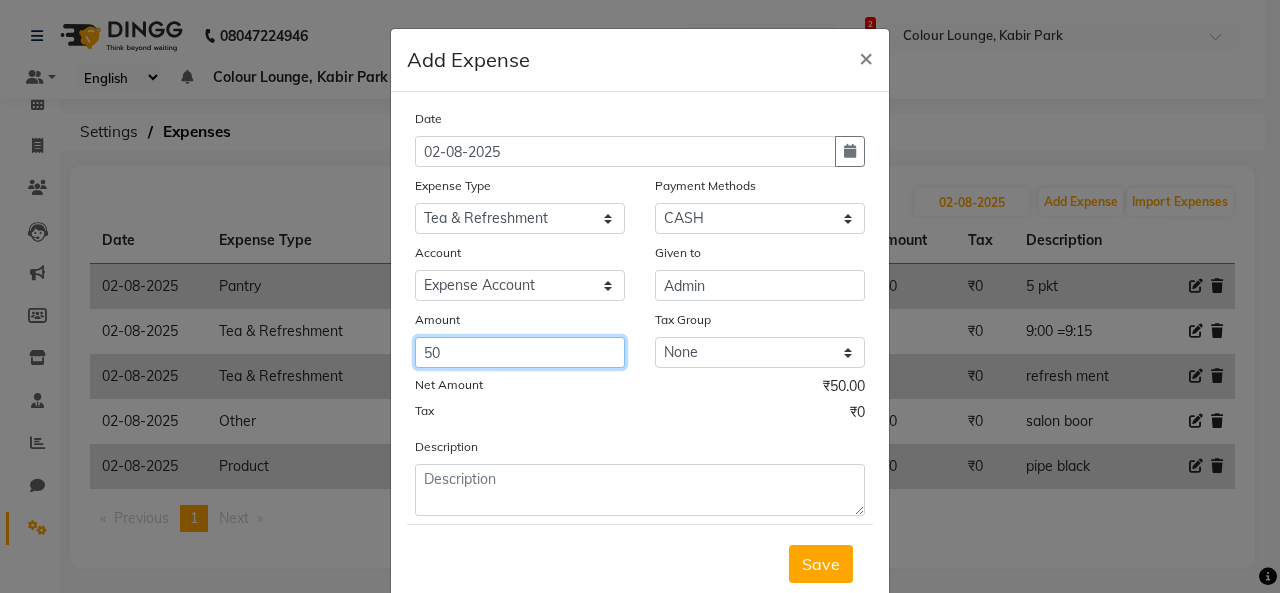 type on "50" 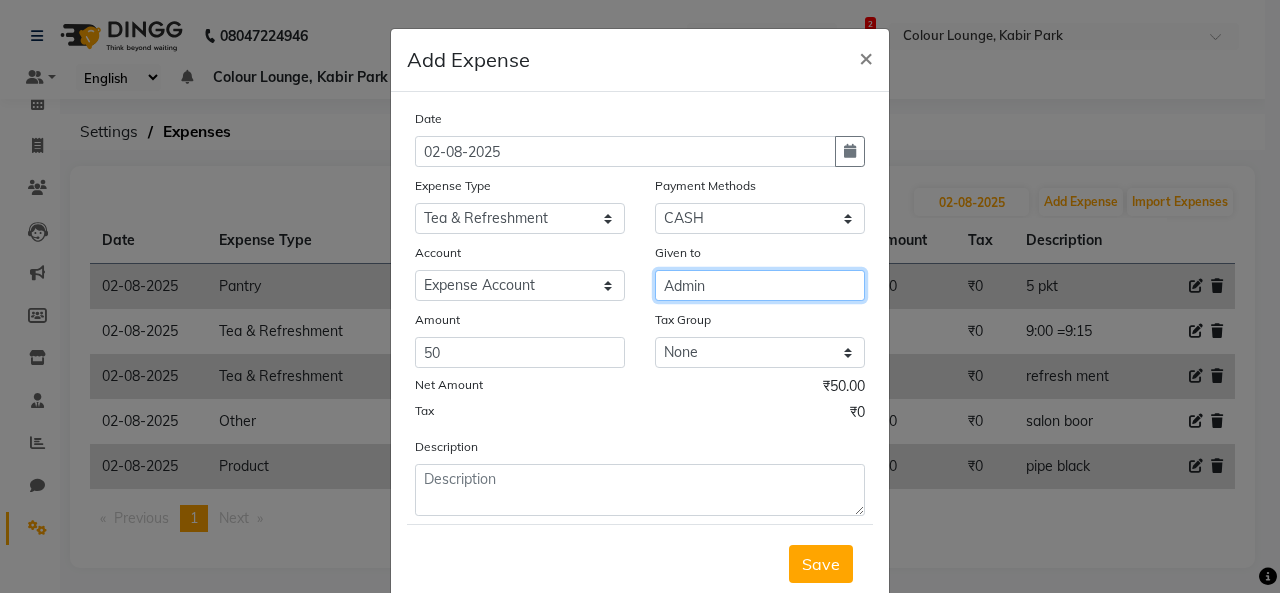 drag, startPoint x: 717, startPoint y: 295, endPoint x: 619, endPoint y: 308, distance: 98.85848 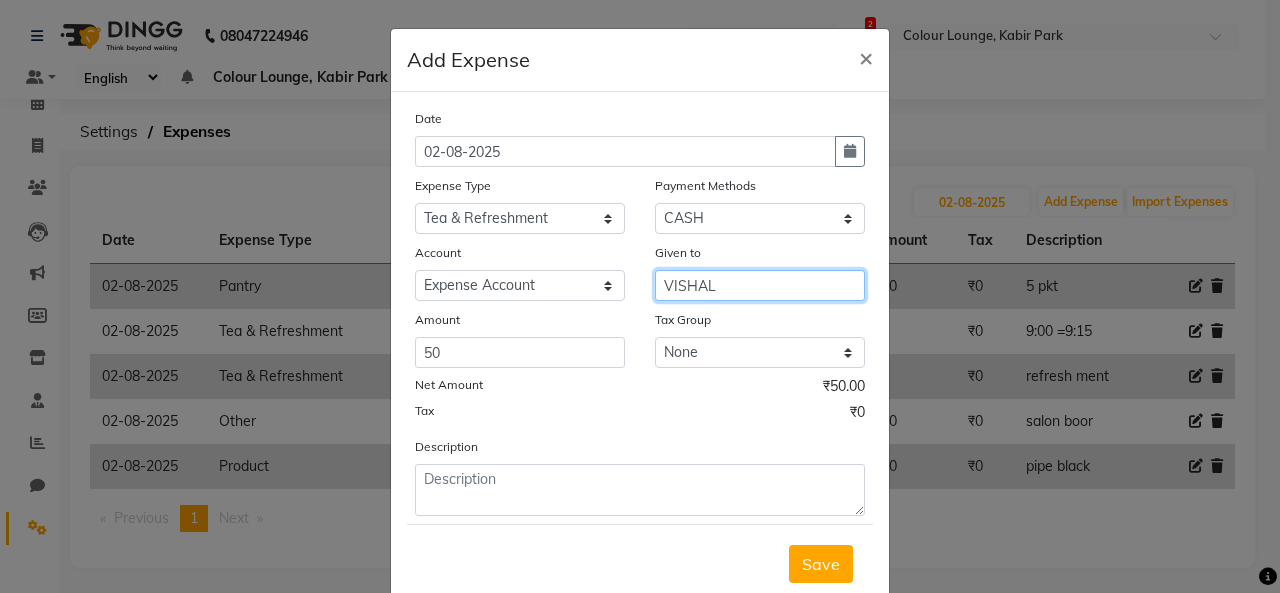 type on "VISHAL" 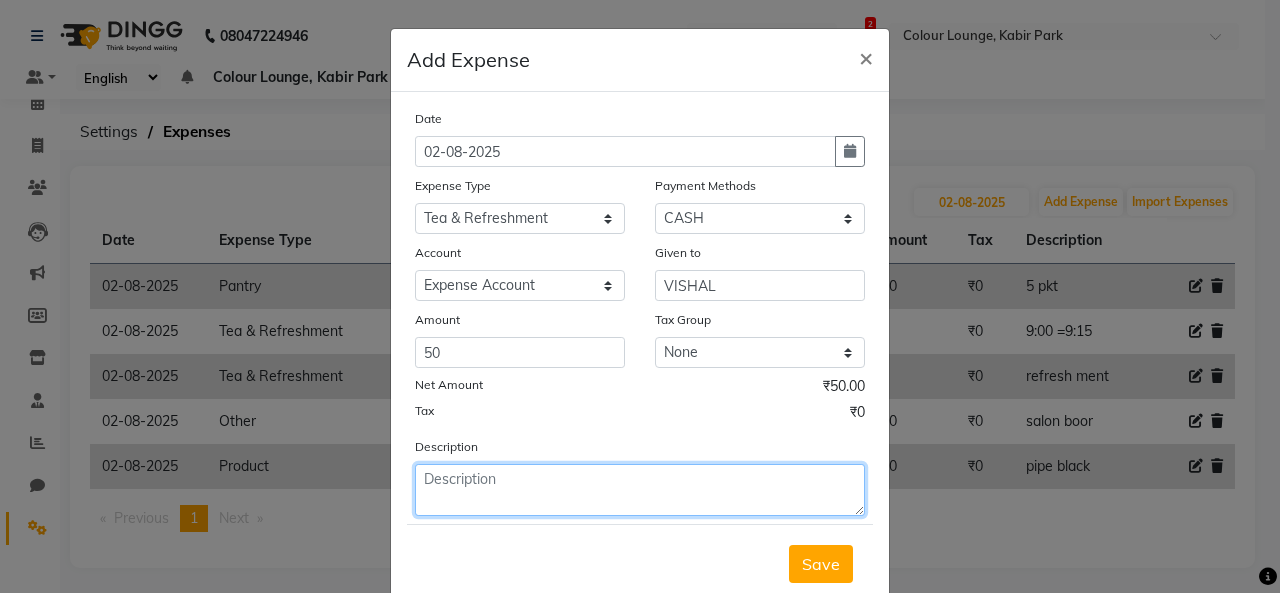 click 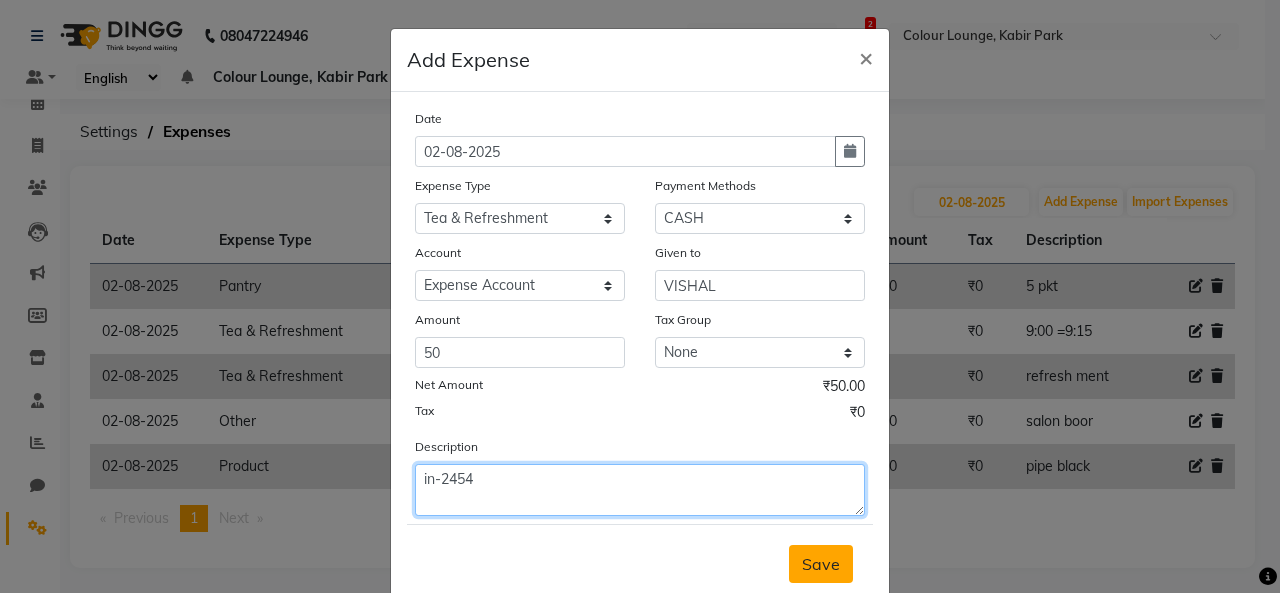 type on "in-2454" 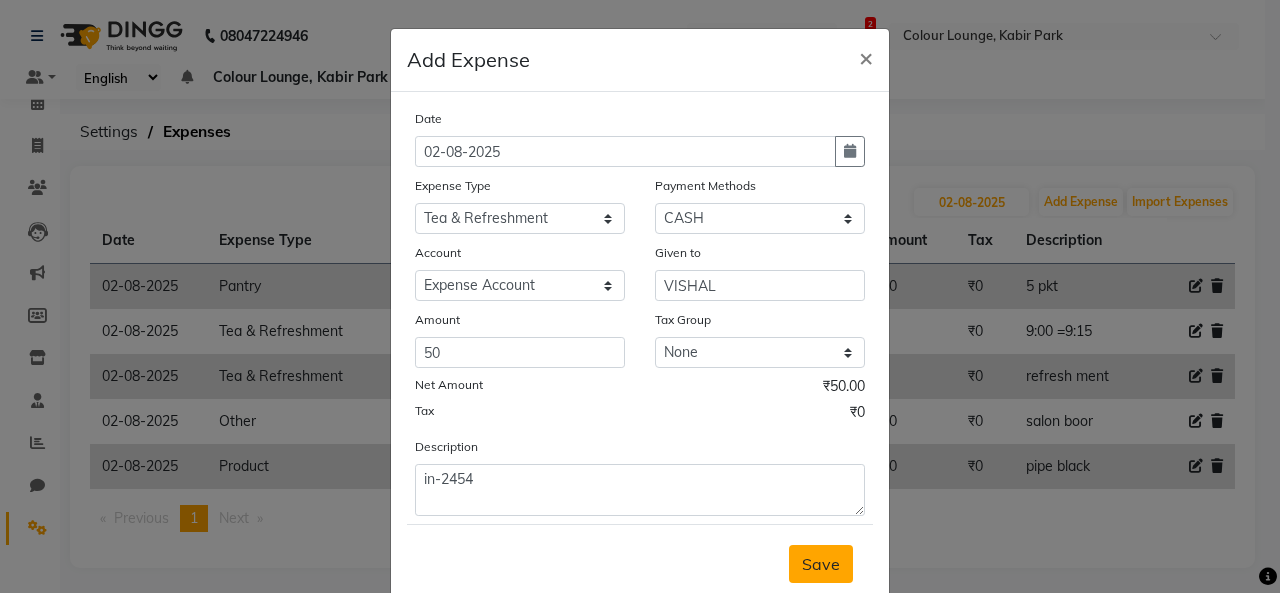click on "Save" at bounding box center (821, 564) 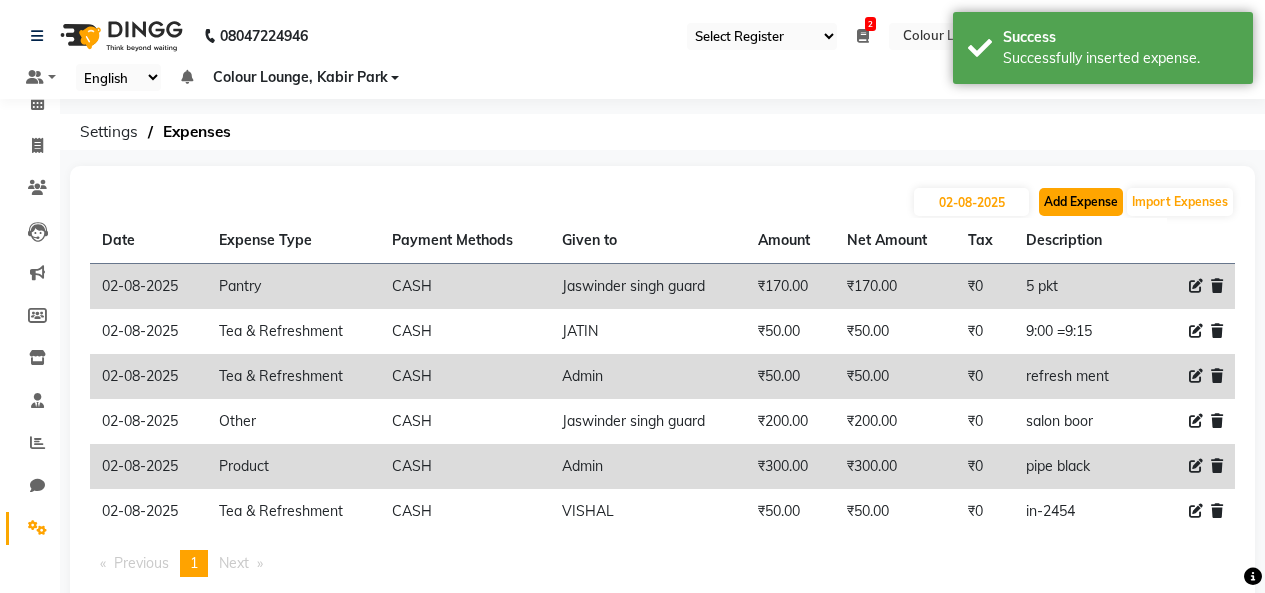 click on "Add Expense" 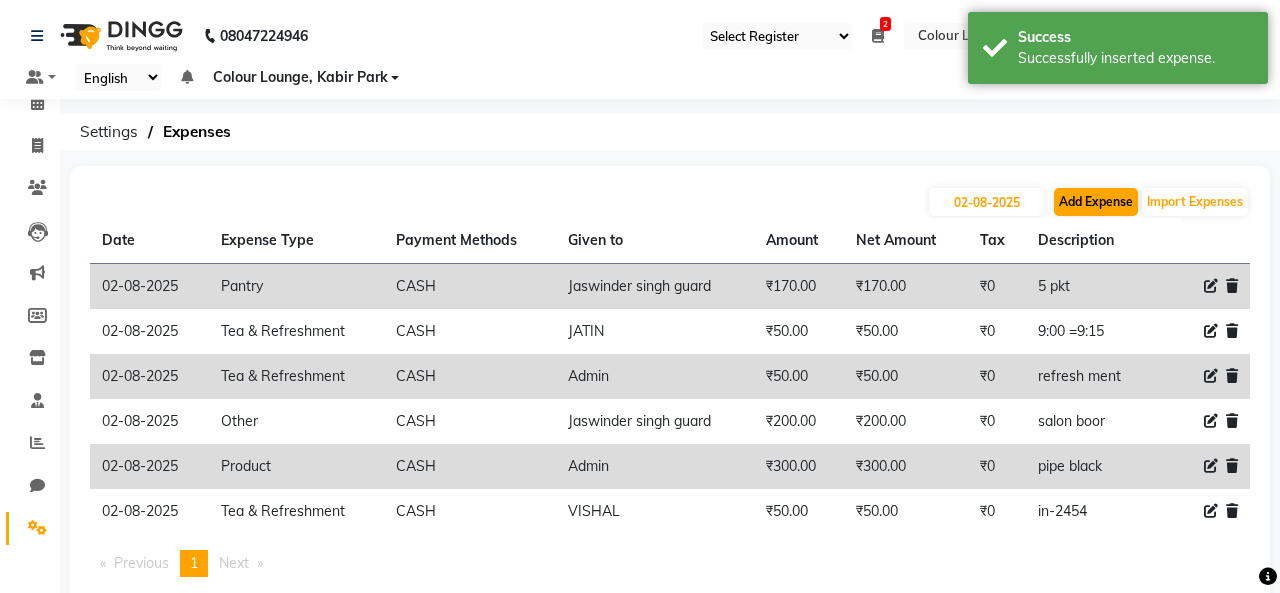 select on "1" 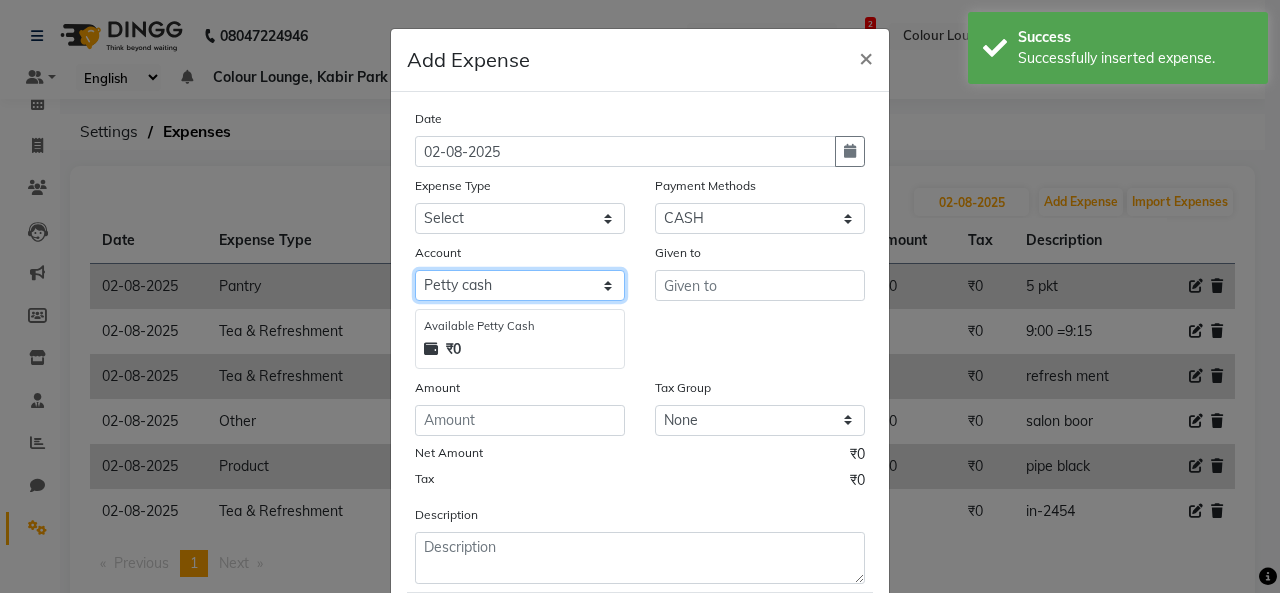 drag, startPoint x: 472, startPoint y: 282, endPoint x: 470, endPoint y: 295, distance: 13.152946 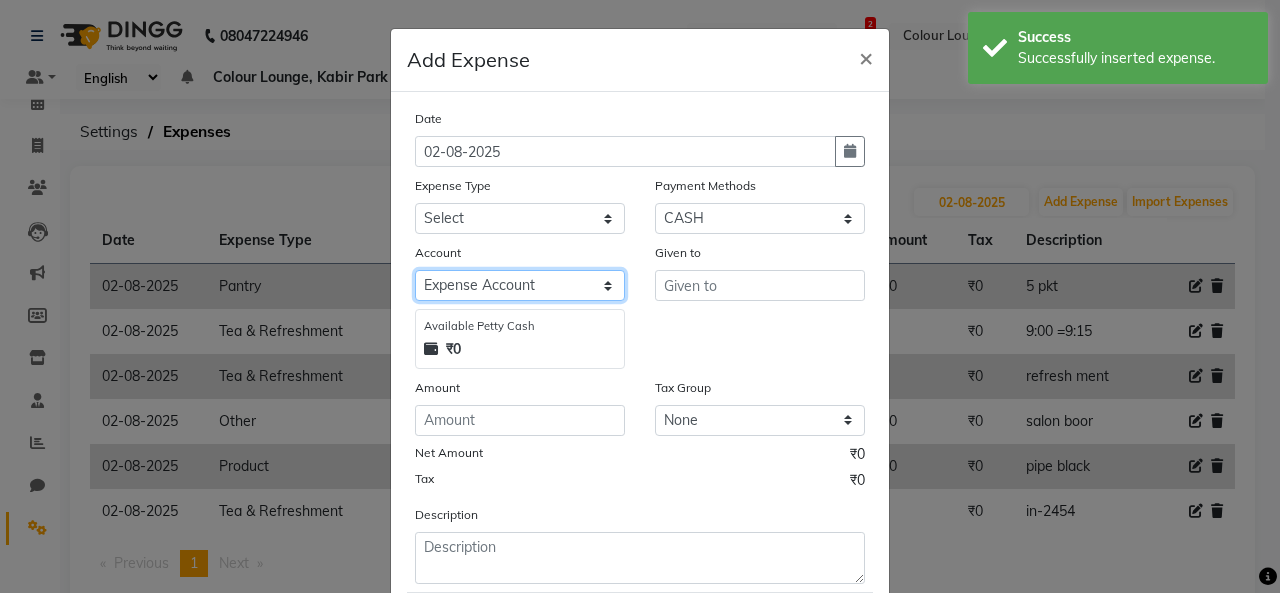 click on "Select Petty cash Default account Expense Account" 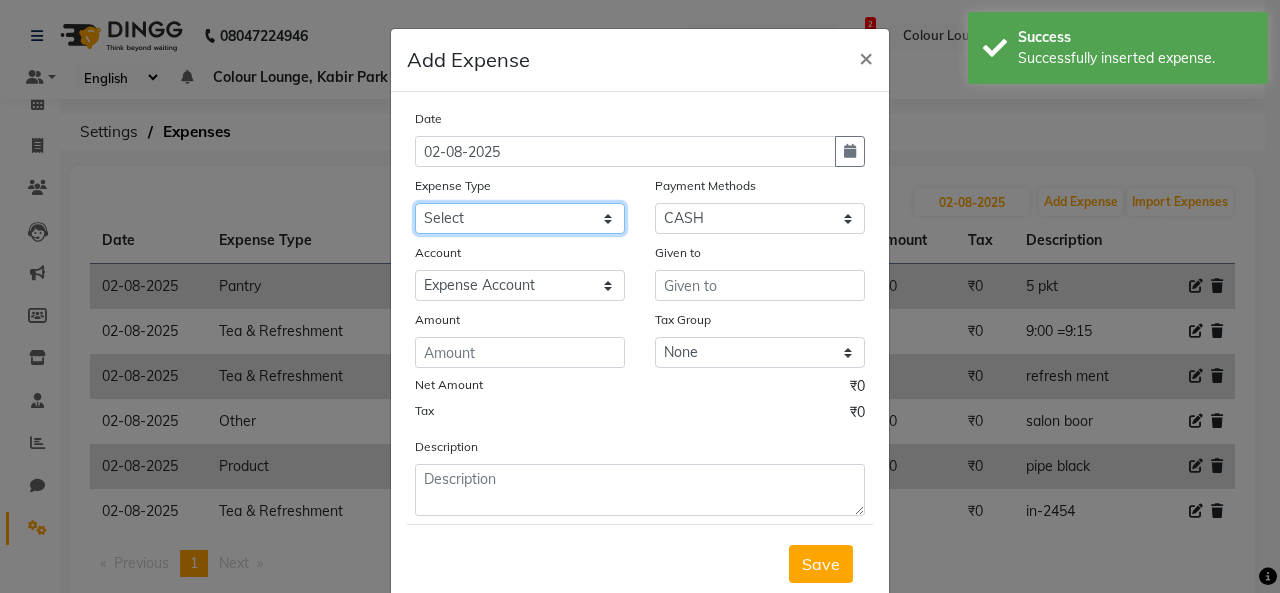 click on "Select Advance Salary Bank charges Car maintenance  Cash transfer to bank Cash transfer to hub Client Snacks Clinical charges Equipment Fuel Govt fee Incentive Insurance International purchase Loan Repayment Maintenance Marketing Miscellaneous MRA Other Pantry Product Rent Salary Staff Snacks Tax Tea & Refreshment Utilities" 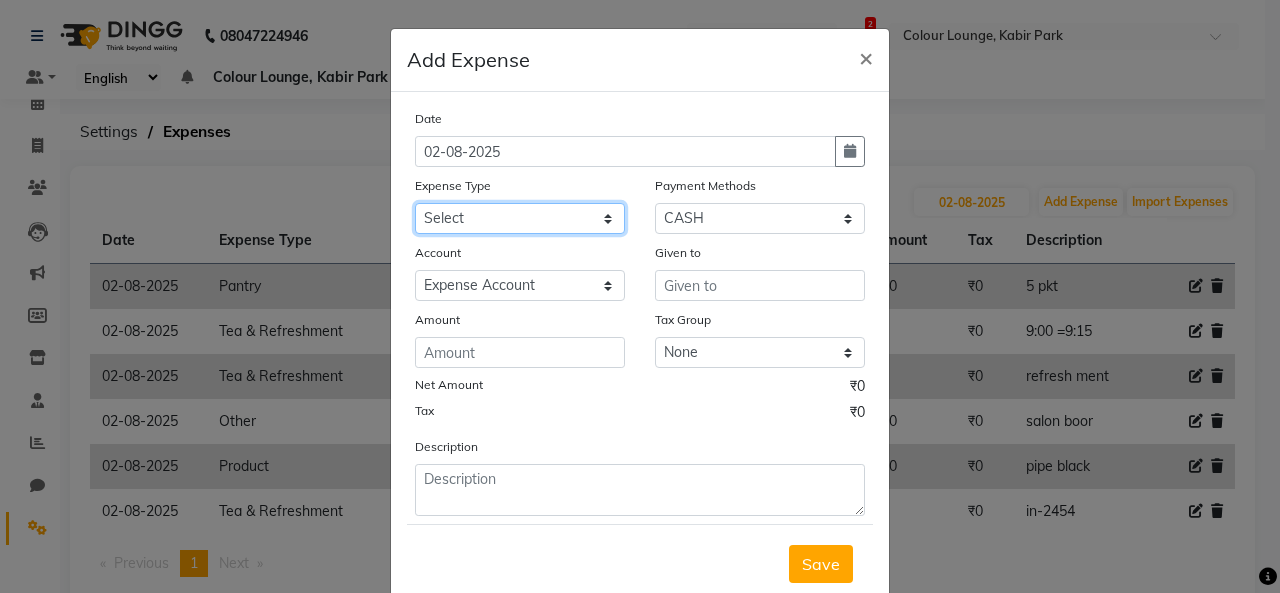select on "18" 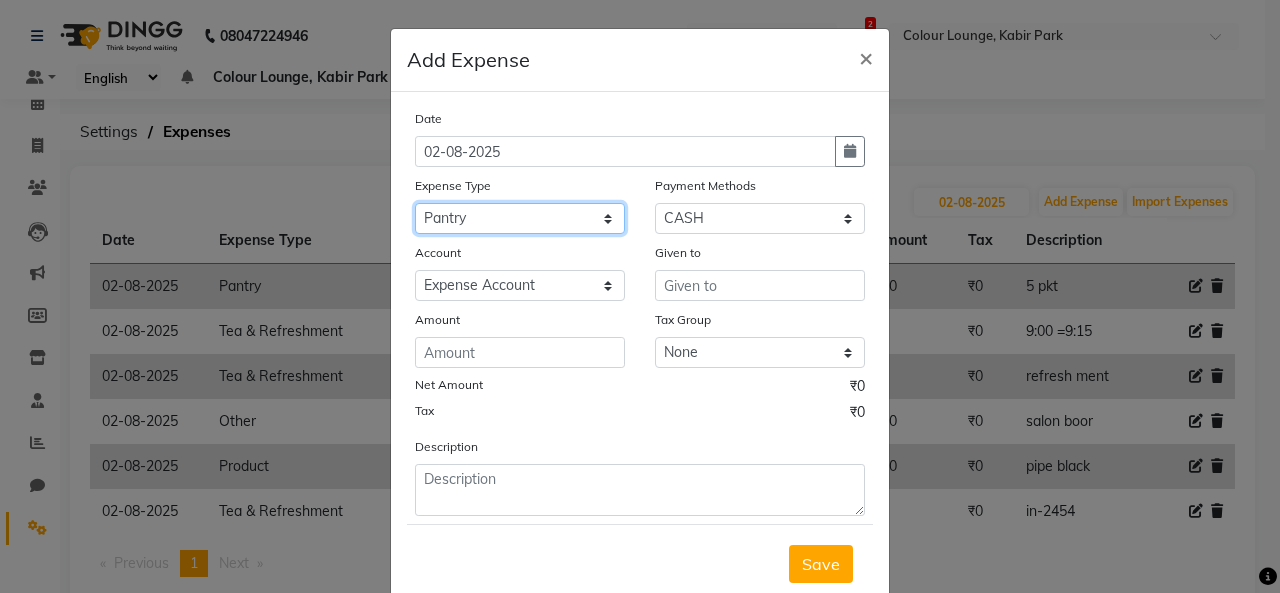 click on "Select Advance Salary Bank charges Car maintenance  Cash transfer to bank Cash transfer to hub Client Snacks Clinical charges Equipment Fuel Govt fee Incentive Insurance International purchase Loan Repayment Maintenance Marketing Miscellaneous MRA Other Pantry Product Rent Salary Staff Snacks Tax Tea & Refreshment Utilities" 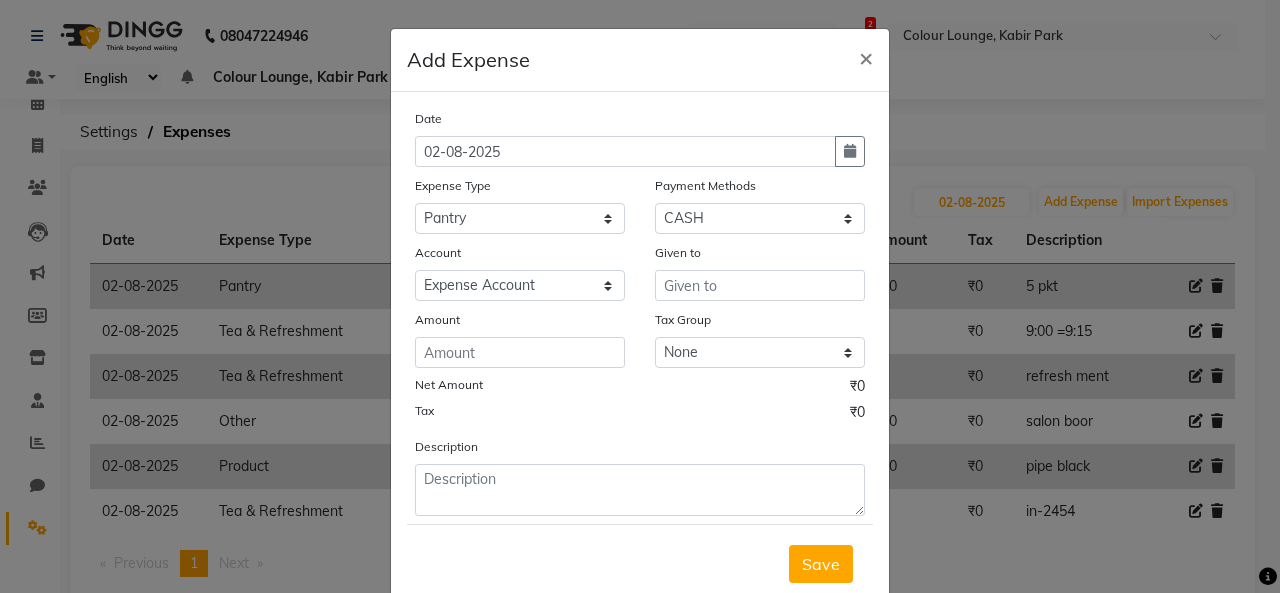 click on "Date 02-08-2025 Expense Type Select Advance Salary Bank charges Car maintenance  Cash transfer to bank Cash transfer to hub Client Snacks Clinical charges Equipment Fuel Govt fee Incentive Insurance International purchase Loan Repayment Maintenance Marketing Miscellaneous MRA Other Pantry Product Rent Salary Staff Snacks Tax Tea & Refreshment Utilities Payment Methods Select Bajaj Finserv GPay Wallet ONLINE CARD CASH Prepaid Package Voucher Points Account Select Petty cash Default account Expense Account Given to Amount Tax Group None GST Net Amount ₹0 Tax ₹0 Description" 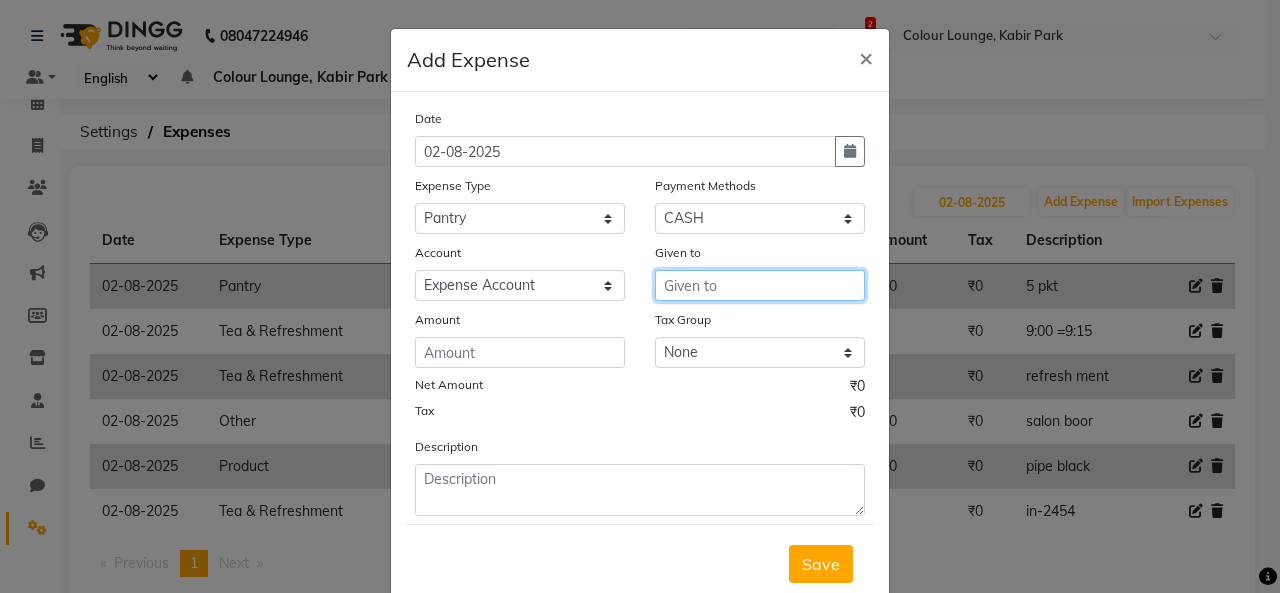 click at bounding box center [760, 285] 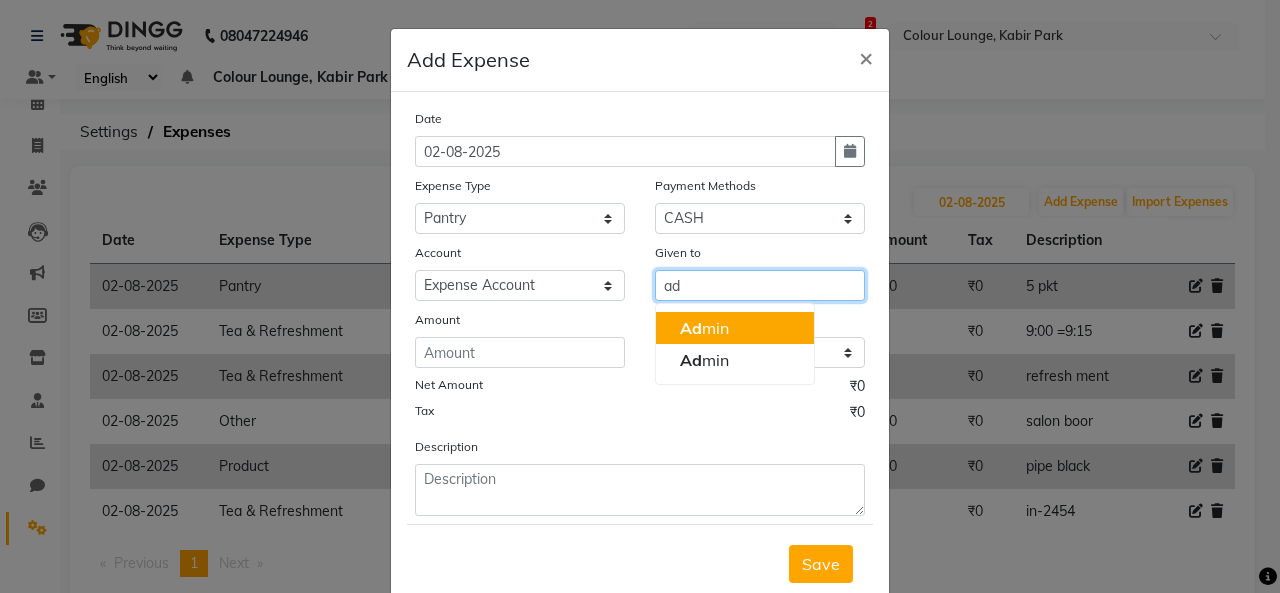 click on "Ad min" at bounding box center (704, 328) 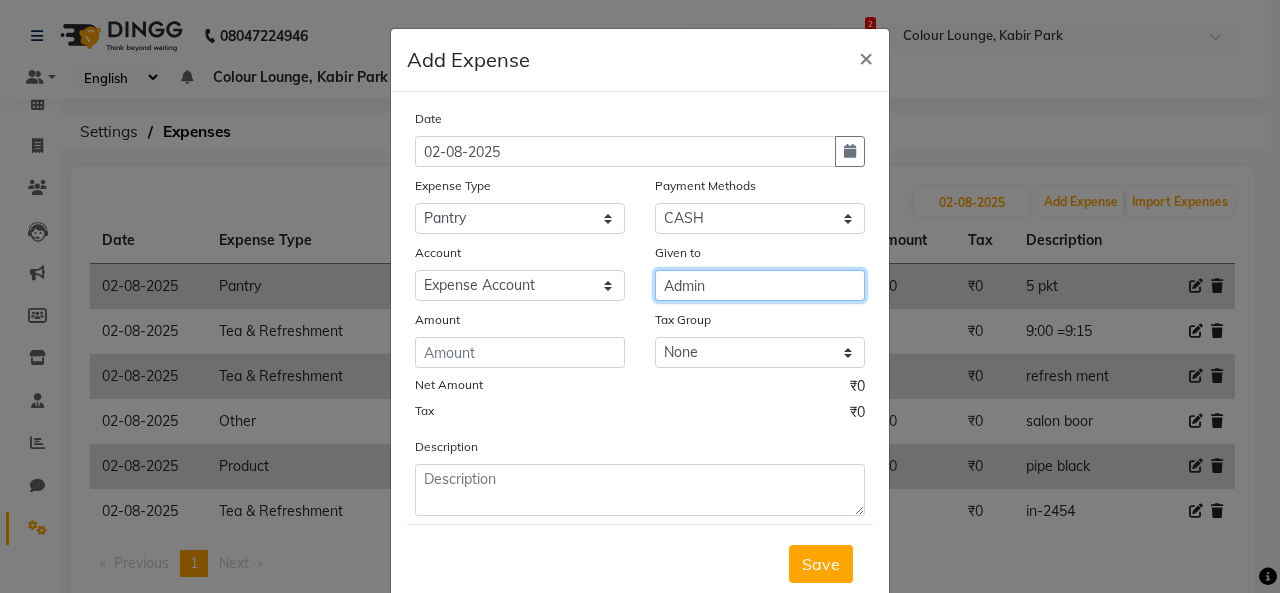 type on "Admin" 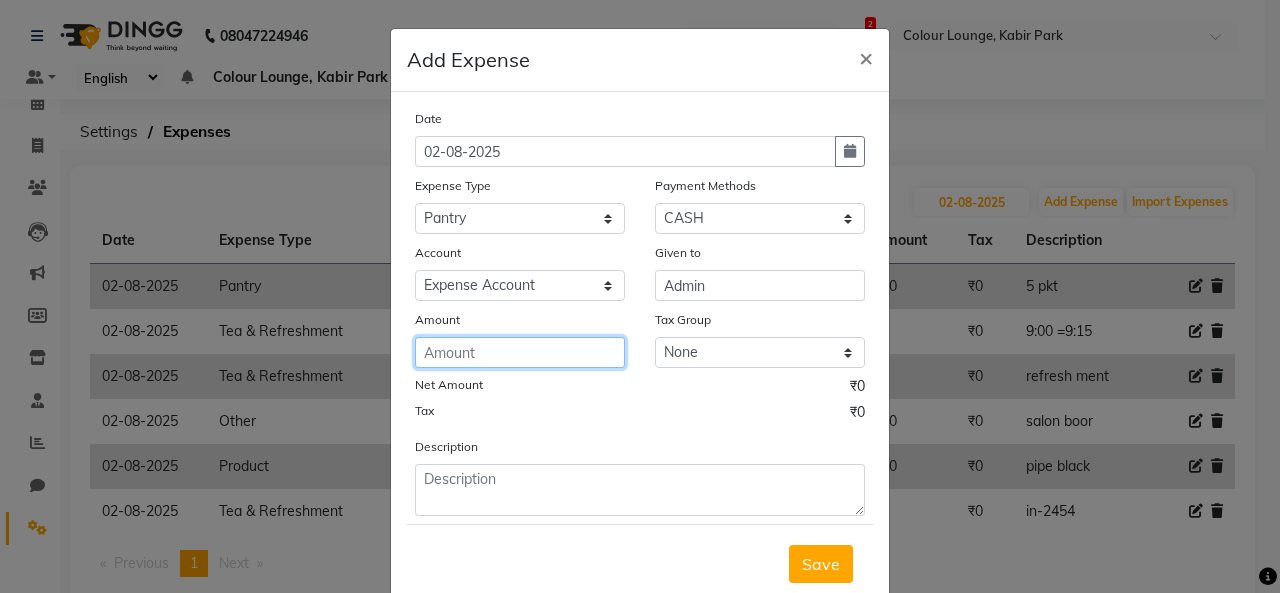 click 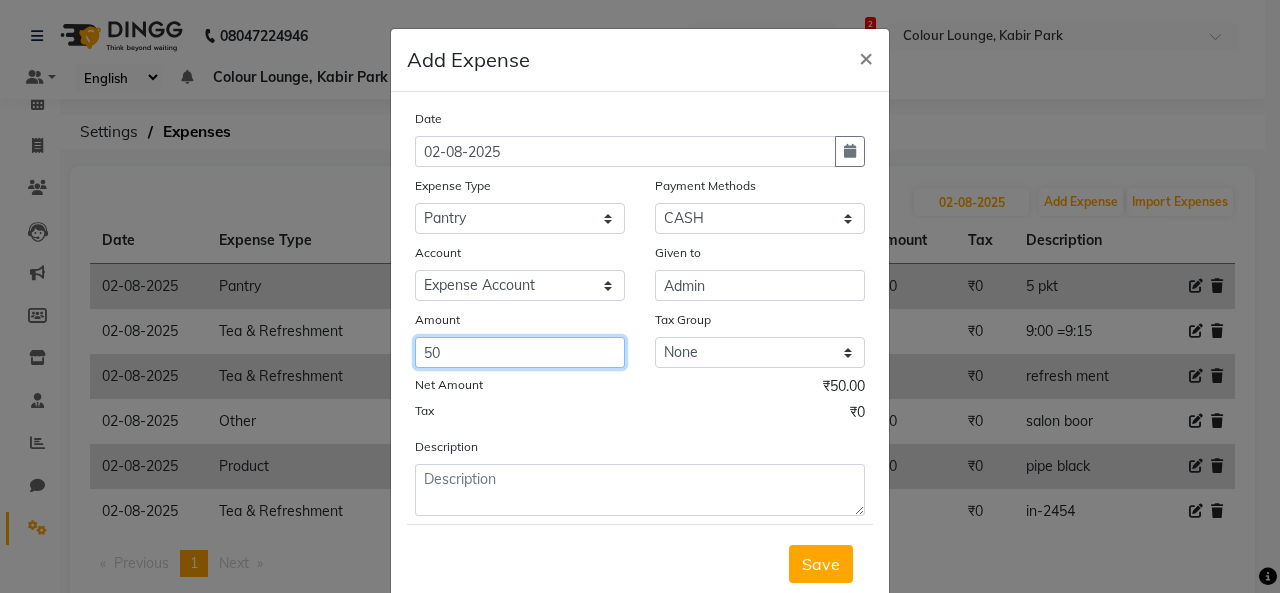 type on "50" 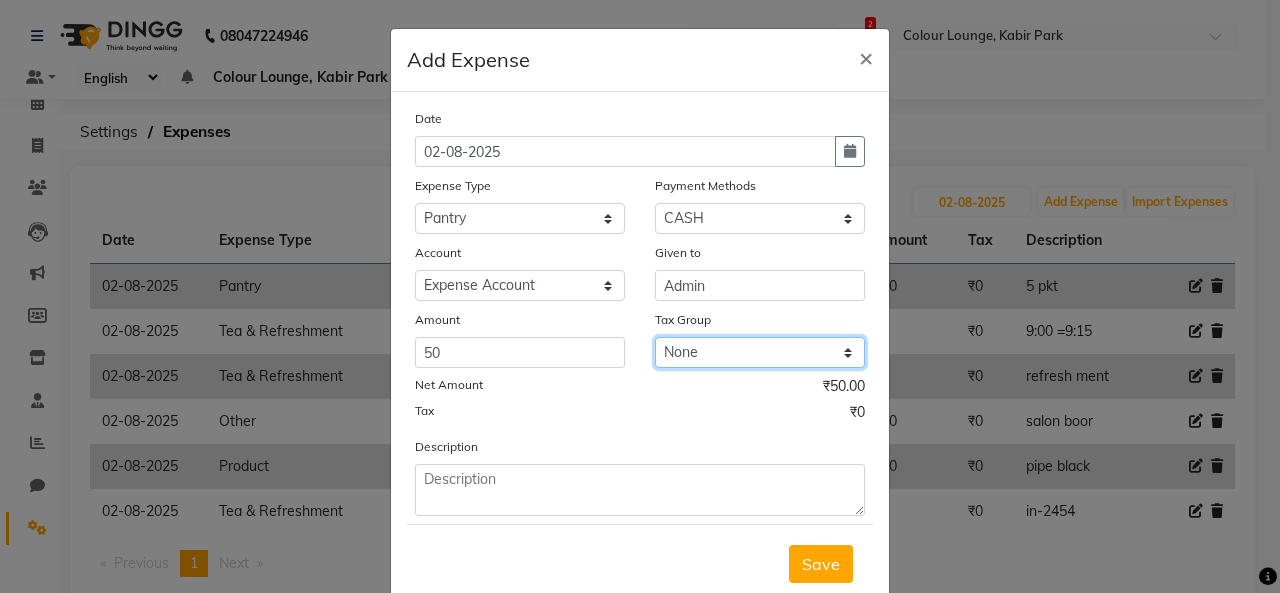 click on "None GST" 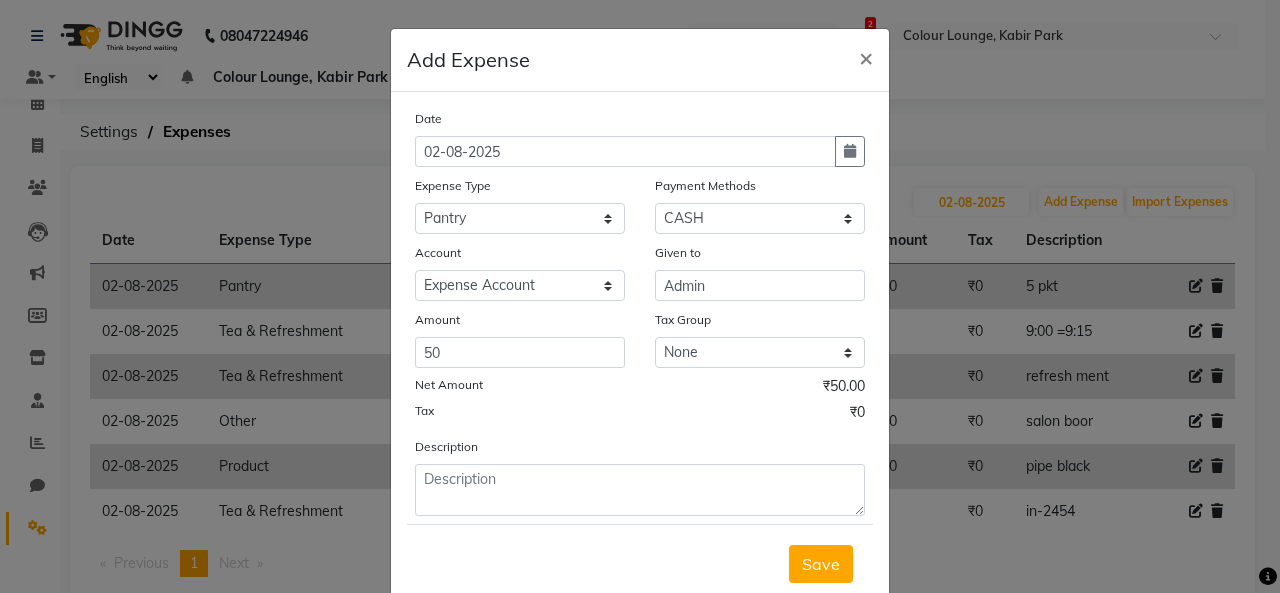 drag, startPoint x: 494, startPoint y: 441, endPoint x: 492, endPoint y: 460, distance: 19.104973 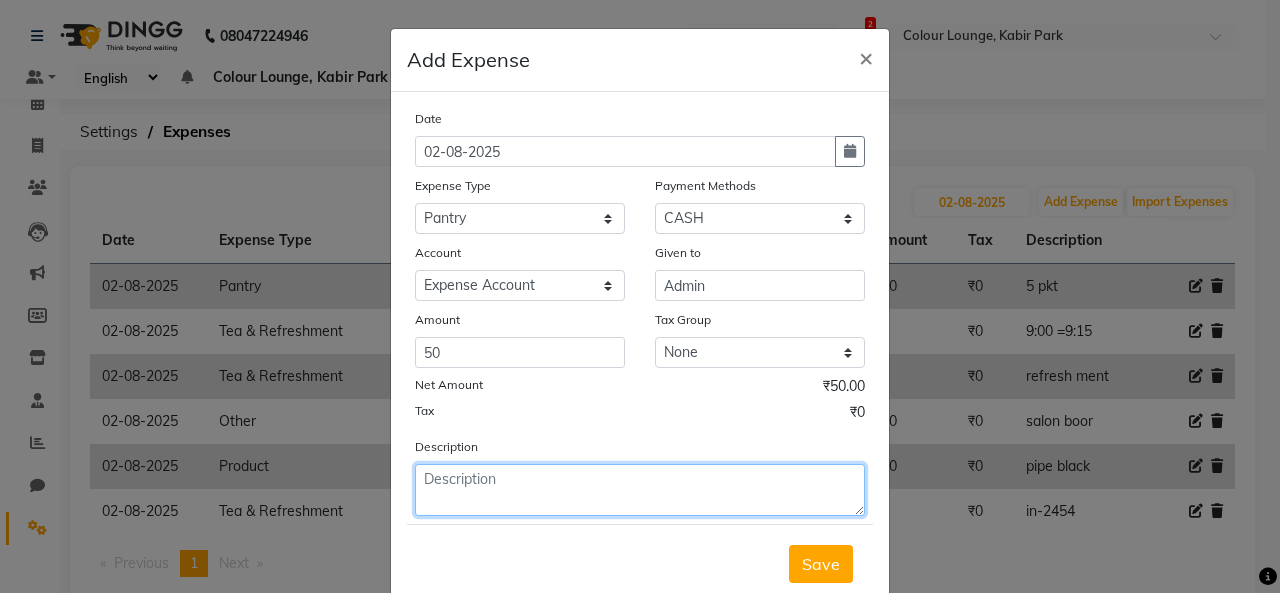 click 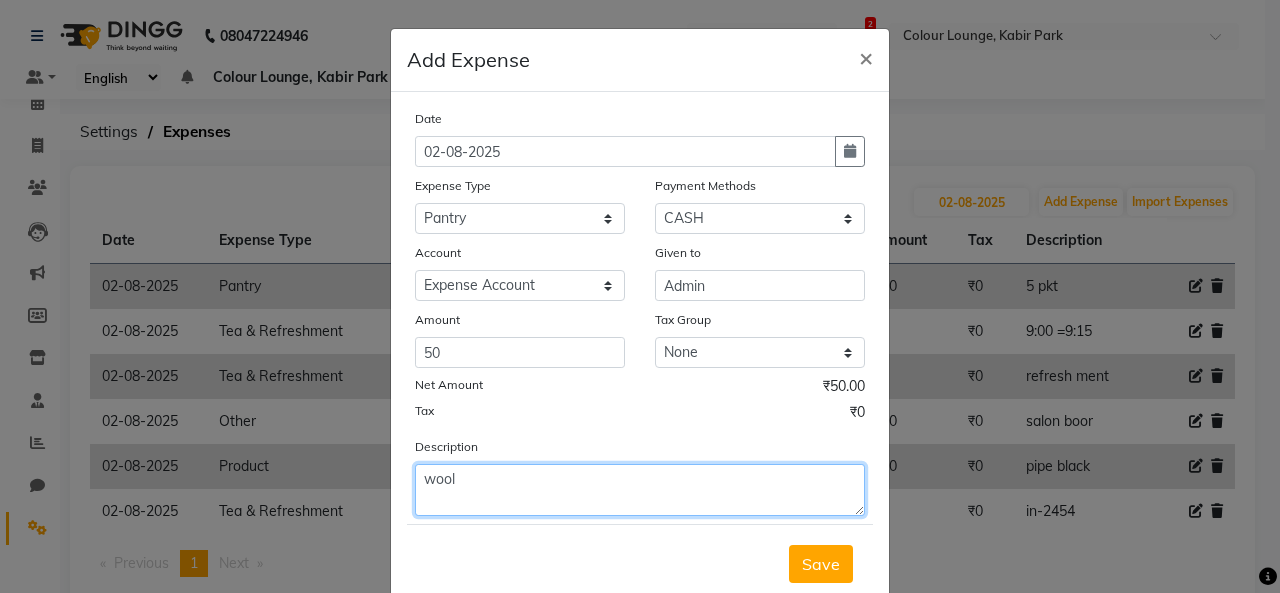click on "wool" 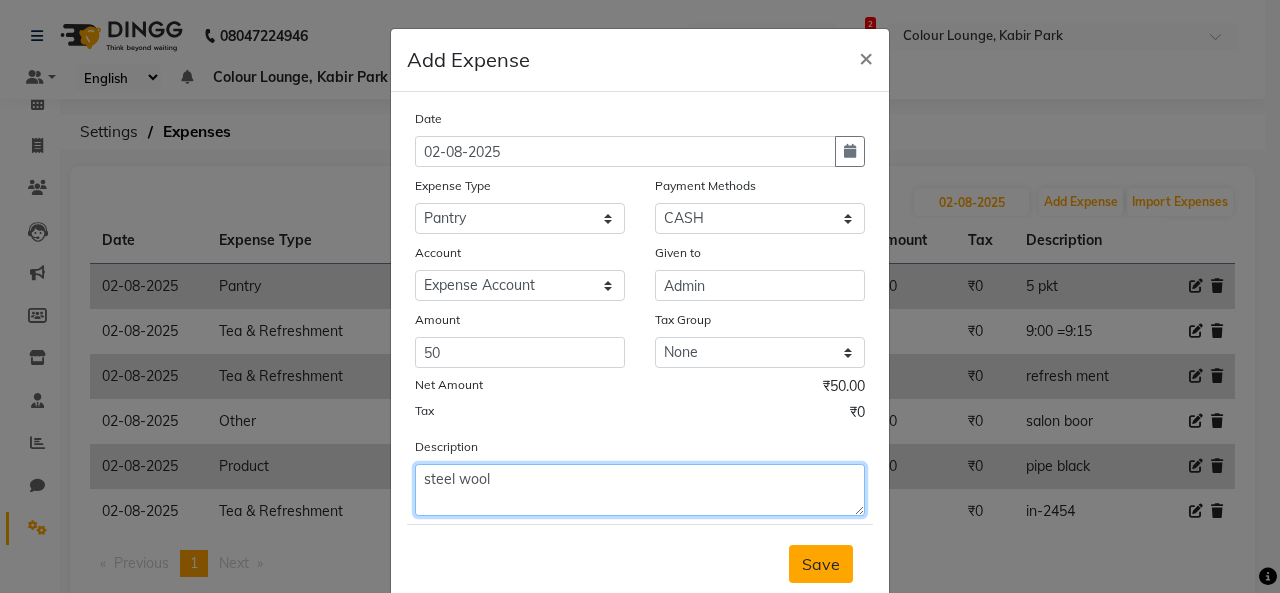 type on "steel wool" 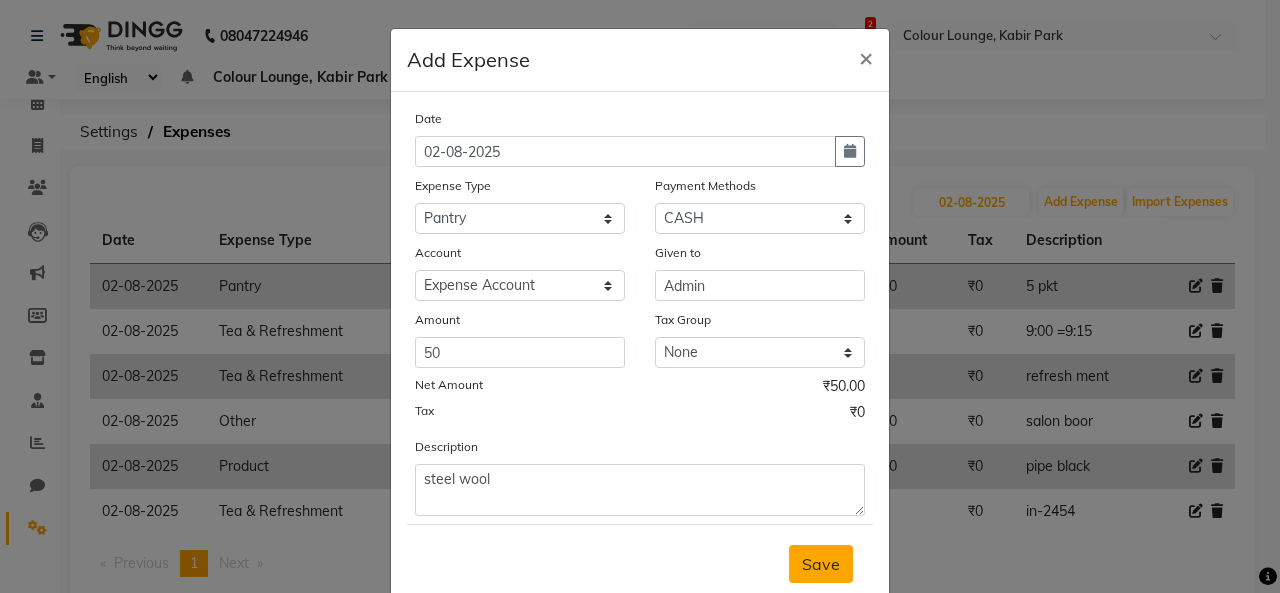 click on "Save" at bounding box center (821, 564) 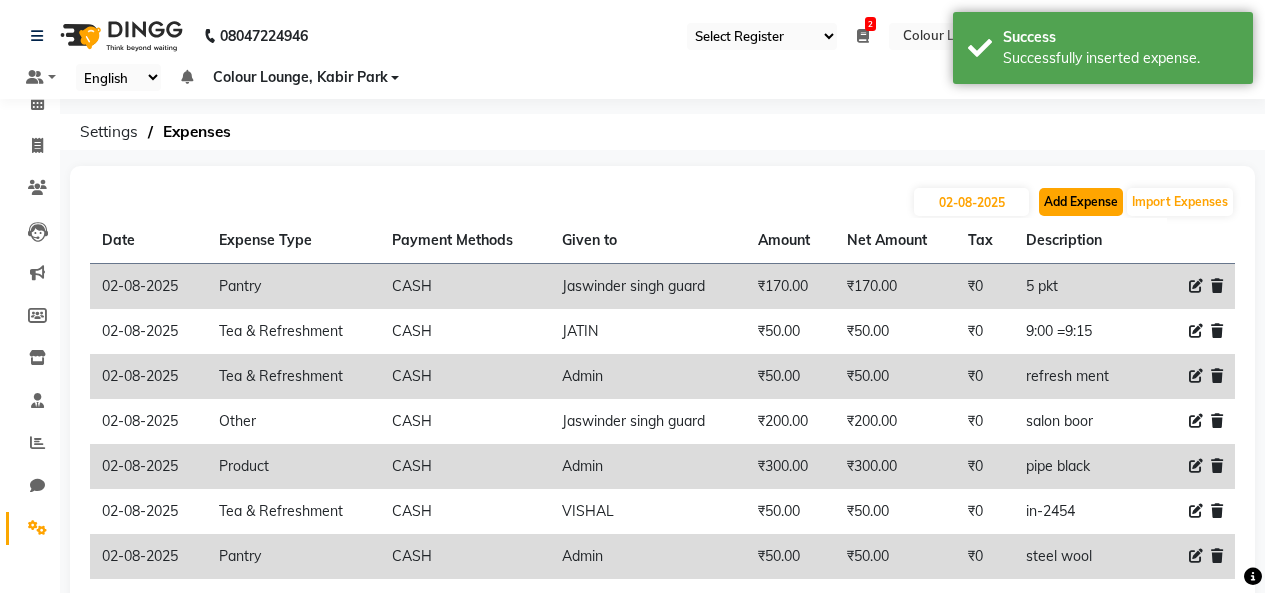 click on "Add Expense" 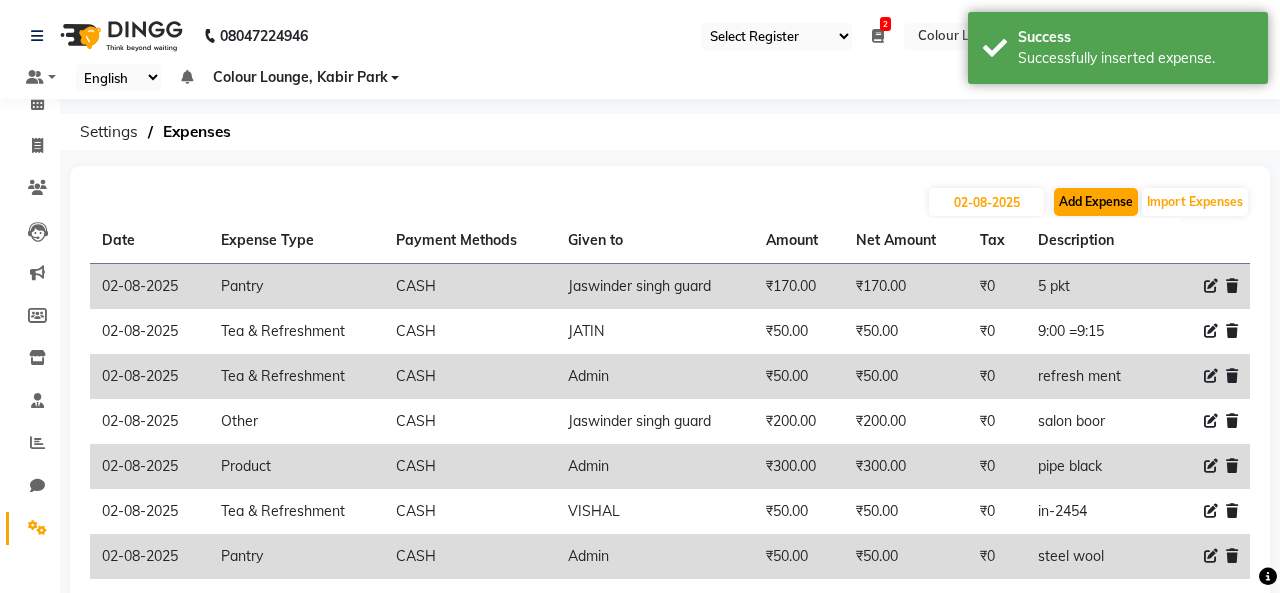 select on "1" 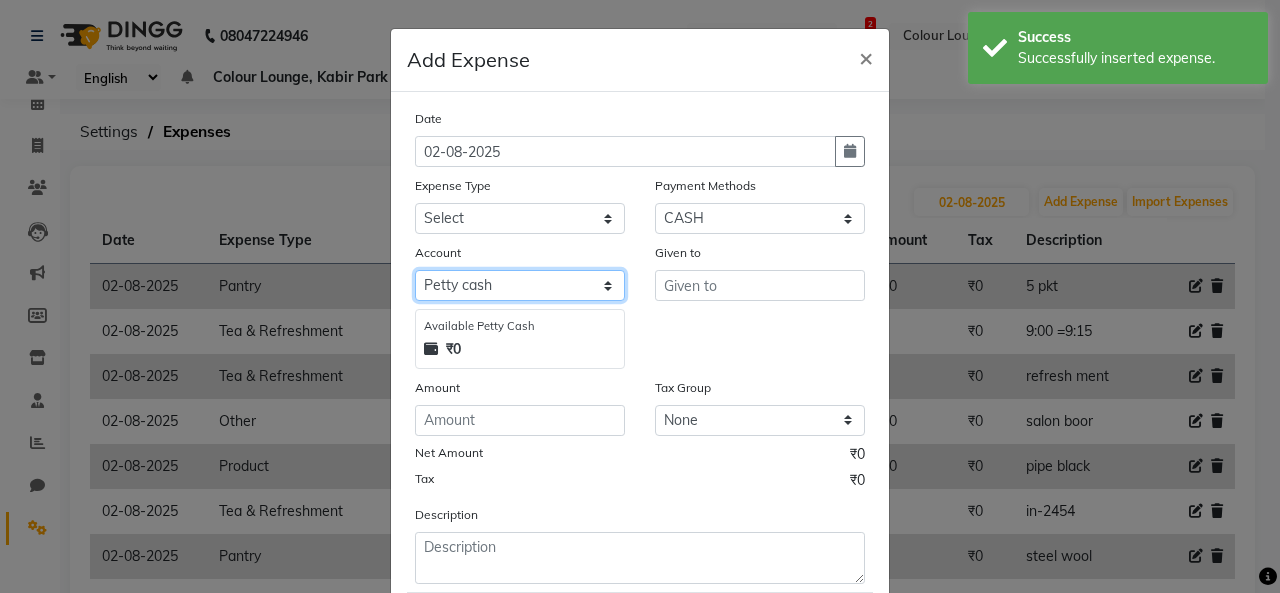 click on "Select Petty cash Default account Expense Account" 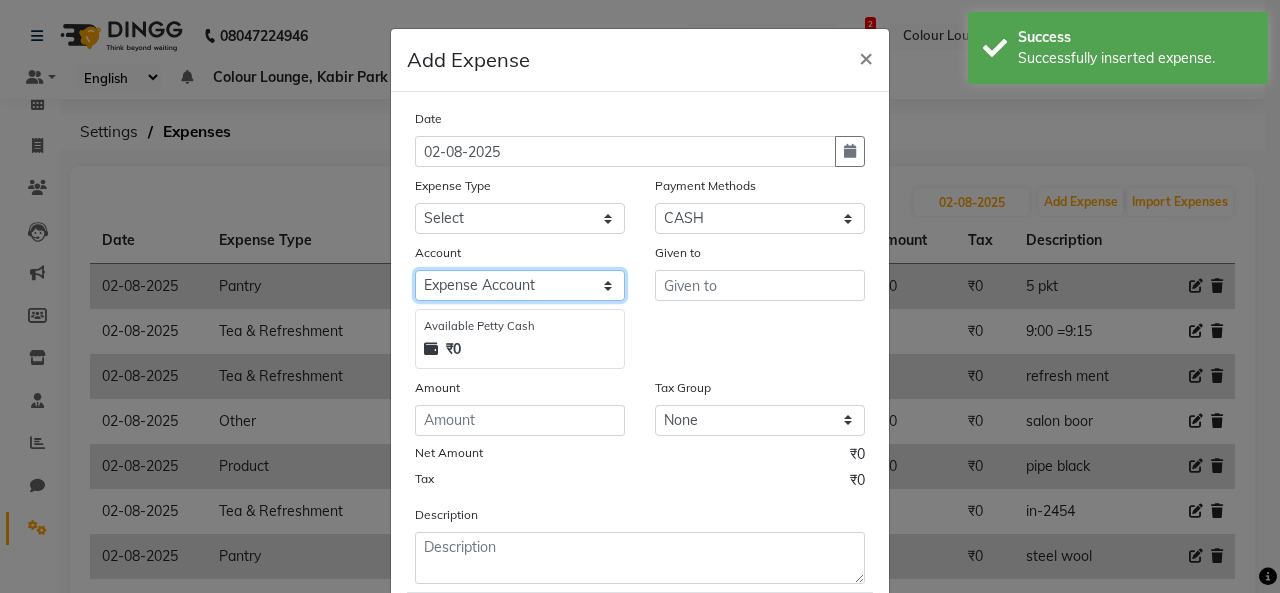 click on "Select Petty cash Default account Expense Account" 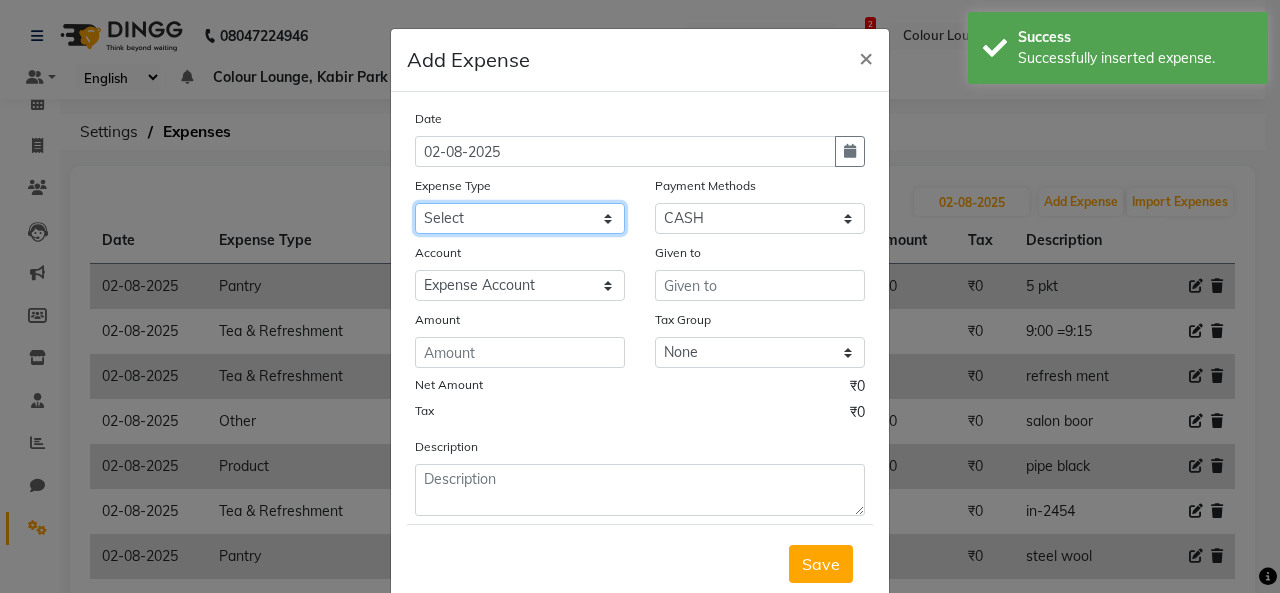 click on "Select Advance Salary Bank charges Car maintenance  Cash transfer to bank Cash transfer to hub Client Snacks Clinical charges Equipment Fuel Govt fee Incentive Insurance International purchase Loan Repayment Maintenance Marketing Miscellaneous MRA Other Pantry Product Rent Salary Staff Snacks Tax Tea & Refreshment Utilities" 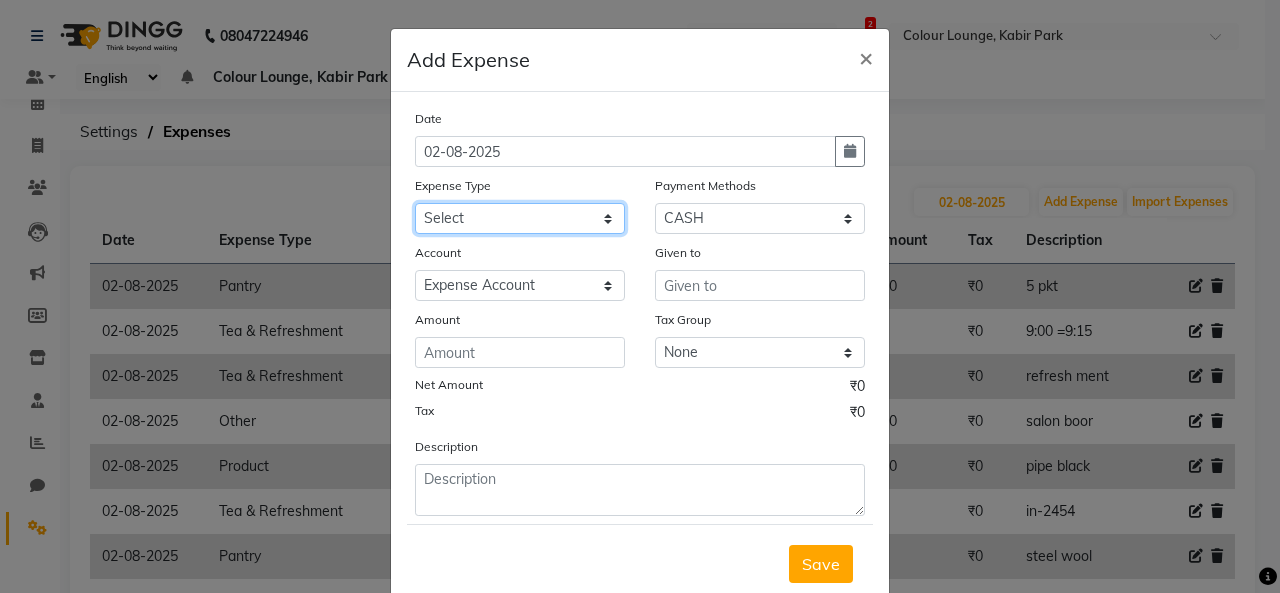 select on "1" 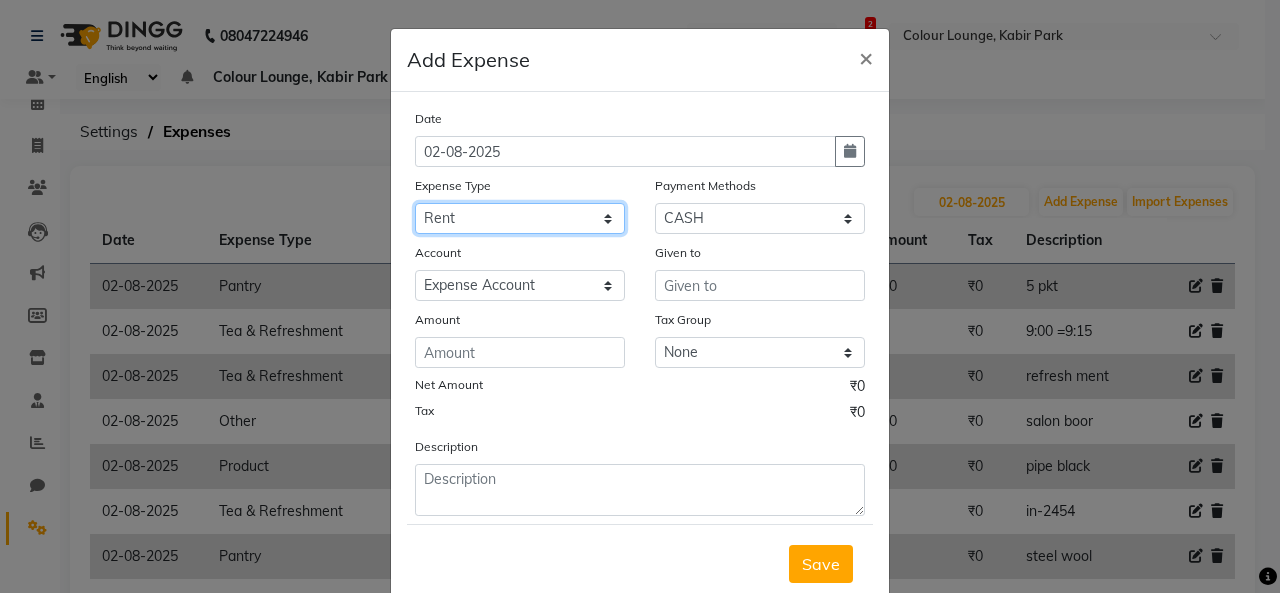 click on "Select Advance Salary Bank charges Car maintenance  Cash transfer to bank Cash transfer to hub Client Snacks Clinical charges Equipment Fuel Govt fee Incentive Insurance International purchase Loan Repayment Maintenance Marketing Miscellaneous MRA Other Pantry Product Rent Salary Staff Snacks Tax Tea & Refreshment Utilities" 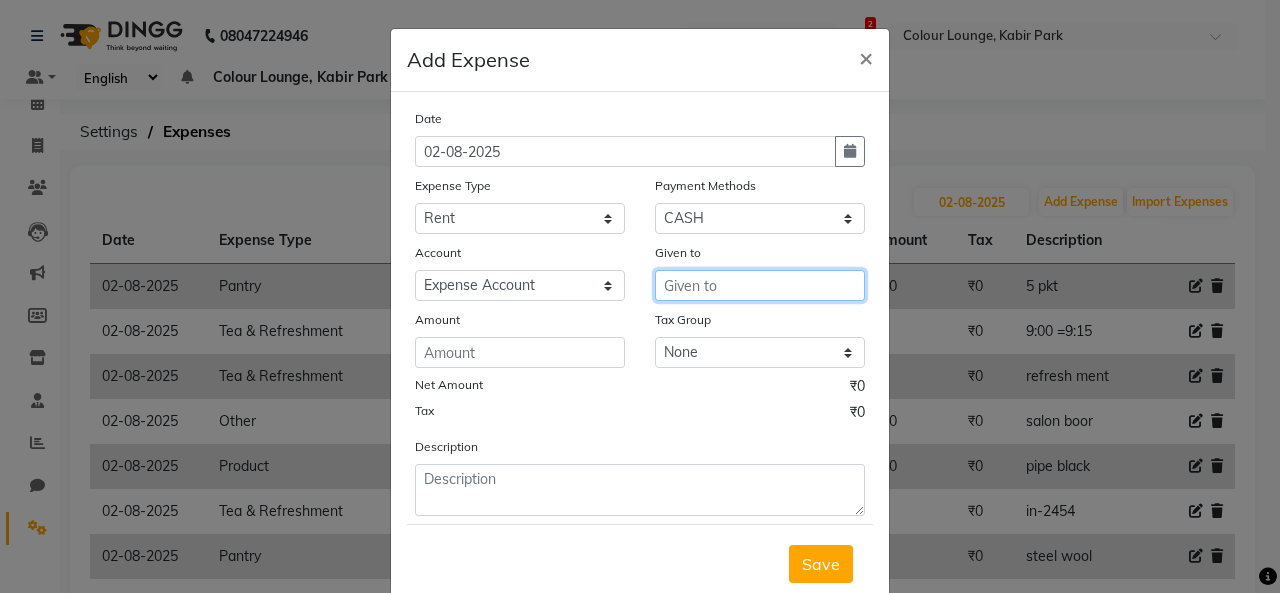 click at bounding box center [760, 285] 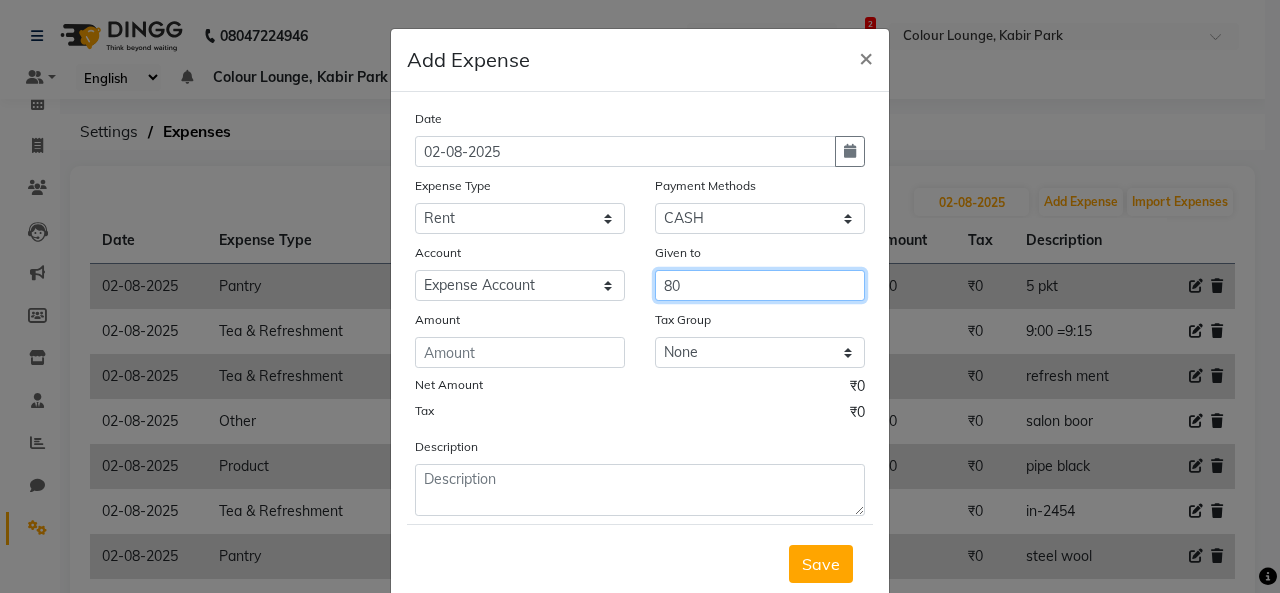 type on "80" 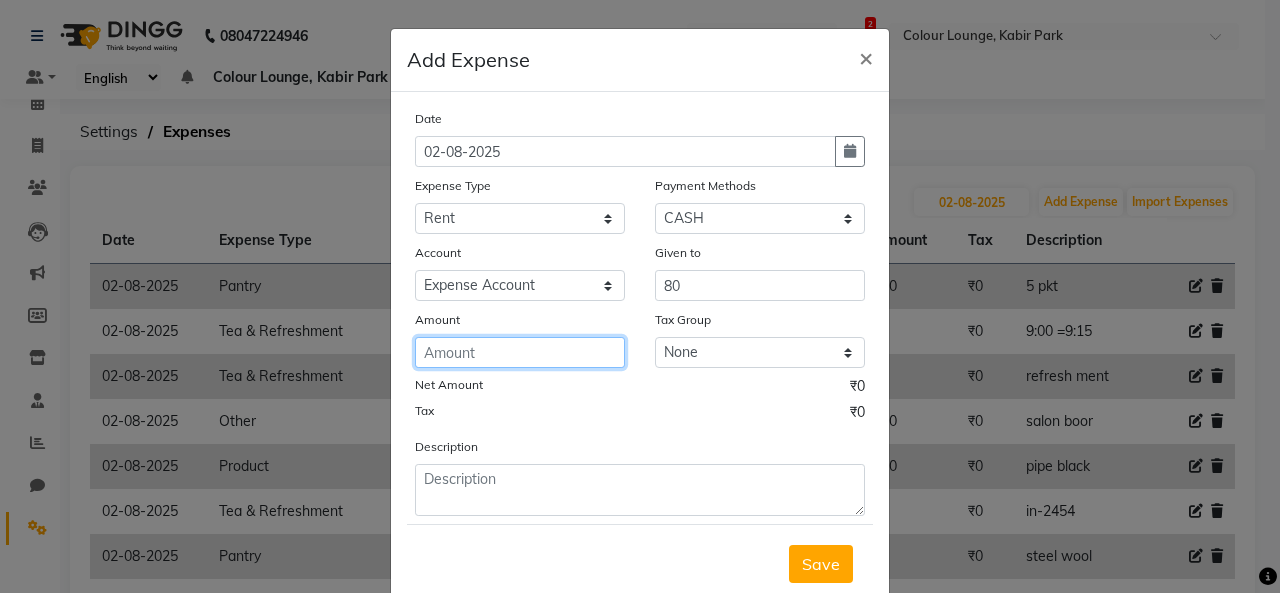 click 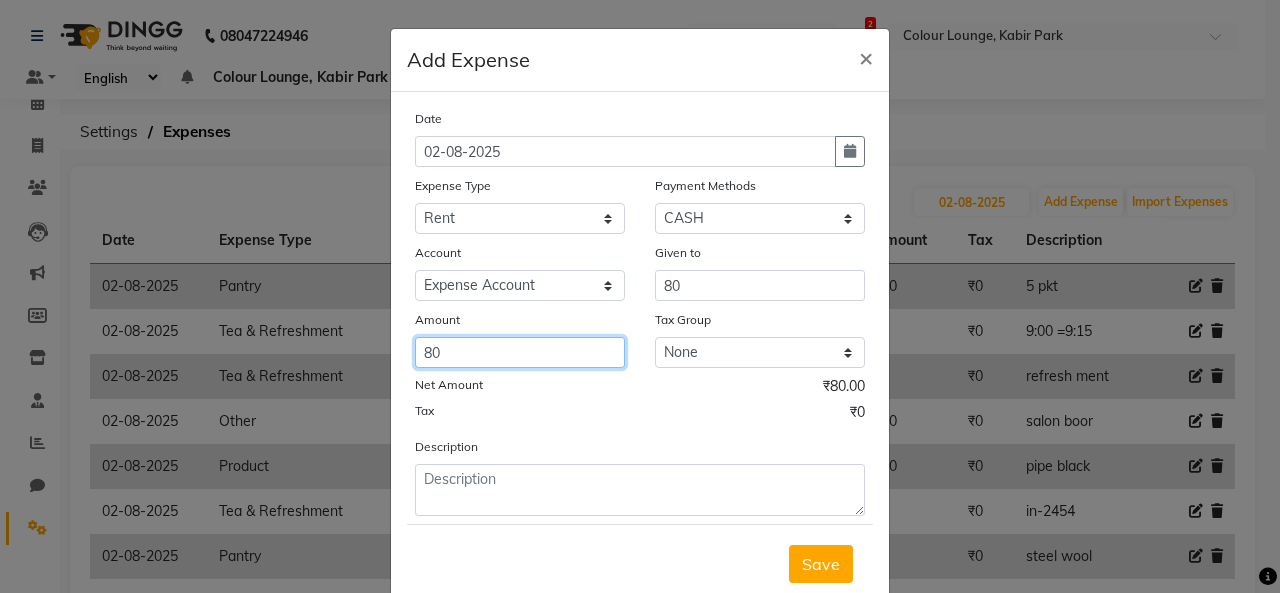 type on "80" 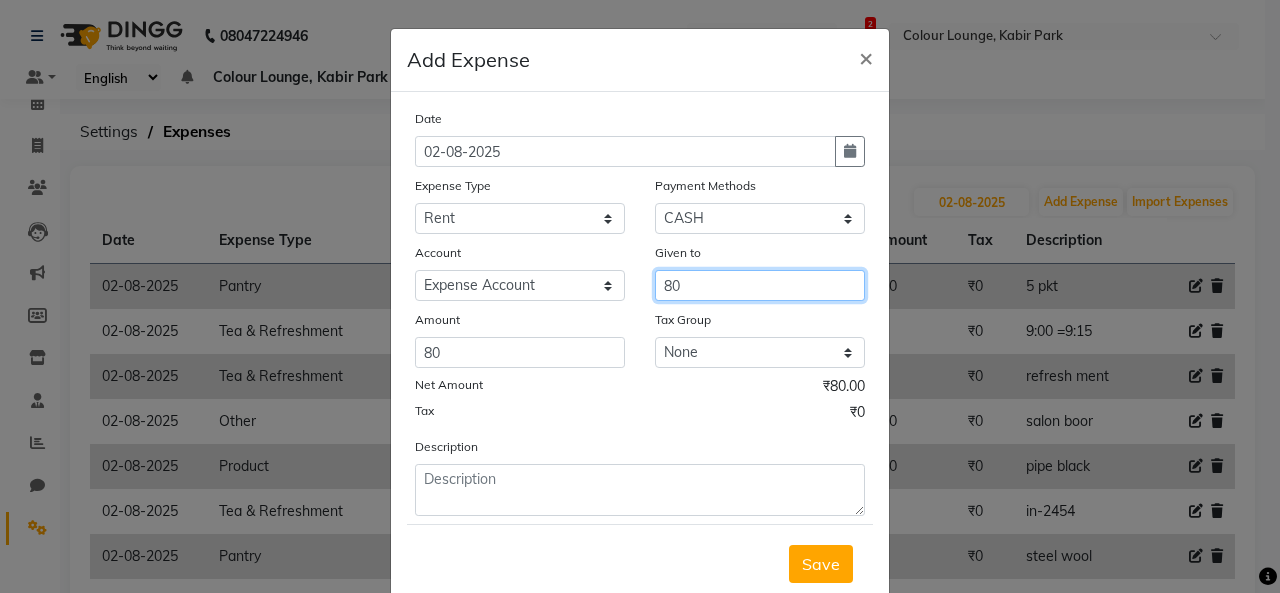 drag, startPoint x: 684, startPoint y: 287, endPoint x: 579, endPoint y: 276, distance: 105.574615 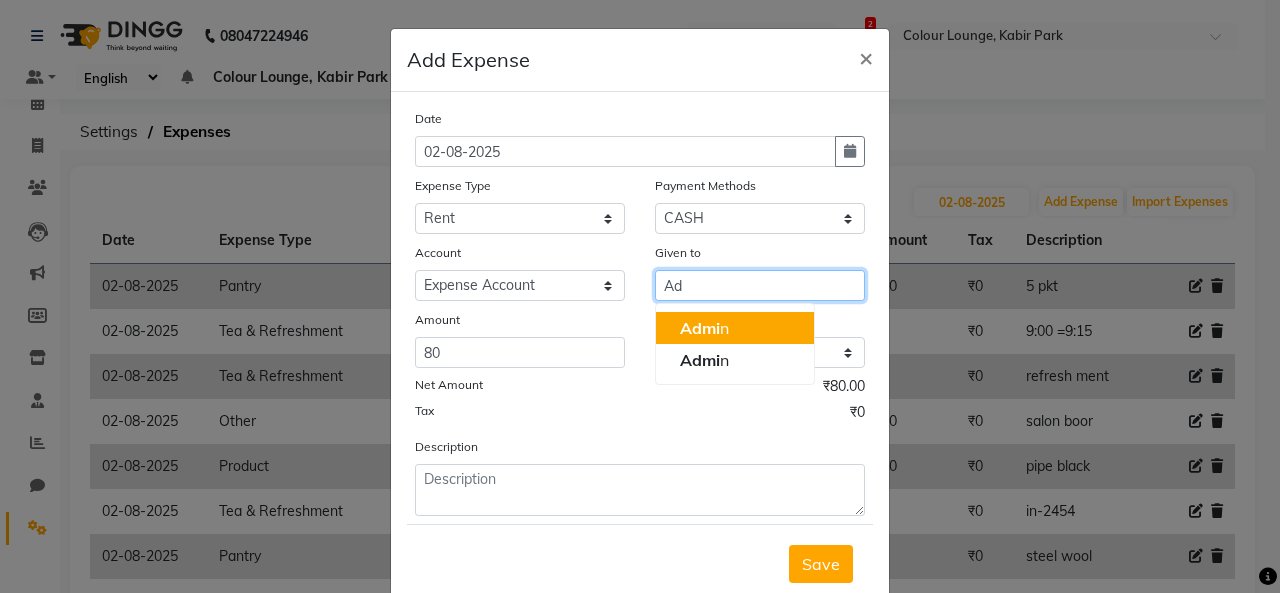 type on "A" 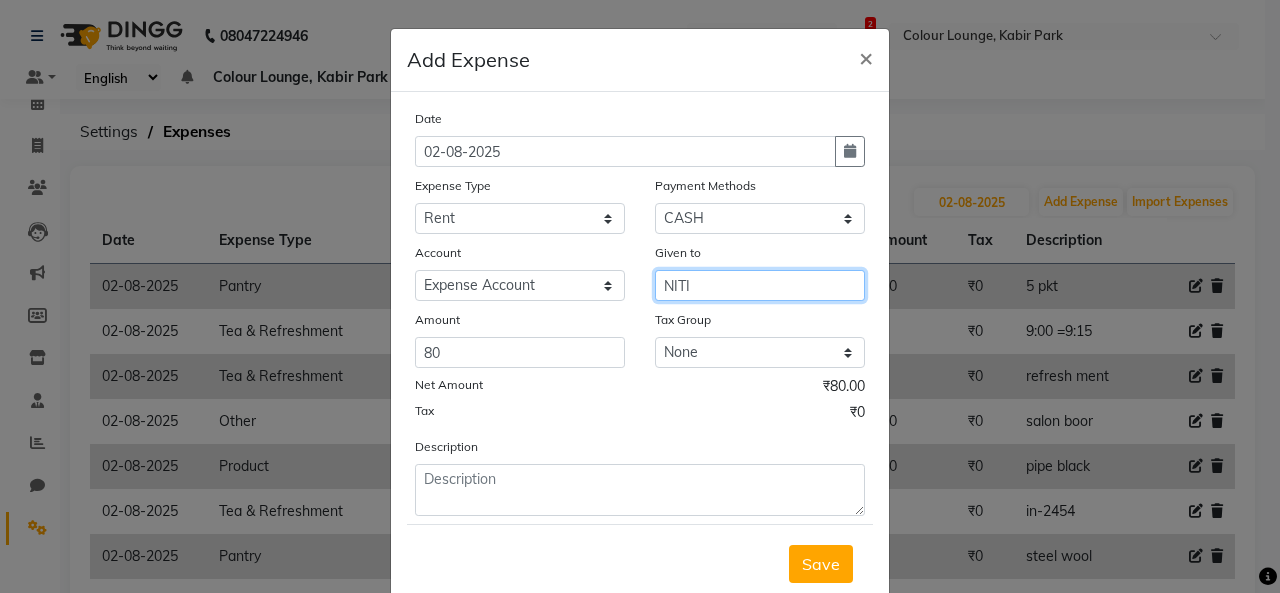 type on "NITI" 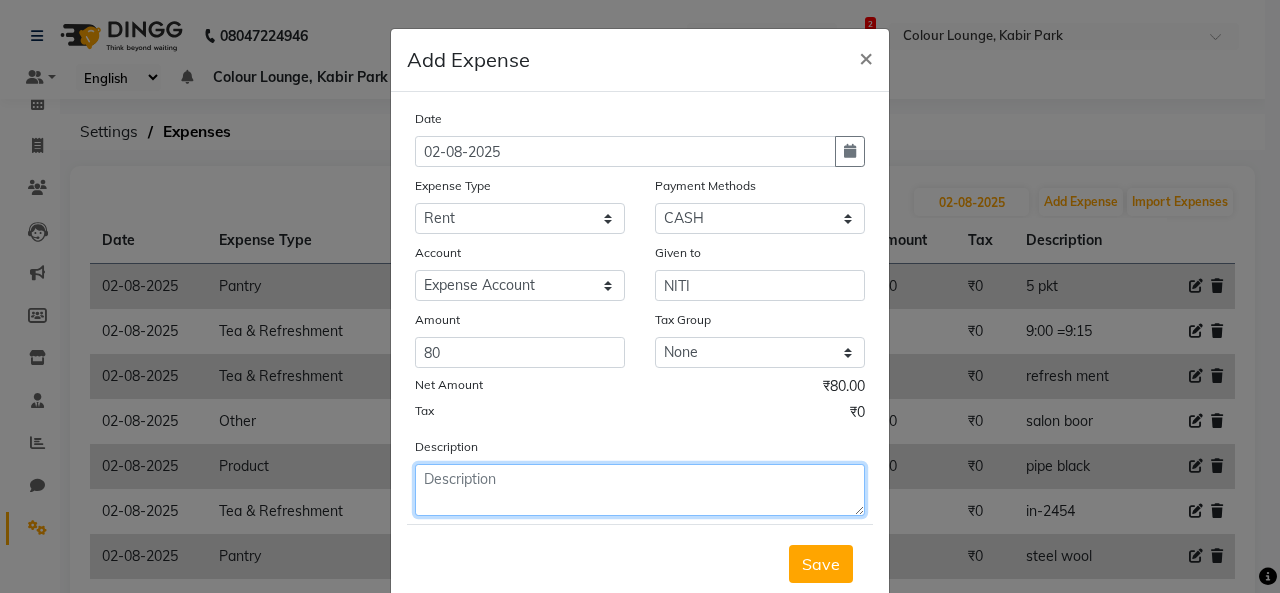 click 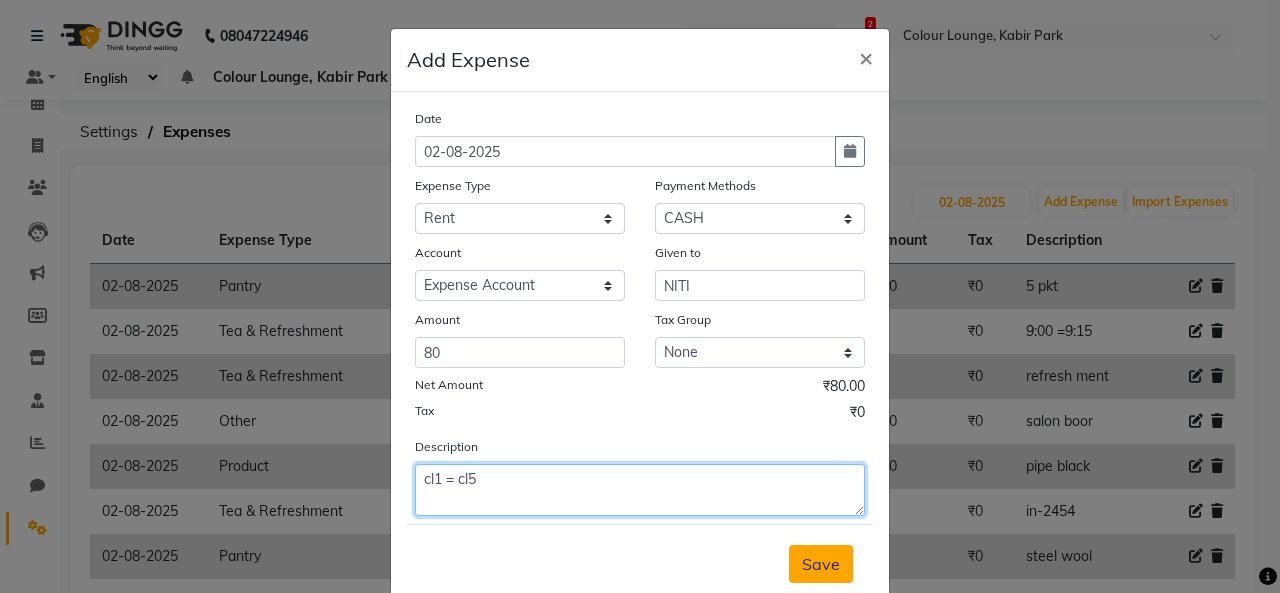 type on "cl1 = cl5" 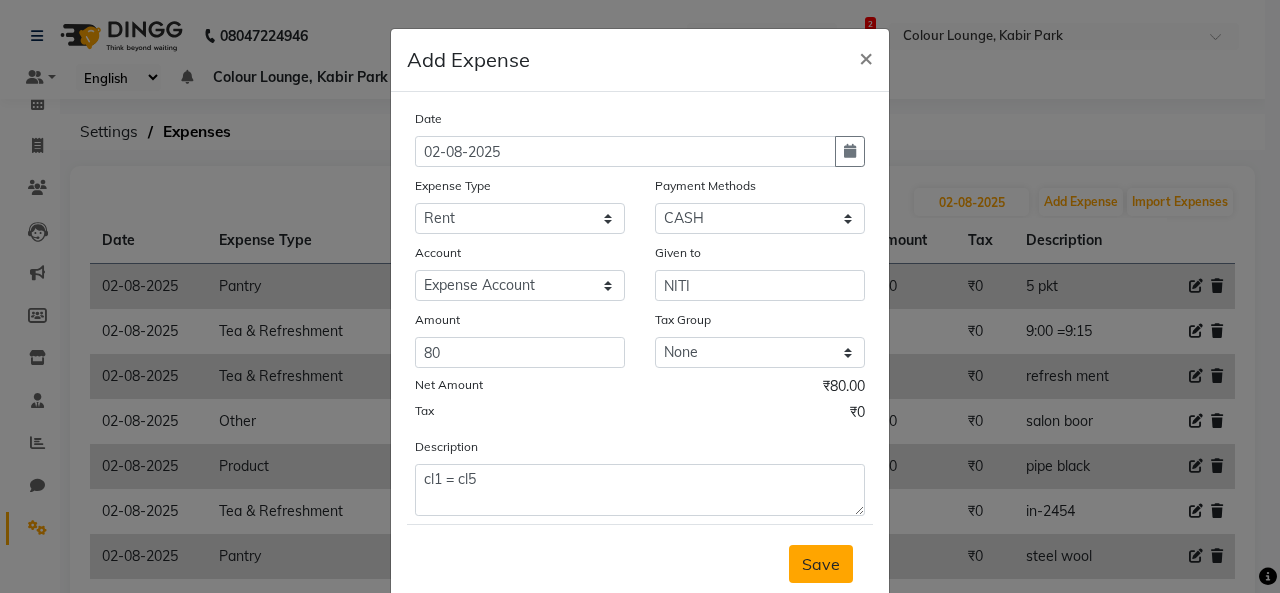 click on "Save" at bounding box center (821, 564) 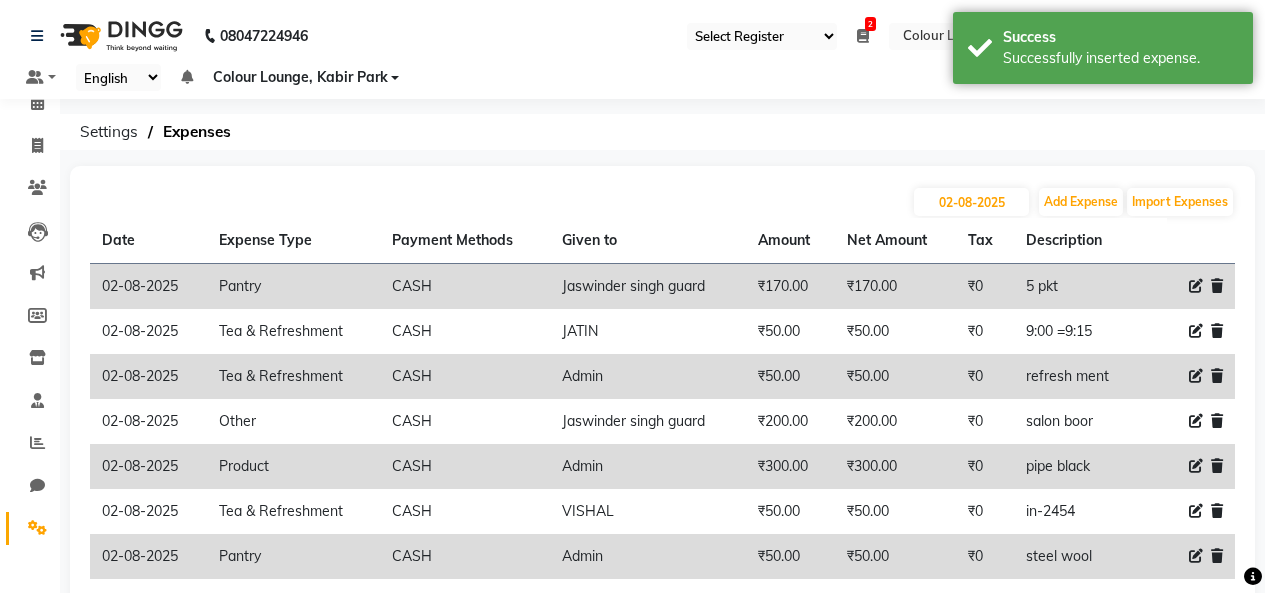 click on "02-08-2025 Add Expense Import Expenses" 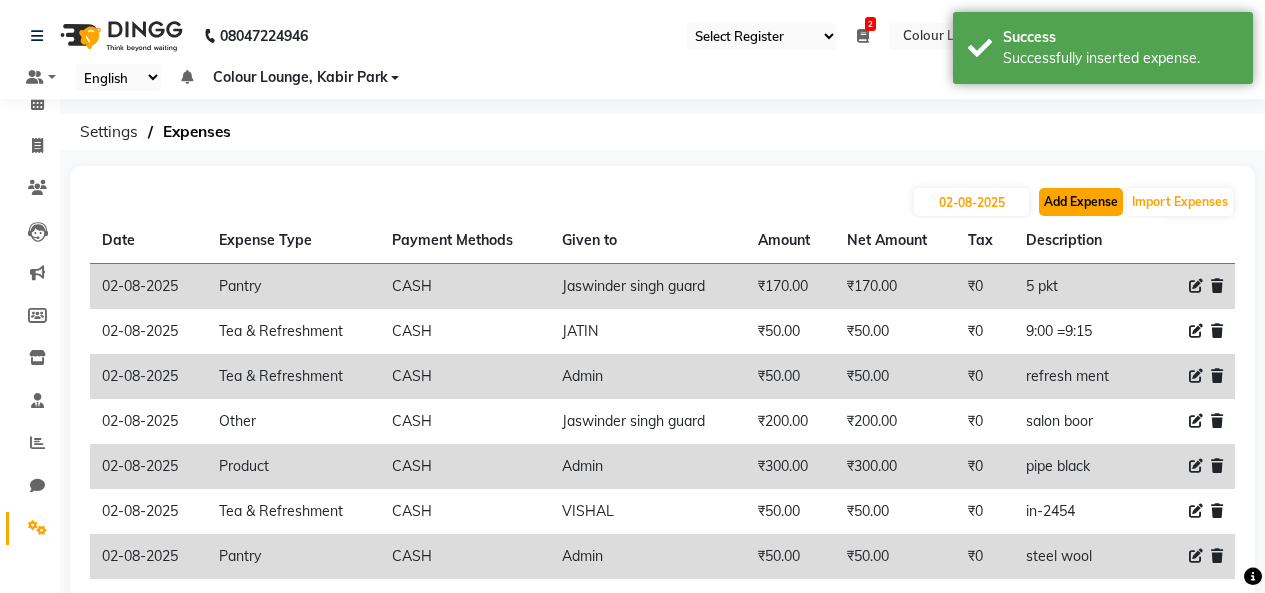 click on "Add Expense" 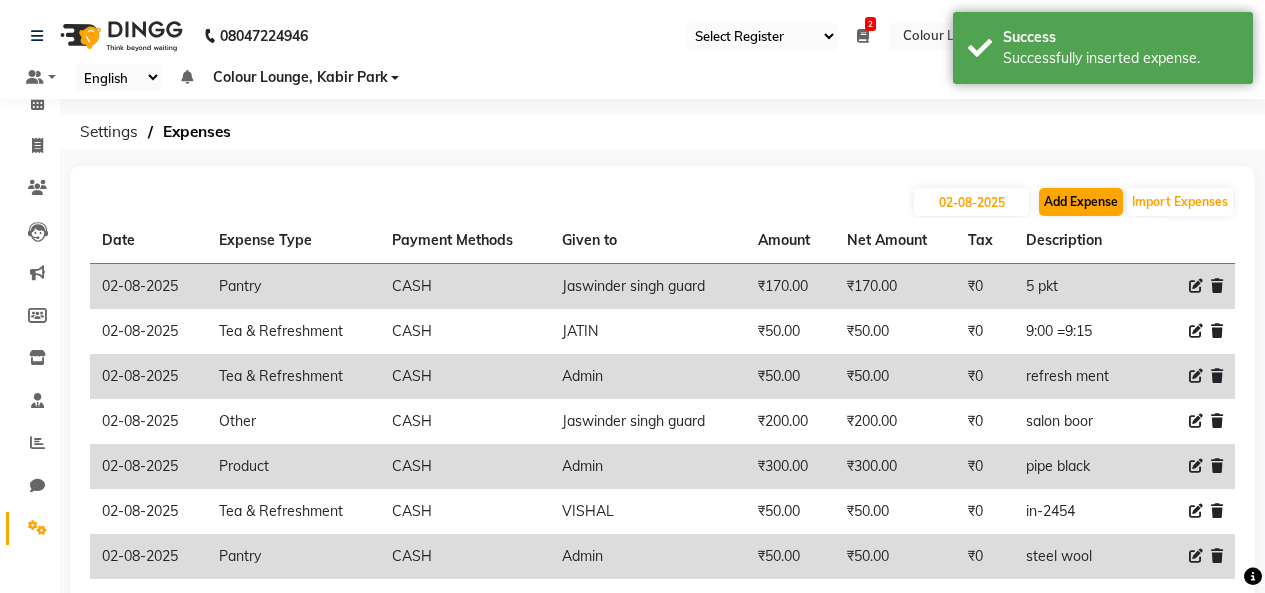 select on "1" 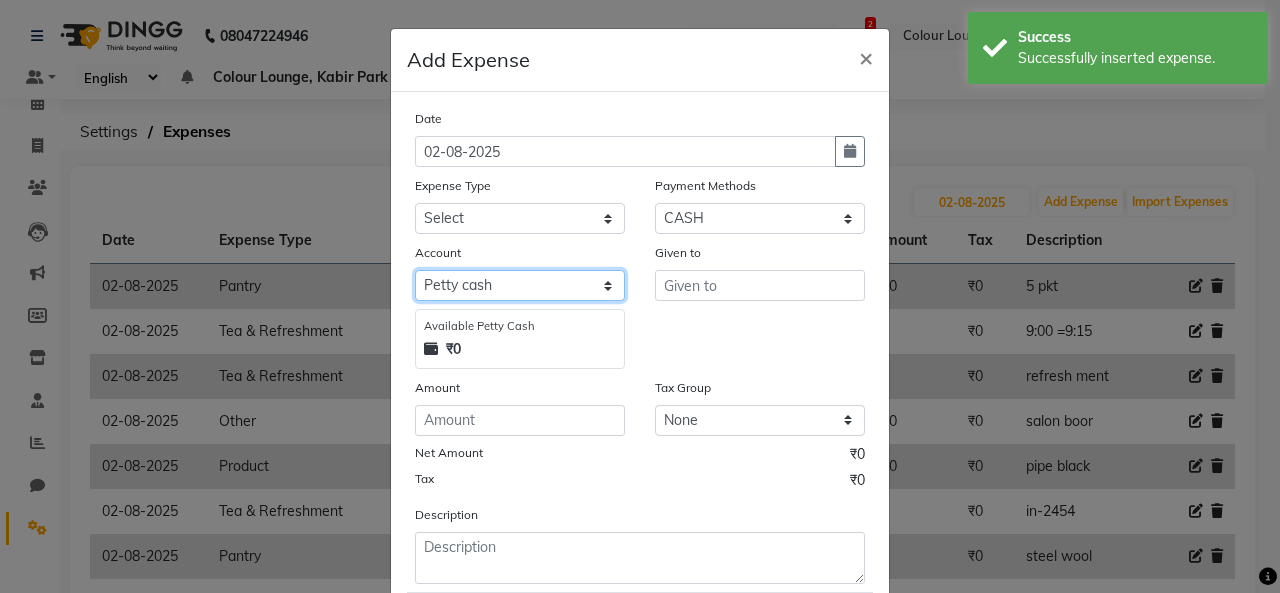 drag, startPoint x: 561, startPoint y: 282, endPoint x: 554, endPoint y: 300, distance: 19.313208 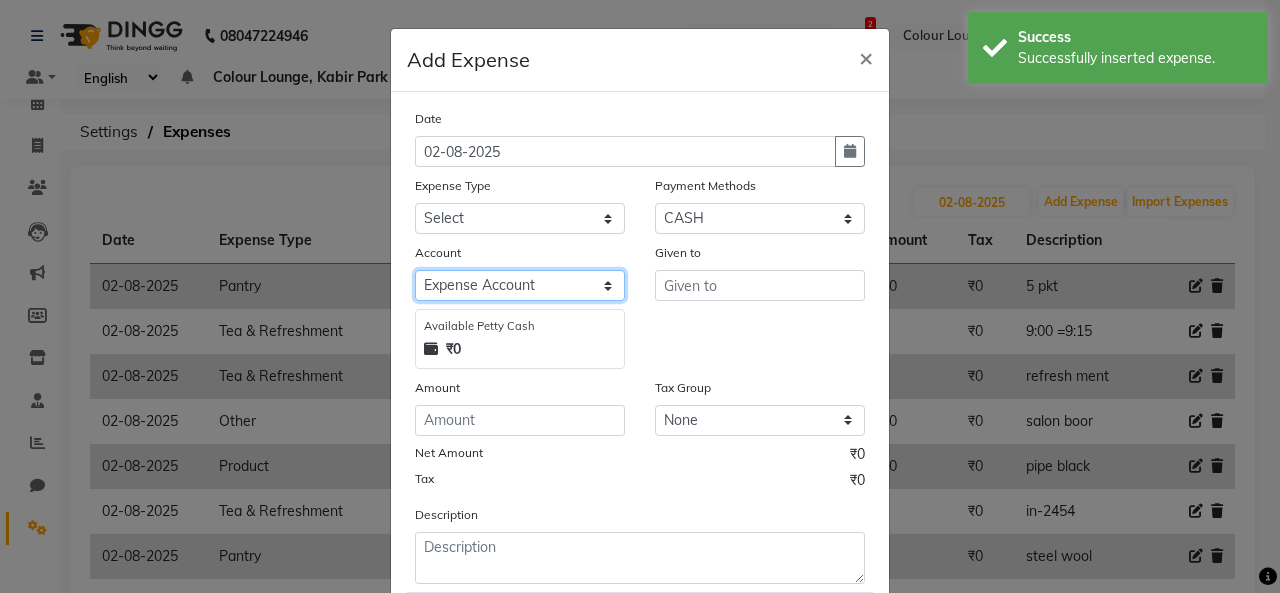 click on "Select Petty cash Default account Expense Account" 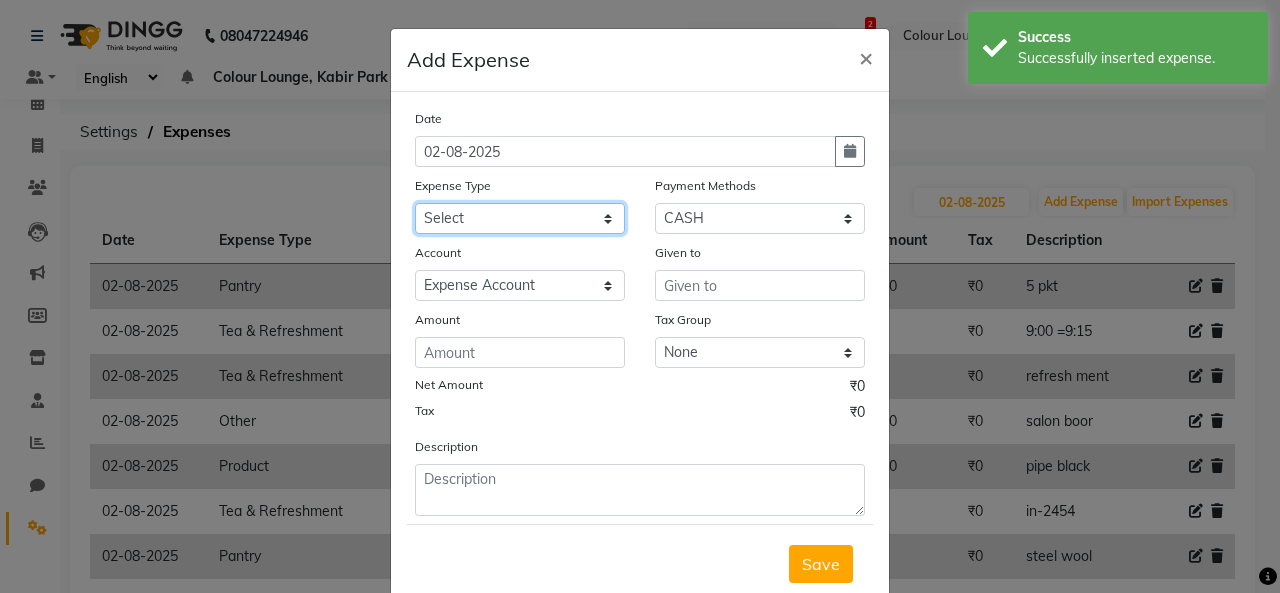click on "Select Advance Salary Bank charges Car maintenance  Cash transfer to bank Cash transfer to hub Client Snacks Clinical charges Equipment Fuel Govt fee Incentive Insurance International purchase Loan Repayment Maintenance Marketing Miscellaneous MRA Other Pantry Product Rent Salary Staff Snacks Tax Tea & Refreshment Utilities" 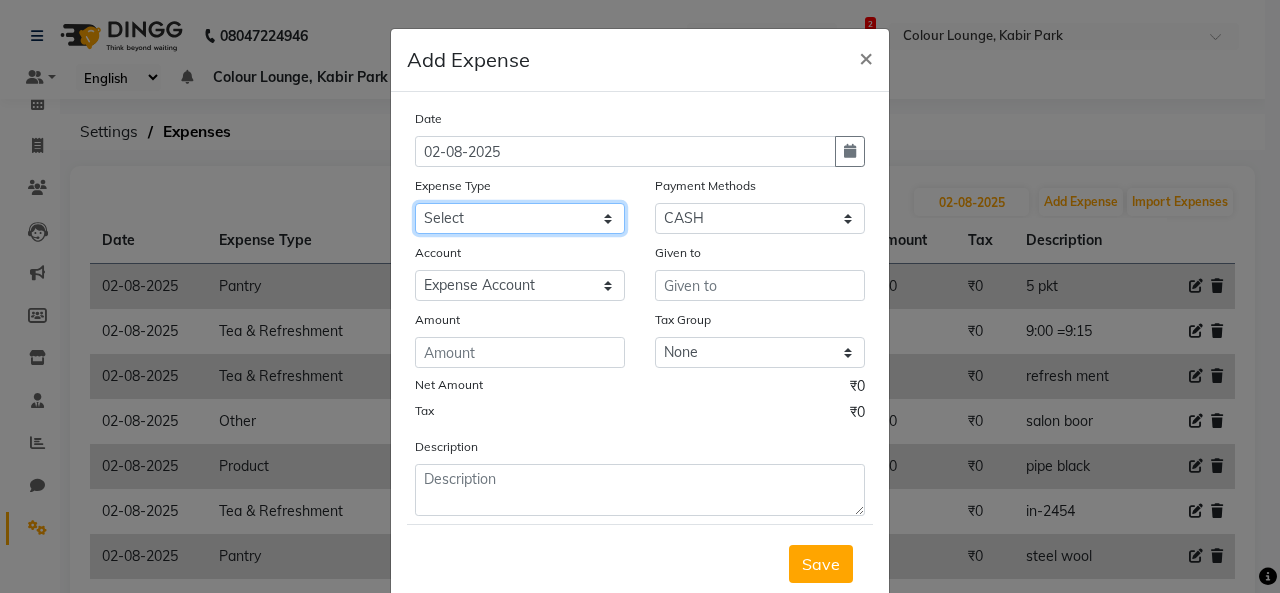 select on "10" 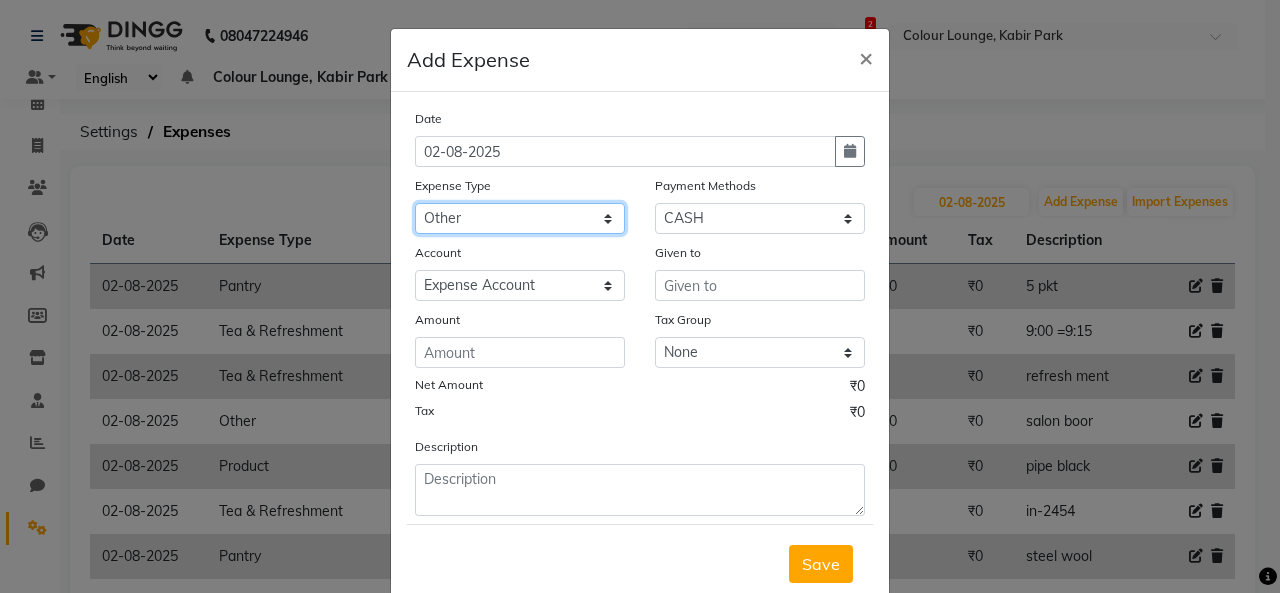 click on "Select Advance Salary Bank charges Car maintenance  Cash transfer to bank Cash transfer to hub Client Snacks Clinical charges Equipment Fuel Govt fee Incentive Insurance International purchase Loan Repayment Maintenance Marketing Miscellaneous MRA Other Pantry Product Rent Salary Staff Snacks Tax Tea & Refreshment Utilities" 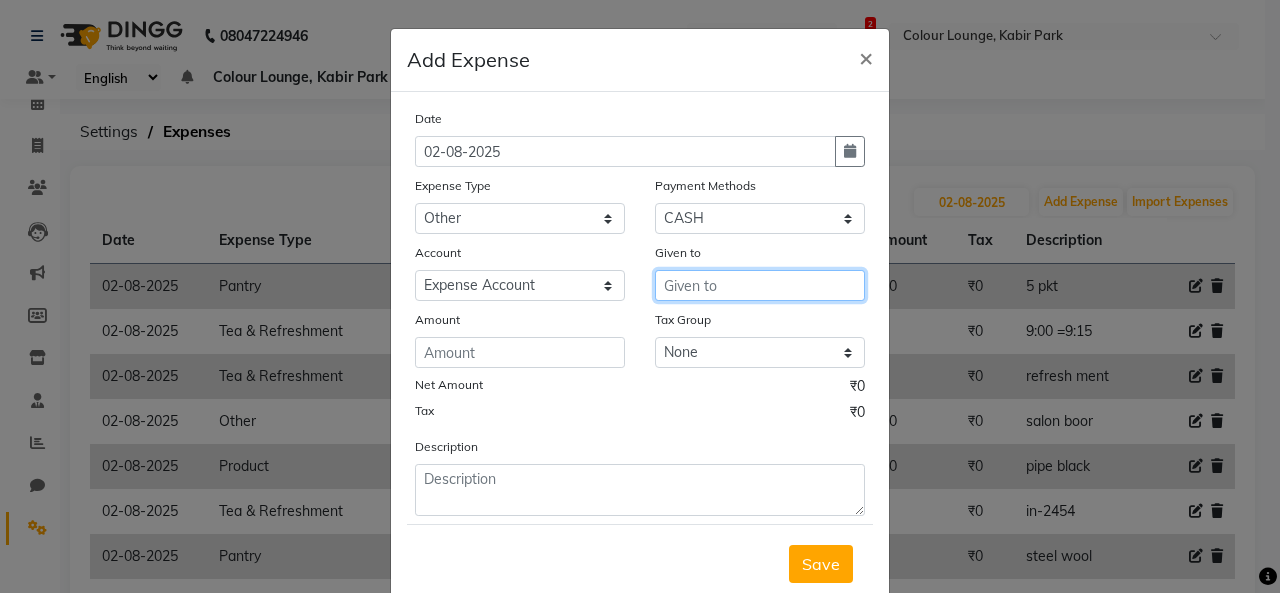 click at bounding box center [760, 285] 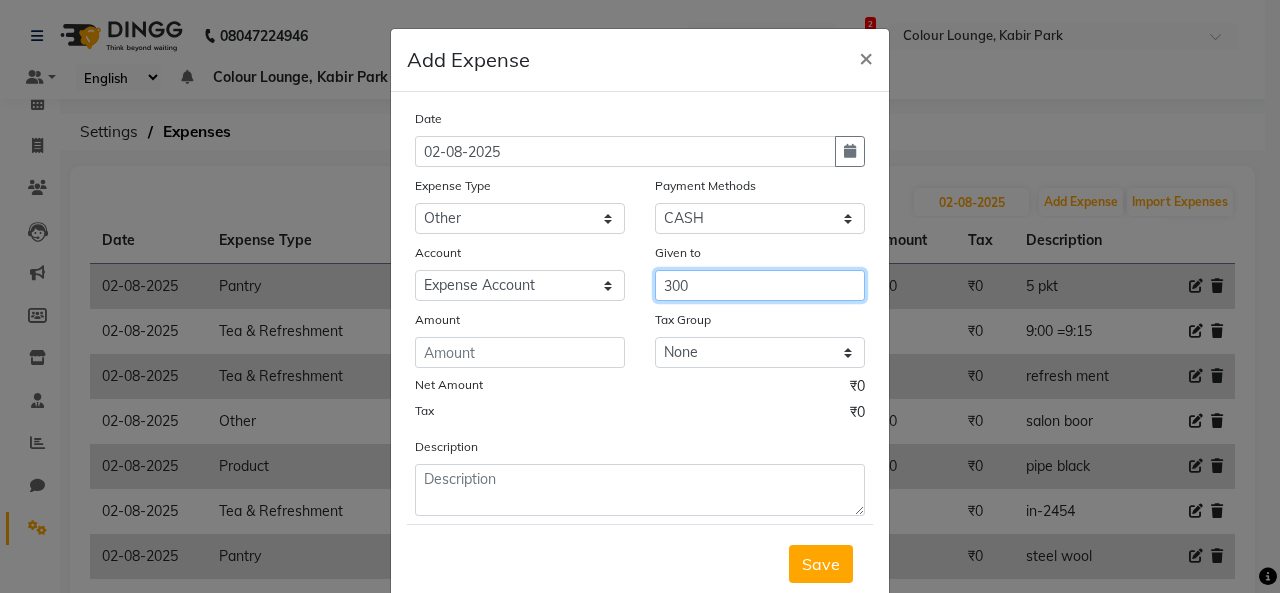 type on "300" 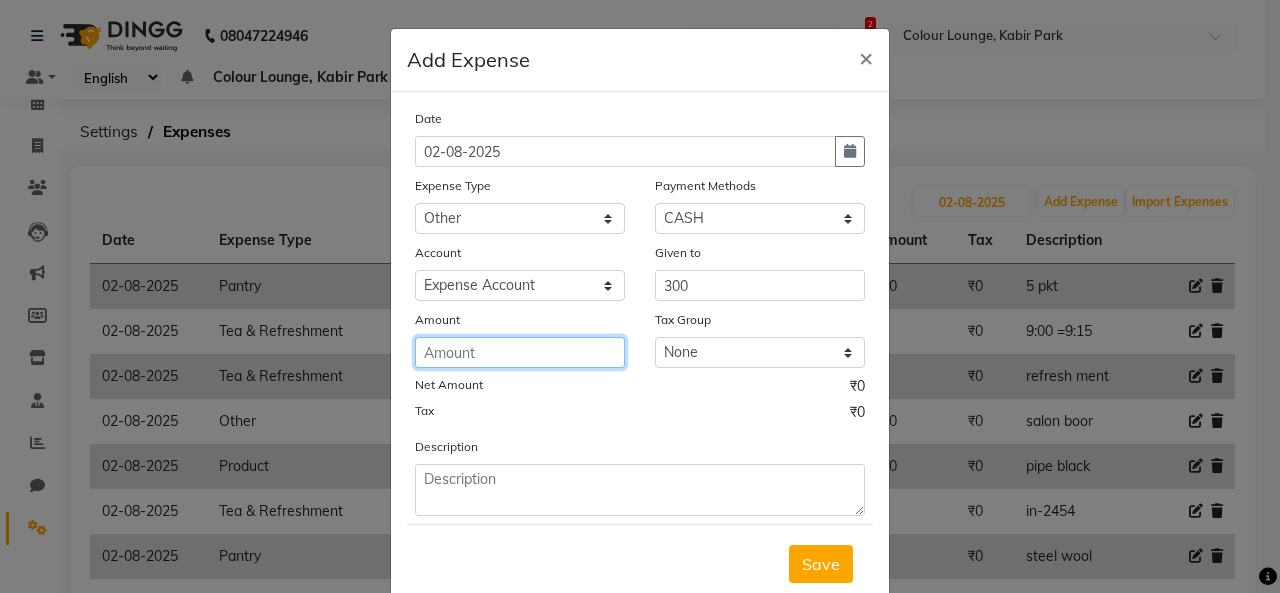 click 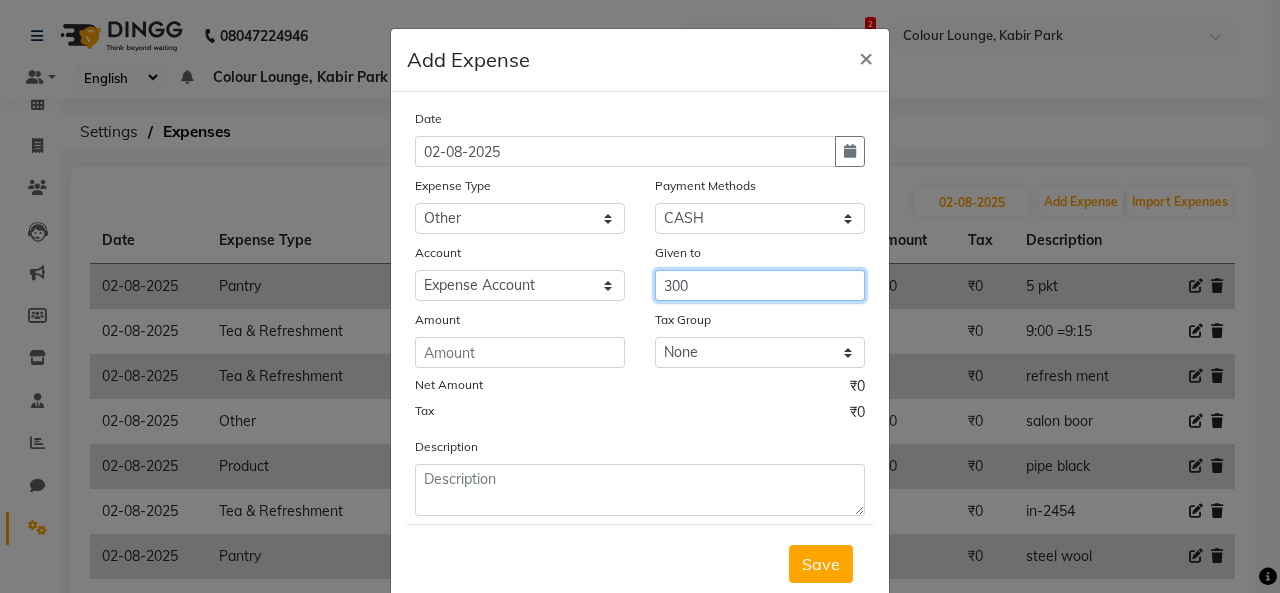 drag, startPoint x: 664, startPoint y: 281, endPoint x: 621, endPoint y: 273, distance: 43.737854 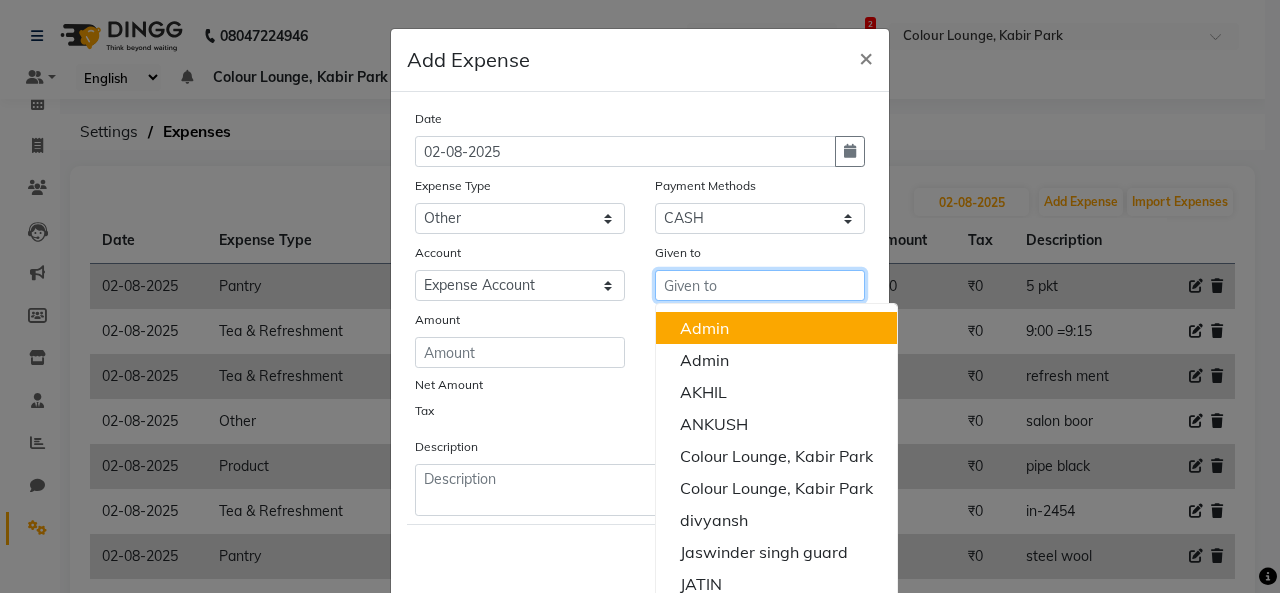 type 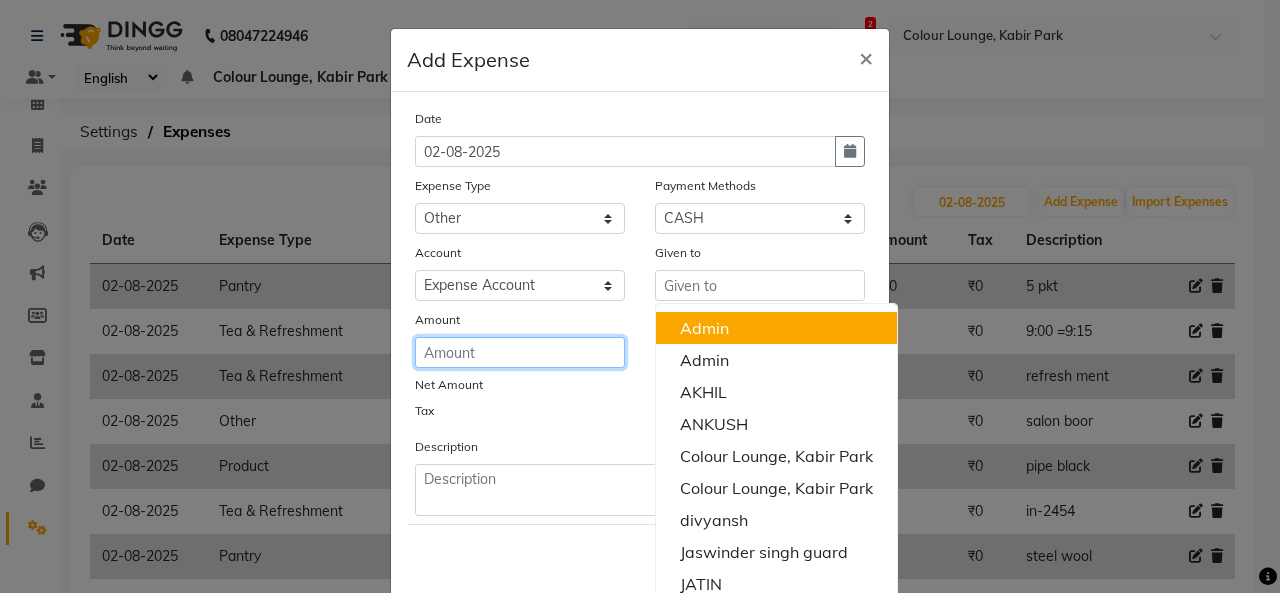 click 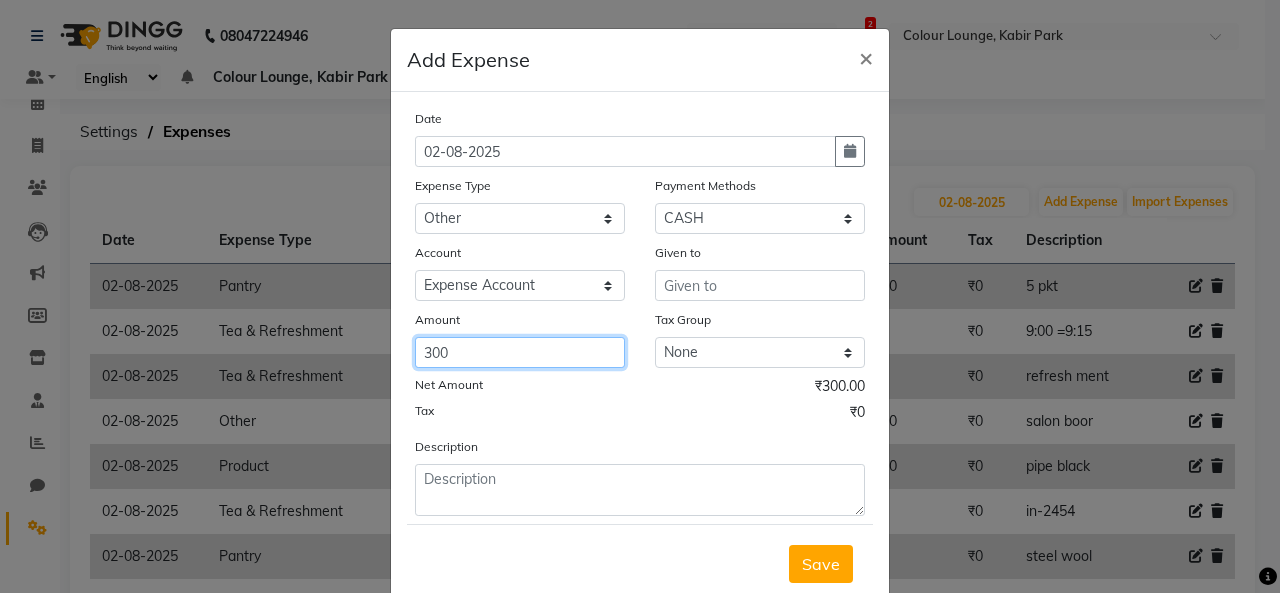 type on "300" 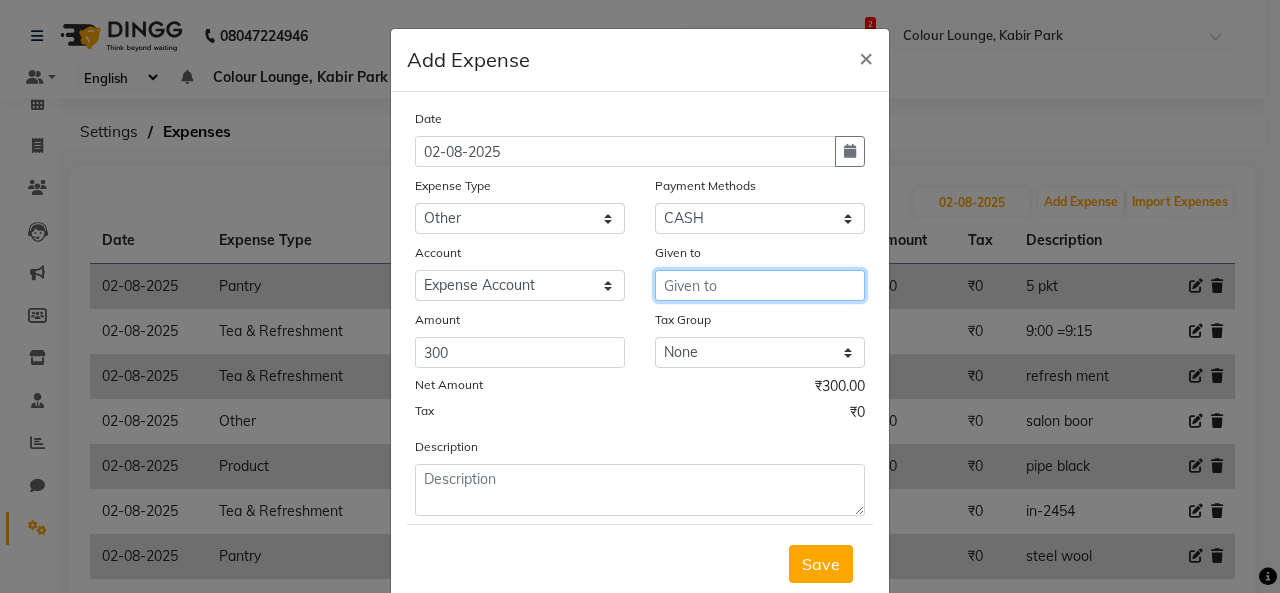 click at bounding box center (760, 285) 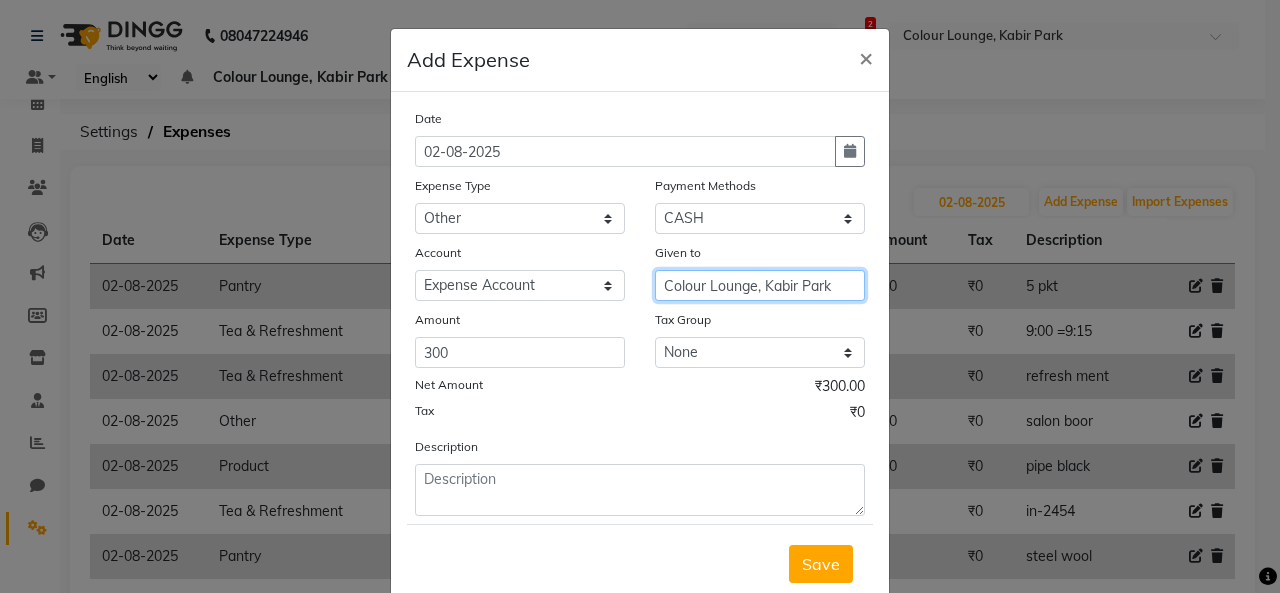 type on "Colour Lounge, Kabir Park" 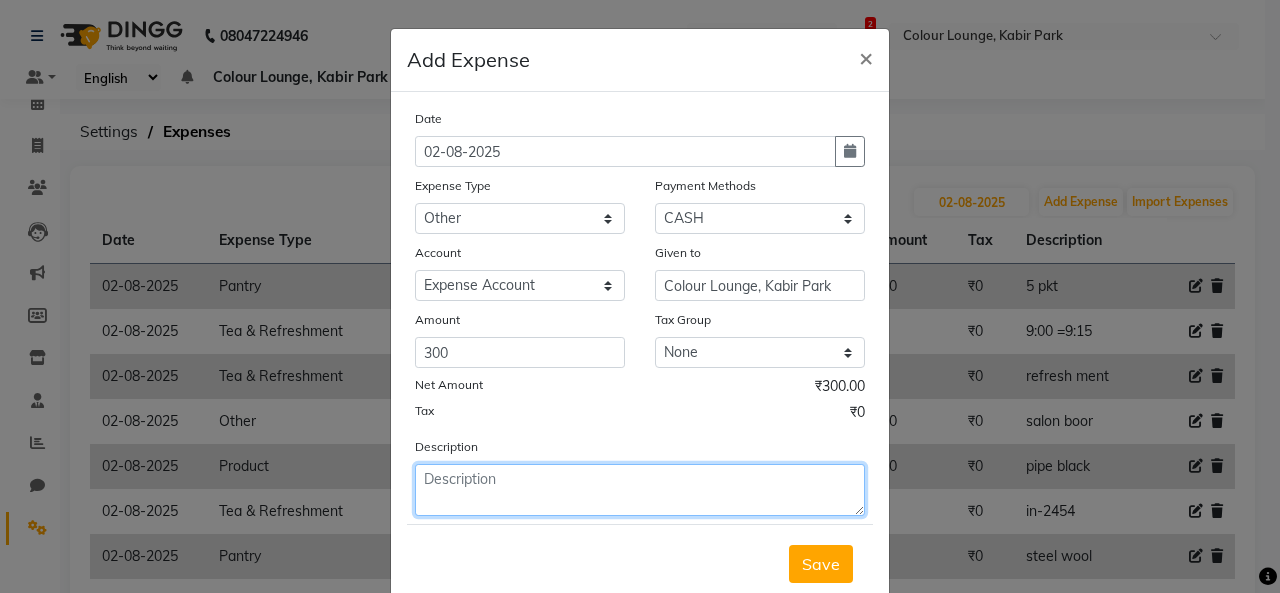 click 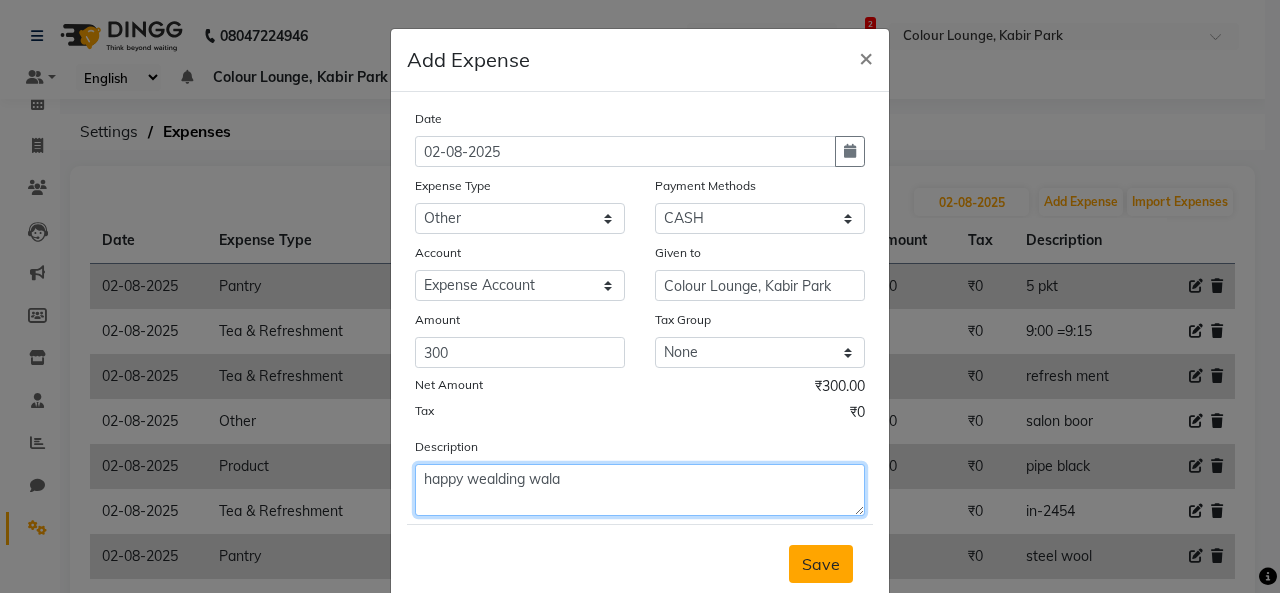 type on "happy wealding wala" 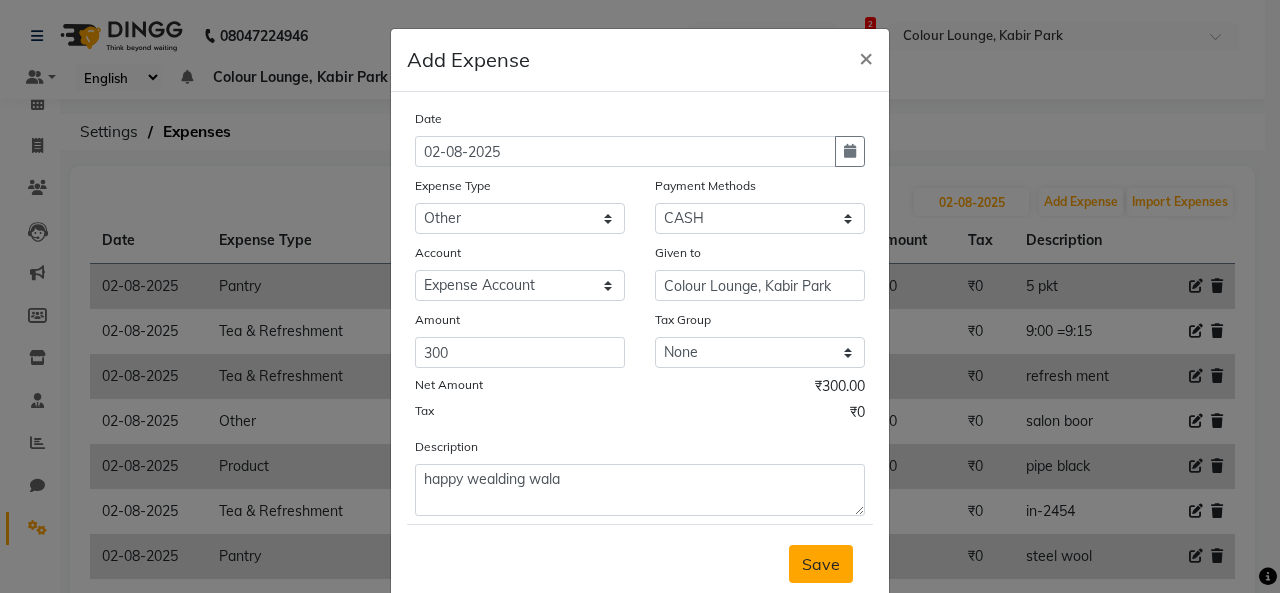 click on "Save" at bounding box center (821, 564) 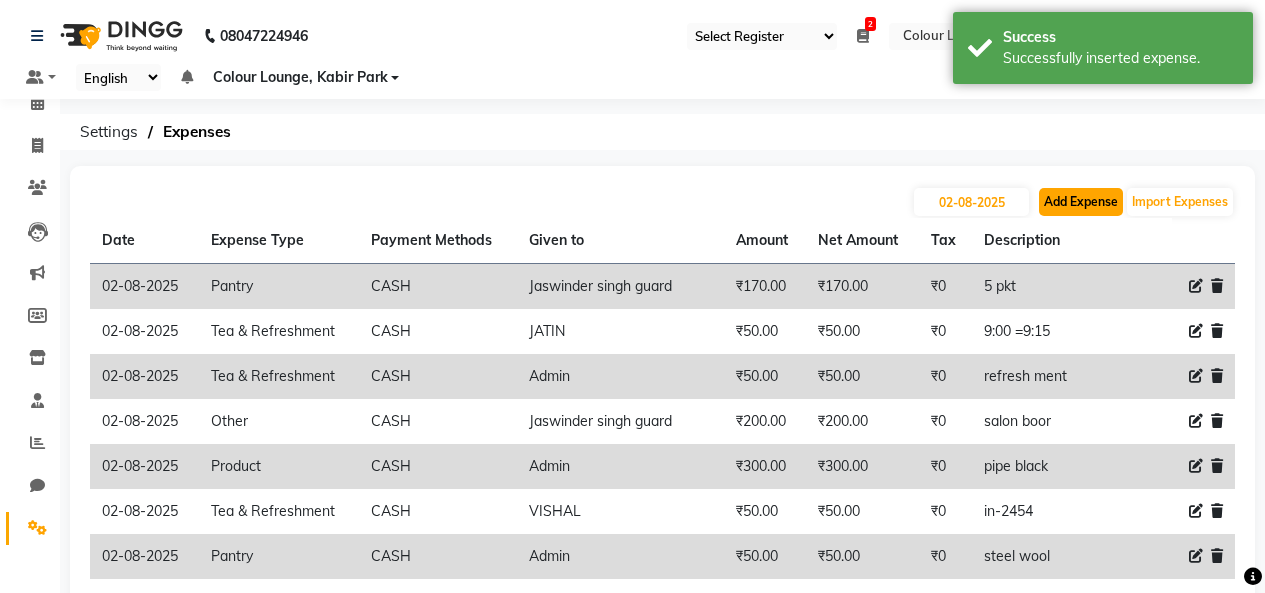 click on "Add Expense" 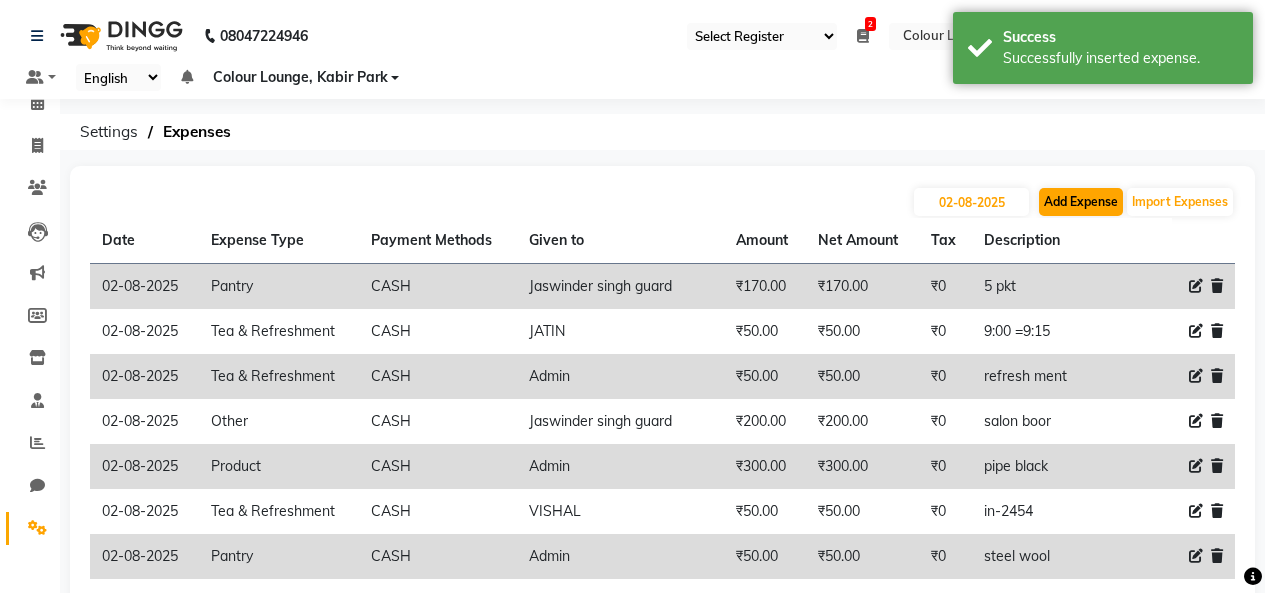 select on "1" 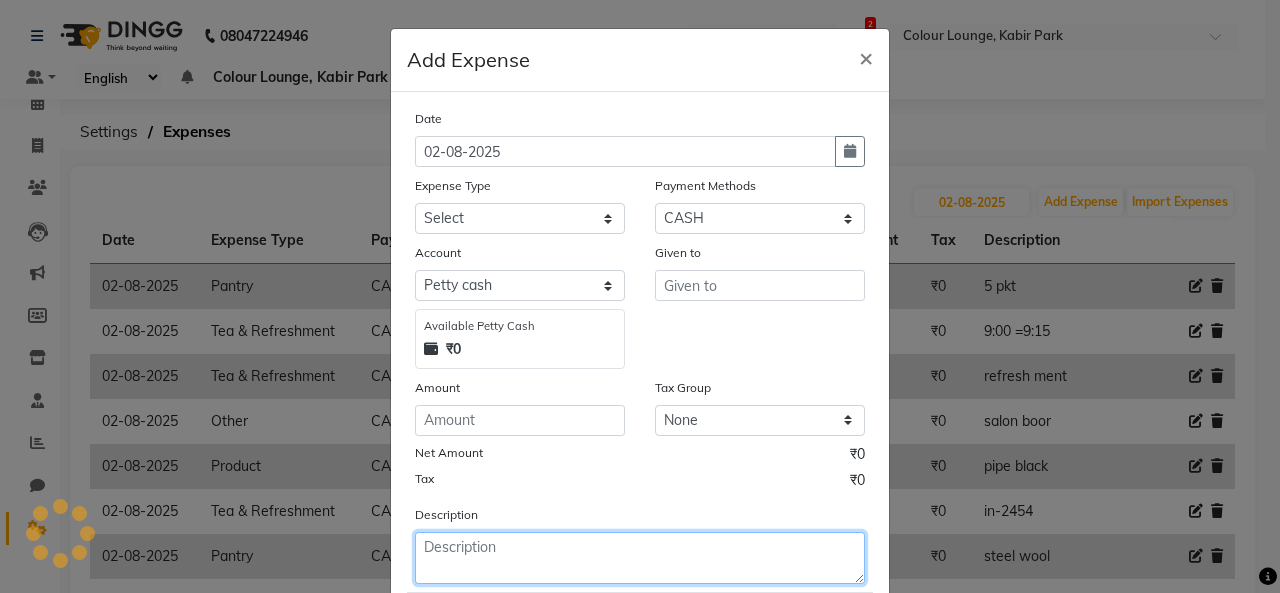 click 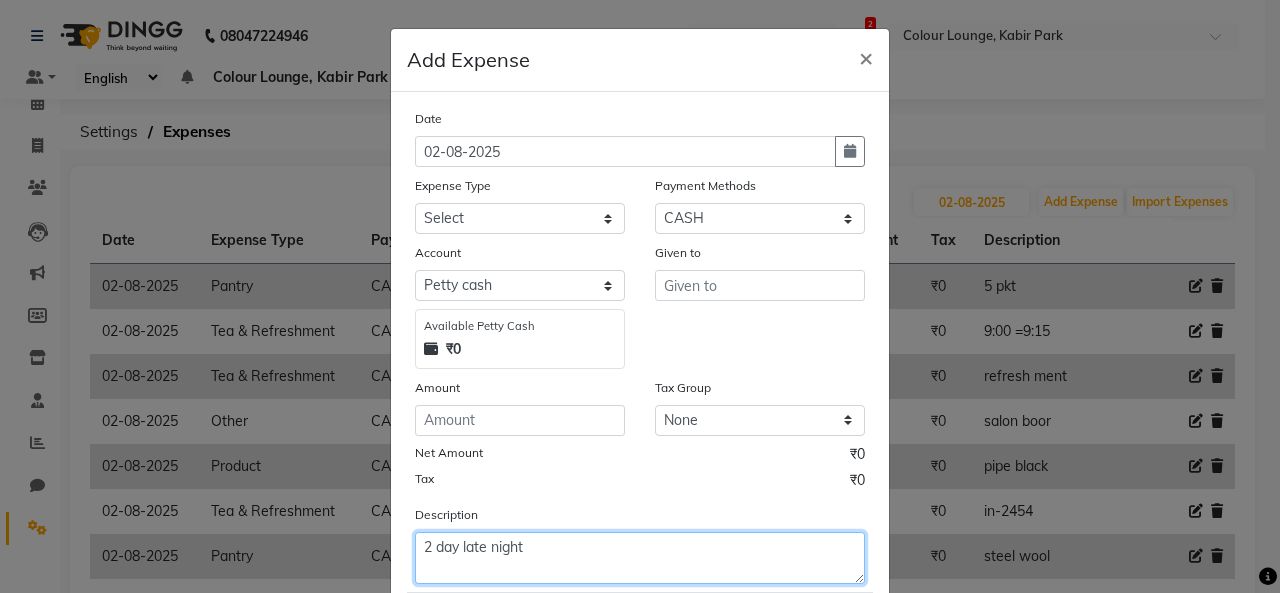 type on "2 day late night" 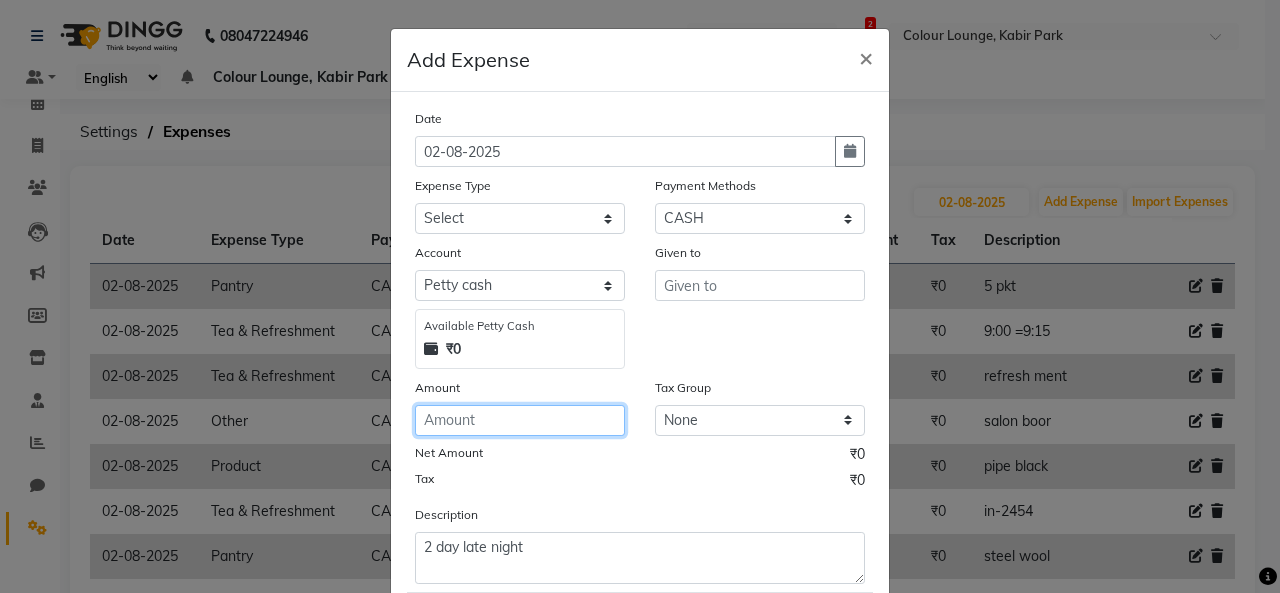 click 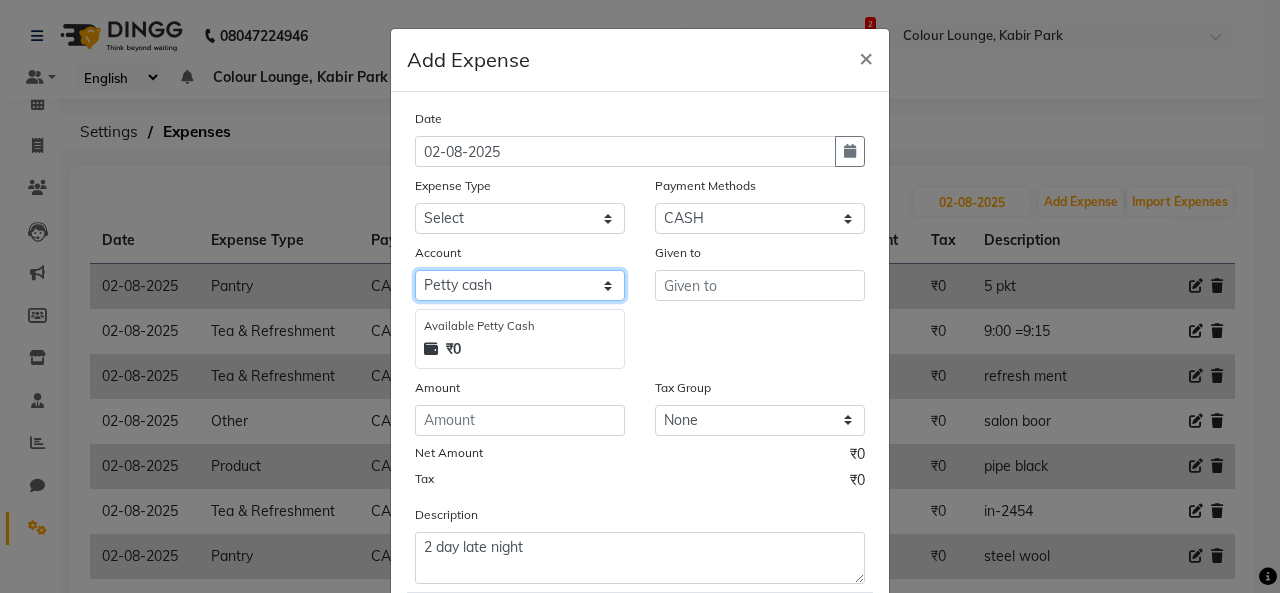 click on "Select Petty cash Default account Expense Account" 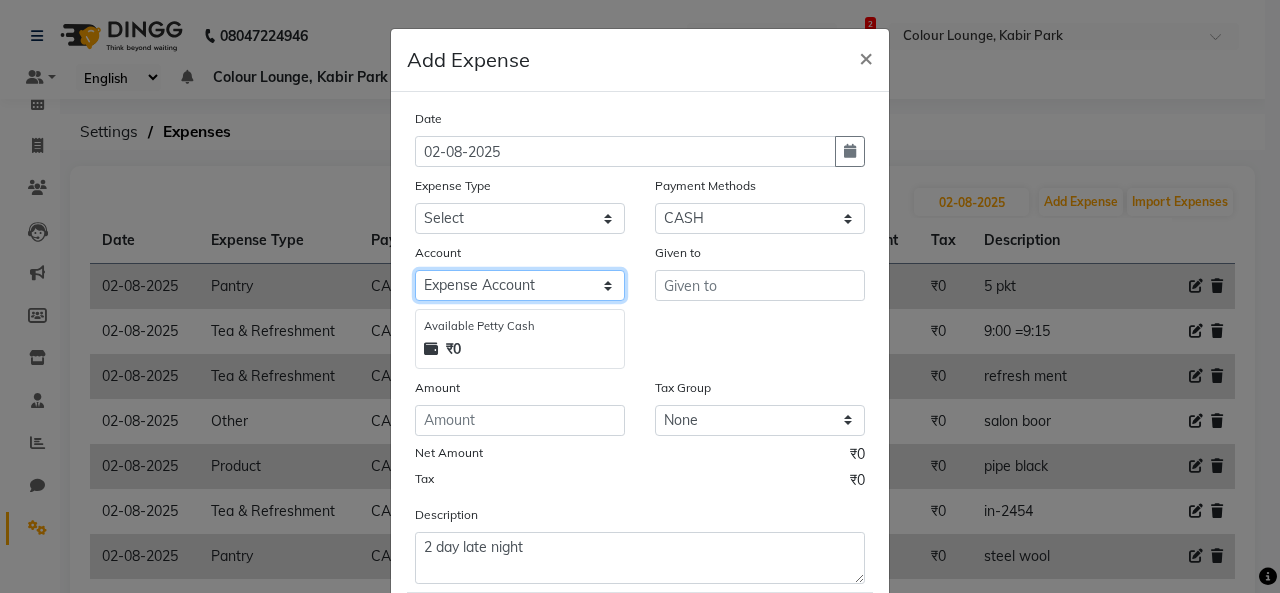 click on "Select Petty cash Default account Expense Account" 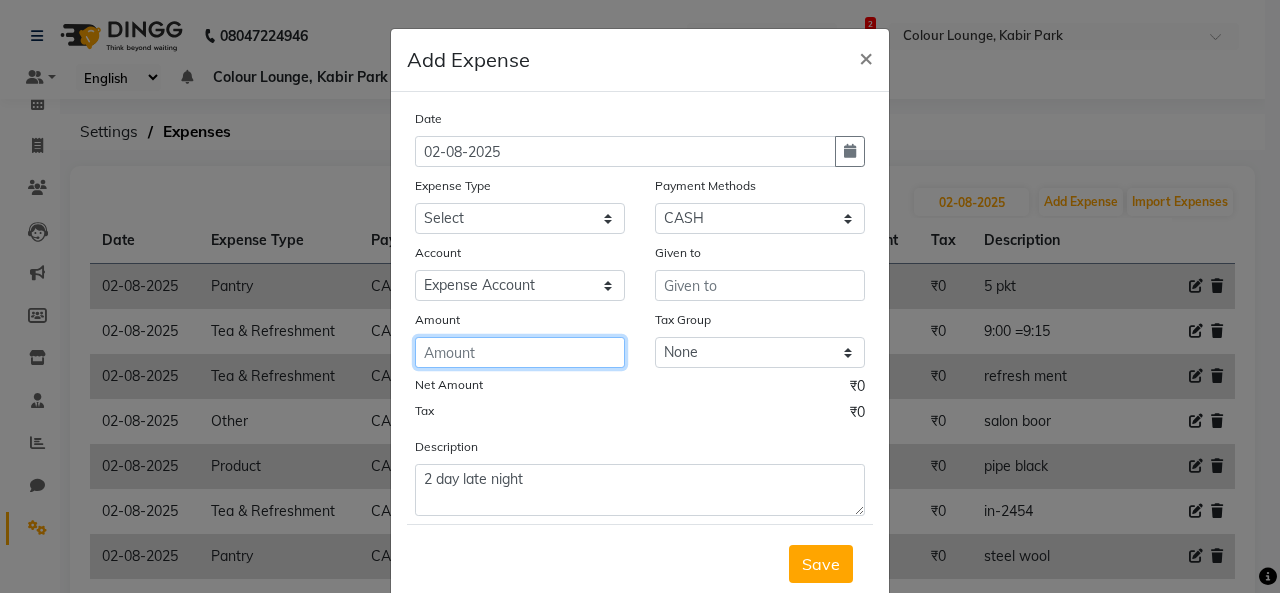 click 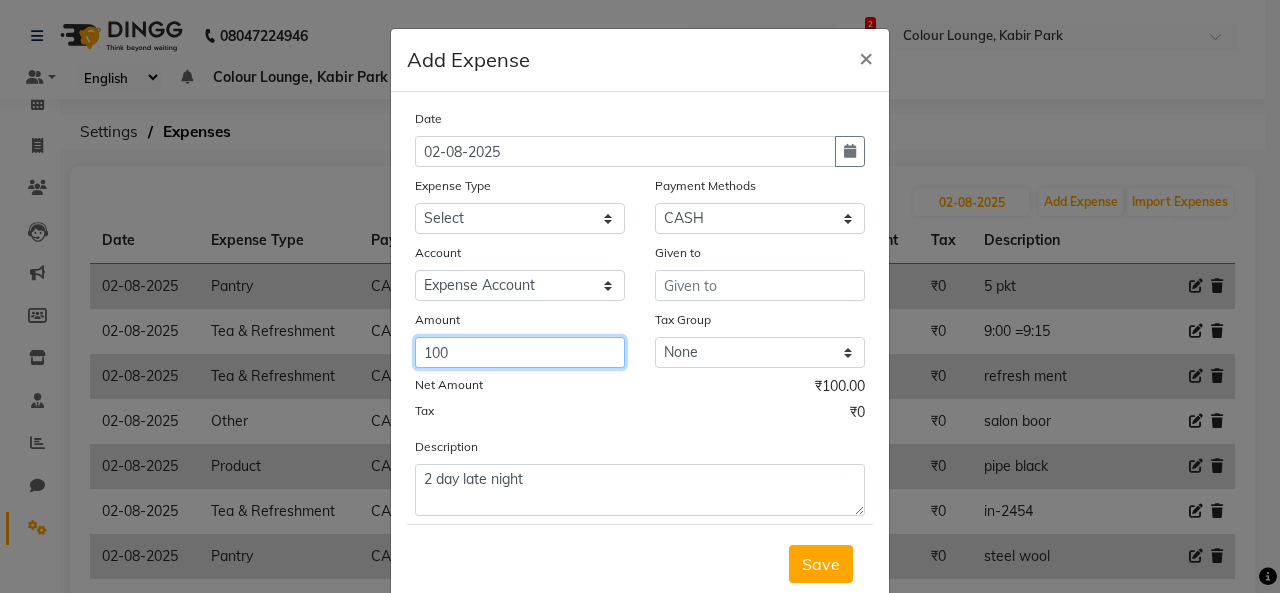 type on "100" 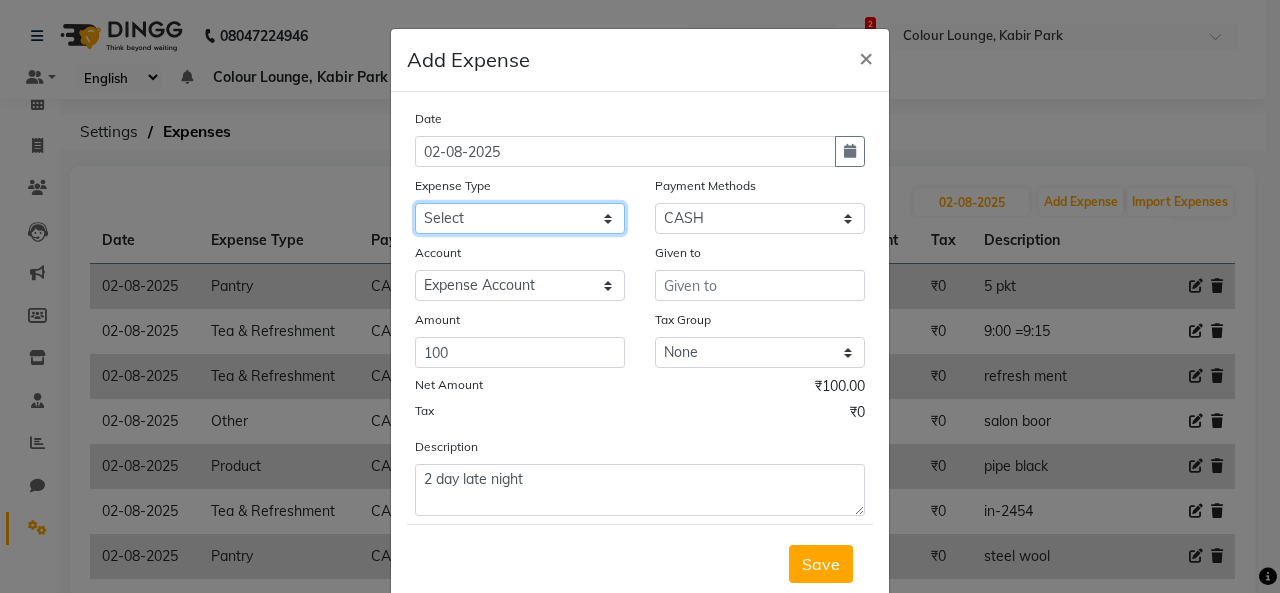 click on "Select Advance Salary Bank charges Car maintenance  Cash transfer to bank Cash transfer to hub Client Snacks Clinical charges Equipment Fuel Govt fee Incentive Insurance International purchase Loan Repayment Maintenance Marketing Miscellaneous MRA Other Pantry Product Rent Salary Staff Snacks Tax Tea & Refreshment Utilities" 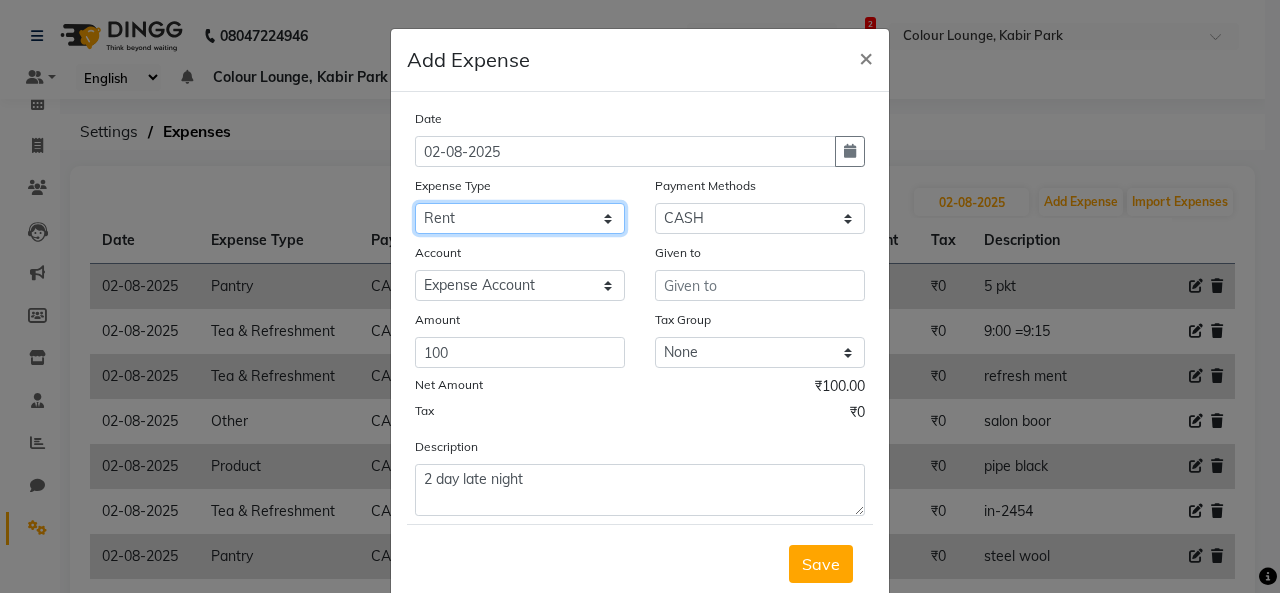 click on "Select Advance Salary Bank charges Car maintenance  Cash transfer to bank Cash transfer to hub Client Snacks Clinical charges Equipment Fuel Govt fee Incentive Insurance International purchase Loan Repayment Maintenance Marketing Miscellaneous MRA Other Pantry Product Rent Salary Staff Snacks Tax Tea & Refreshment Utilities" 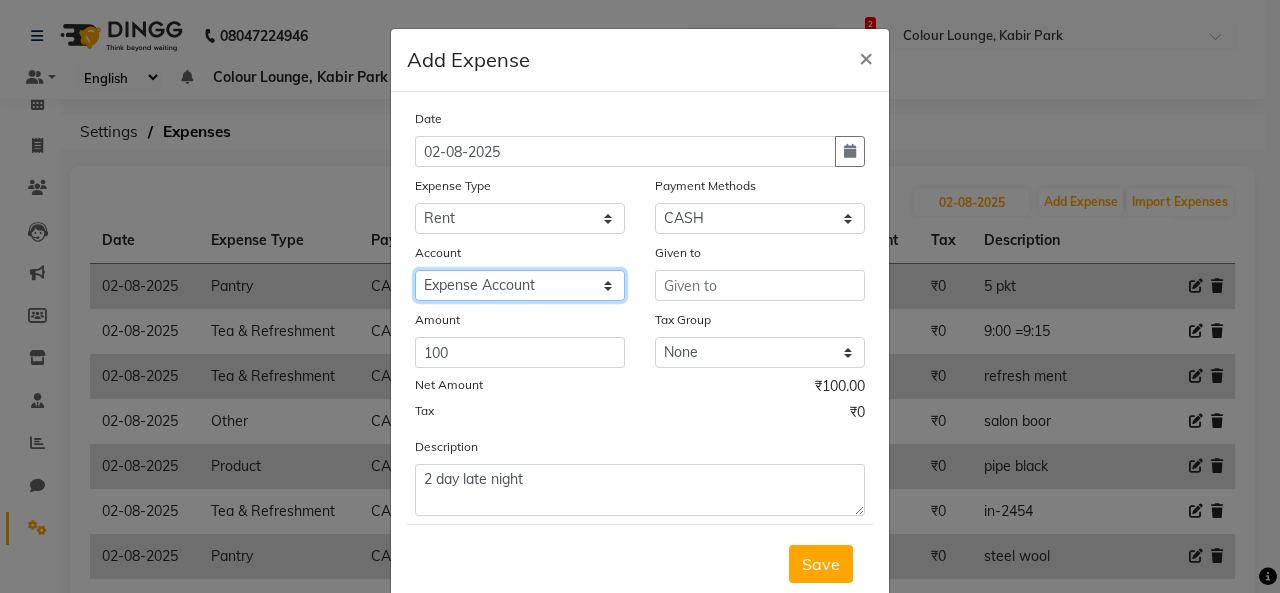 click on "Select Petty cash Default account Expense Account" 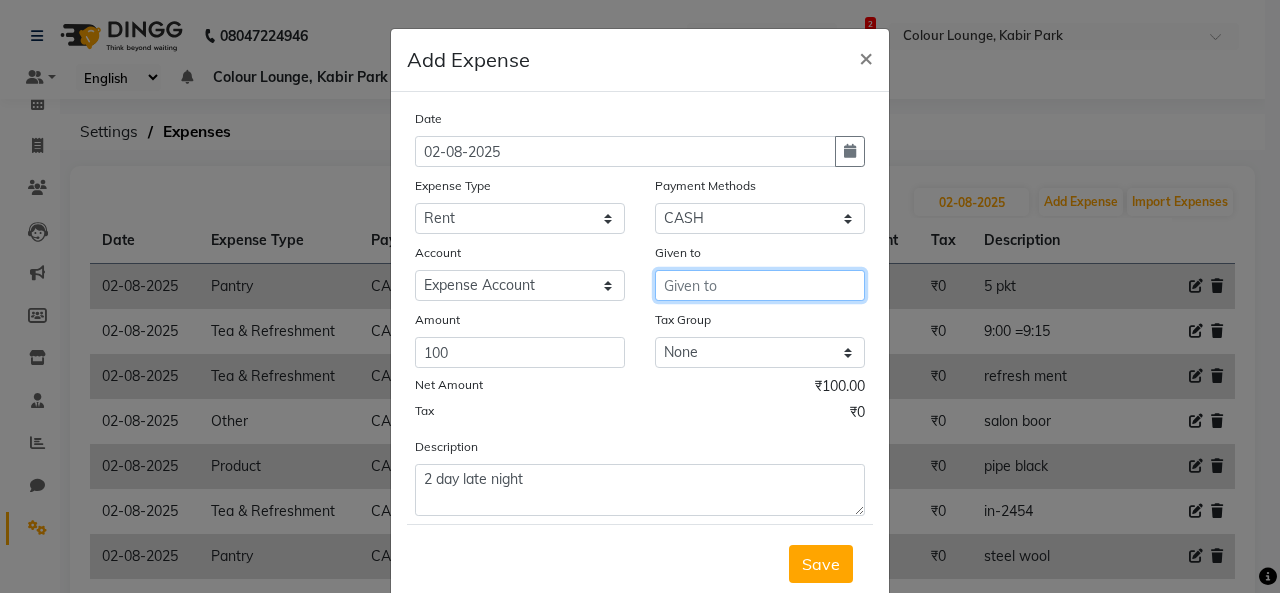 click at bounding box center (760, 285) 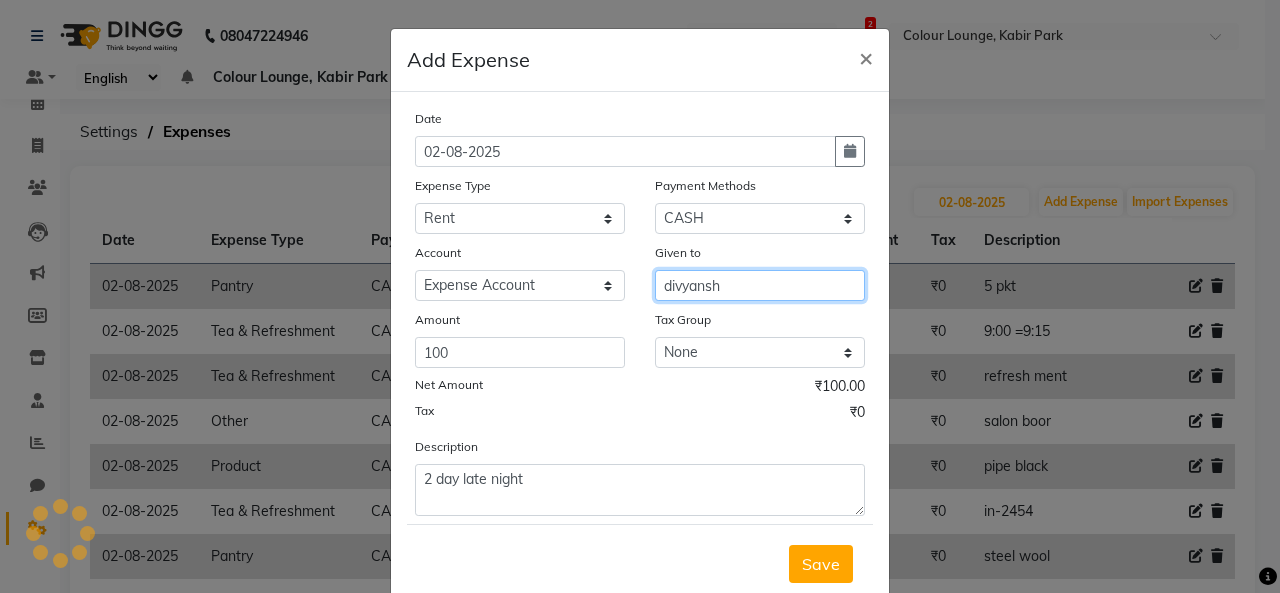 type on "divyansh" 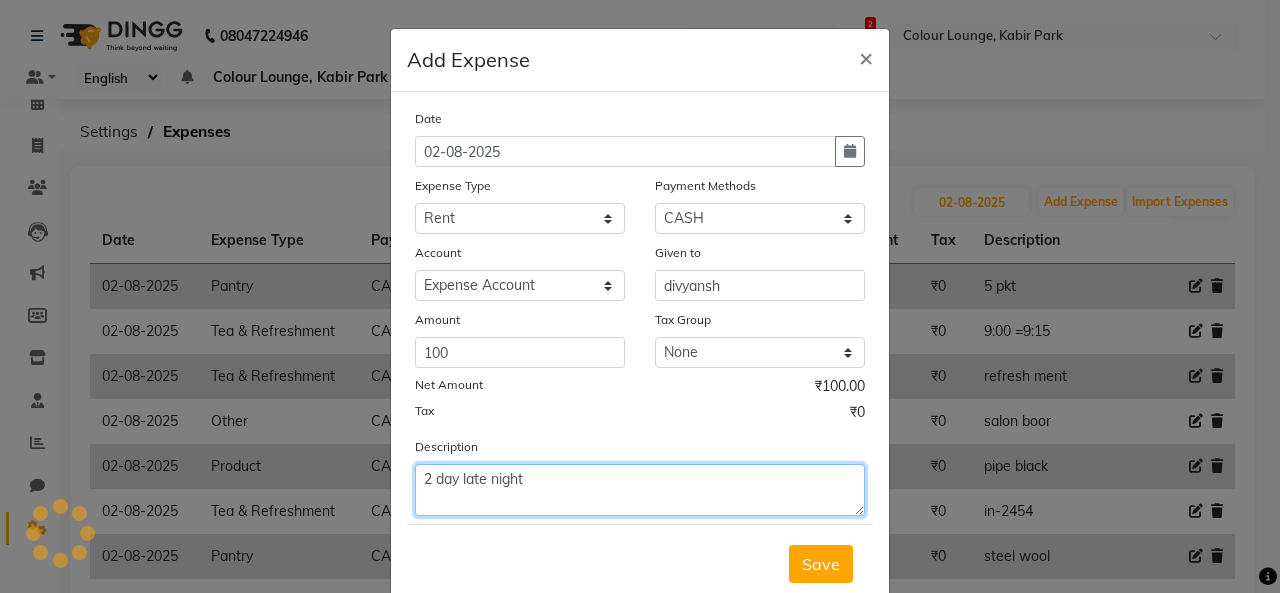click on "2 day late night" 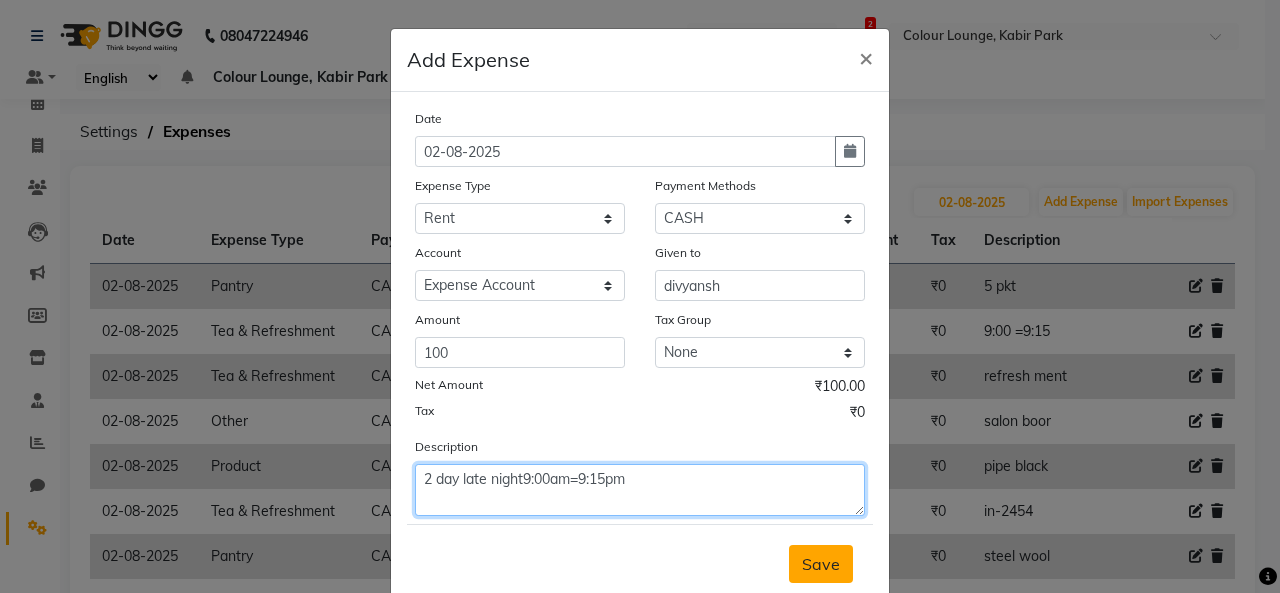 type on "2 day late night9:00am=9:15pm" 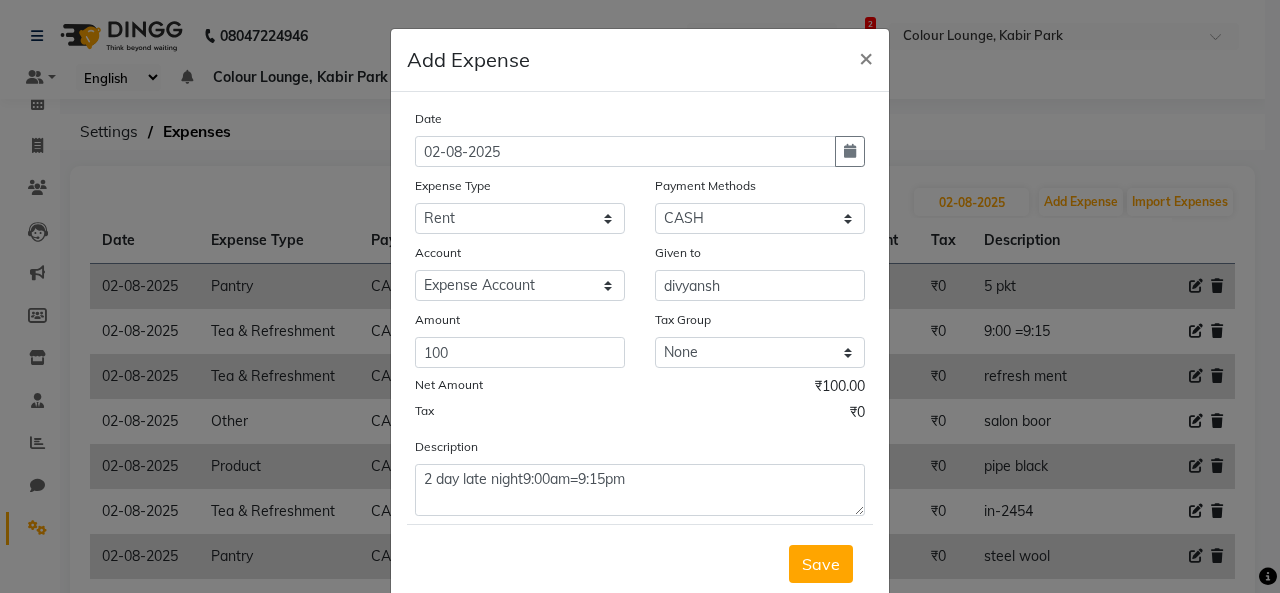 click on "Save" at bounding box center (821, 564) 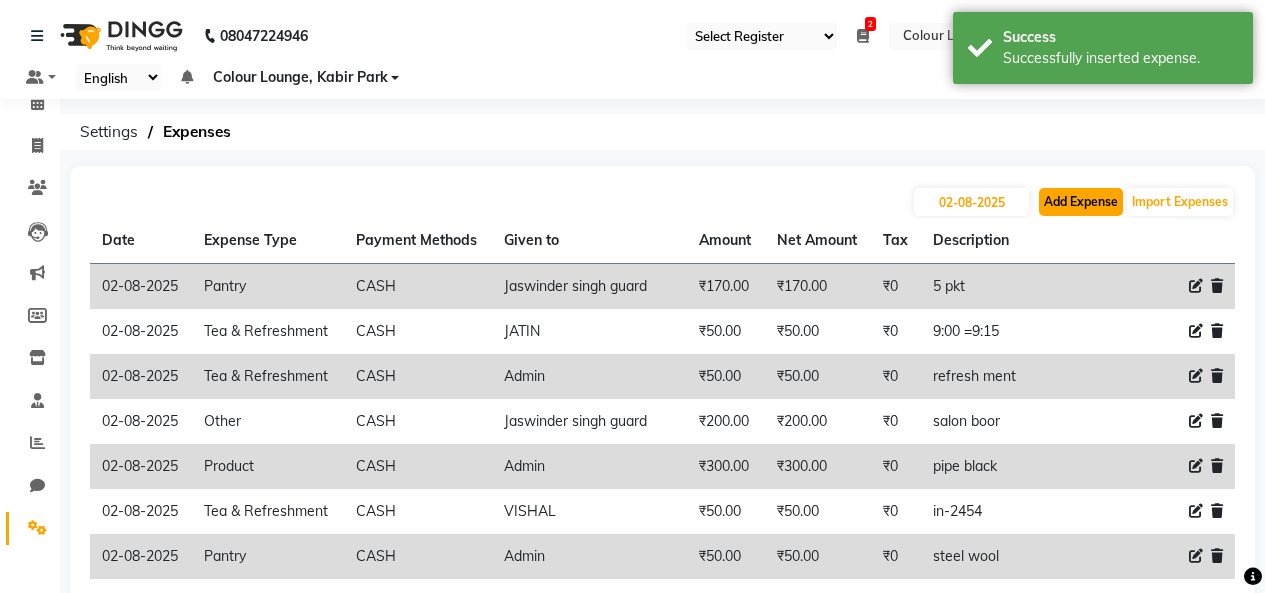 click on "Add Expense" 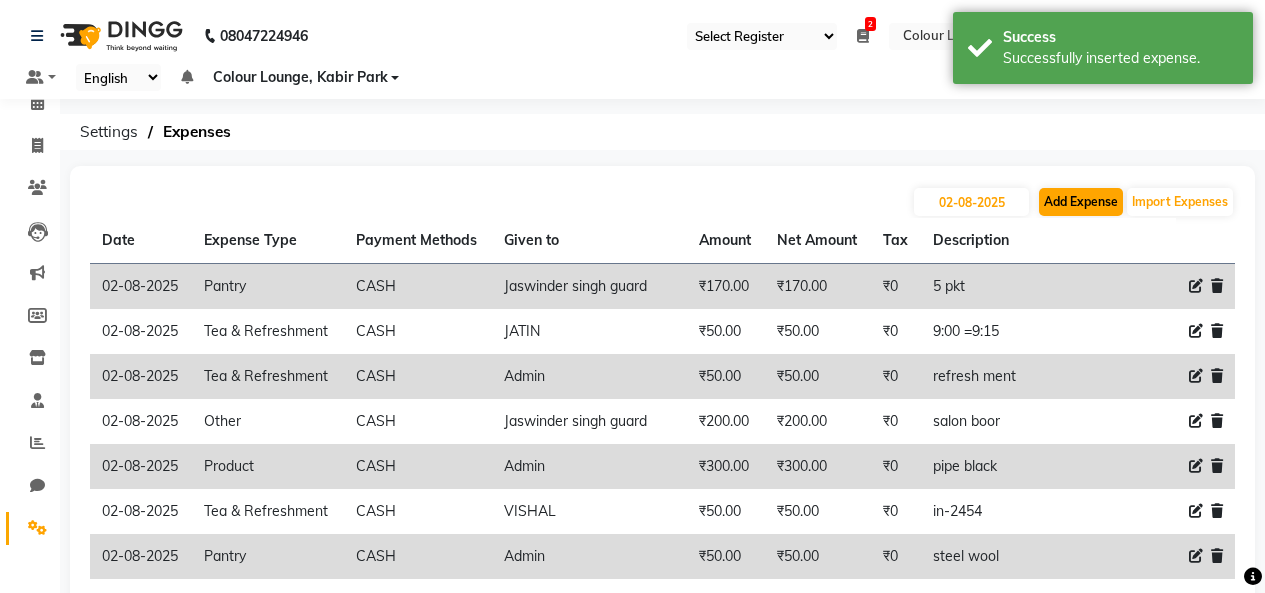 select on "1" 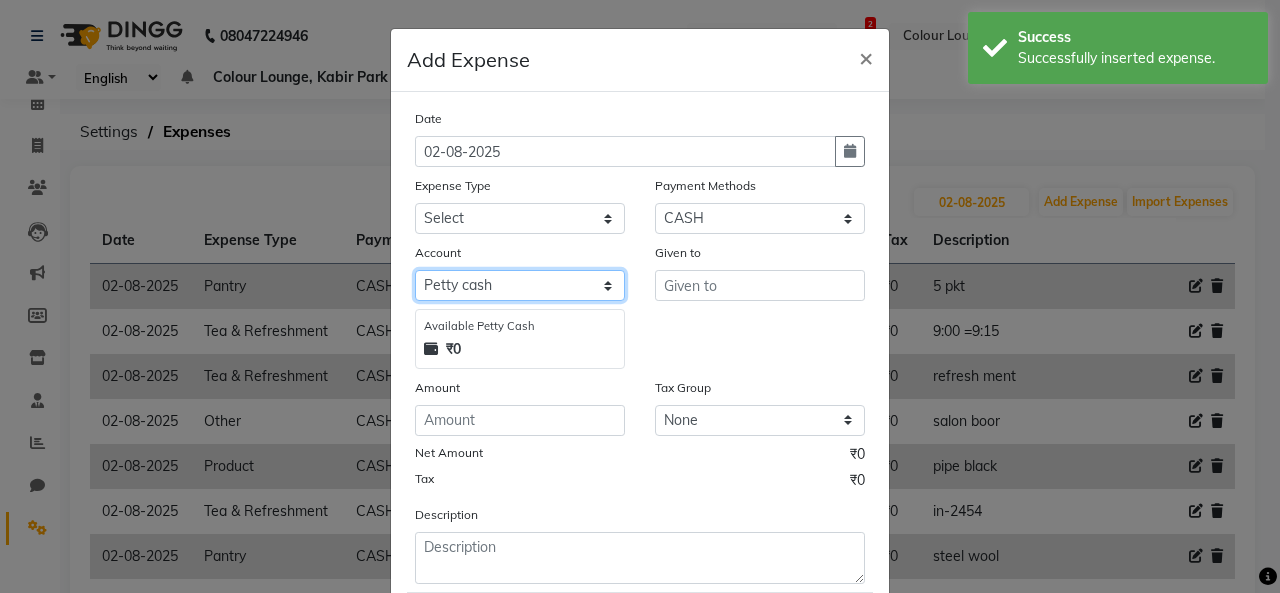click on "Select Petty cash Default account Expense Account" 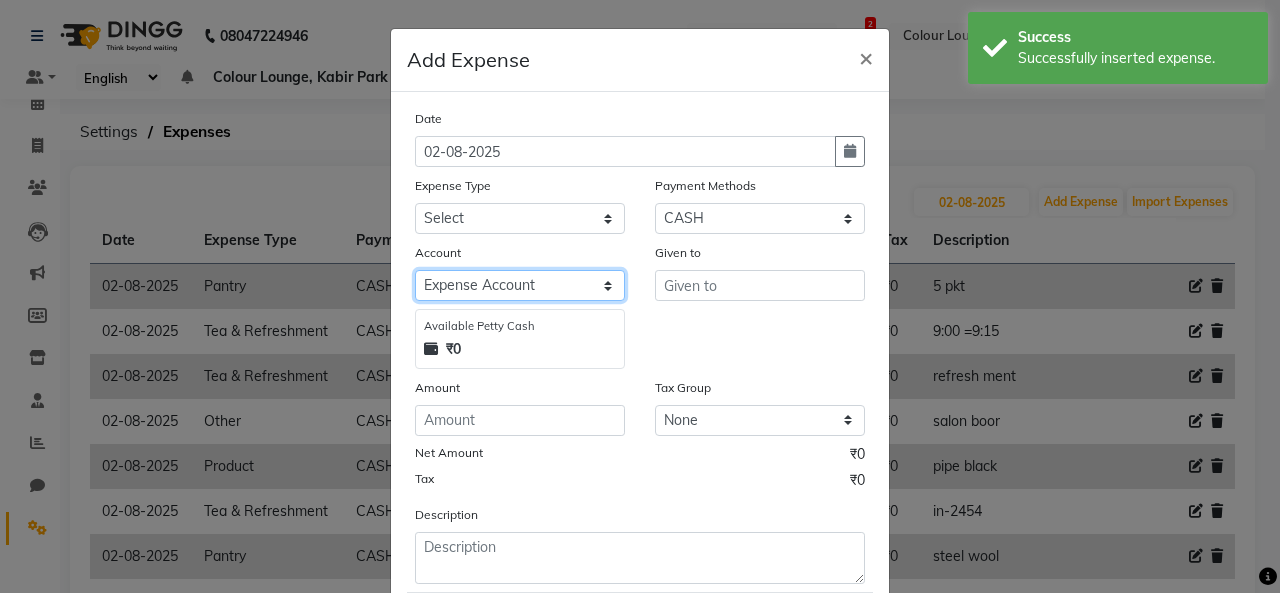 click on "Select Petty cash Default account Expense Account" 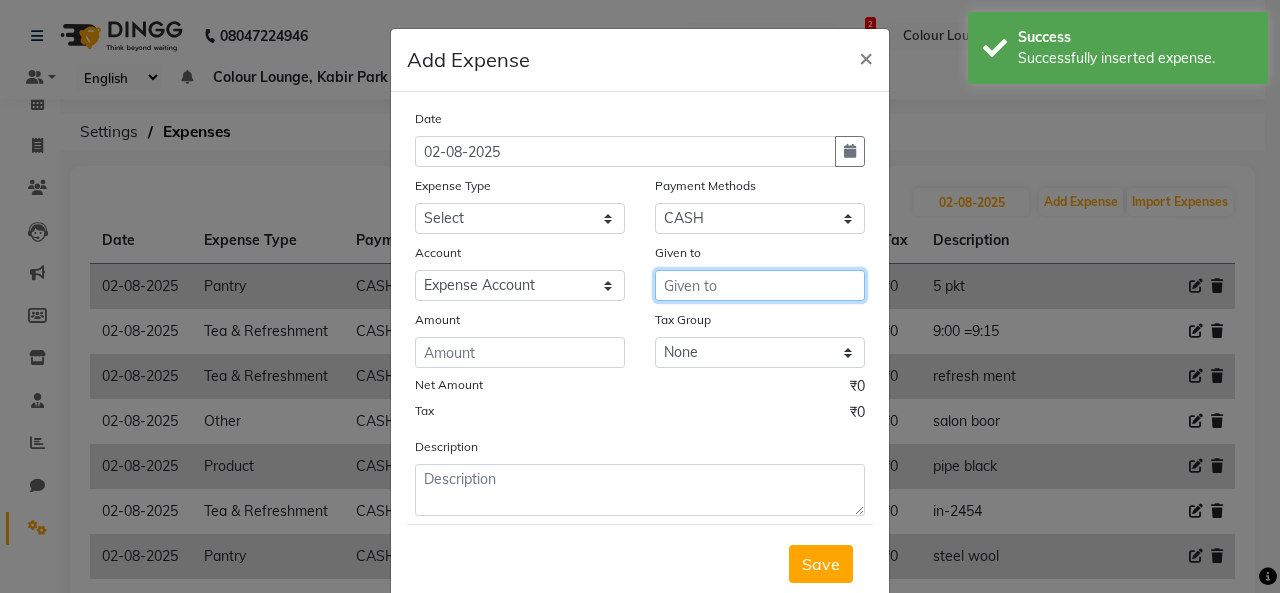 click at bounding box center [760, 285] 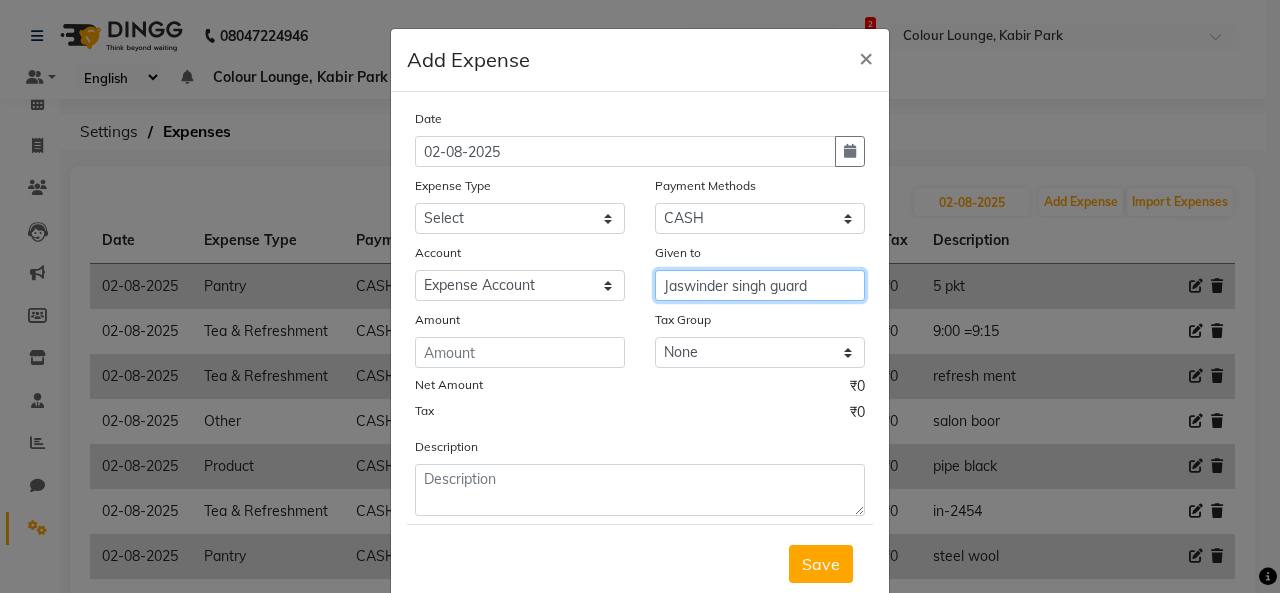 type on "Jaswinder singh guard" 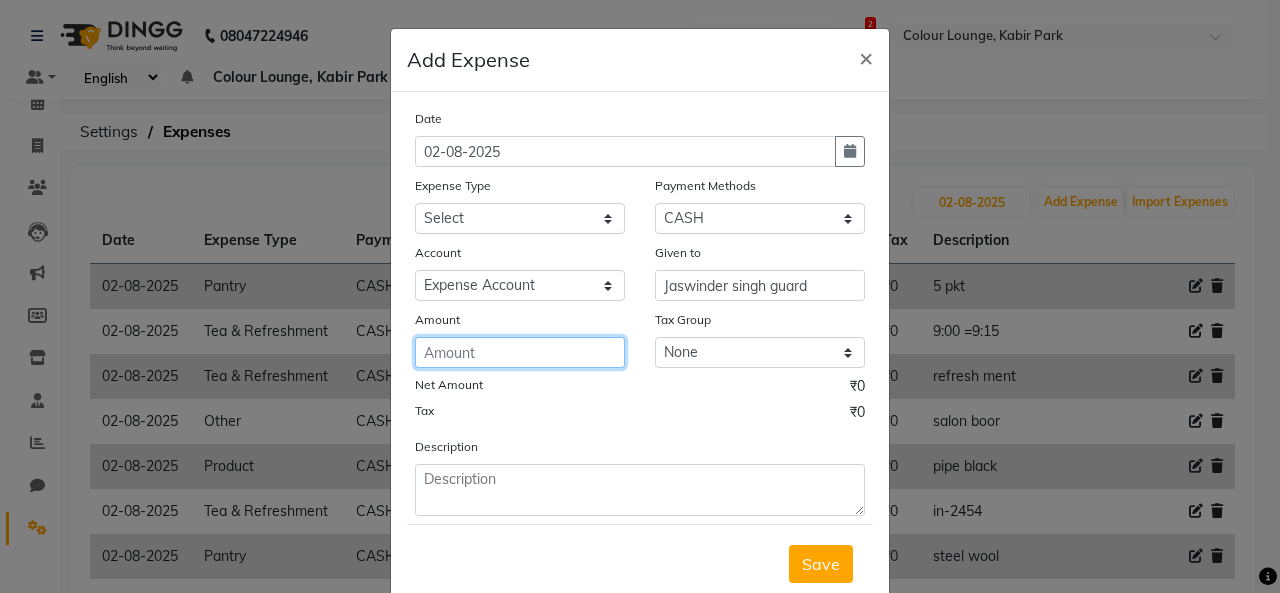 drag, startPoint x: 451, startPoint y: 341, endPoint x: 450, endPoint y: 355, distance: 14.035668 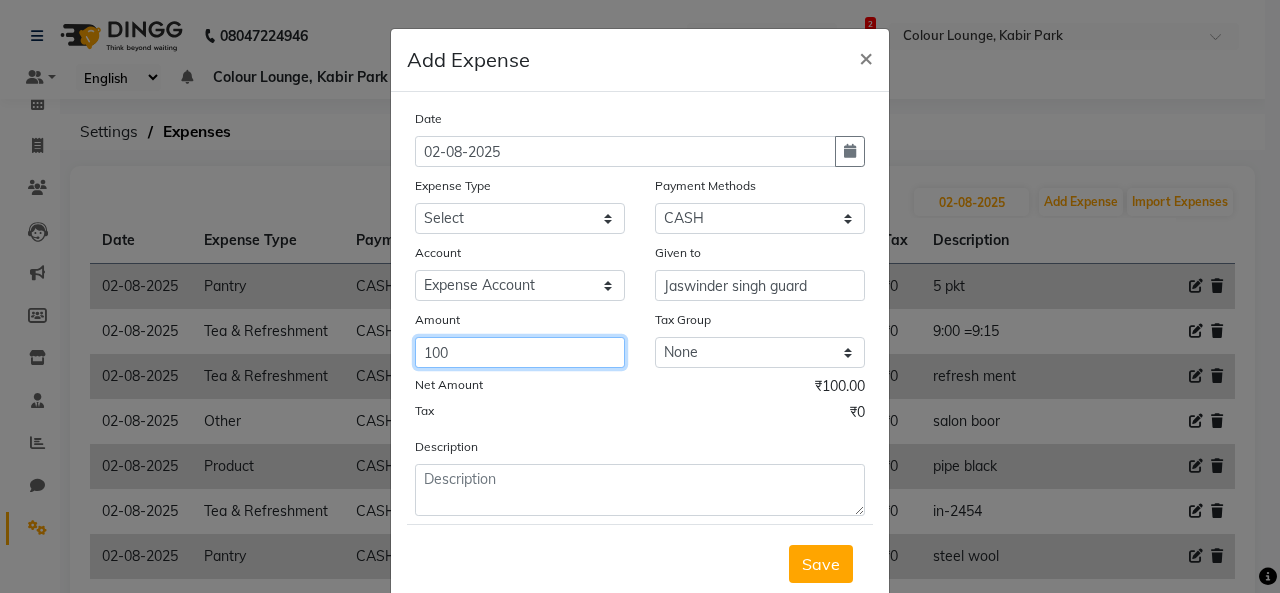 type on "100" 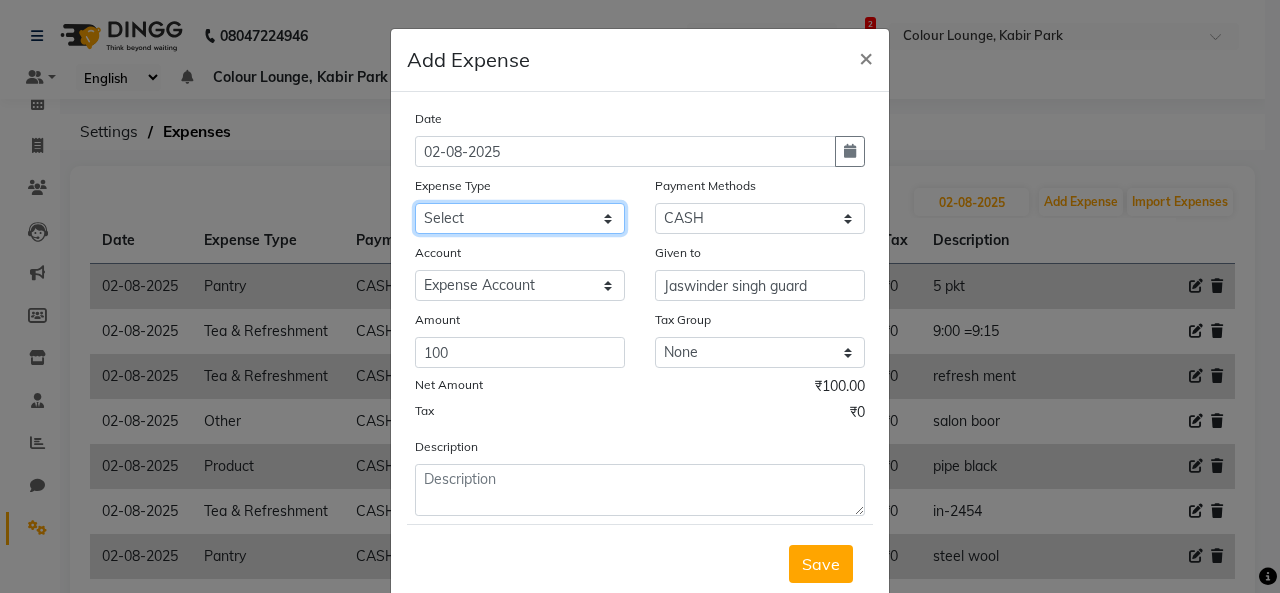click on "Select Advance Salary Bank charges Car maintenance  Cash transfer to bank Cash transfer to hub Client Snacks Clinical charges Equipment Fuel Govt fee Incentive Insurance International purchase Loan Repayment Maintenance Marketing Miscellaneous MRA Other Pantry Product Rent Salary Staff Snacks Tax Tea & Refreshment Utilities" 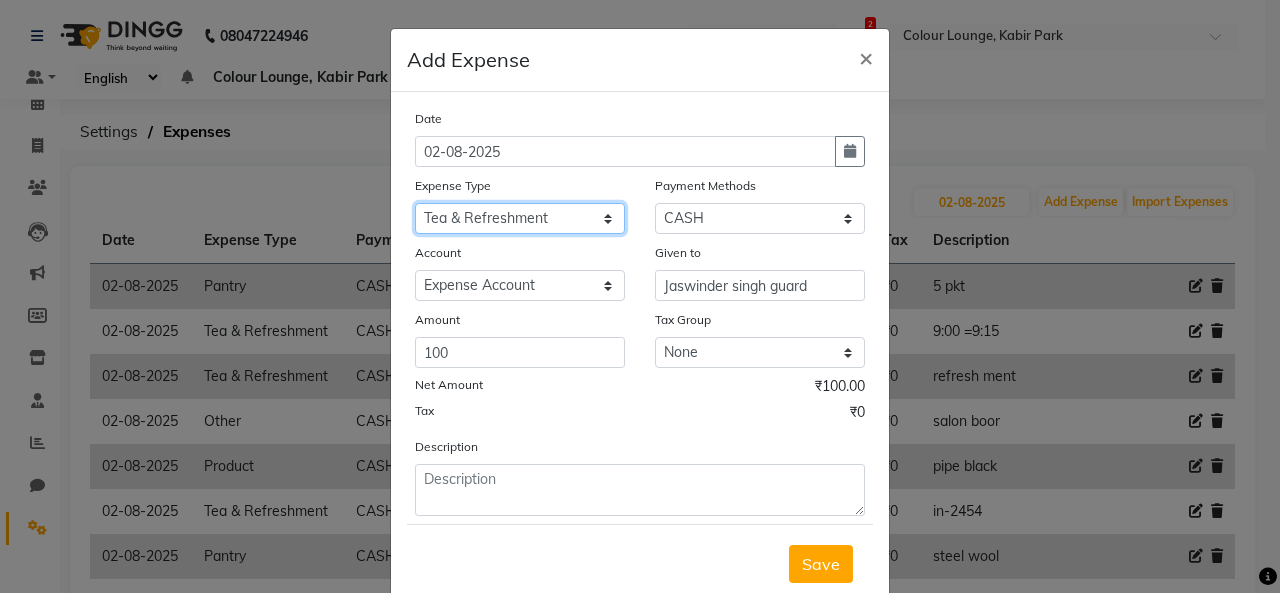 click on "Select Advance Salary Bank charges Car maintenance  Cash transfer to bank Cash transfer to hub Client Snacks Clinical charges Equipment Fuel Govt fee Incentive Insurance International purchase Loan Repayment Maintenance Marketing Miscellaneous MRA Other Pantry Product Rent Salary Staff Snacks Tax Tea & Refreshment Utilities" 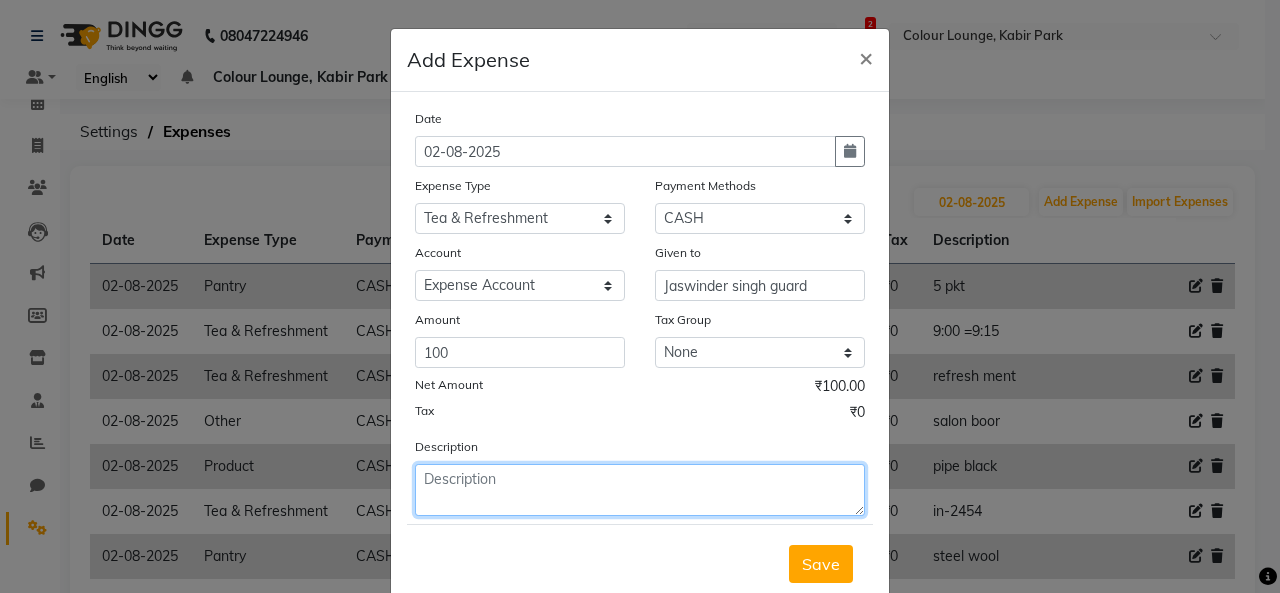 click 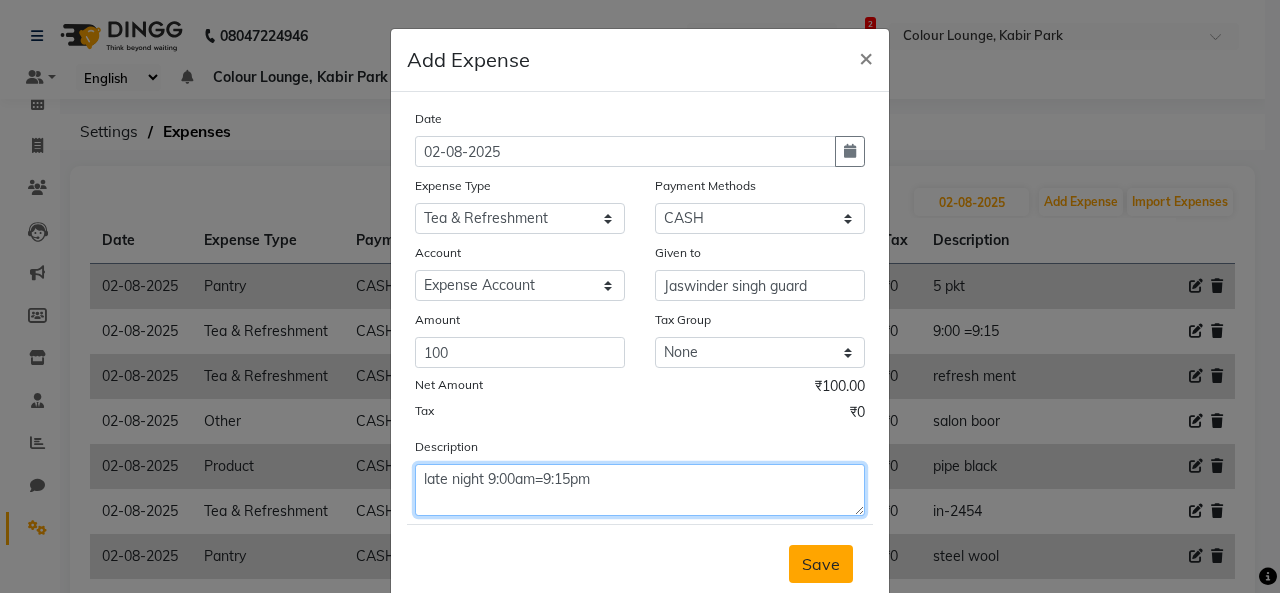 type on "late night 9:00am=9:15pm" 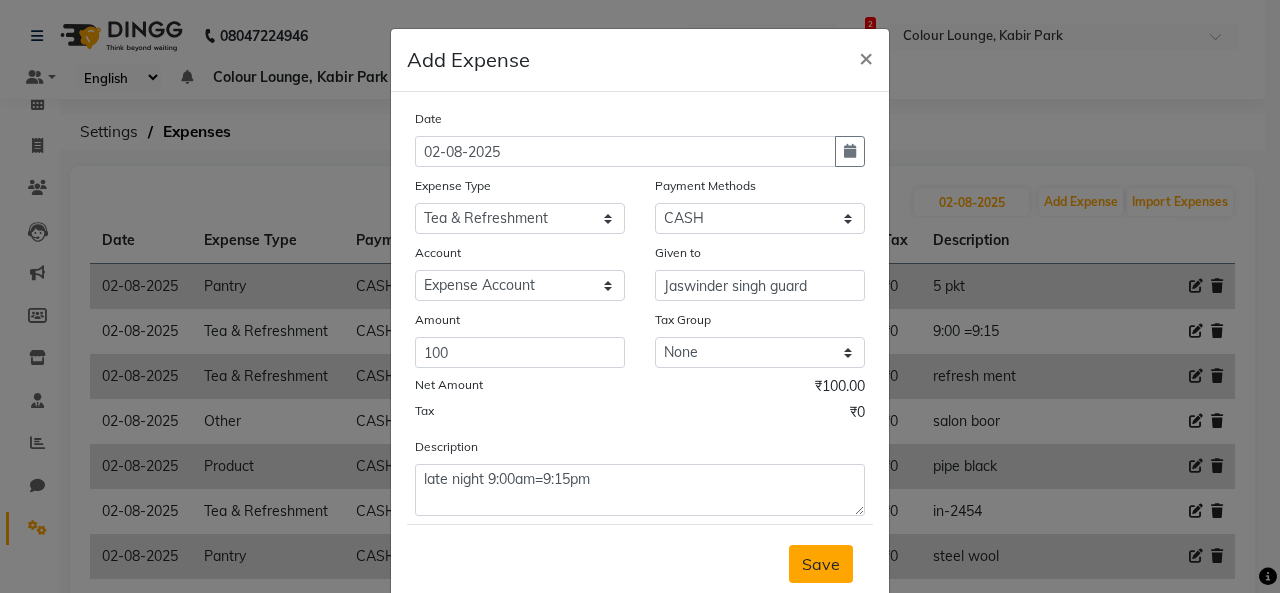 click on "Save" at bounding box center (821, 564) 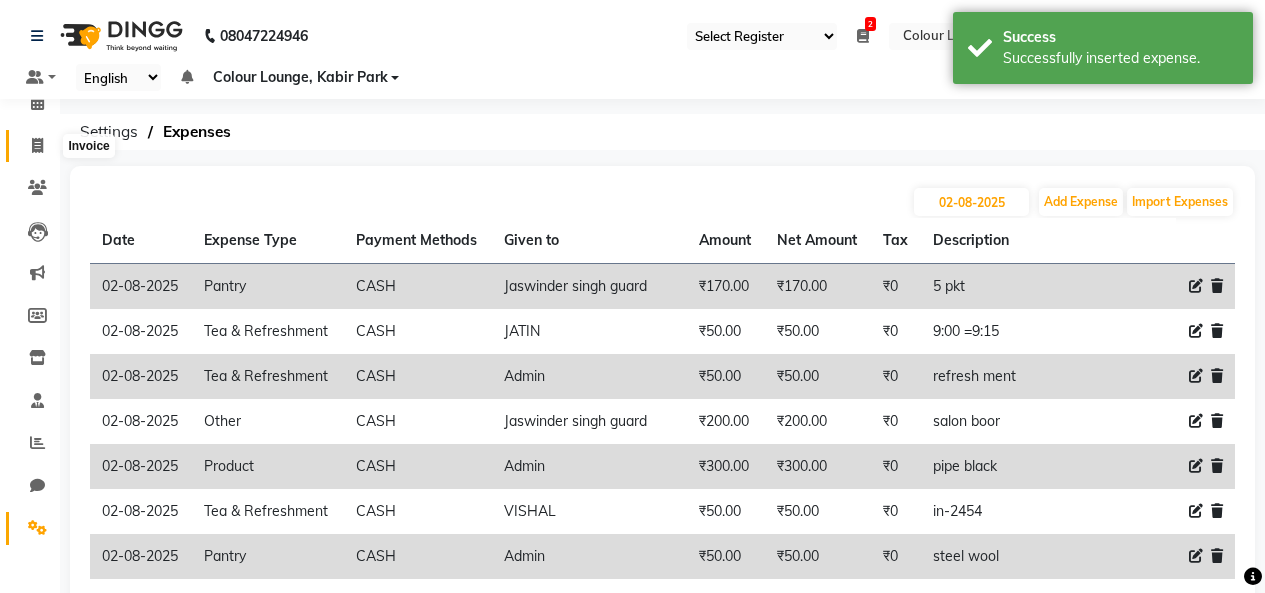 click 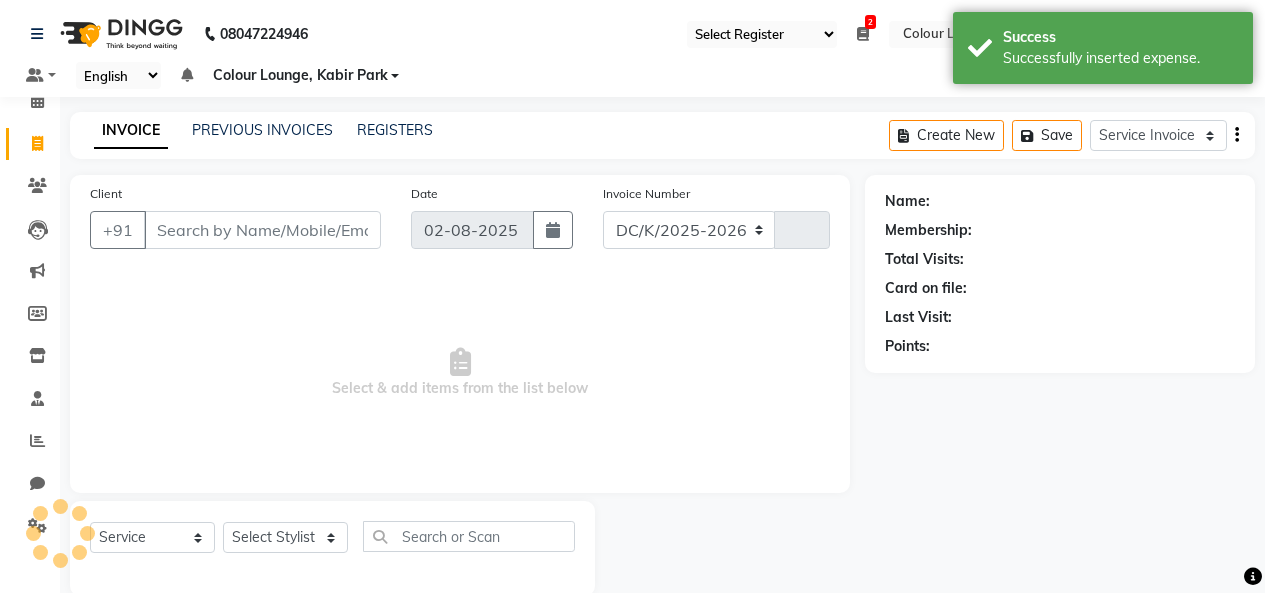select on "8015" 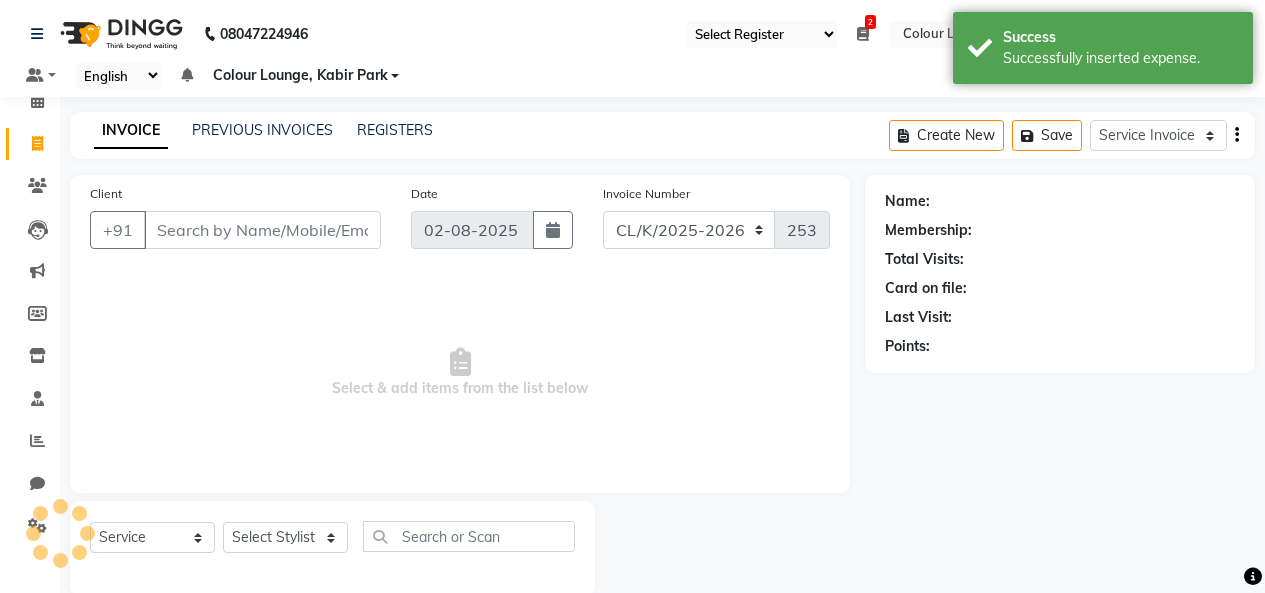 scroll, scrollTop: 35, scrollLeft: 0, axis: vertical 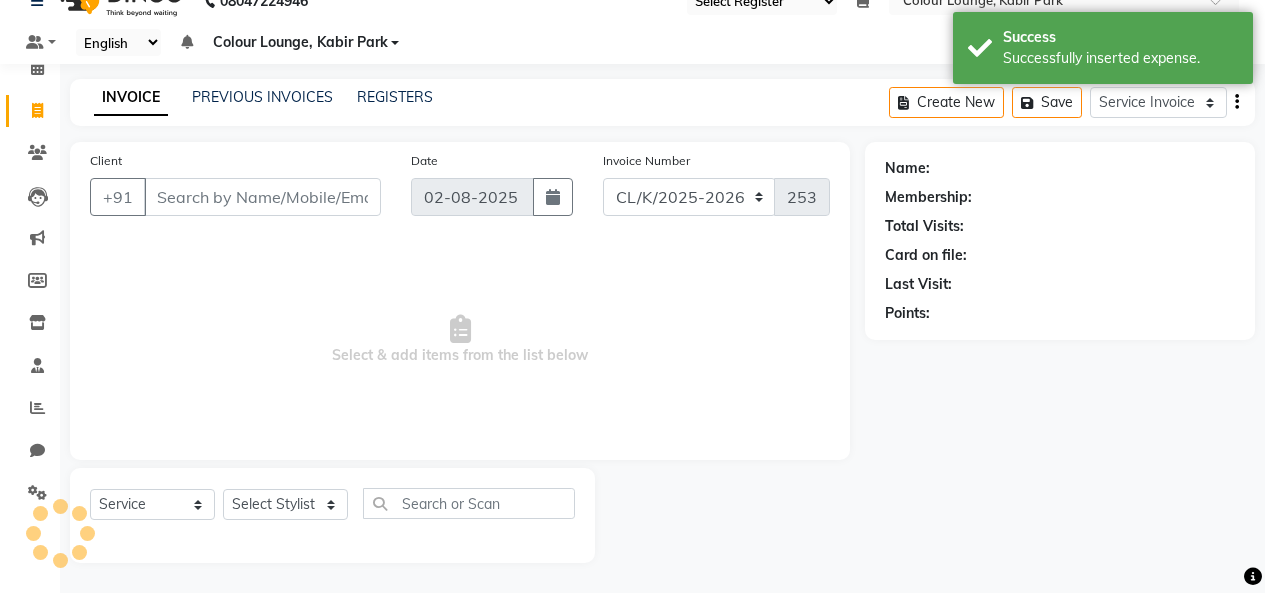 click on "PREVIOUS INVOICES" 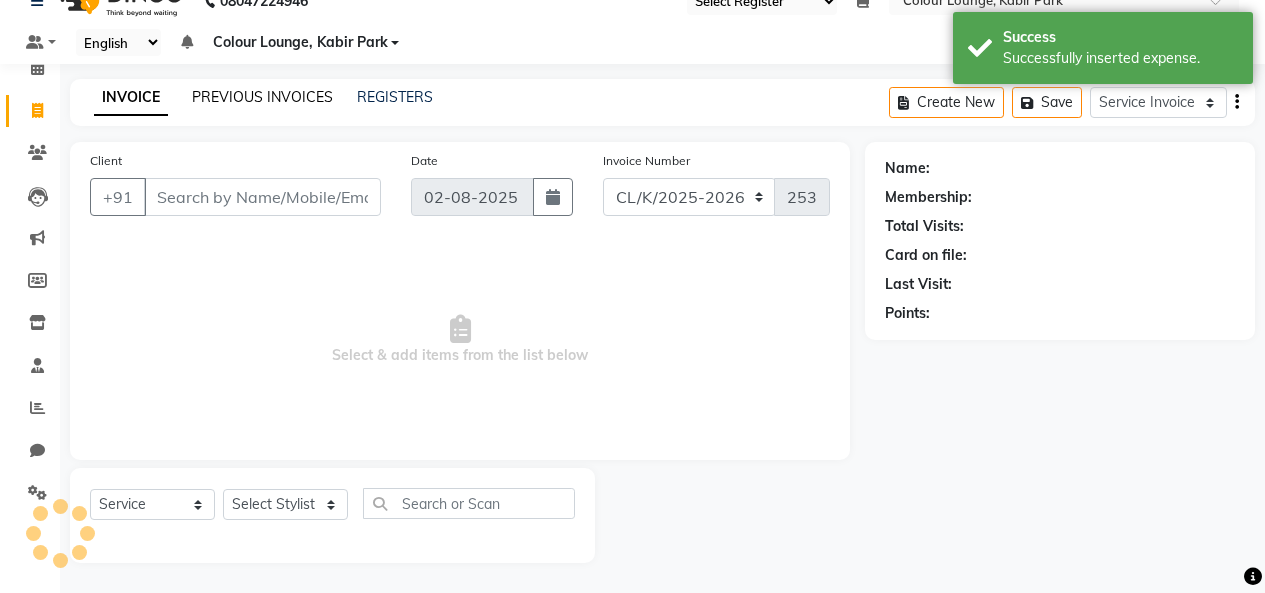 click on "PREVIOUS INVOICES" 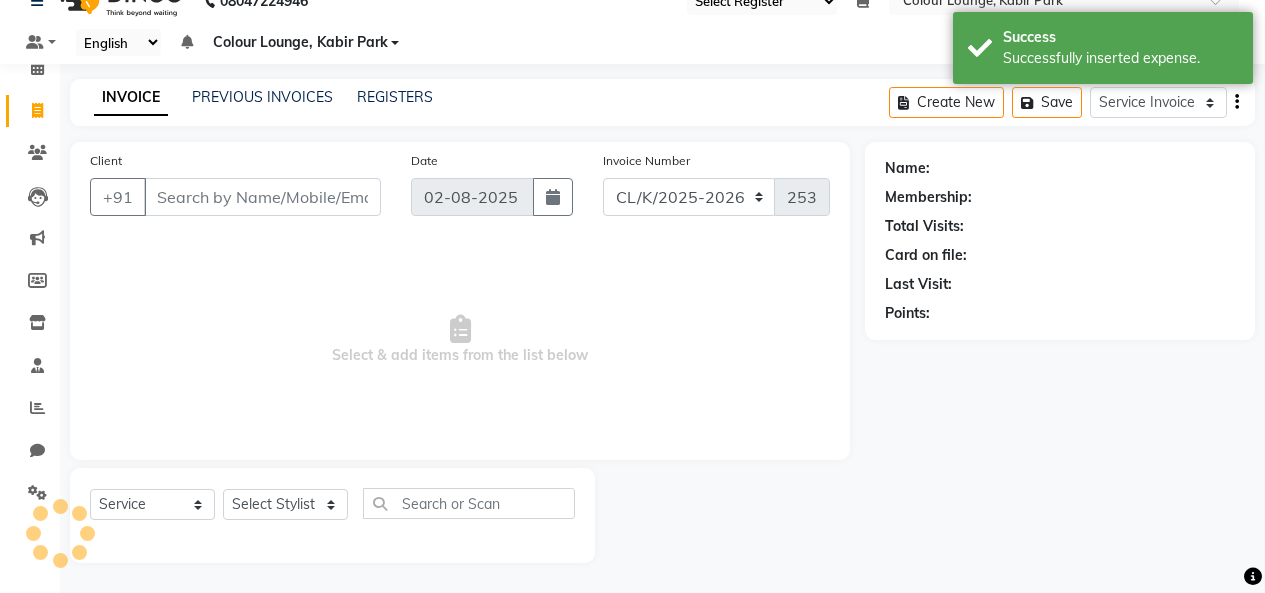 scroll, scrollTop: 0, scrollLeft: 0, axis: both 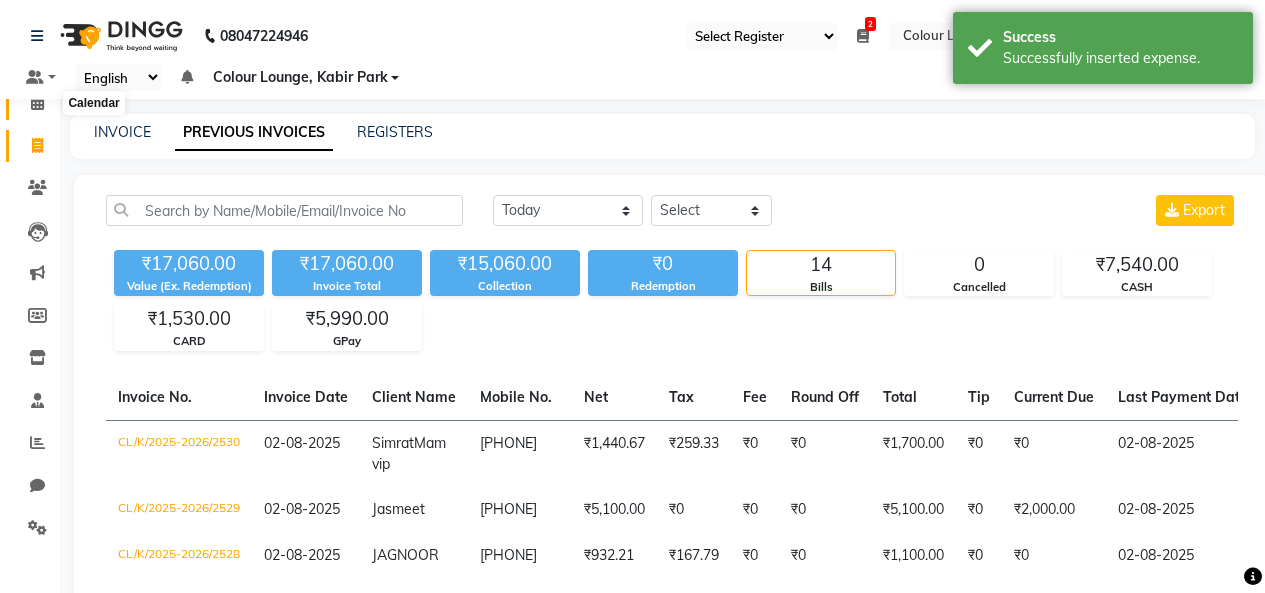 click 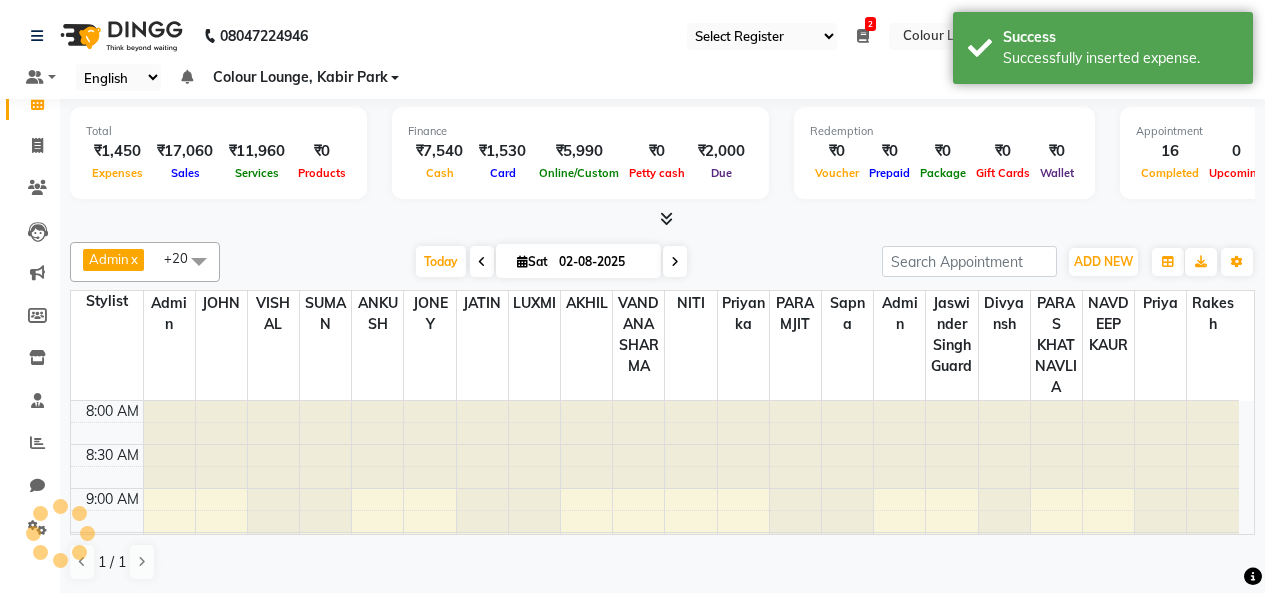 scroll, scrollTop: 0, scrollLeft: 0, axis: both 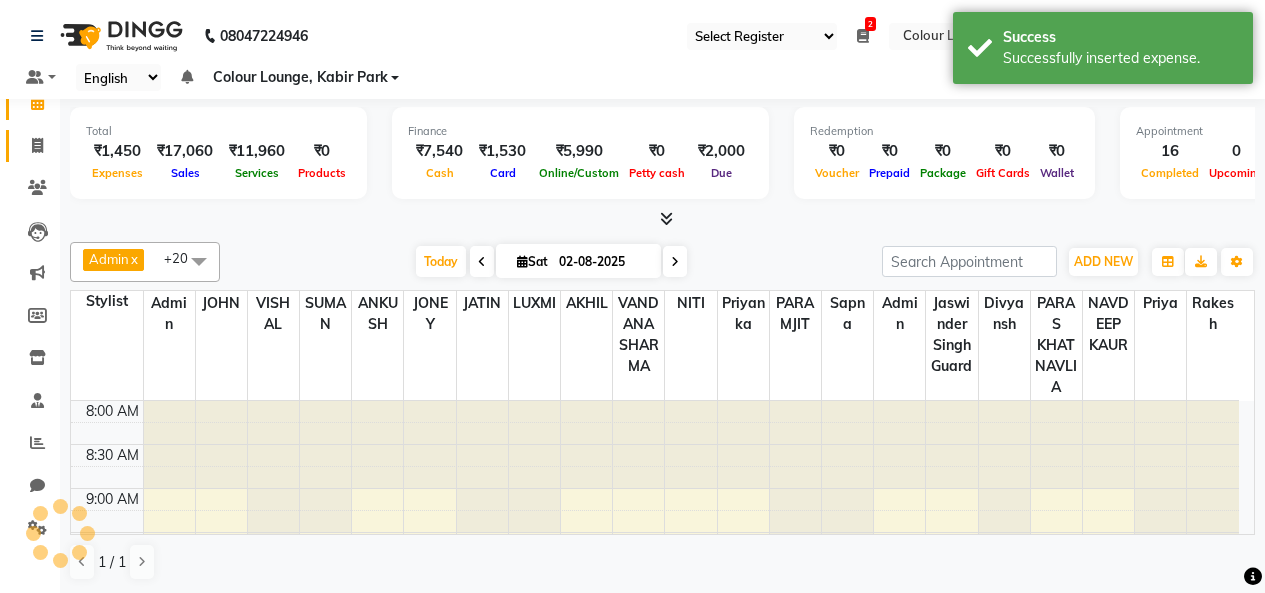 click on "Invoice" 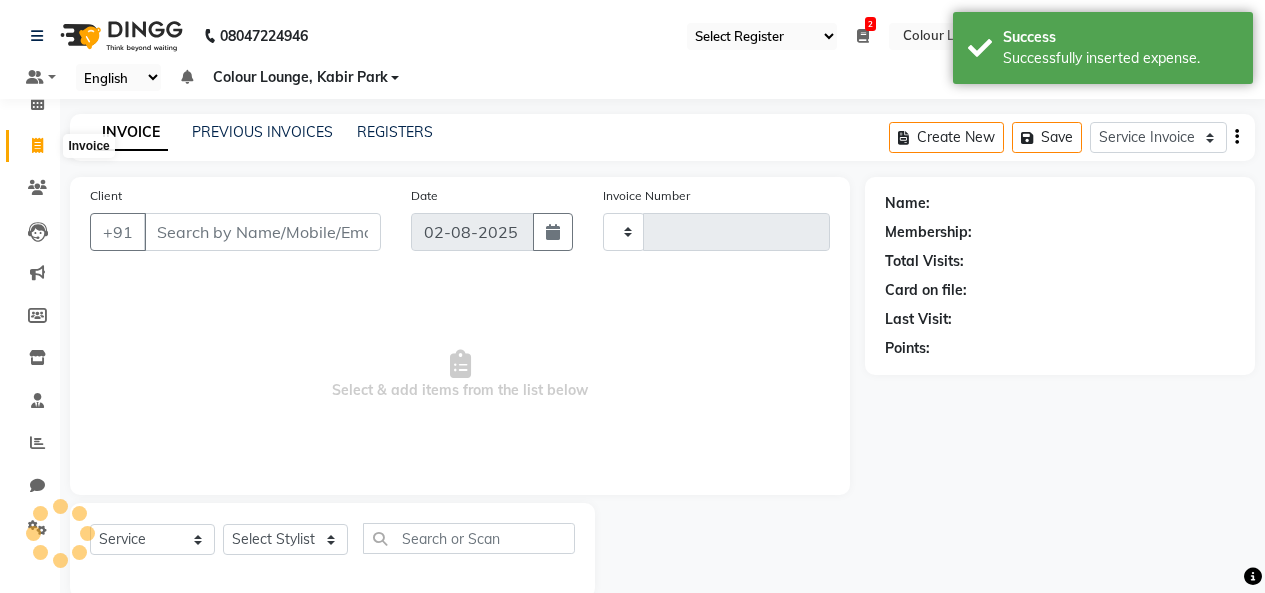type on "2531" 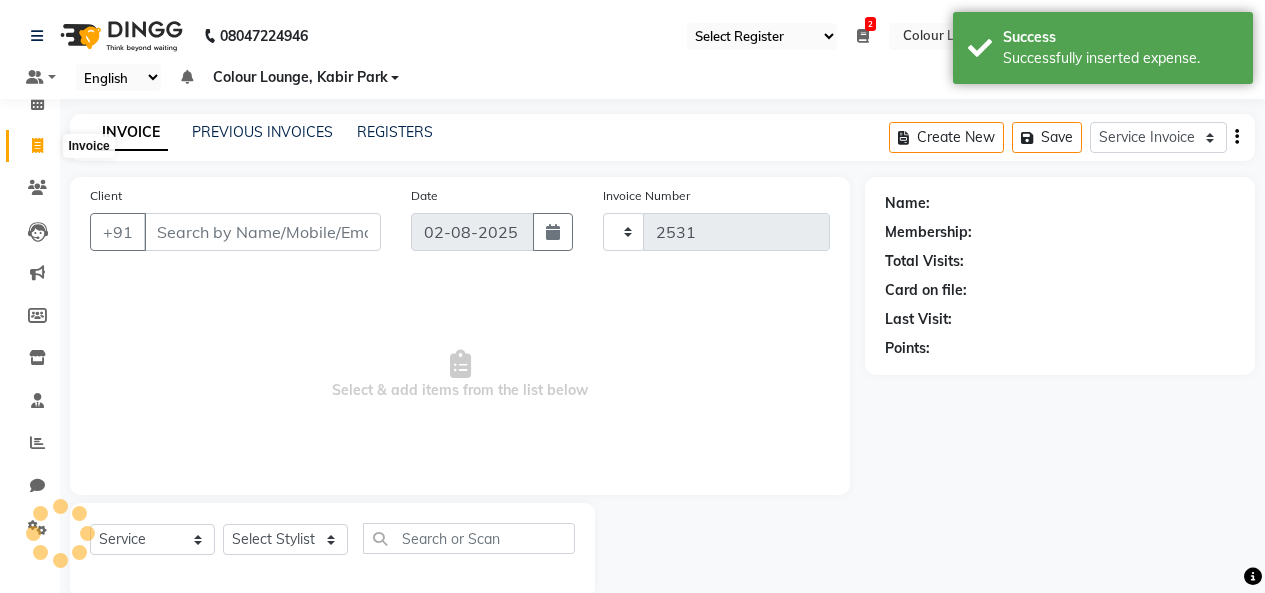 select on "8015" 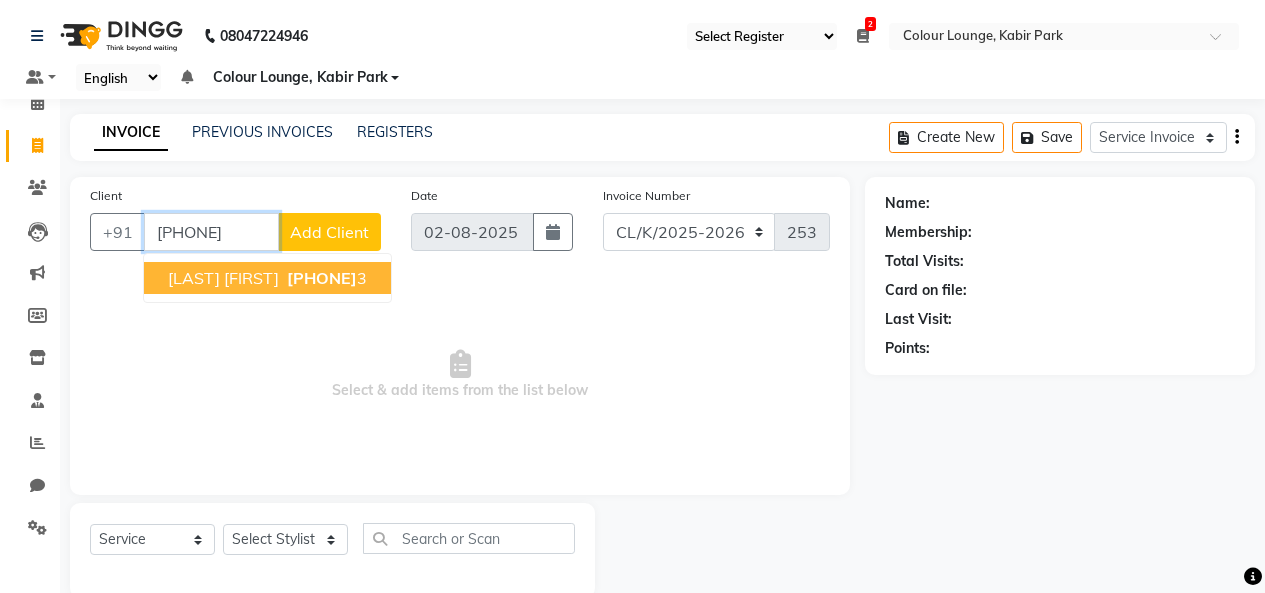 click on "[LAST] [FIRST]" at bounding box center [223, 278] 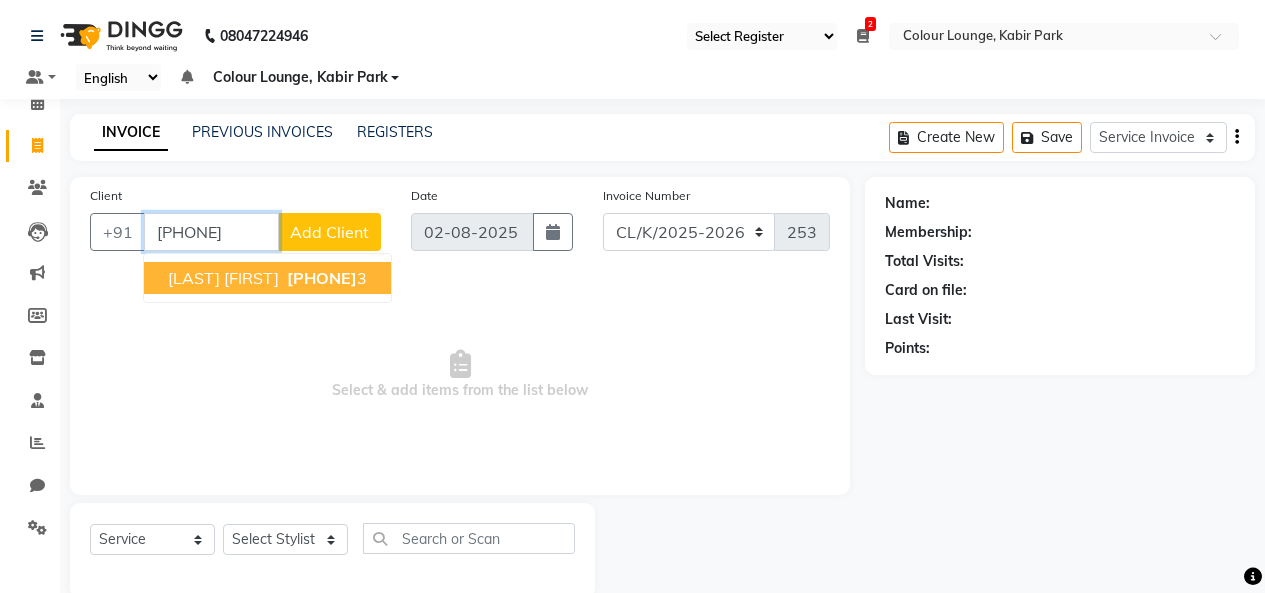 type on "[PHONE]" 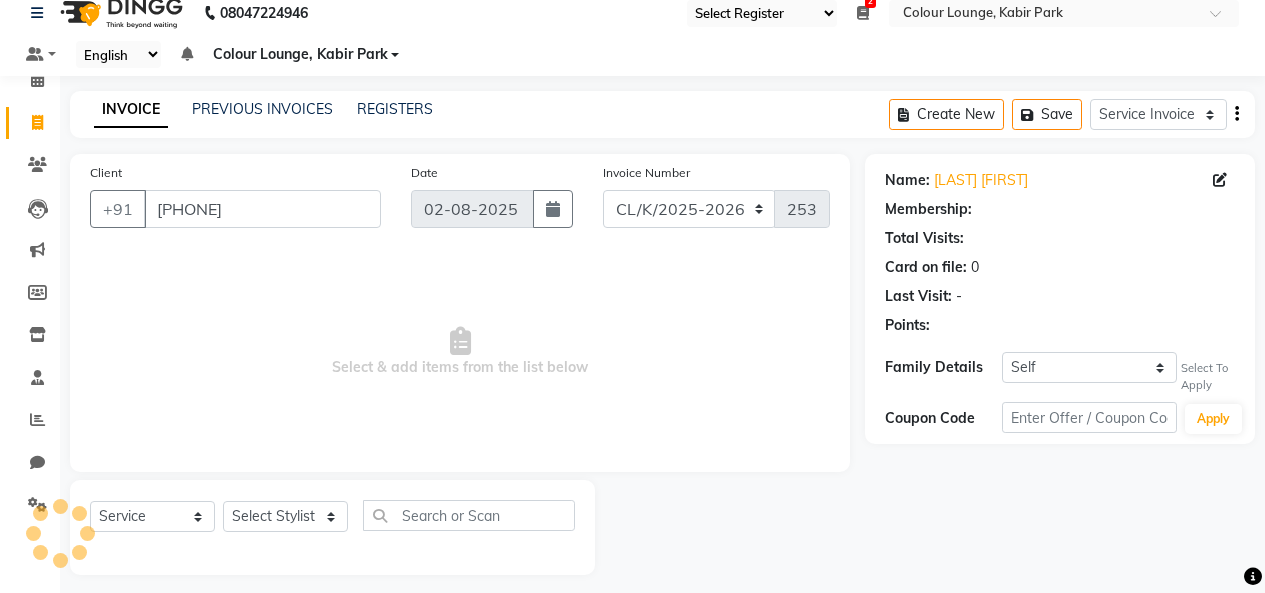 scroll, scrollTop: 35, scrollLeft: 0, axis: vertical 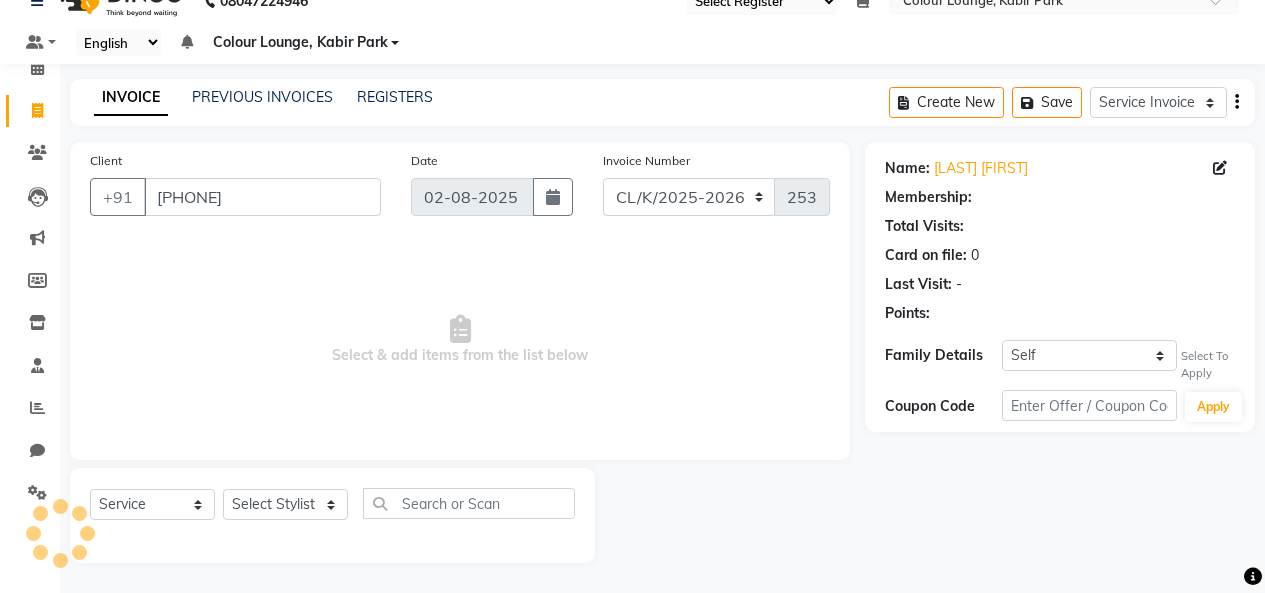 select on "1: Object" 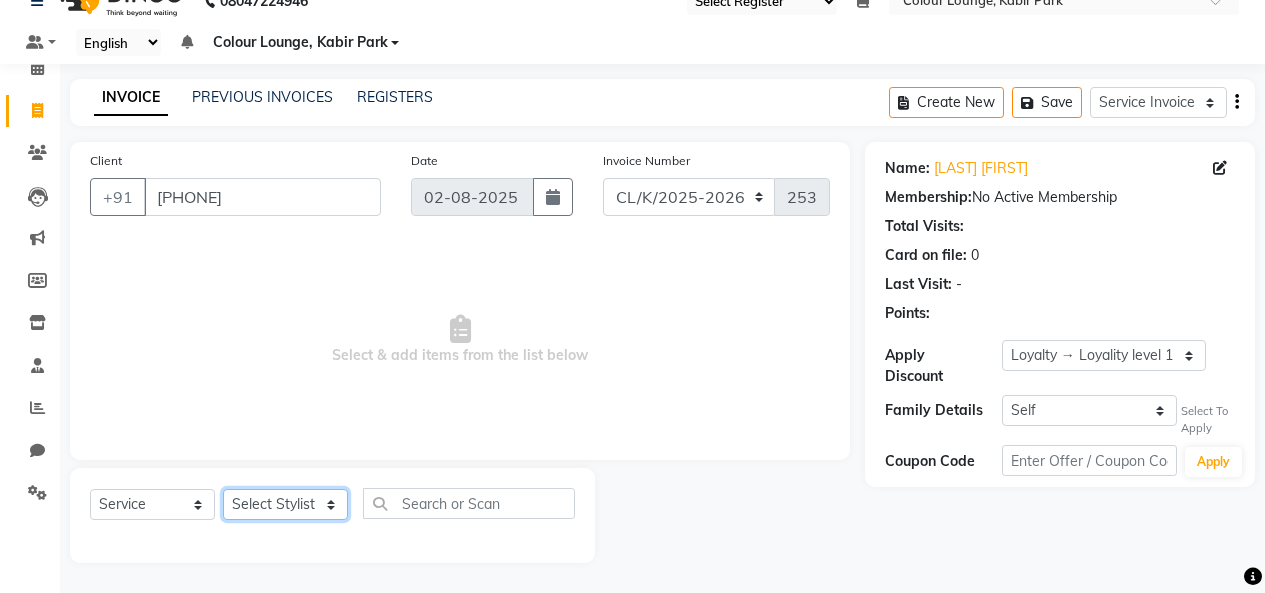 click on "Select Stylist Admin Admin AKHIL ANKUSH Colour Lounge, Kabir Park Colour Lounge, Kabir Park divyansh  Jaswinder singh guard JATIN JOHN JONEY LUXMI NAVDEEP KAUR NITI PARAMJIT PARAS KHATNAVLIA priya  priyanka  Rakesh sapna  SUMAN VANDANA SHARMA VISHAL" 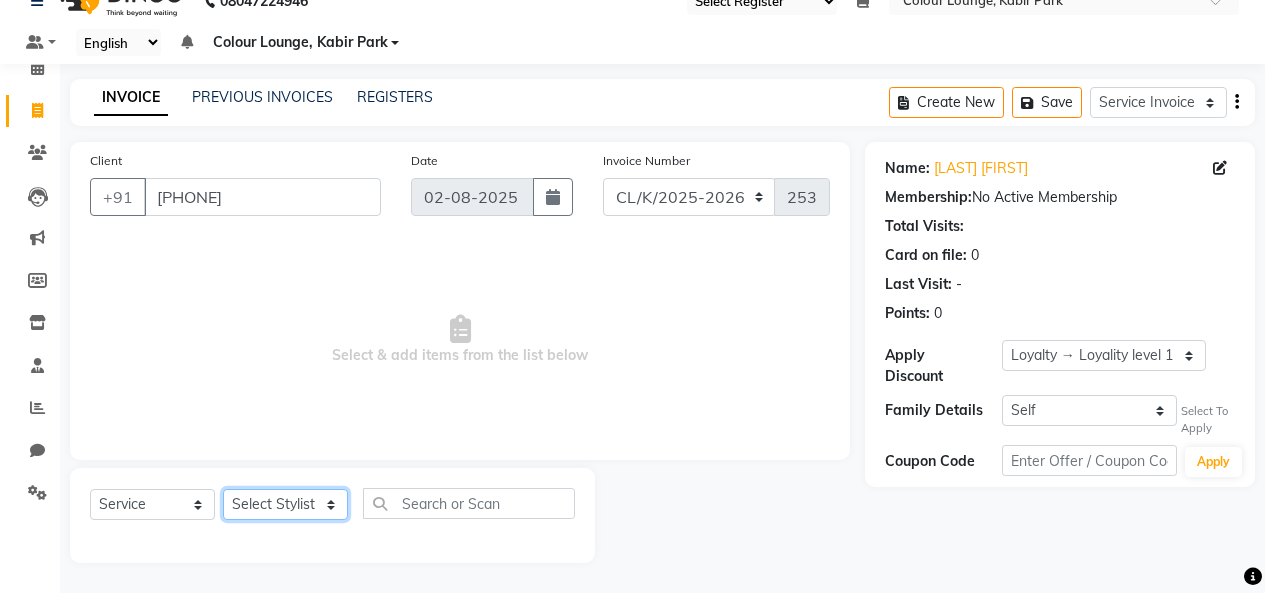 select on "70114" 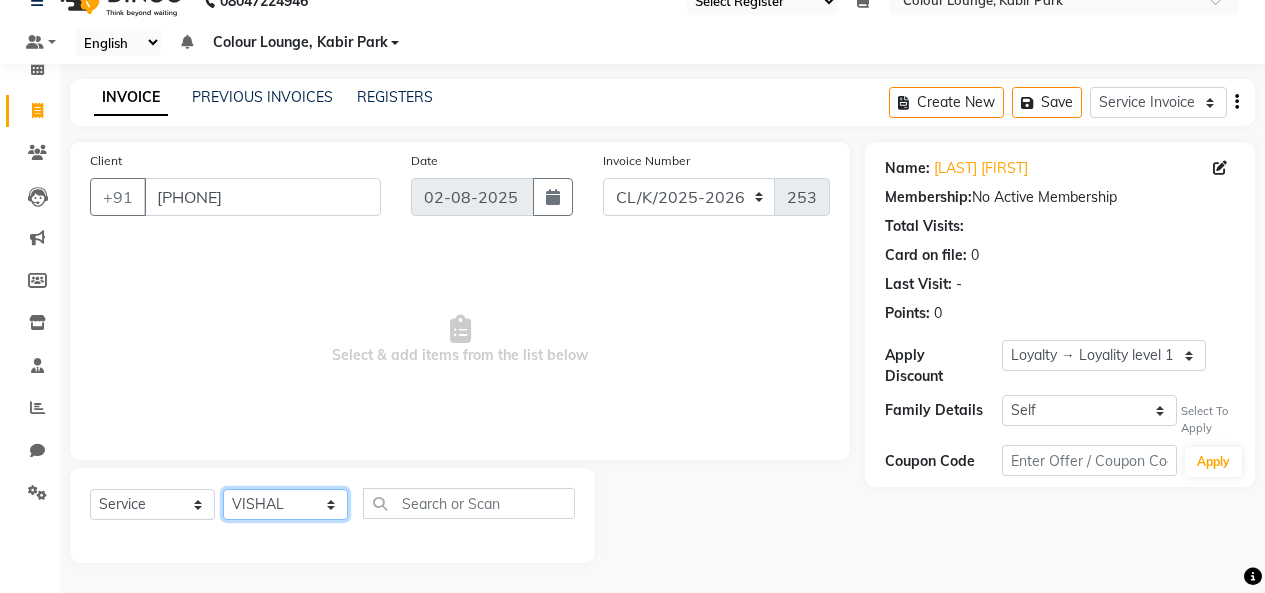click on "Select Stylist Admin Admin AKHIL ANKUSH Colour Lounge, Kabir Park Colour Lounge, Kabir Park divyansh  Jaswinder singh guard JATIN JOHN JONEY LUXMI NAVDEEP KAUR NITI PARAMJIT PARAS KHATNAVLIA priya  priyanka  Rakesh sapna  SUMAN VANDANA SHARMA VISHAL" 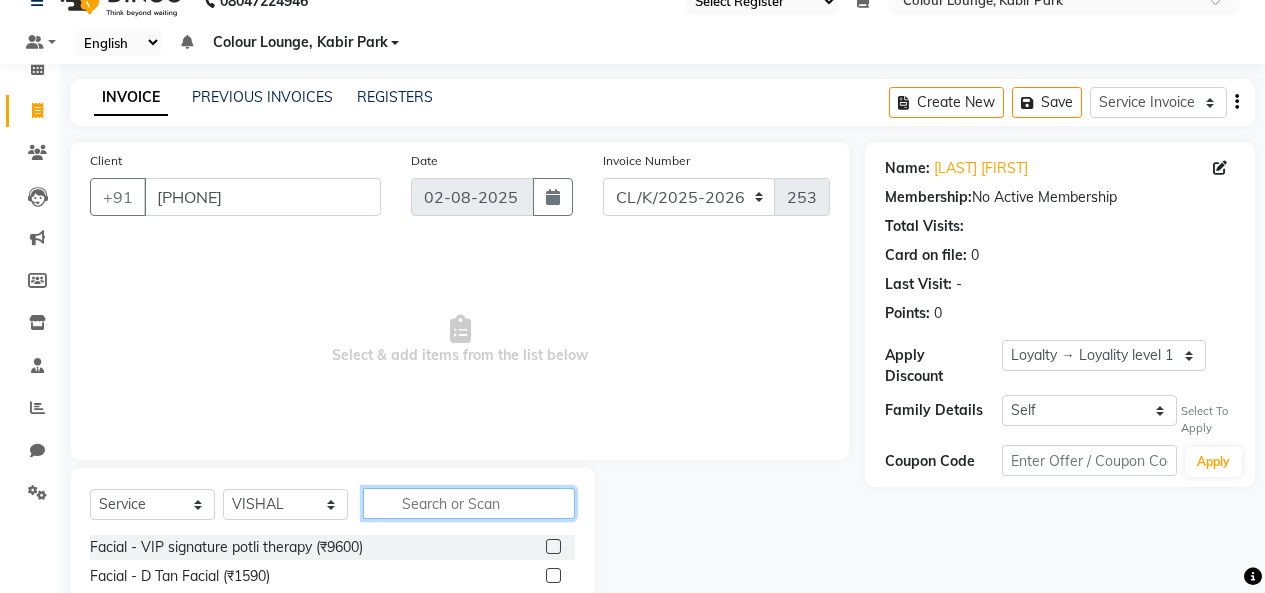 click 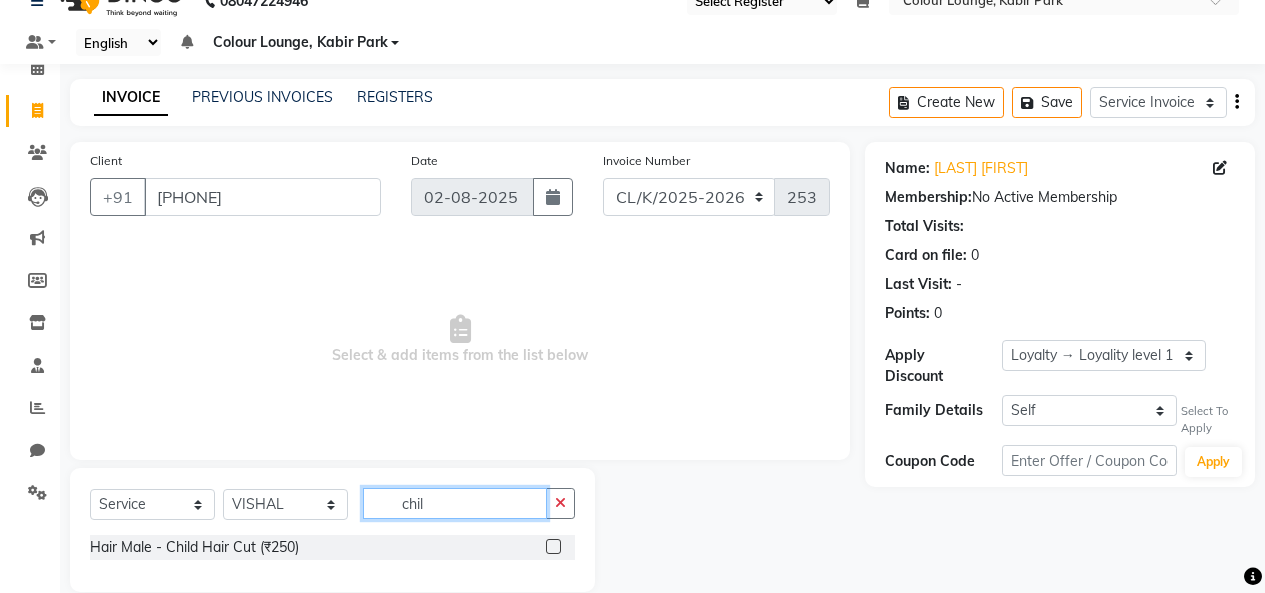 type on "chil" 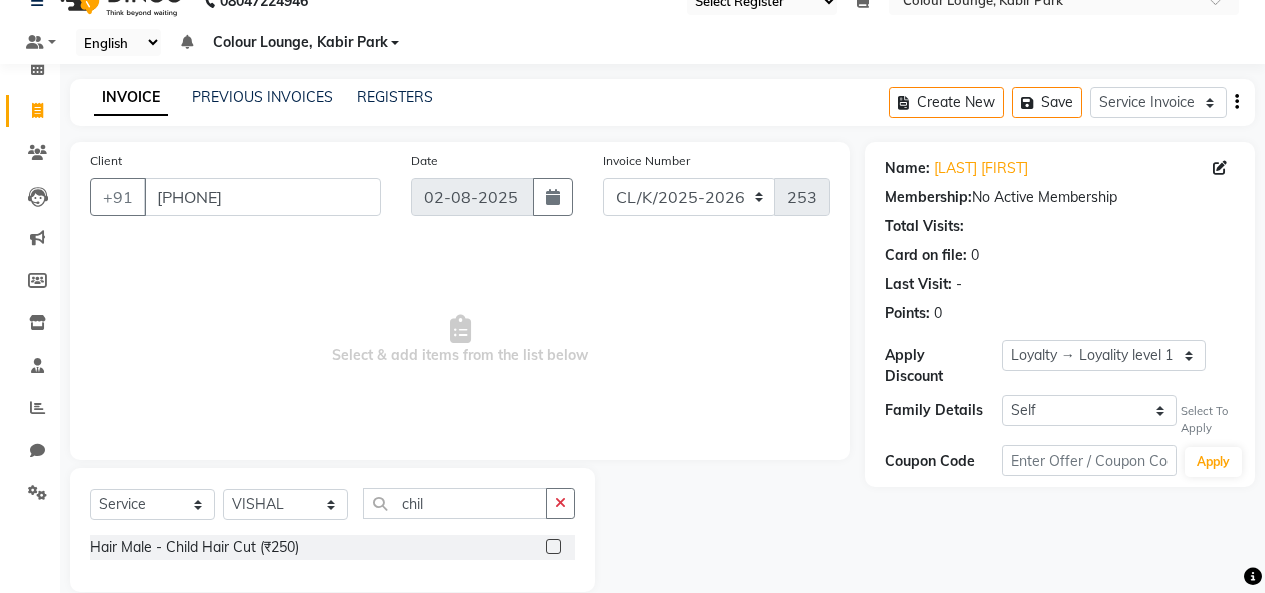 click 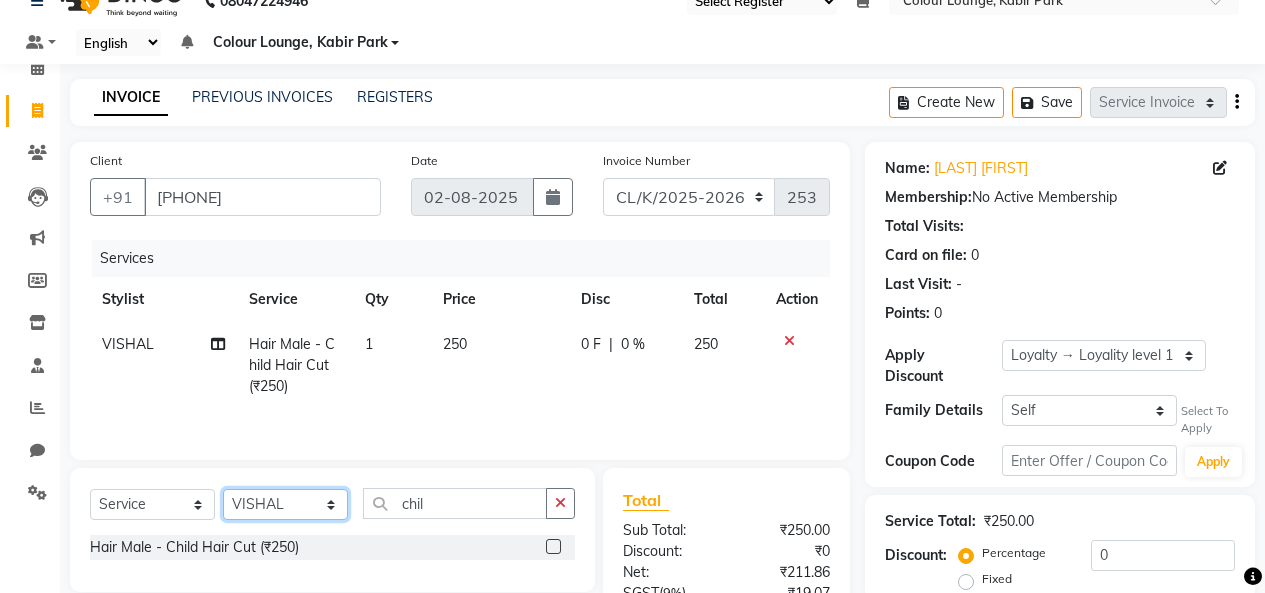 checkbox on "false" 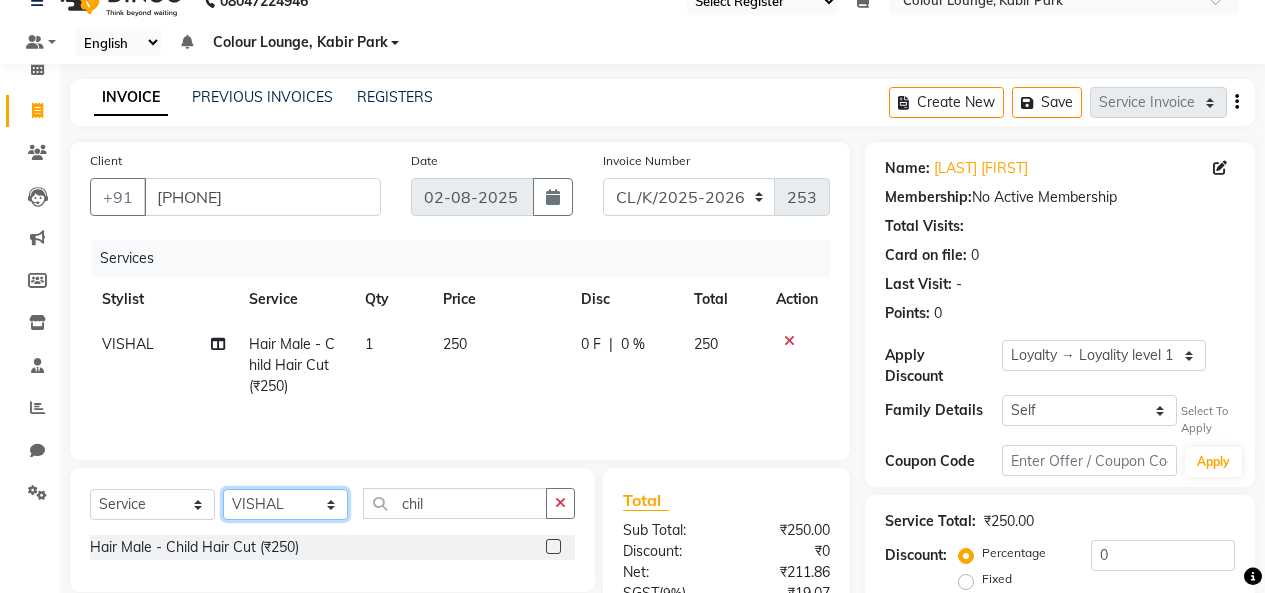select on "82296" 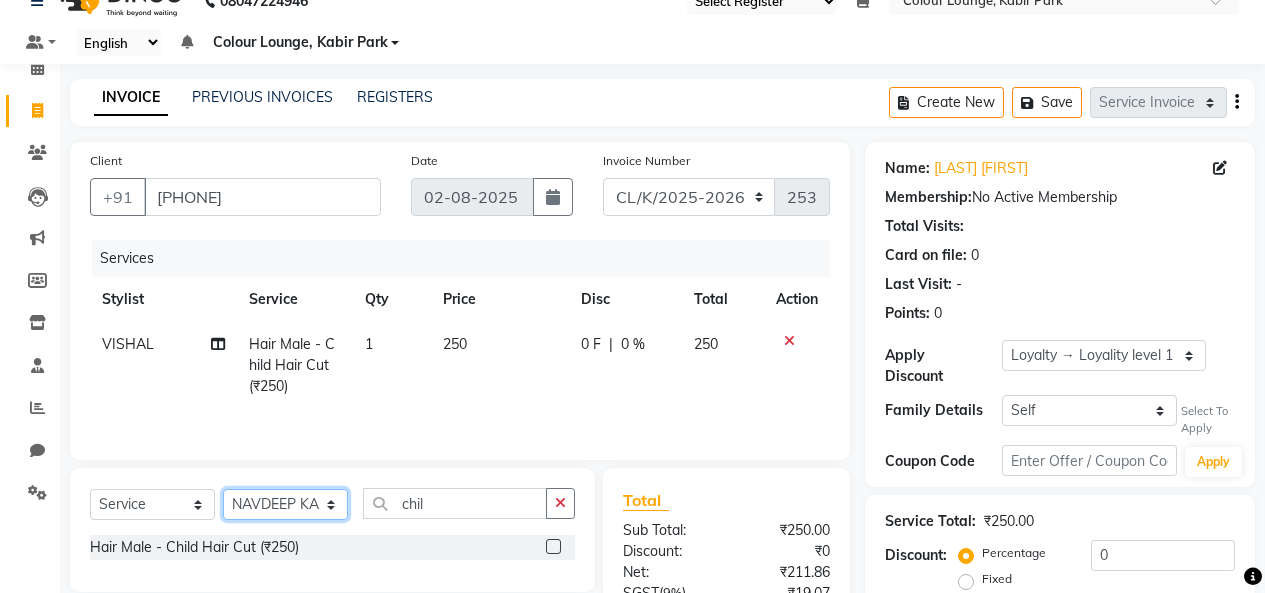 click on "Select Stylist Admin Admin AKHIL ANKUSH Colour Lounge, Kabir Park Colour Lounge, Kabir Park divyansh  Jaswinder singh guard JATIN JOHN JONEY LUXMI NAVDEEP KAUR NITI PARAMJIT PARAS KHATNAVLIA priya  priyanka  Rakesh sapna  SUMAN VANDANA SHARMA VISHAL" 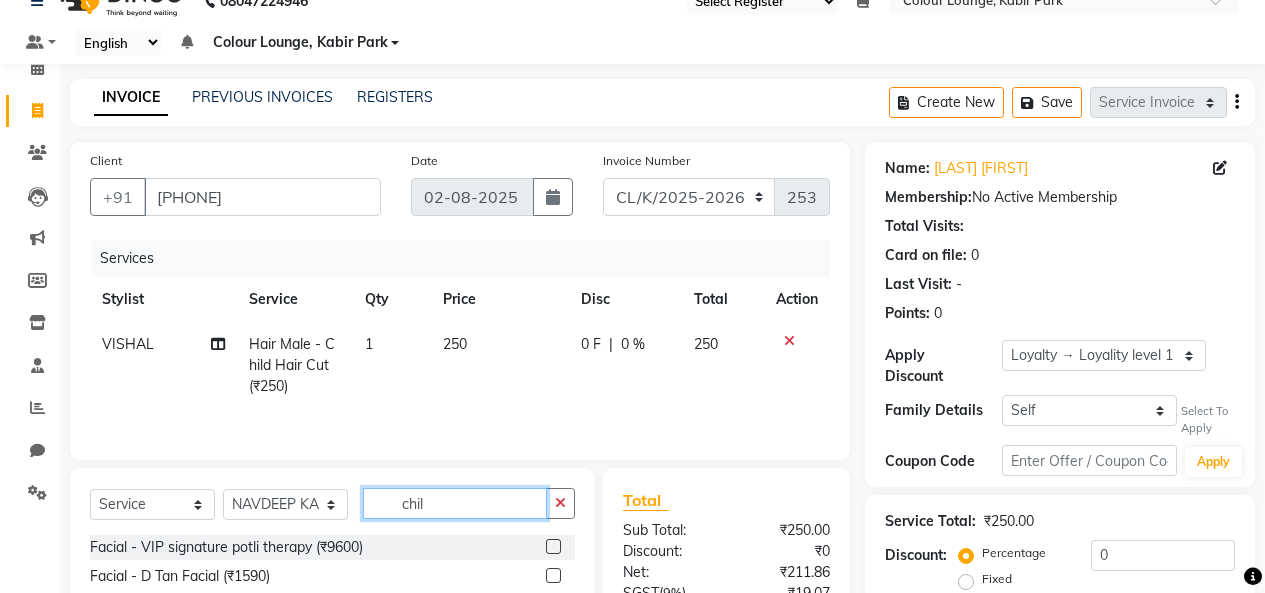 drag, startPoint x: 514, startPoint y: 502, endPoint x: 307, endPoint y: 509, distance: 207.11832 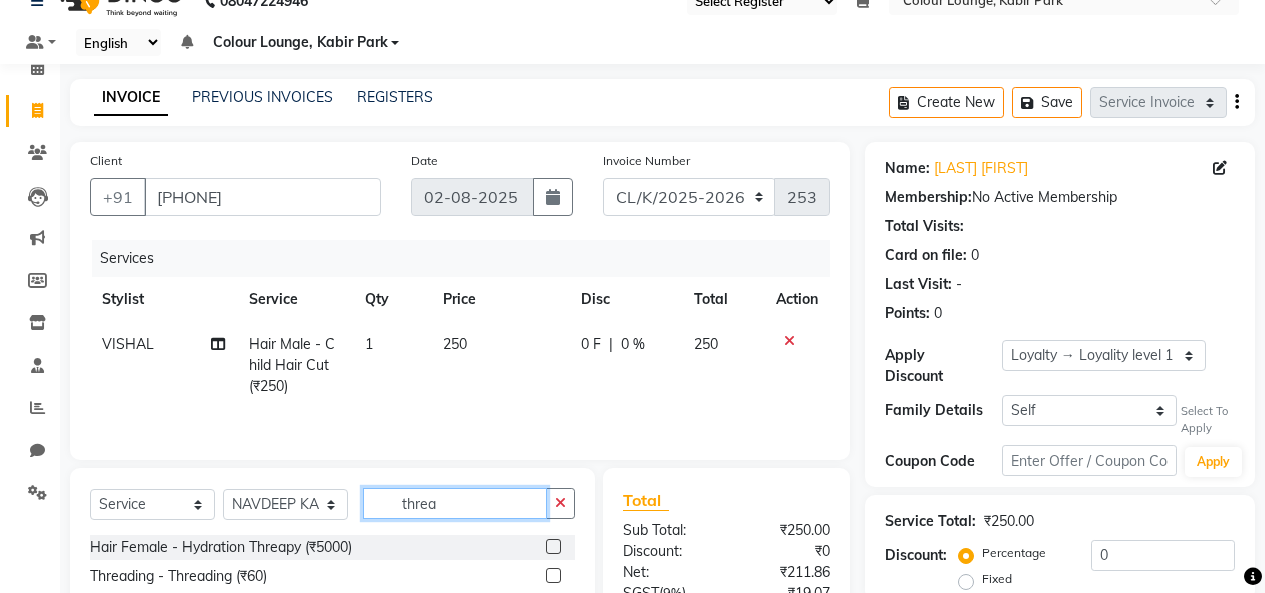 type on "threa" 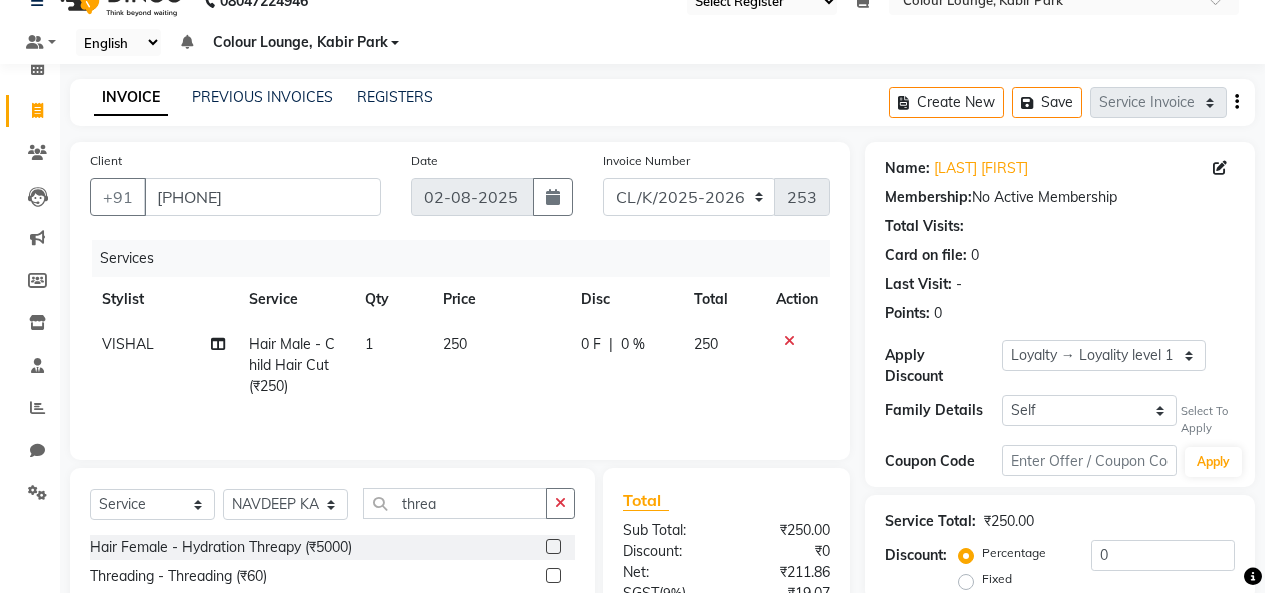 drag, startPoint x: 538, startPoint y: 576, endPoint x: 560, endPoint y: 568, distance: 23.409399 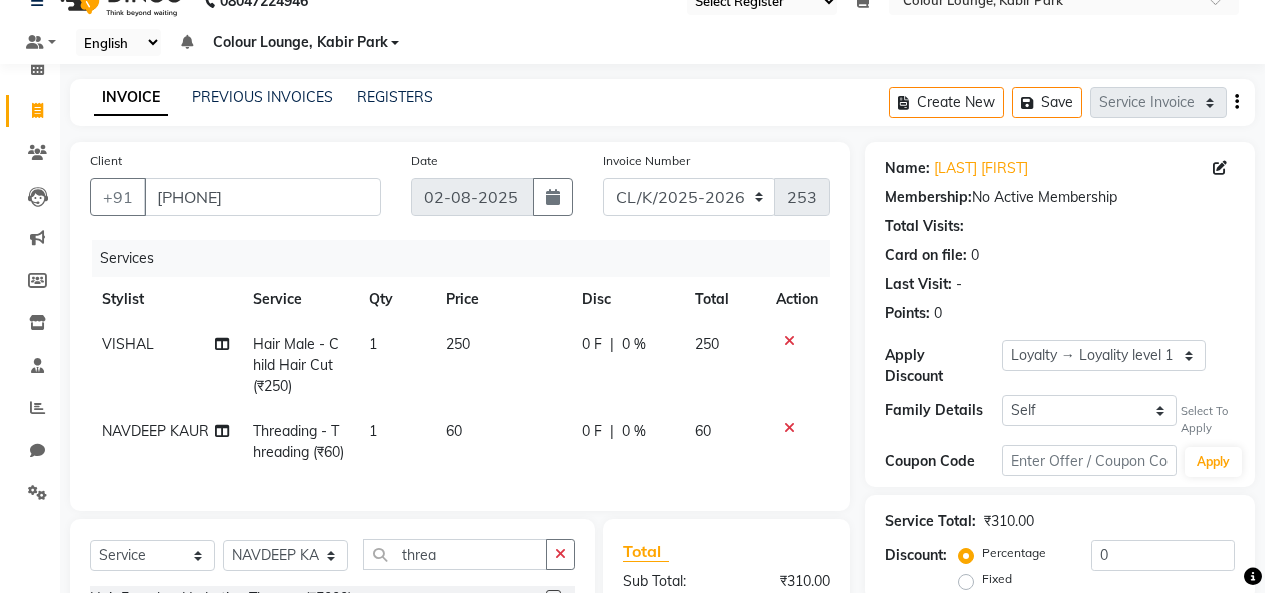 scroll, scrollTop: 235, scrollLeft: 0, axis: vertical 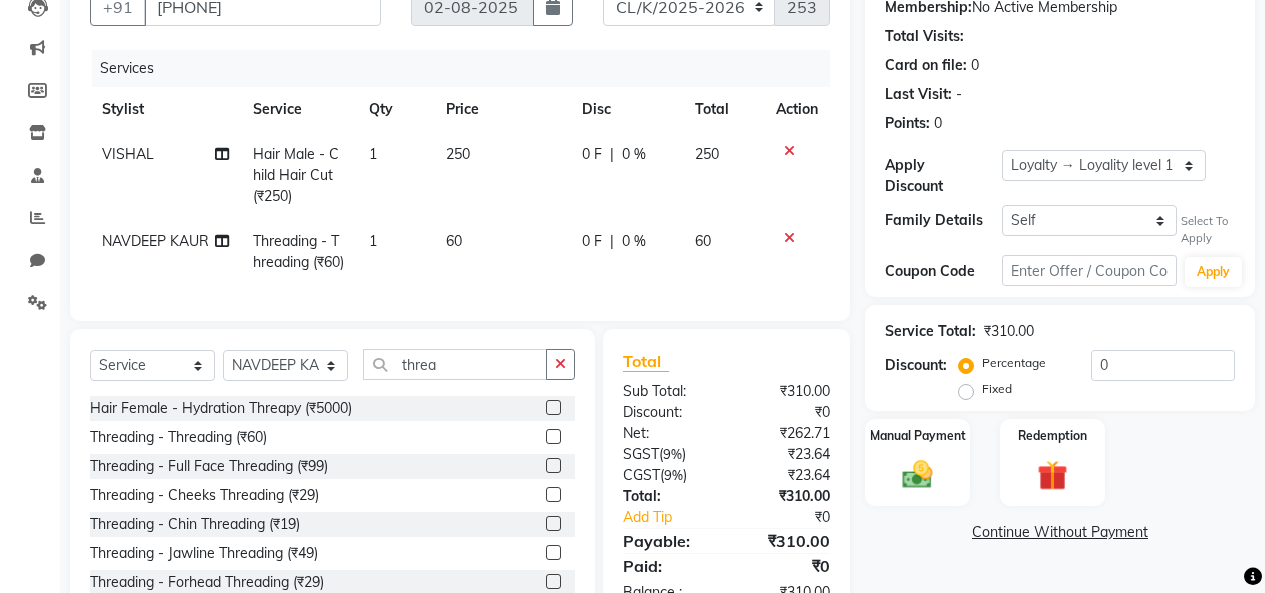 checkbox on "false" 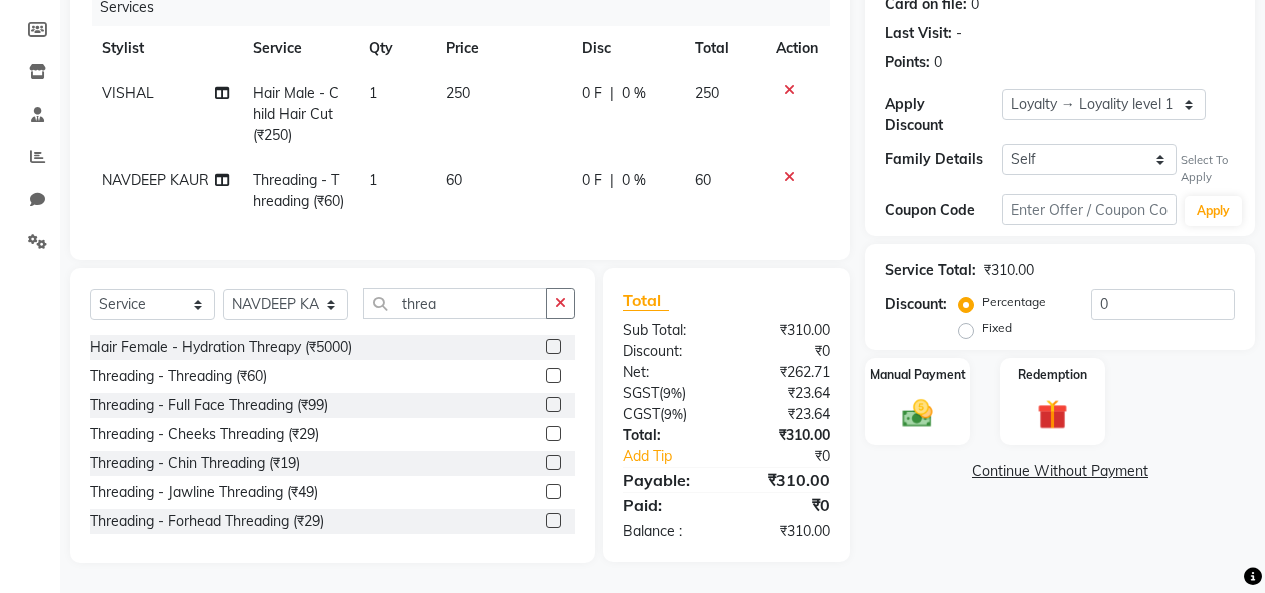 scroll, scrollTop: 322, scrollLeft: 0, axis: vertical 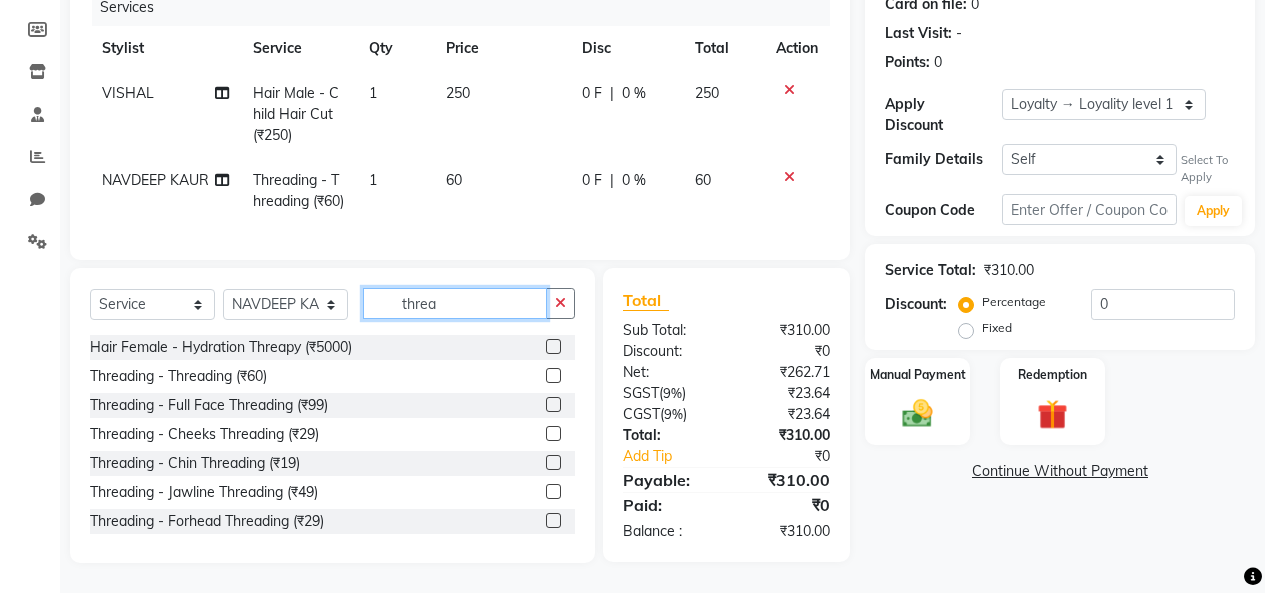 click on "Select Service Membership Package Voucher Prepaid Gift Card Select Stylist Admin Admin [FIRST] [FIRST] Colour Lounge, Kabir Park Colour Lounge, Kabir Park [FIRST] [FIRST] [LAST] guard [FIRST] [FIRST] [FIRST] [FIRST] [FIRST] [FIRST] [FIRST] [FIRST] [FIRST] [FIRST] [FIRST] [FIRST] [FIRST] [FIRST] [FIRST] [FIRST] [FIRST] [FIRST] [FIRST] threa Hair Female - Hydration Threapy (₹5000) Threading - Threading (₹60) Threading - Full Face Threading (₹99) Threading - Cheeks Threading (₹29) Threading - Chin Threading (₹19) Threading - Jawline Threading (₹49) Threading - Forhead Threading (₹29) Threading - Lowerlip Threading (₹14) Threading - Upperlips Threading (₹19) Threading - Eyebrow Threading (₹29)" 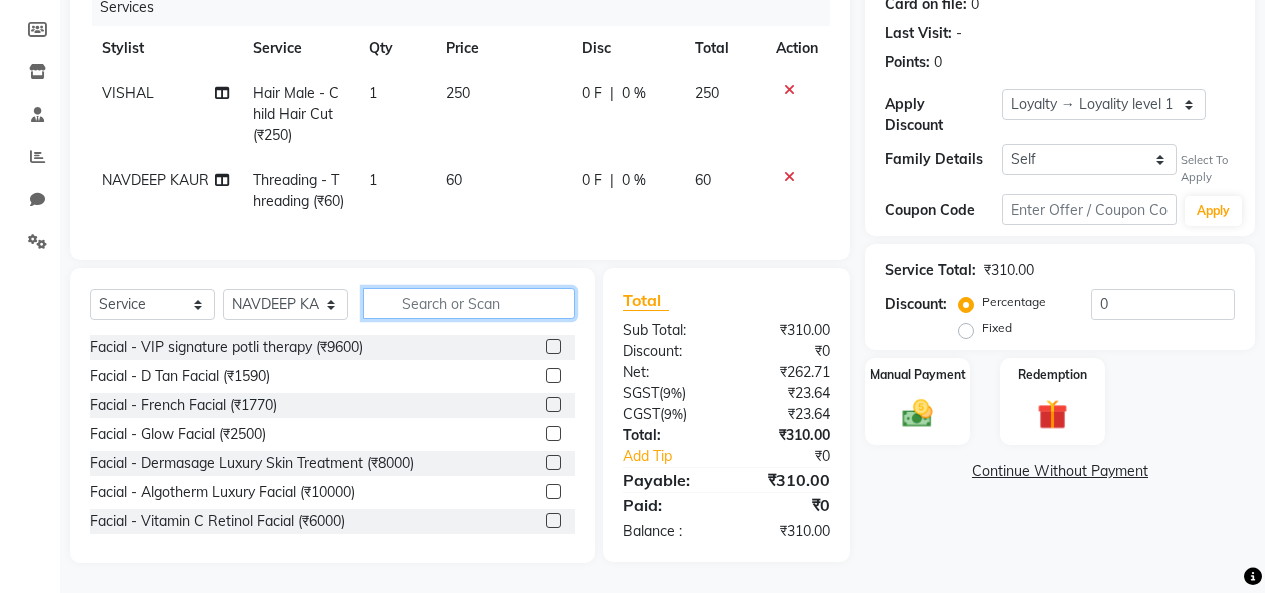 type 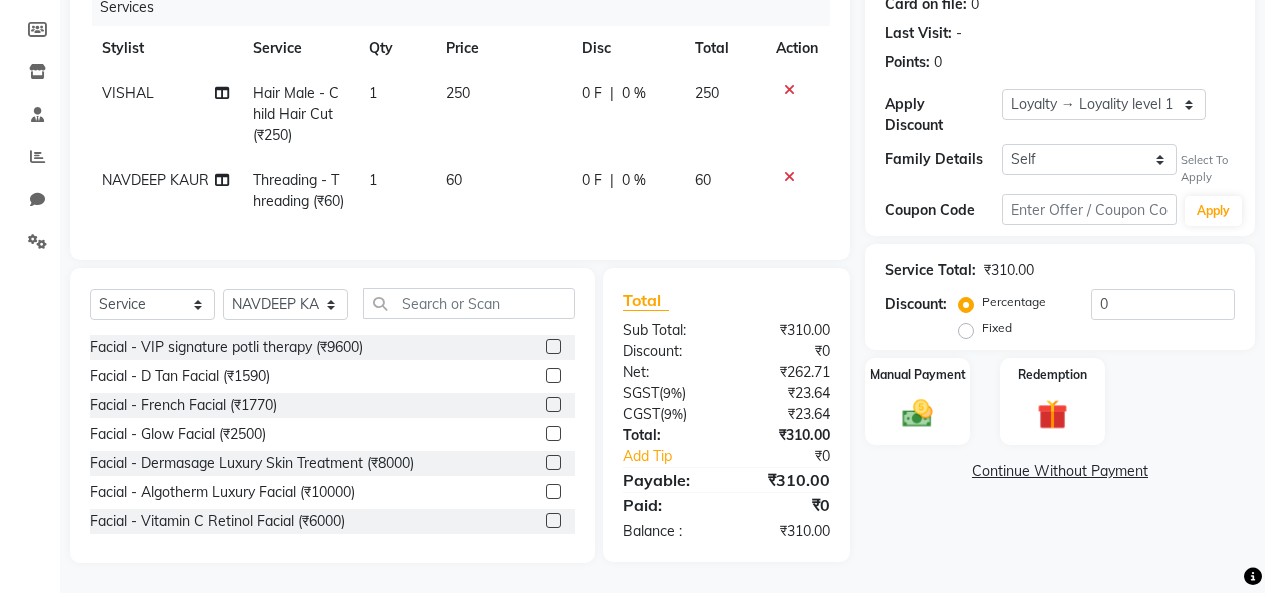click 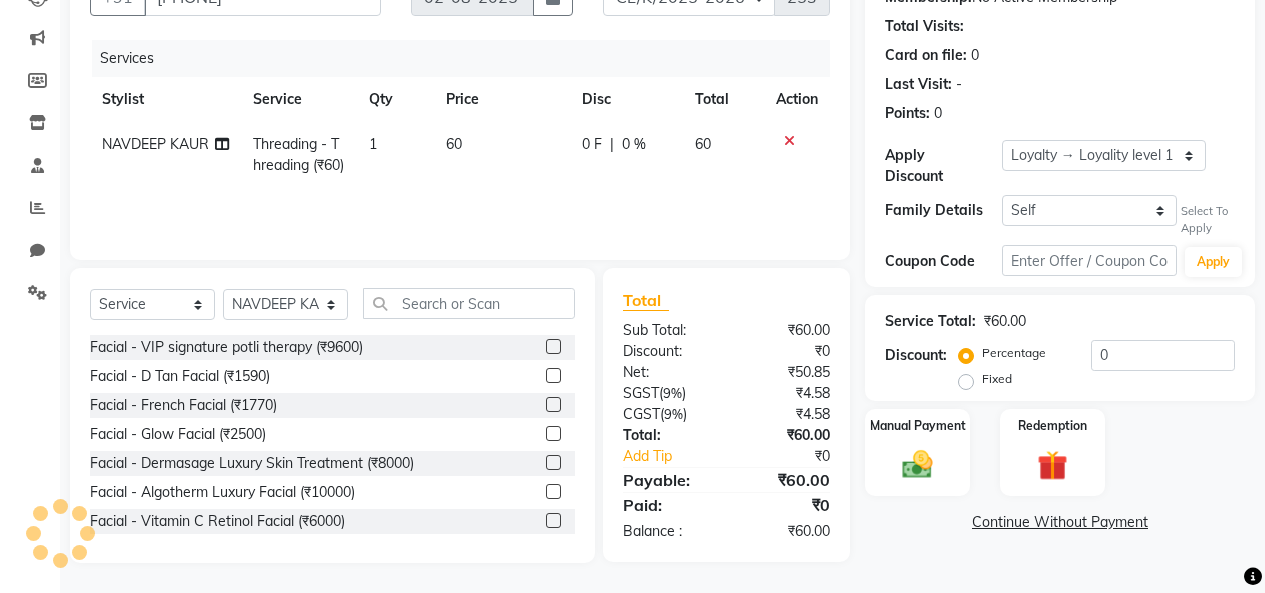scroll, scrollTop: 235, scrollLeft: 0, axis: vertical 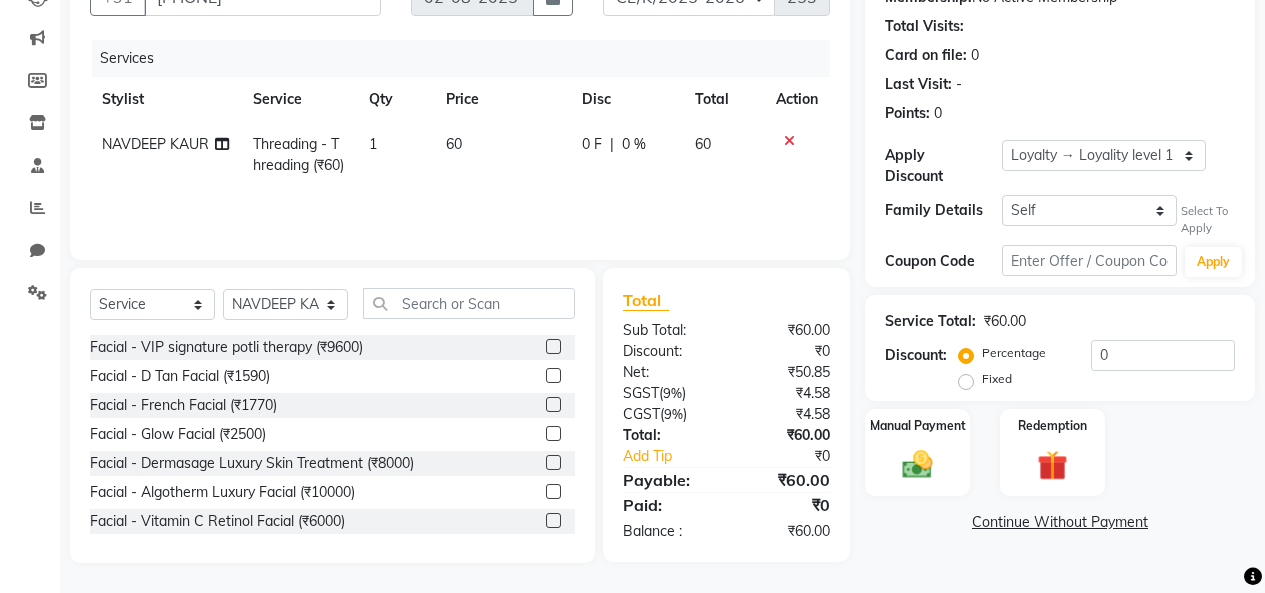 click on "Select Service Membership Package Voucher Prepaid Gift Card Select Stylist Admin Admin [FIRST] [FIRST] Colour Lounge, Kabir Park Colour Lounge, Kabir Park [FIRST] [FIRST] [LAST] guard [FIRST] [FIRST] [FIRST] [FIRST] [FIRST] [FIRST] [FIRST] [FIRST] [FIRST] [FIRST] [FIRST] [FIRST] [FIRST] [FIRST] [FIRST] [FIRST] [FIRST] [FIRST] [FIRST] Facial - VIP signature potli therapy (₹9600) Facial - D Tan Facial (₹1590) Facial - French Facial (₹1770) Facial - Glow Facial (₹2500) Facial - Dermasage Luxury Skin Treatment (₹8000) Facial - Algotherm Luxury Facial (₹10000) Facial - Vitamin C Retinol Facial (₹6000) Facial - Vip Signature Facial (₹7000) Facial - Organic Facial (₹2359) Facial - Vitamin C Whiteninig Brightening facial (₹5000) Facial - Nirvana Facial (₹2712) Facial - Bio Whitening Facial (₹2595) Facial - Organic Facial kp qu (₹2000) Facial - Organic Facial kp co (₹2000) Facial - Organic Facial kp ava (₹2000) Facial - Bio Whitening Facial pmt (₹2590) Facial - Luxury Cleanup inh (₹4000)" 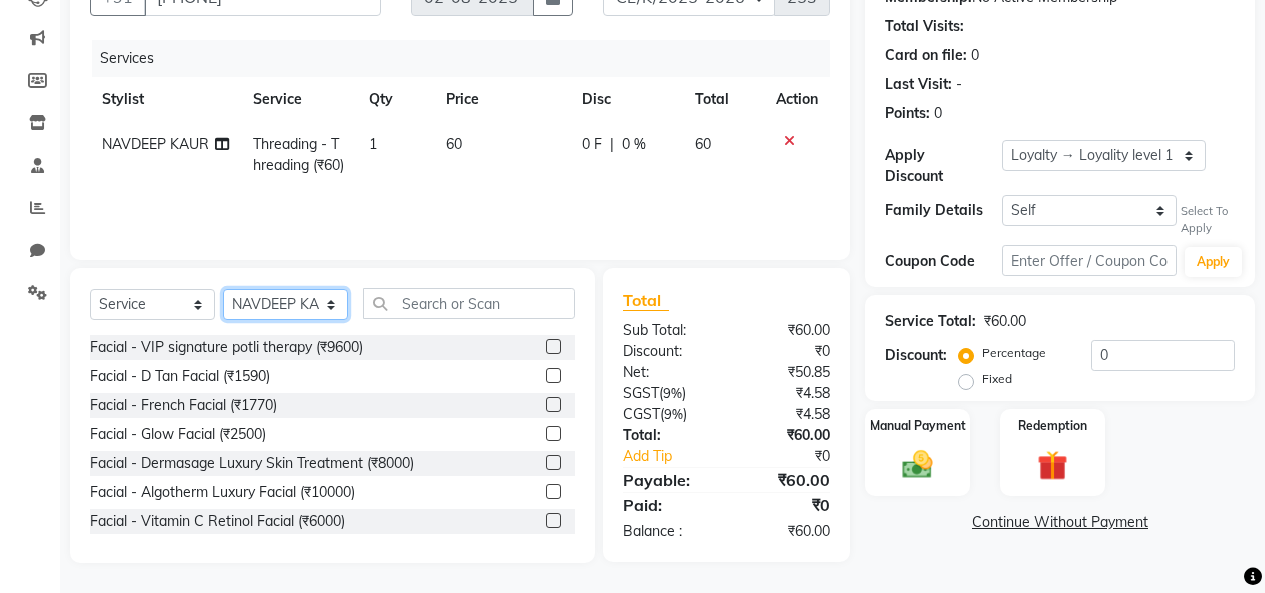 click on "Select Stylist Admin Admin AKHIL ANKUSH Colour Lounge, Kabir Park Colour Lounge, Kabir Park divyansh  Jaswinder singh guard JATIN JOHN JONEY LUXMI NAVDEEP KAUR NITI PARAMJIT PARAS KHATNAVLIA priya  priyanka  Rakesh sapna  SUMAN VANDANA SHARMA VISHAL" 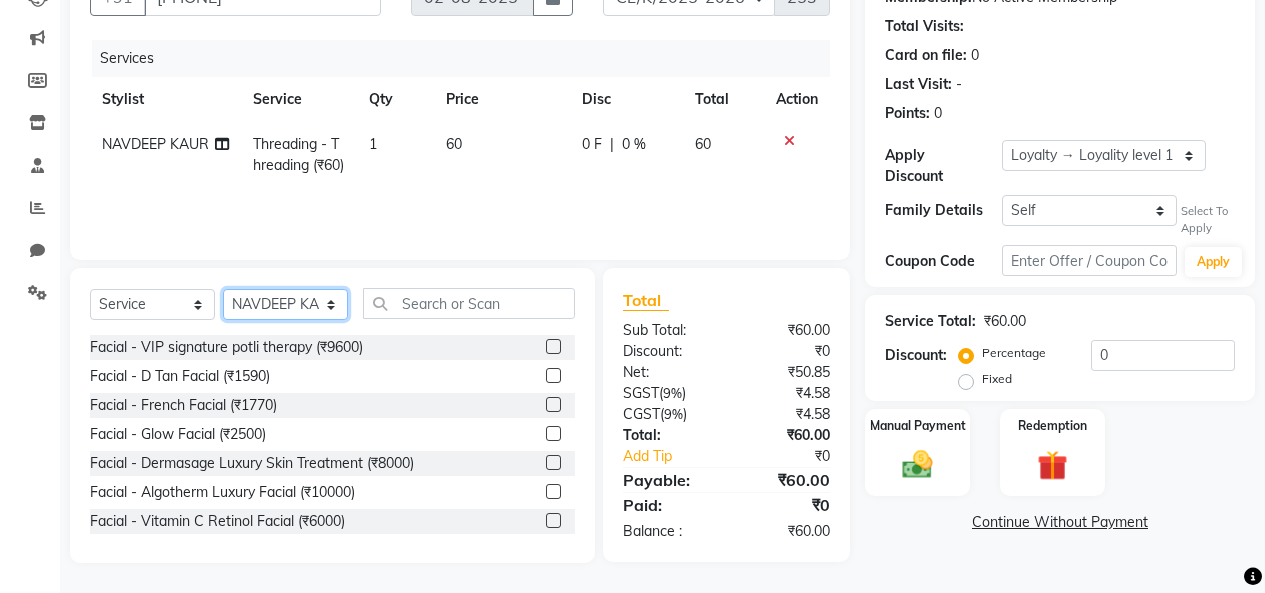 select on "70114" 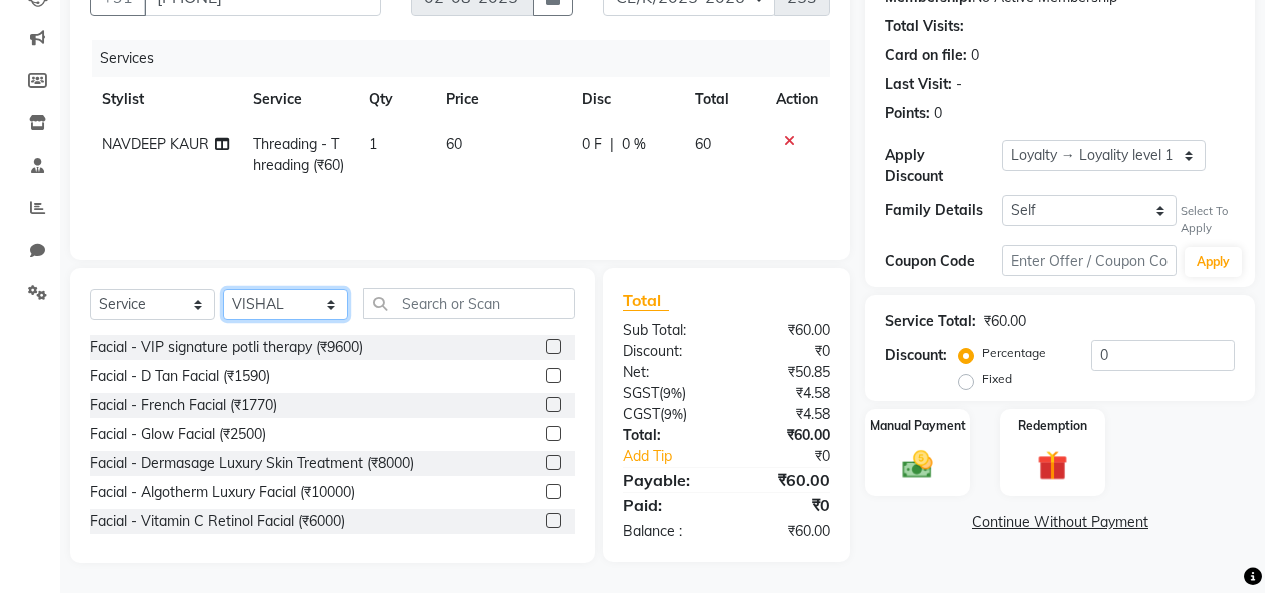 click on "Select Stylist Admin Admin AKHIL ANKUSH Colour Lounge, Kabir Park Colour Lounge, Kabir Park divyansh  Jaswinder singh guard JATIN JOHN JONEY LUXMI NAVDEEP KAUR NITI PARAMJIT PARAS KHATNAVLIA priya  priyanka  Rakesh sapna  SUMAN VANDANA SHARMA VISHAL" 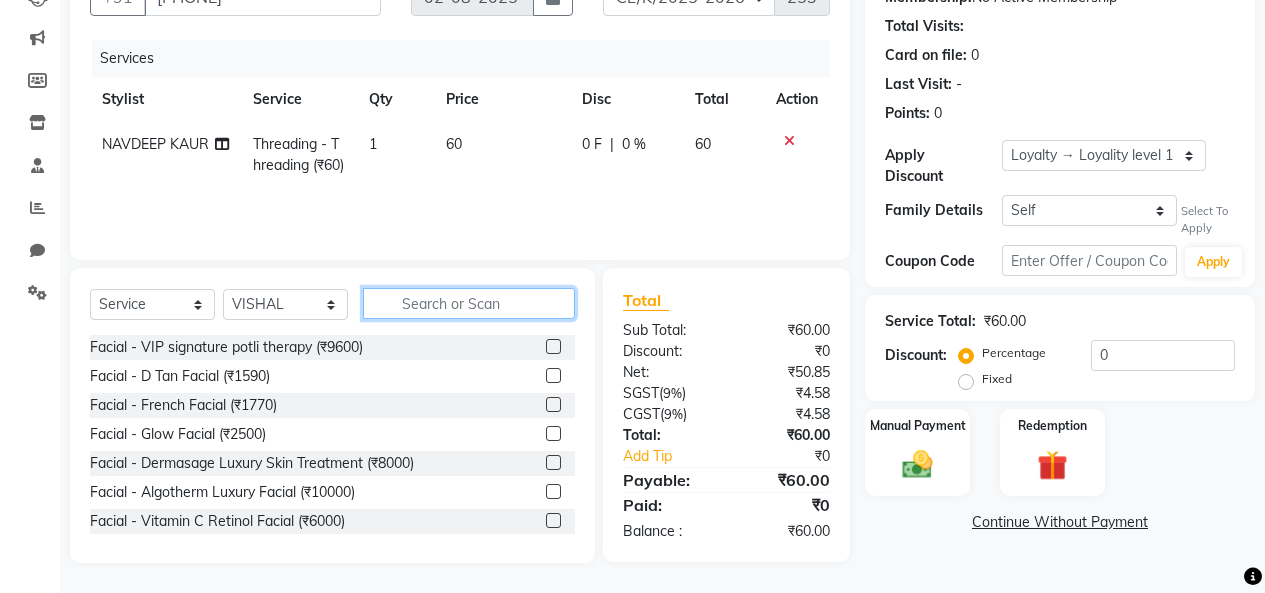 click 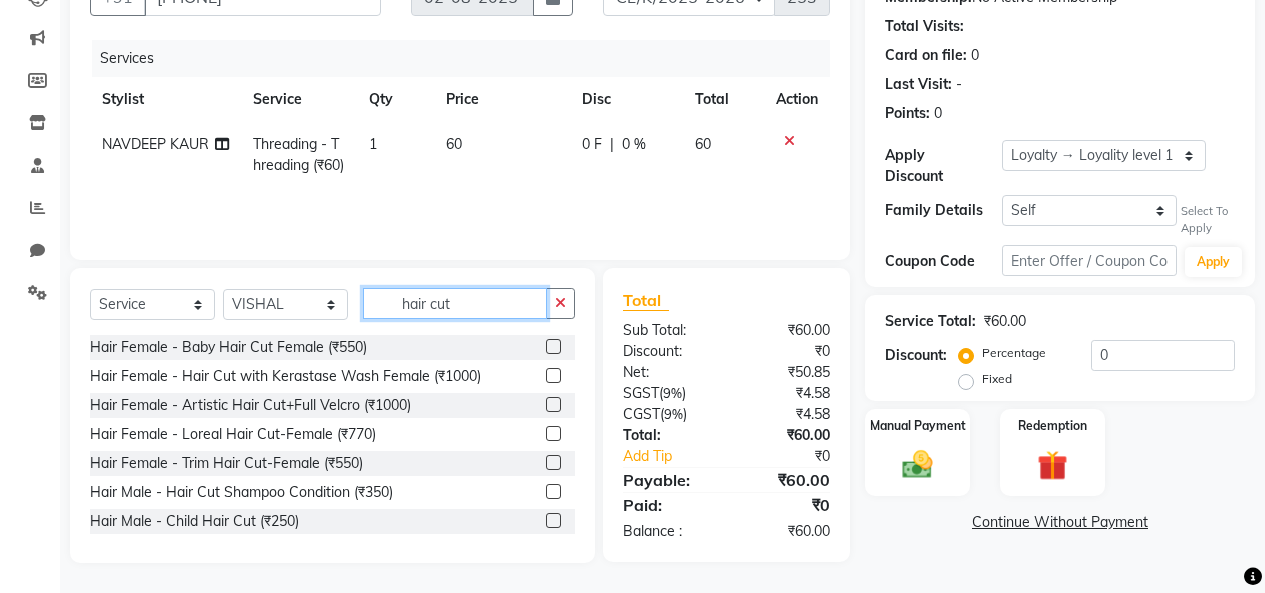 type on "hair cut" 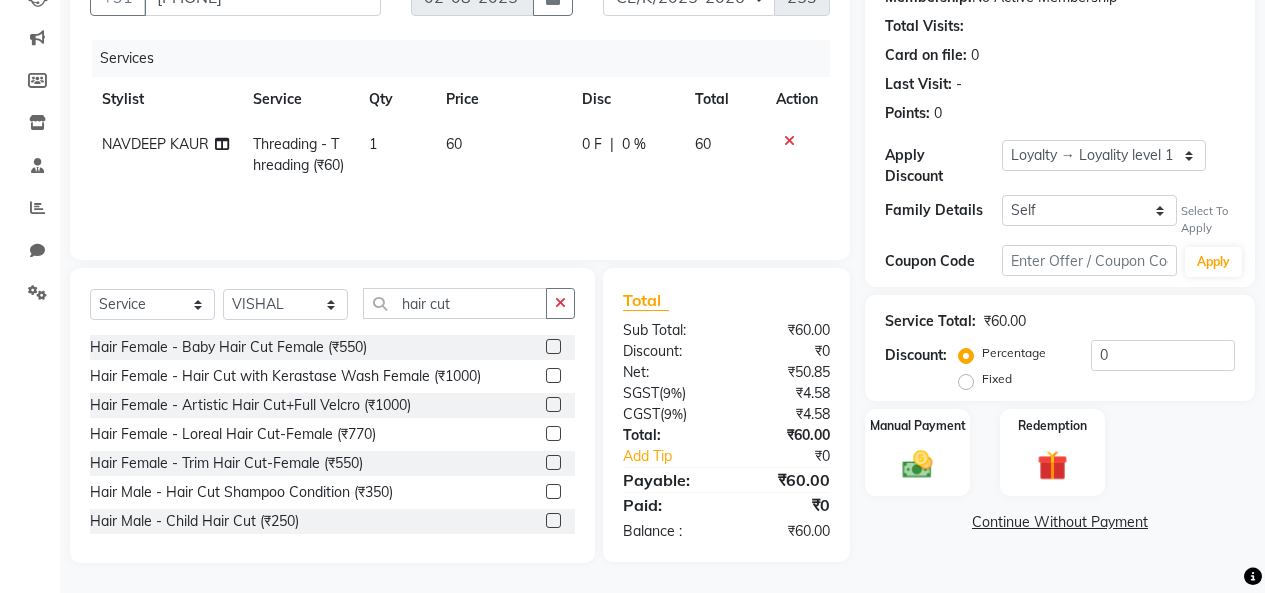 click 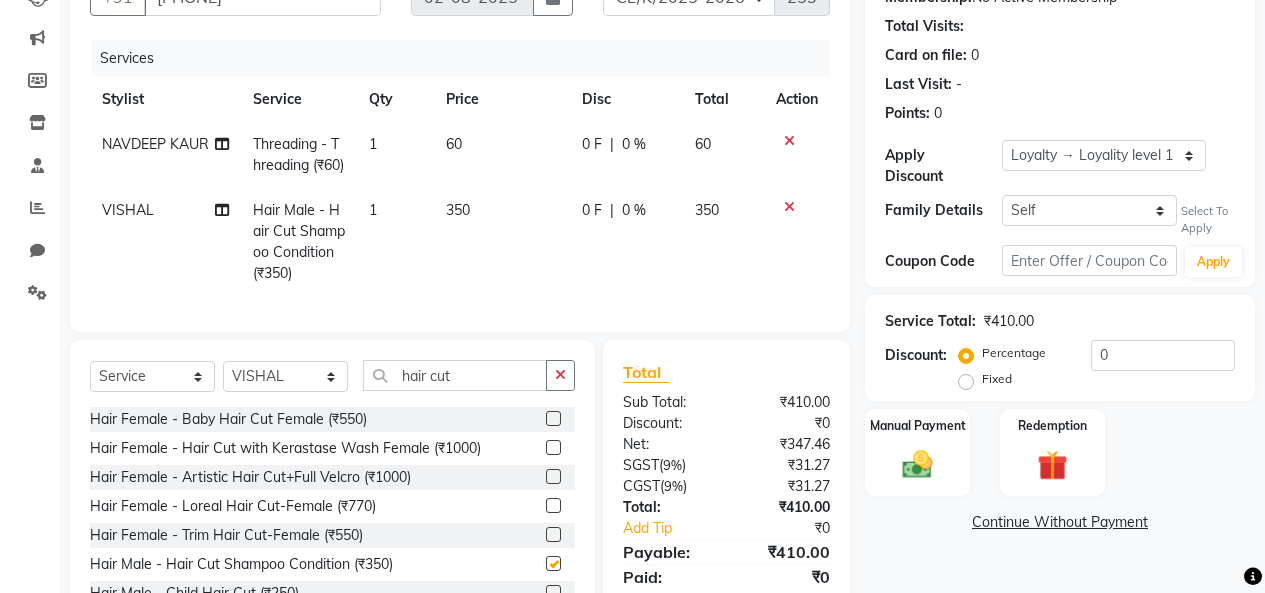 checkbox on "false" 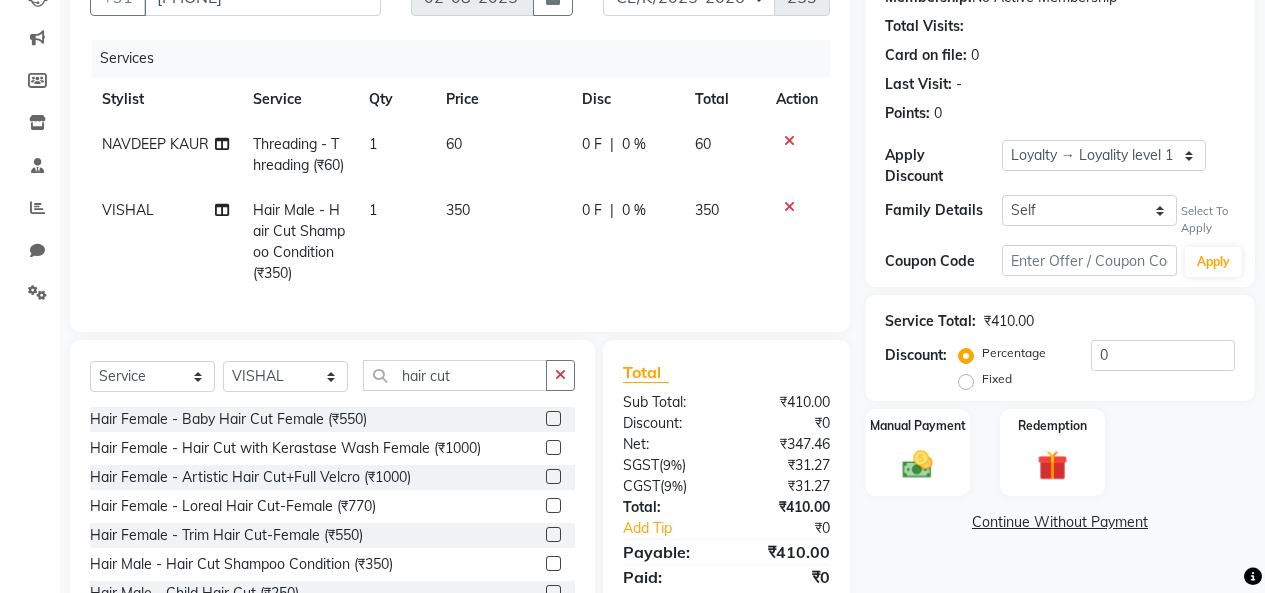 scroll, scrollTop: 343, scrollLeft: 0, axis: vertical 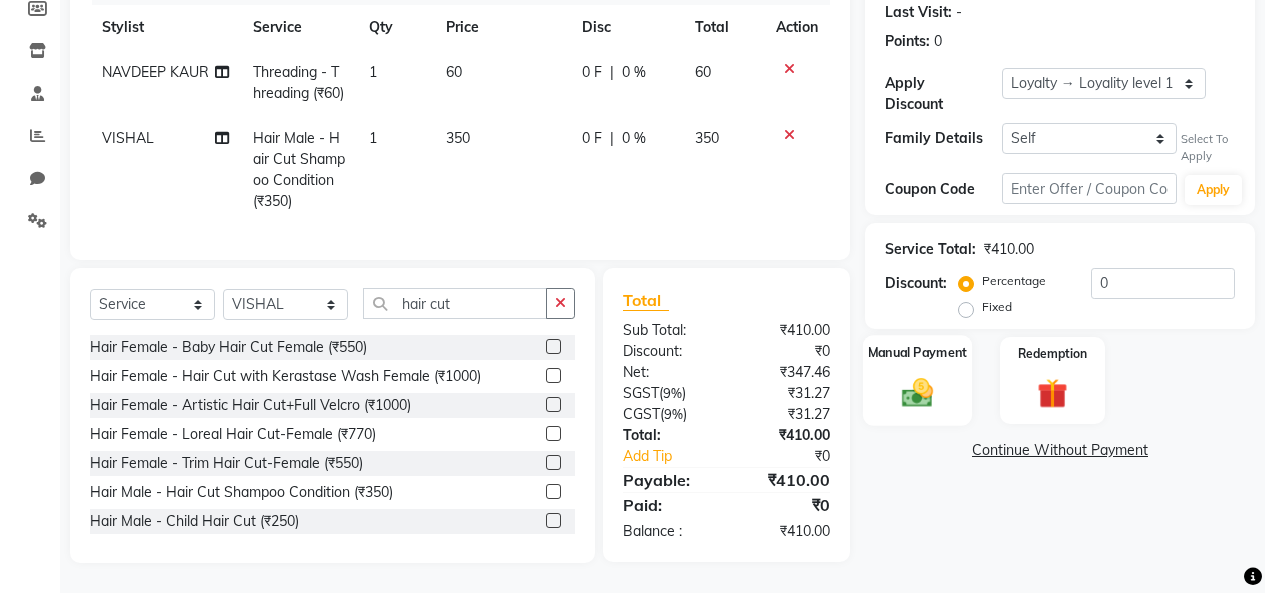 click on "Manual Payment" 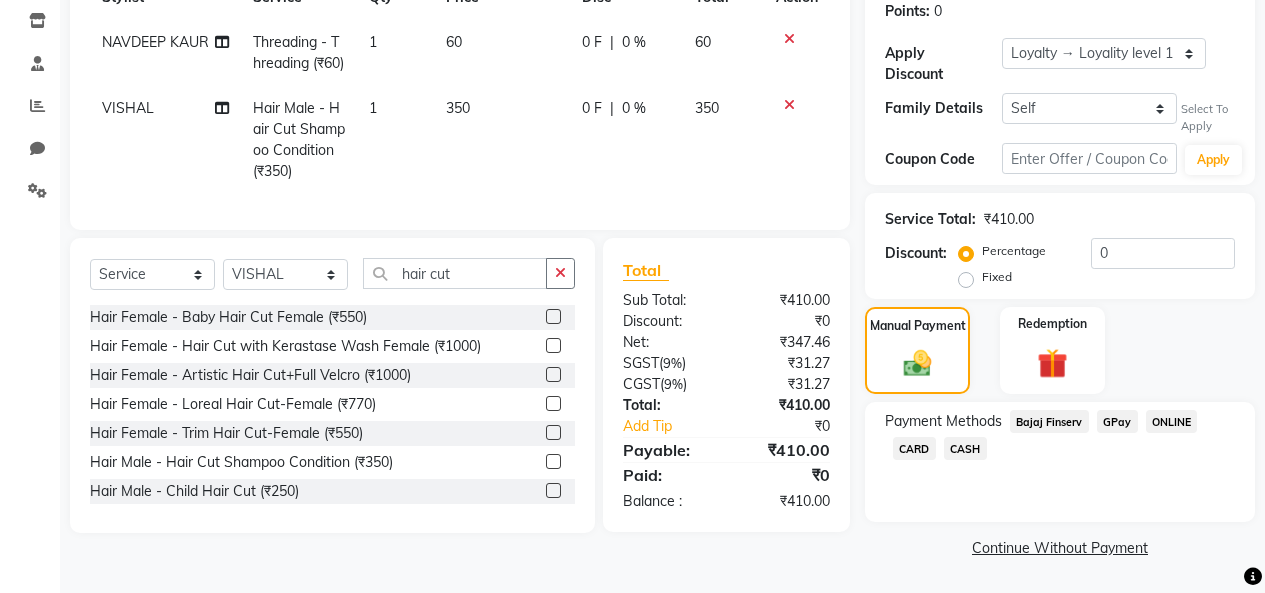 click on "GPay" 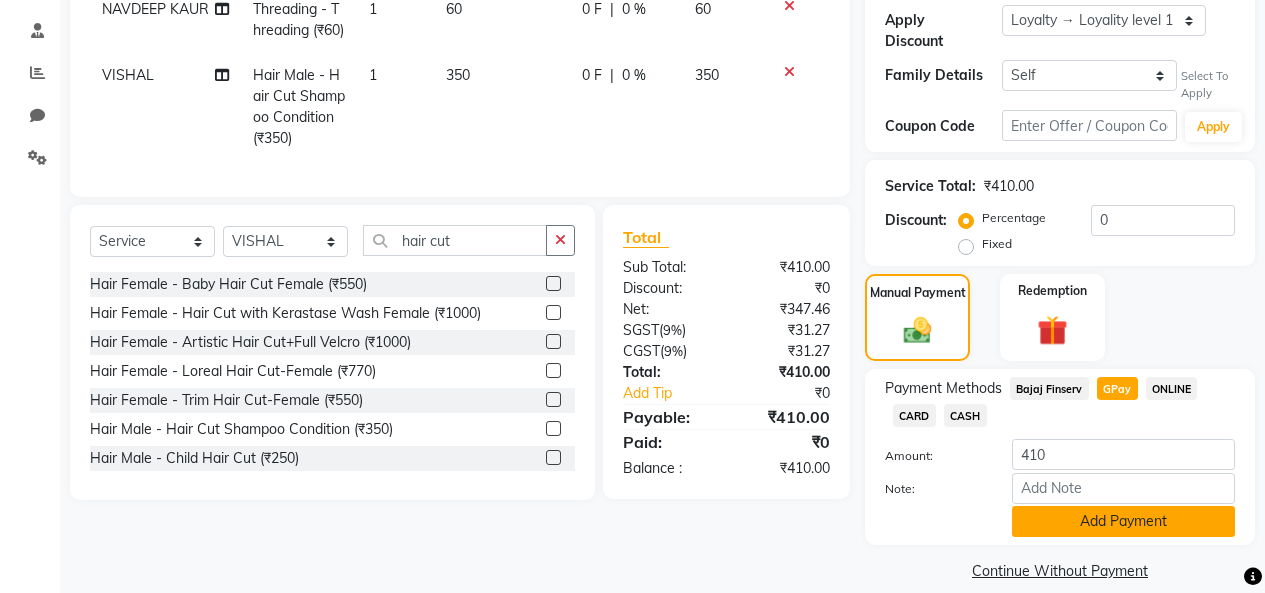 scroll, scrollTop: 377, scrollLeft: 0, axis: vertical 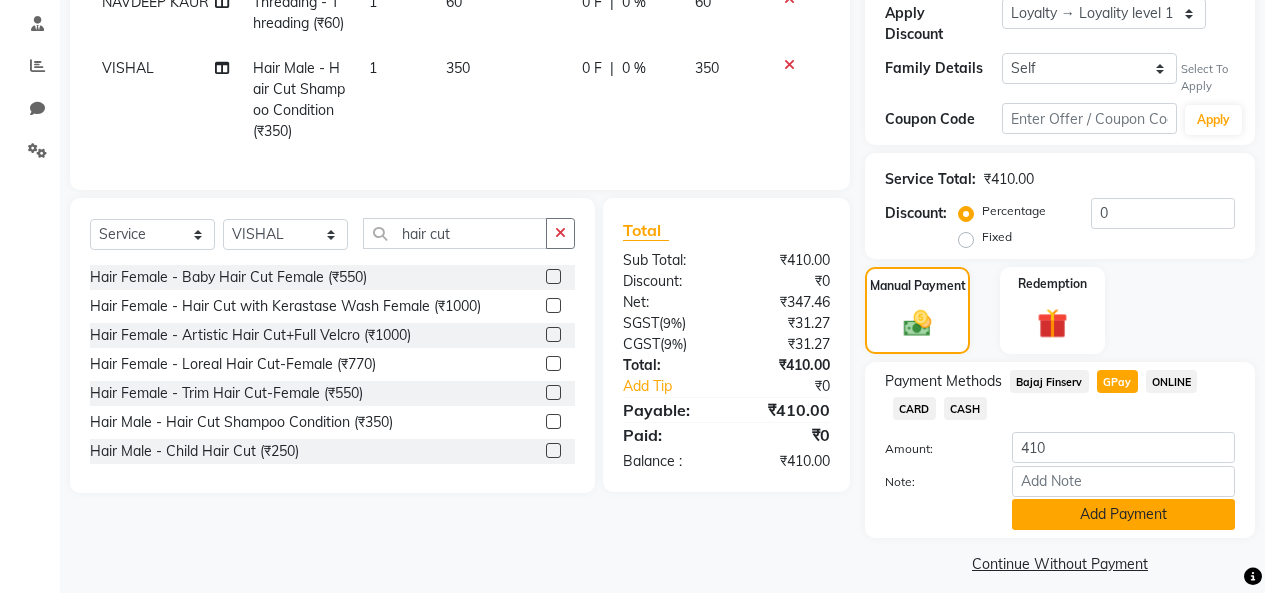 click on "Add Payment" 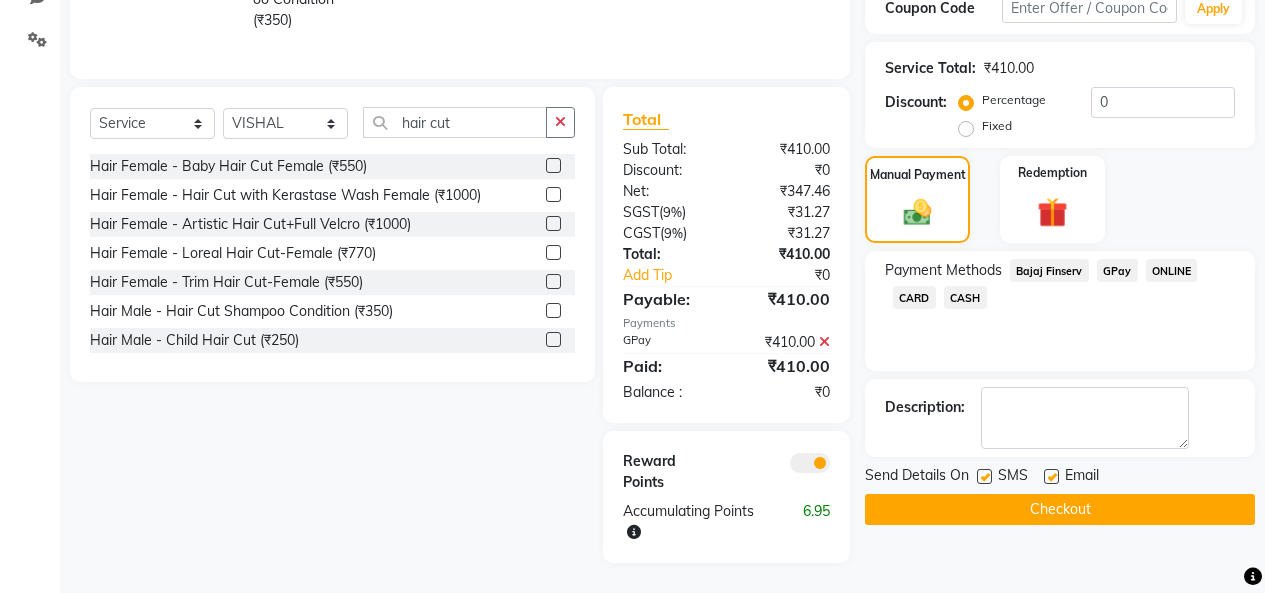scroll, scrollTop: 524, scrollLeft: 0, axis: vertical 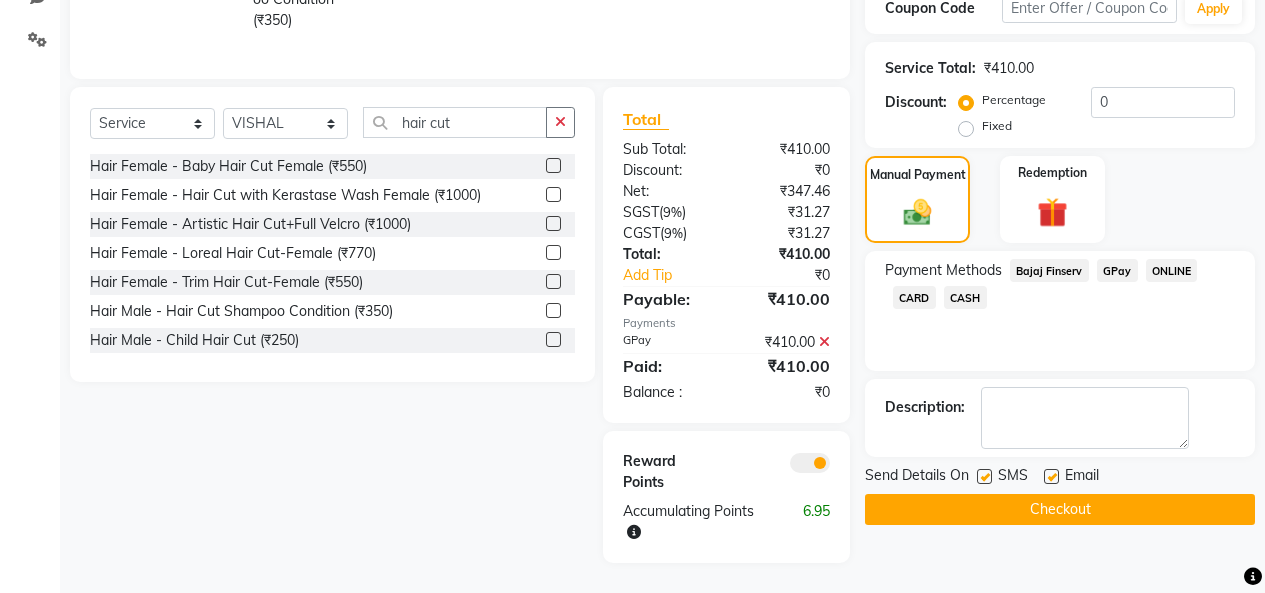 click on "Checkout" 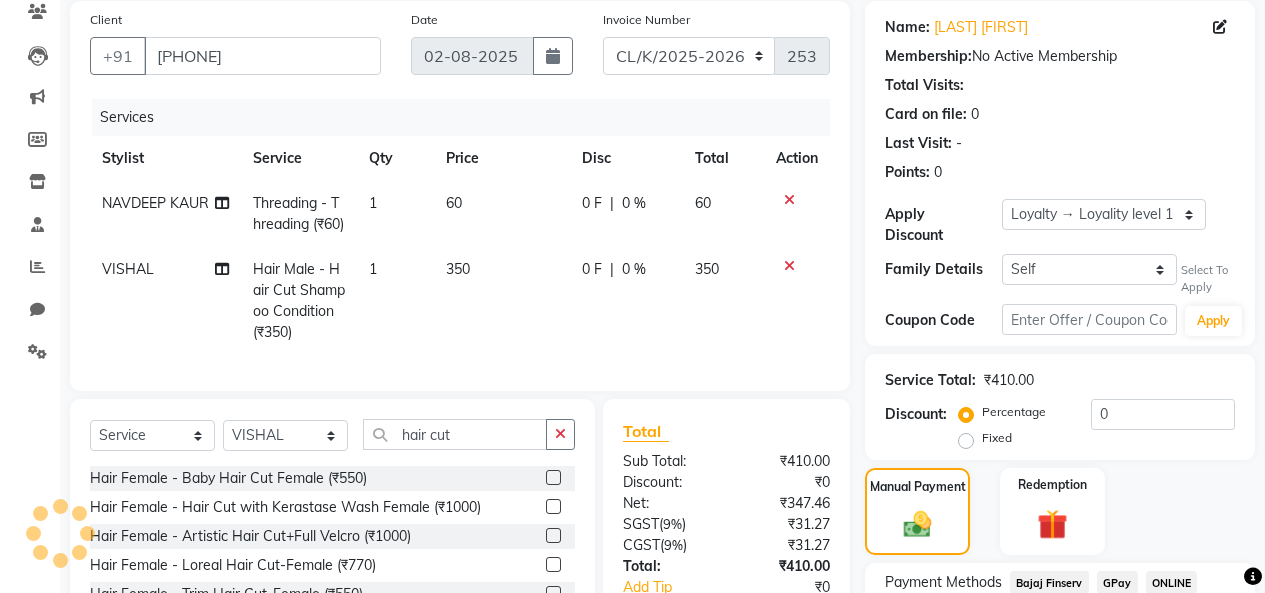 scroll, scrollTop: 124, scrollLeft: 0, axis: vertical 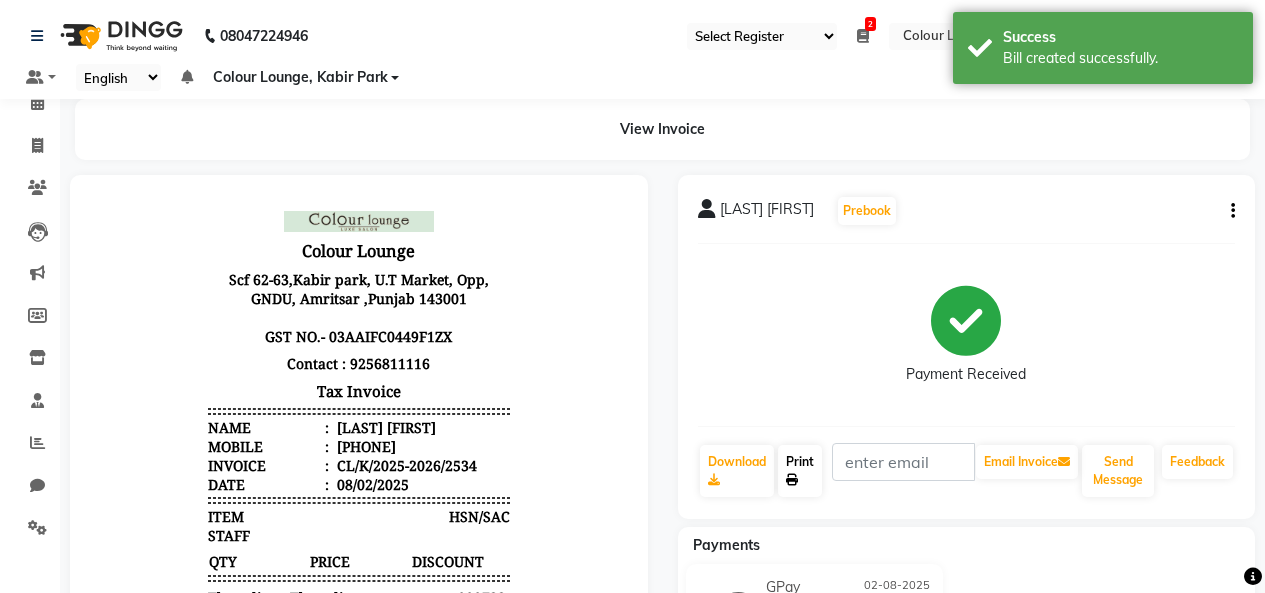 click on "Print" 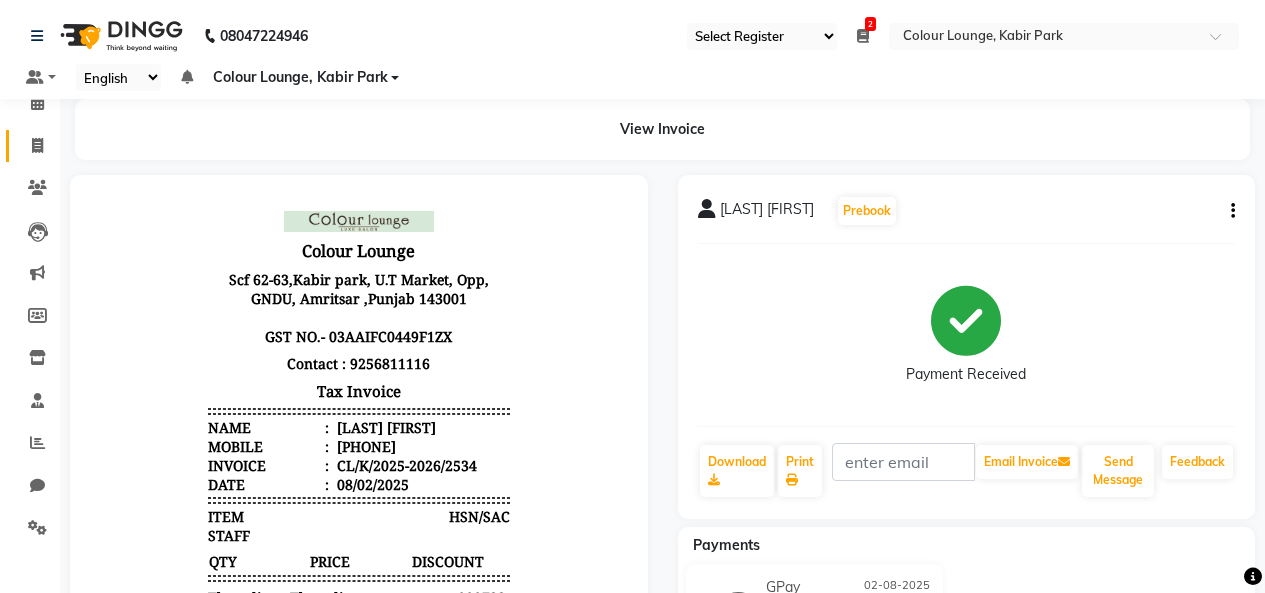 click 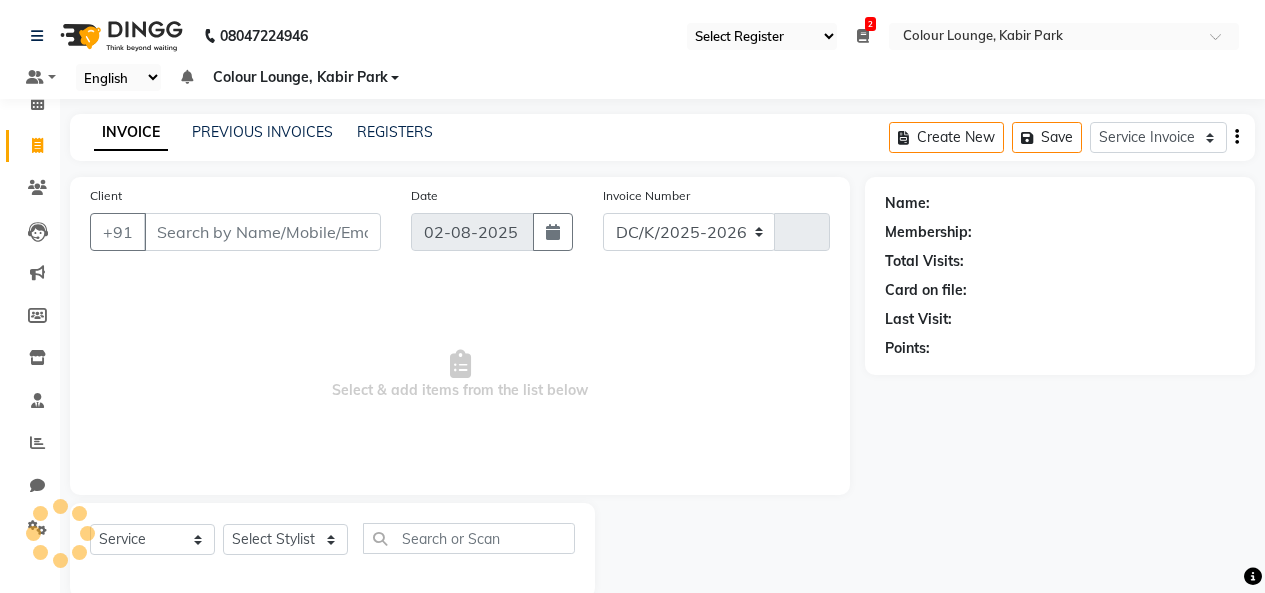 select on "8015" 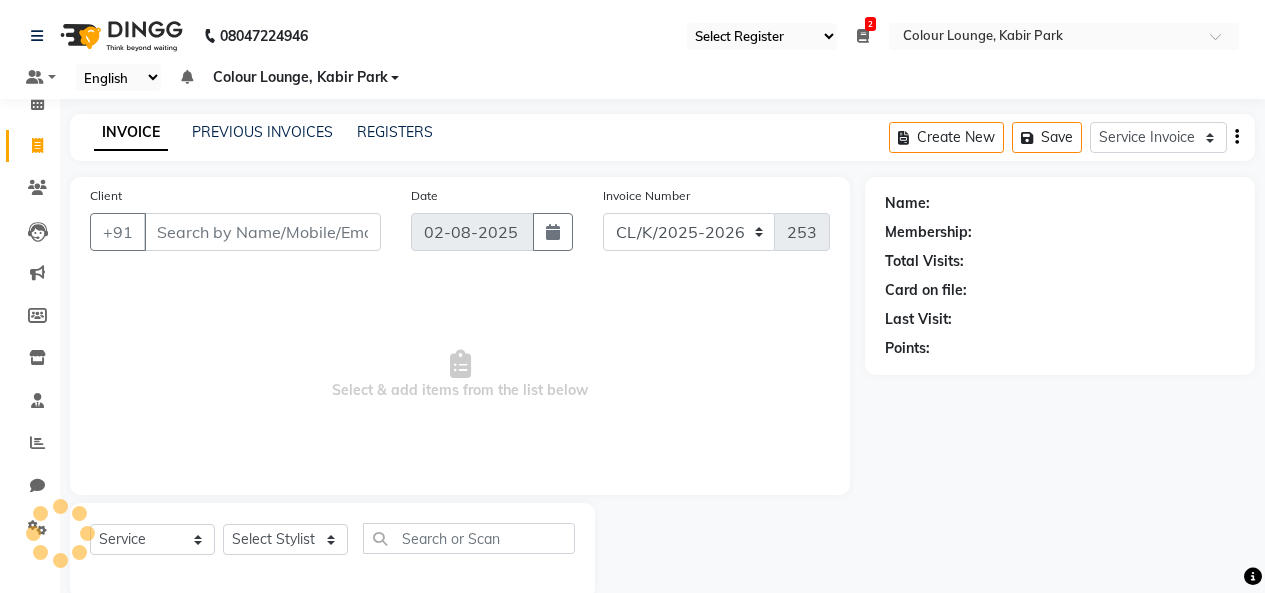 scroll, scrollTop: 35, scrollLeft: 0, axis: vertical 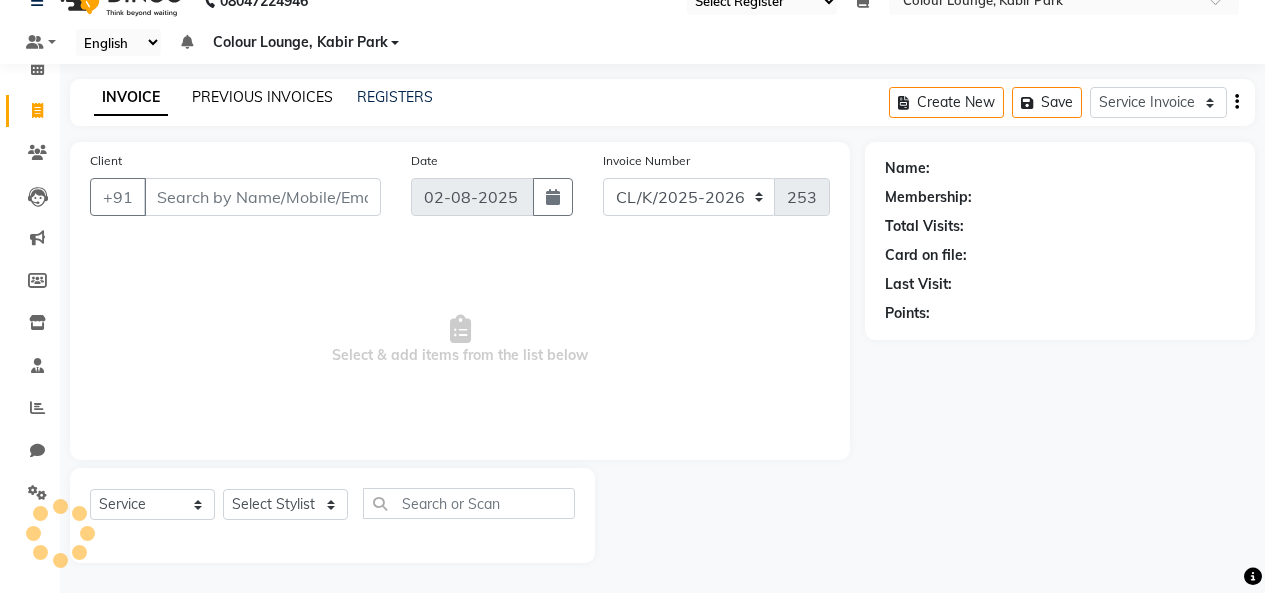 click on "PREVIOUS INVOICES" 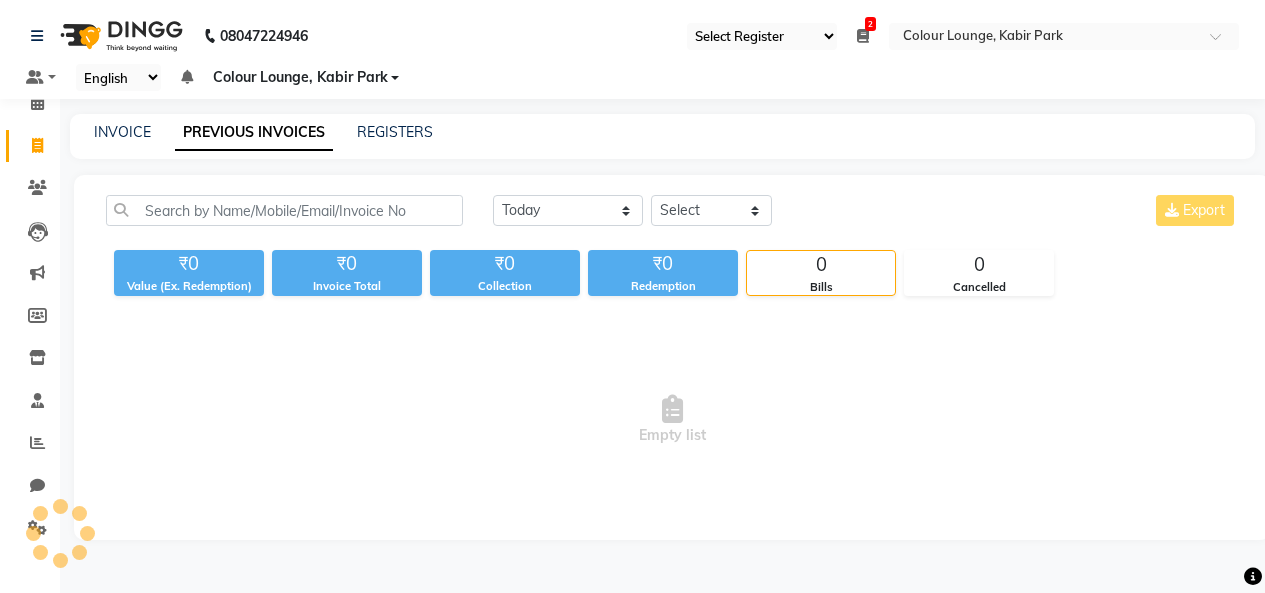 scroll, scrollTop: 0, scrollLeft: 0, axis: both 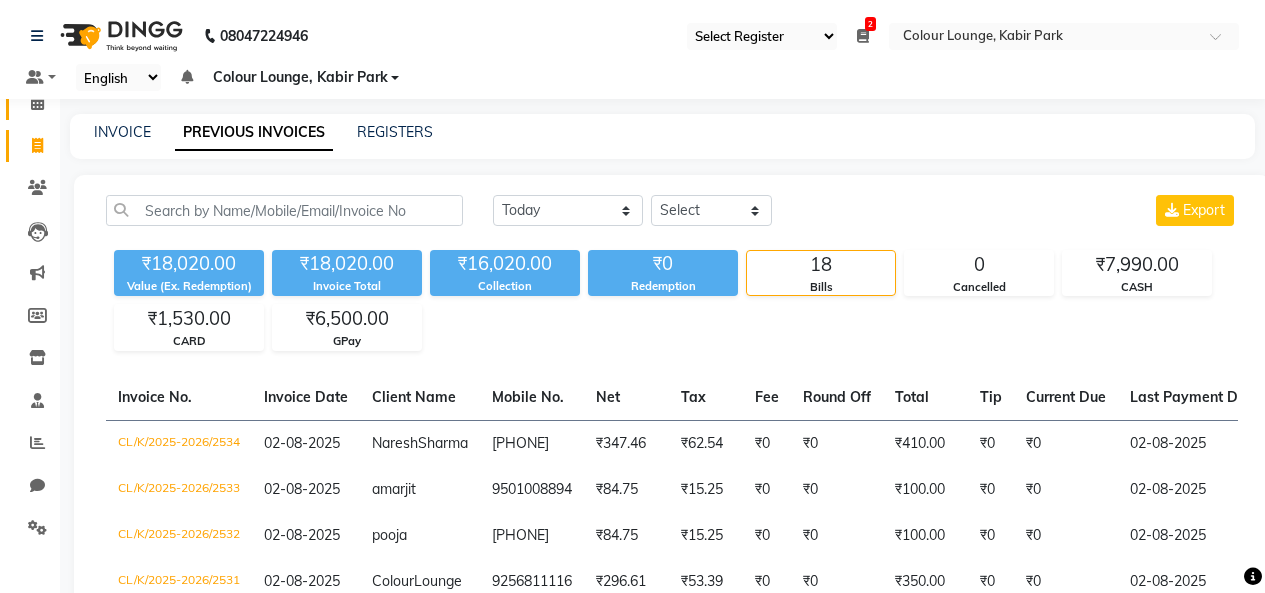 click on "Calendar" 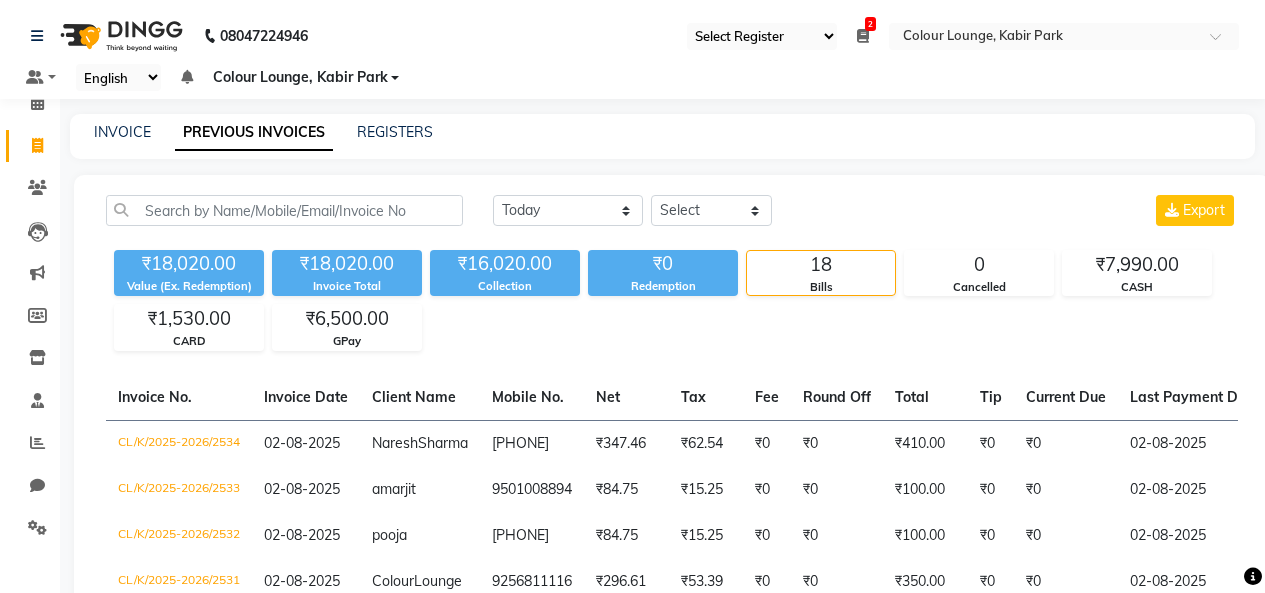 click 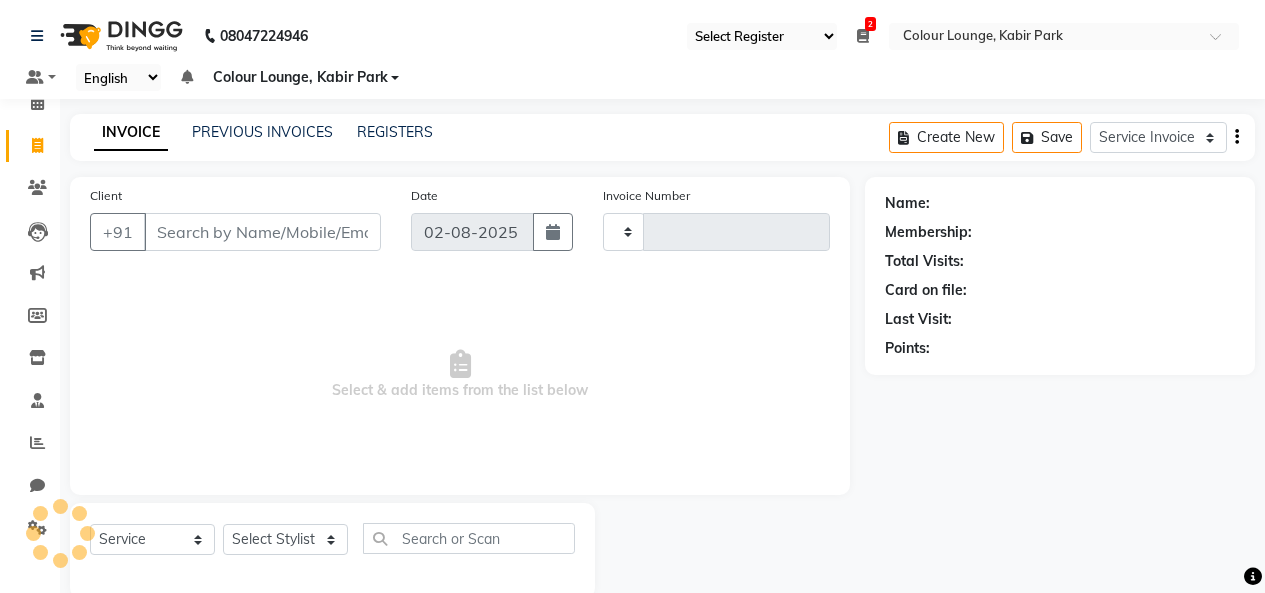 type on "2535" 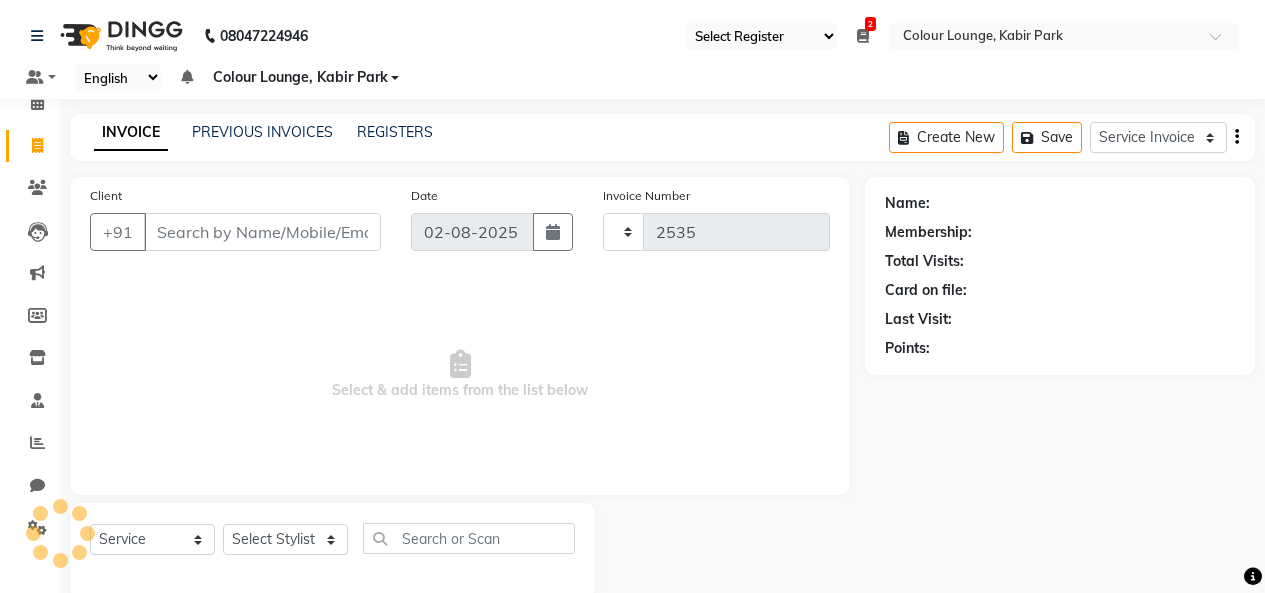 select on "8015" 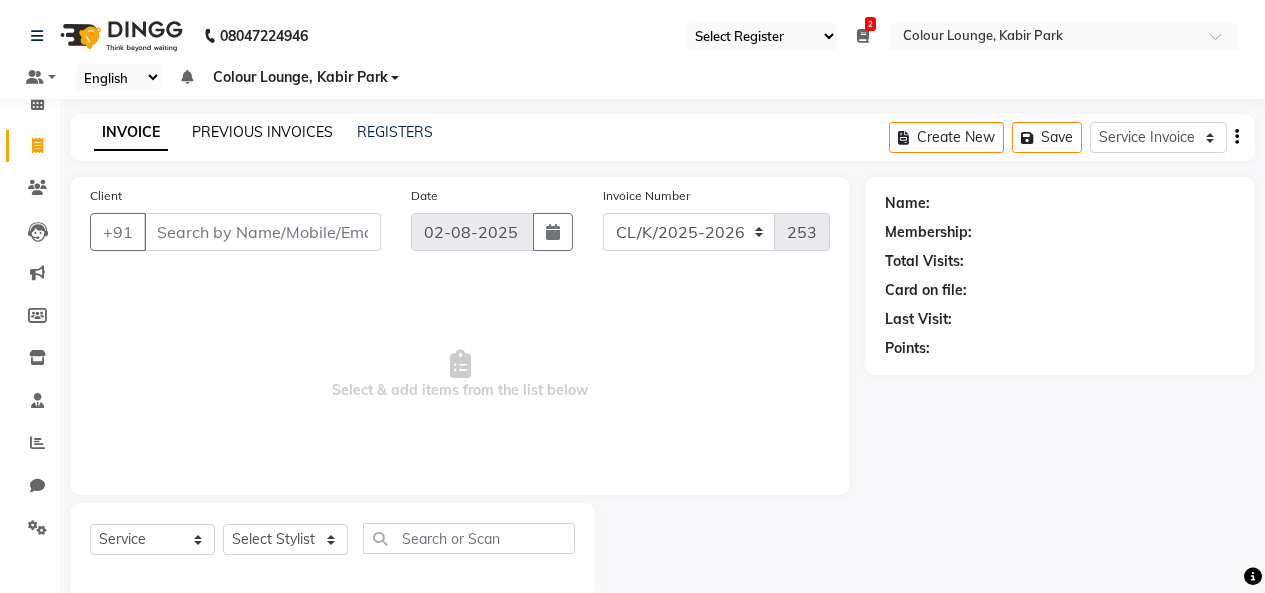 click on "PREVIOUS INVOICES" 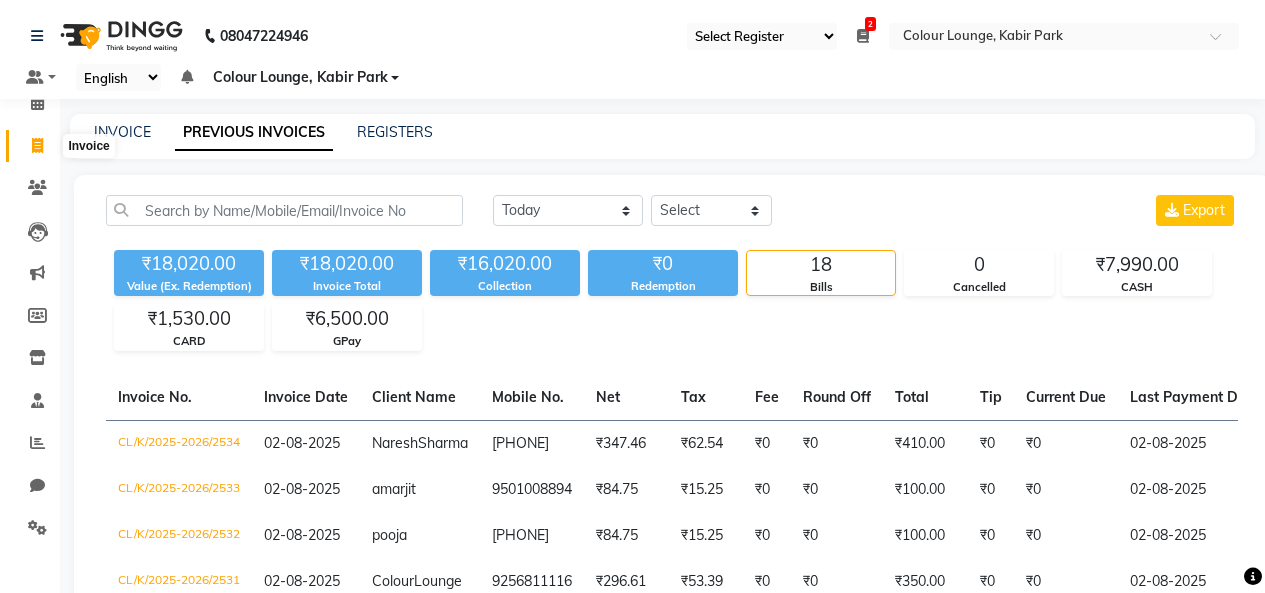 click 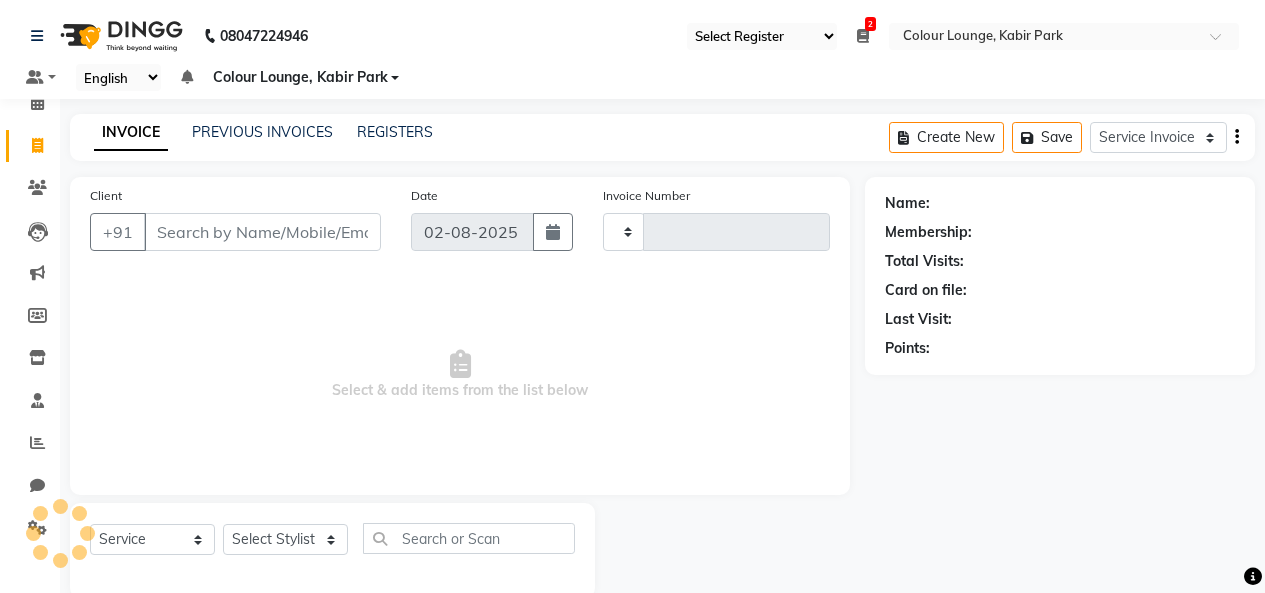 scroll, scrollTop: 35, scrollLeft: 0, axis: vertical 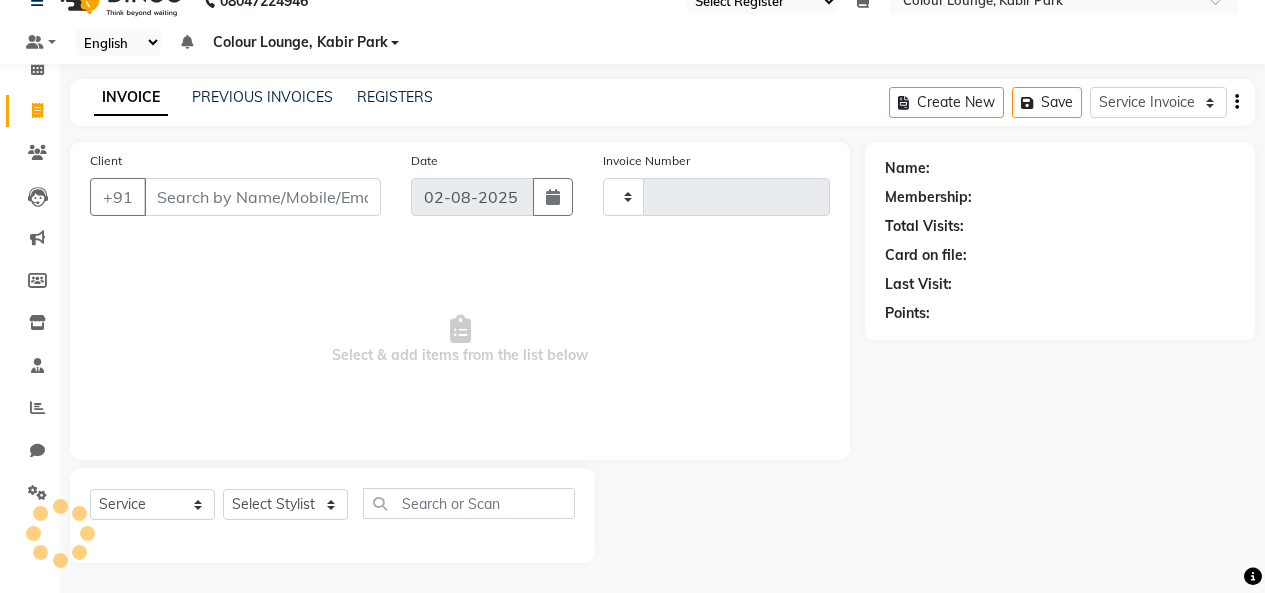 type on "2535" 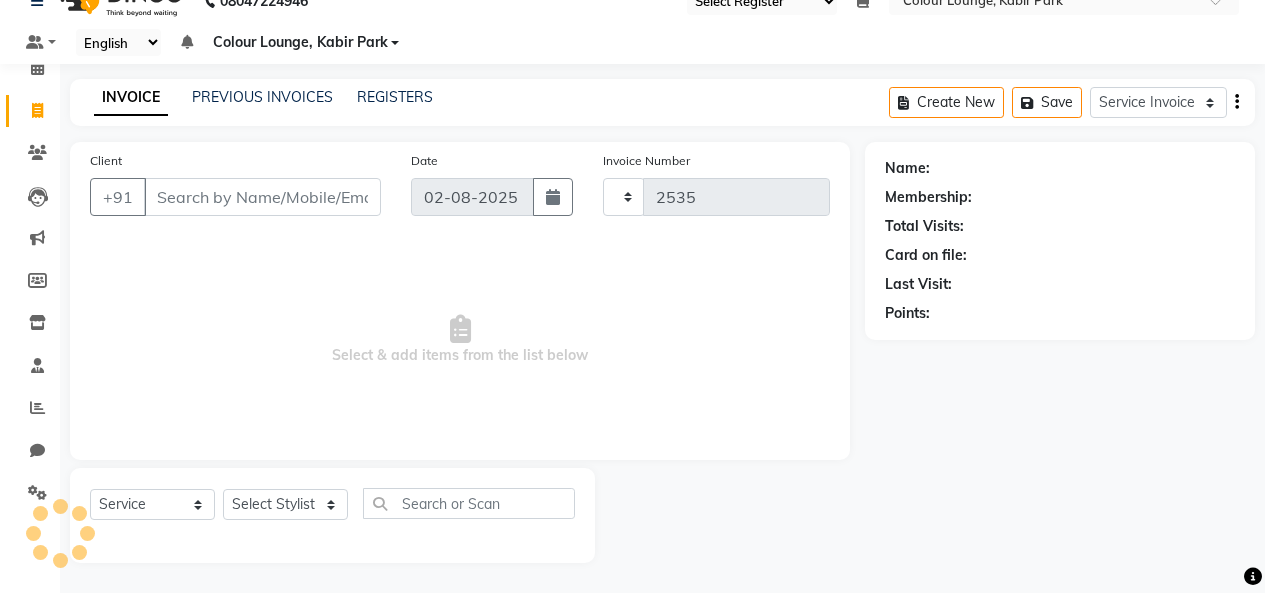 select on "8015" 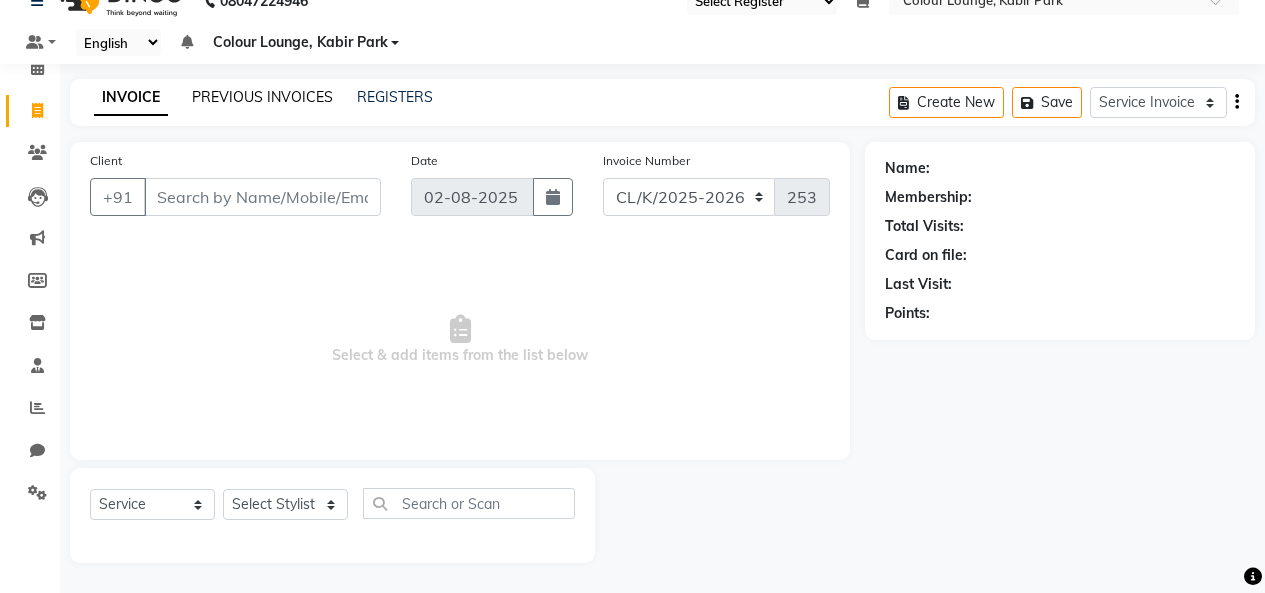 click on "PREVIOUS INVOICES" 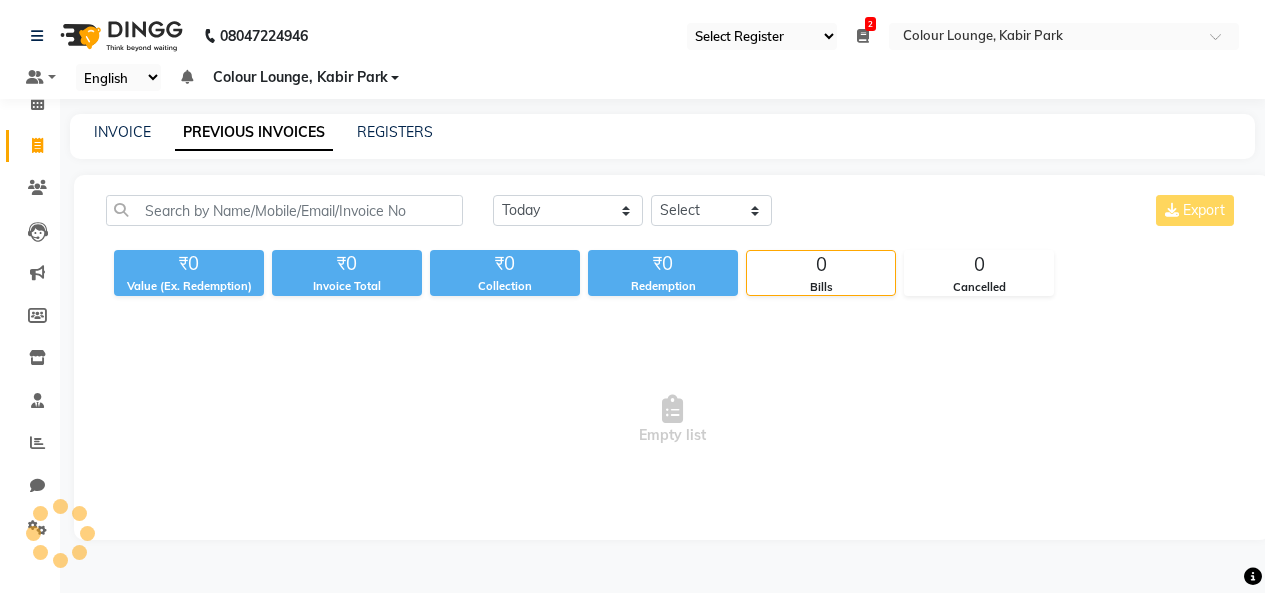 scroll, scrollTop: 0, scrollLeft: 0, axis: both 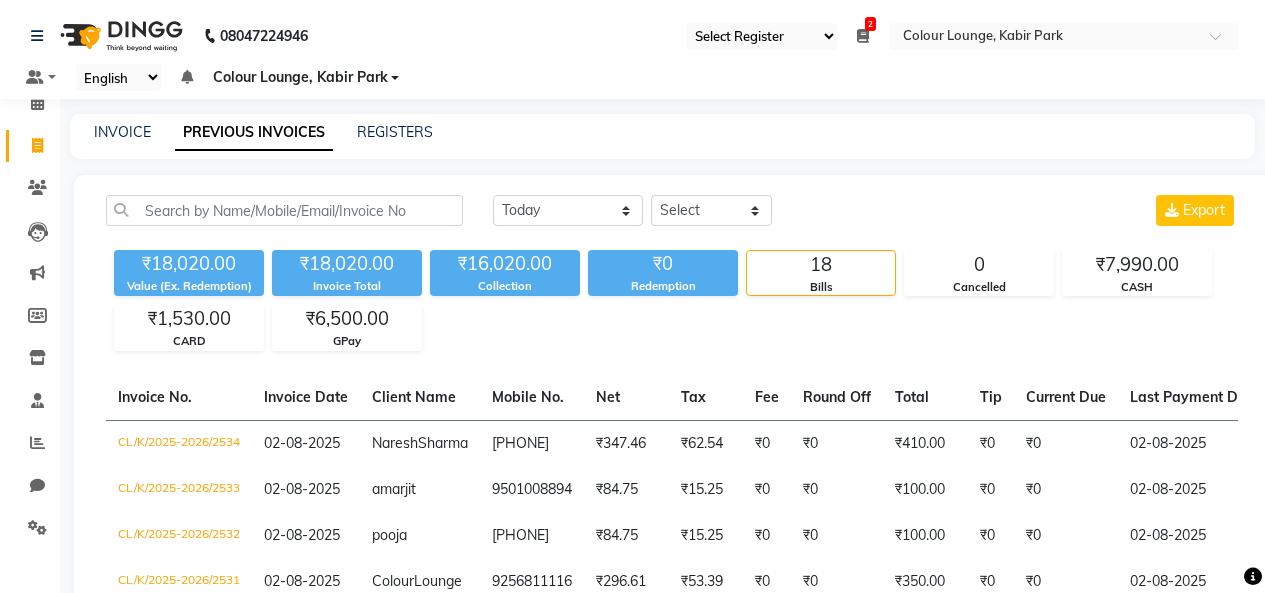 click on "Clients" 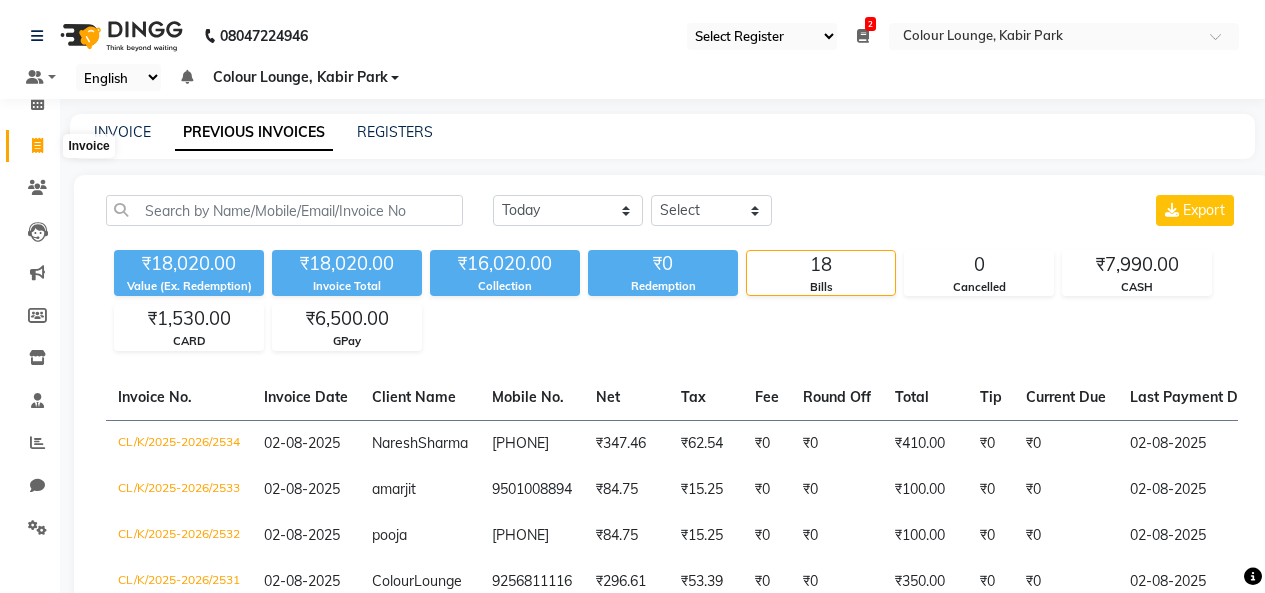 click 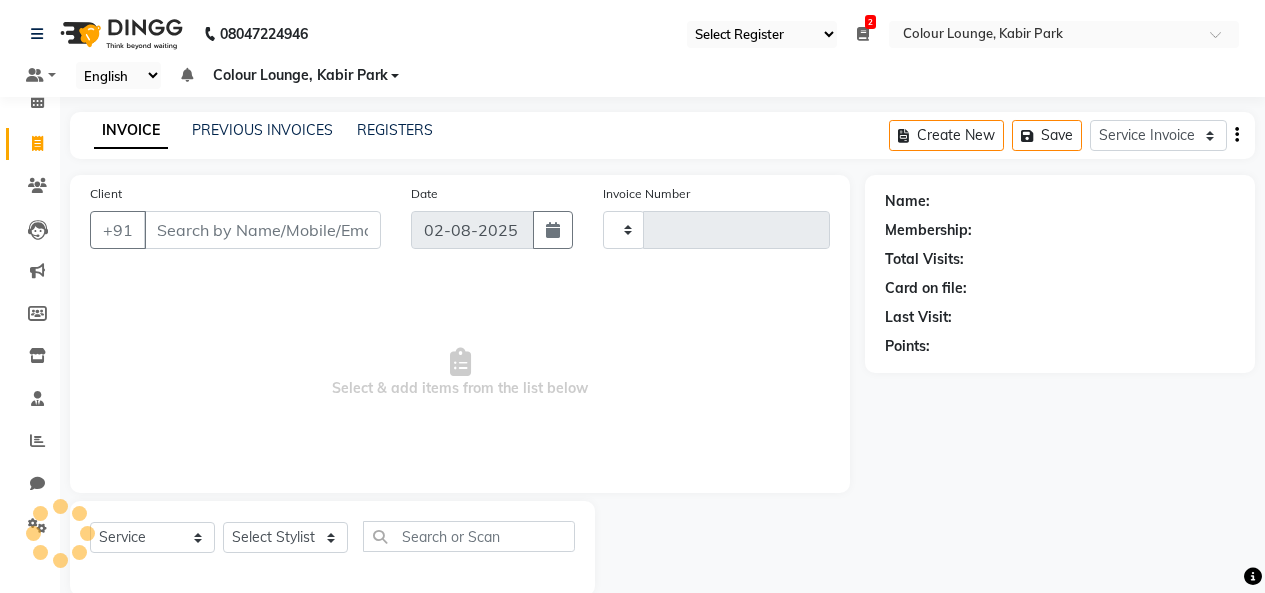 type on "2535" 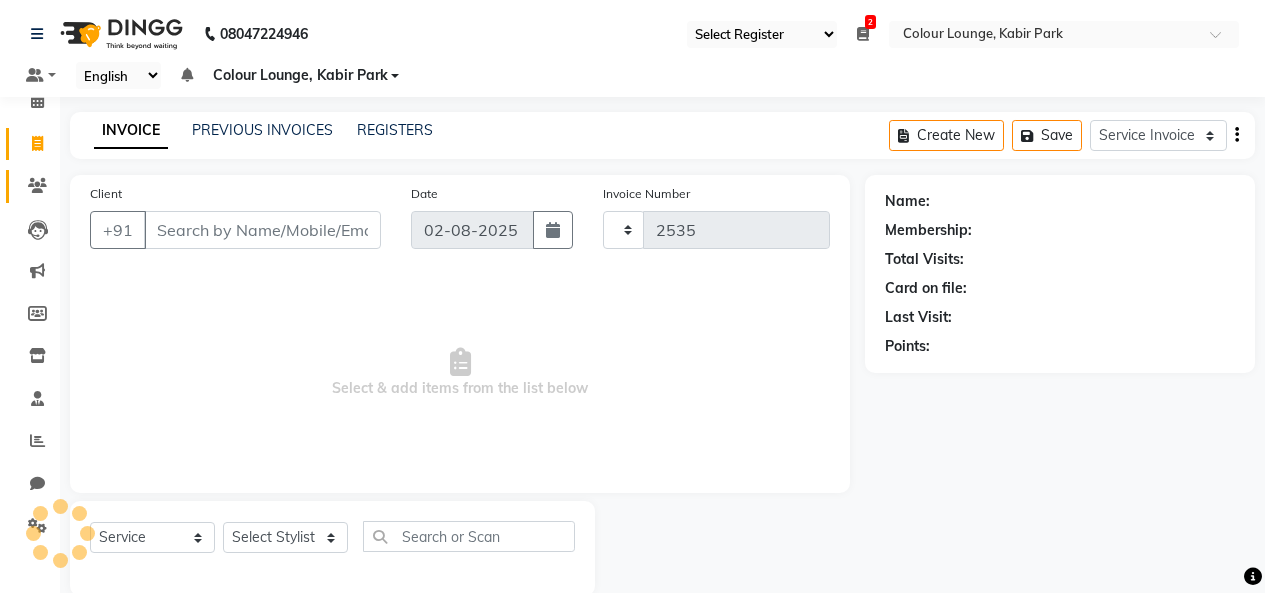 select on "8015" 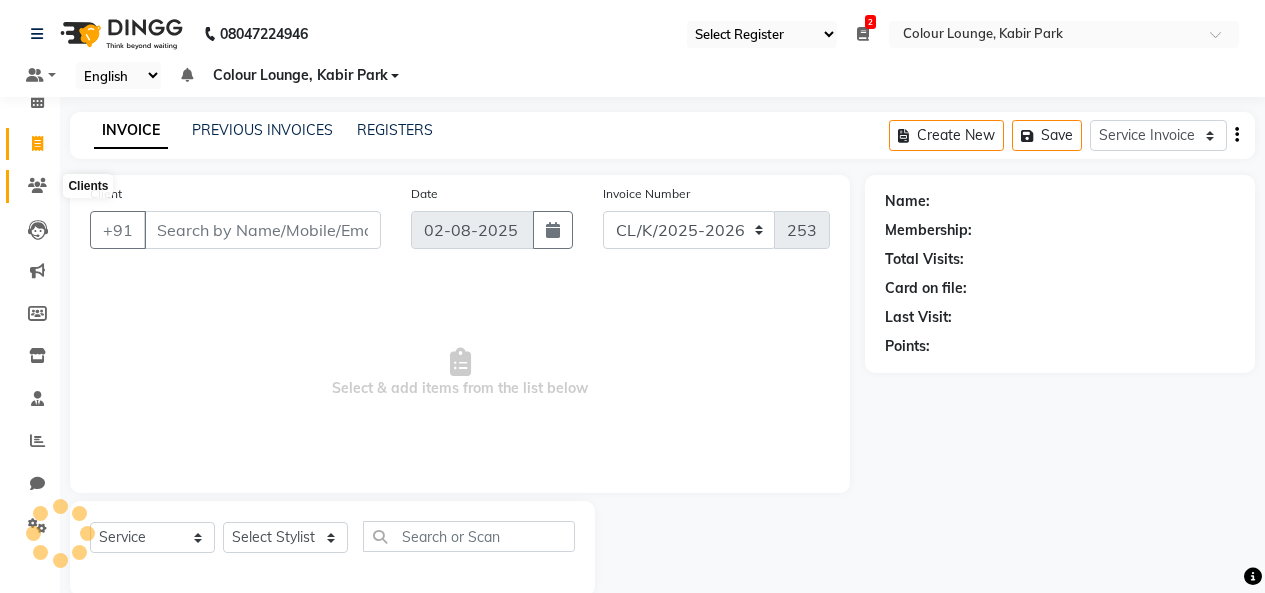 scroll, scrollTop: 35, scrollLeft: 0, axis: vertical 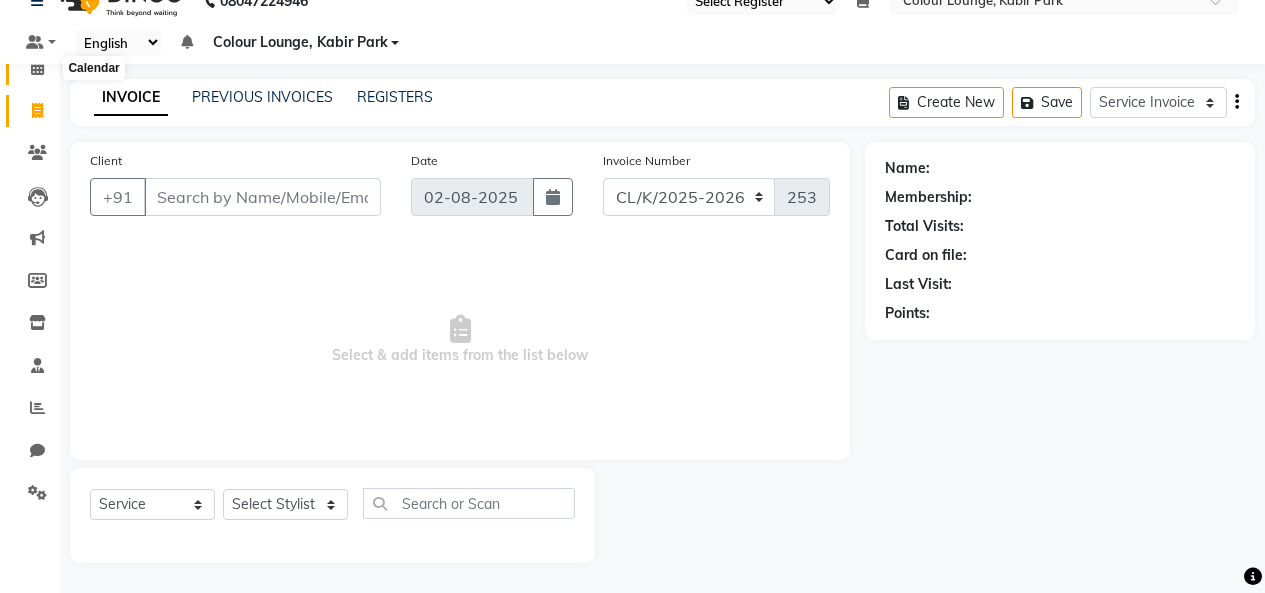 click 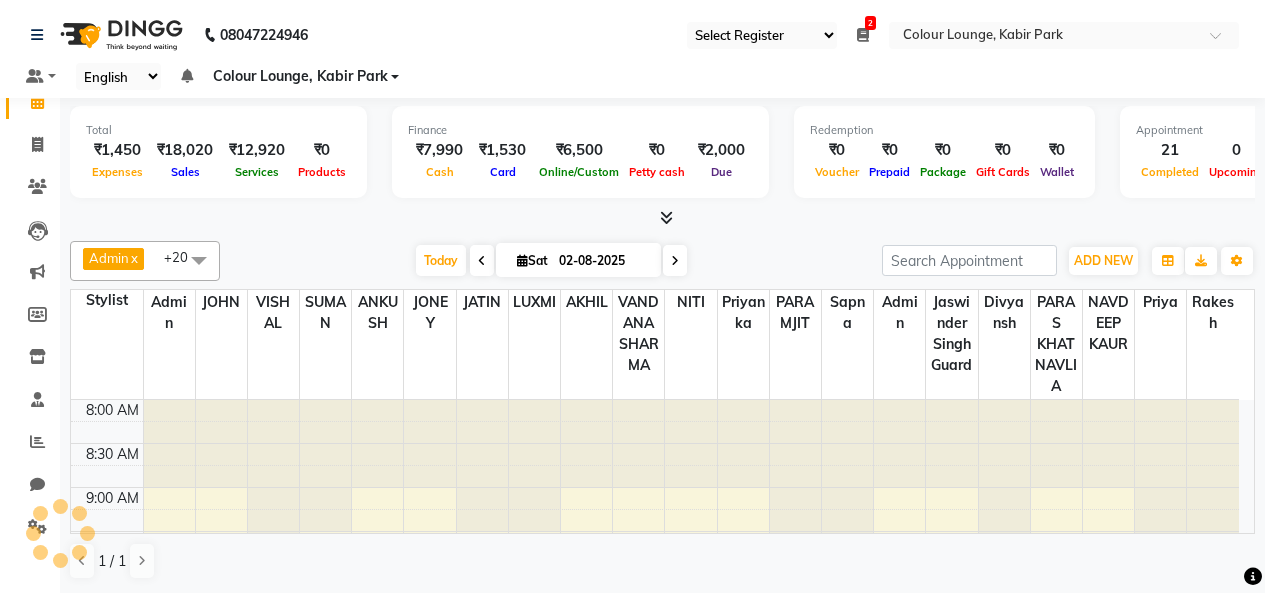 scroll, scrollTop: 0, scrollLeft: 0, axis: both 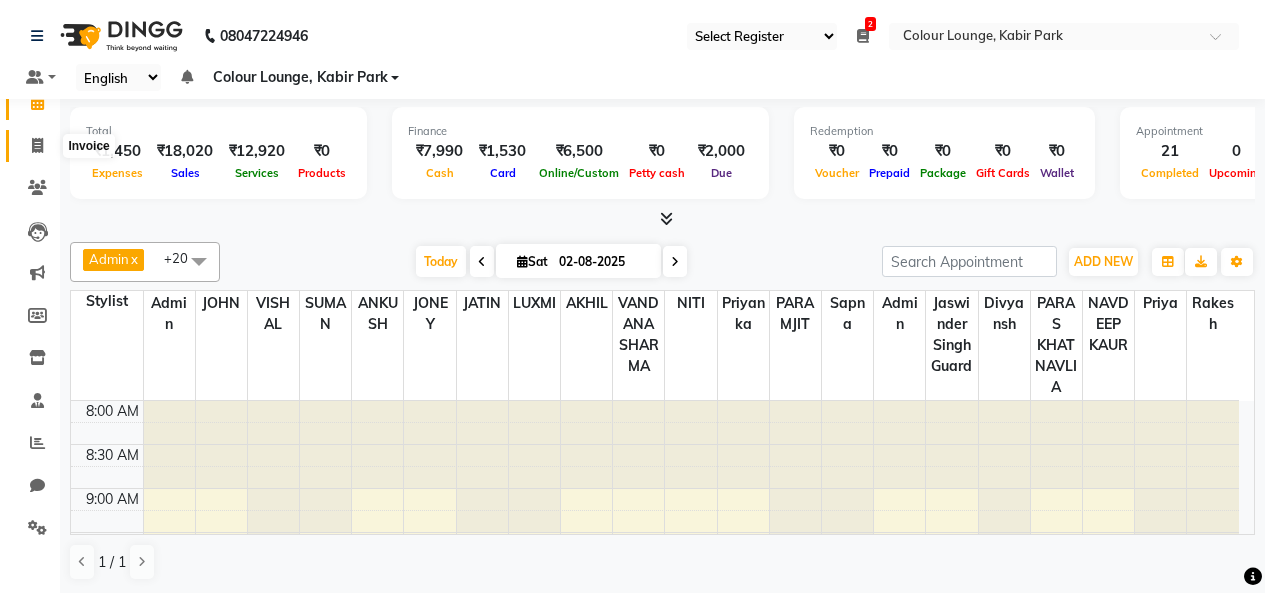 click 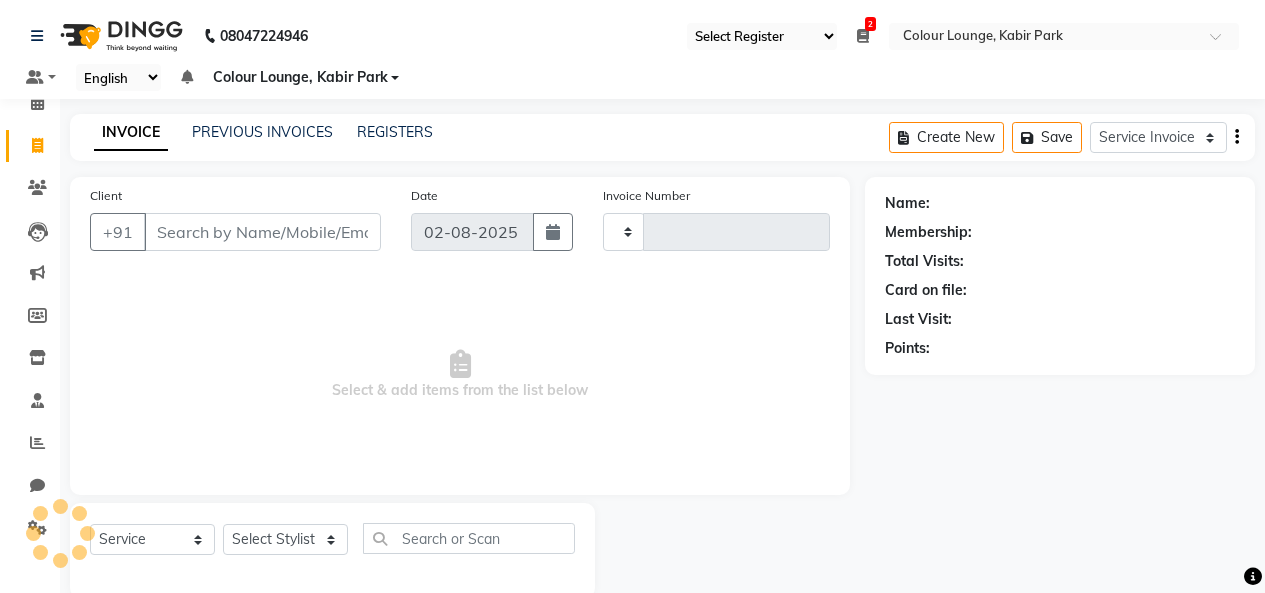 type on "2535" 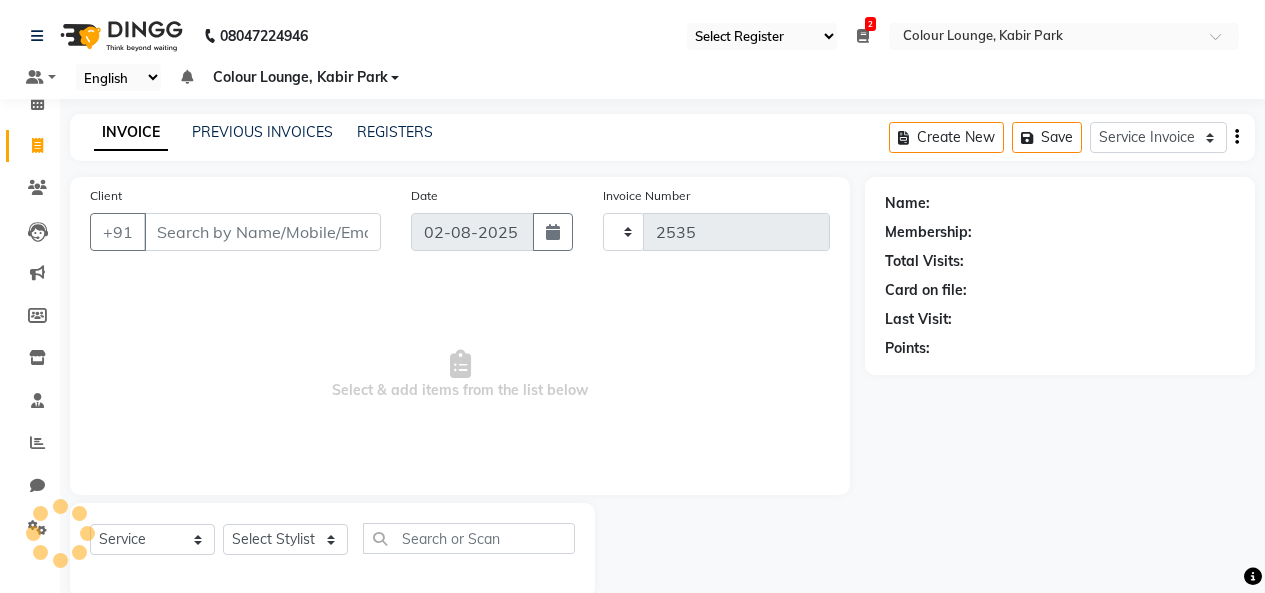 select on "8015" 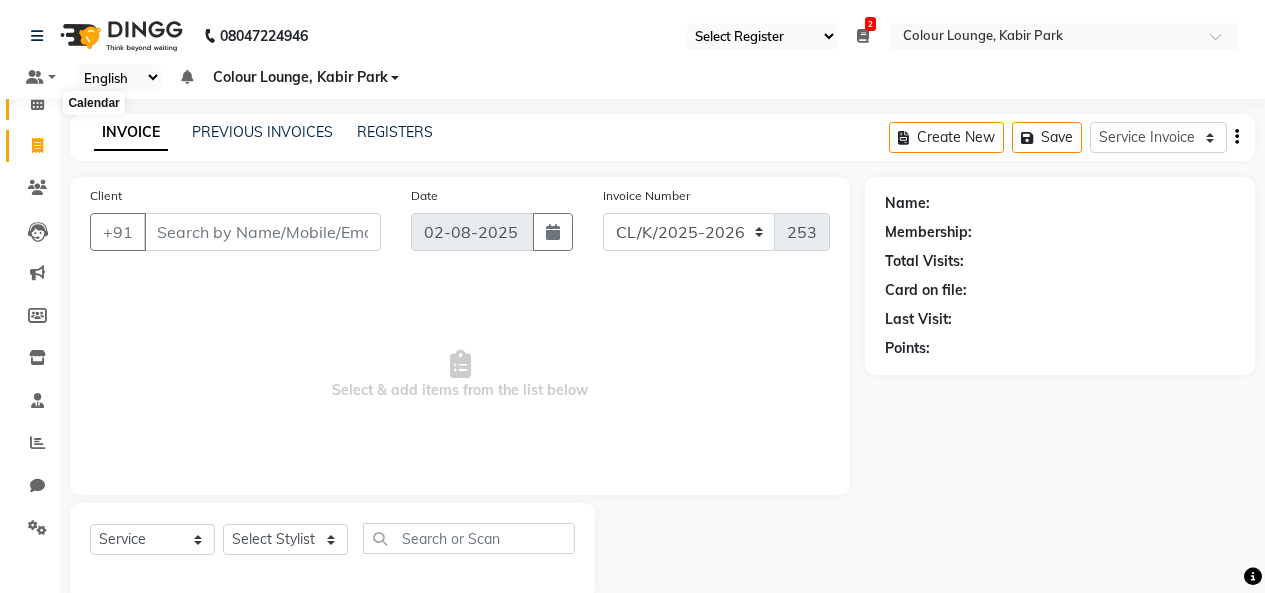 click 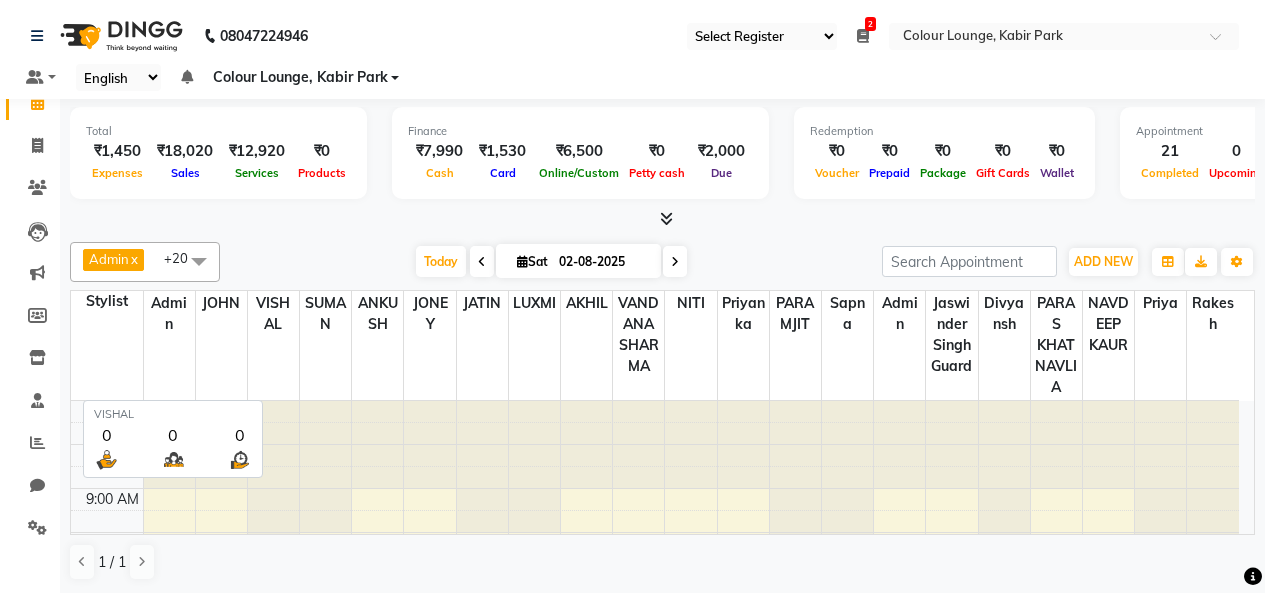 scroll, scrollTop: 1, scrollLeft: 0, axis: vertical 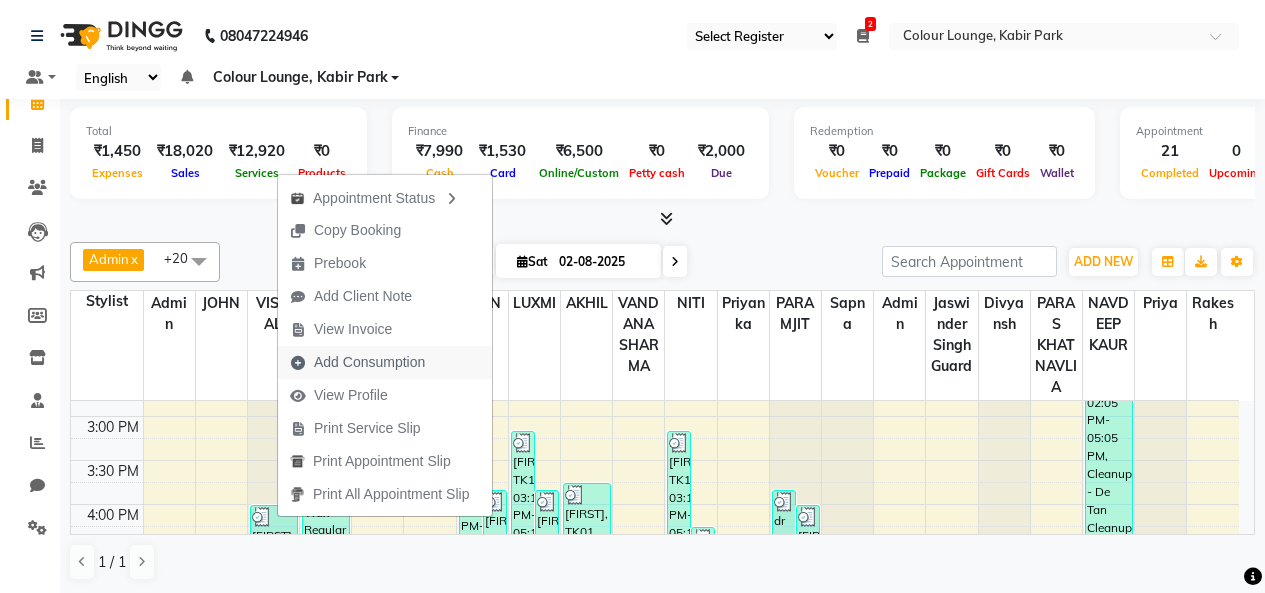 click on "Add Consumption" at bounding box center [369, 362] 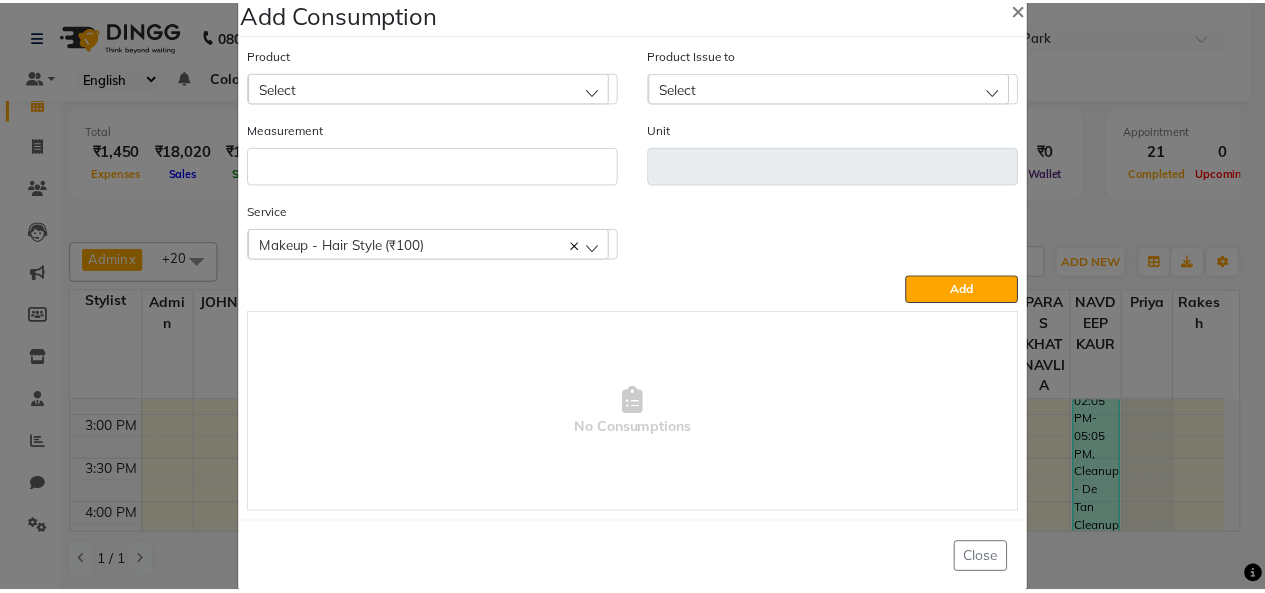 scroll, scrollTop: 66, scrollLeft: 0, axis: vertical 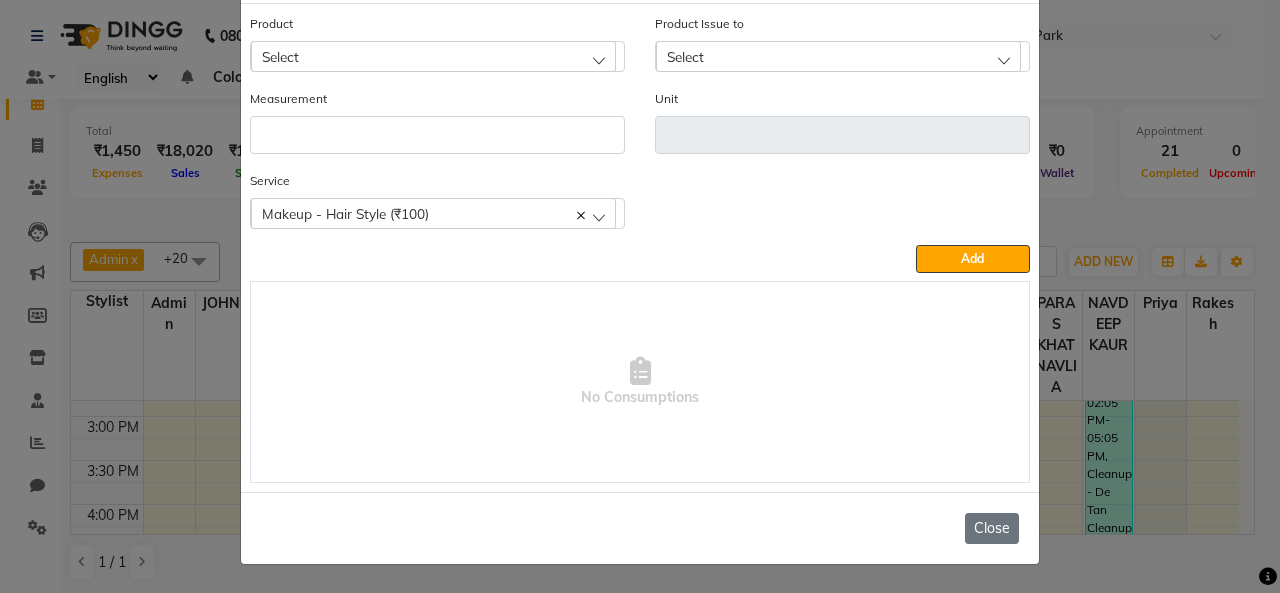 drag, startPoint x: 979, startPoint y: 524, endPoint x: 965, endPoint y: 527, distance: 14.3178215 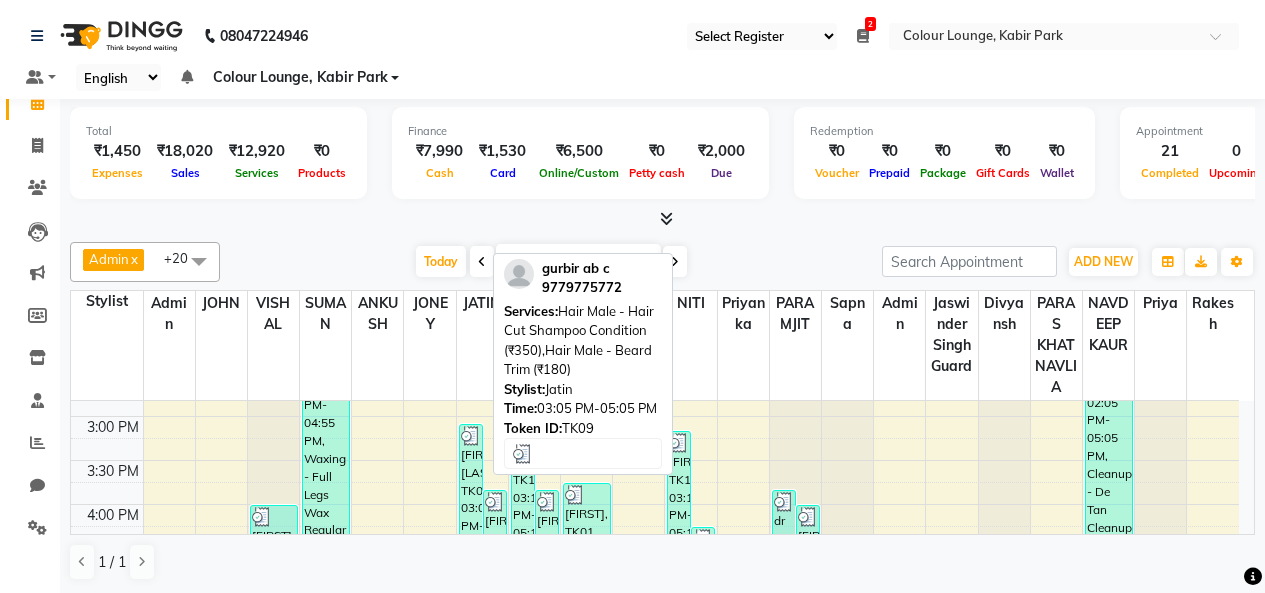 scroll, scrollTop: 1, scrollLeft: 0, axis: vertical 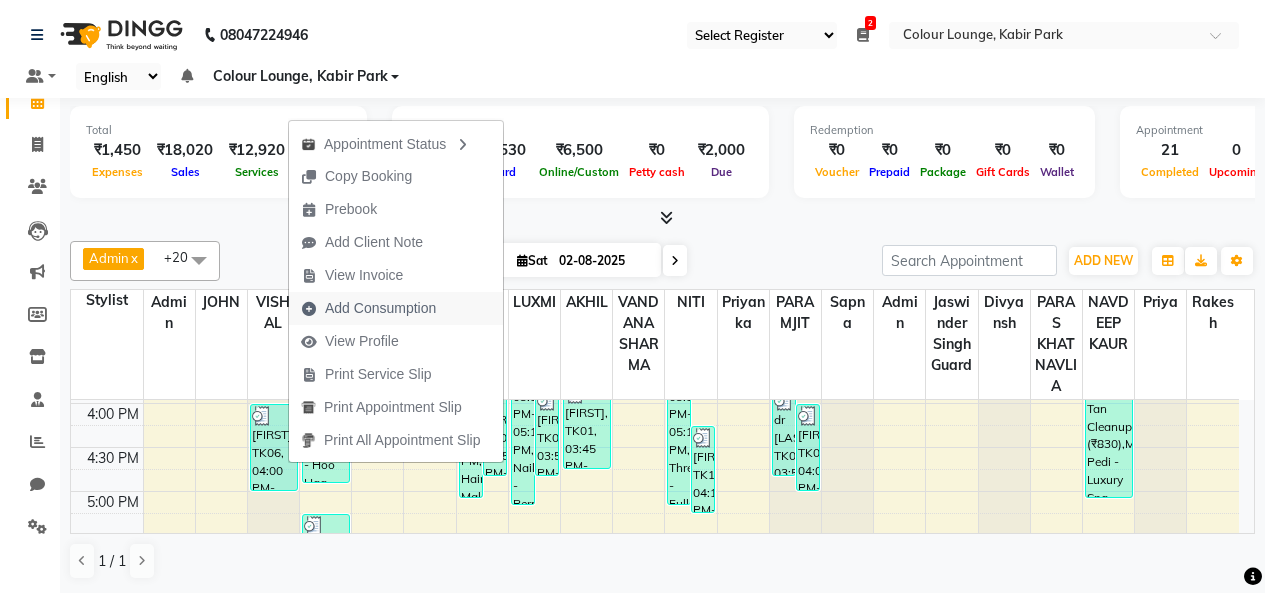 click on "Add Consumption" at bounding box center [380, 308] 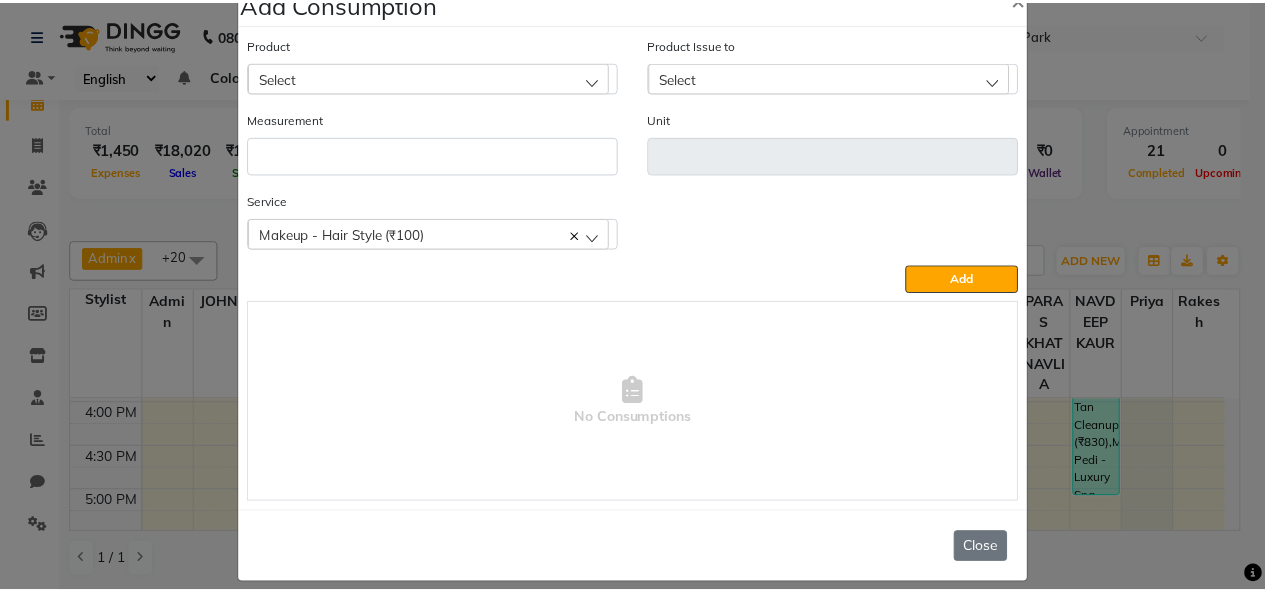 scroll, scrollTop: 66, scrollLeft: 0, axis: vertical 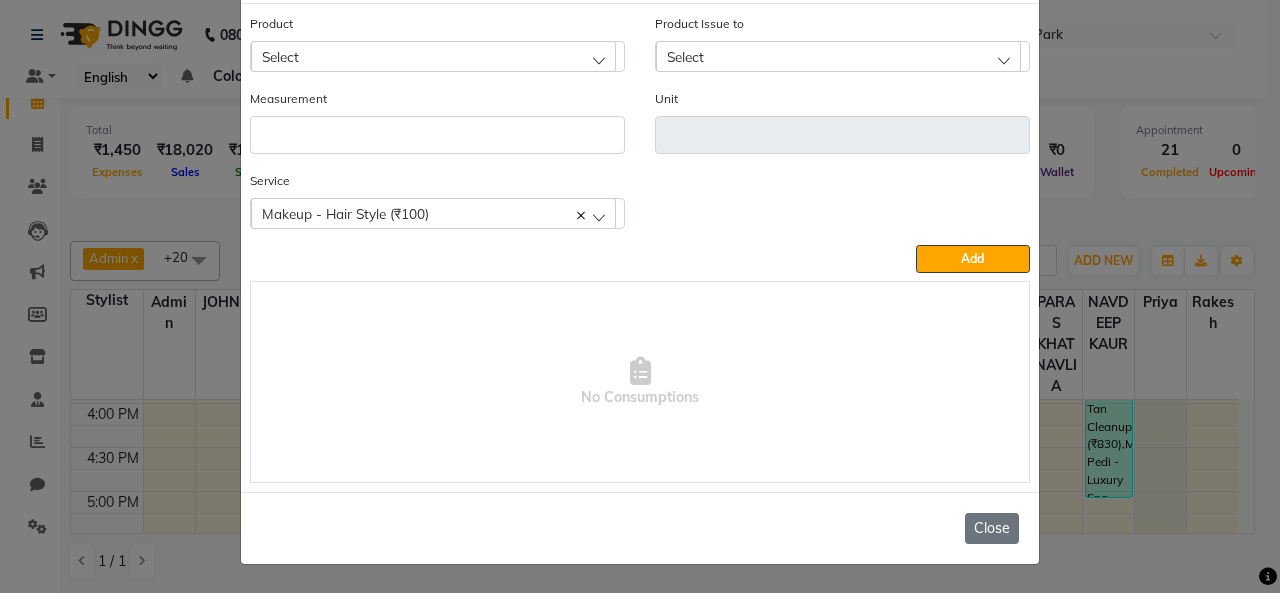 click on "Close" 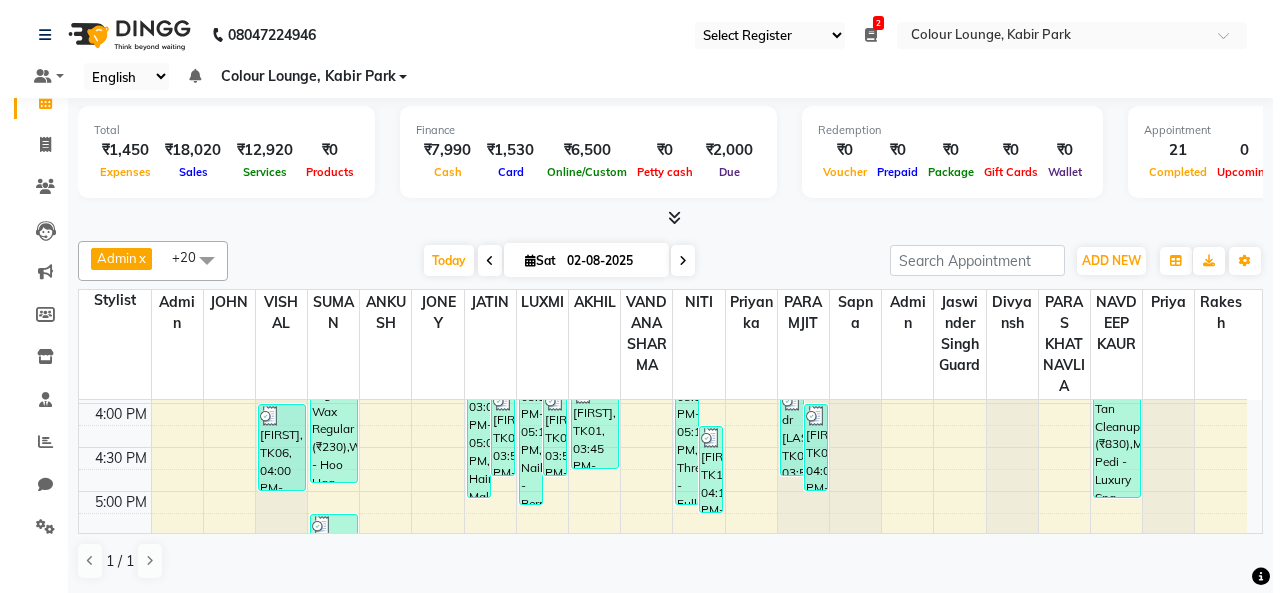 scroll, scrollTop: 900, scrollLeft: 0, axis: vertical 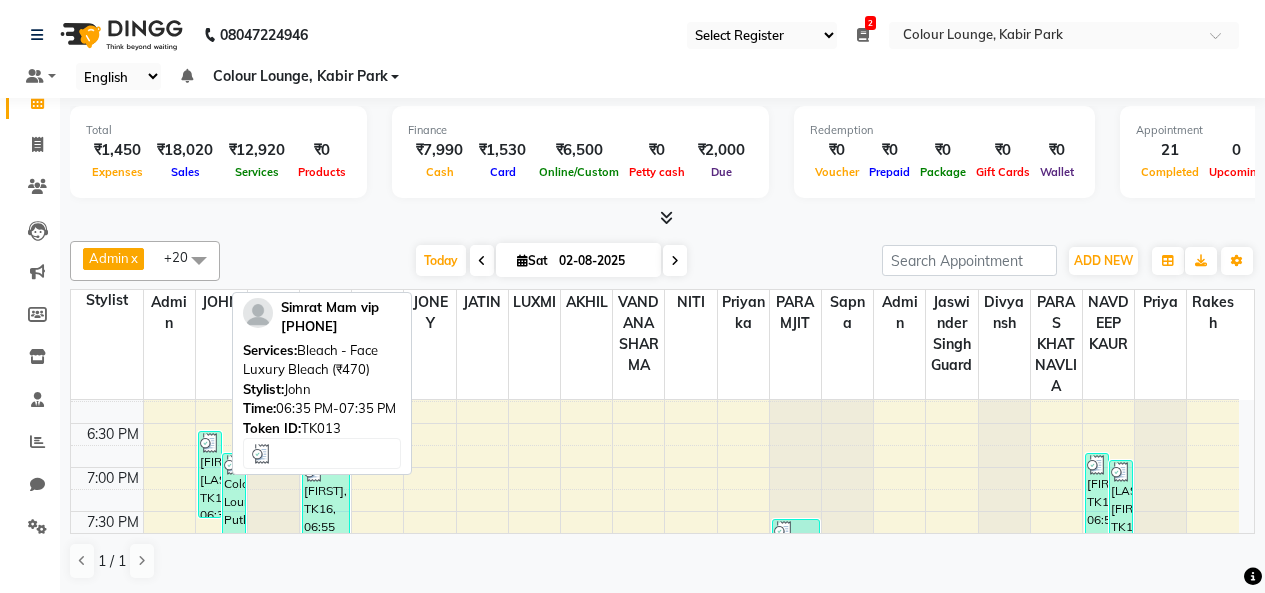 click on "[FIRST] [LAST], TK13, 06:35 PM-07:35 PM, Bleach - Face Luxury Bleach (₹470)" at bounding box center (210, 474) 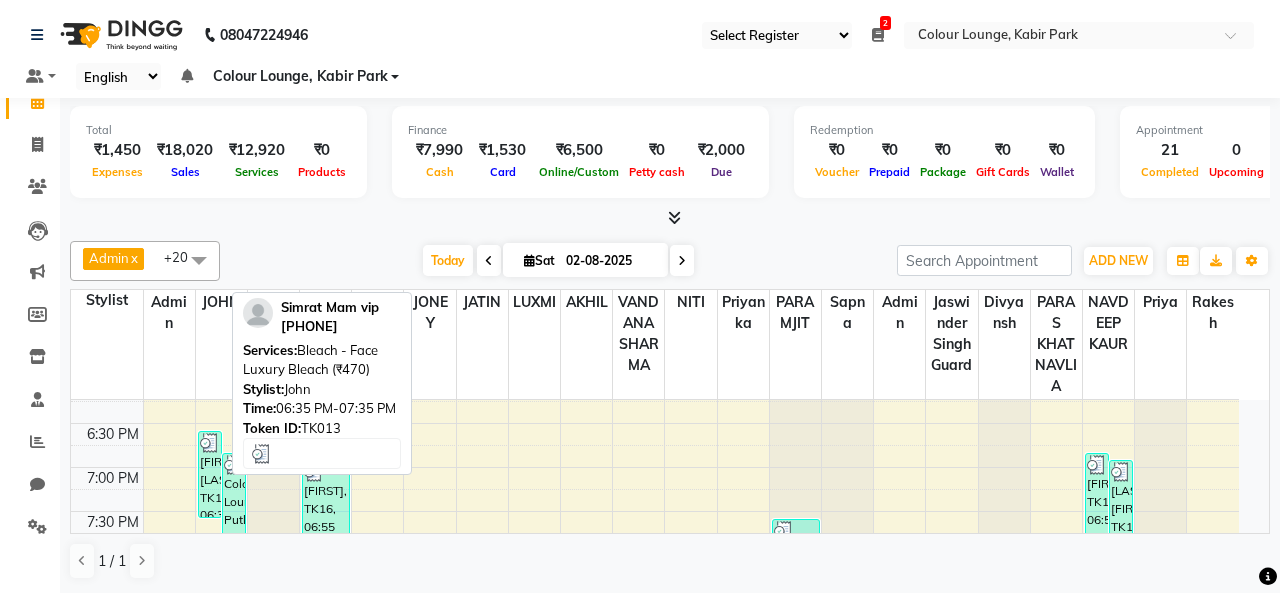 select on "3" 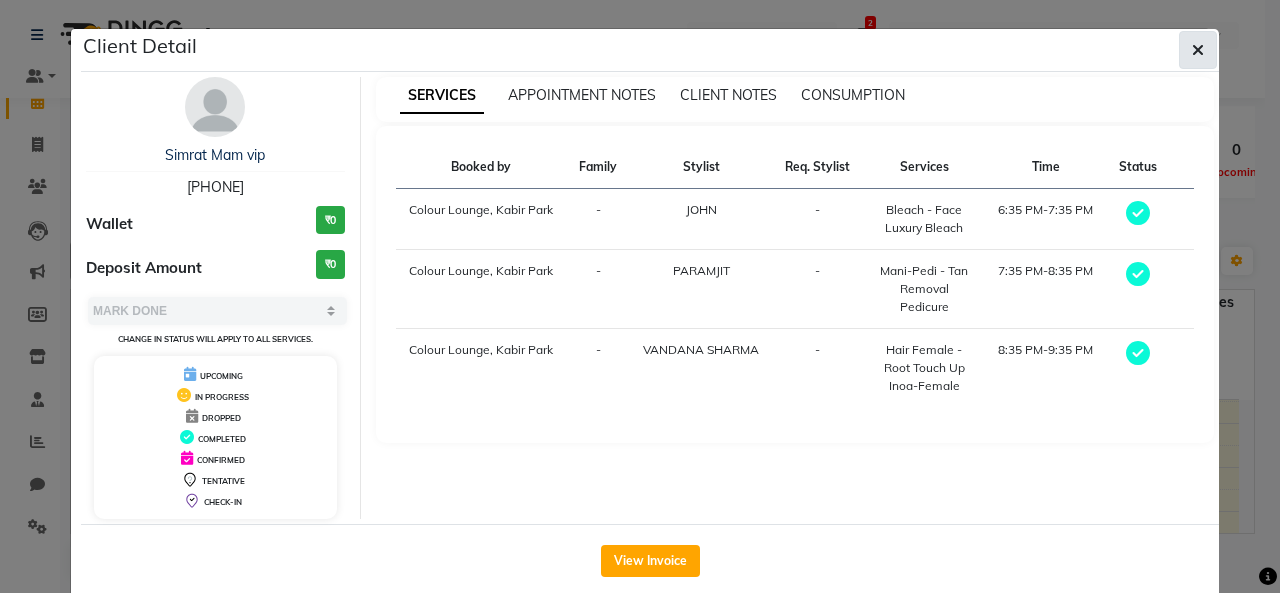 click 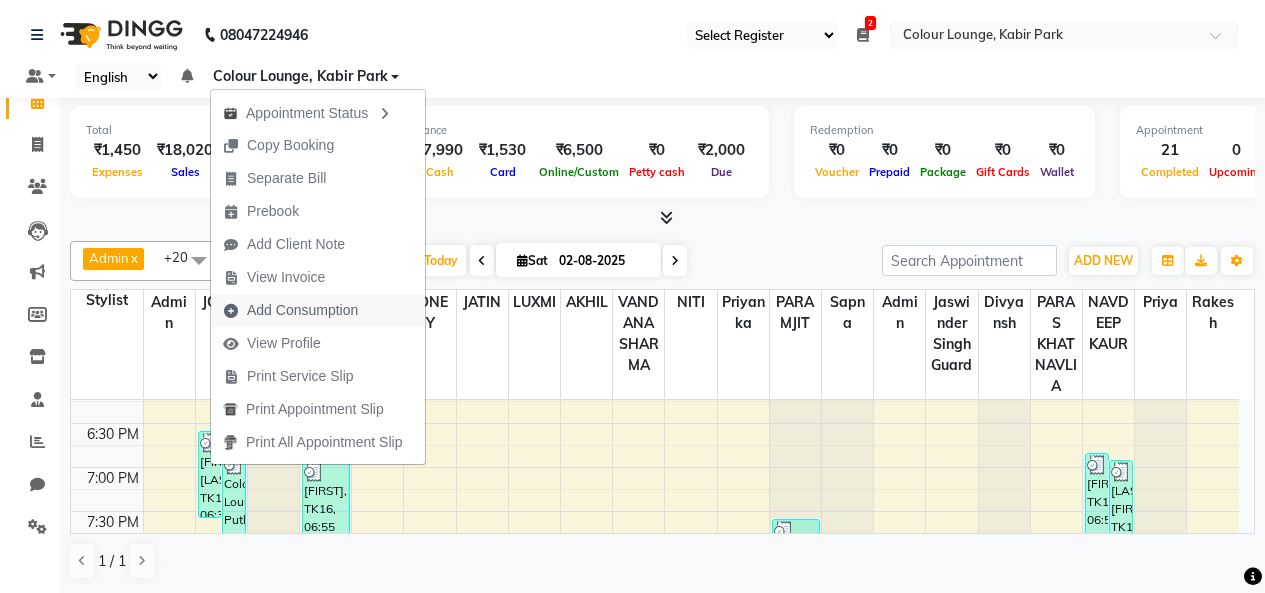 click on "Add Consumption" at bounding box center (302, 310) 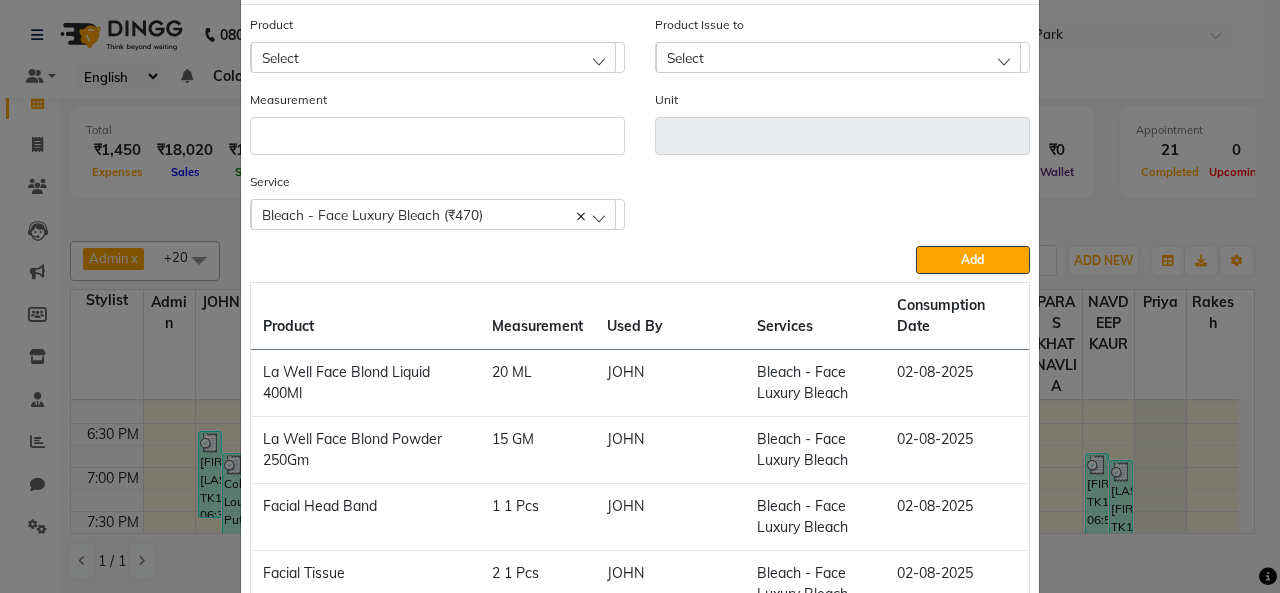 scroll, scrollTop: 100, scrollLeft: 0, axis: vertical 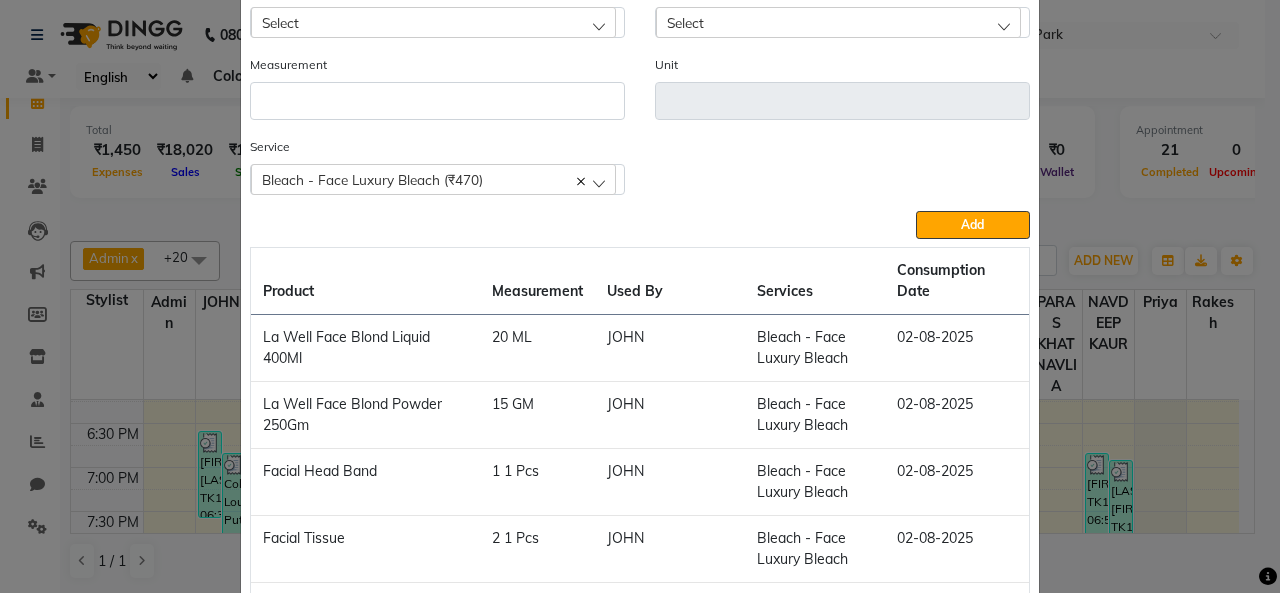 click on "Bleach - Face Luxury Bleach (₹470)" 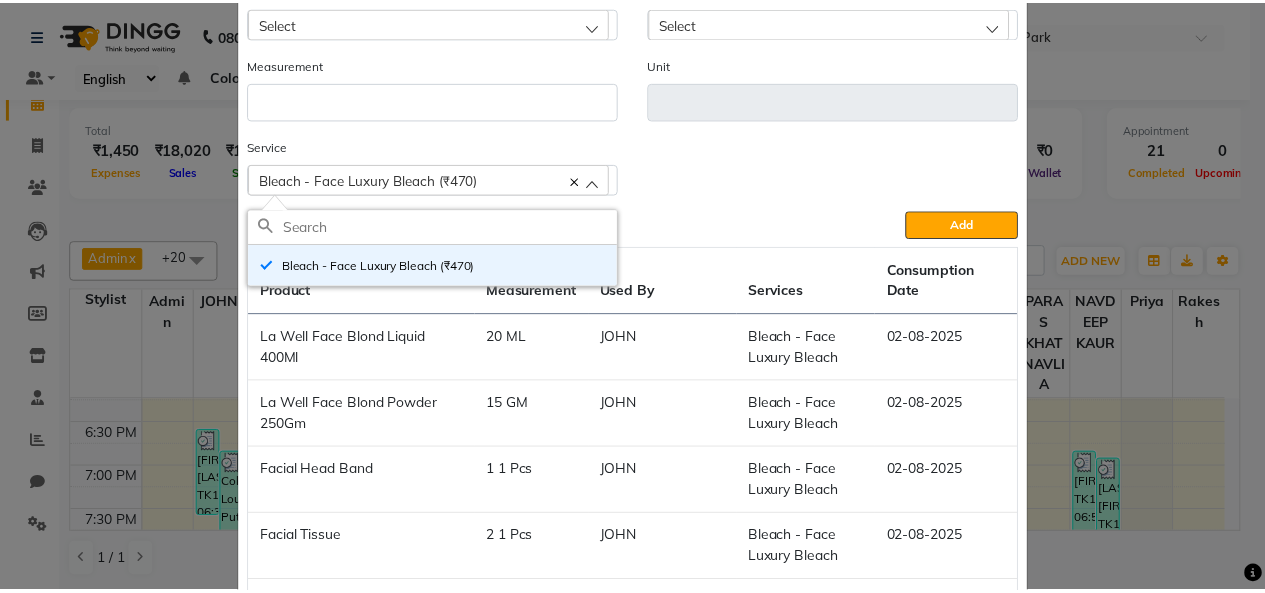 scroll, scrollTop: 400, scrollLeft: 0, axis: vertical 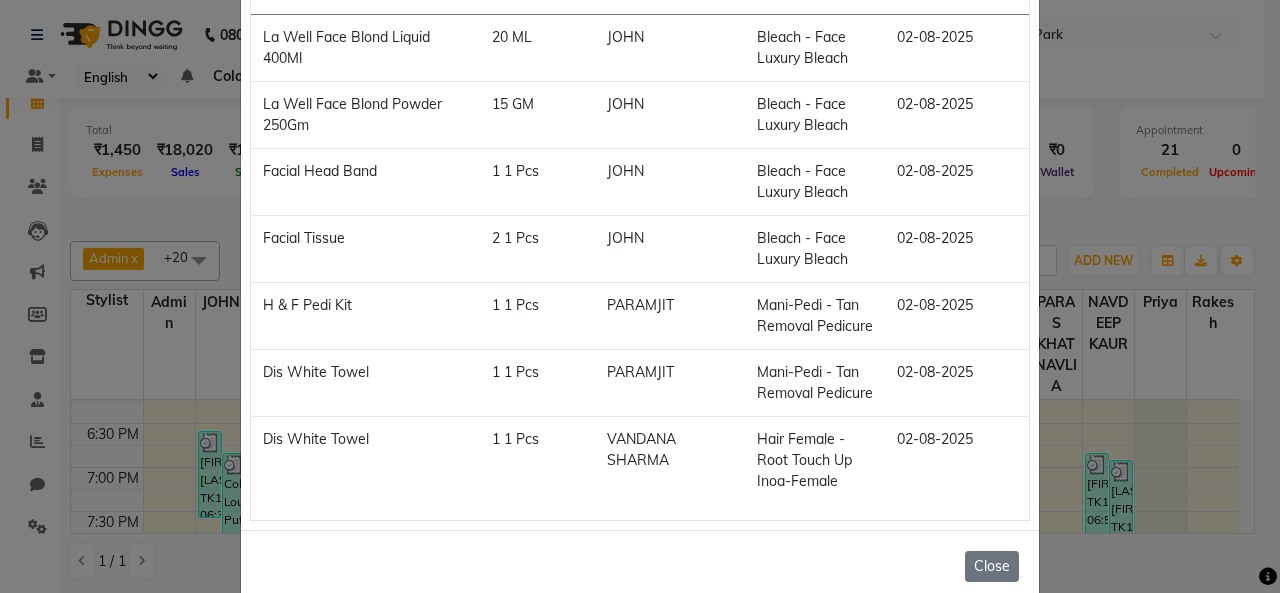 click on "Close" 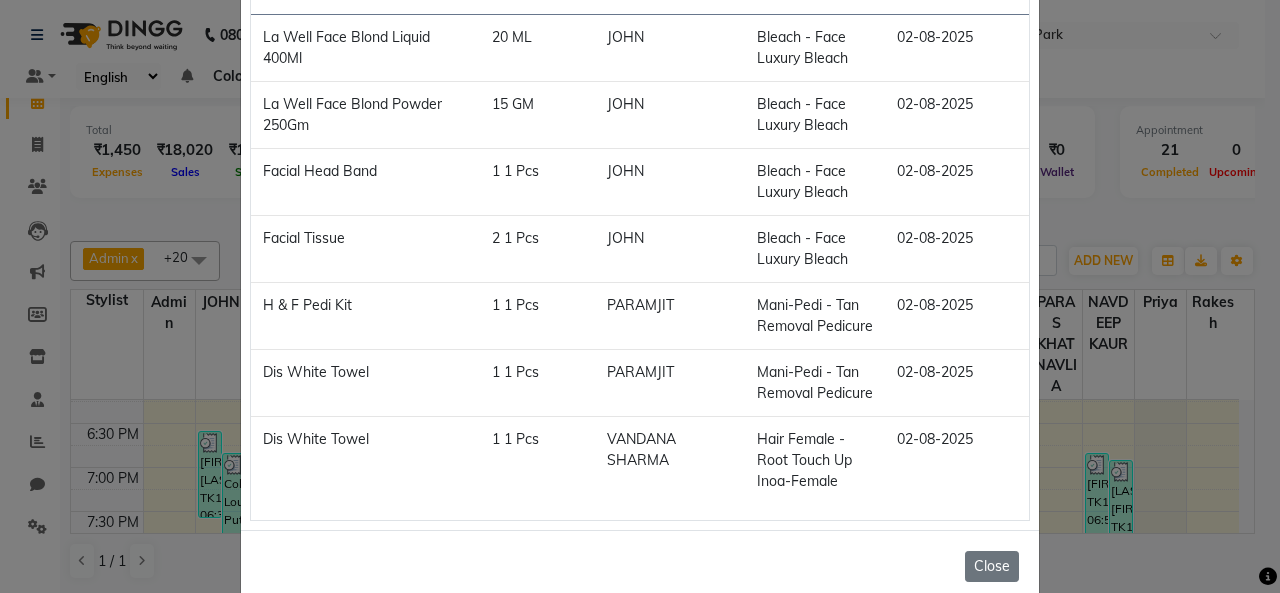 click on "Close" 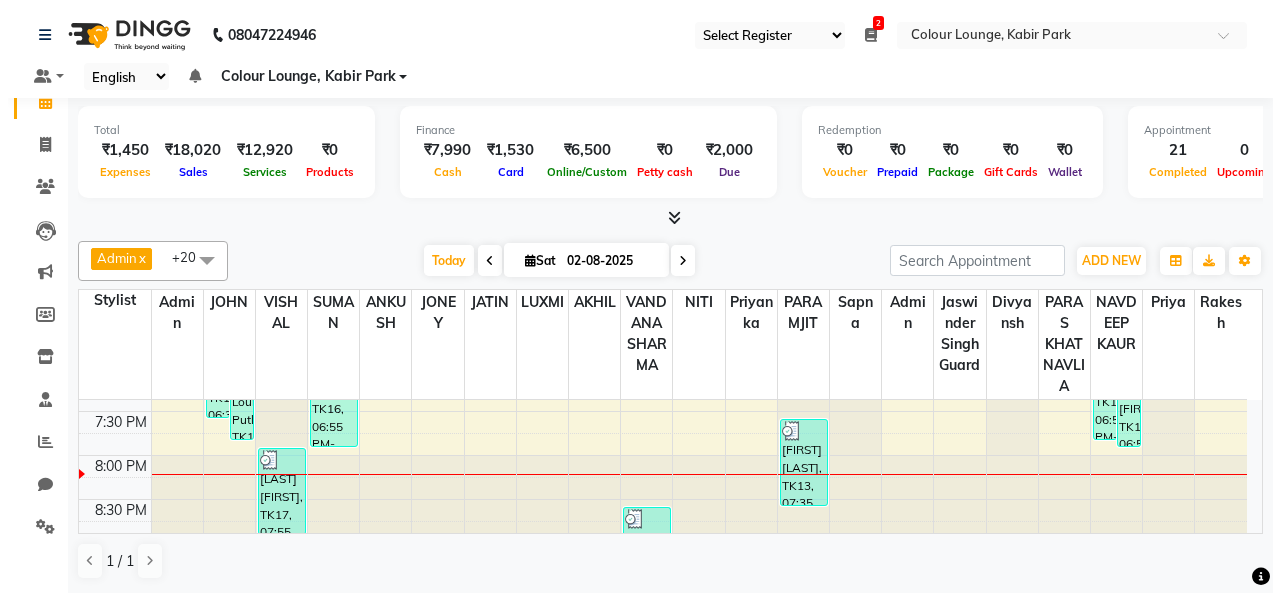 scroll, scrollTop: 1010, scrollLeft: 0, axis: vertical 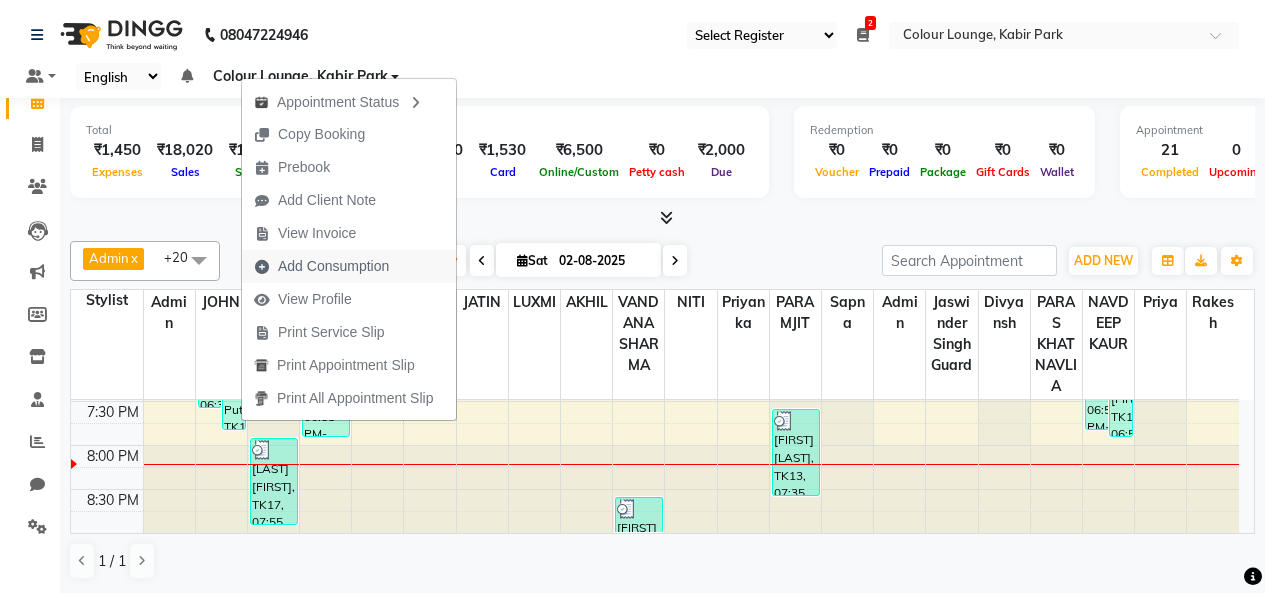 click on "Add Consumption" at bounding box center [333, 266] 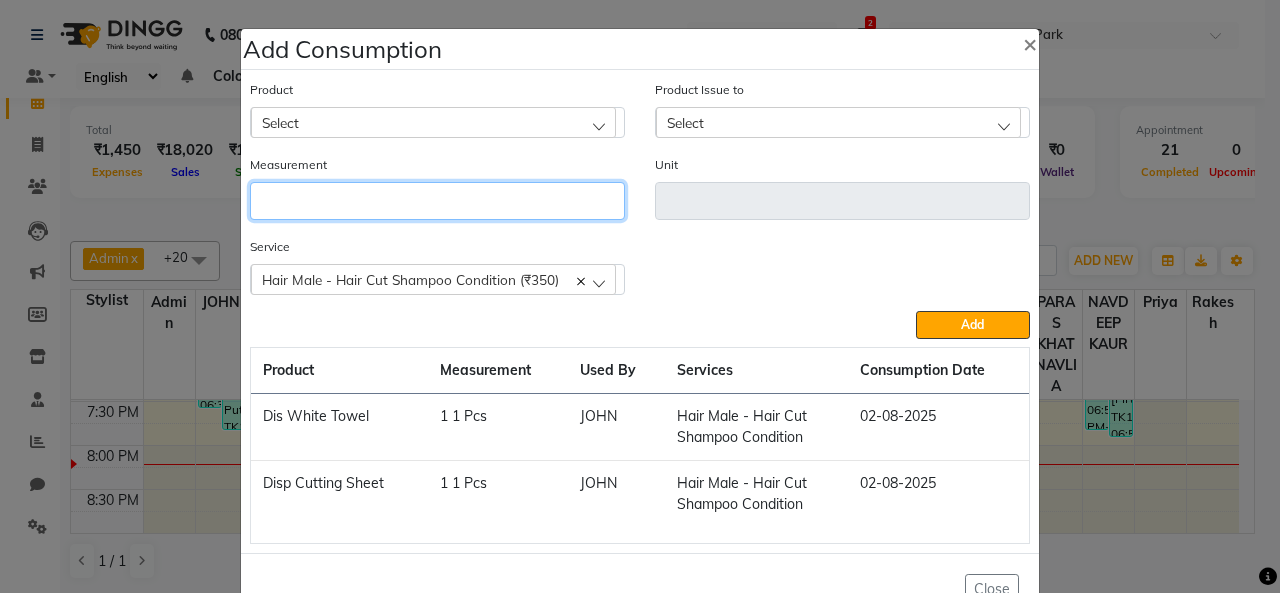 click 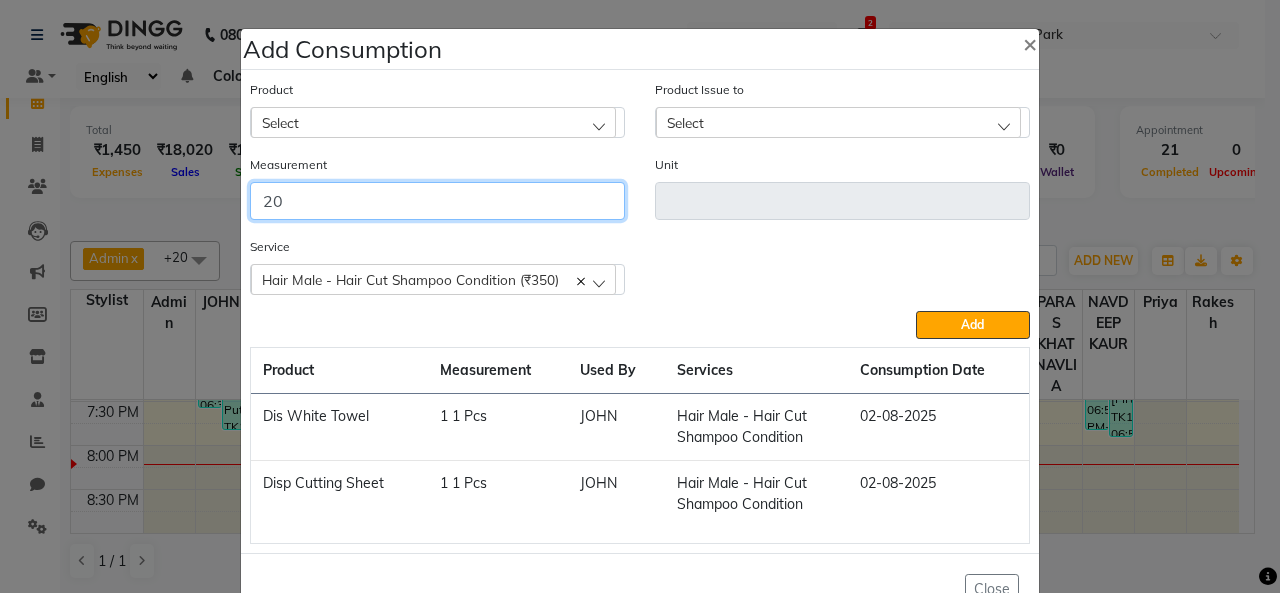 type on "20" 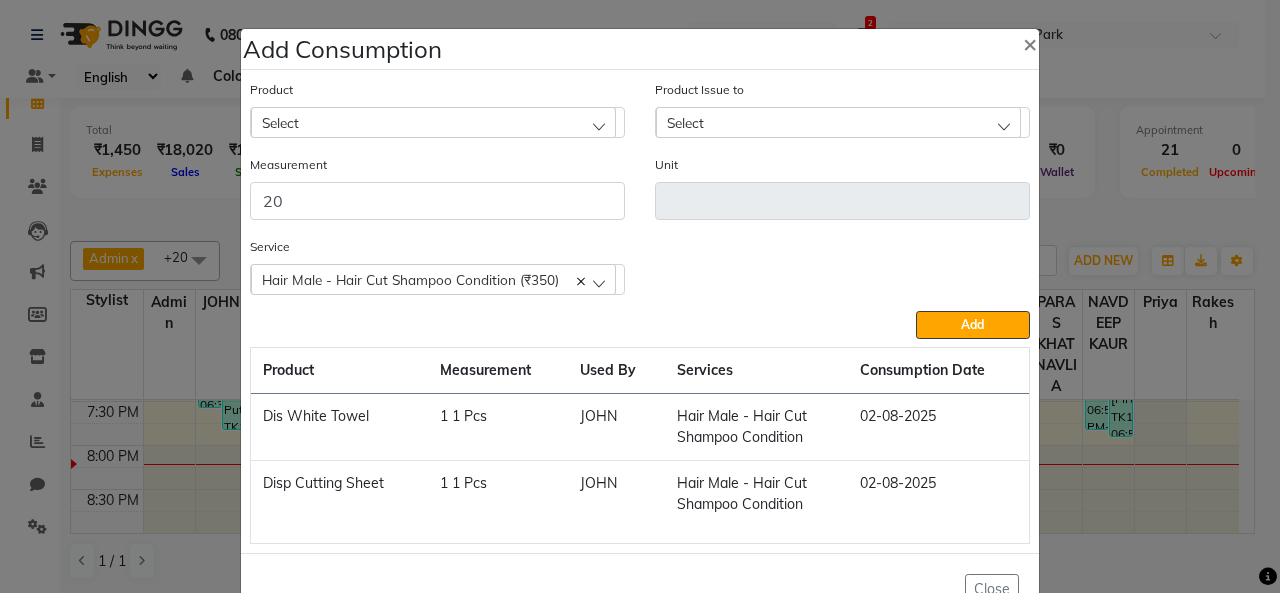 click on "Select" 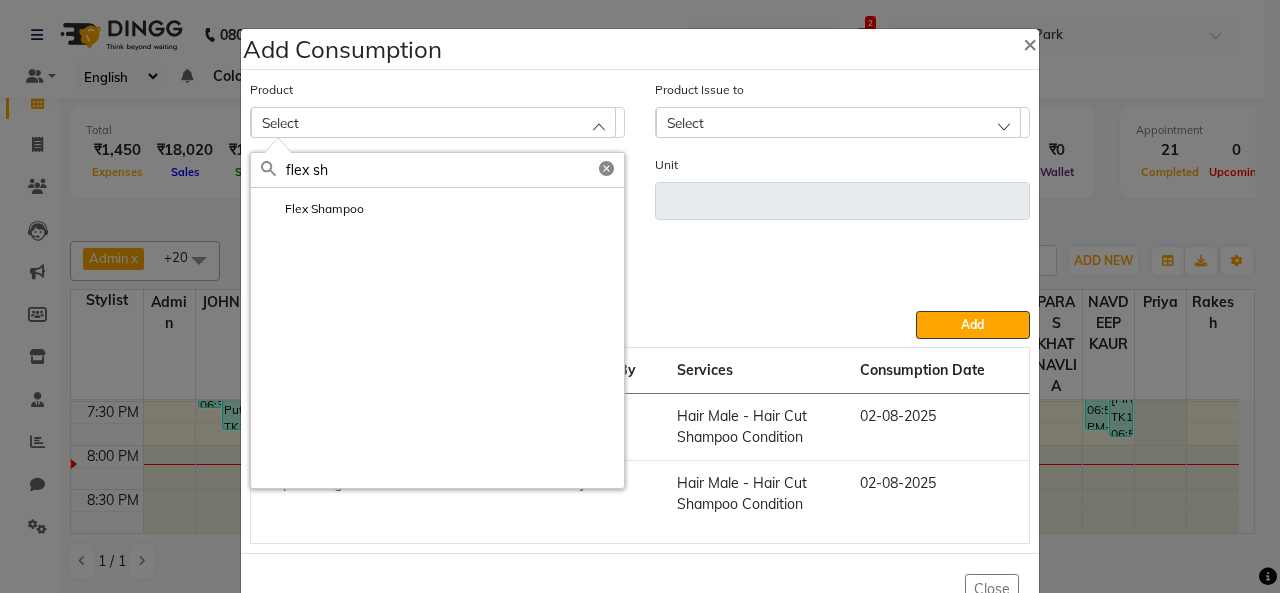type on "flex sh" 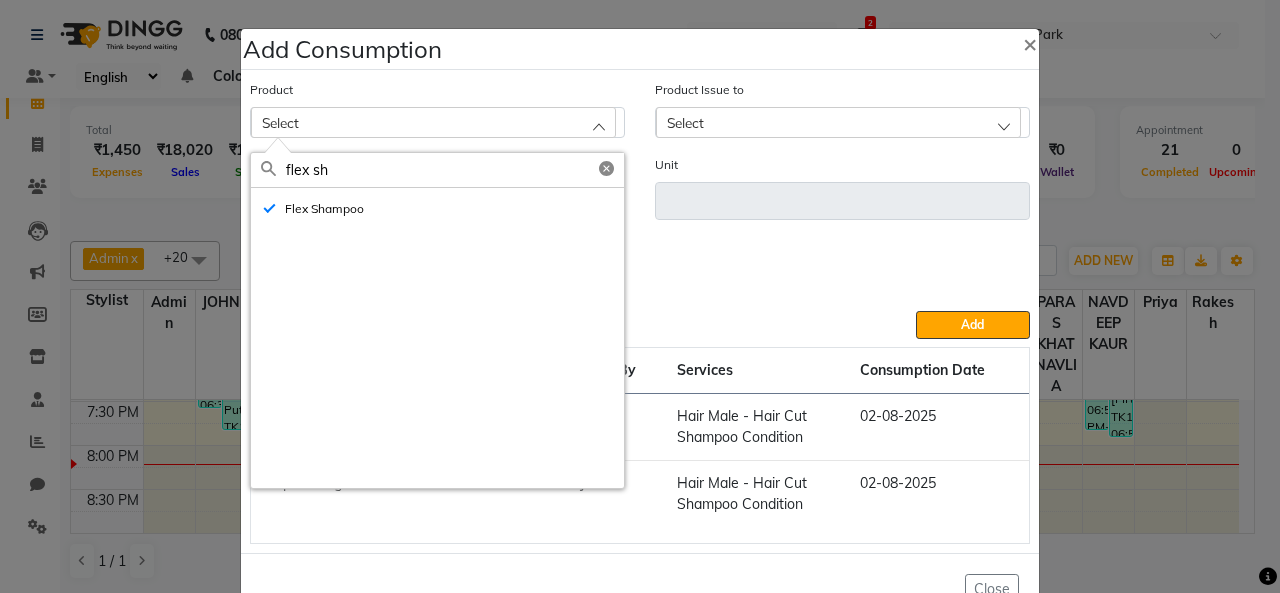 type on "ml" 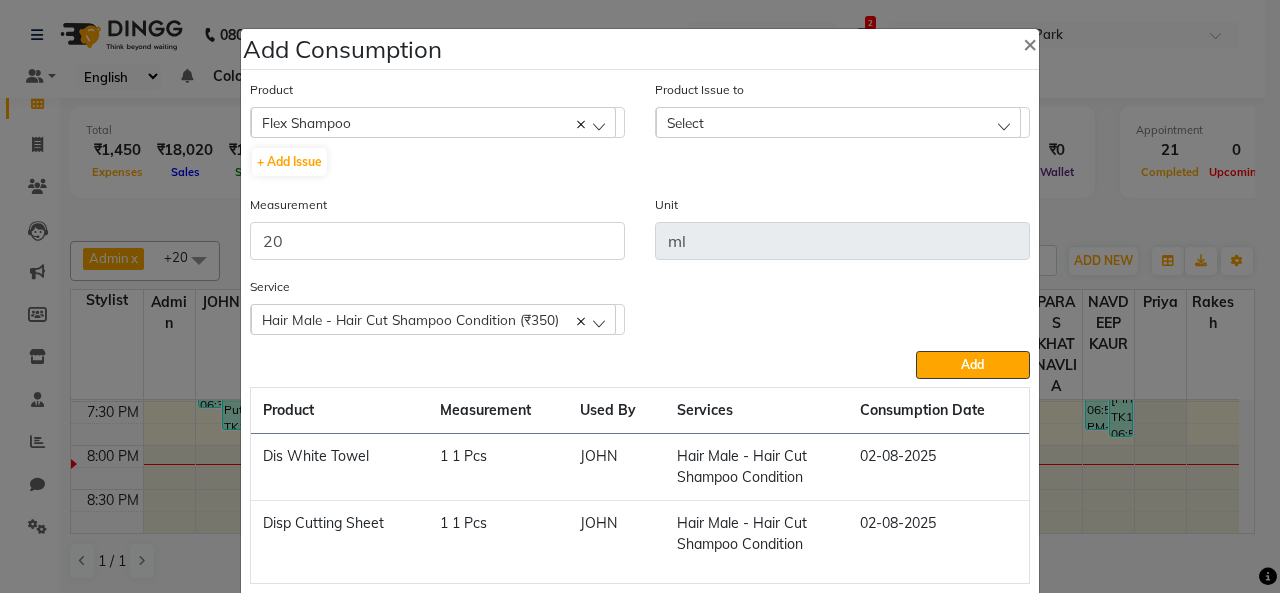 click on "Select" 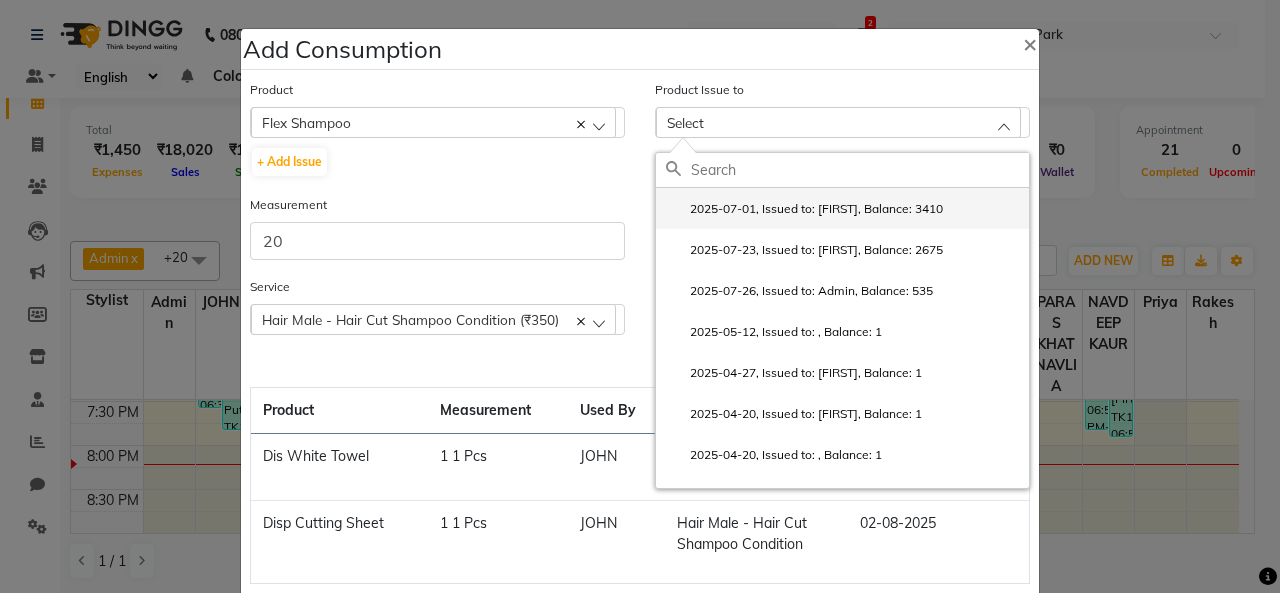 click on "2025-07-01, Issued to: [FIRST], Balance: 3410" 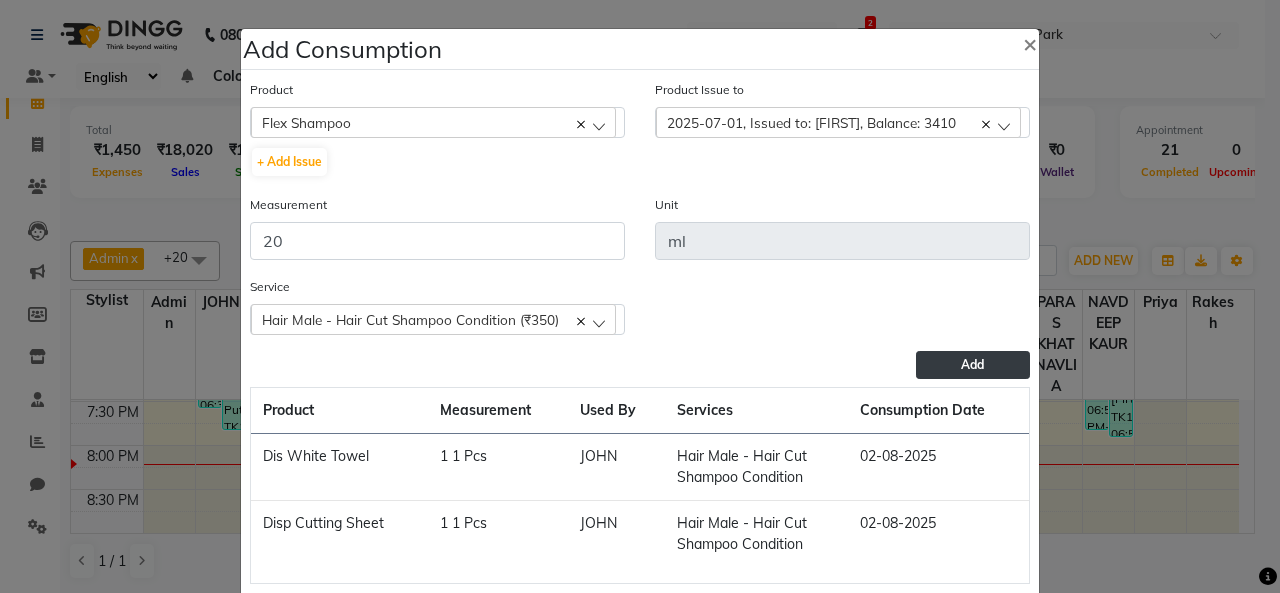 click on "Add" 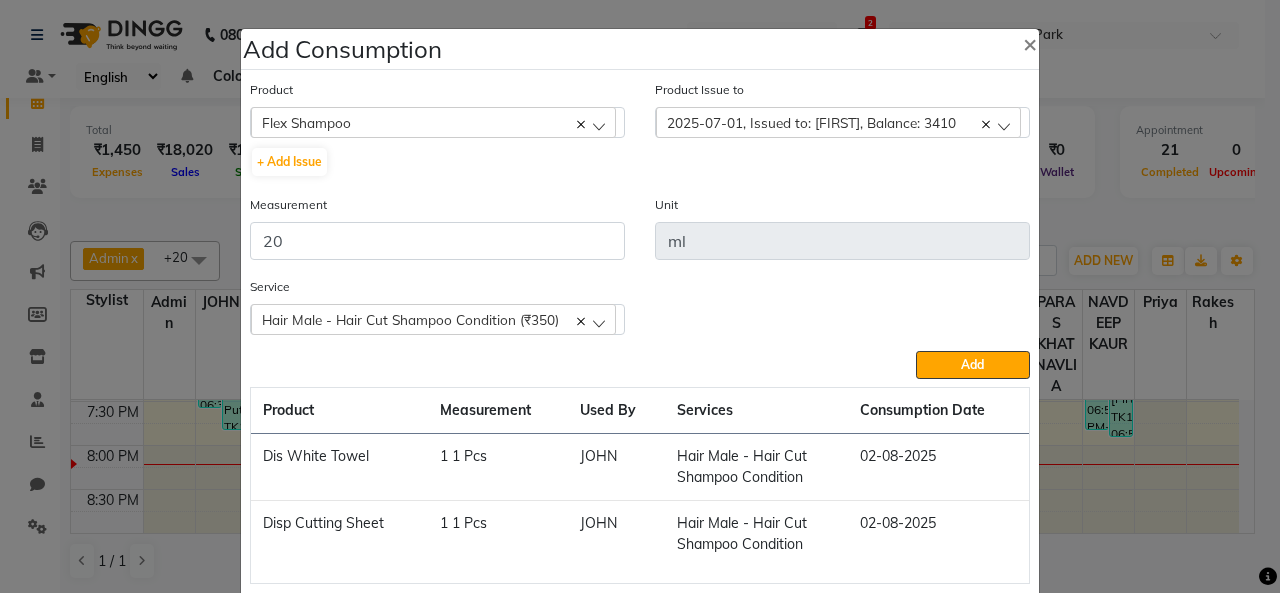 type 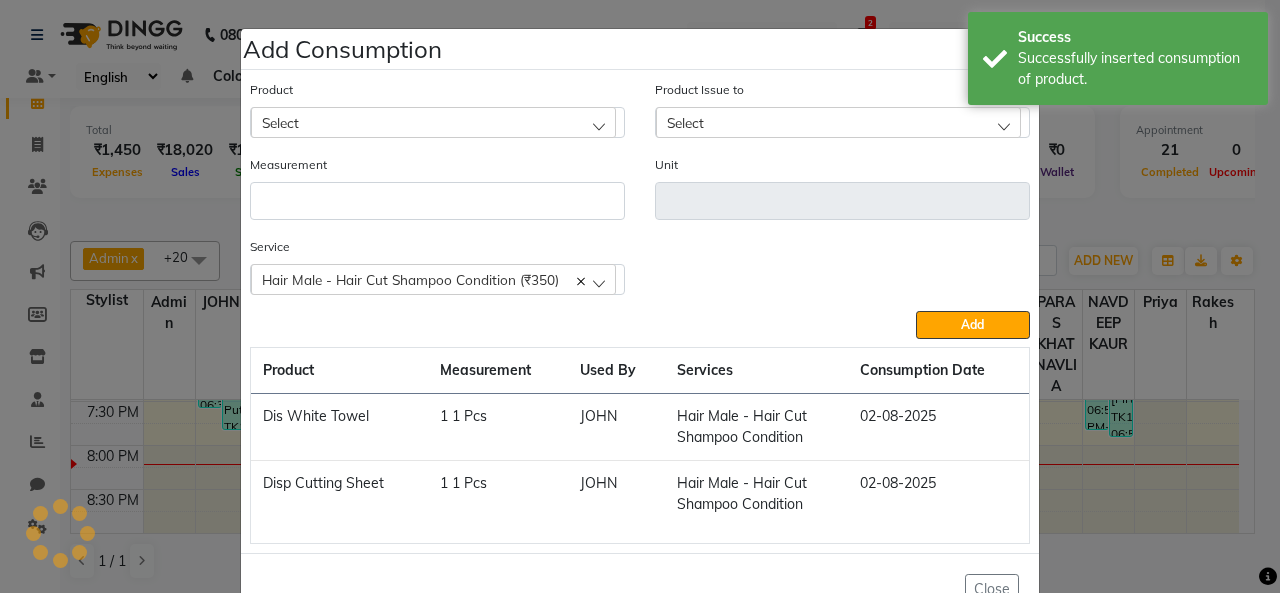 scroll, scrollTop: 61, scrollLeft: 0, axis: vertical 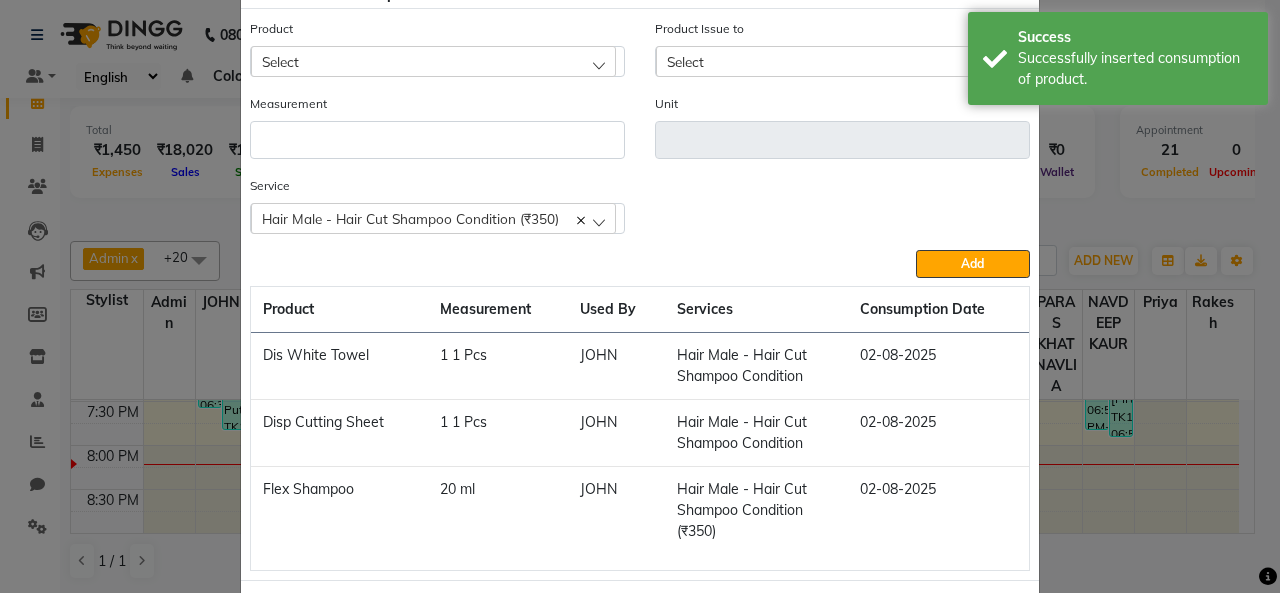 click on "Select" 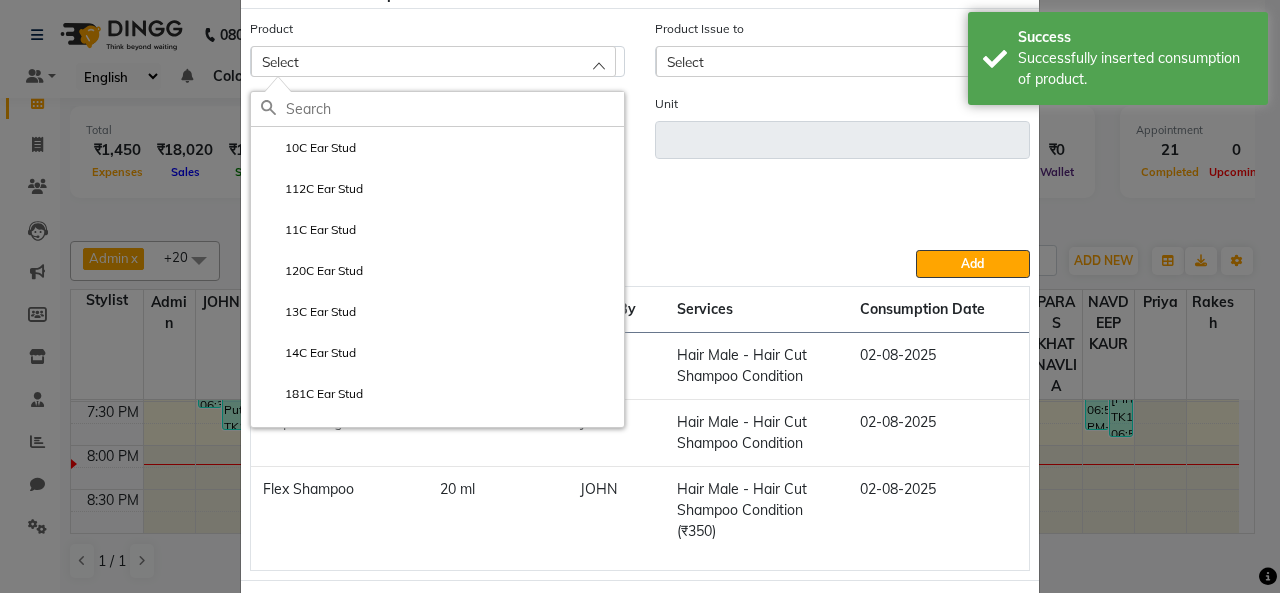 type on "d" 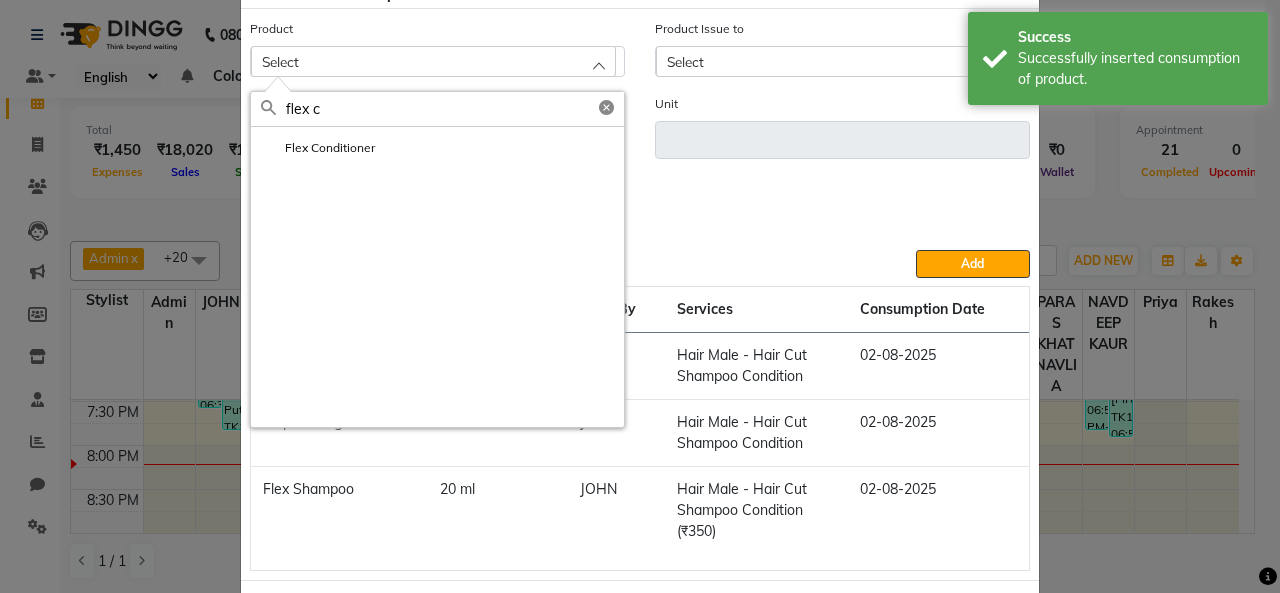 type on "flex c" 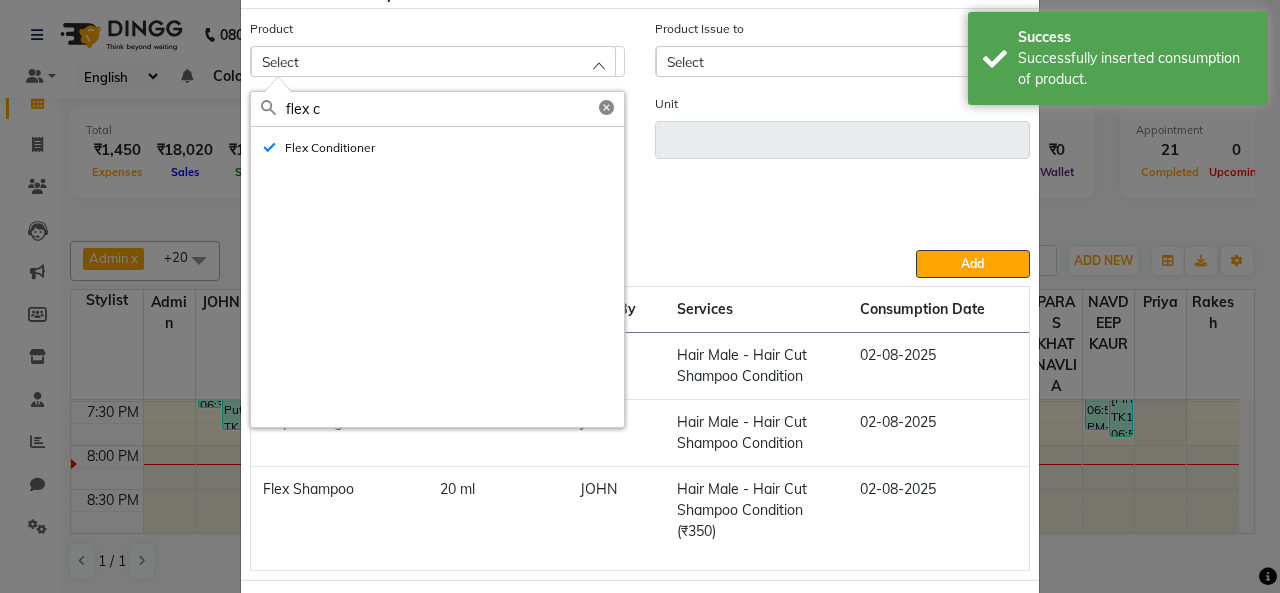 type on "ml" 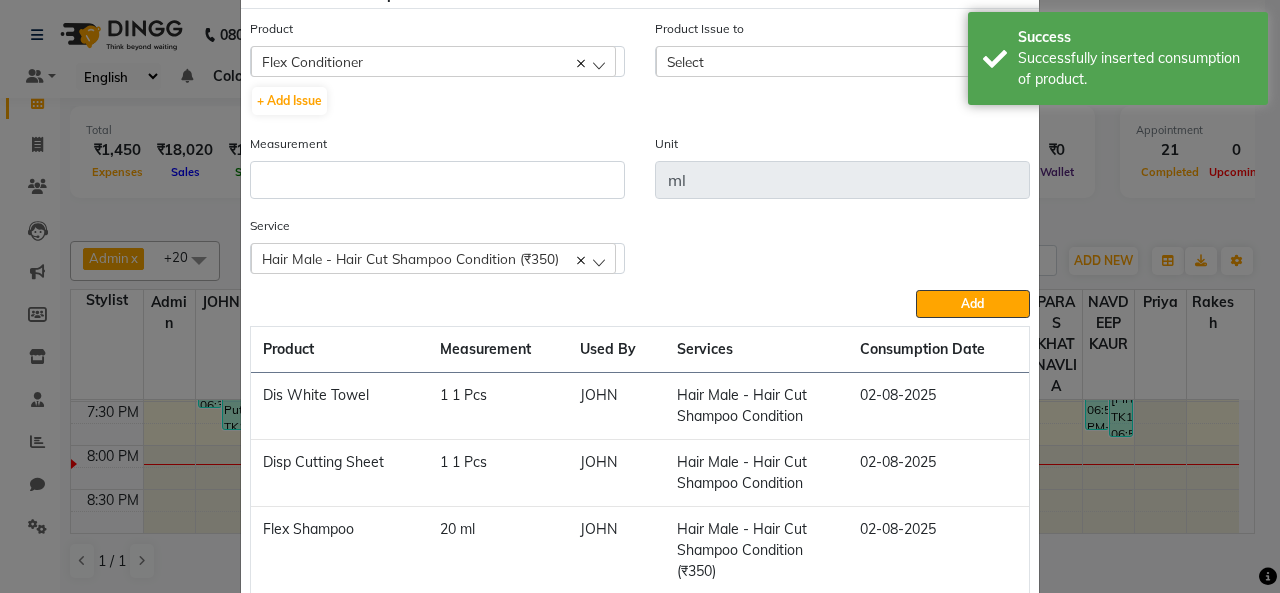 click on "Product Issue to Select 2025-07-16, Issued to: [FIRST], Balance: 3975 2025-06-27, Issued to: [FIRST], Balance: 980 2025-06-21, Issued to: [FIRST], Balance: 1985 2025-05-28, Issued to: [FIRST], Balance: 840 2025-05-25, Issued to: , Balance: 1 2025-05-12, Issued to: , Balance: 1 2025-04-27, Issued to: [FIRST], Balance: 1 2025-04-06, Issued to: [FIRST], Balance: 1" 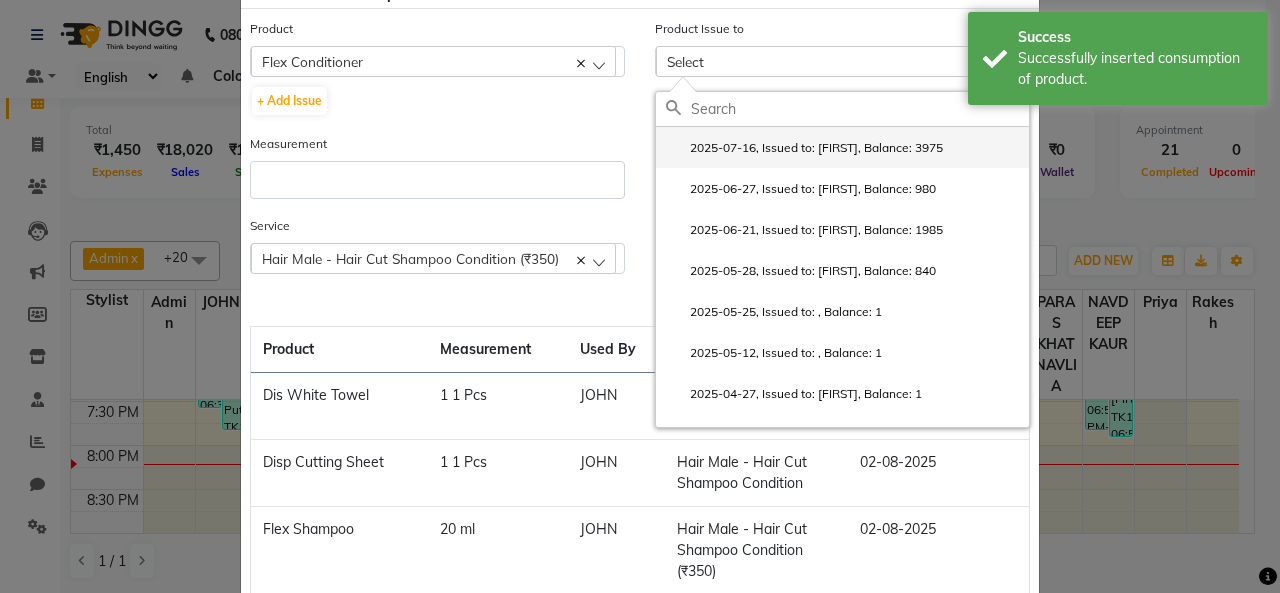 click on "2025-07-16, Issued to: [FIRST], Balance: 3975" 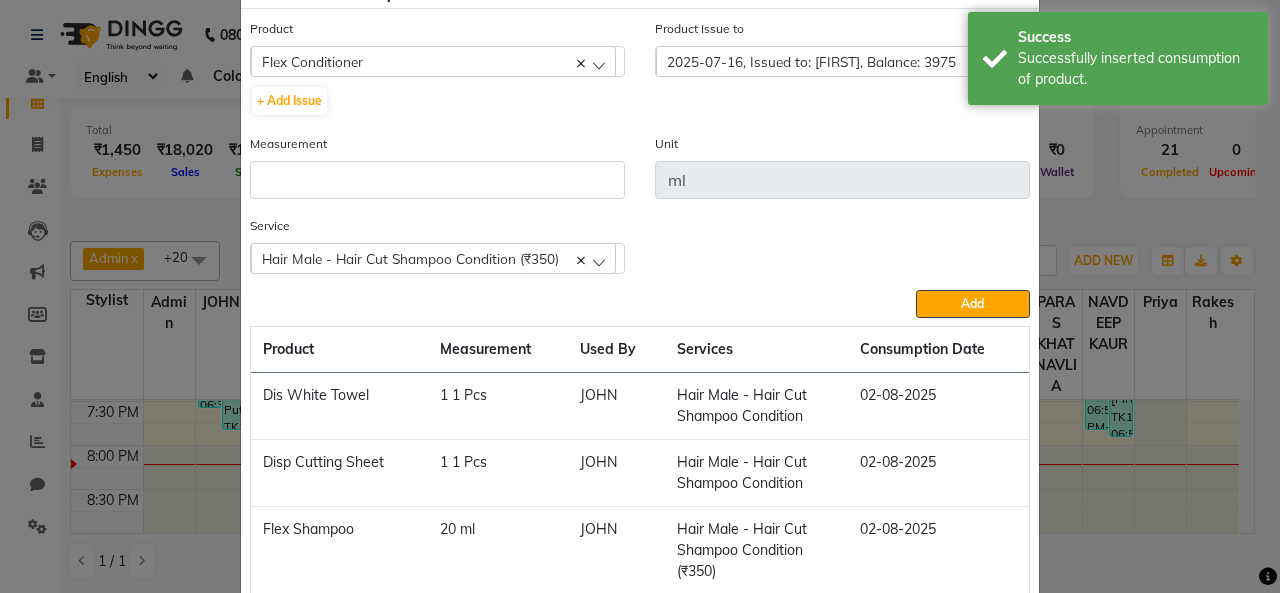 drag, startPoint x: 538, startPoint y: 150, endPoint x: 531, endPoint y: 166, distance: 17.464249 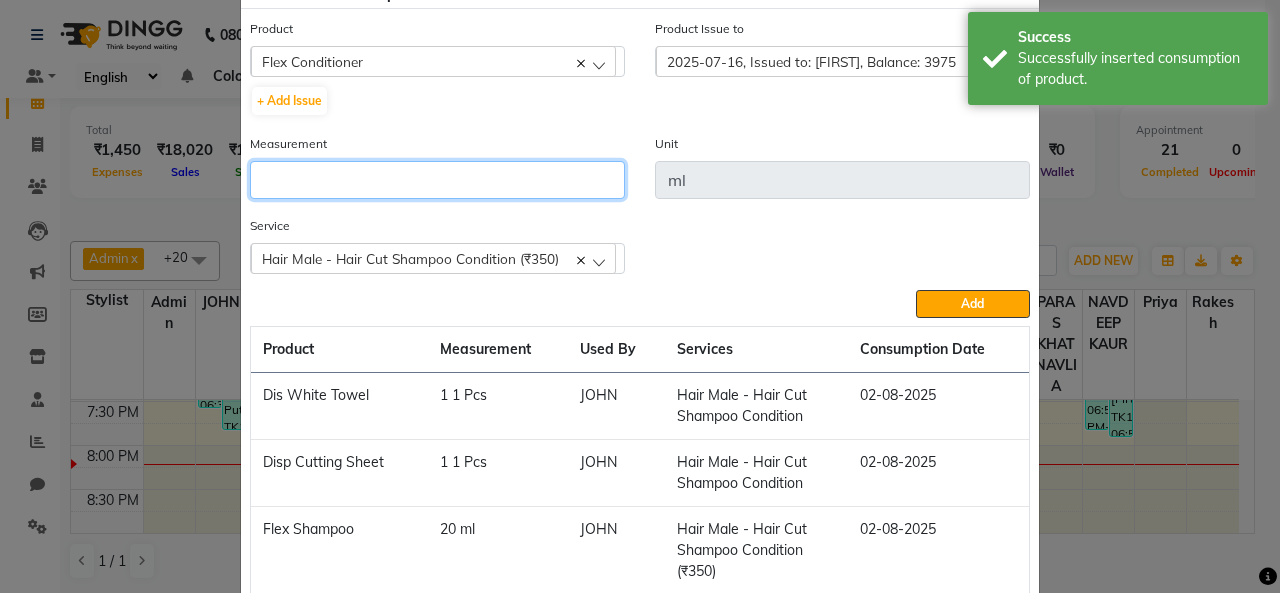 click 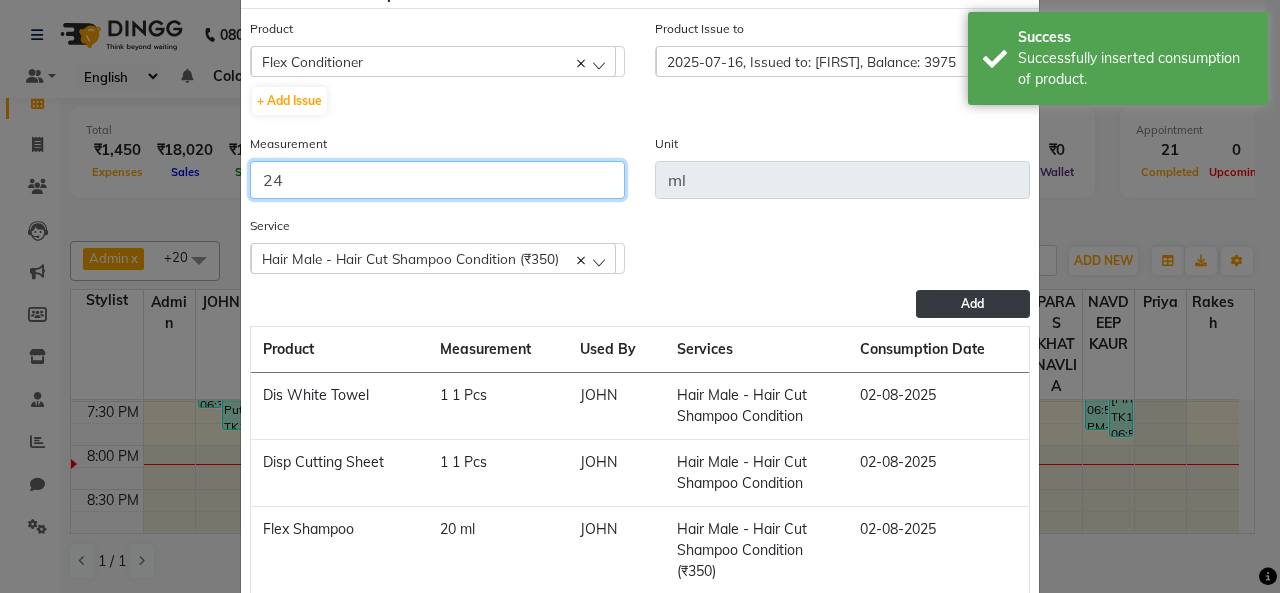 type on "24" 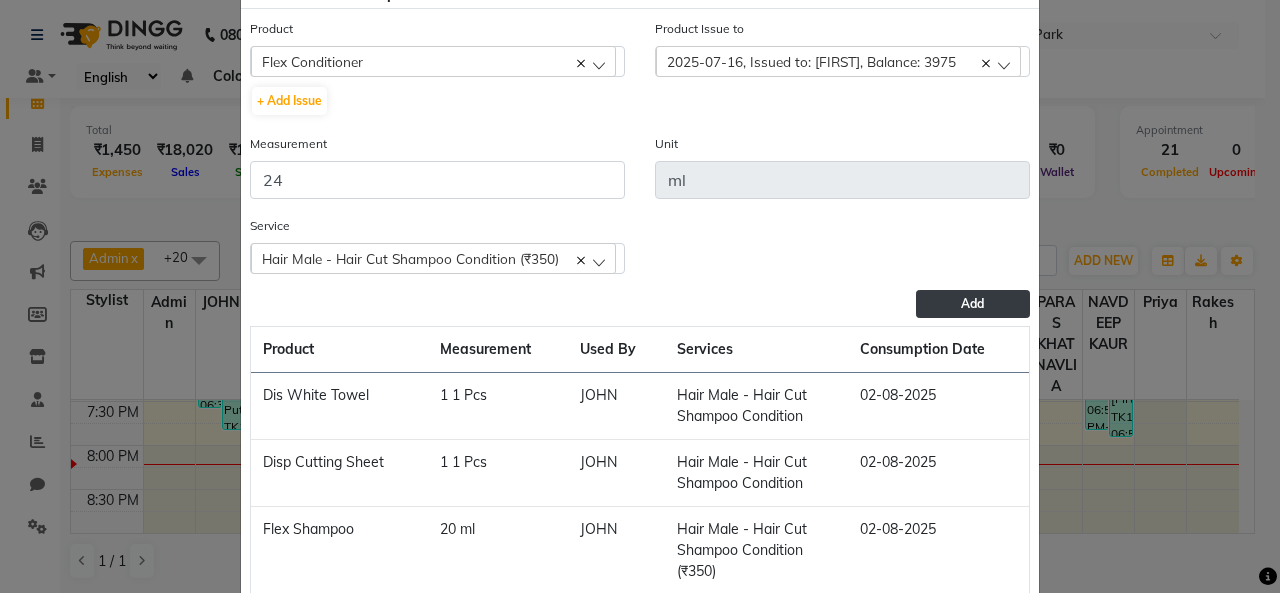 click on "Add" 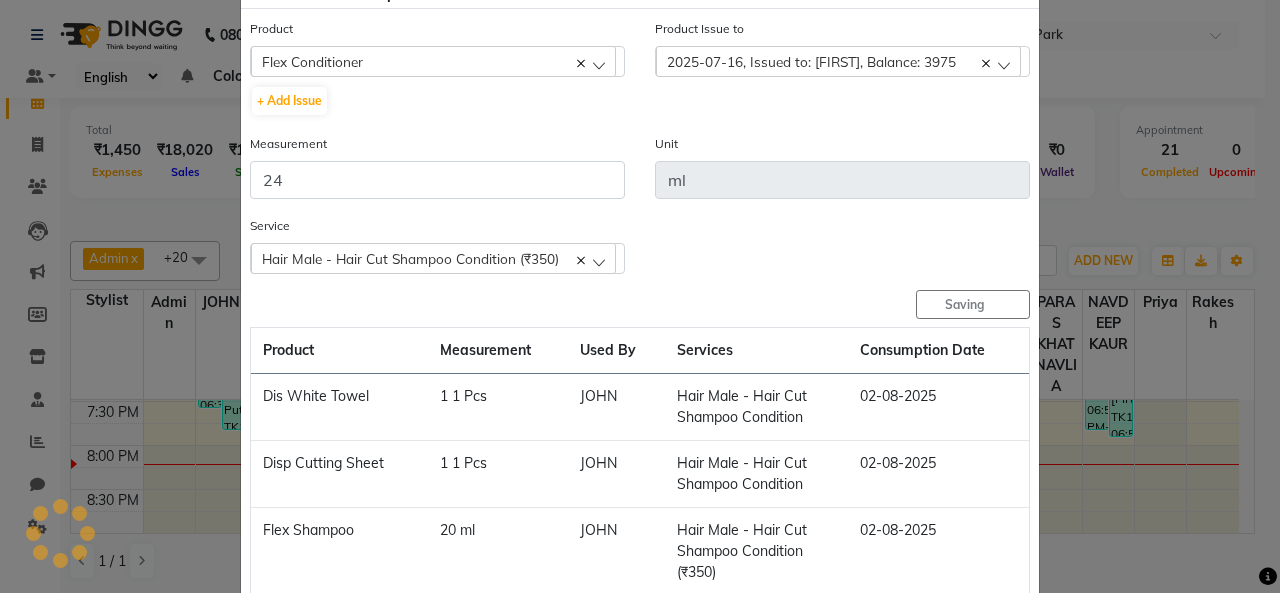 type 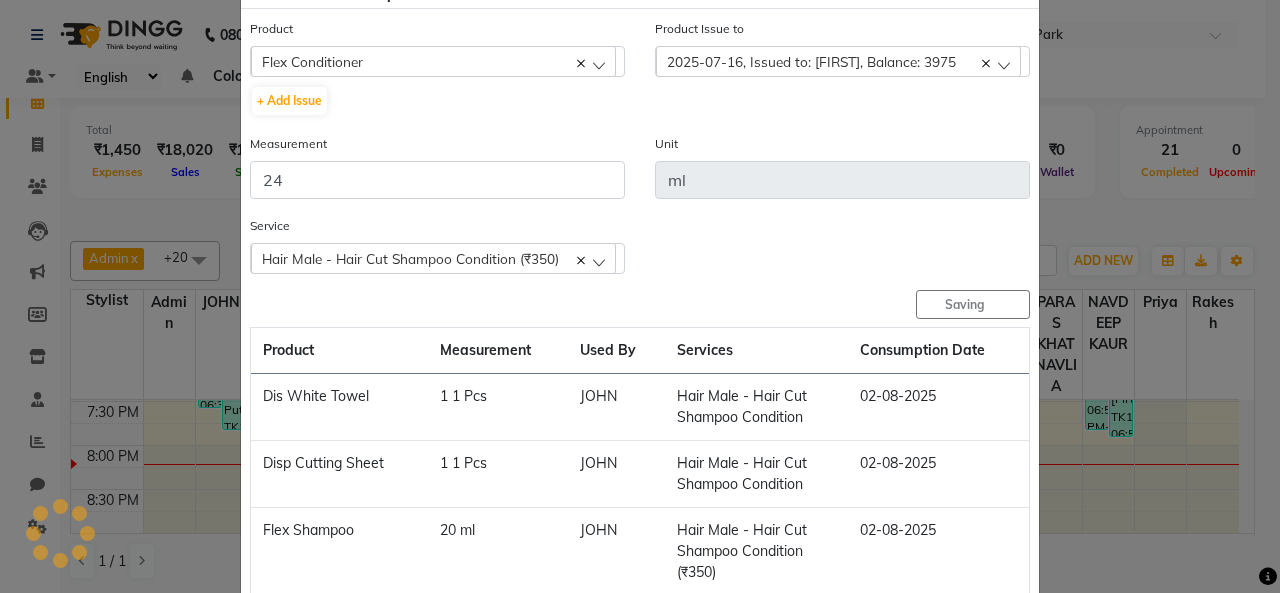 type 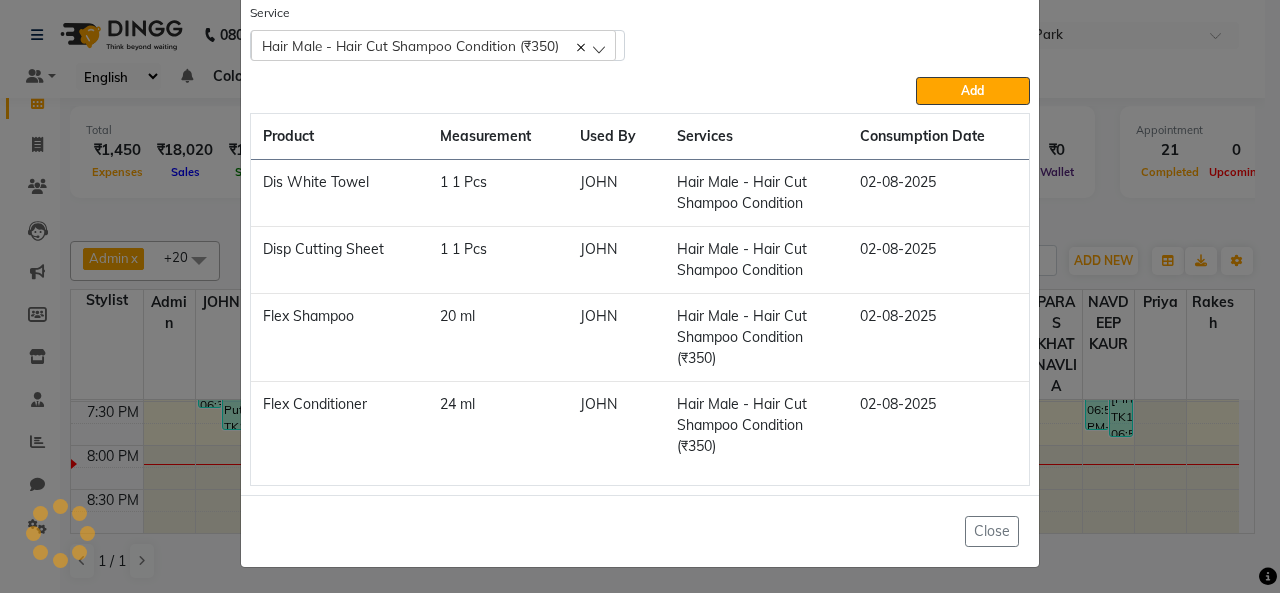 scroll, scrollTop: 237, scrollLeft: 0, axis: vertical 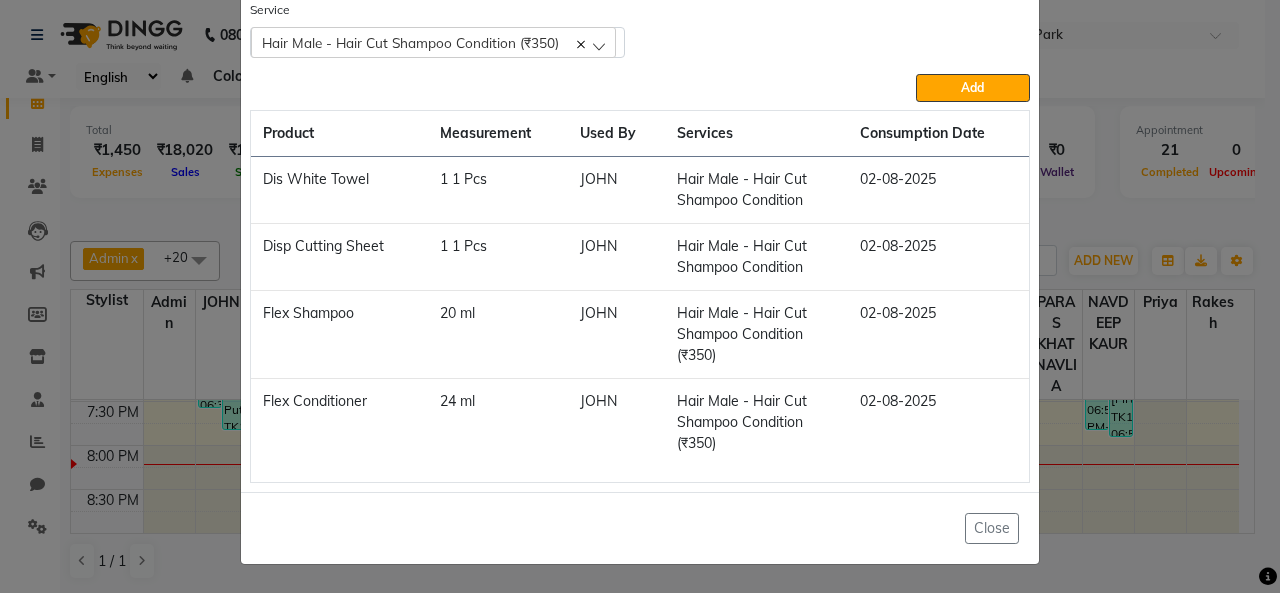 click on "Close" 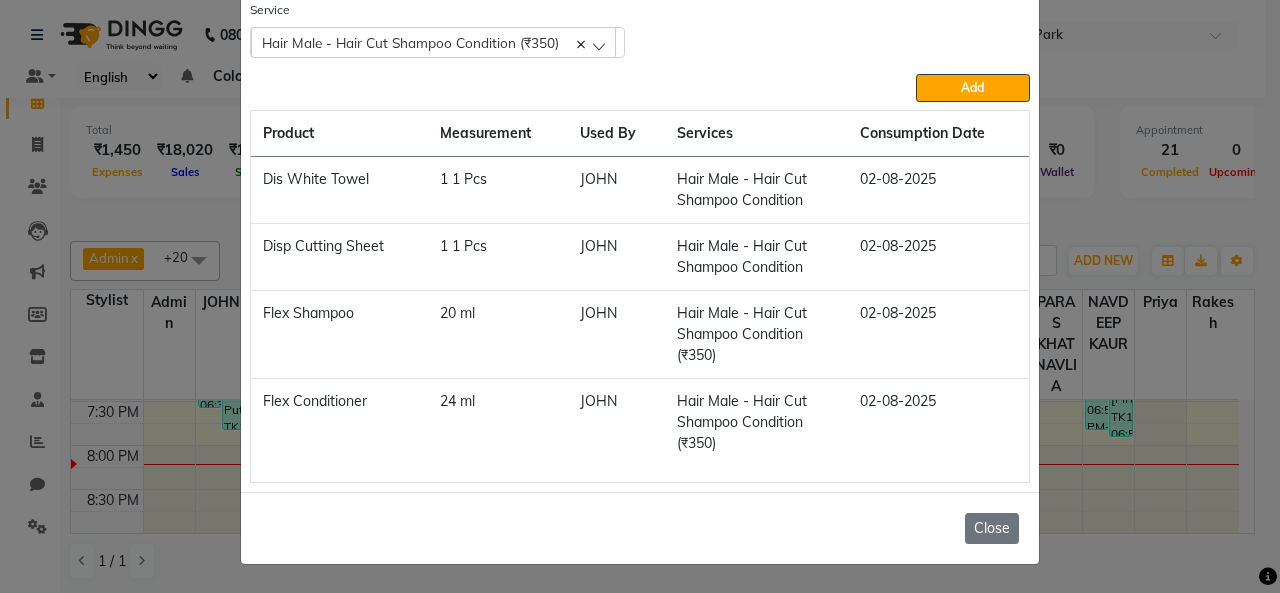 click on "Close" 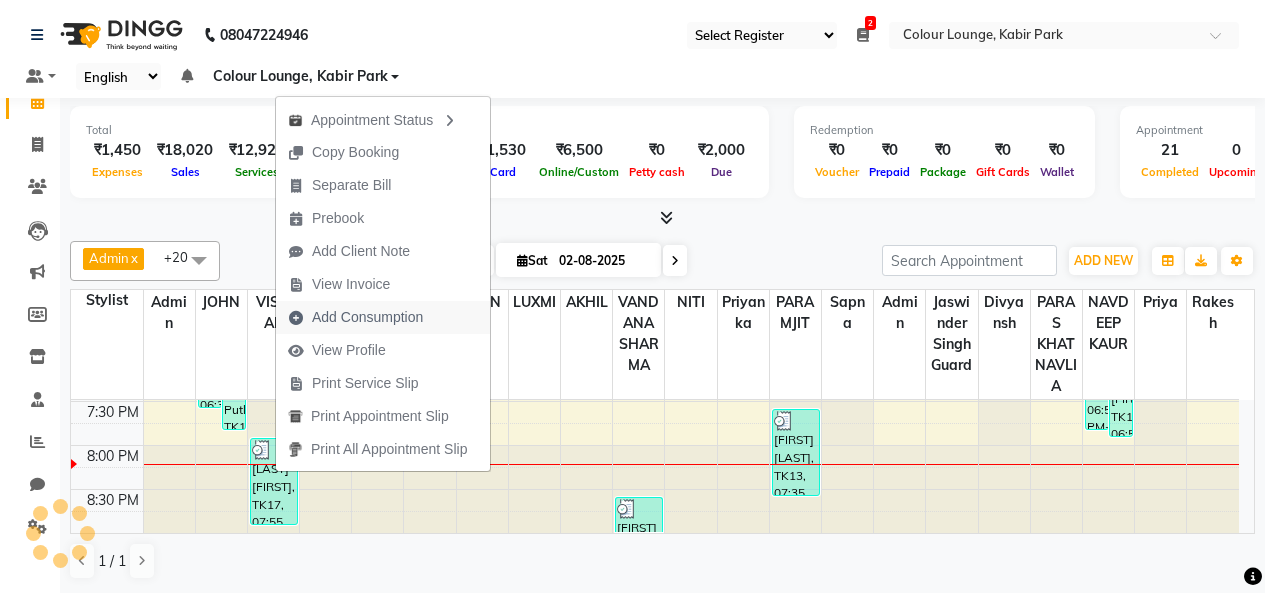 click on "Add Consumption" at bounding box center (355, 317) 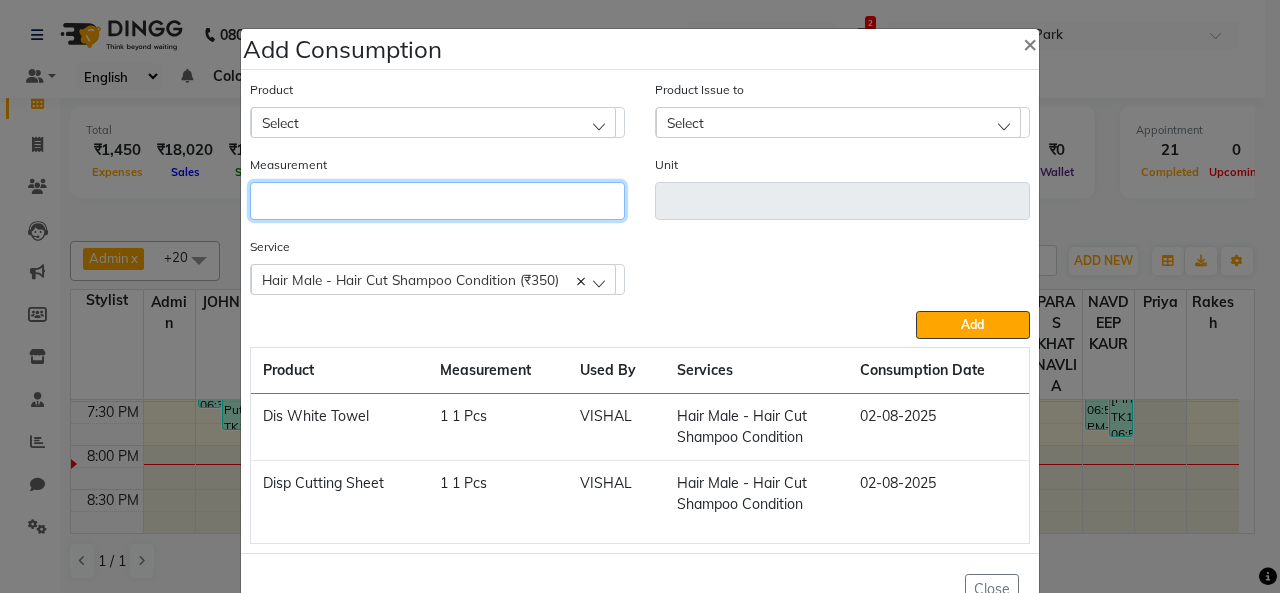 click 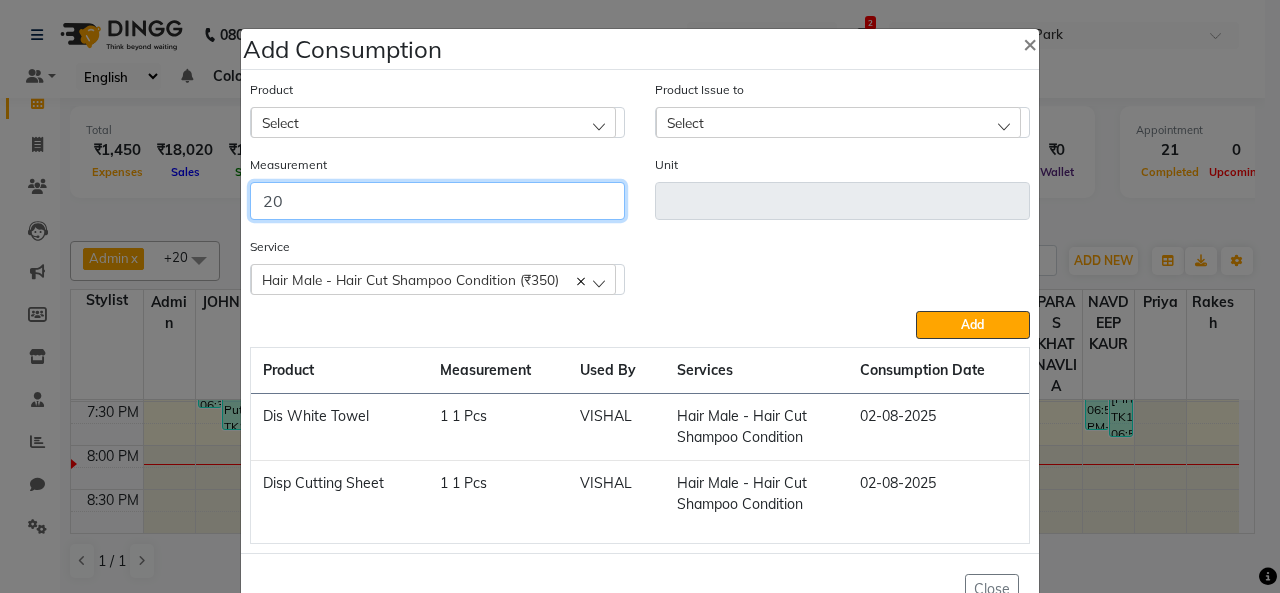 type on "20" 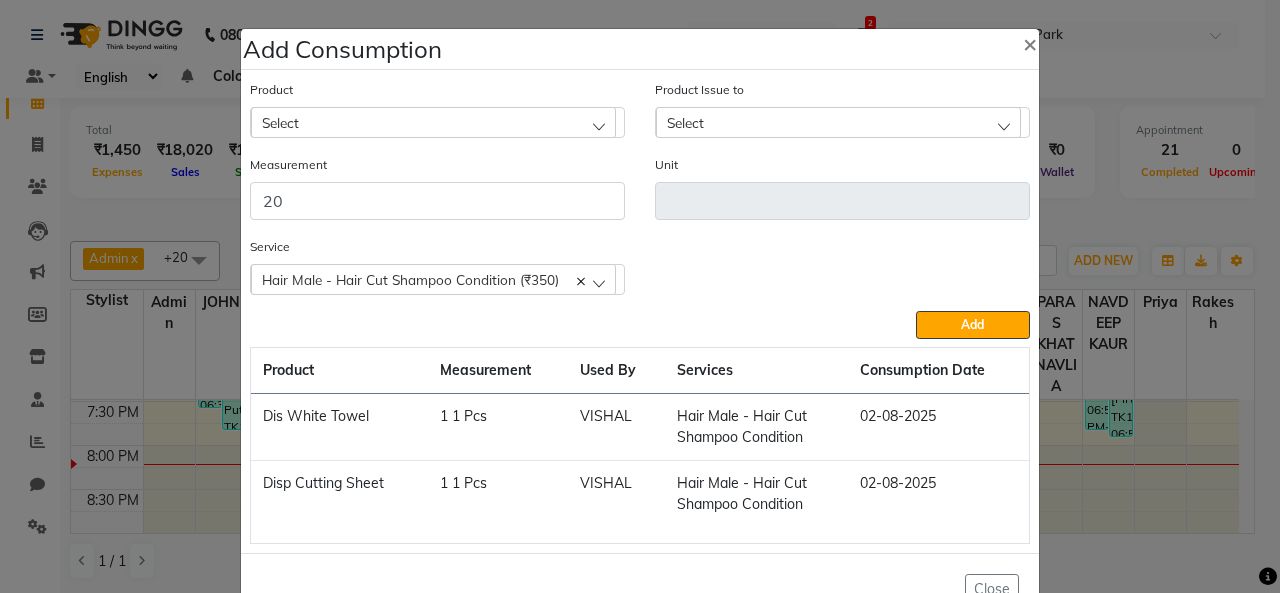 drag, startPoint x: 439, startPoint y: 77, endPoint x: 397, endPoint y: 118, distance: 58.694122 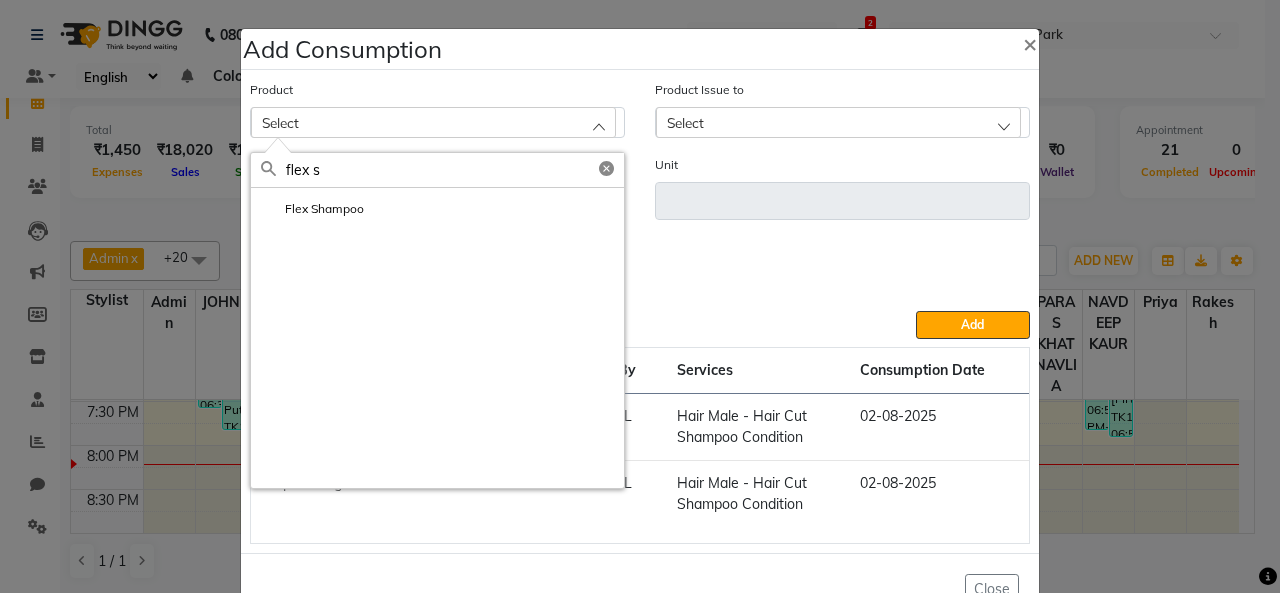 type on "flex s" 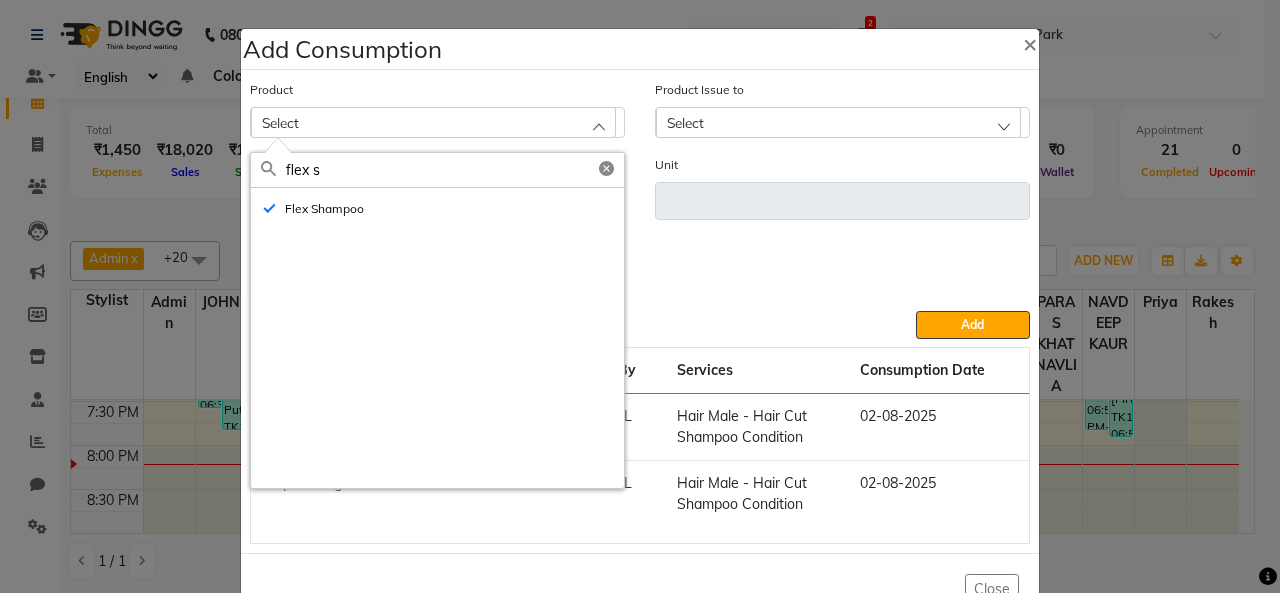 type on "ml" 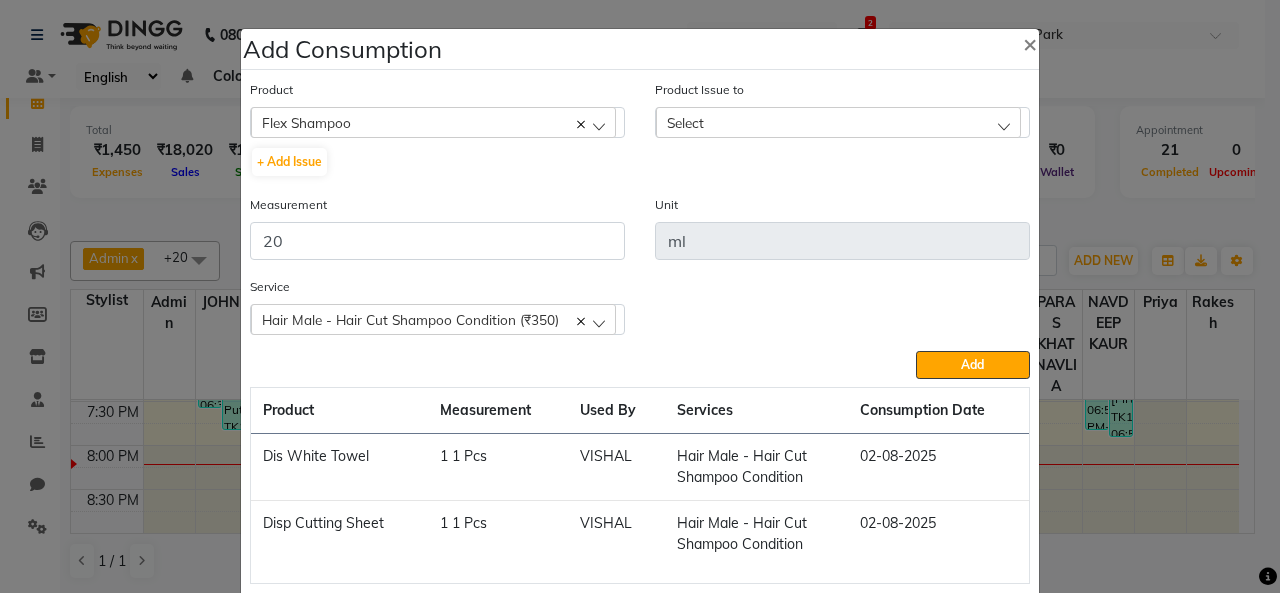 click on "Select" 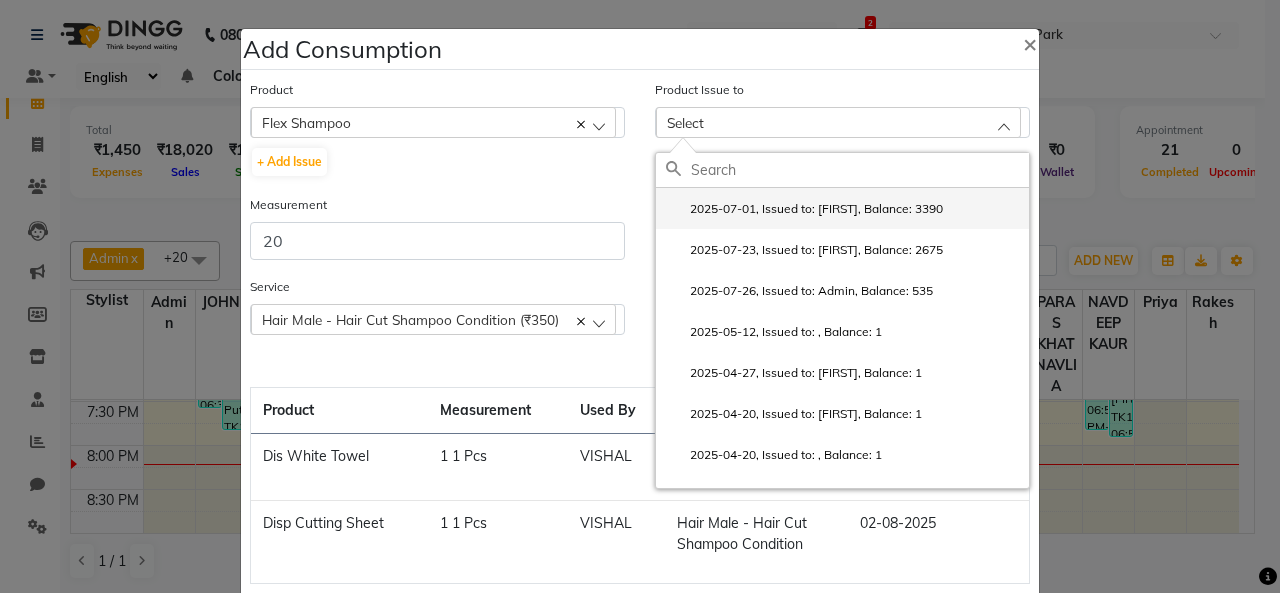 click on "2025-07-01, Issued to: [FIRST], Balance: 3390" 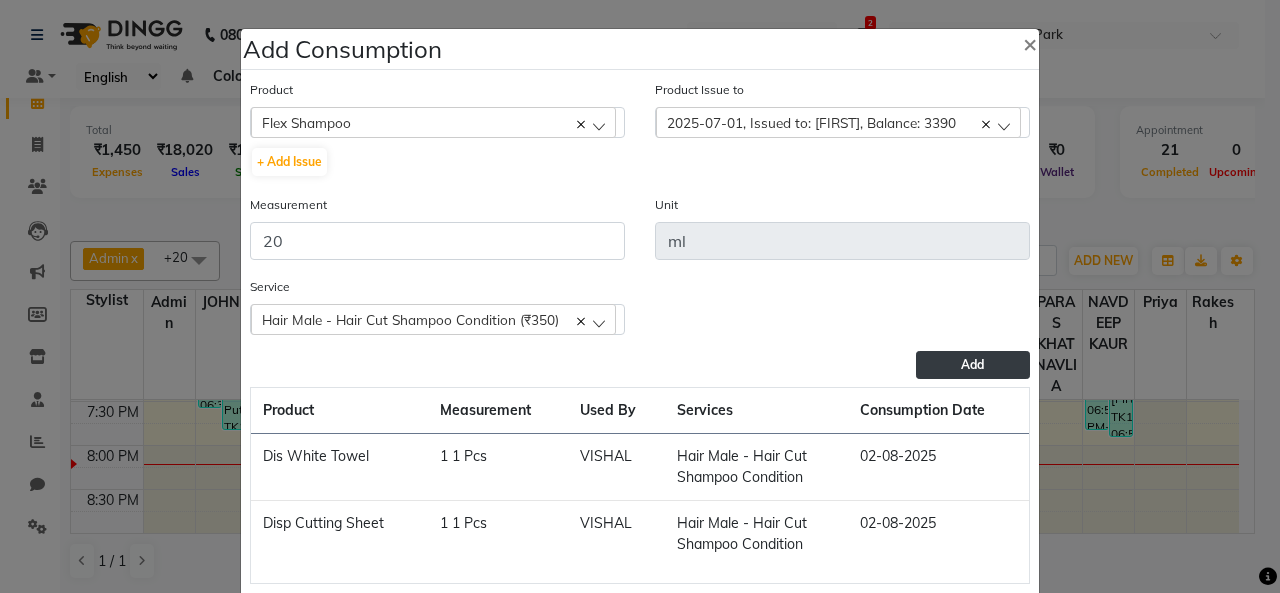 click on "Add" 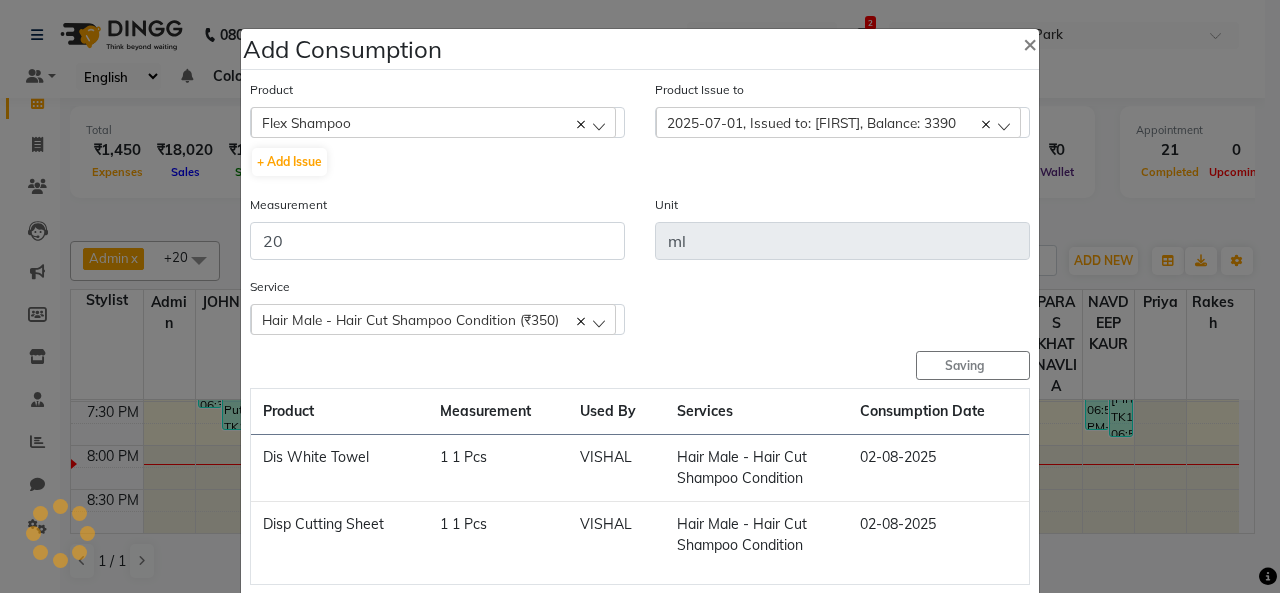 type 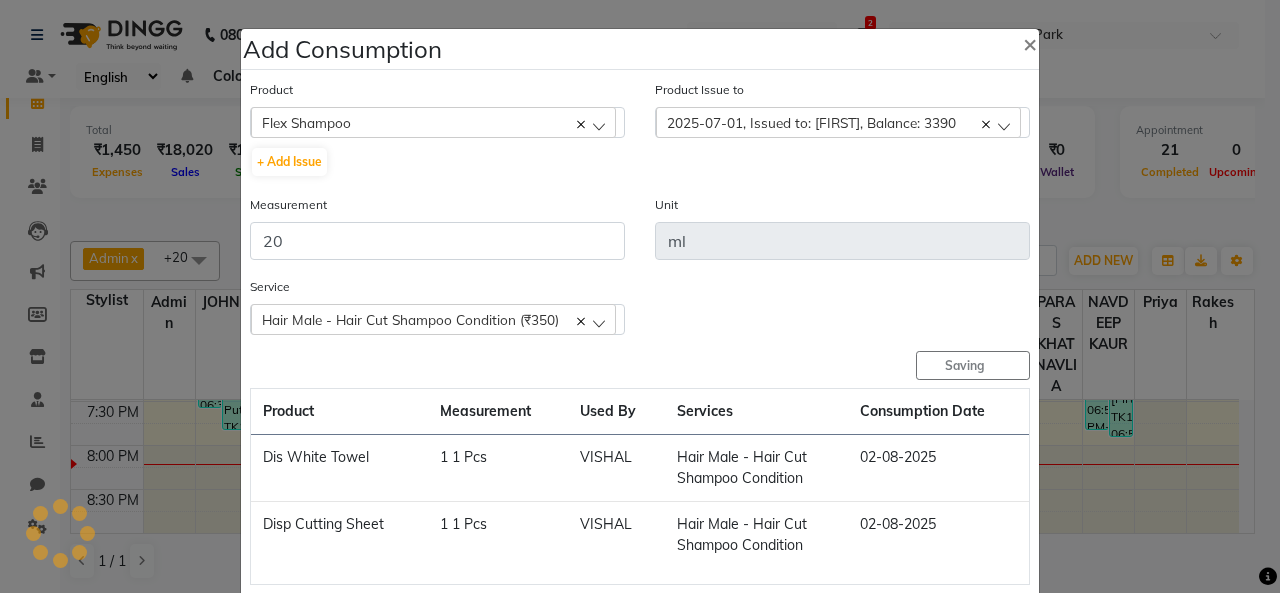 type 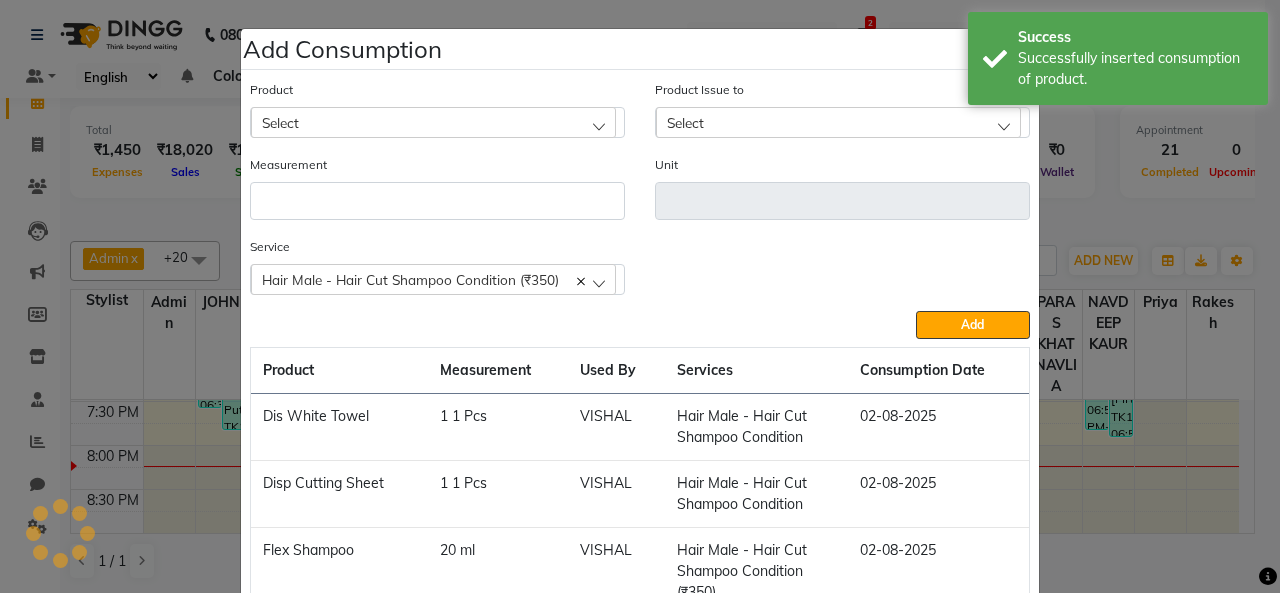click on "Select" 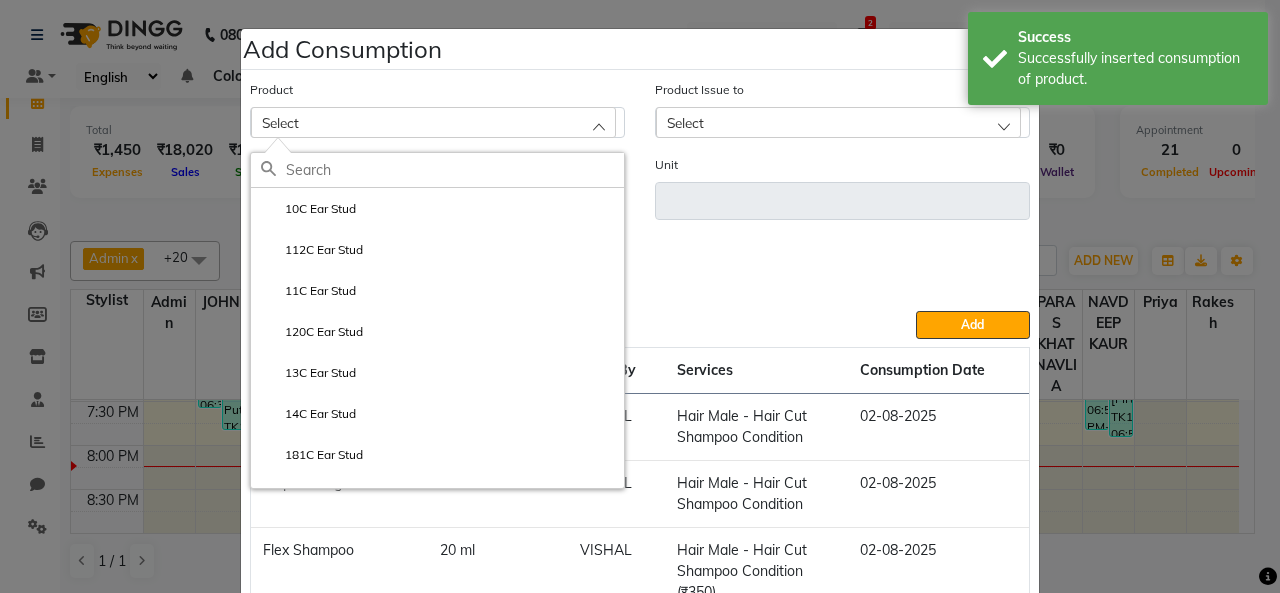 type on "d" 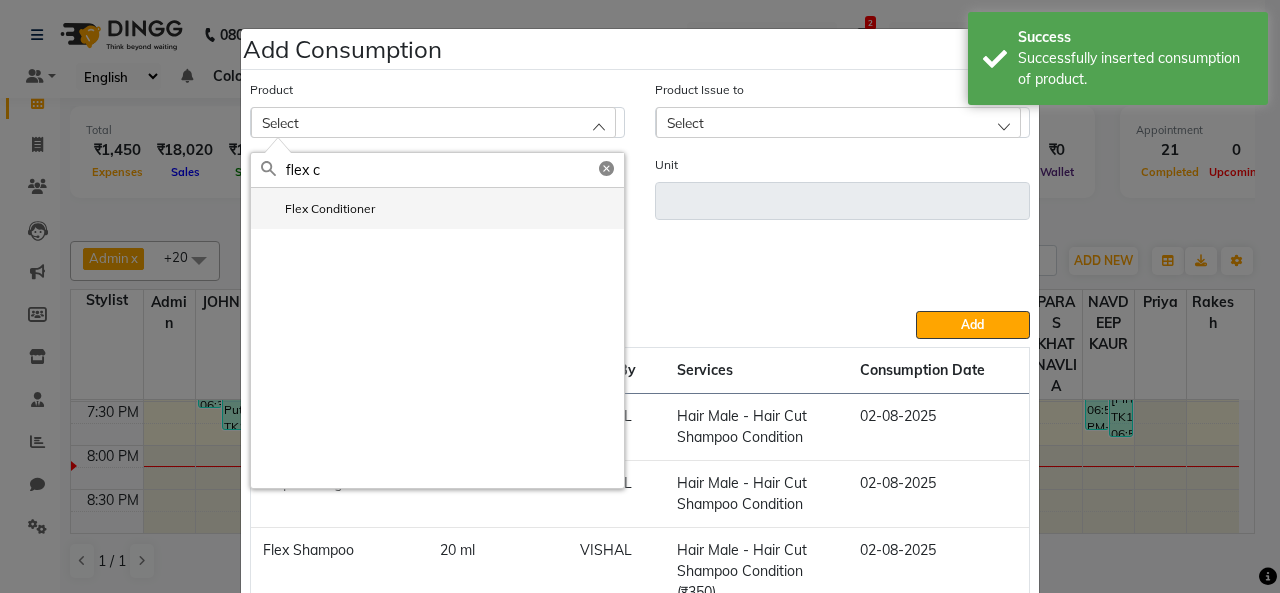 type on "flex c" 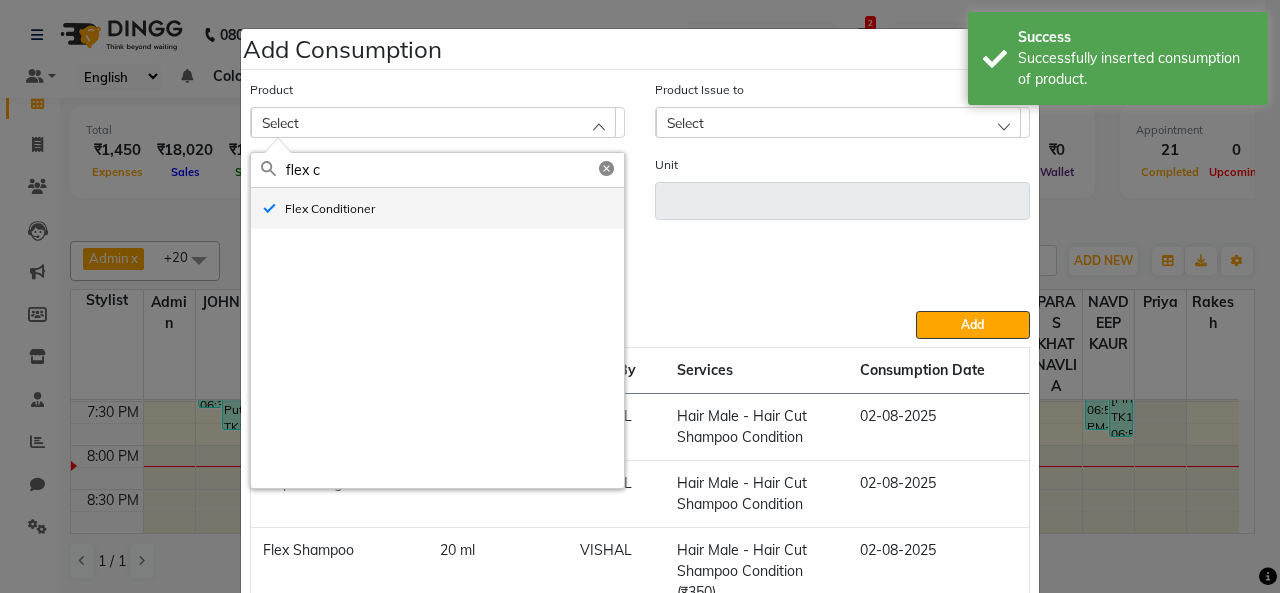type on "ml" 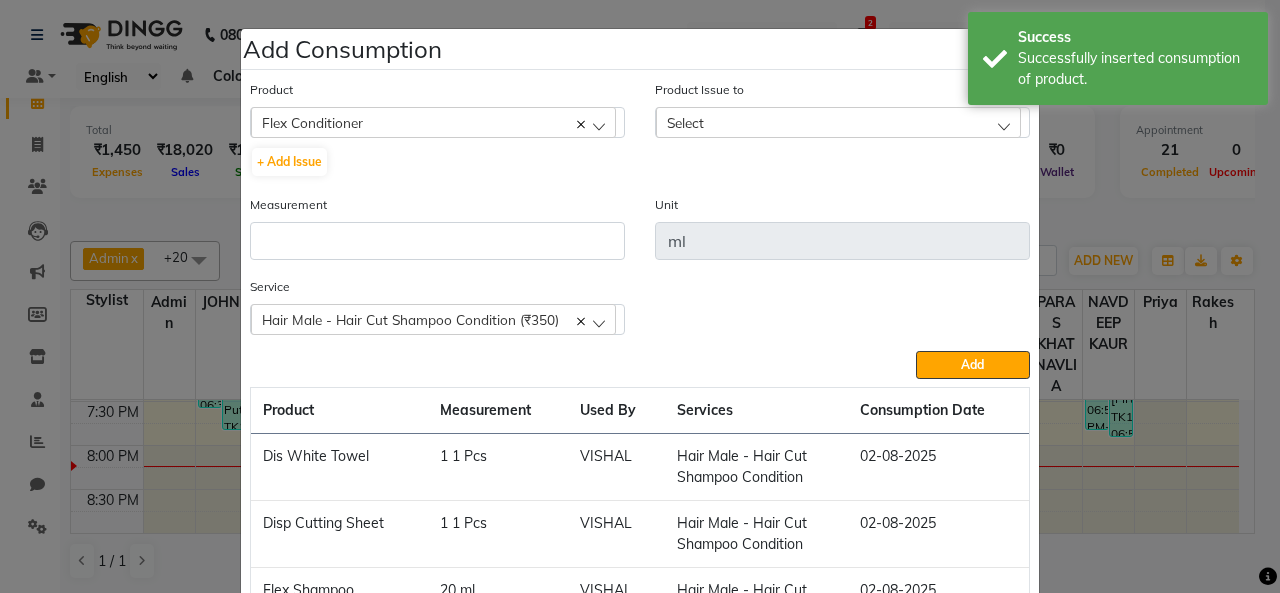 click on "Product Issue to Select 2025-07-16, Issued to: [FIRST], Balance: 3951 2025-06-27, Issued to: [FIRST], Balance: 980 2025-06-21, Issued to: [FIRST], Balance: 1985 2025-05-28, Issued to: [FIRST], Balance: 840 2025-05-25, Issued to: , Balance: 1 2025-05-12, Issued to: , Balance: 1 2025-04-27, Issued to: [FIRST], Balance: 1 2025-04-06, Issued to: [FIRST], Balance: 1" 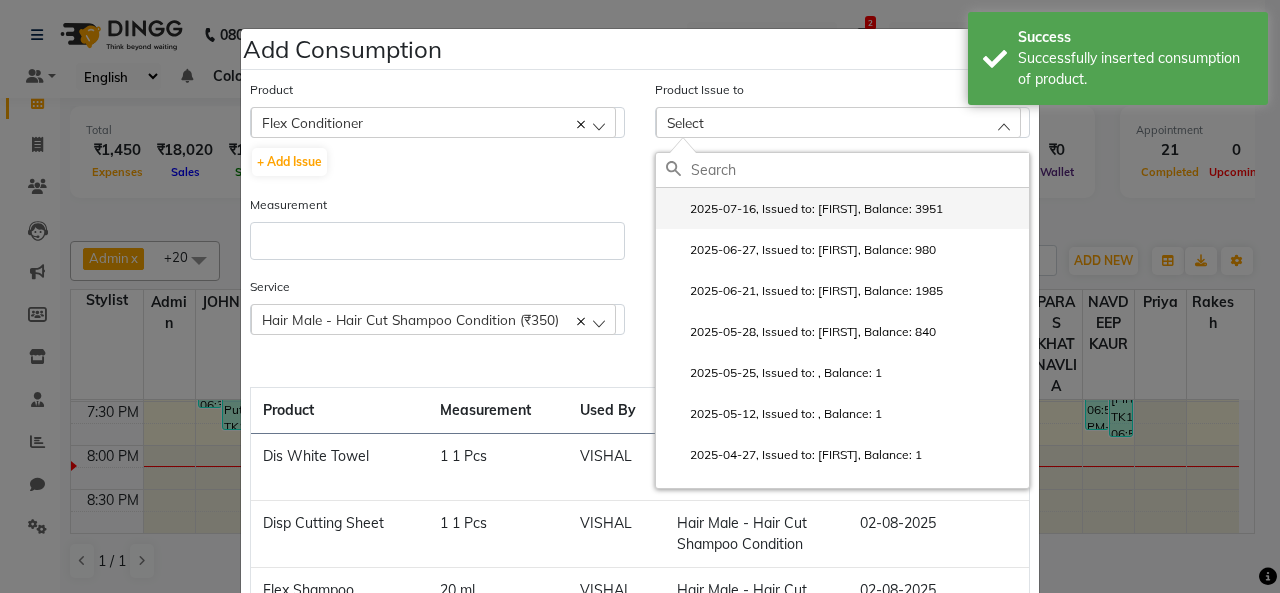 click on "2025-07-16, Issued to: [FIRST], Balance: 3951" 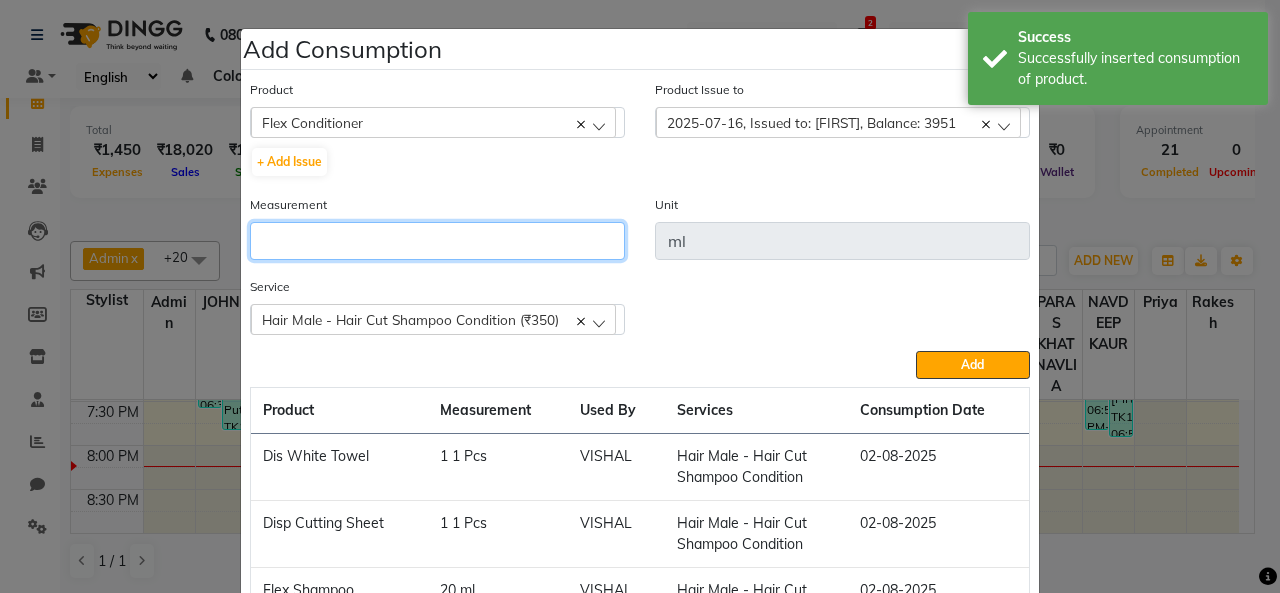 click 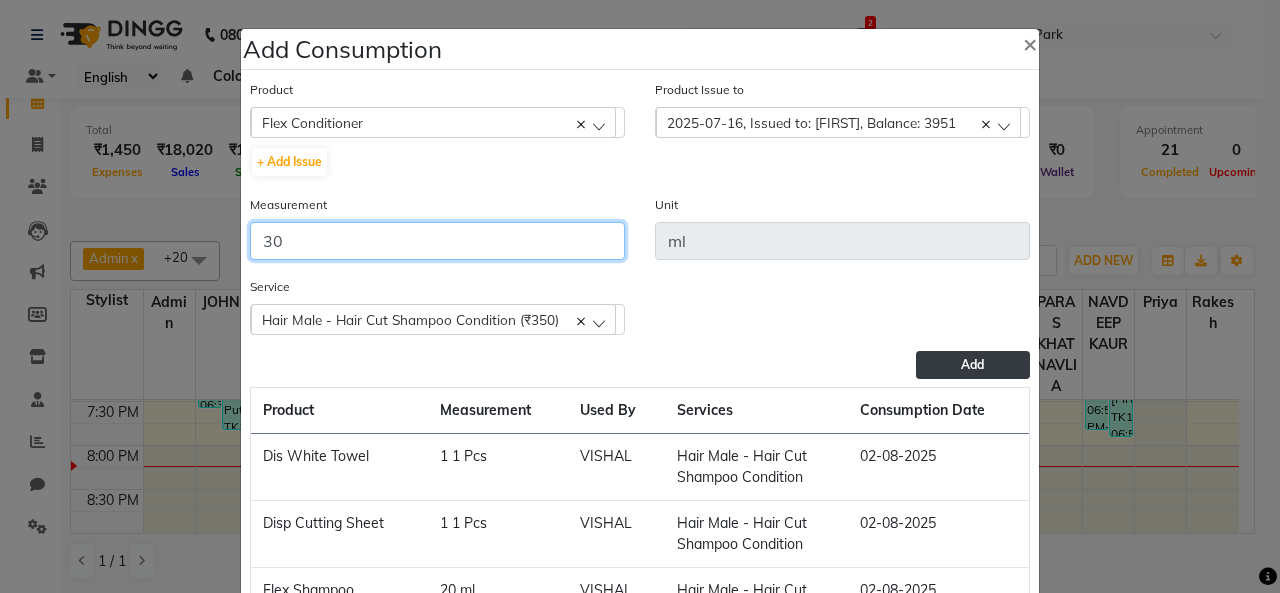 type on "30" 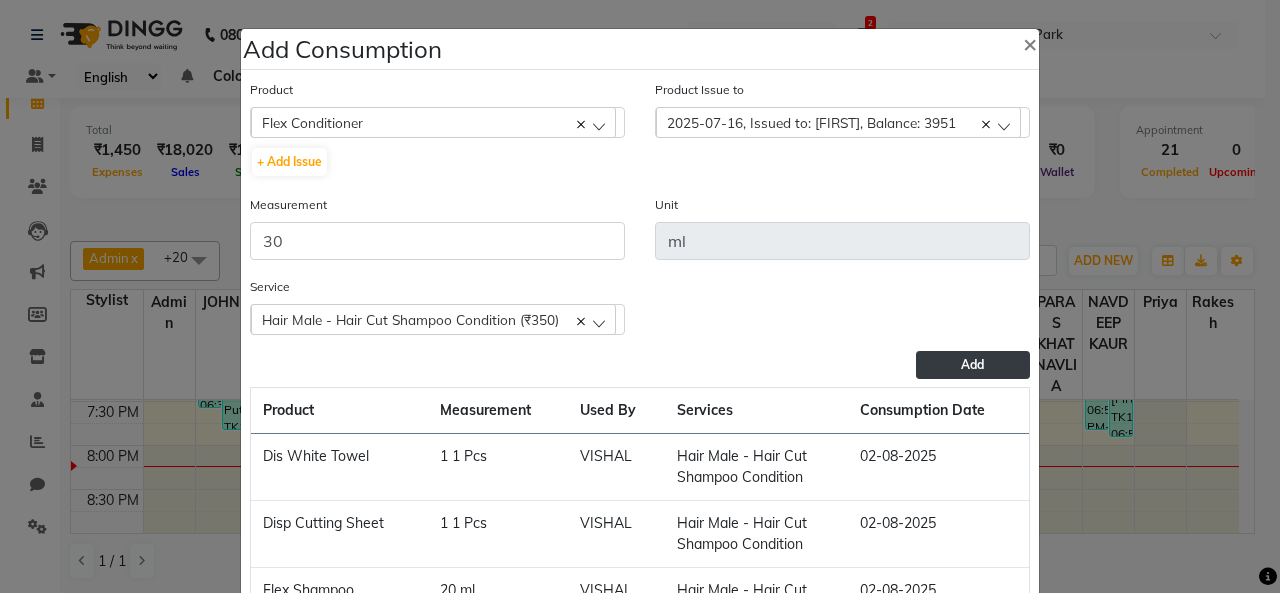click on "Add" 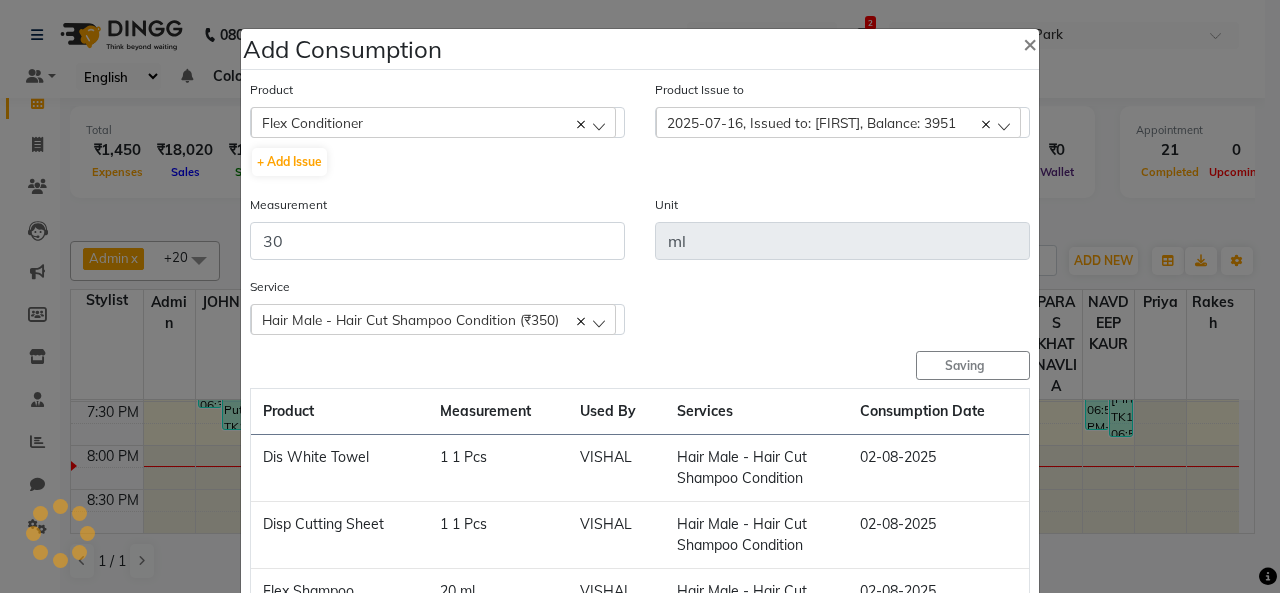 type 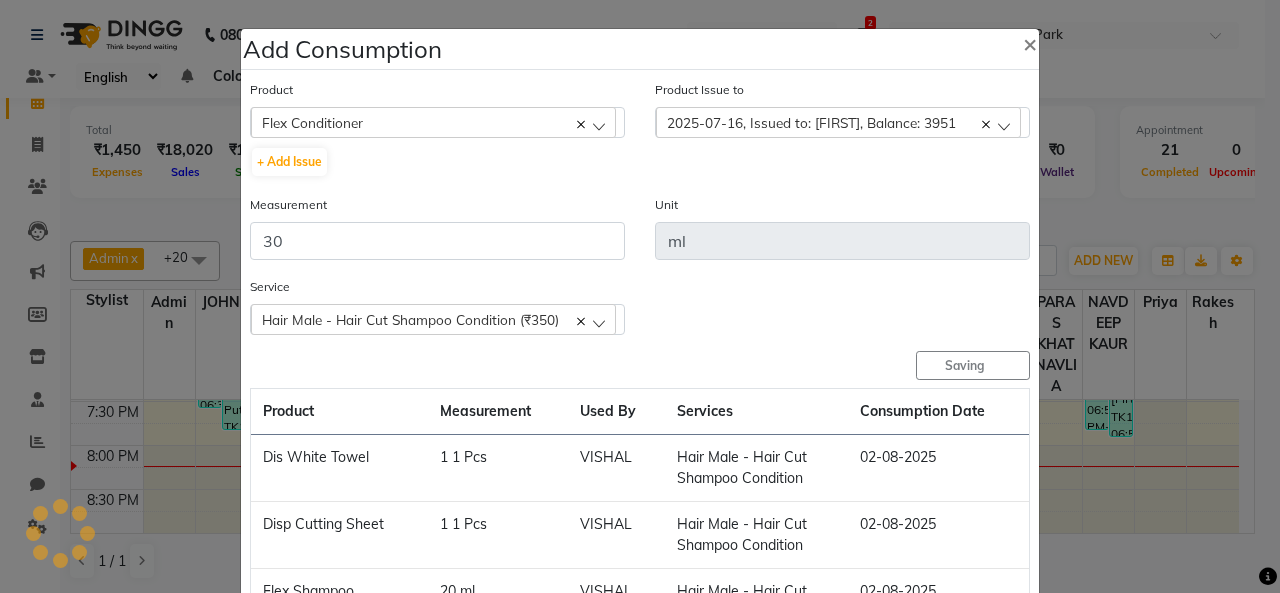 type 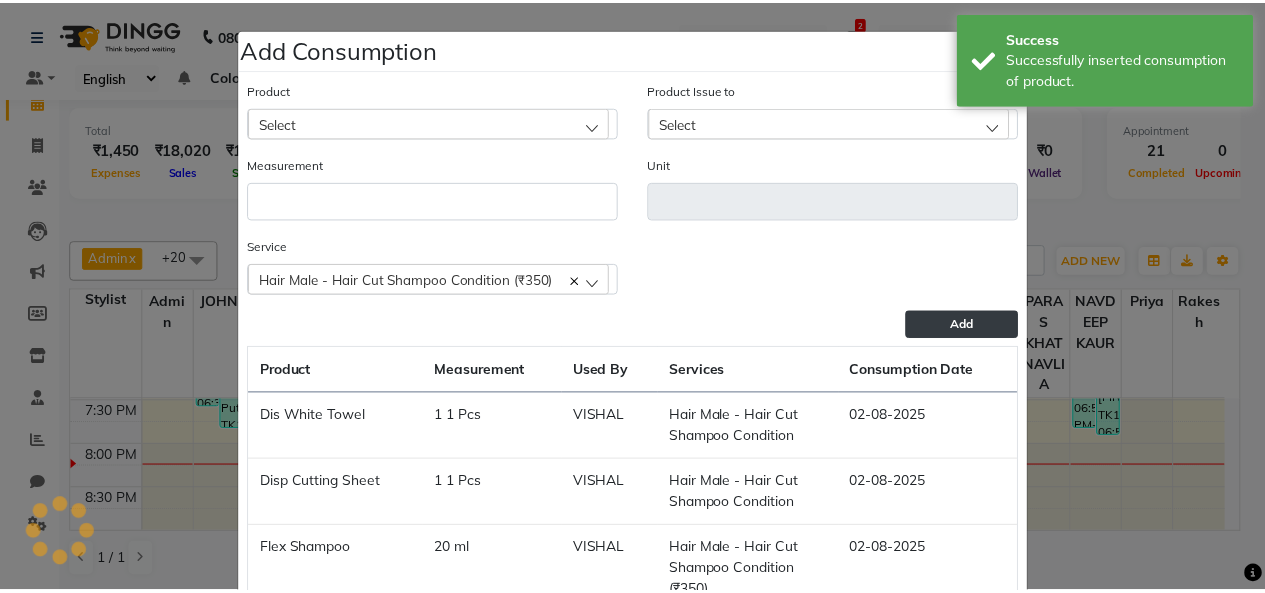 scroll, scrollTop: 237, scrollLeft: 0, axis: vertical 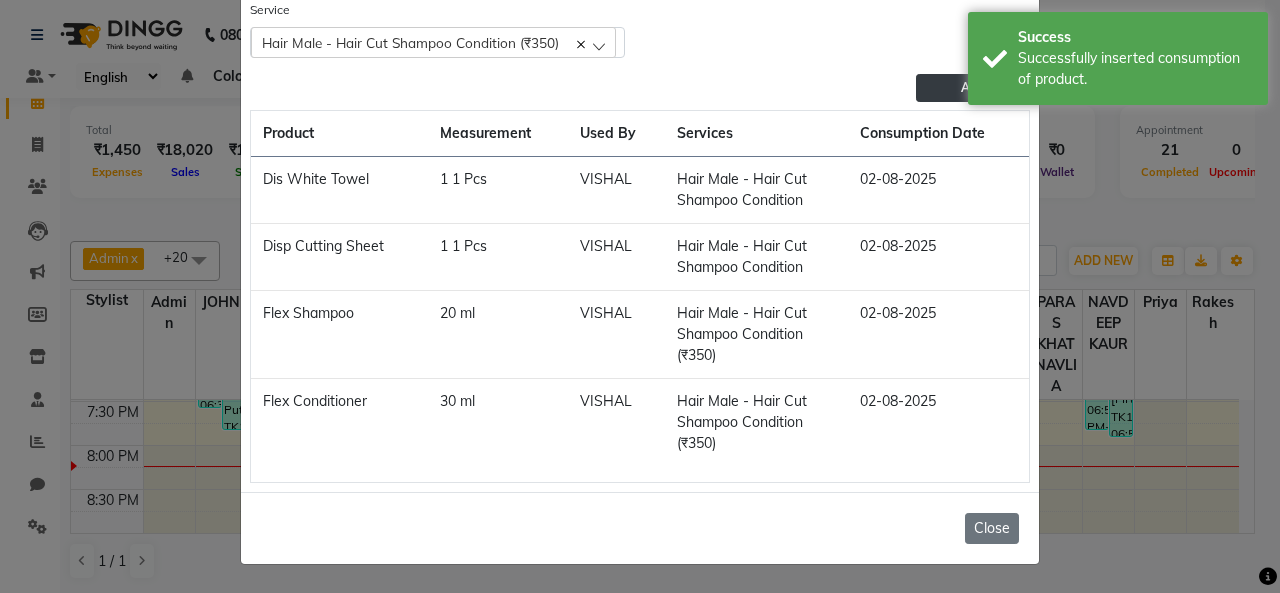 click on "Close" 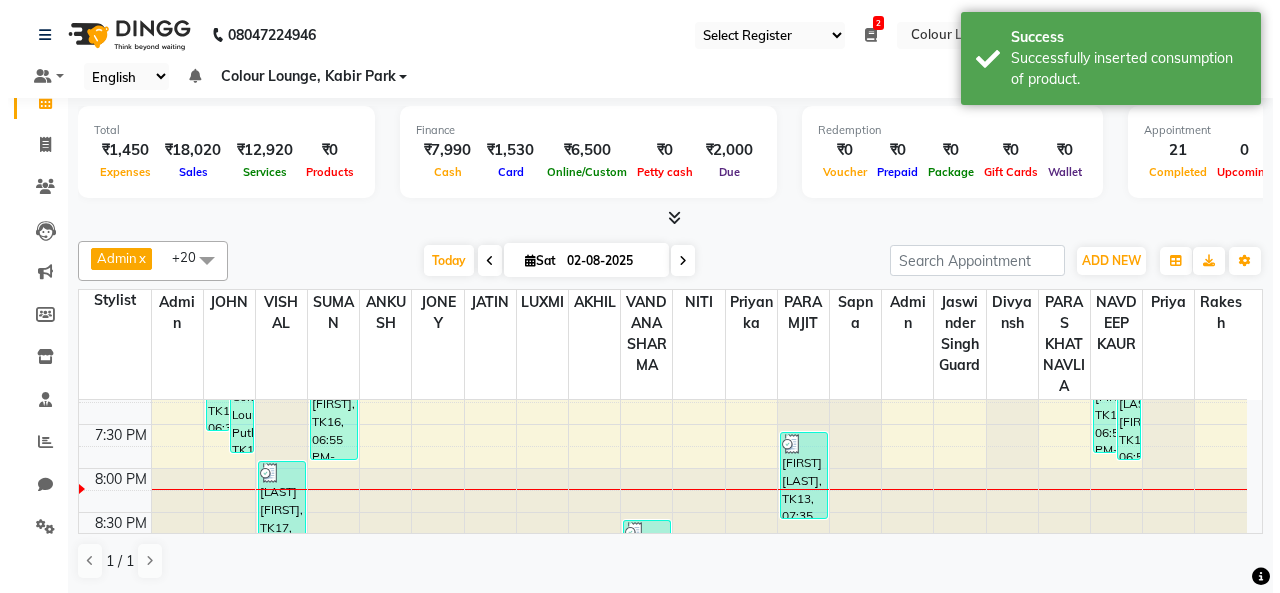 scroll, scrollTop: 1010, scrollLeft: 0, axis: vertical 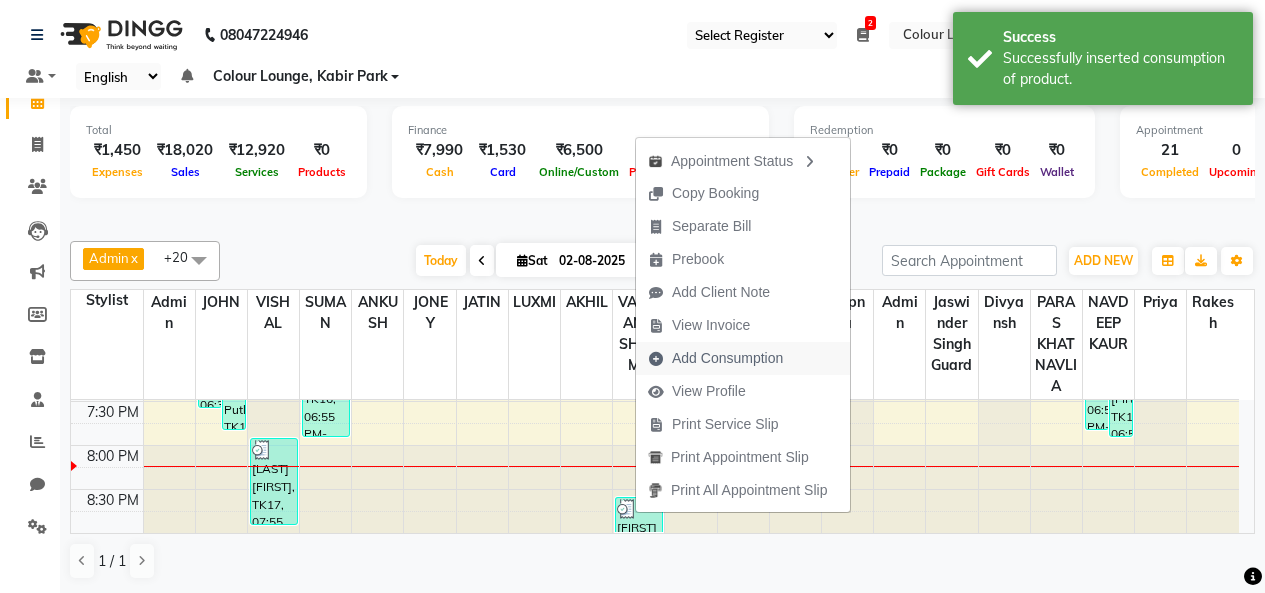 click on "Add Consumption" at bounding box center (727, 358) 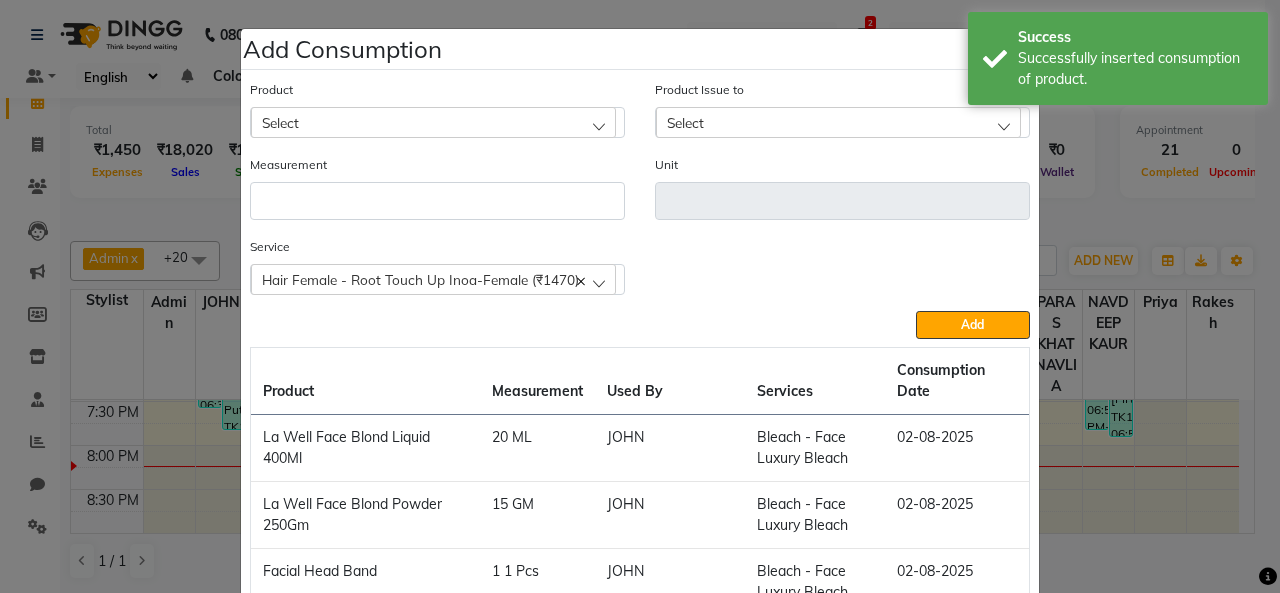 scroll, scrollTop: 100, scrollLeft: 0, axis: vertical 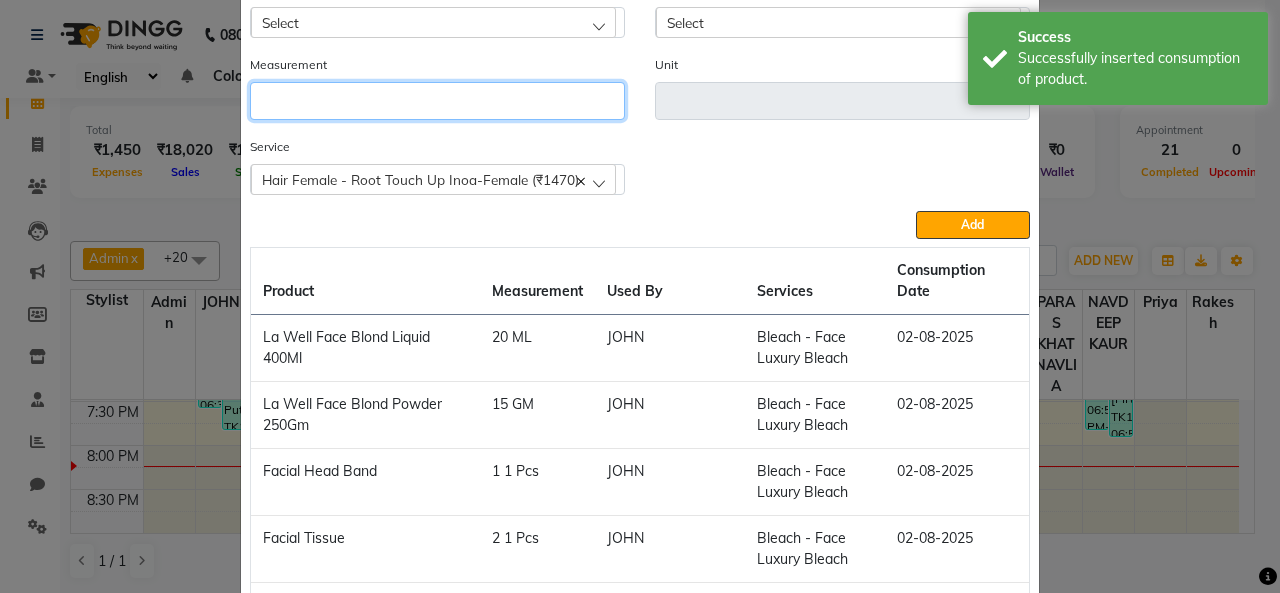 click 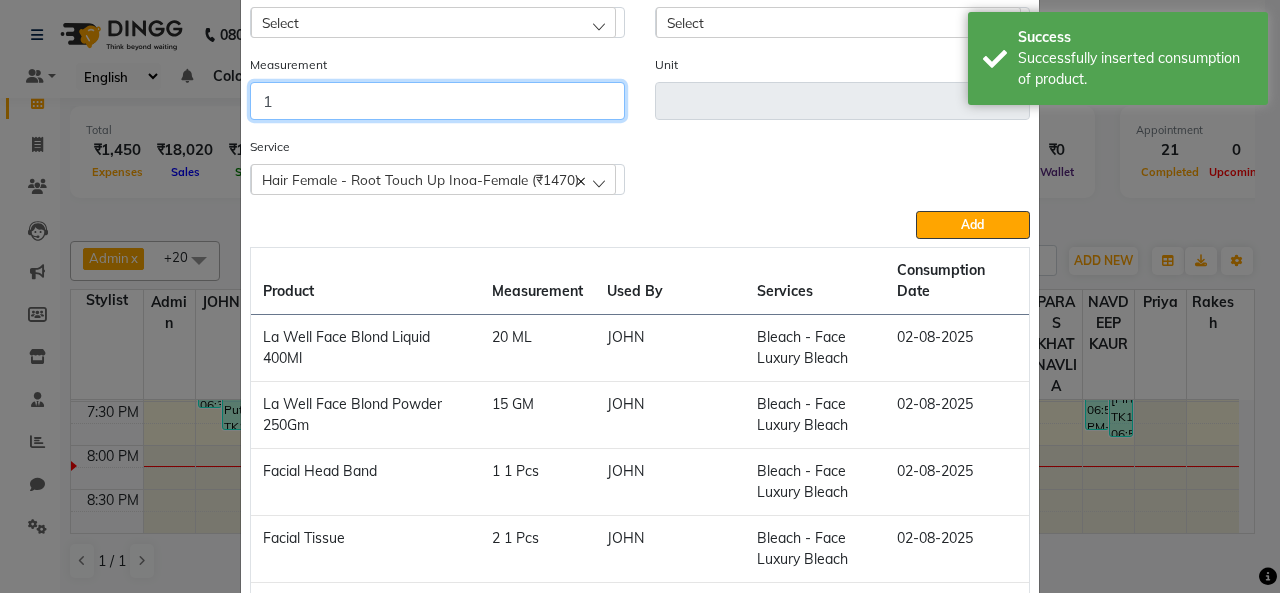 type on "1" 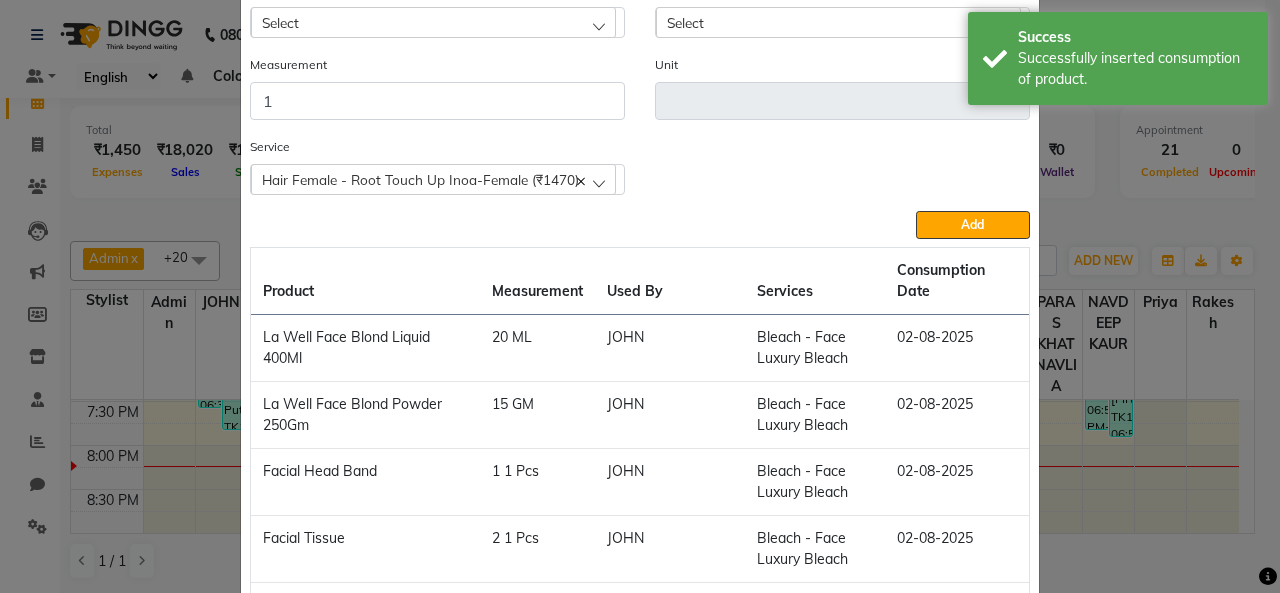 click on "Select" 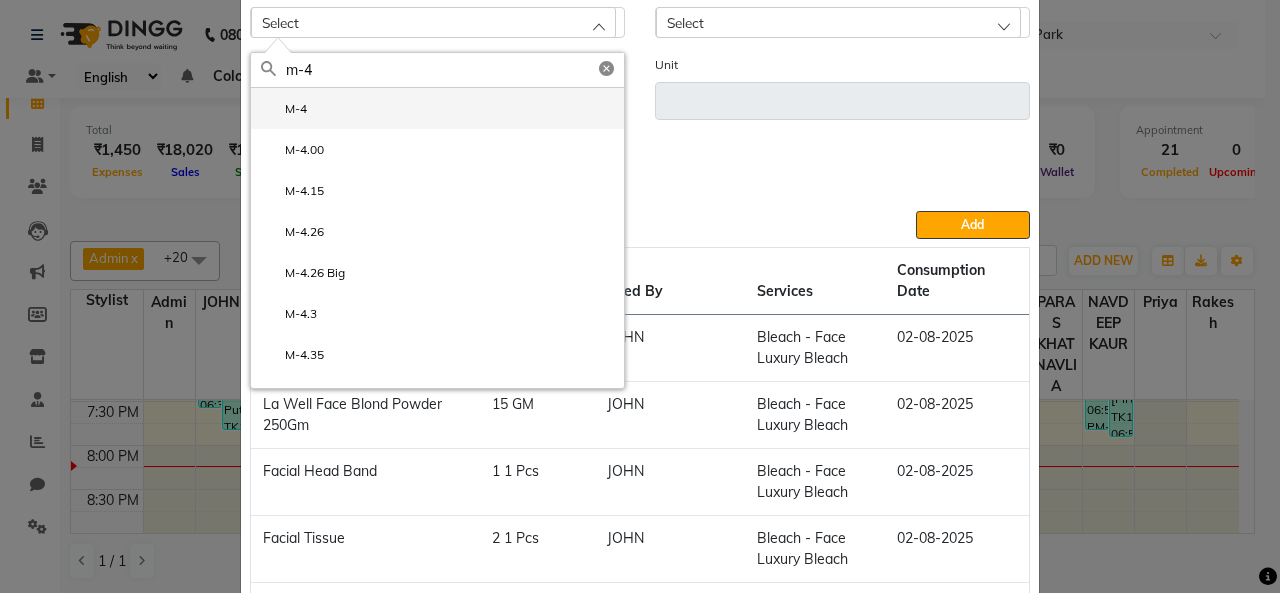 type on "m-4" 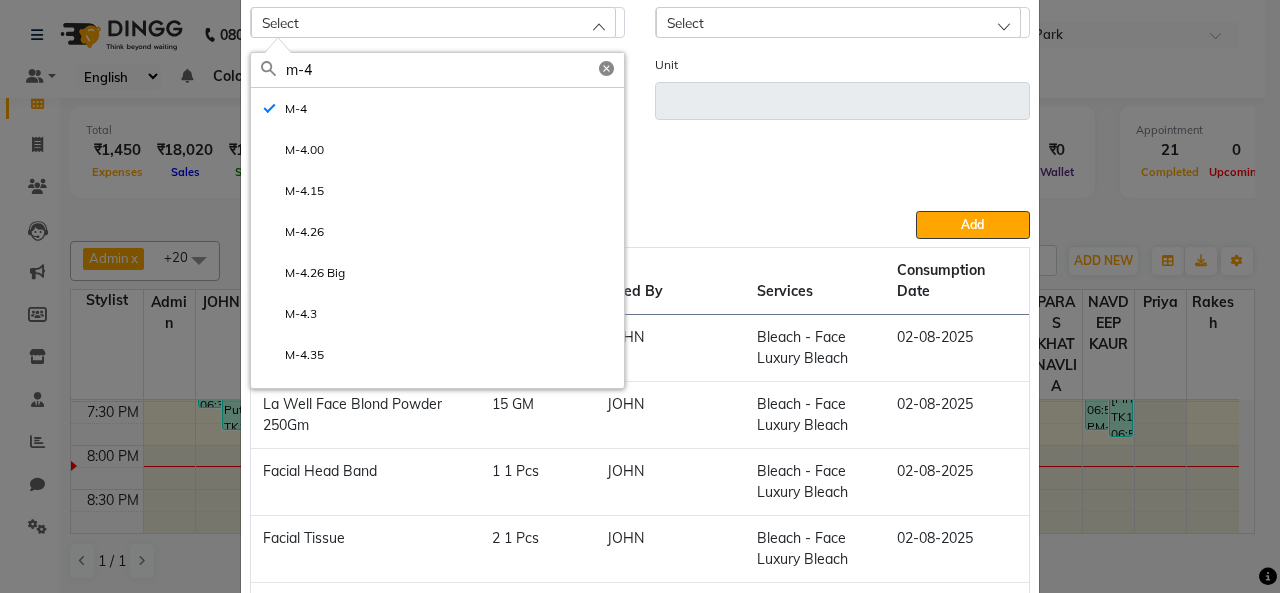 type on "1 Pcs" 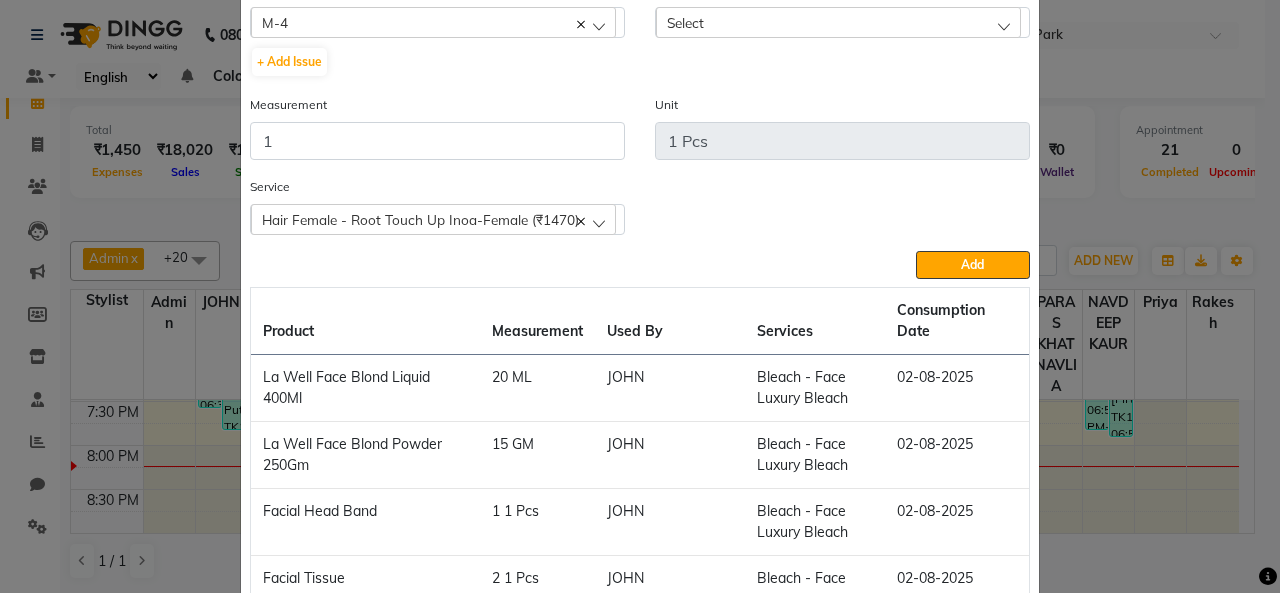 click on "Select" 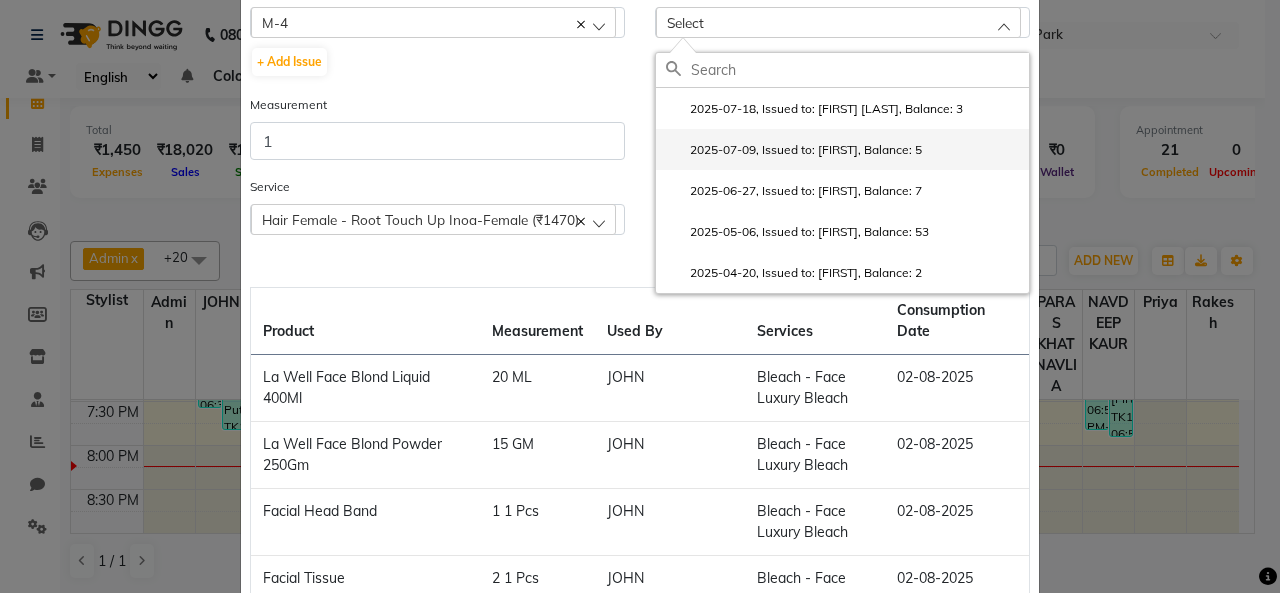 click on "2025-07-09, Issued to: [FIRST], Balance: 5" 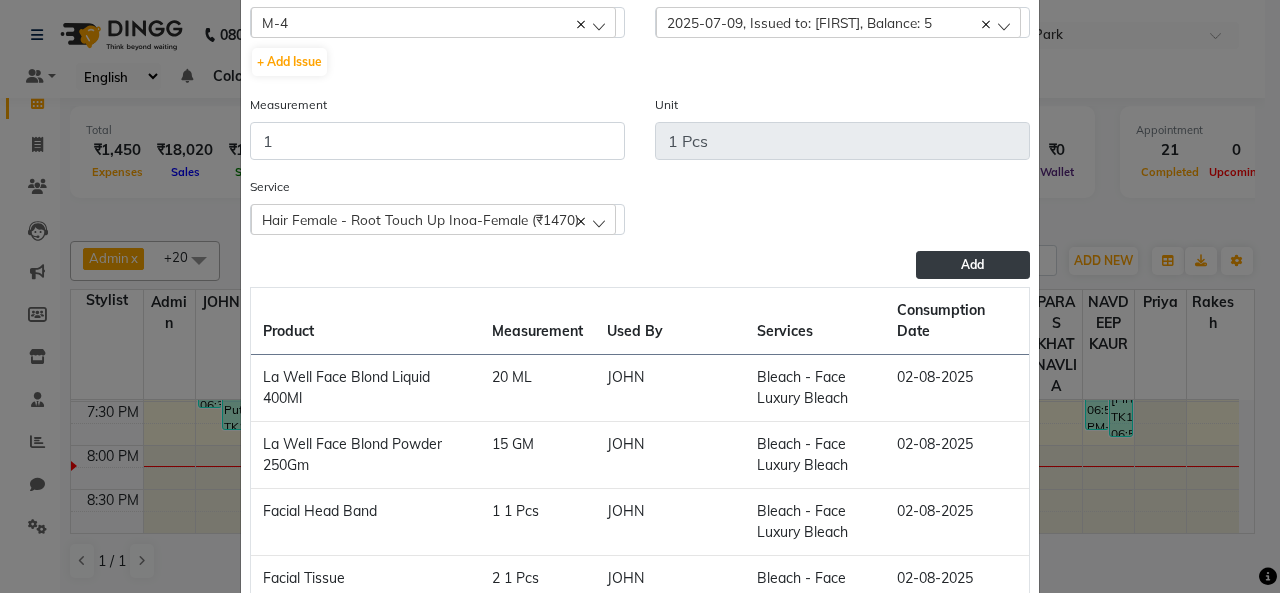 drag, startPoint x: 976, startPoint y: 262, endPoint x: 952, endPoint y: 265, distance: 24.186773 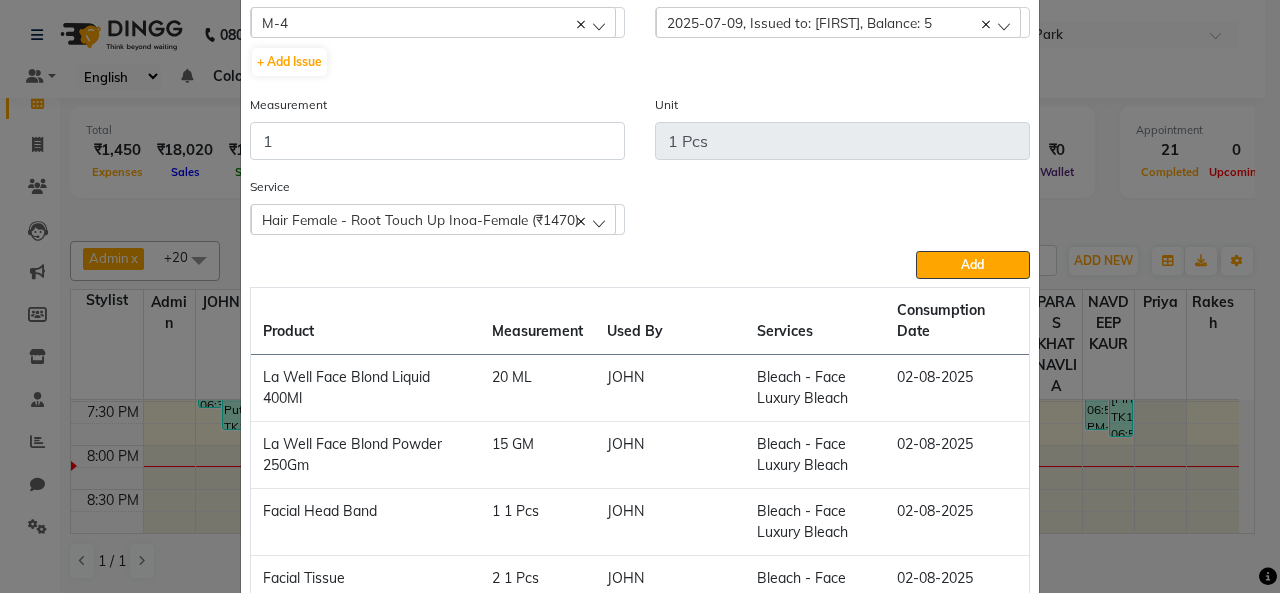 click on "Add" 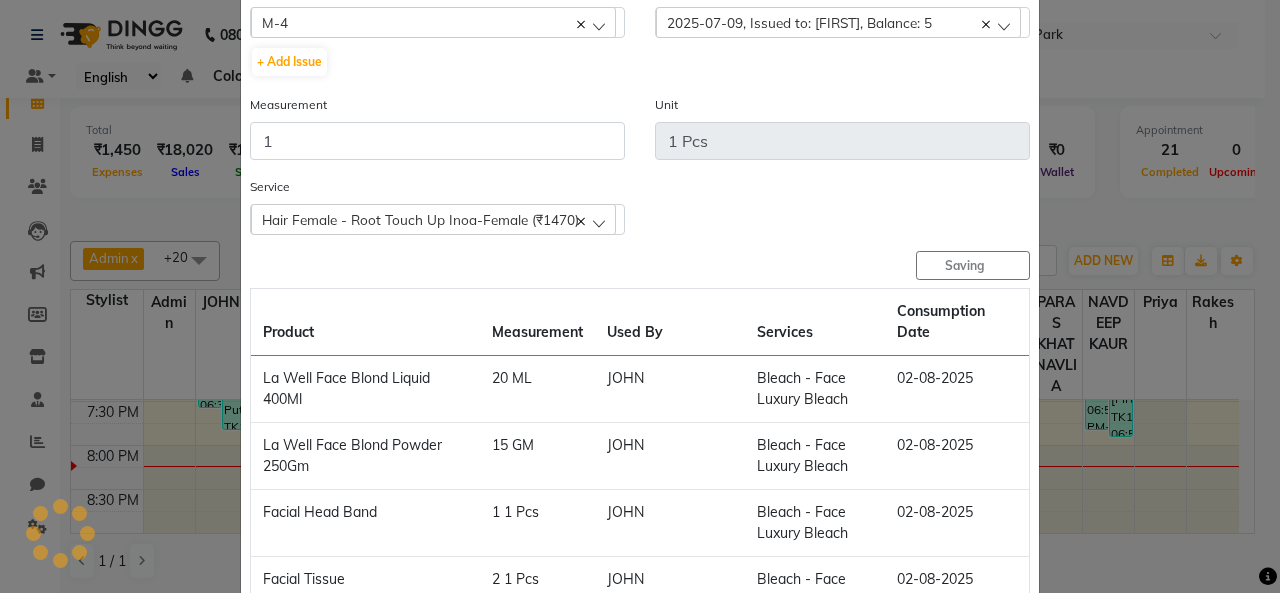 type 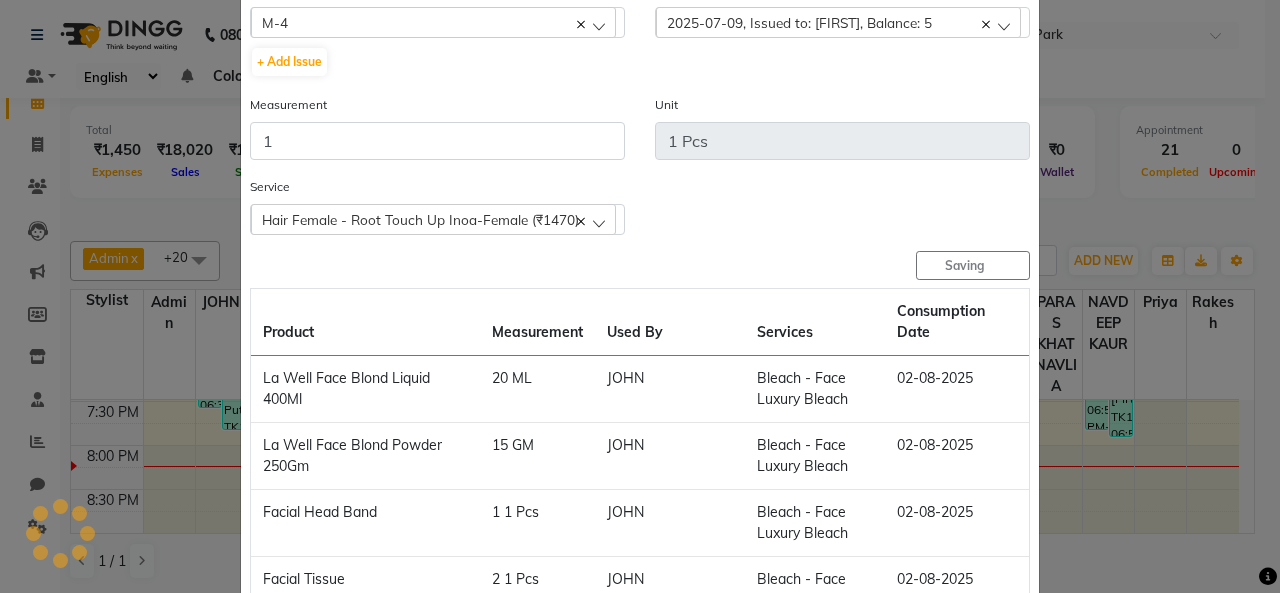 type 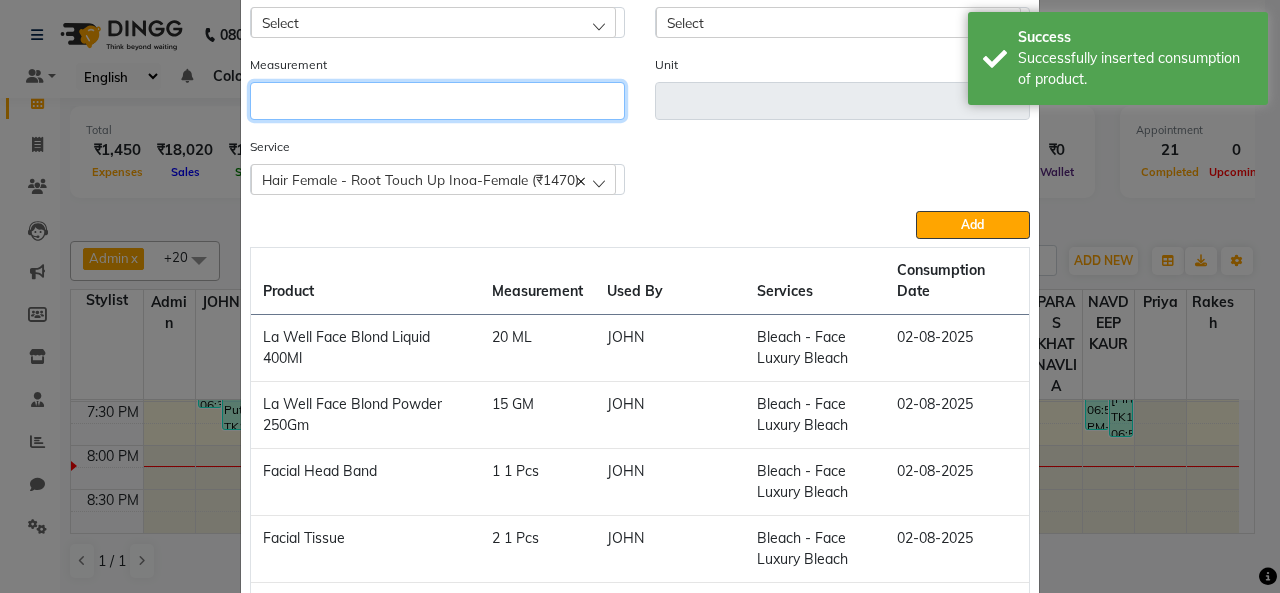 click 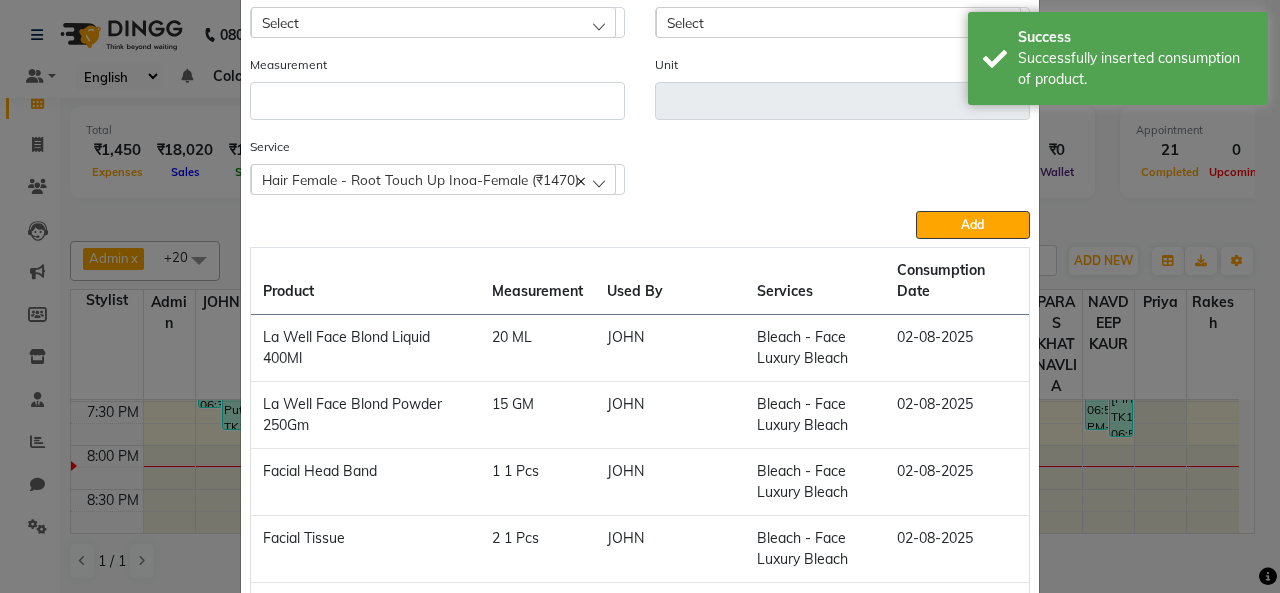 click on "Product Select 10C Ear Stud" 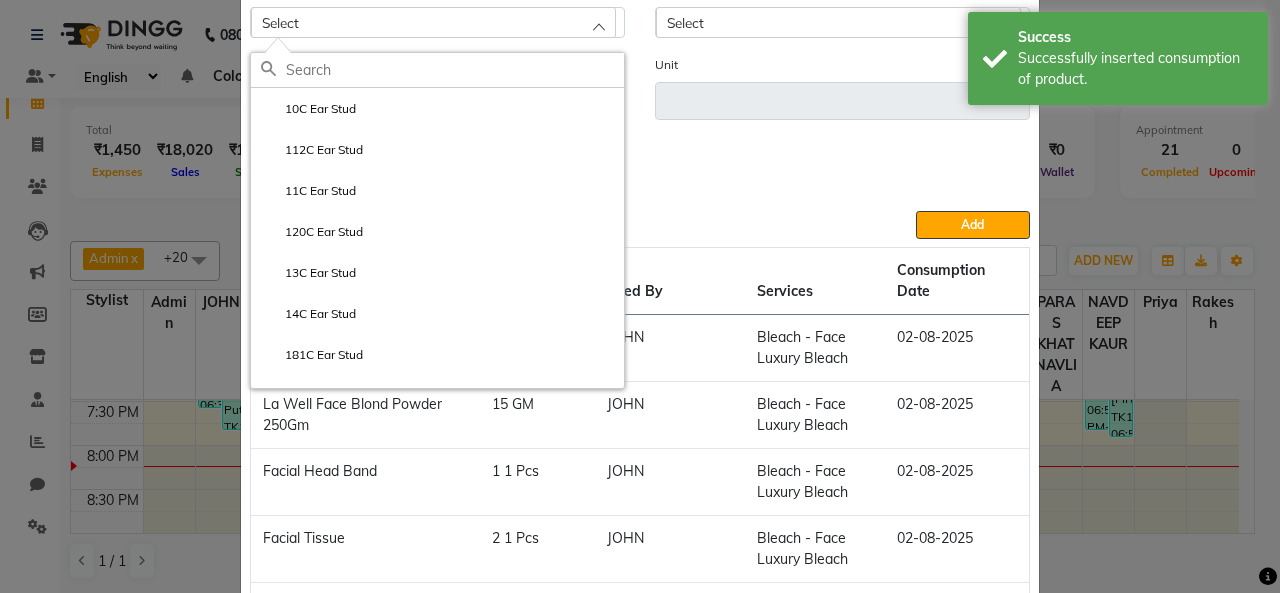 type on "2" 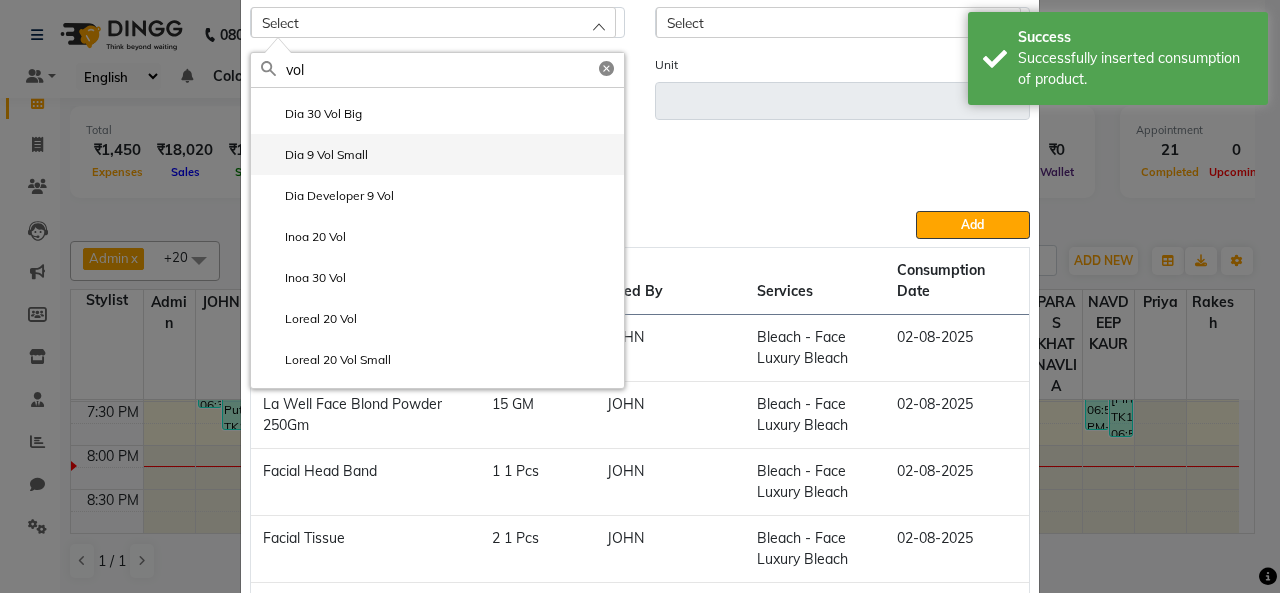 scroll, scrollTop: 192, scrollLeft: 0, axis: vertical 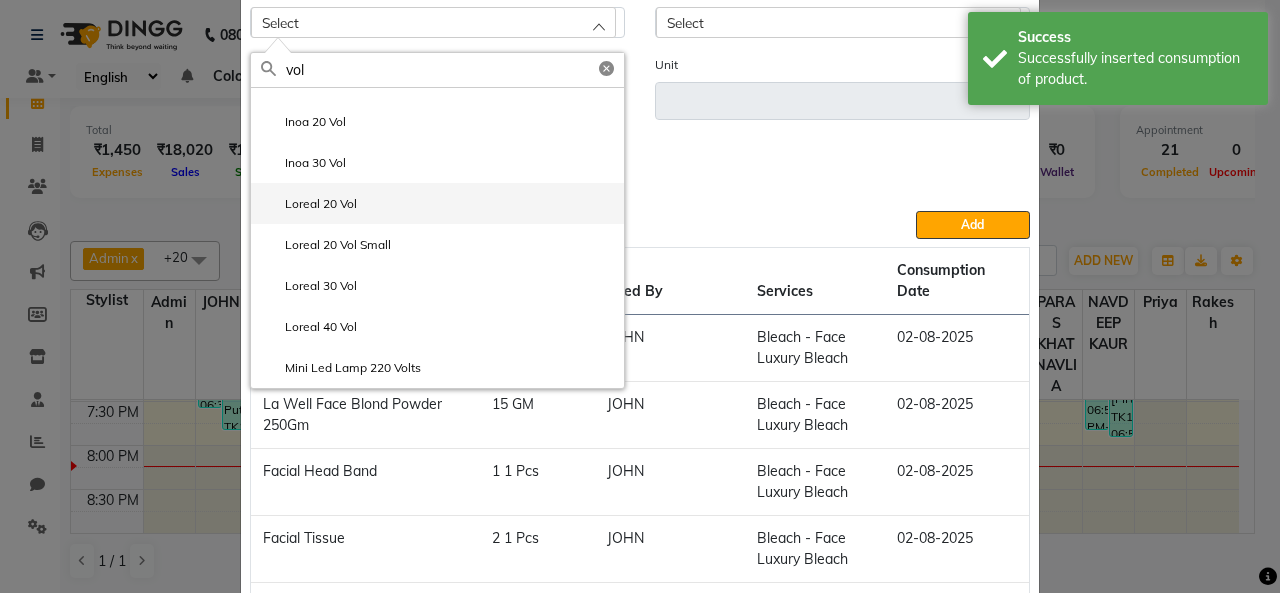 type on "vol" 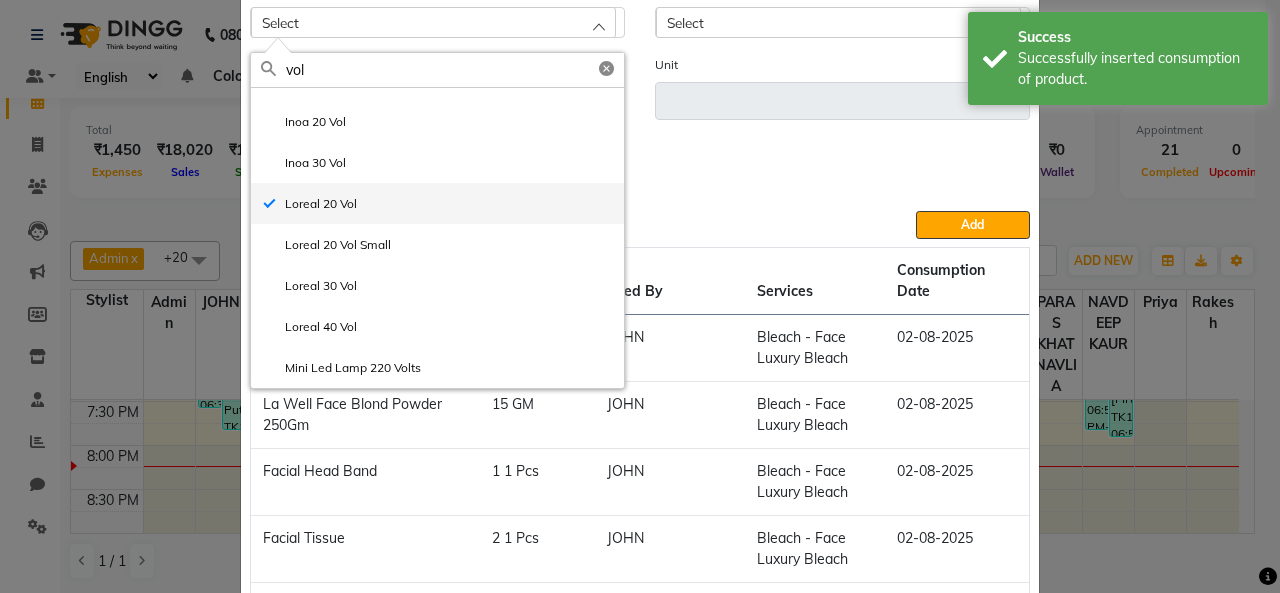 type on "ML" 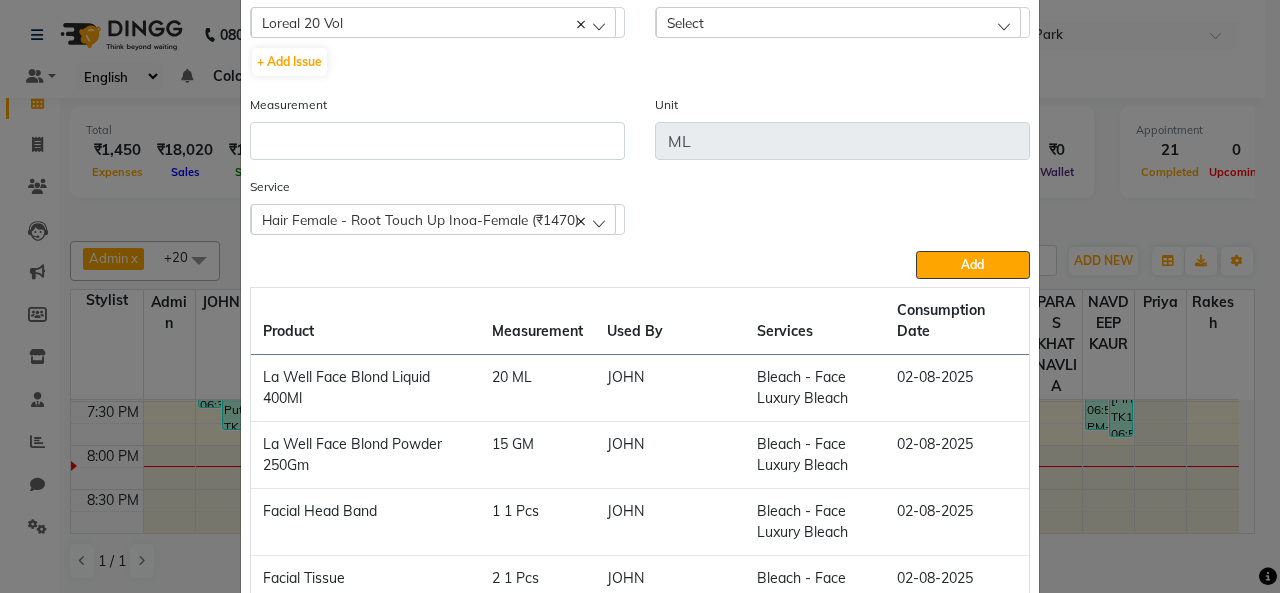 click on "Select" 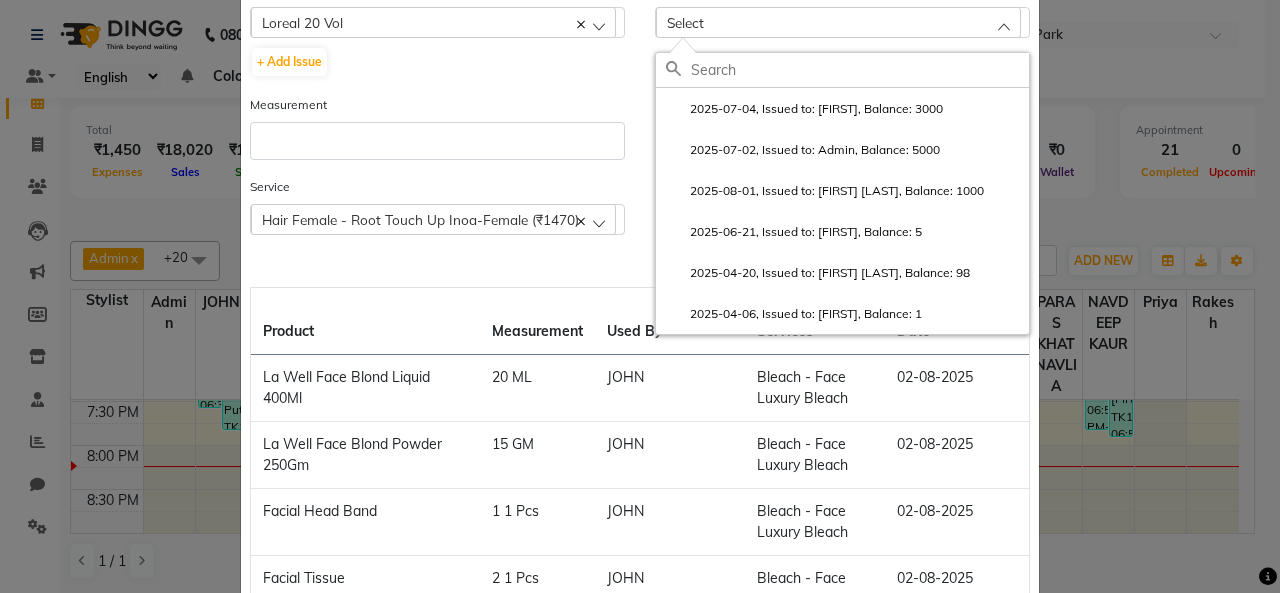 drag, startPoint x: 739, startPoint y: 99, endPoint x: 511, endPoint y: 147, distance: 232.99785 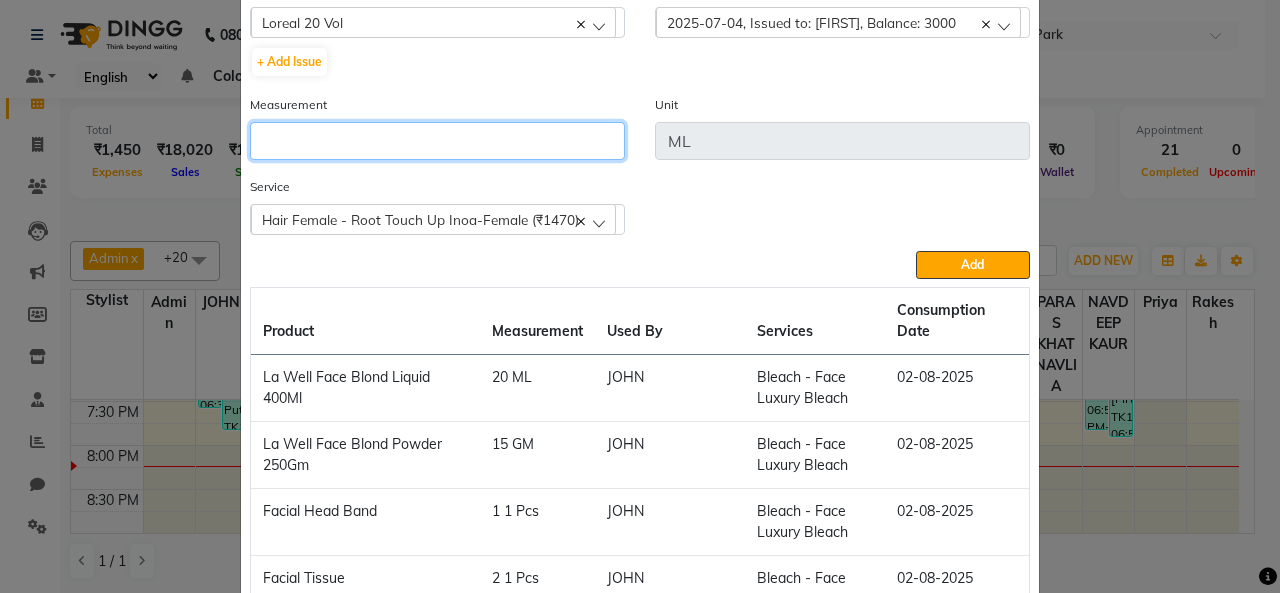 click 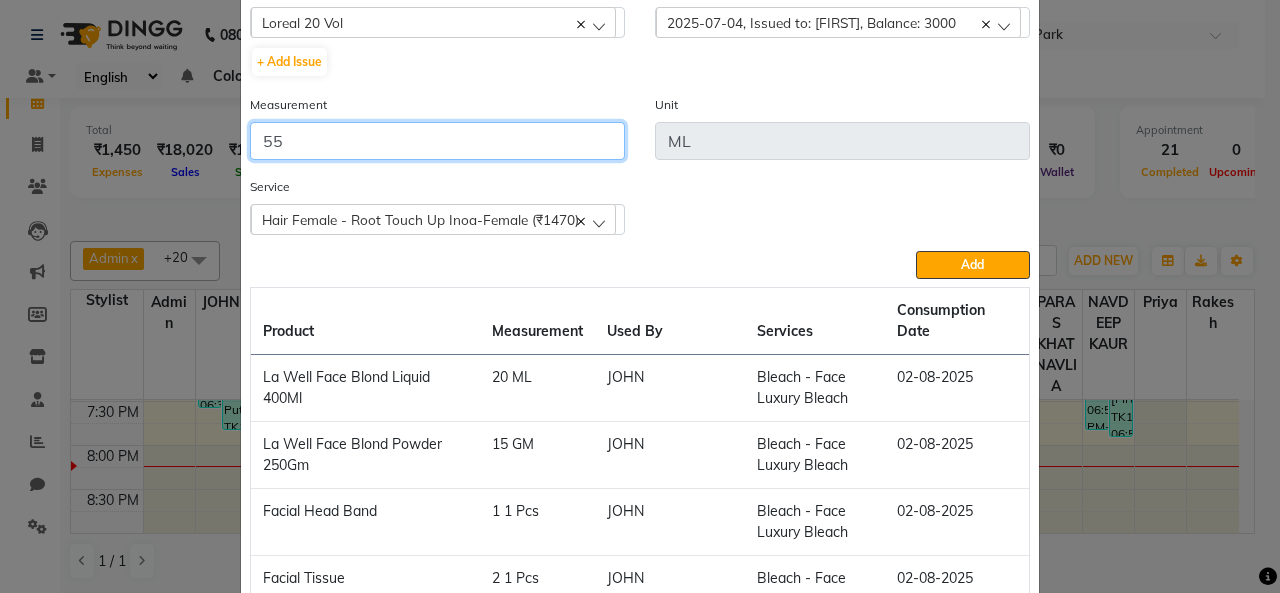 type on "55" 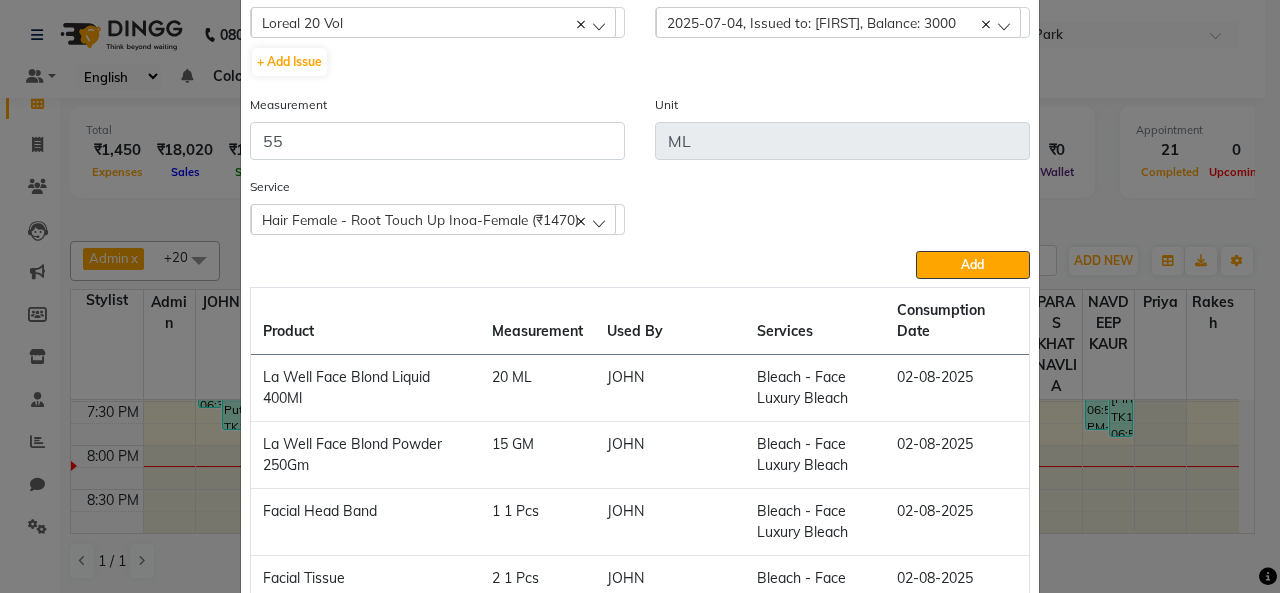 click on "Service  Hair Female - Root Touch Up Inoa-Female (₹1470)  Hair Female - Root Touch Up Inoa-Female (₹1470)" 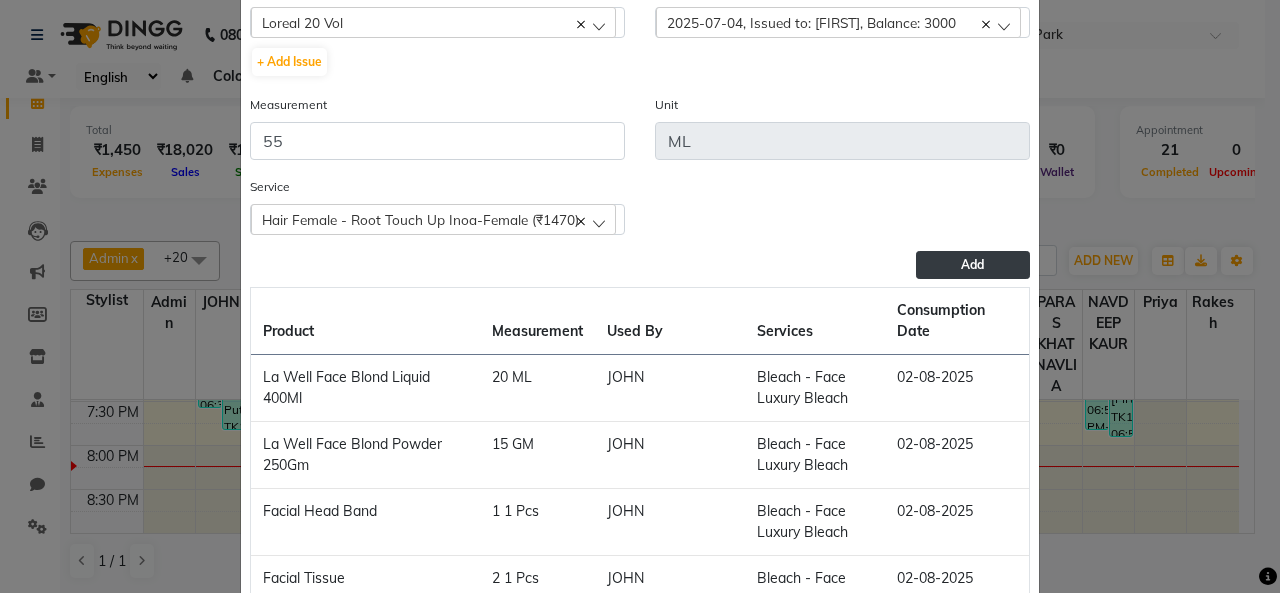 click on "Add" 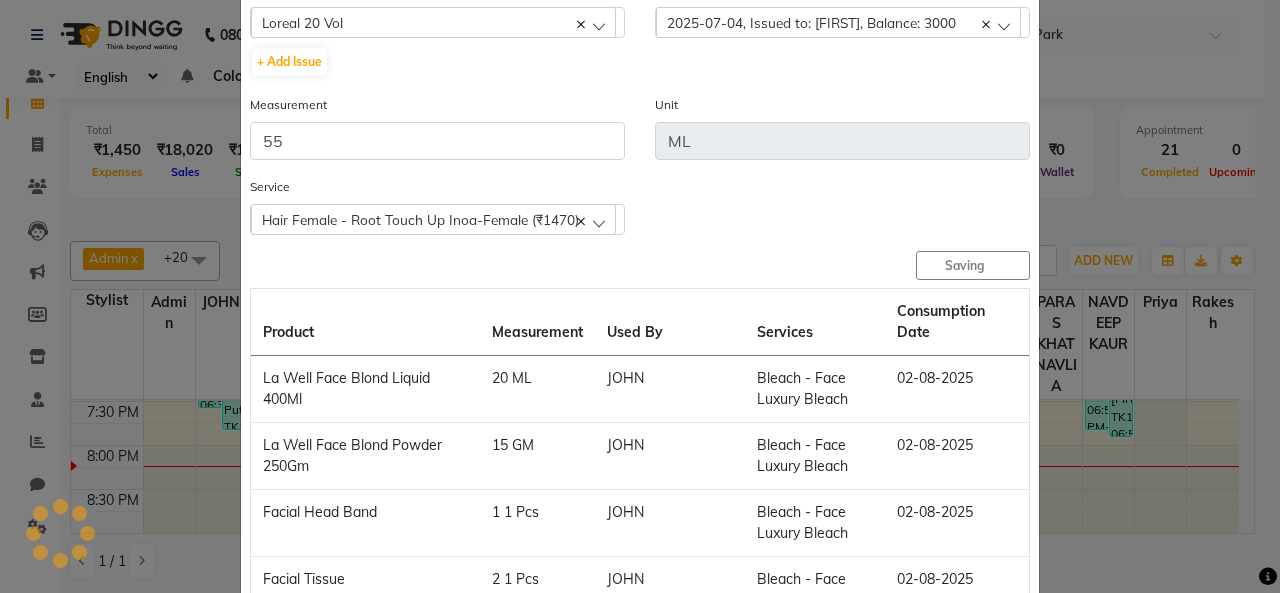 type 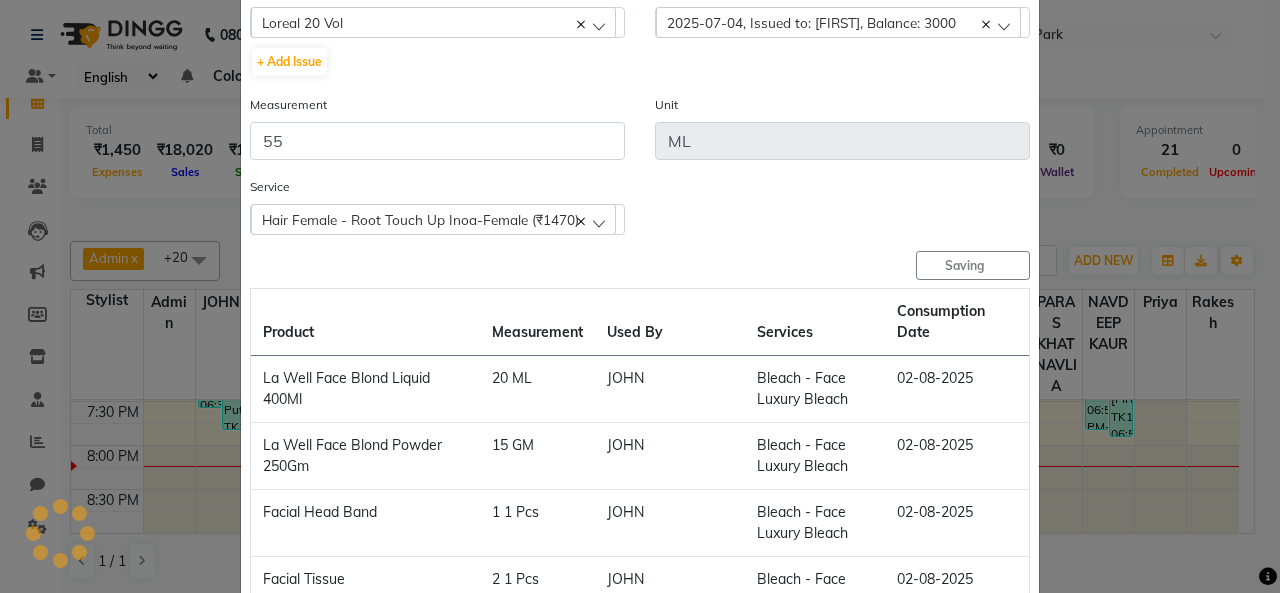 type 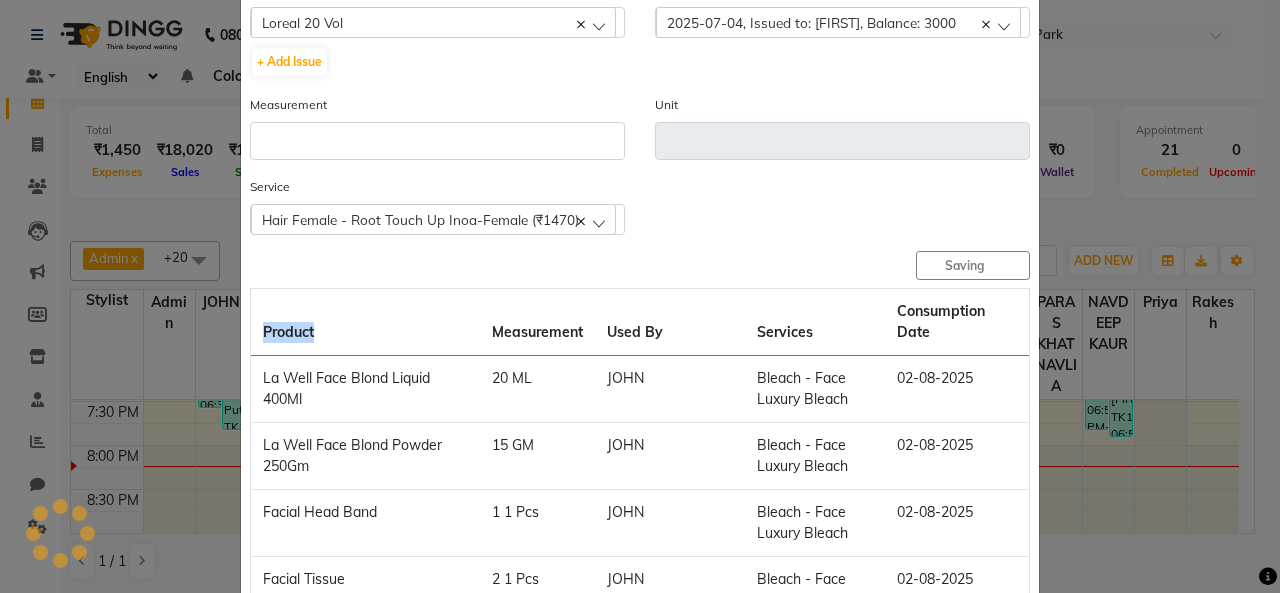 click on "Product Loreal 20 Vol 10C Ear Stud + Add Issue Product Issue to 2025-07-04, Issued to: [FIRST], Balance: 3000 2025-07-04, Issued to: [FIRST], Balance: 3000 2025-07-02, Issued to: Admin, Balance: 5000 2025-08-01, Issued to: [FIRST] [LAST], Balance: 1000 2025-06-21, Issued to: [FIRST], Balance: 5 2025-04-20, Issued to: [FIRST], Balance: 98 2025-04-06, Issued to: [FIRST], Balance: 1 Measurement Unit Service Hair Female - Root Touch Up Inoa-Female (₹1470) Hair Female - Root Touch Up Inoa-Female (₹1470) Saving Product Measurement Used By Services Consumption Date La Well Face Blond Liquid 400Ml 20 ML [FIRST] Bleach - Face Luxury Bleach 02-08-2025 La Well Face Blond Powder 250Gm 15 GM [FIRST] Bleach - Face Luxury Bleach 02-08-2025 Facial Head Band 1 1 Pcs [FIRST] Bleach - Face Luxury Bleach 02-08-2025 Facial Tissue 2 1 Pcs [FIRST] Bleach - Face Luxury Bleach 02-08-2025 H & F Pedi Kit 1 1 Pcs [FIRST] Mani-Pedi - Tan Removal Pedicure 02-08-2025 Dis White Towel 1 1 Pcs" 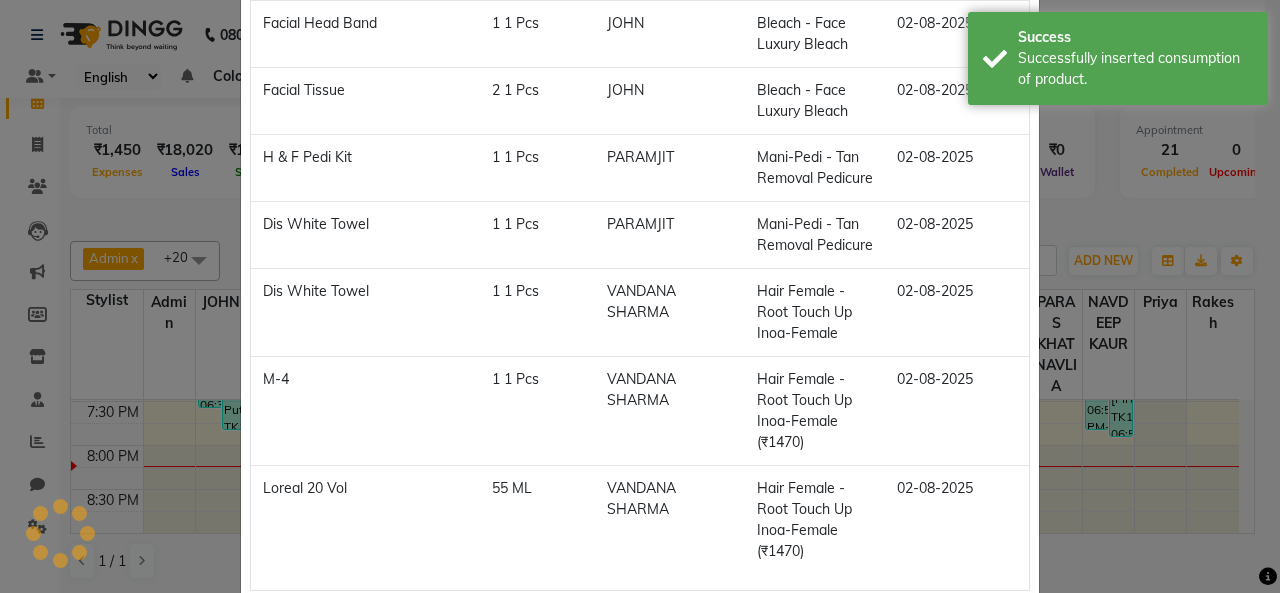 scroll, scrollTop: 656, scrollLeft: 0, axis: vertical 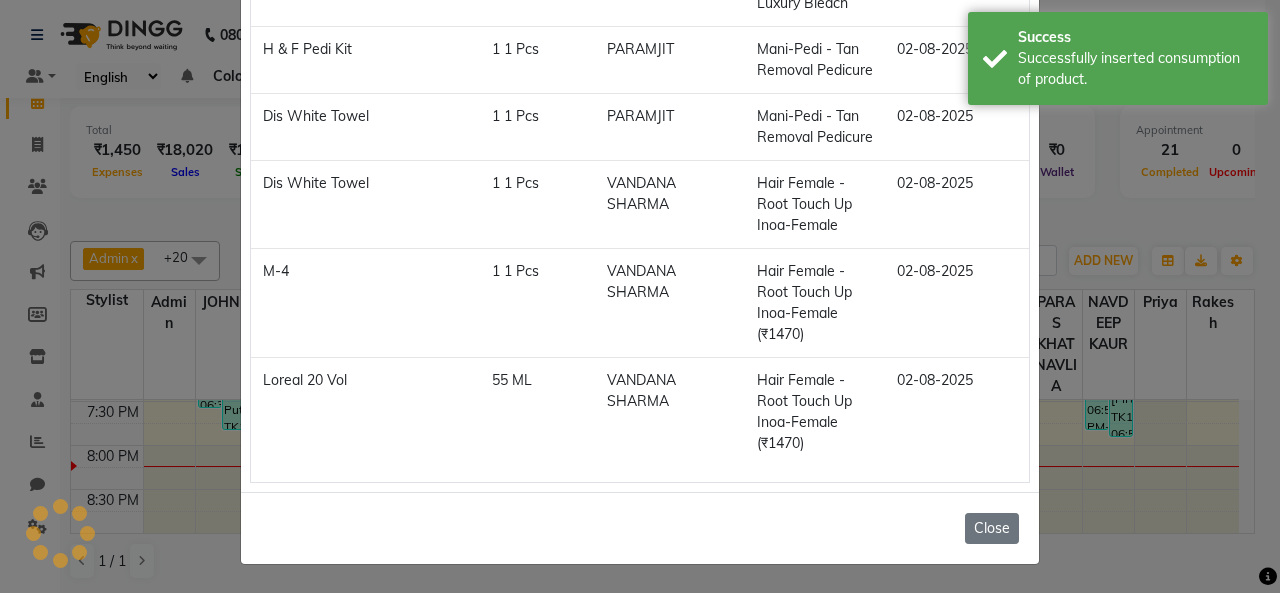 click on "Close" 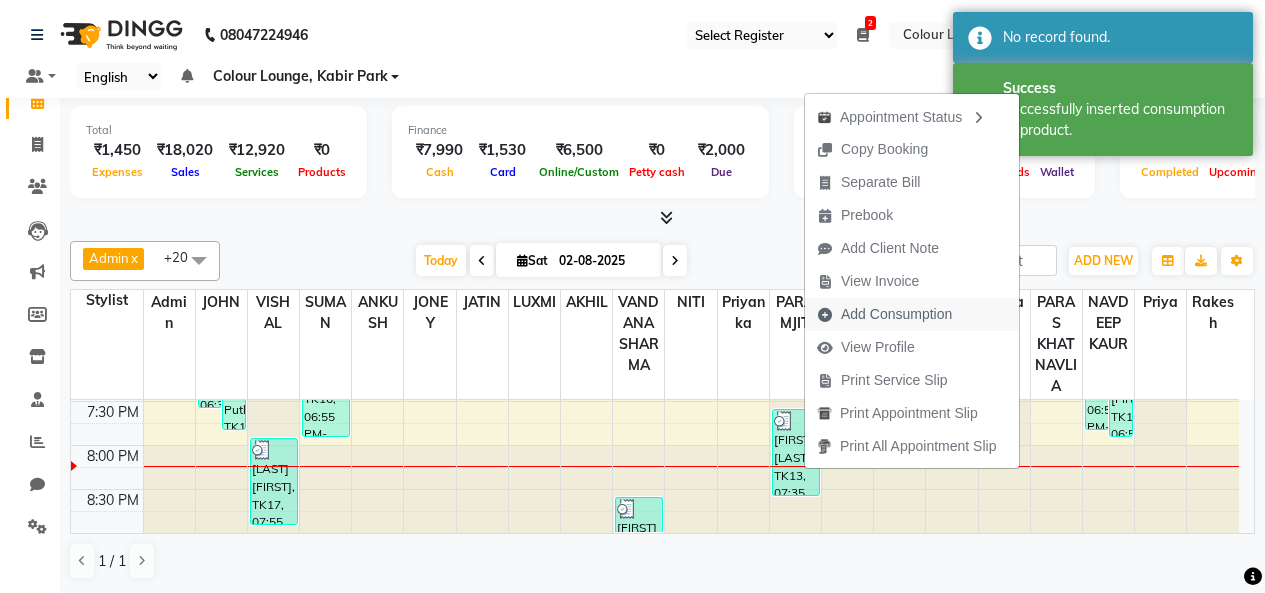 click on "Add Consumption" at bounding box center (896, 314) 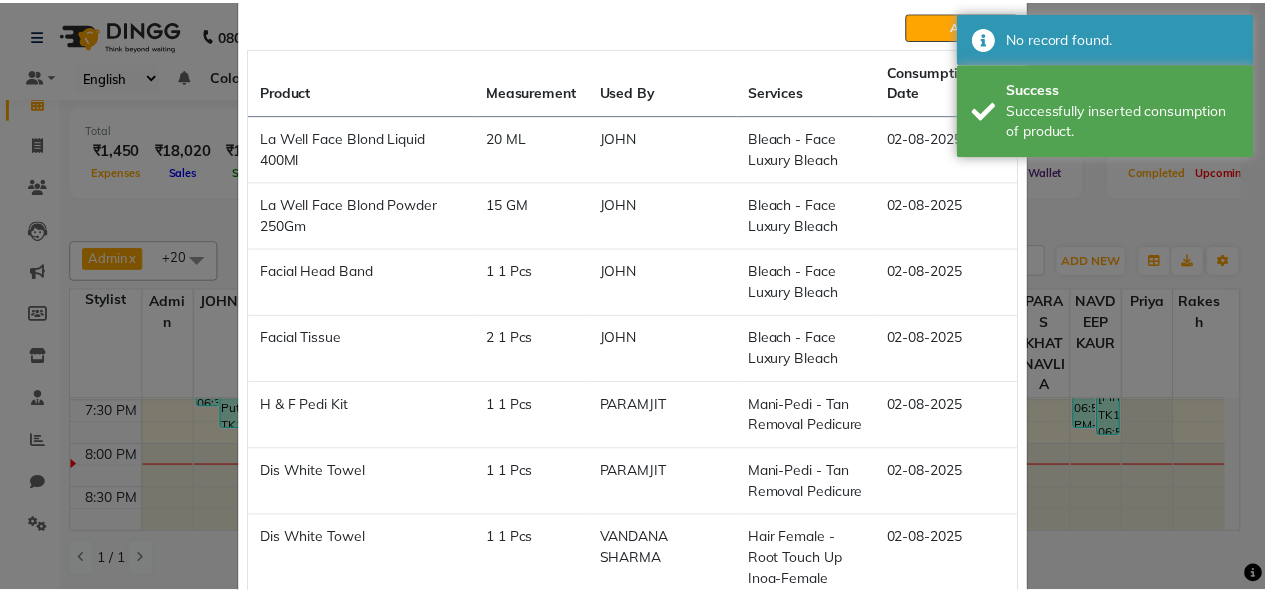 scroll, scrollTop: 656, scrollLeft: 0, axis: vertical 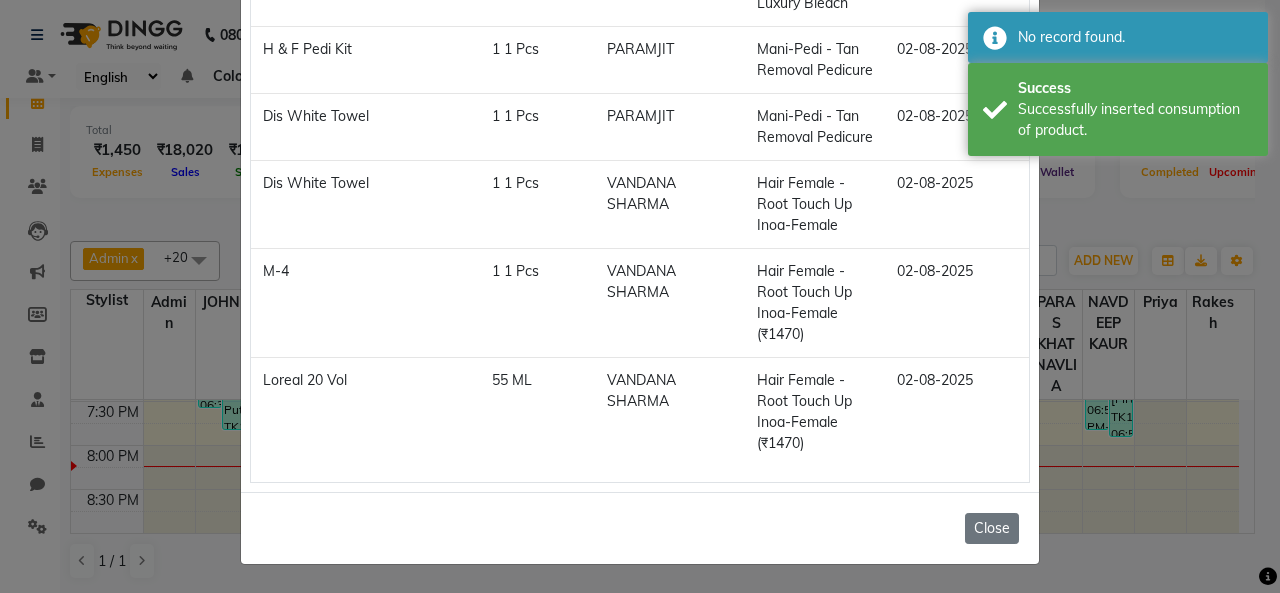 click on "Close" 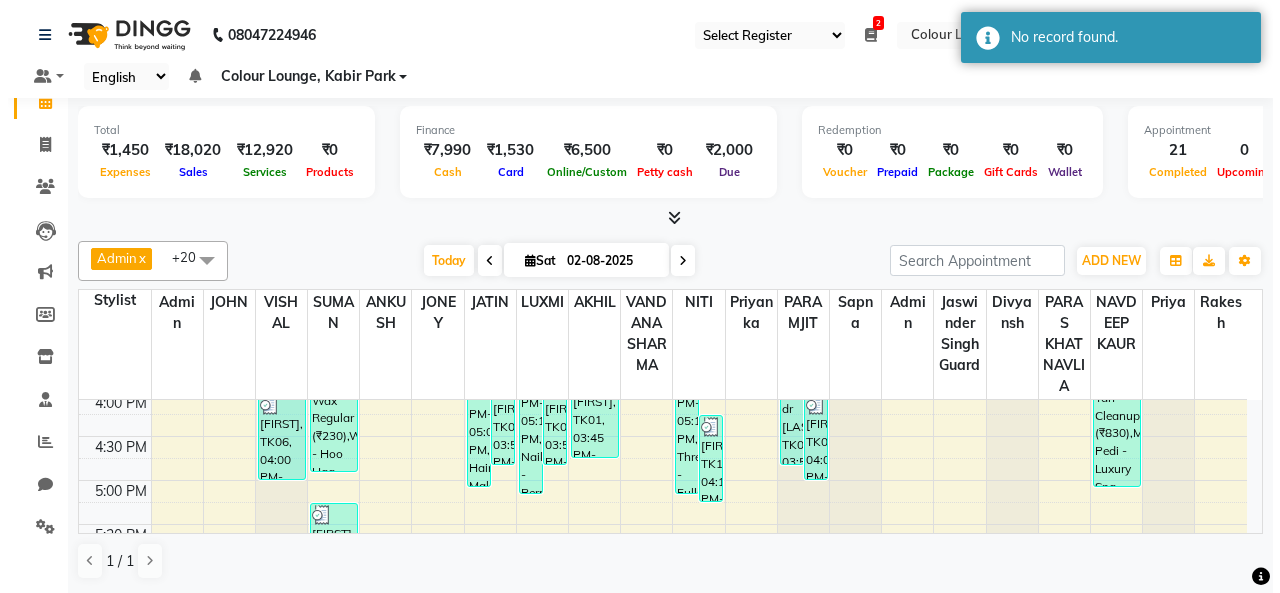 scroll, scrollTop: 710, scrollLeft: 0, axis: vertical 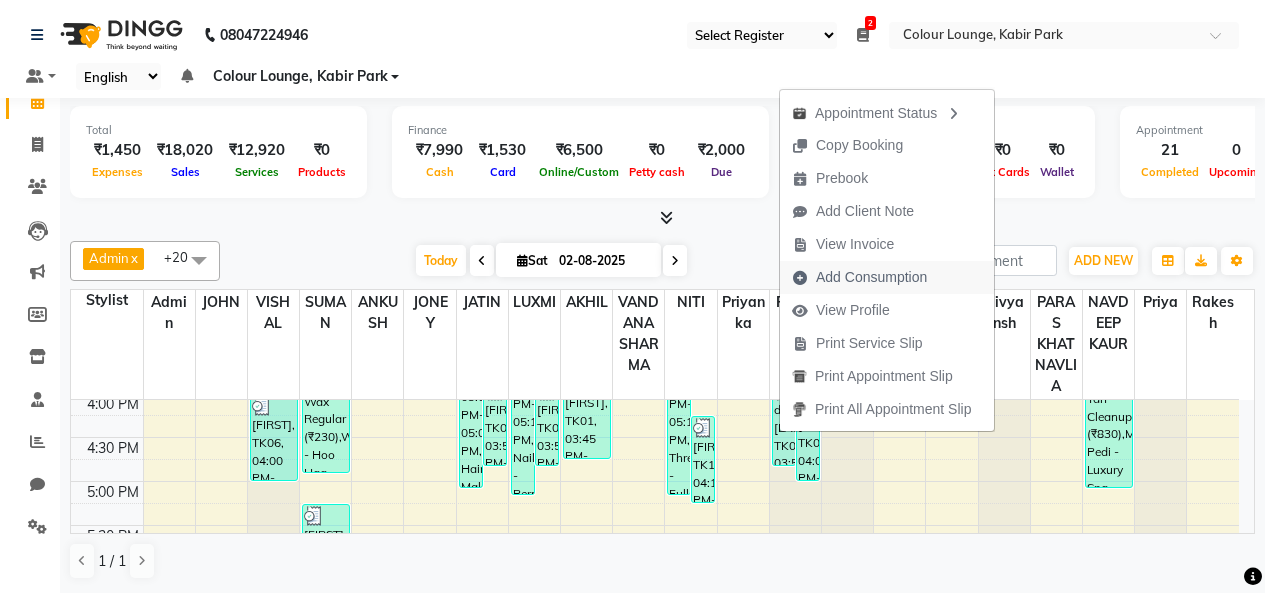 click on "Add Consumption" at bounding box center [871, 277] 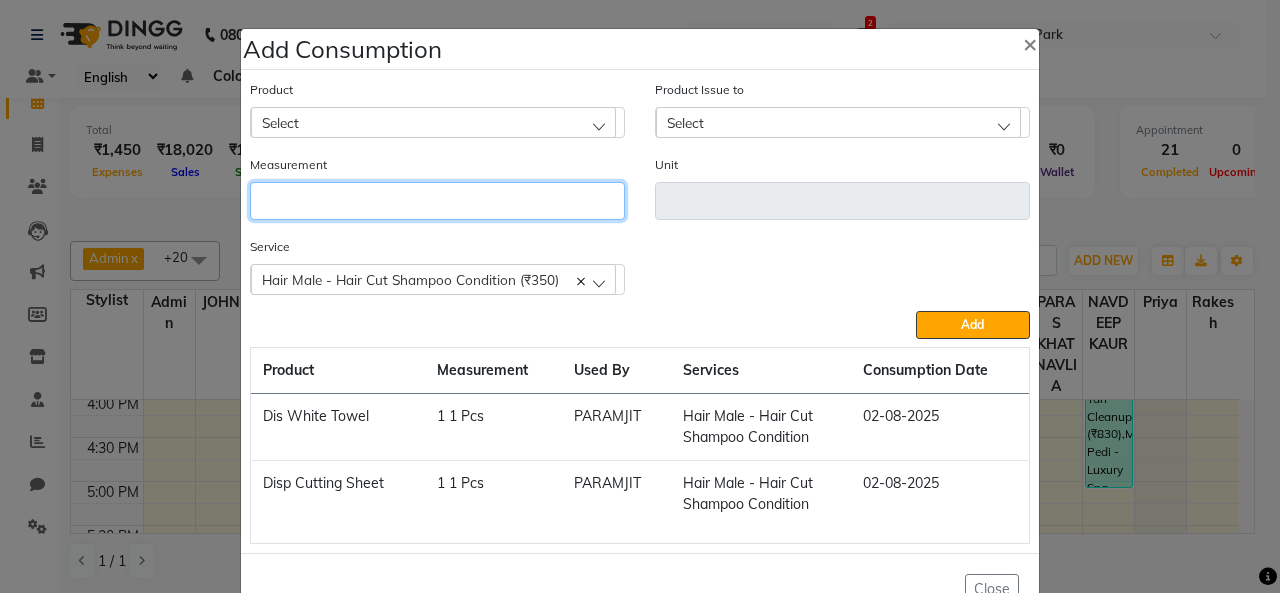 click 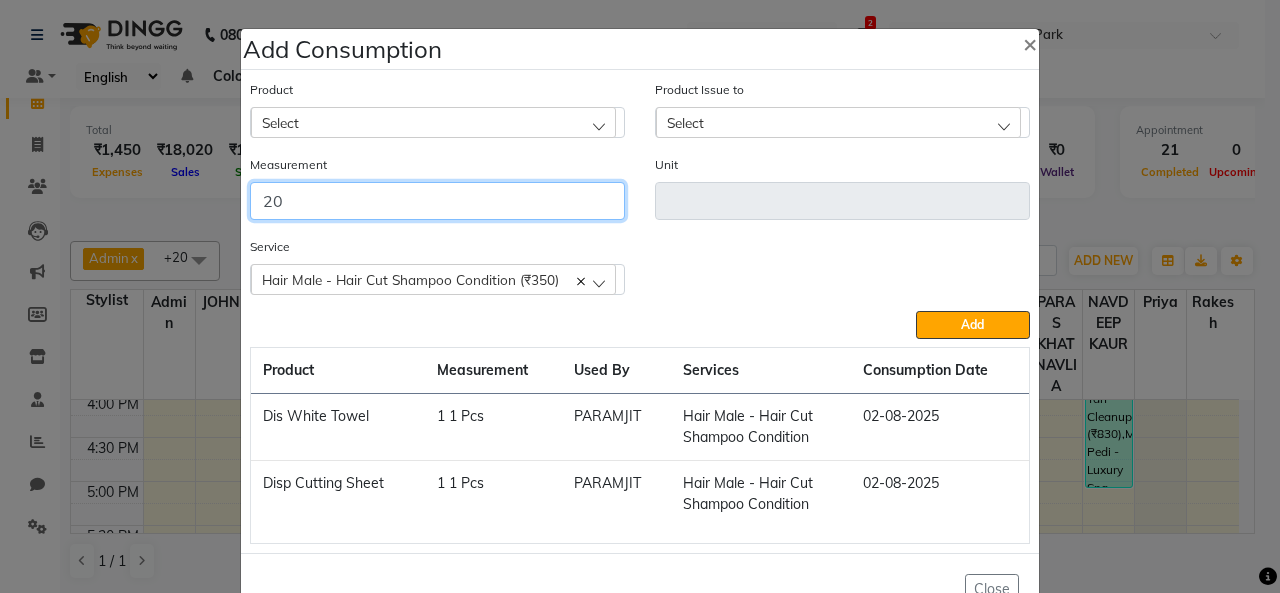 type on "20" 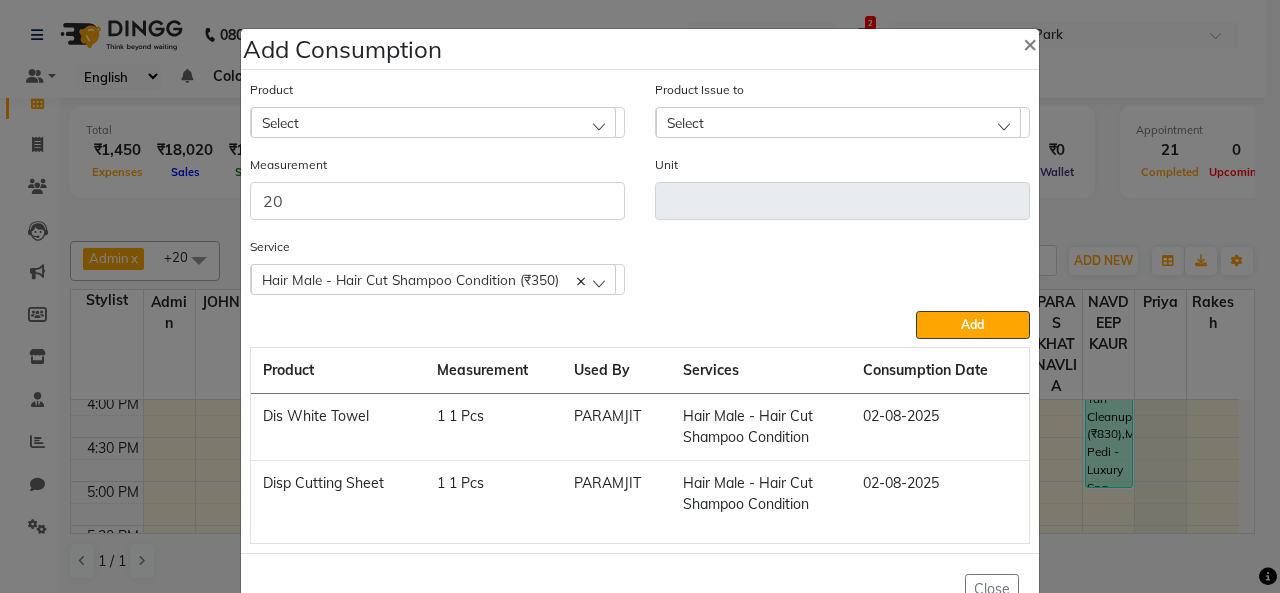 click on "Select" 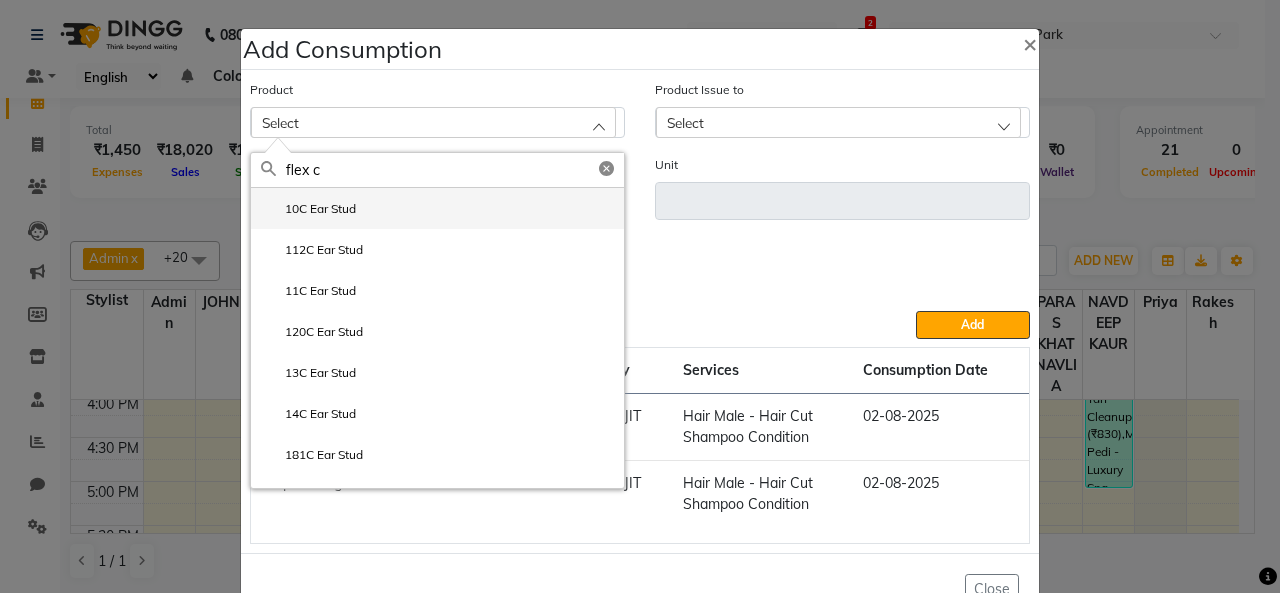 type on "flex c" 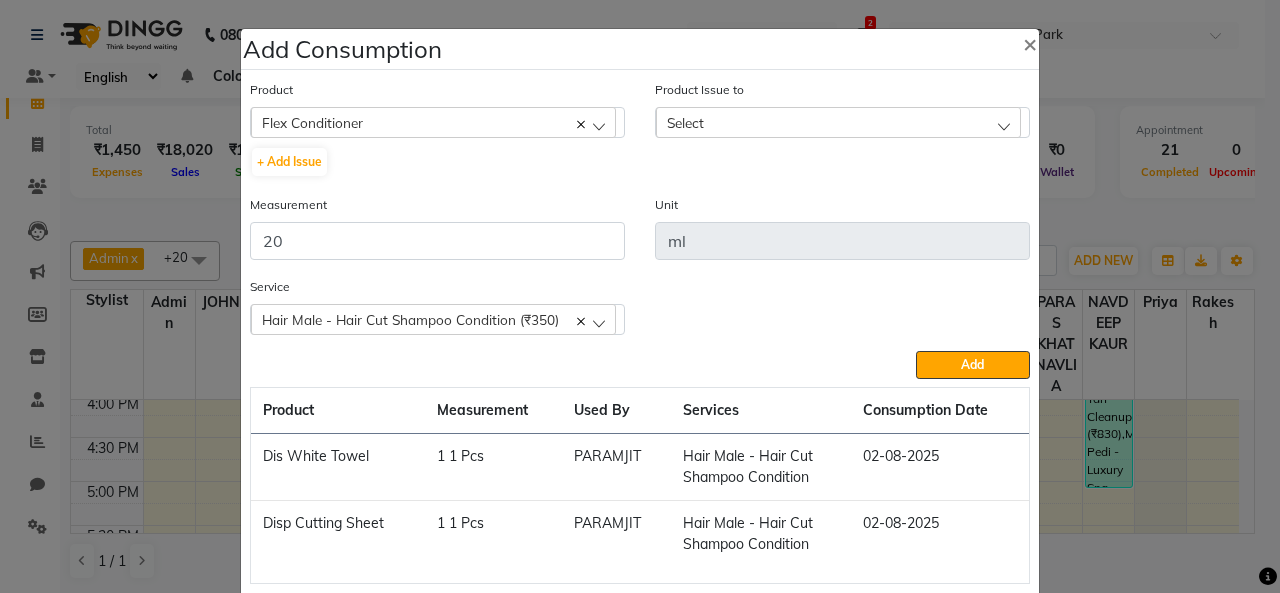 drag, startPoint x: 790, startPoint y: 107, endPoint x: 788, endPoint y: 131, distance: 24.083189 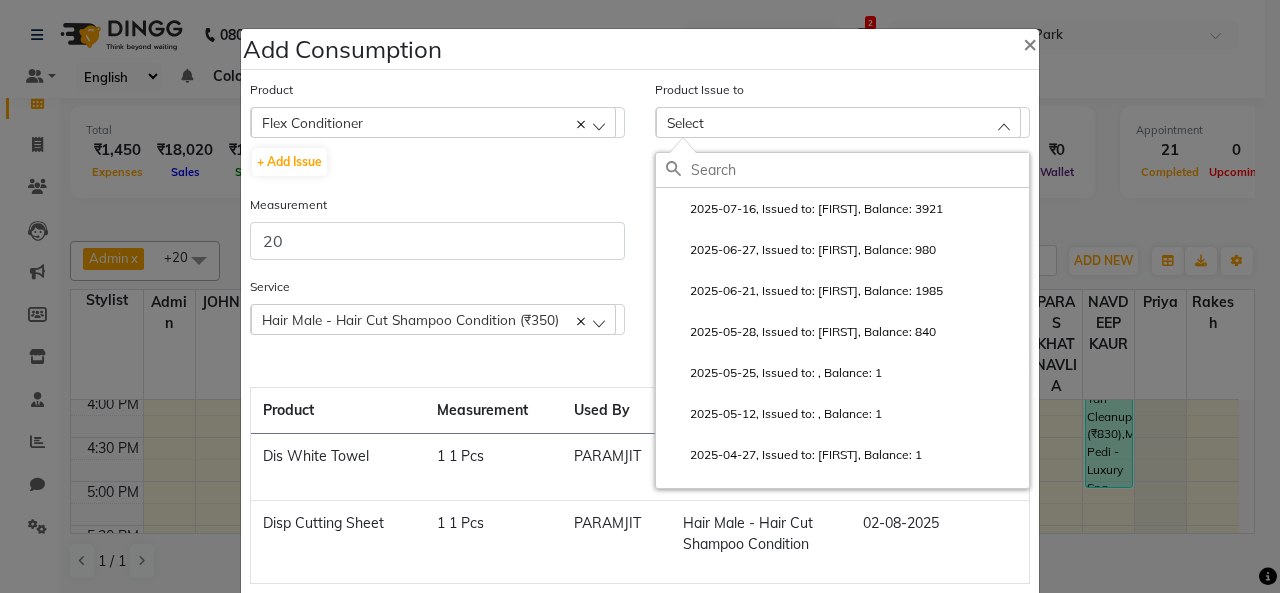 drag, startPoint x: 785, startPoint y: 205, endPoint x: 829, endPoint y: 279, distance: 86.09297 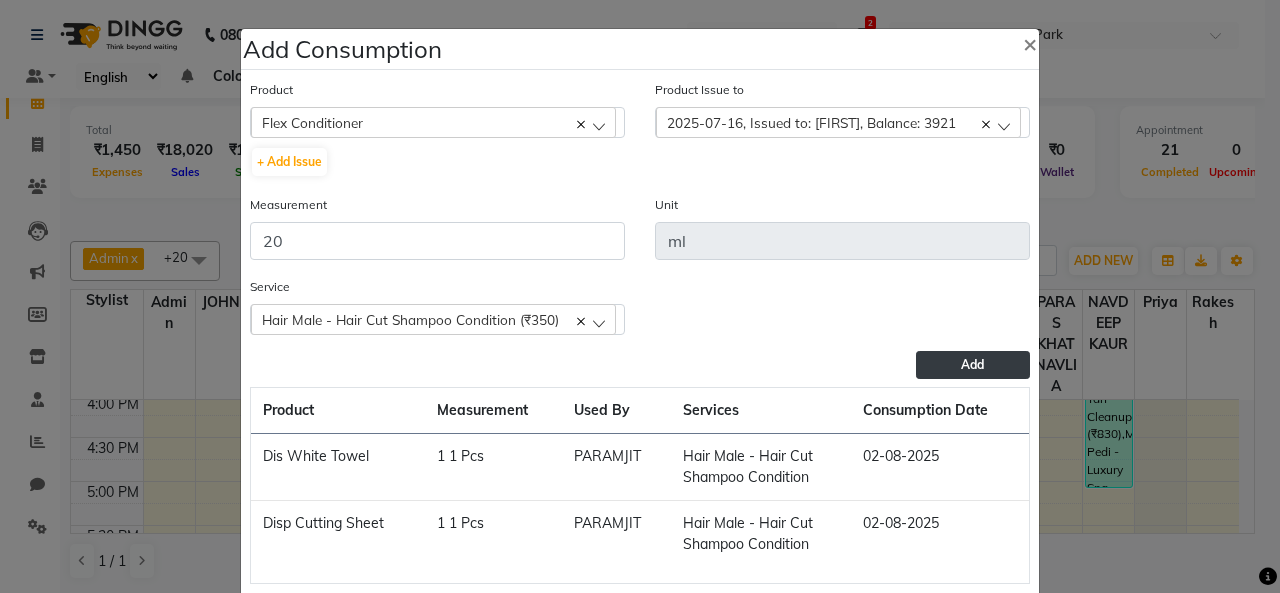click on "Add" 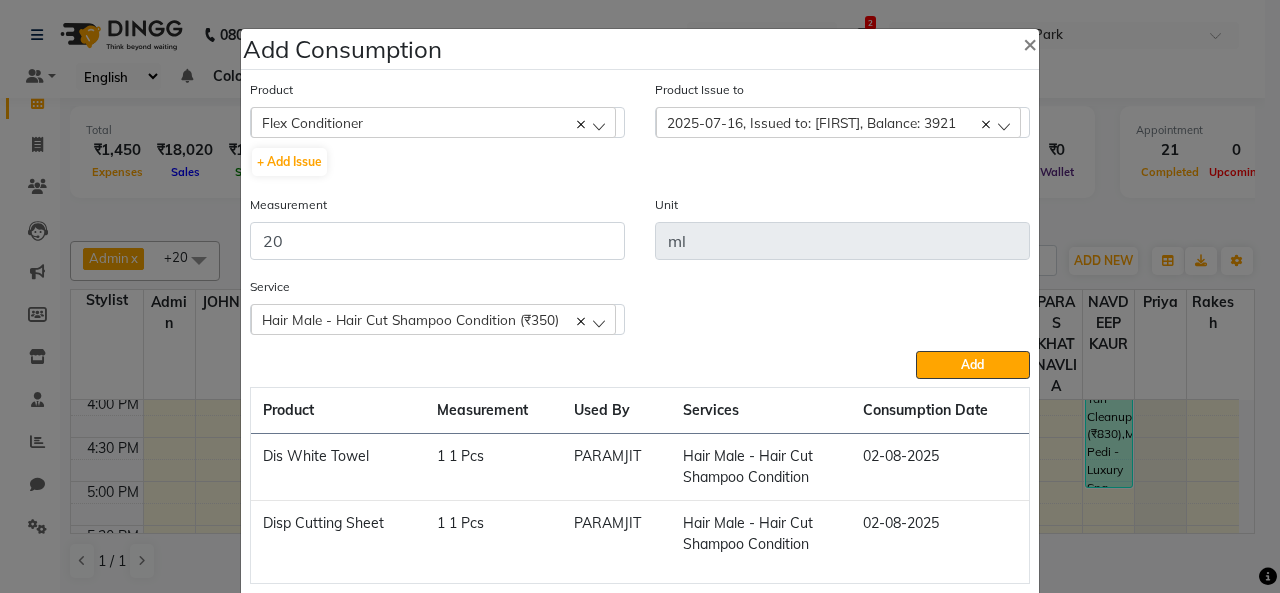 type 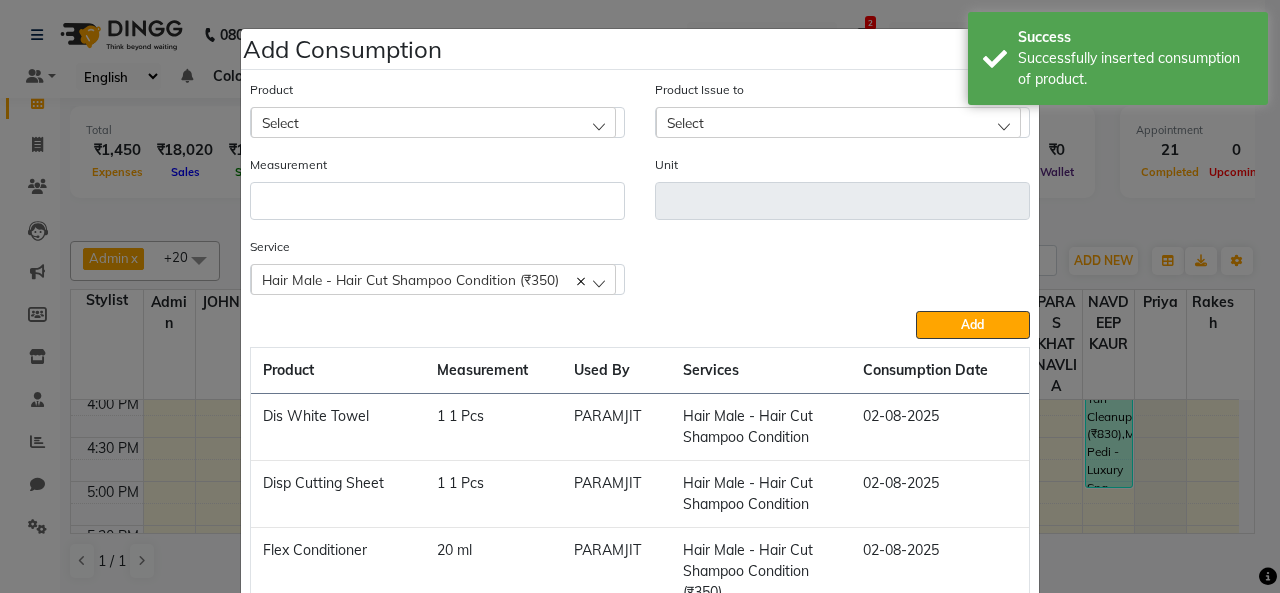 click on "Select" 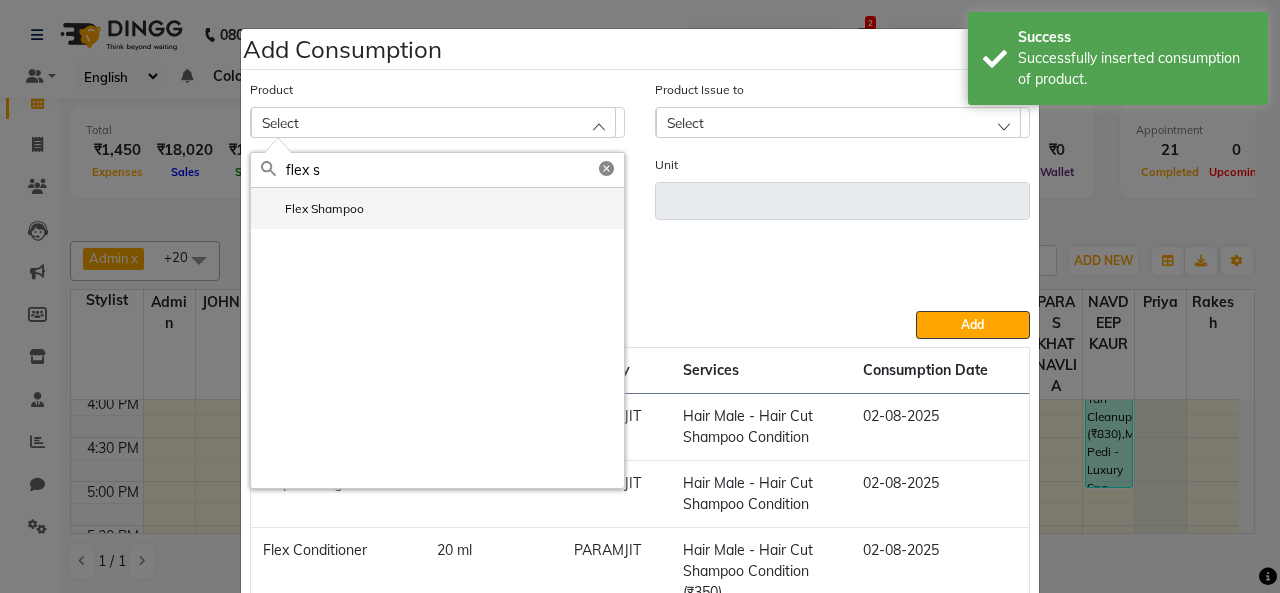 type on "flex s" 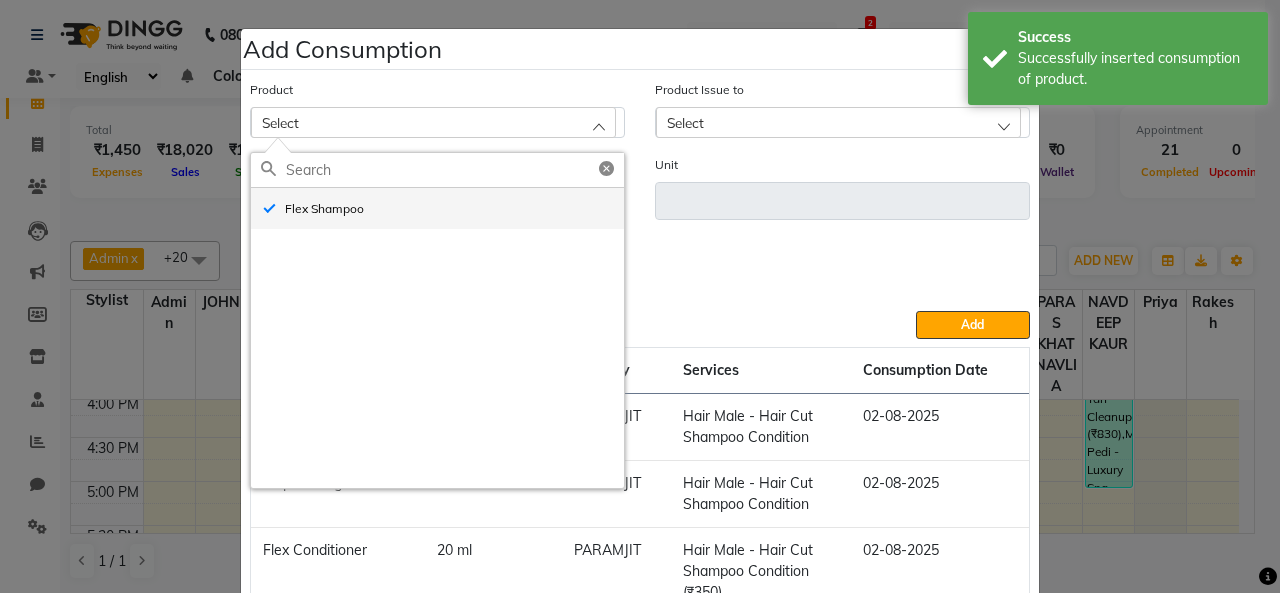 type on "ml" 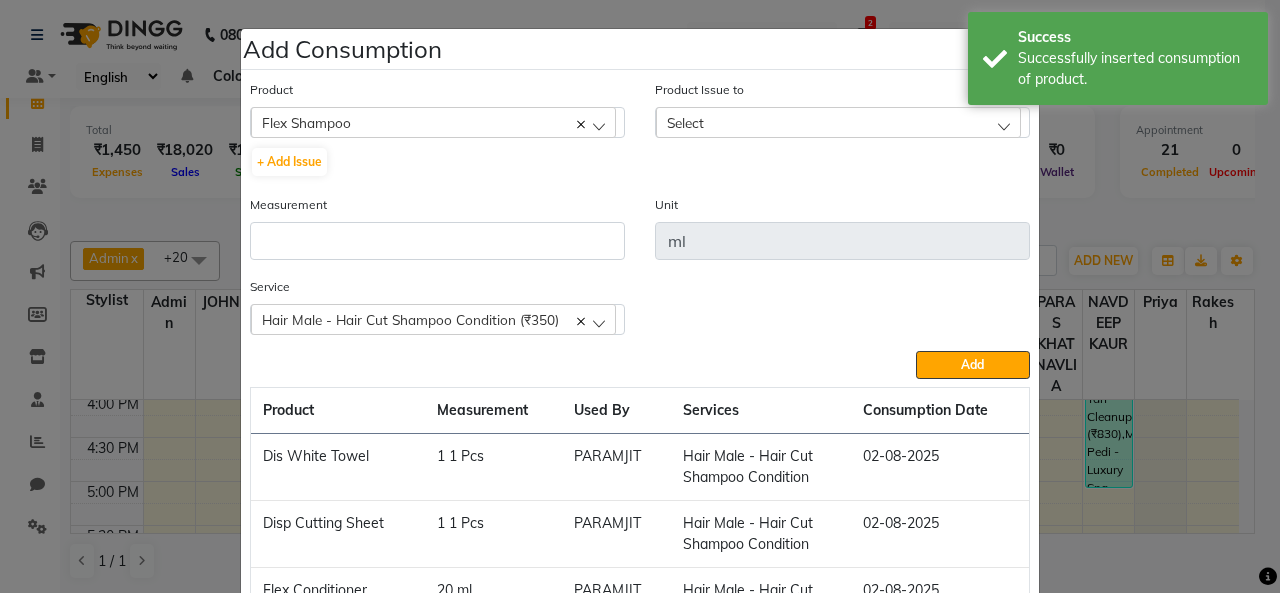click on "Select" 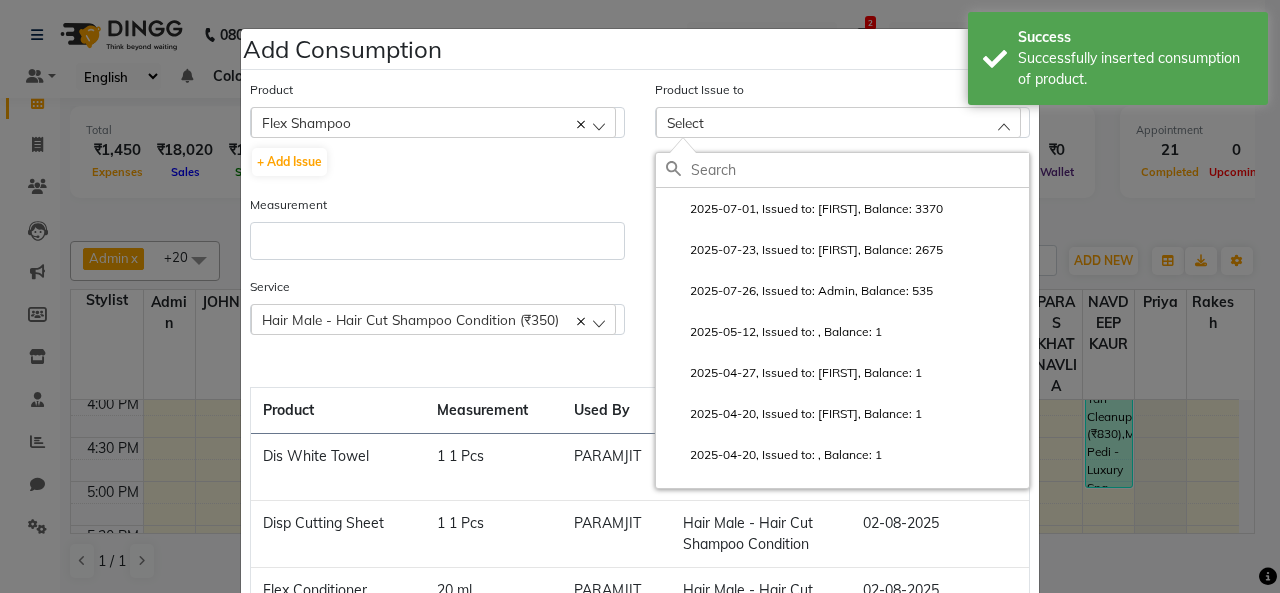 drag, startPoint x: 772, startPoint y: 213, endPoint x: 514, endPoint y: 251, distance: 260.78345 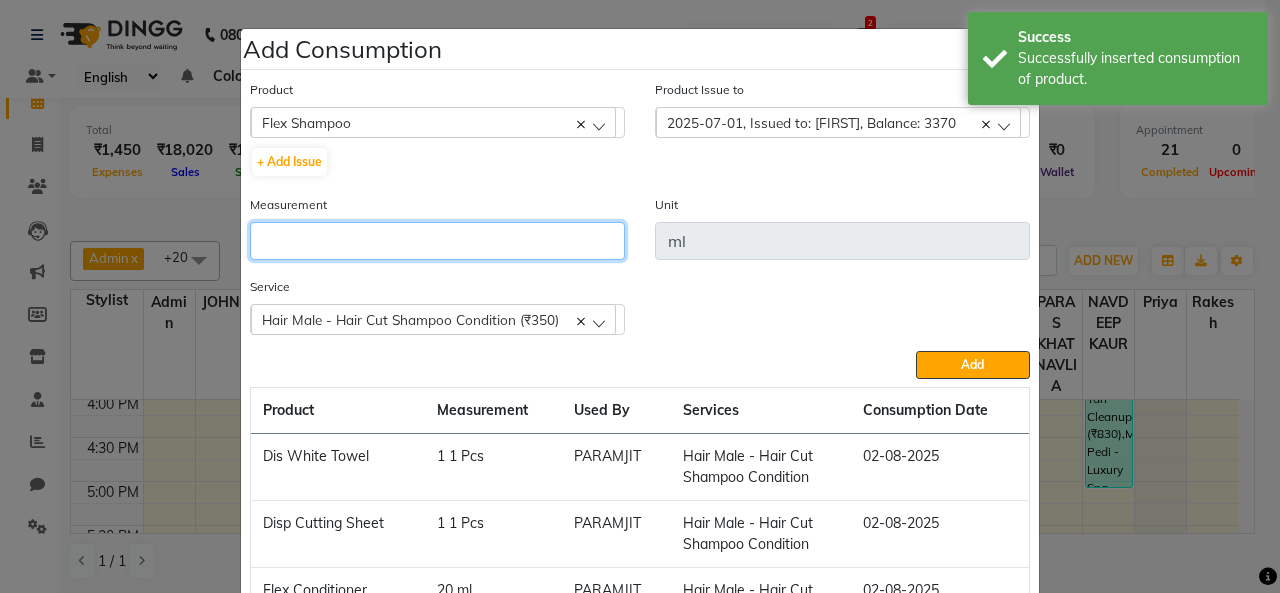 click 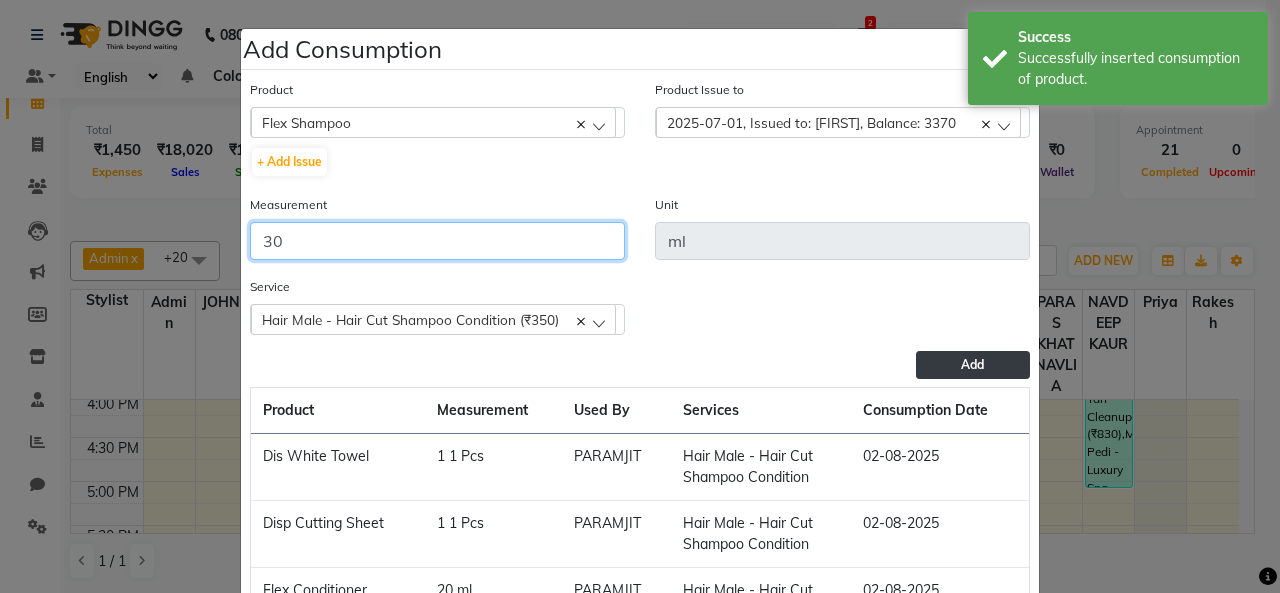 type on "30" 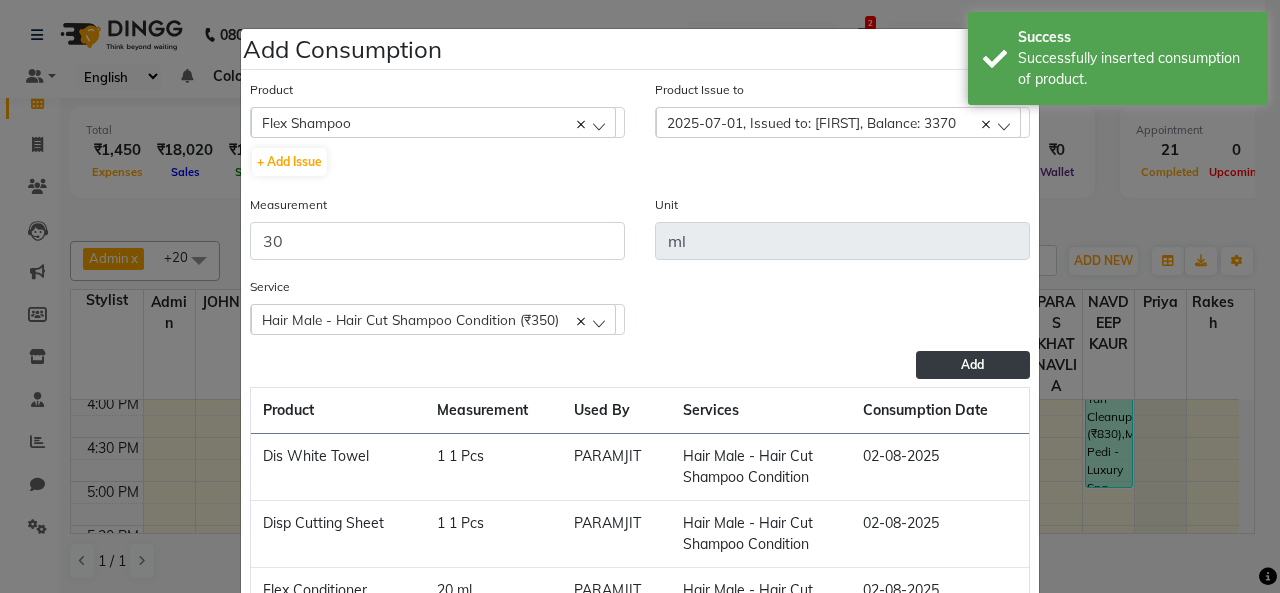 click on "Add" 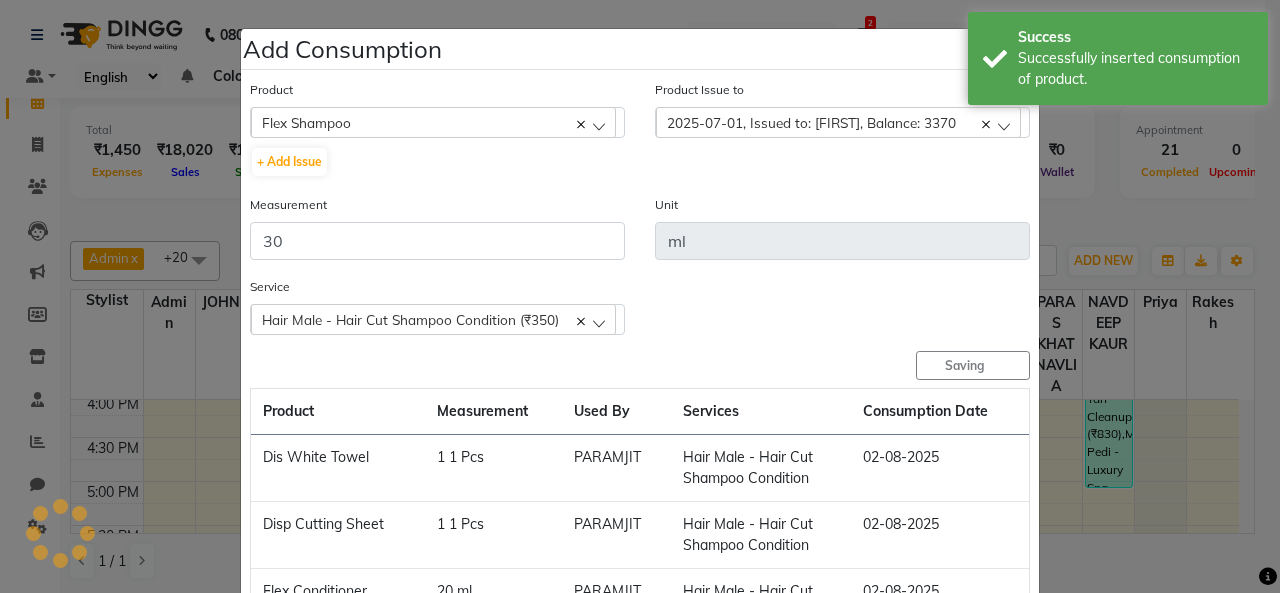 type 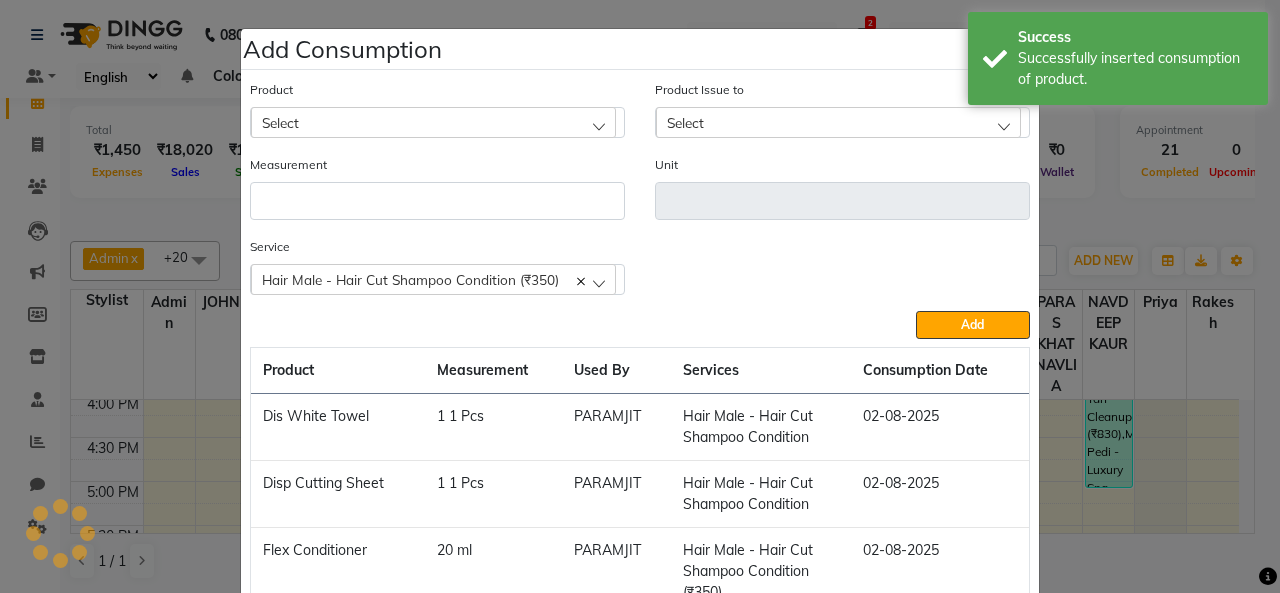 scroll, scrollTop: 237, scrollLeft: 0, axis: vertical 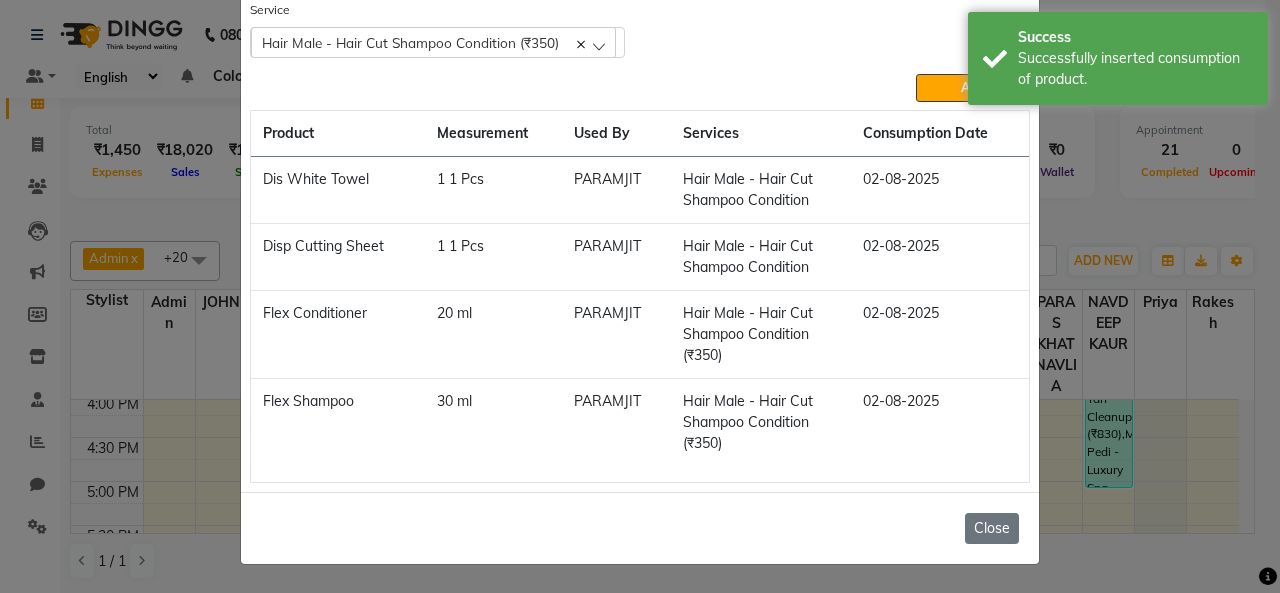 click on "Close" 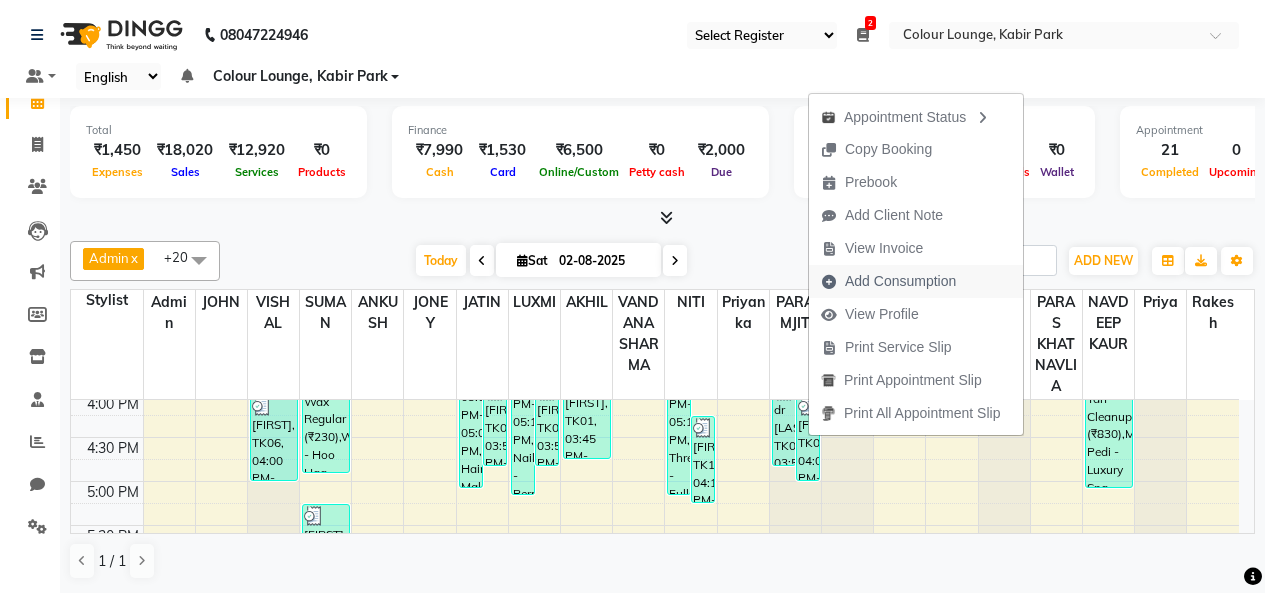 click on "Add Consumption" at bounding box center (900, 281) 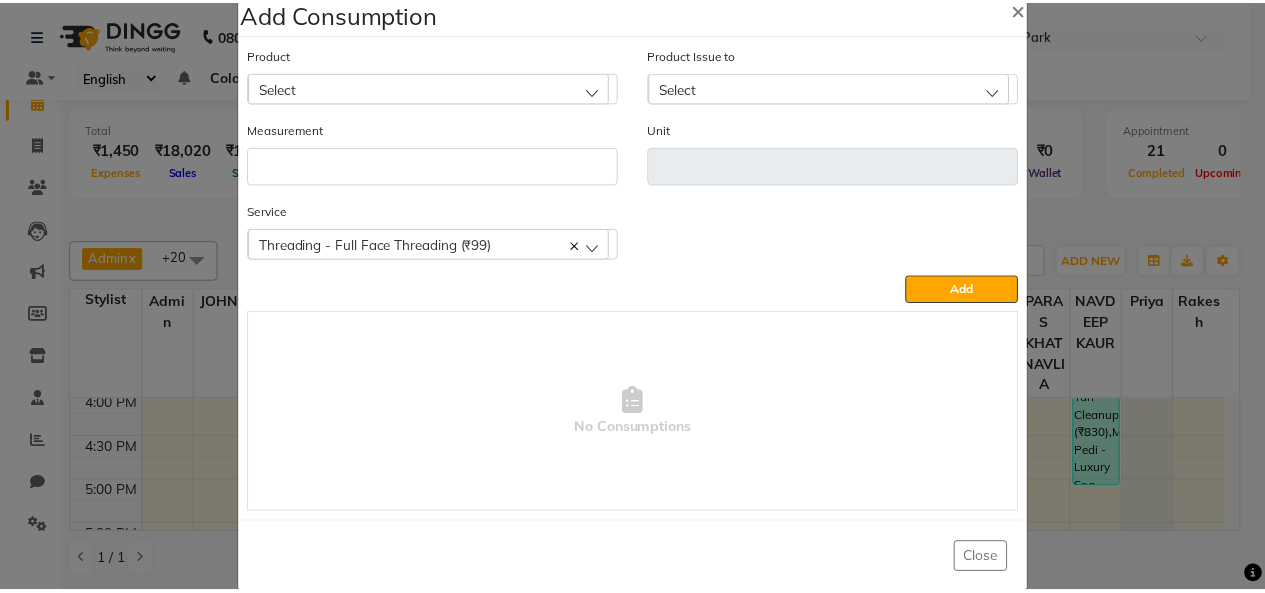 scroll, scrollTop: 66, scrollLeft: 0, axis: vertical 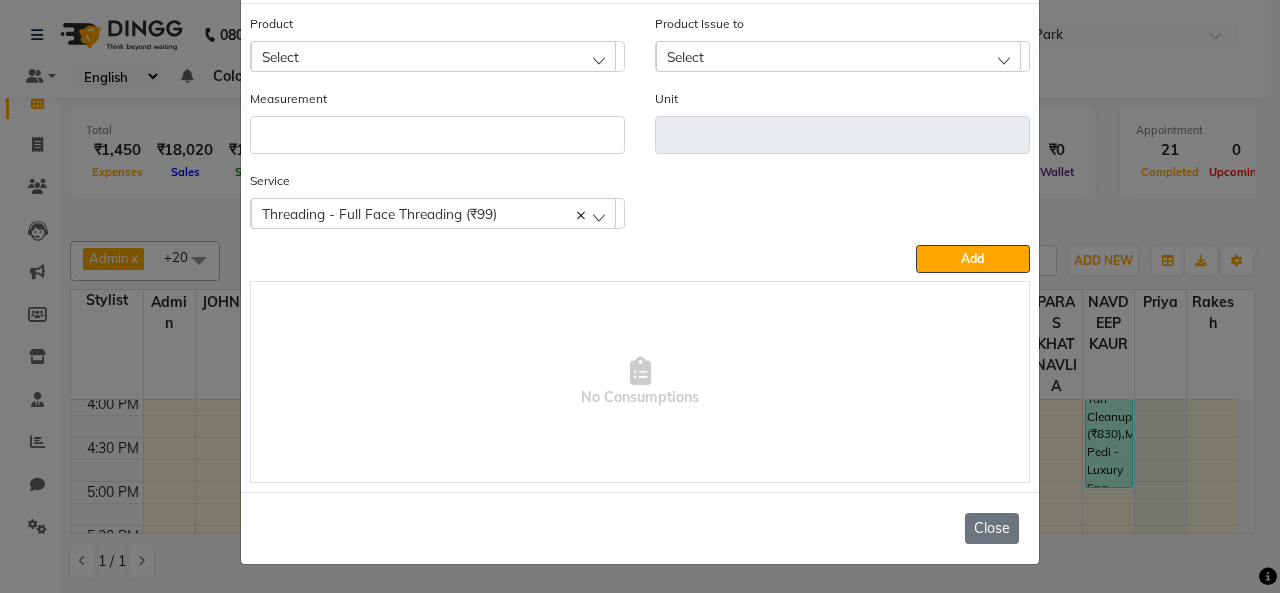 click on "Close" 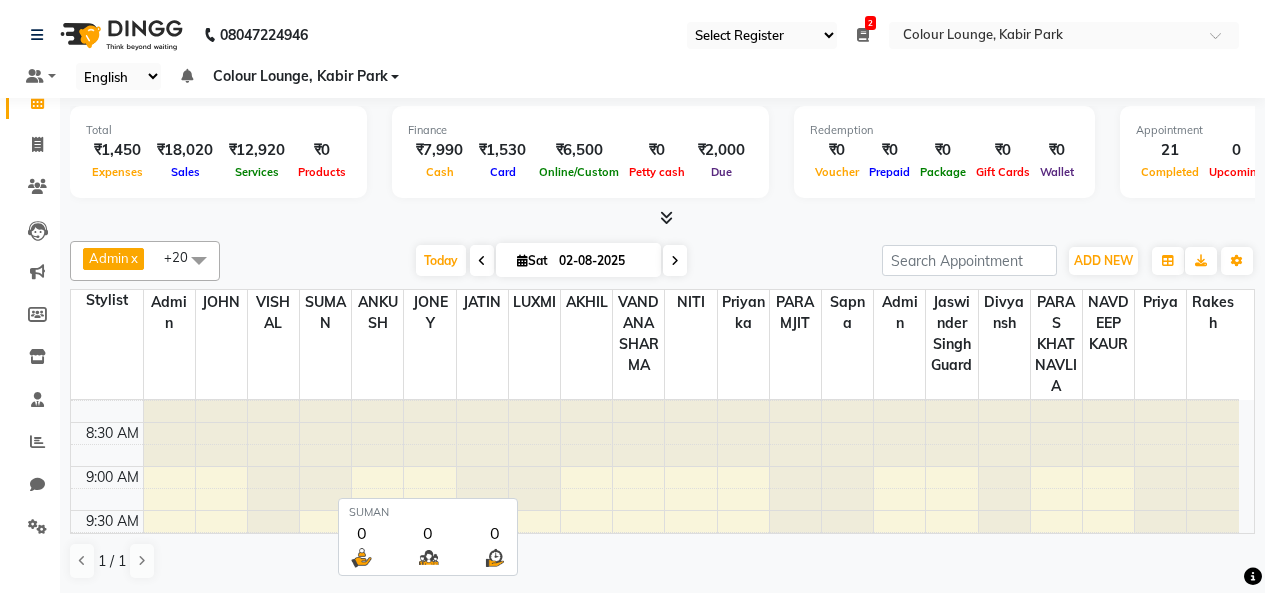 scroll, scrollTop: 10, scrollLeft: 0, axis: vertical 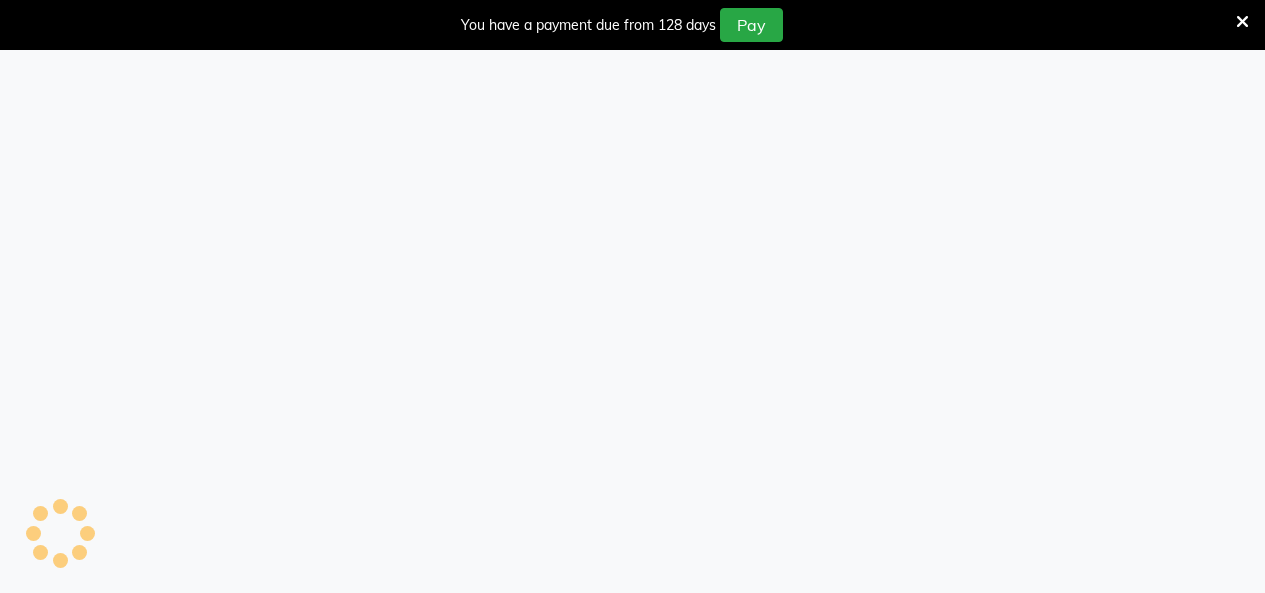select on "75" 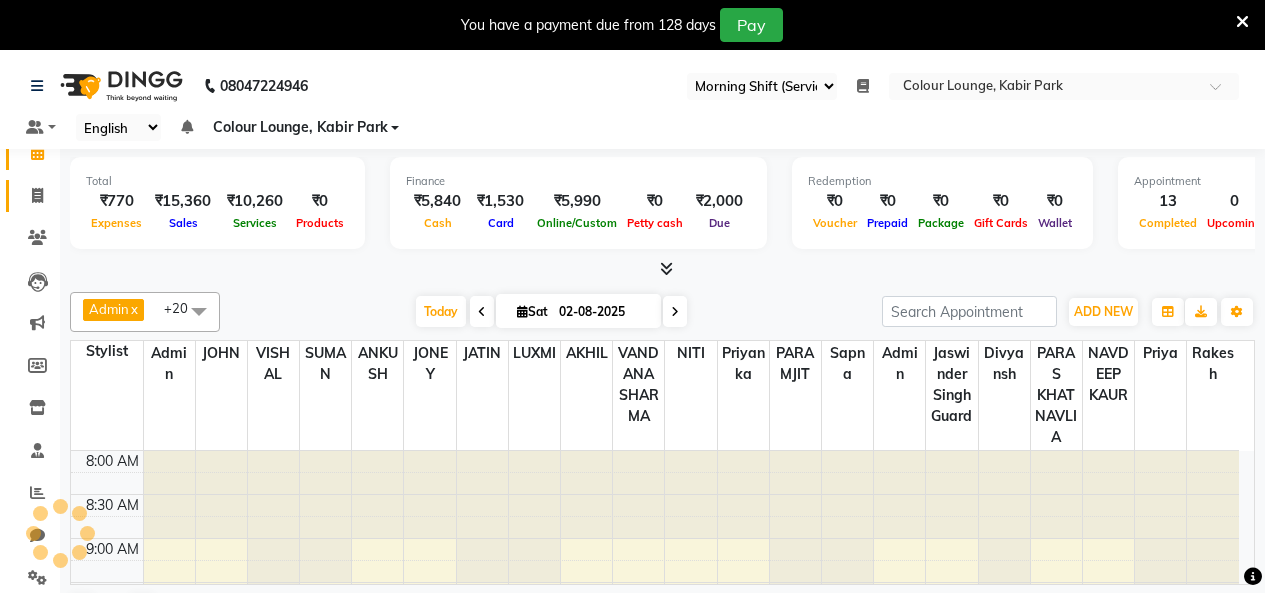 click 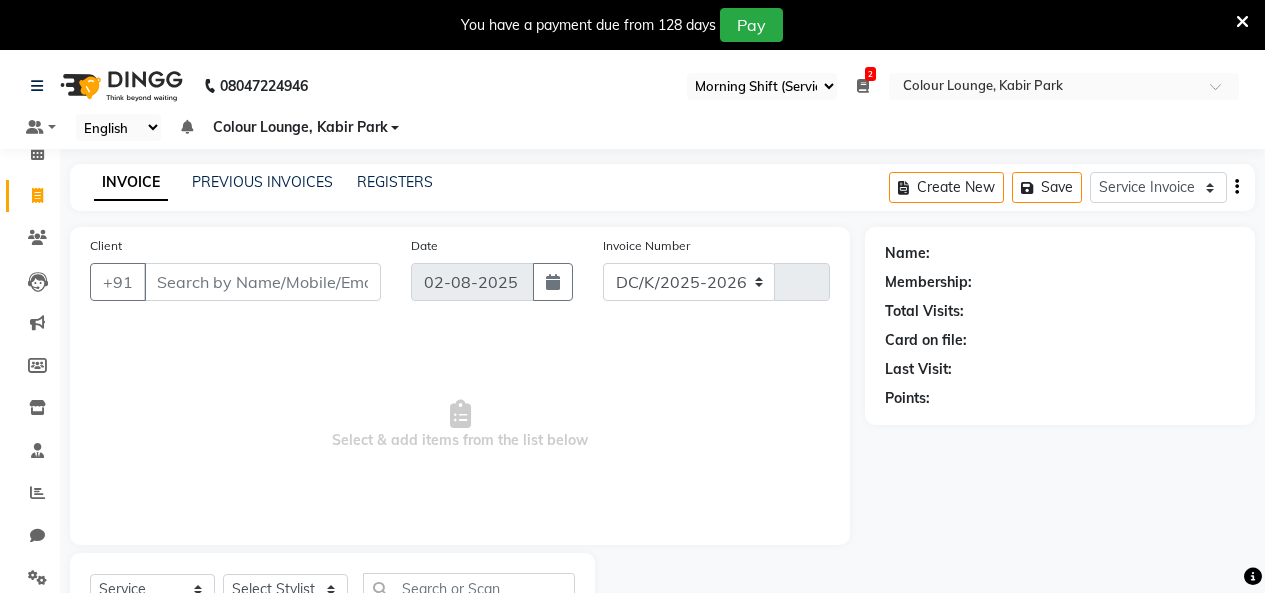 select on "8015" 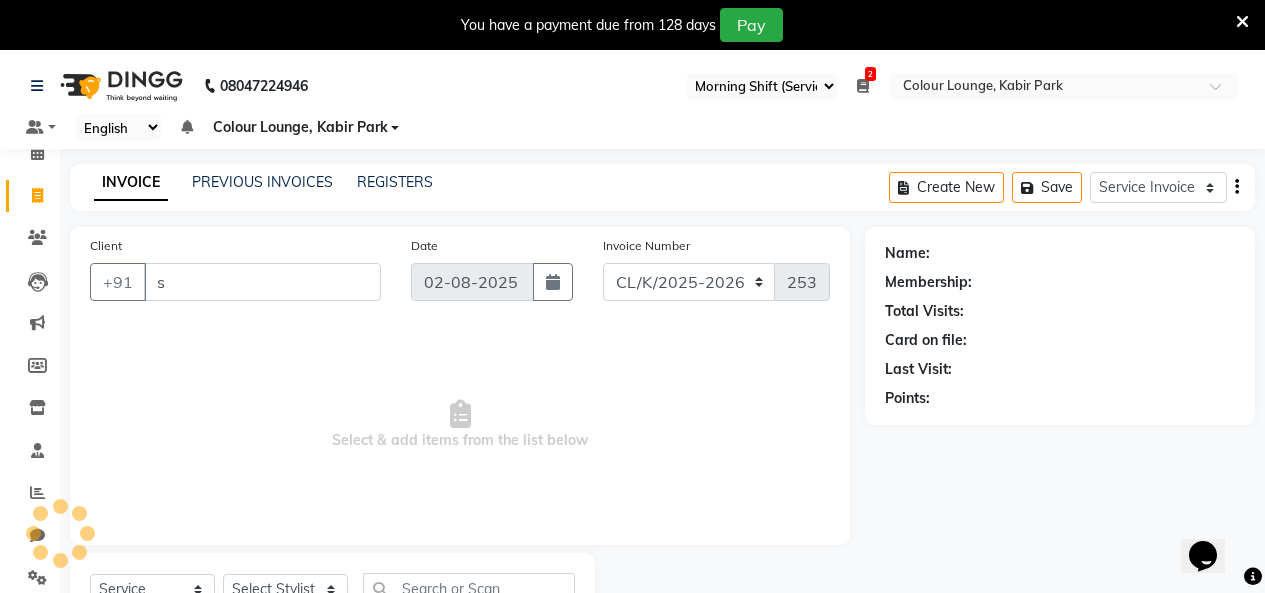 scroll, scrollTop: 0, scrollLeft: 0, axis: both 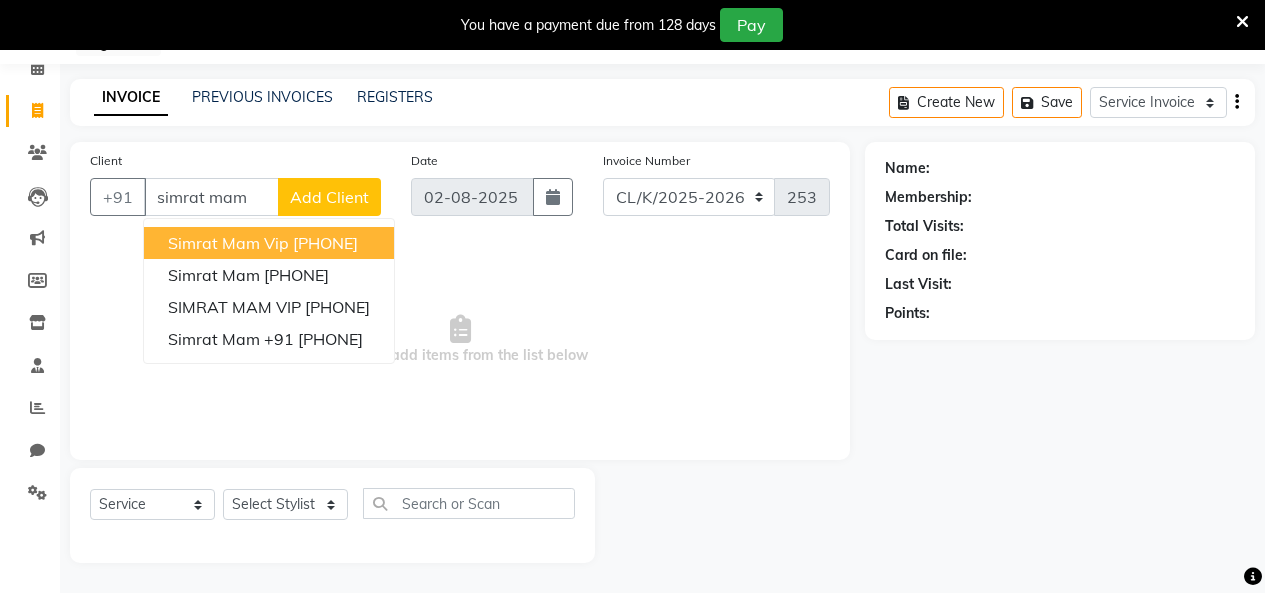 click on "9872001827" at bounding box center [325, 243] 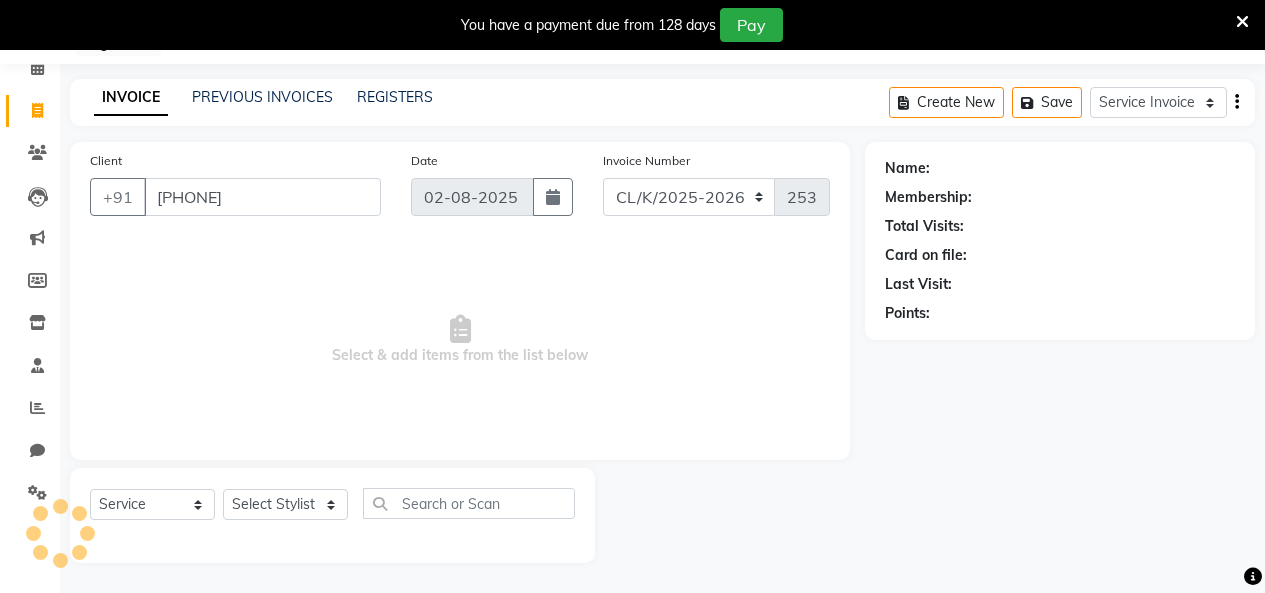 type on "9872001827" 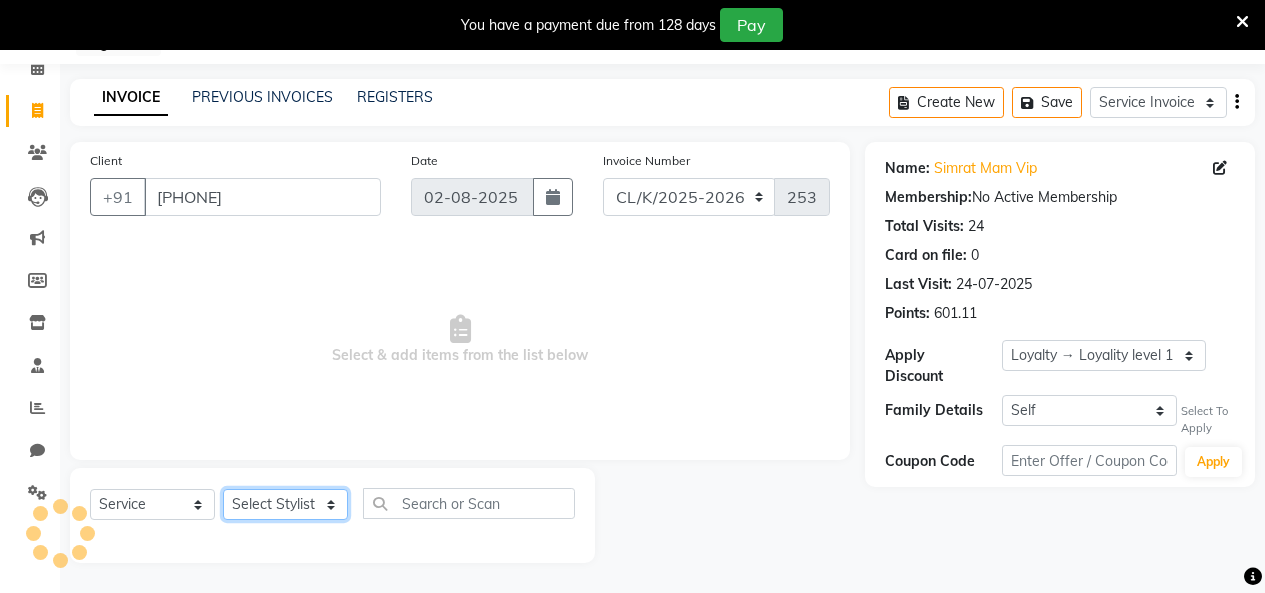 click on "Select Stylist Admin Admin AKHIL ANKUSH Colour Lounge, Kabir Park Colour Lounge, Kabir Park divyansh  Jaswinder singh guard JATIN JOHN JONEY LUXMI NAVDEEP KAUR NITI PARAMJIT PARAS KHATNAVLIA priya  priyanka  Rakesh sapna  SUMAN VANDANA SHARMA VISHAL" 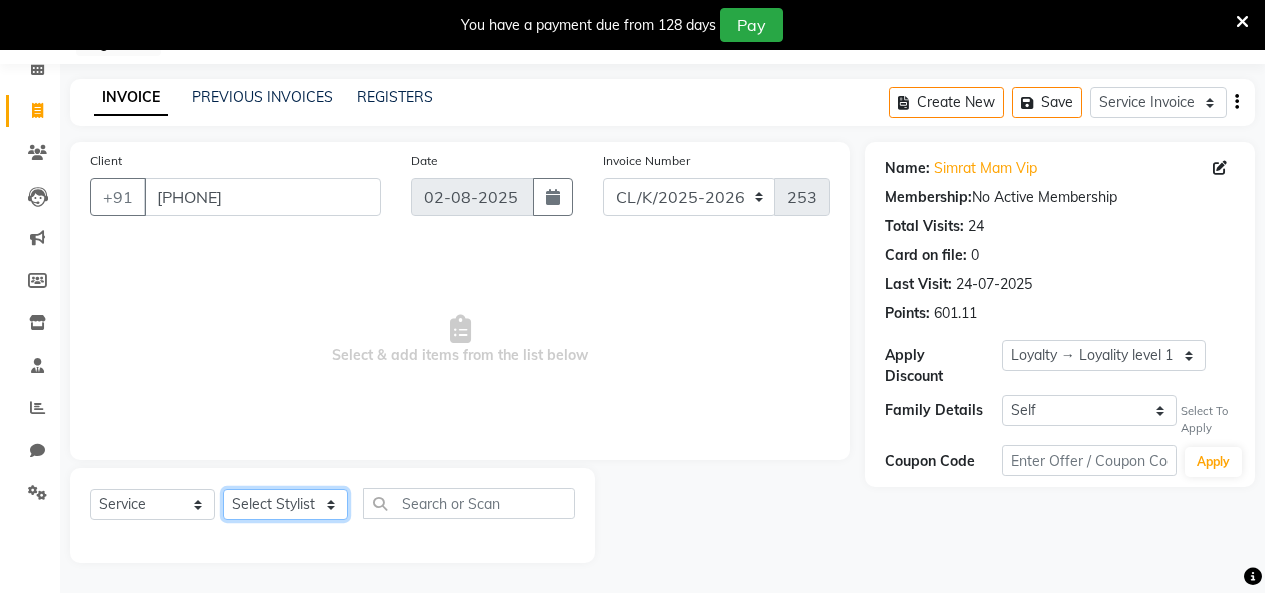 select on "70113" 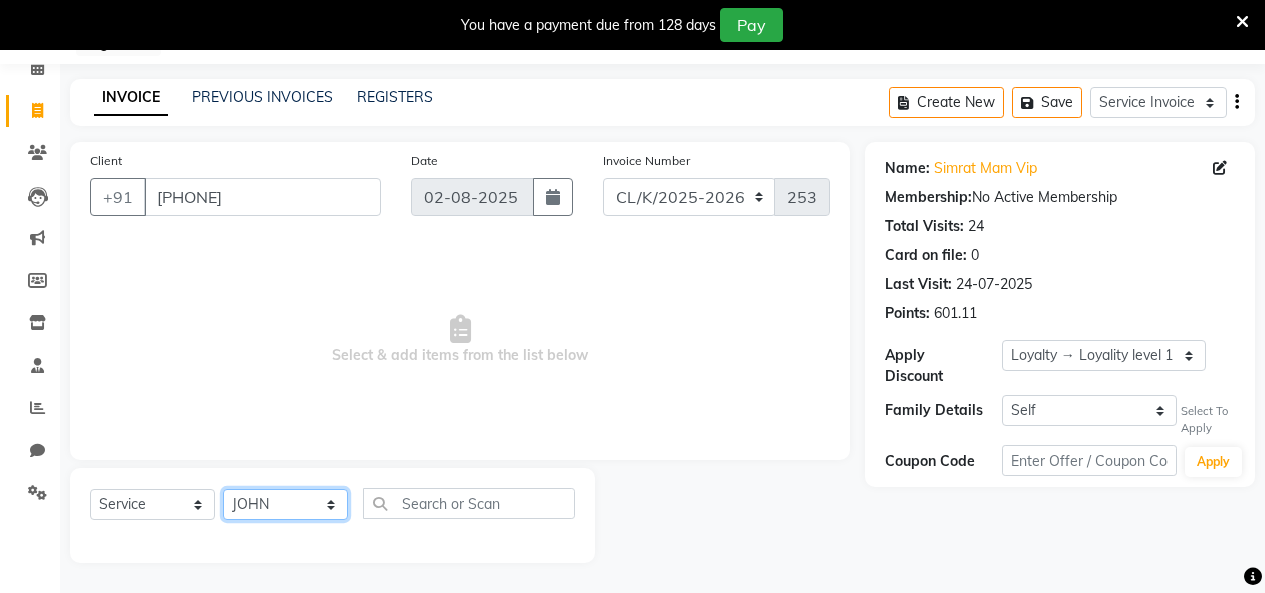 click on "Select Stylist Admin Admin AKHIL ANKUSH Colour Lounge, Kabir Park Colour Lounge, Kabir Park divyansh  Jaswinder singh guard JATIN JOHN JONEY LUXMI NAVDEEP KAUR NITI PARAMJIT PARAS KHATNAVLIA priya  priyanka  Rakesh sapna  SUMAN VANDANA SHARMA VISHAL" 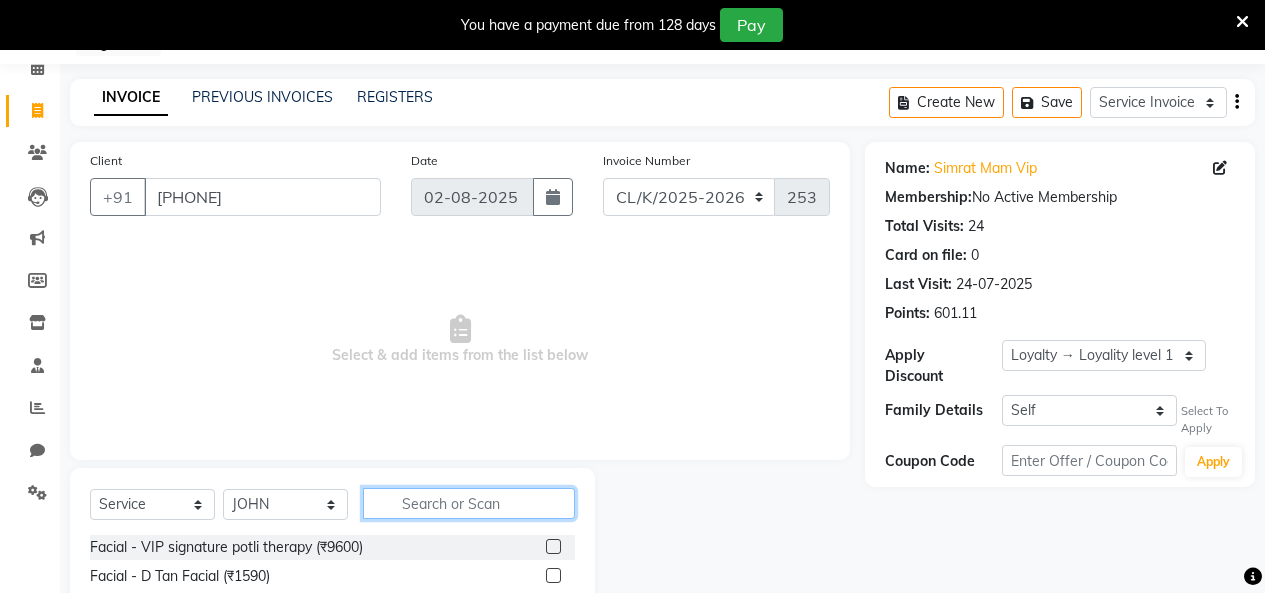 click 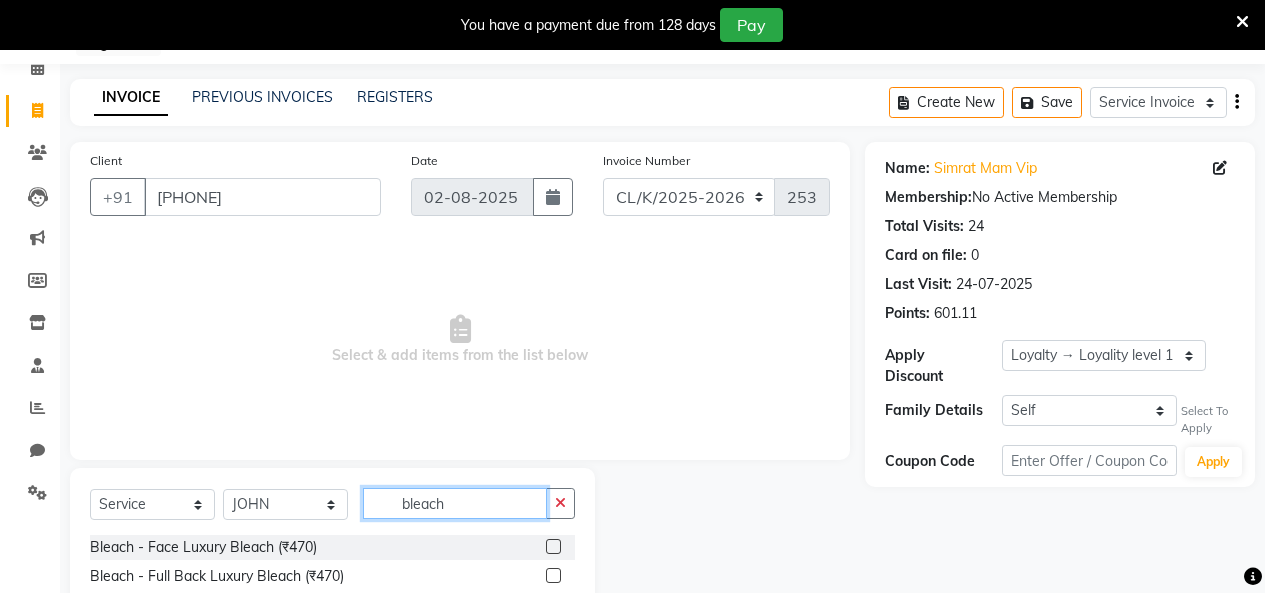 type on "bleach" 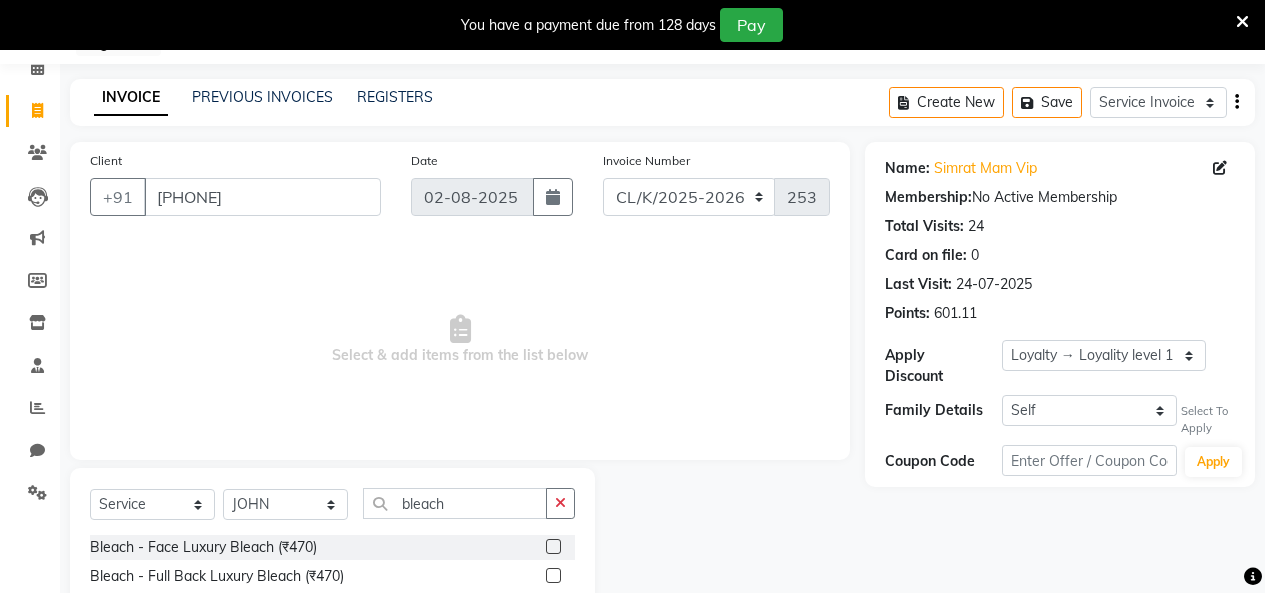click 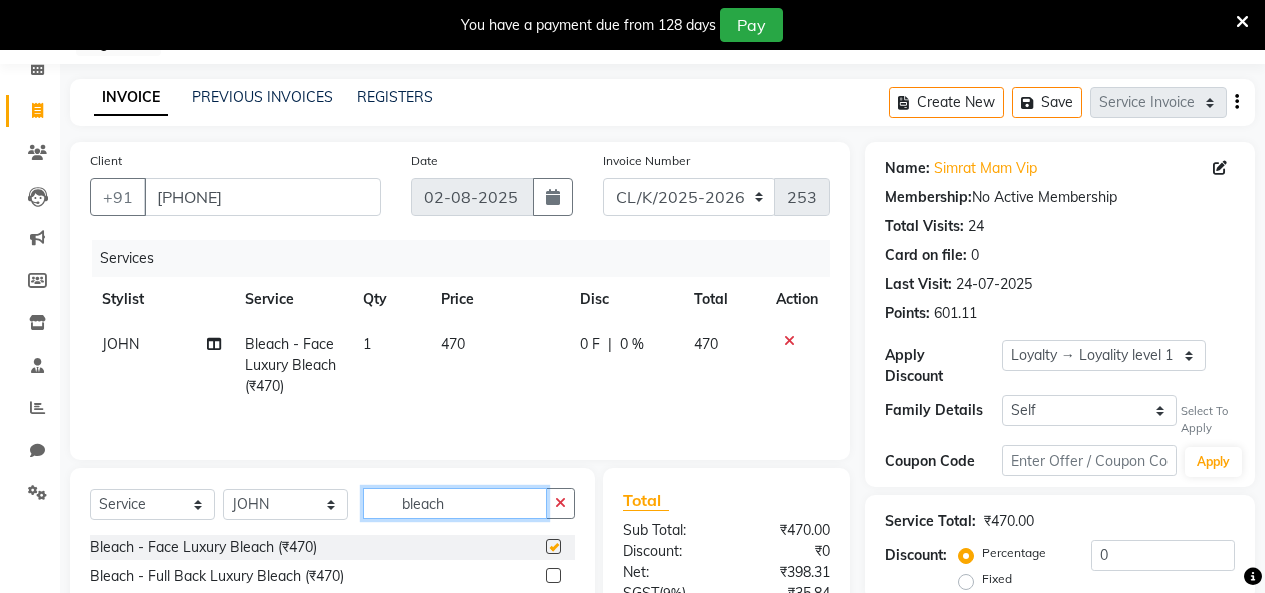 click on "bleach" 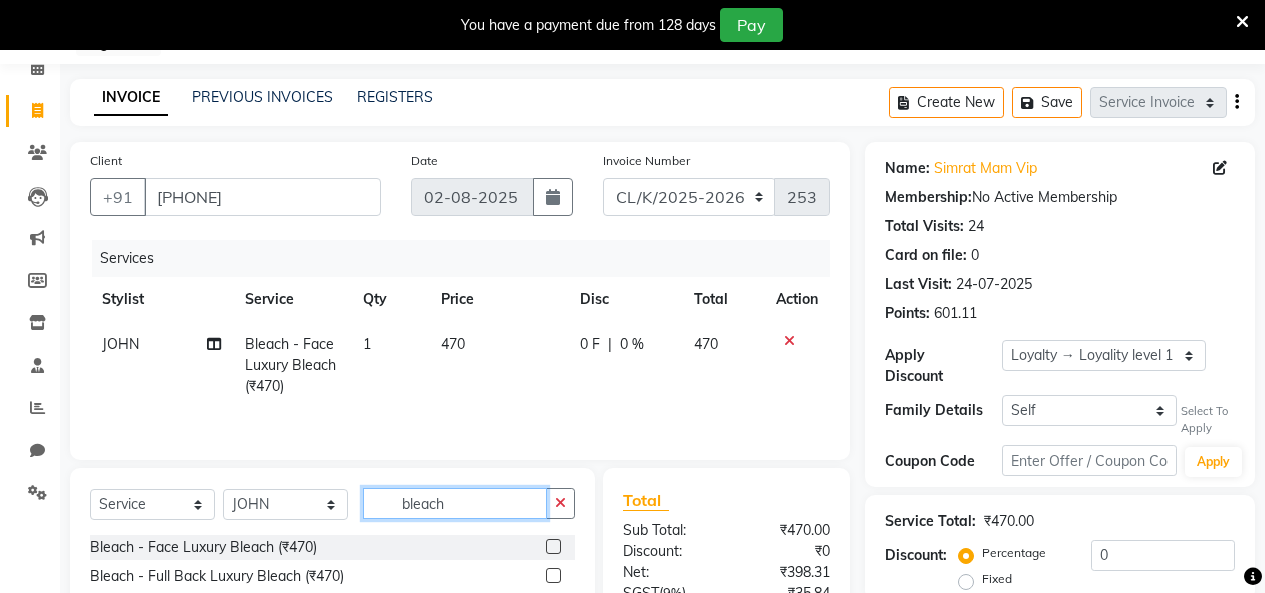 checkbox on "false" 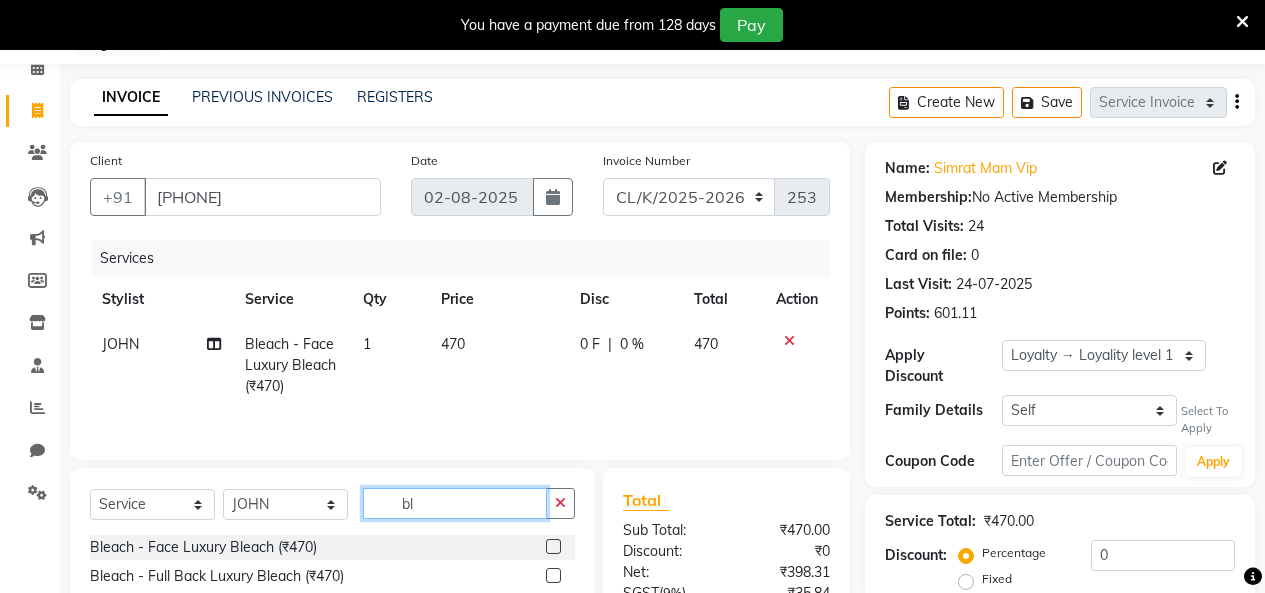 type on "b" 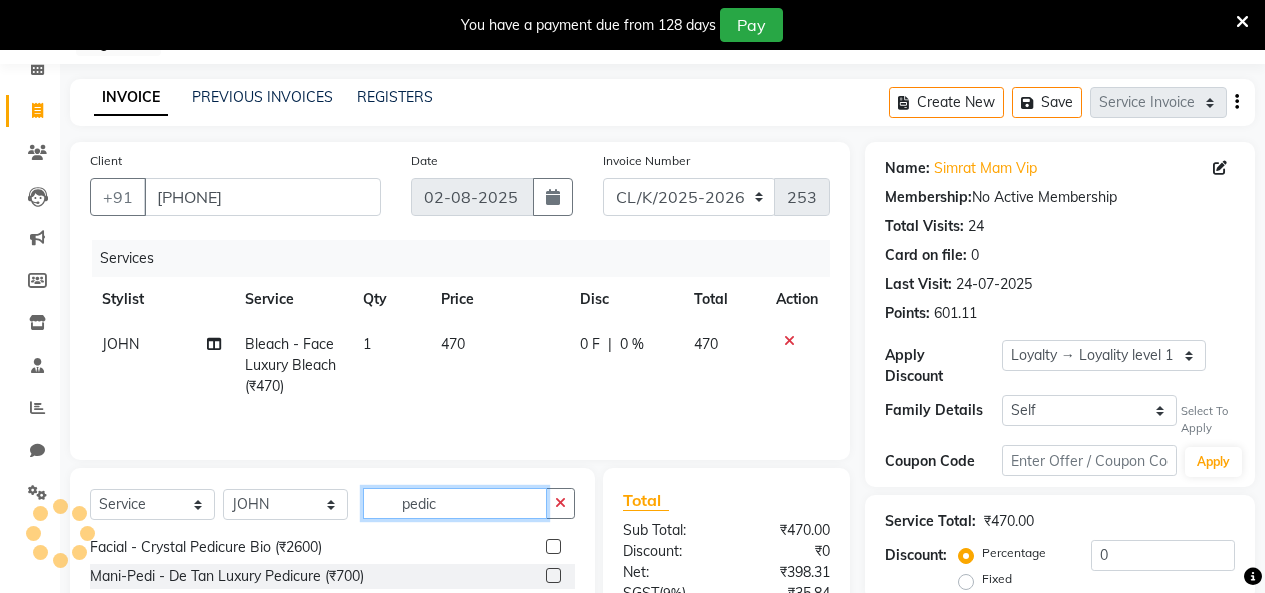scroll, scrollTop: 32, scrollLeft: 0, axis: vertical 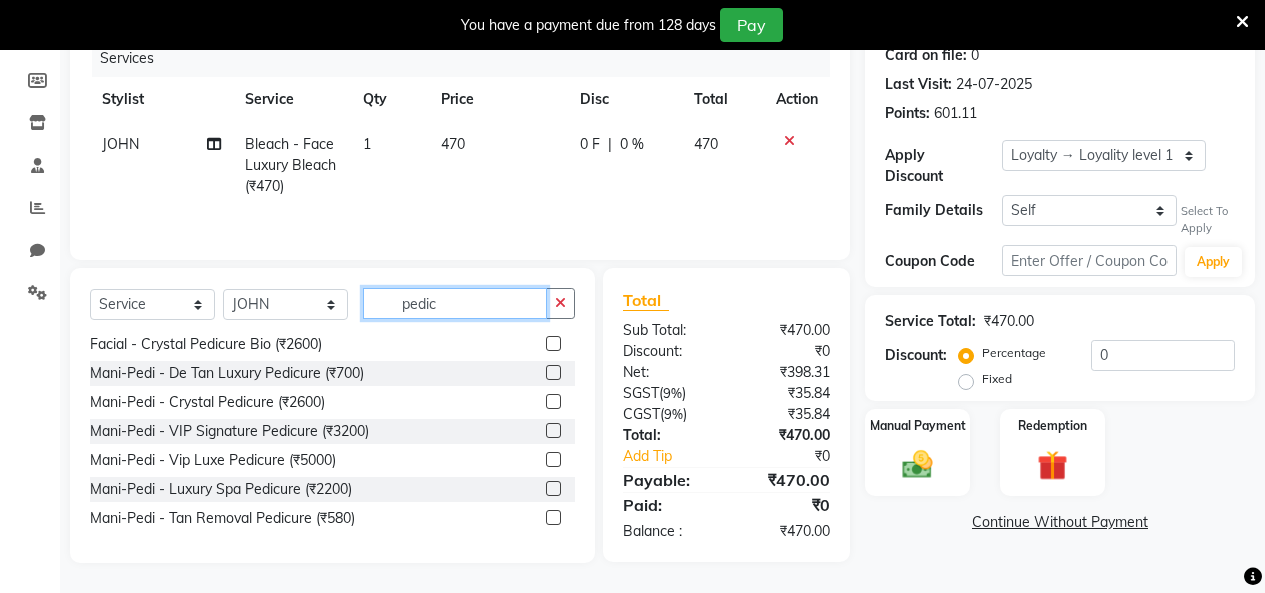 type on "pedic" 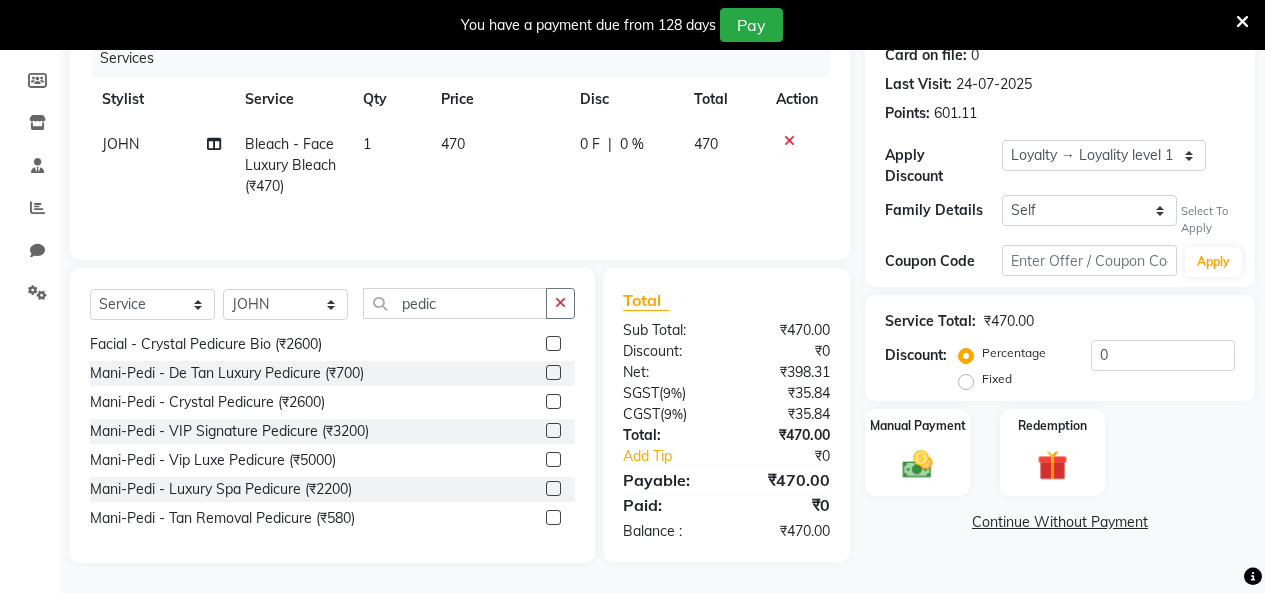 click 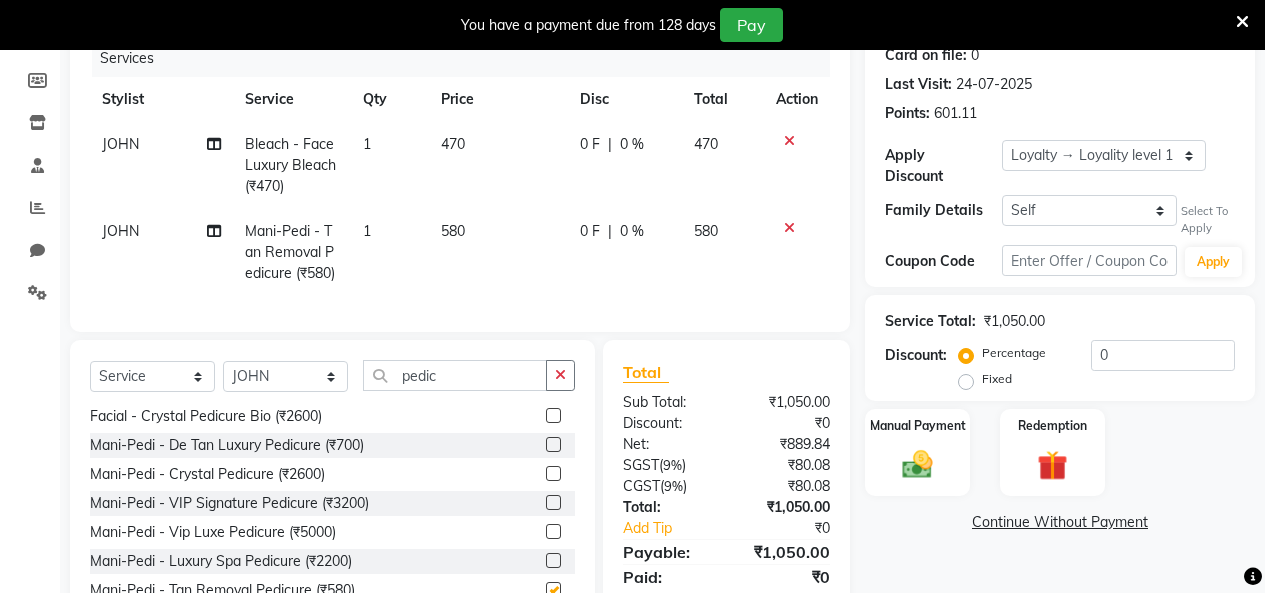checkbox on "false" 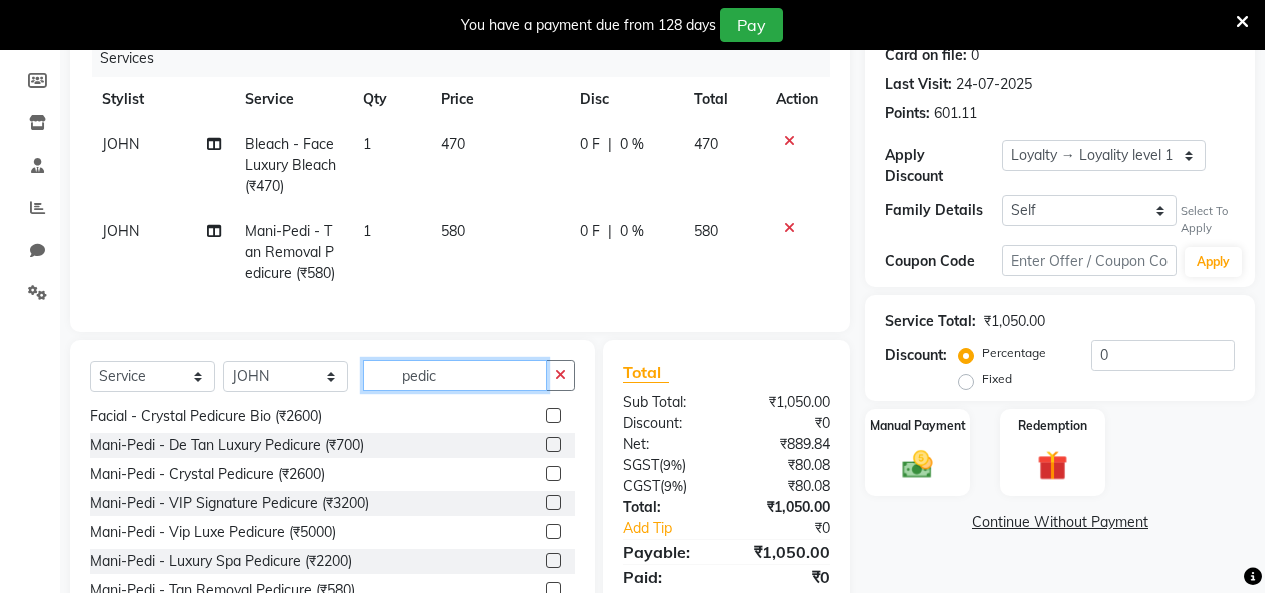 drag, startPoint x: 472, startPoint y: 395, endPoint x: 236, endPoint y: 402, distance: 236.10379 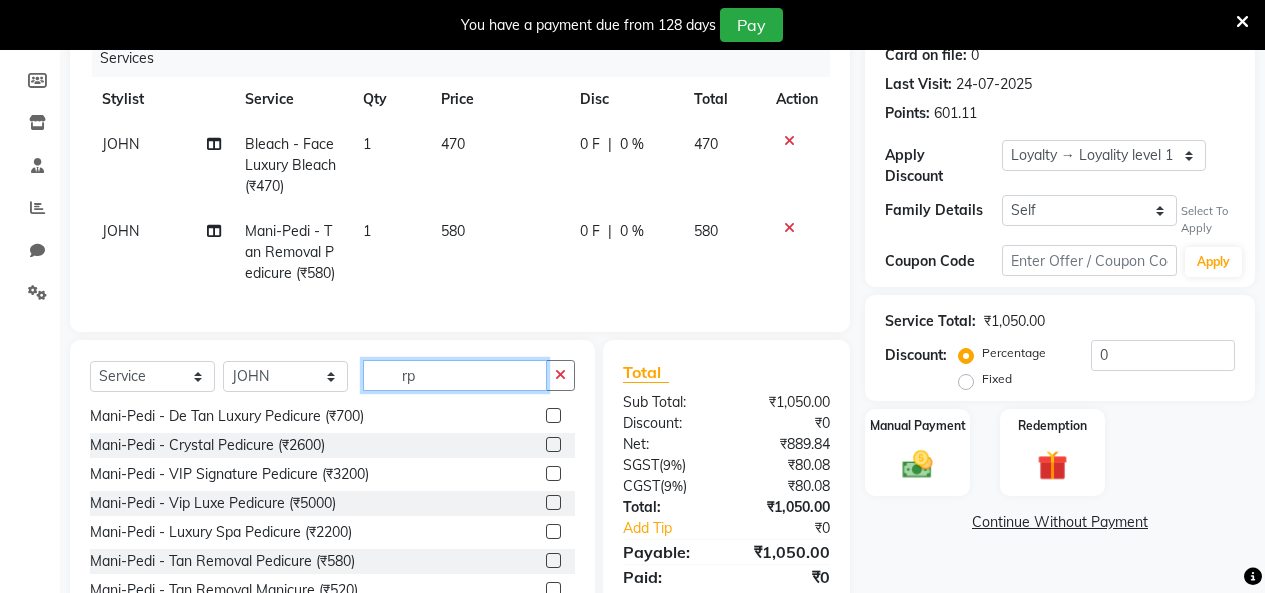 scroll, scrollTop: 0, scrollLeft: 0, axis: both 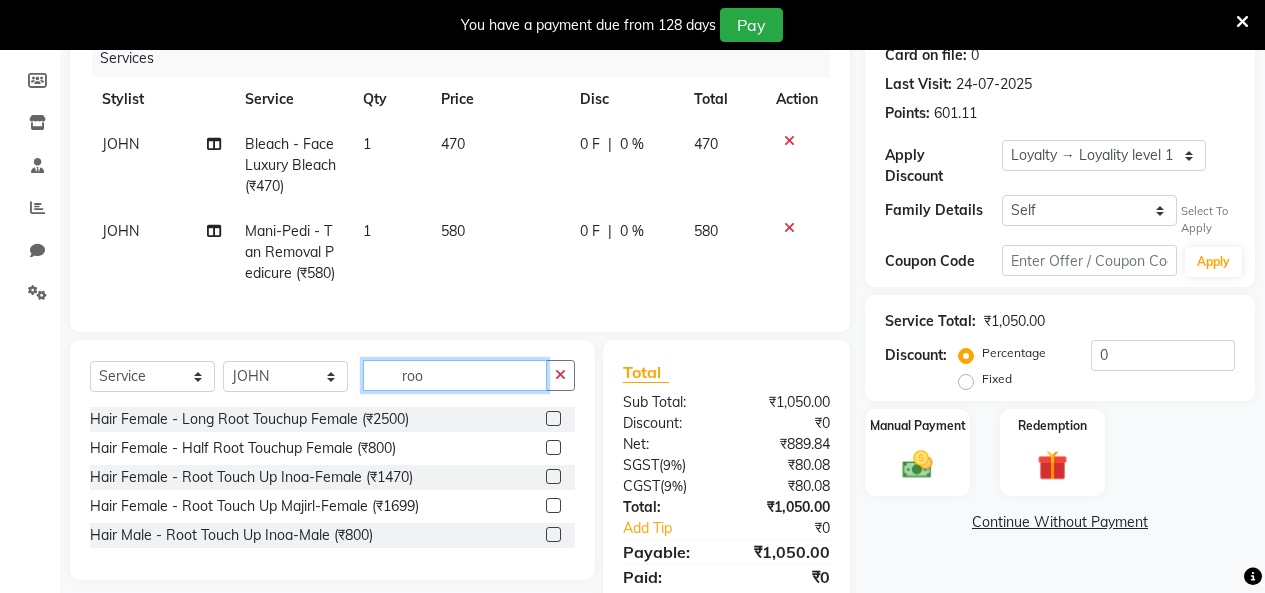 type on "roo" 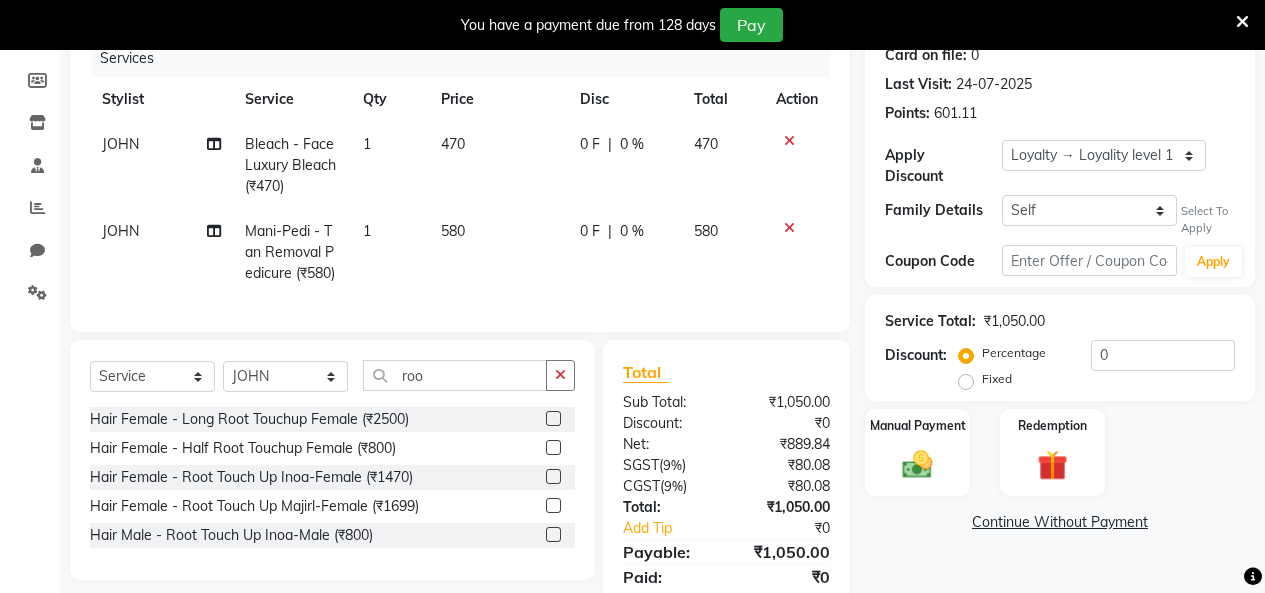 click 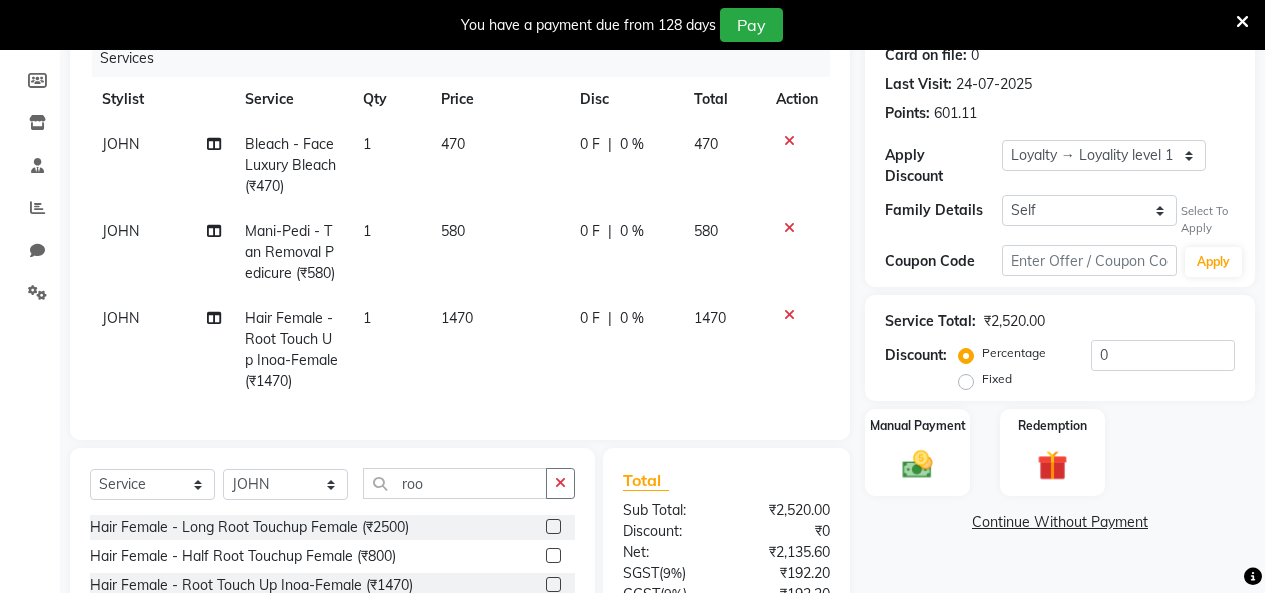 checkbox on "false" 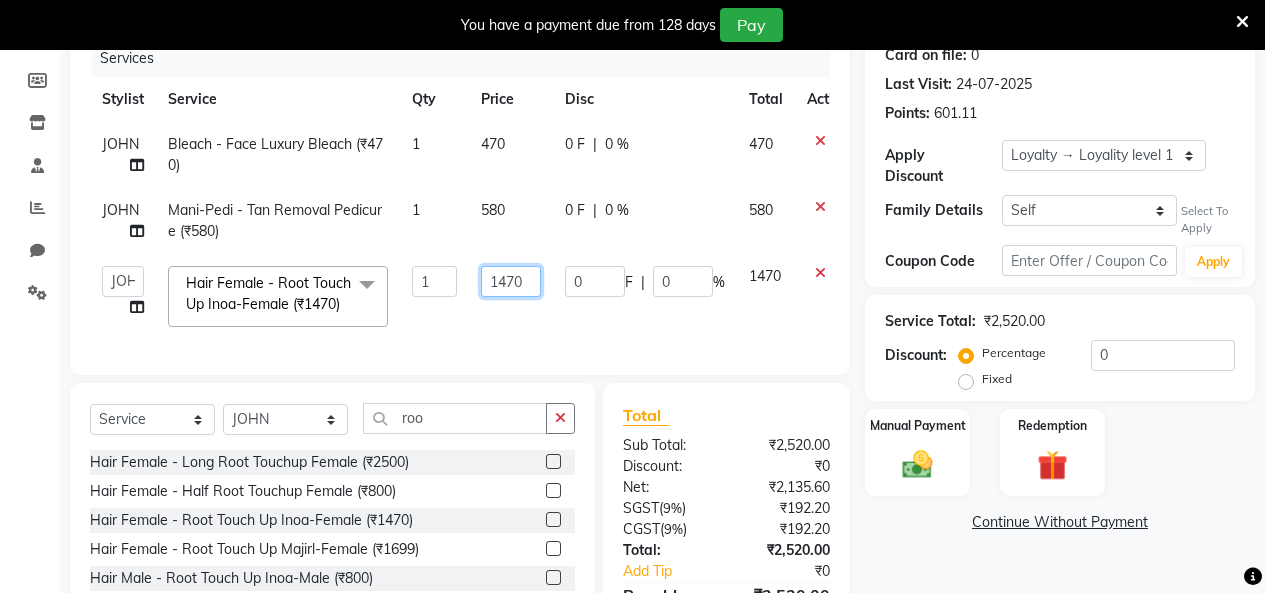 drag, startPoint x: 491, startPoint y: 287, endPoint x: 247, endPoint y: 290, distance: 244.01845 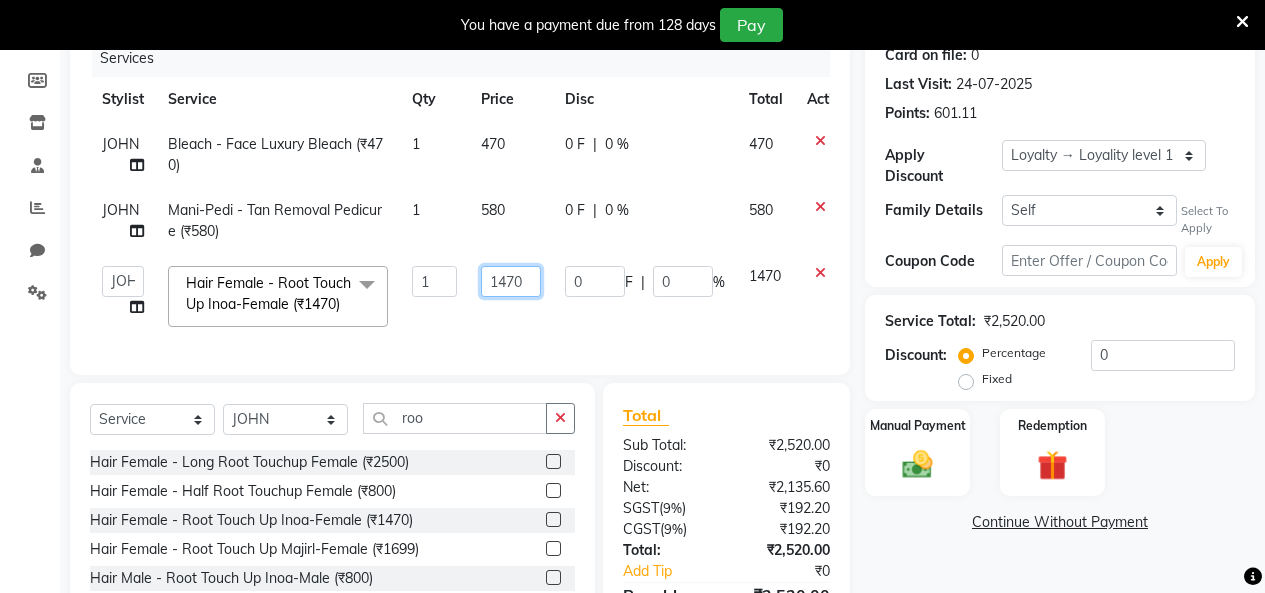 click on "Admin   Admin   AKHIL   ANKUSH   Colour Lounge, Kabir Park   Colour Lounge, Kabir Park   divyansh    Jaswinder singh guard   JATIN   JOHN   JONEY   LUXMI   NAVDEEP KAUR   NITI   PARAMJIT   PARAS KHATNAVLIA   priya    priyanka    Rakesh   sapna    SUMAN   VANDANA SHARMA   VISHAL  Hair Female - Root Touch Up Inoa-Female (₹1470)  x Facial - VIP signature potli therapy (₹9600) Facial - D Tan Facial (₹1590) Facial - French Facial (₹1770) Facial - Glow Facial (₹2500) Facial - Dermasage Luxury Skin Treatment (₹8000) Facial - Algotherm Luxury Facial (₹10000) Facial - Vitamin C Retinol Facial (₹6000) Facial - Vip Signature Facial (₹7000) Facial - Organic Facial (₹2359) Facial - Vitamin C Whiteninig Brightening facial (₹5000) Facial - Nirvana Facial (₹2712) Facial - Bio Whitening Facial (₹2595) Facial - Organic Facial kp qu (₹2000) Facial - Organic Facial kp co (₹2000) Facial - Organic Facial kp ava (₹2000) Facial - Bio Whitening Facial pmt (₹2590) Facial - Glow Facial pmt (₹2500)" 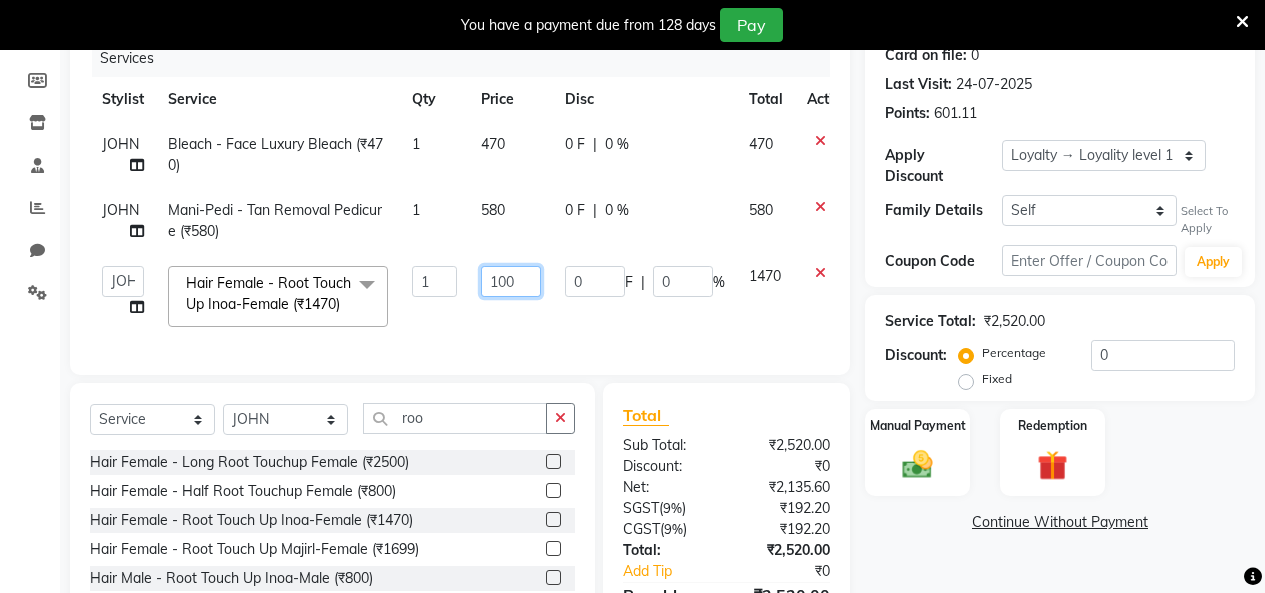 type on "1000" 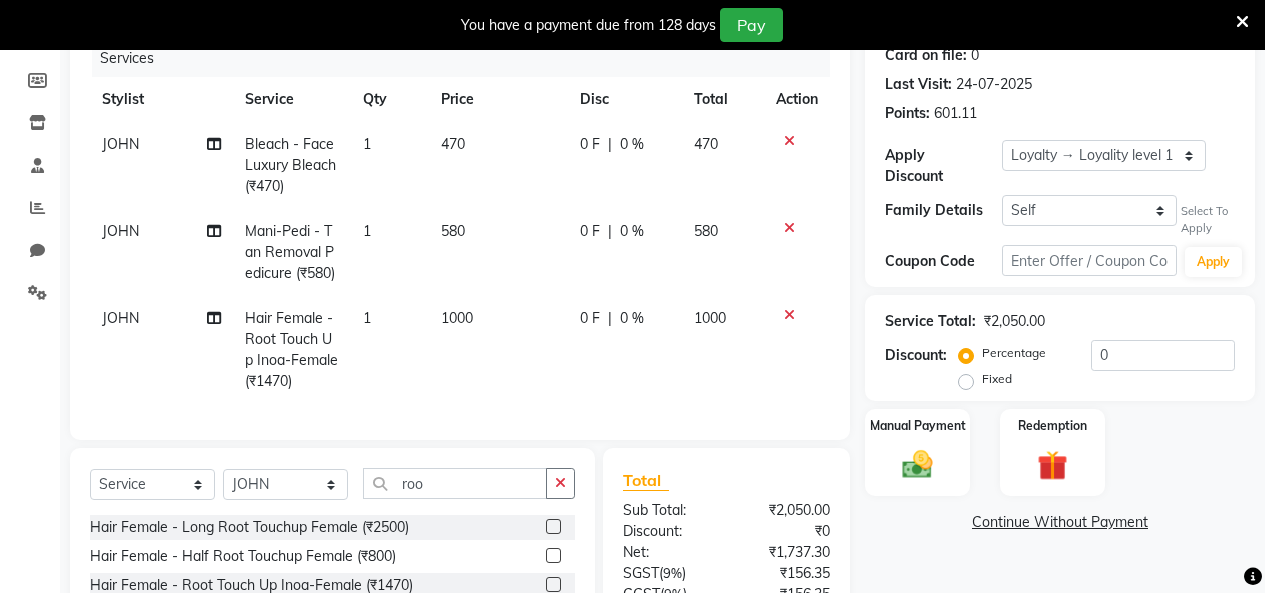 click on "JOHN" 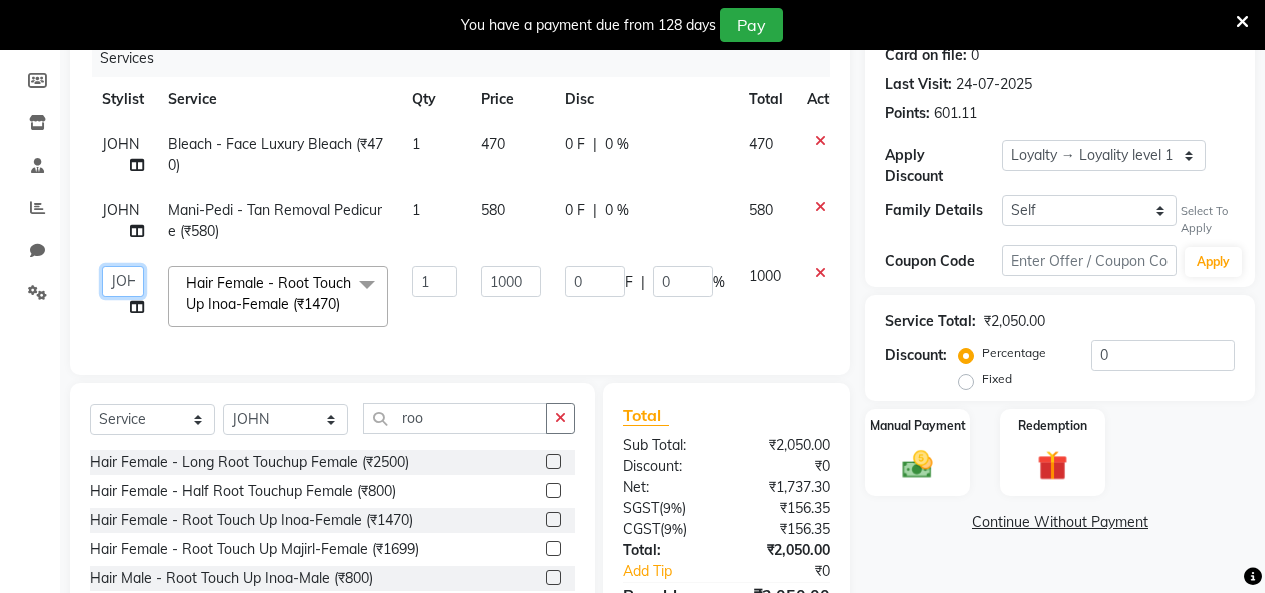 click on "Admin   Admin   AKHIL   ANKUSH   Colour Lounge, Kabir Park   Colour Lounge, Kabir Park   divyansh    Jaswinder singh guard   JATIN   JOHN   JONEY   LUXMI   NAVDEEP KAUR   NITI   PARAMJIT   PARAS KHATNAVLIA   priya    priyanka    Rakesh   sapna    SUMAN   VANDANA SHARMA   VISHAL" 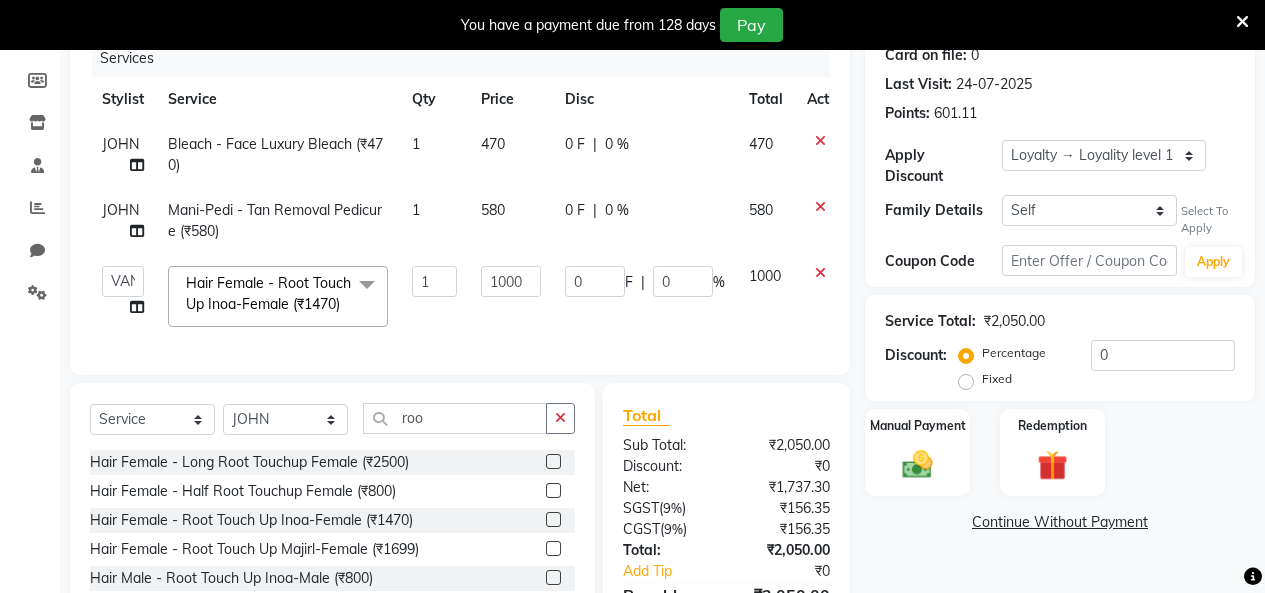 select on "70123" 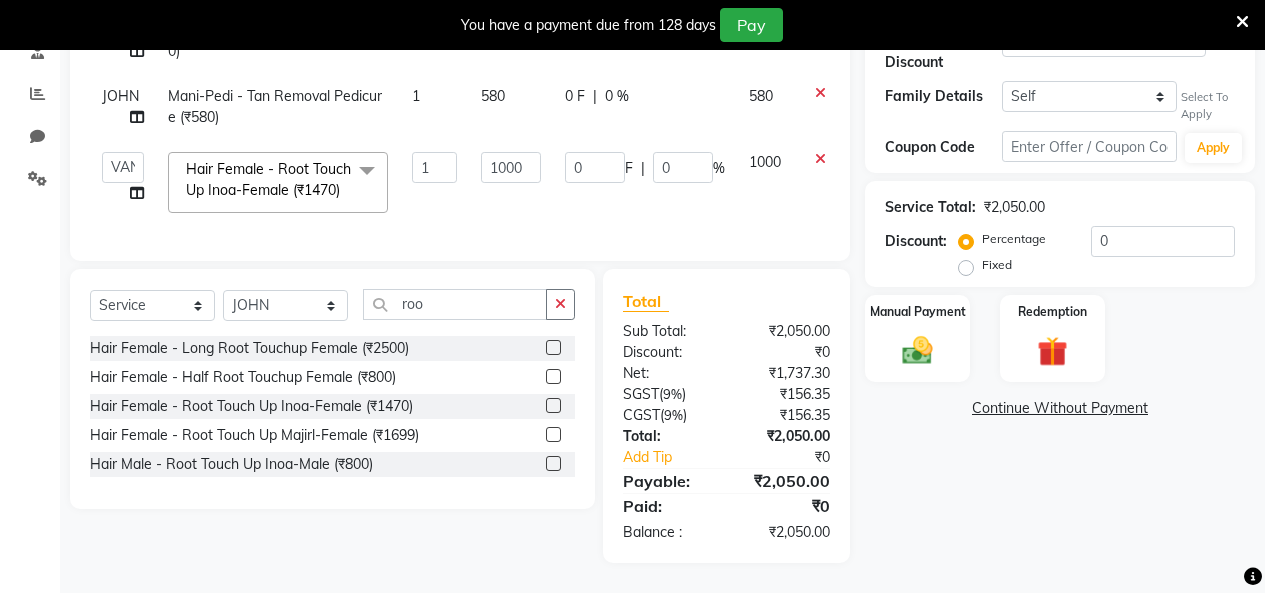 scroll, scrollTop: 435, scrollLeft: 0, axis: vertical 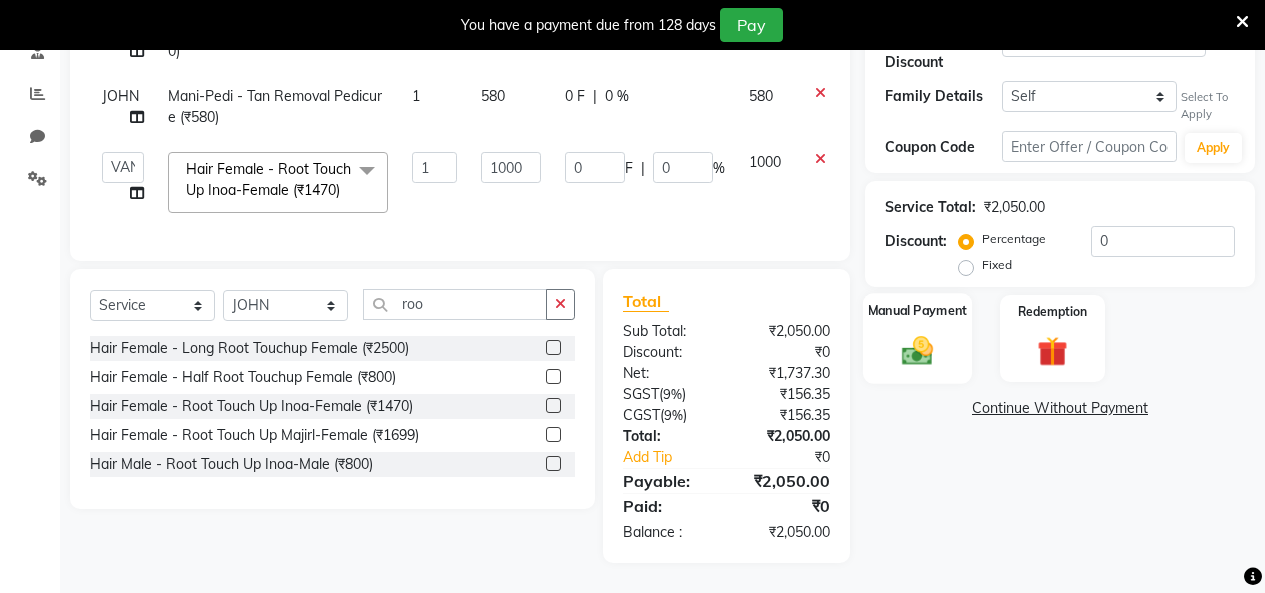 click on "Manual Payment" 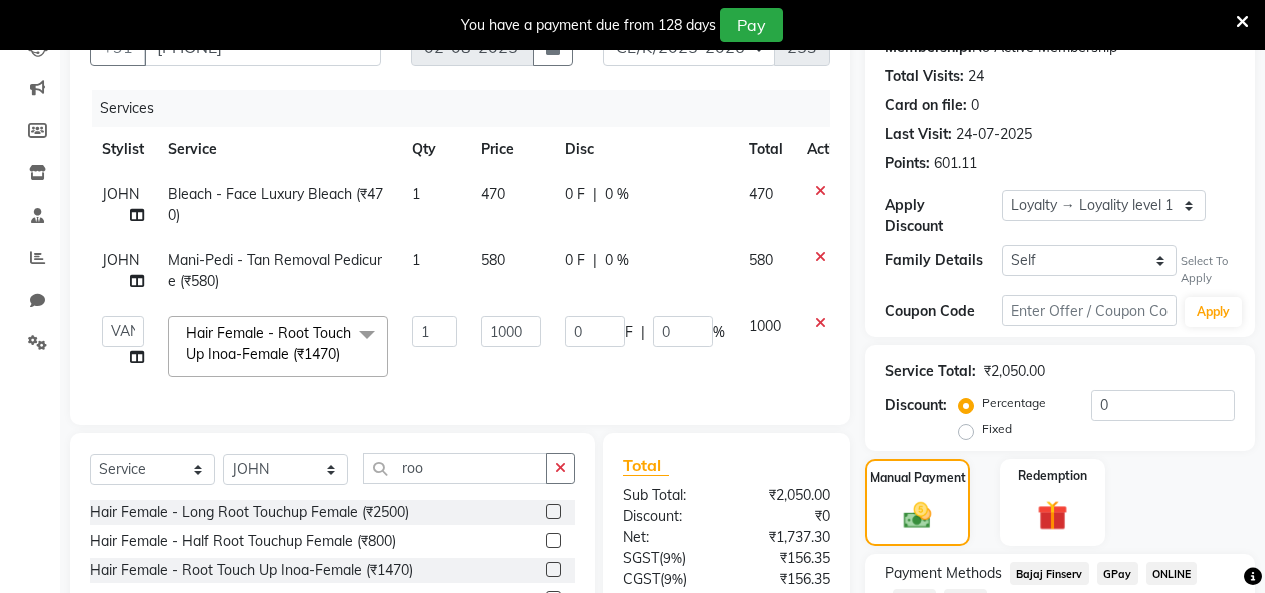 scroll, scrollTop: 335, scrollLeft: 0, axis: vertical 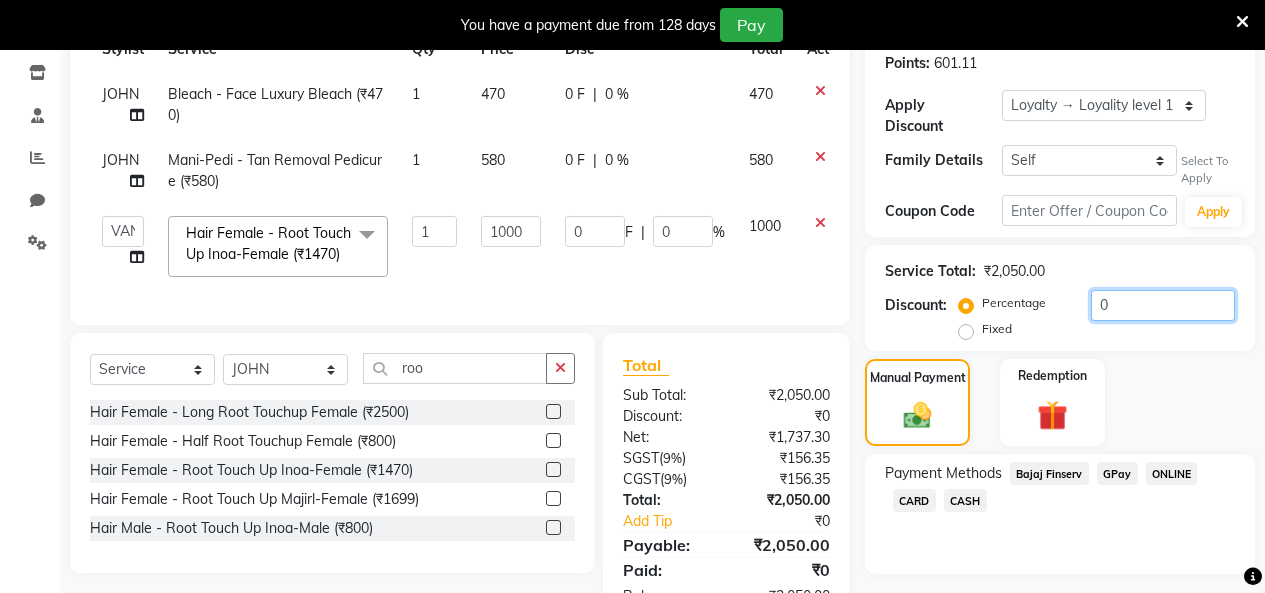 drag, startPoint x: 1121, startPoint y: 285, endPoint x: 878, endPoint y: 255, distance: 244.84485 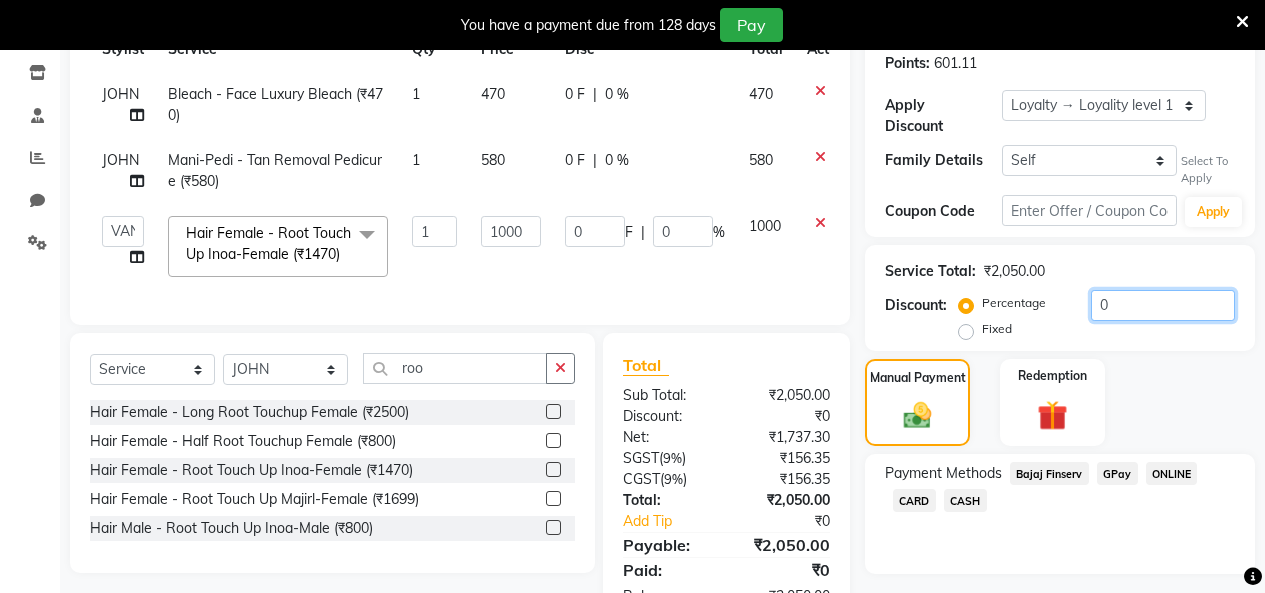 click on "Percentage   Fixed  0" 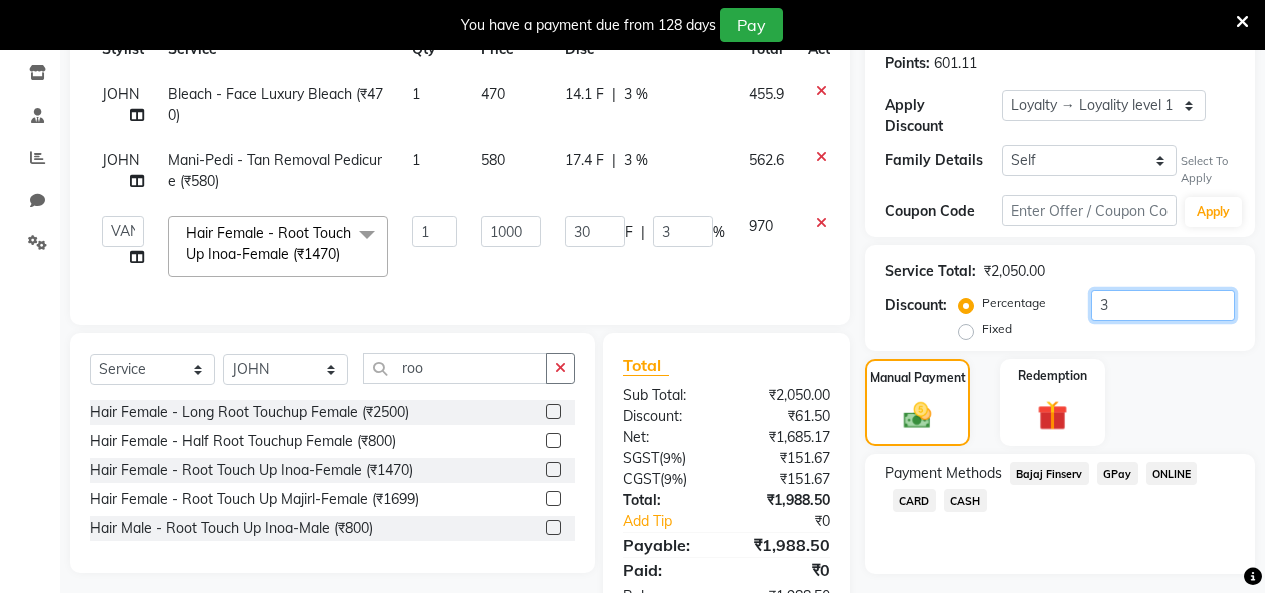 type on "30" 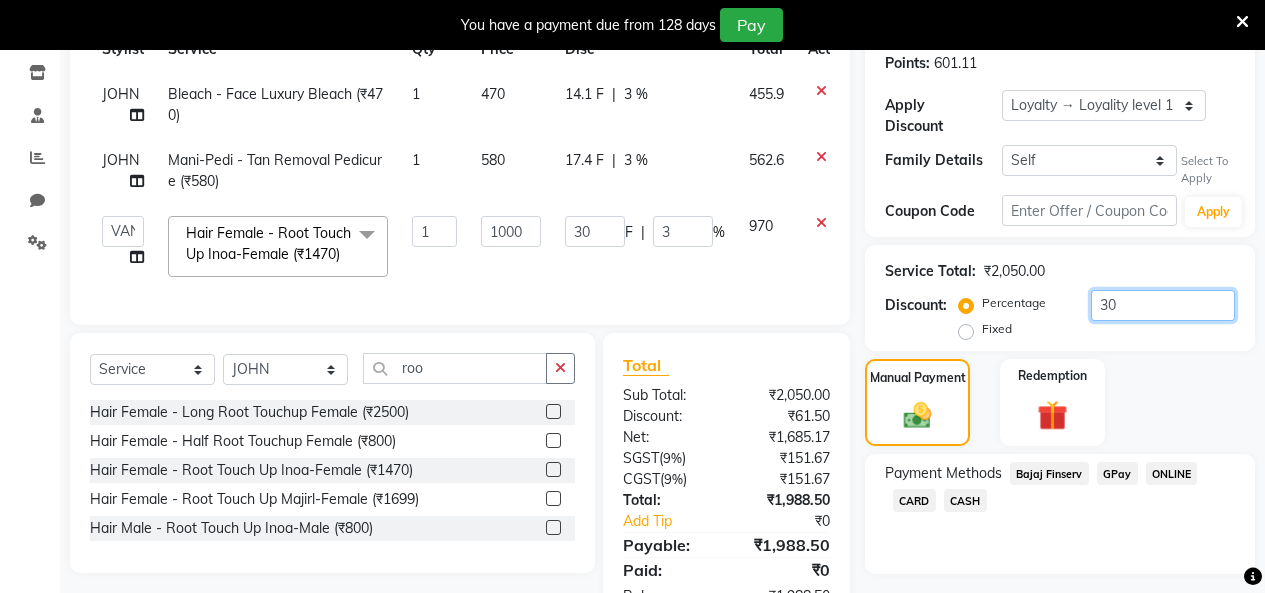 type on "300" 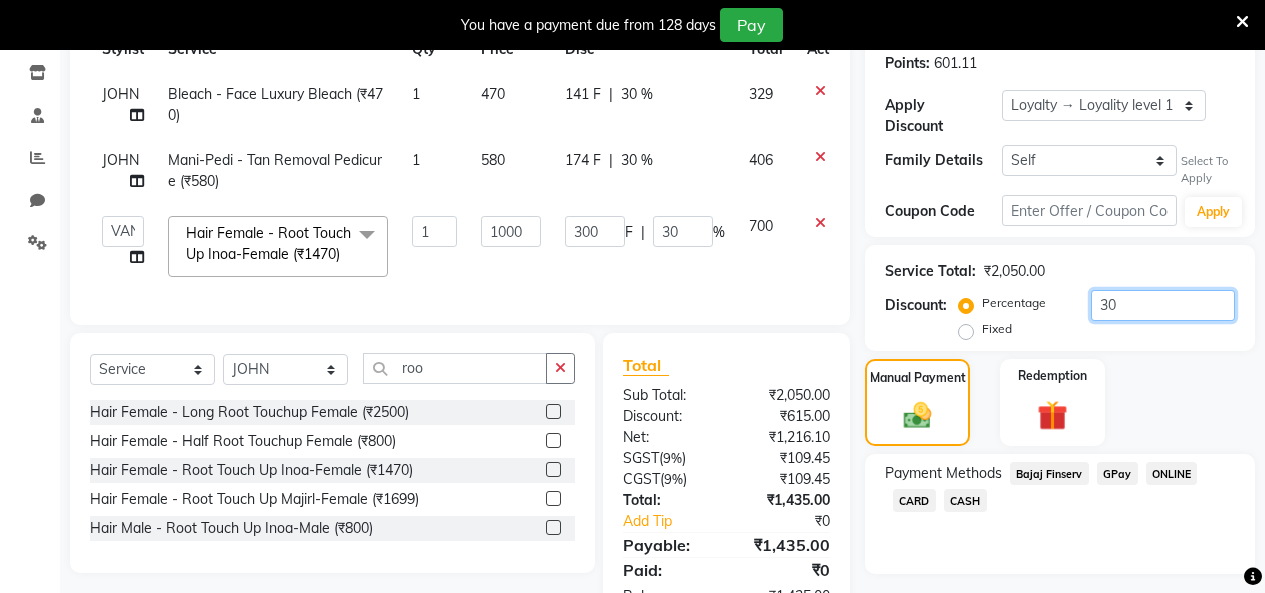 drag, startPoint x: 1121, startPoint y: 301, endPoint x: 1097, endPoint y: 308, distance: 25 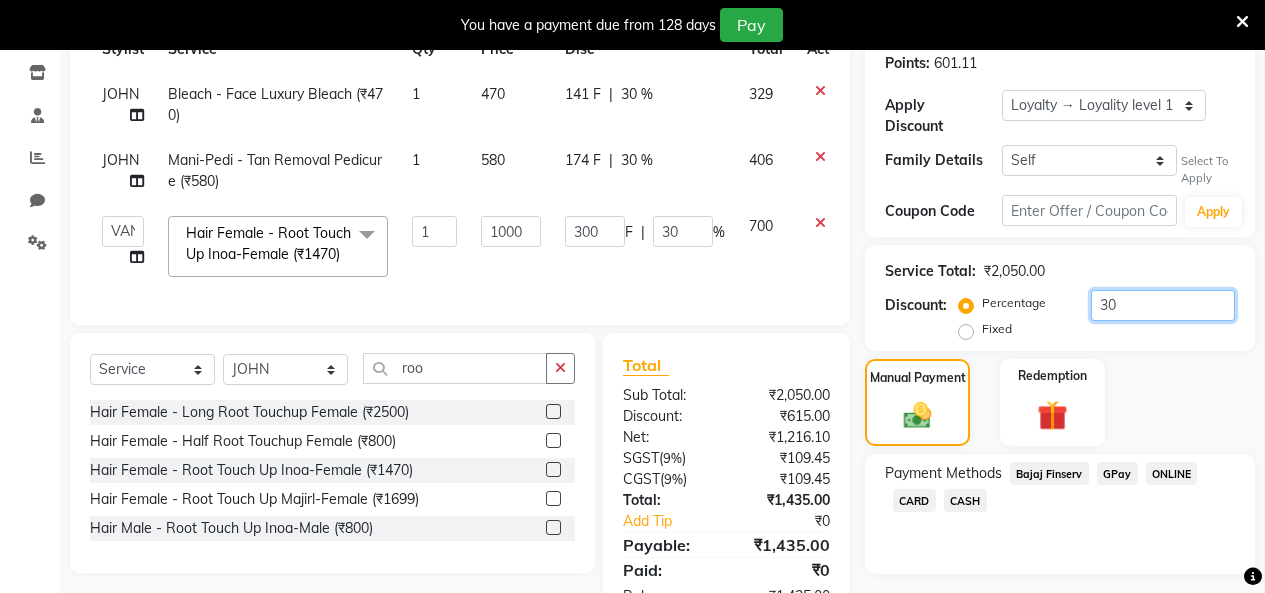 type 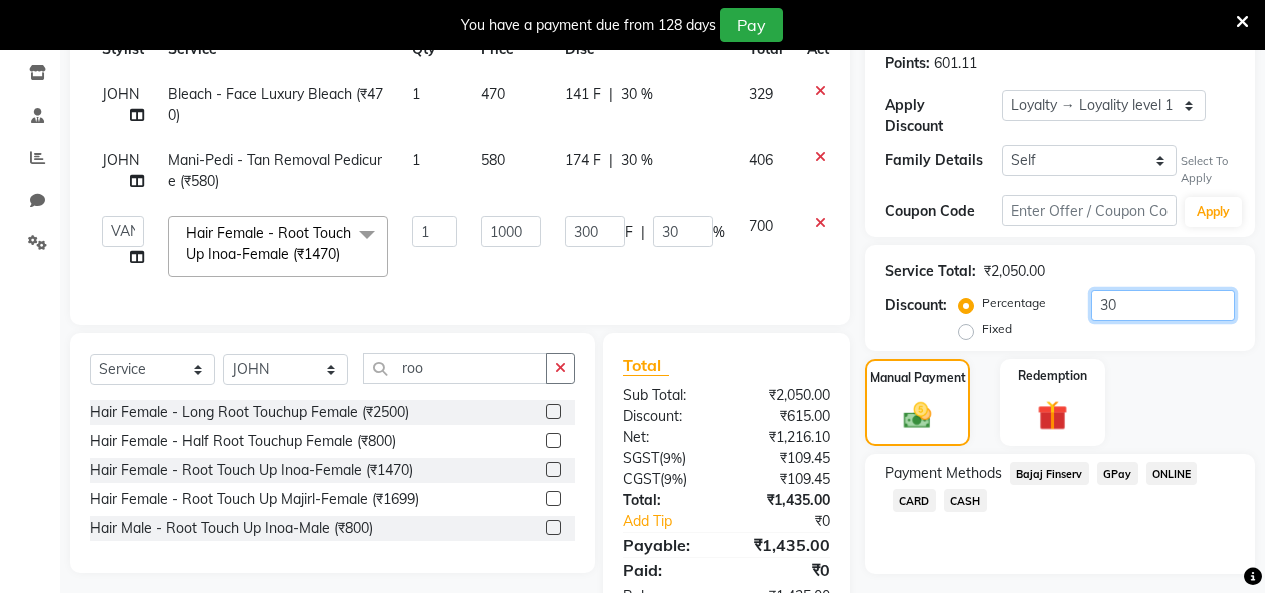 type on "0" 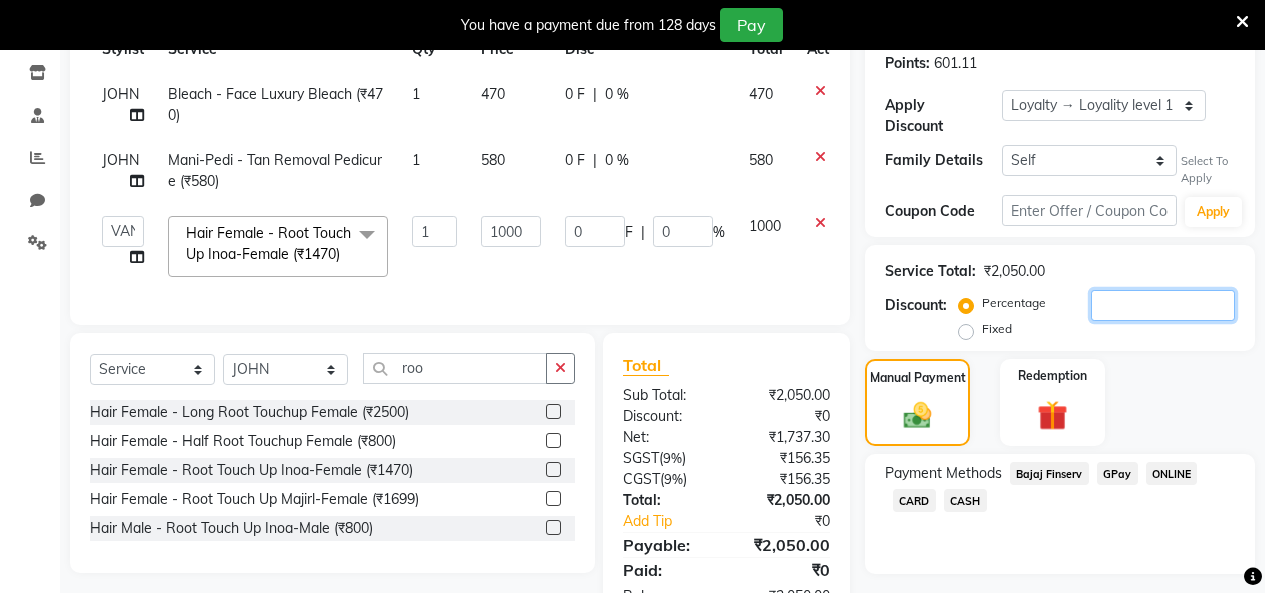 type 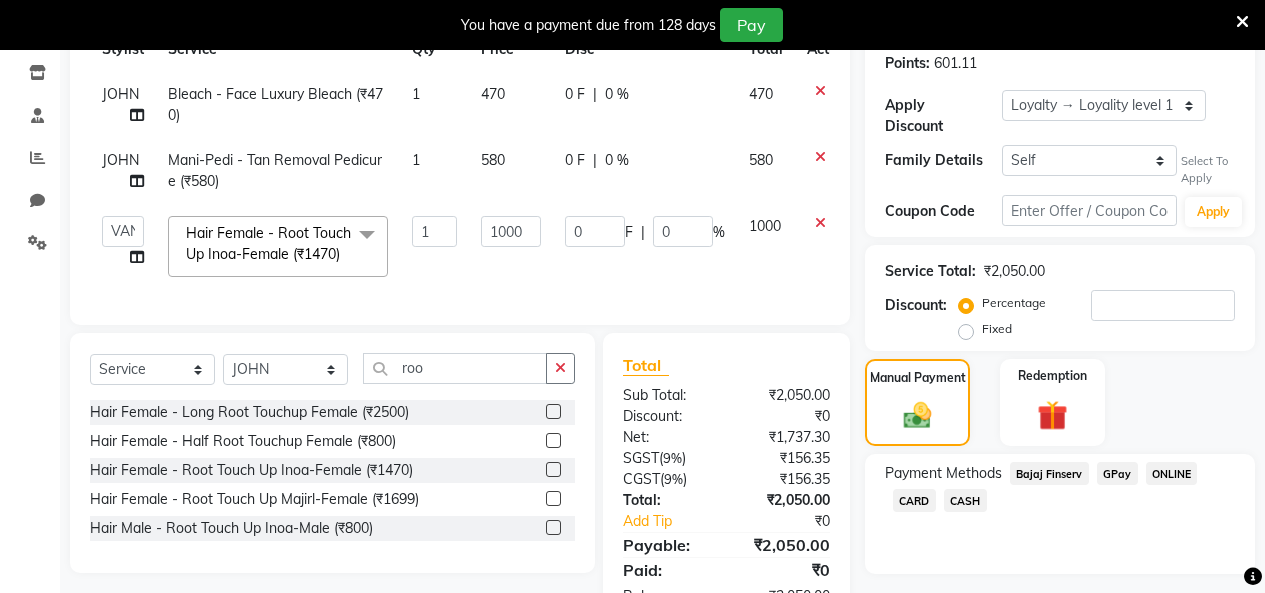 click on "1000" 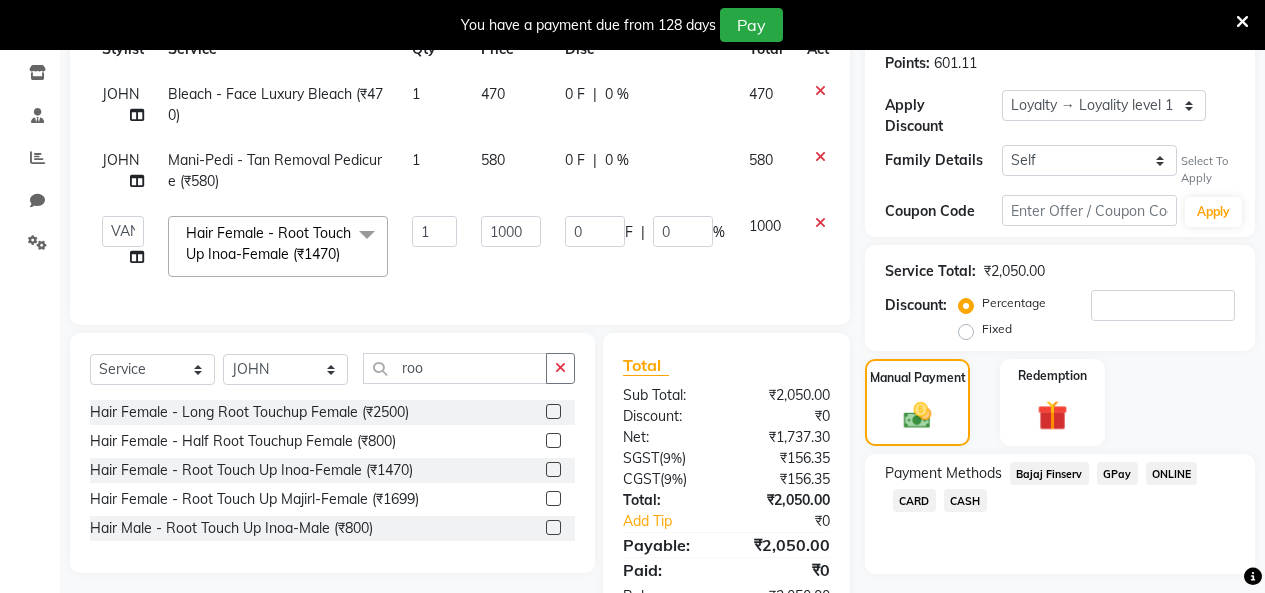 drag, startPoint x: 507, startPoint y: 145, endPoint x: 534, endPoint y: 98, distance: 54.20332 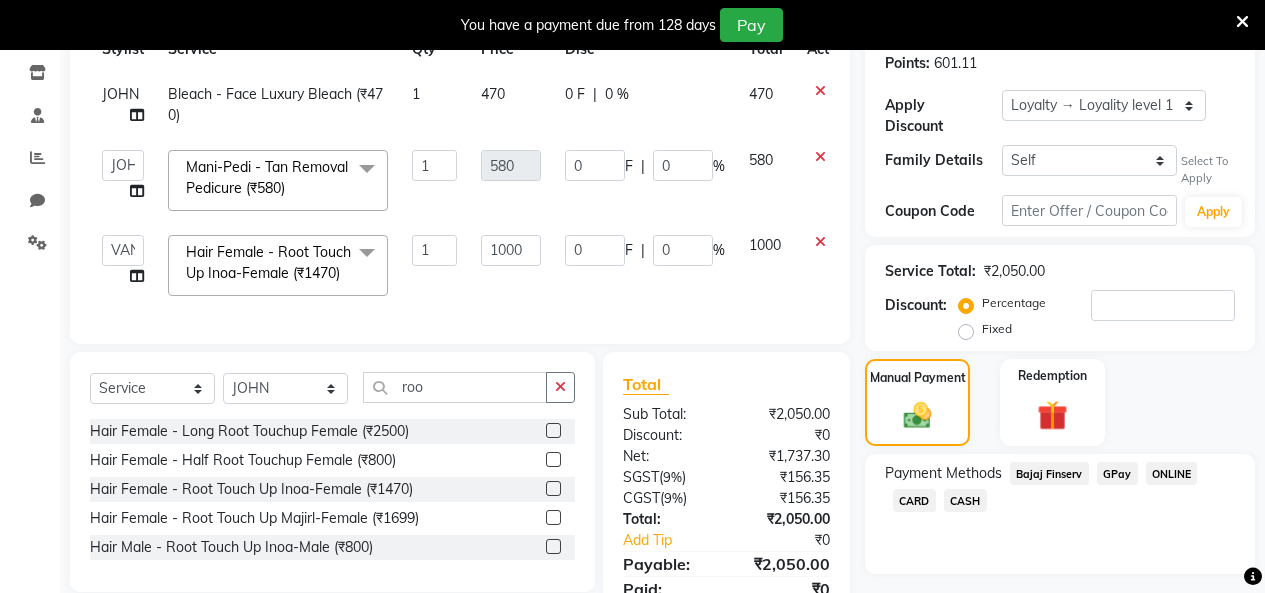 click on "470" 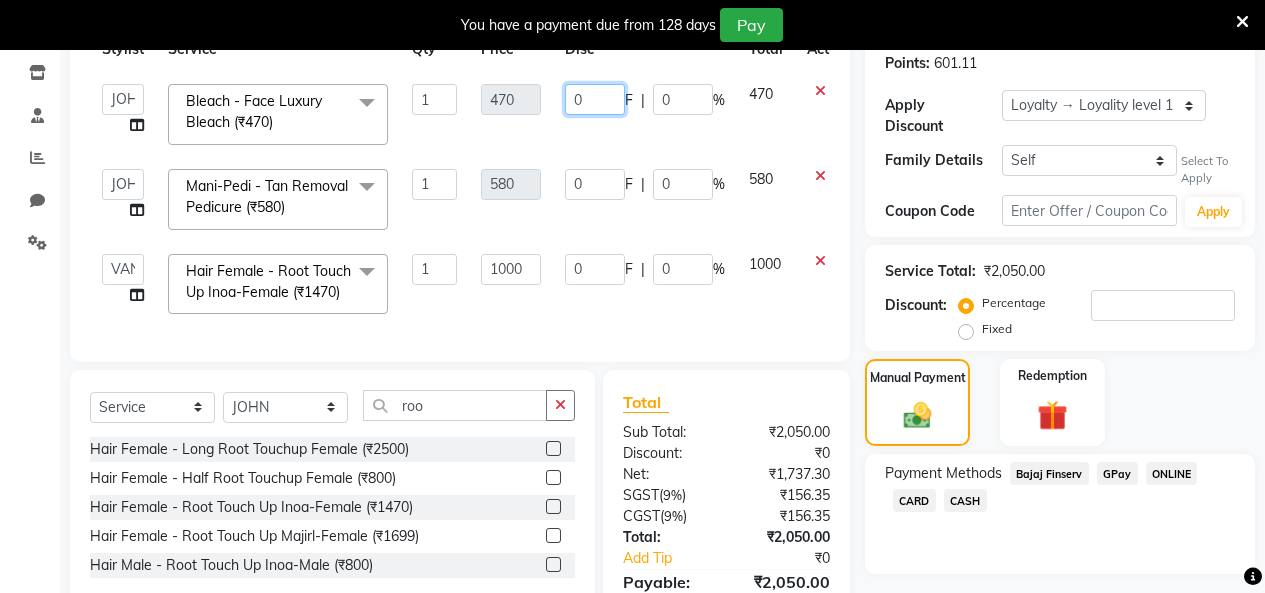 click on "Admin   Admin   AKHIL   ANKUSH   Colour Lounge, Kabir Park   Colour Lounge, Kabir Park   divyansh    Jaswinder singh guard   JATIN   JOHN   JONEY   LUXMI   NAVDEEP KAUR   NITI   PARAMJIT   PARAS KHATNAVLIA   priya    priyanka    Rakesh   sapna    SUMAN   VANDANA SHARMA   VISHAL  Bleach - Face Luxury Bleach (₹470)  x Facial - VIP signature potli therapy (₹9600) Facial - D Tan Facial (₹1590) Facial - French Facial (₹1770) Facial - Glow Facial (₹2500) Facial - Dermasage Luxury Skin Treatment (₹8000) Facial - Algotherm Luxury Facial (₹10000) Facial - Vitamin C Retinol Facial (₹6000) Facial - Vip Signature Facial (₹7000) Facial - Organic Facial (₹2359) Facial - Vitamin C Whiteninig Brightening facial (₹5000) Facial - Nirvana Facial (₹2712) Facial - Bio Whitening Facial (₹2595) Facial - Organic Facial kp qu (₹2000) Facial - Organic Facial kp co (₹2000) Facial - Organic Facial kp ava (₹2000) Facial - Bio Whitening Facial pmt (₹2590) Facial - Bio Whitening Facial phy (₹2590) 1 0" 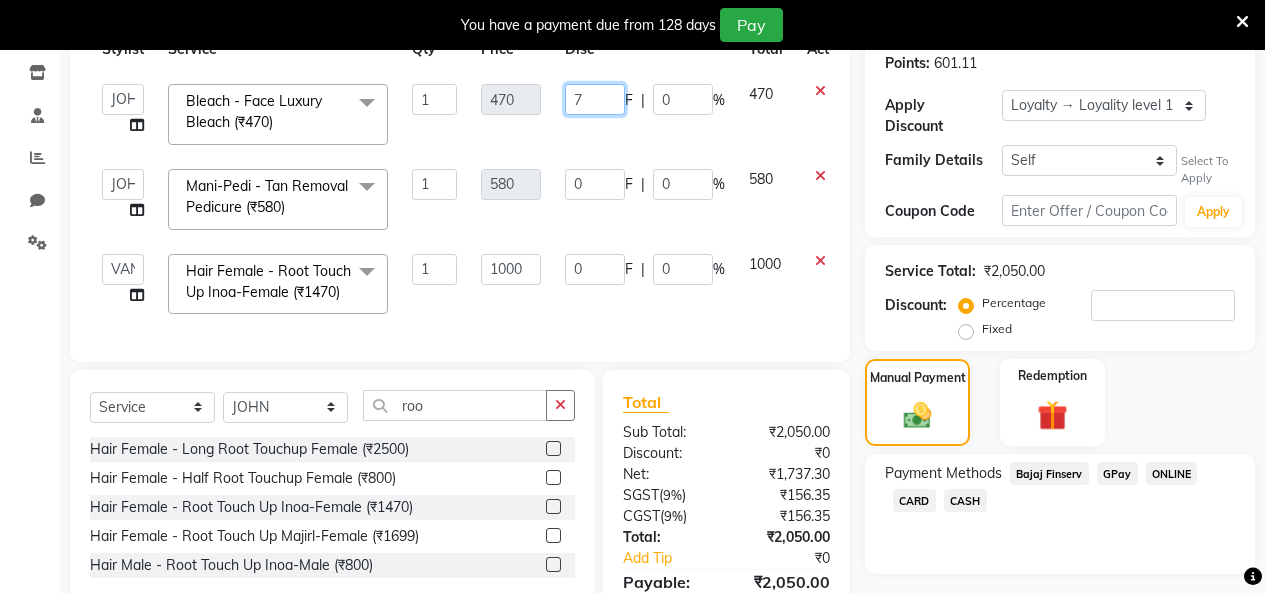 type on "70" 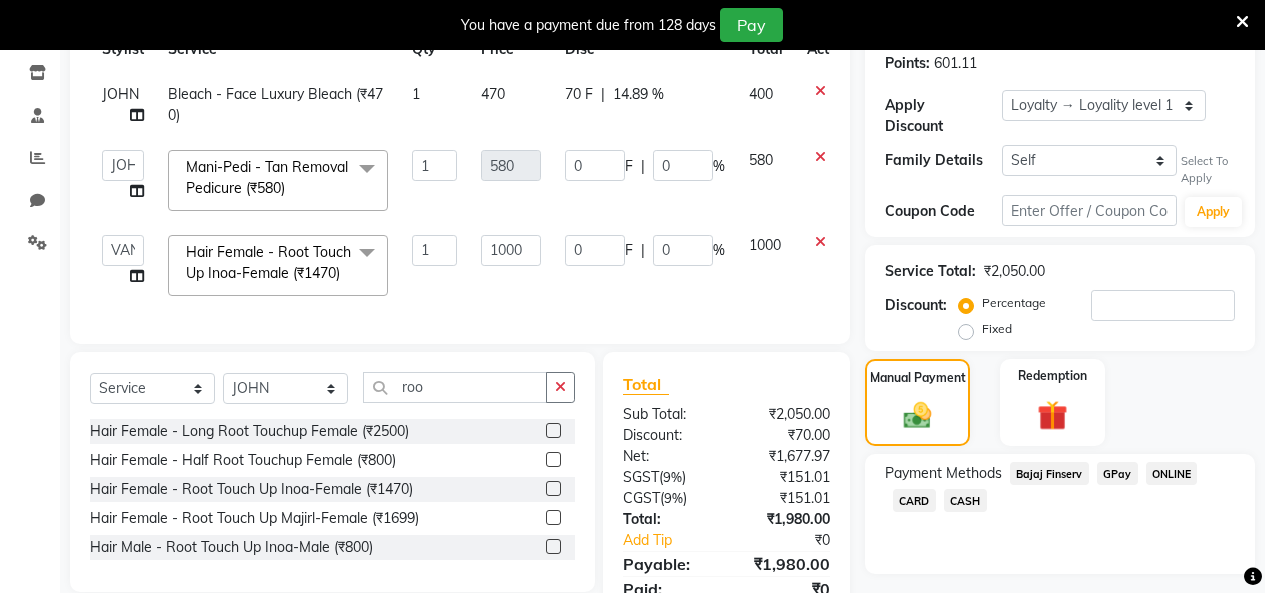 click on "470" 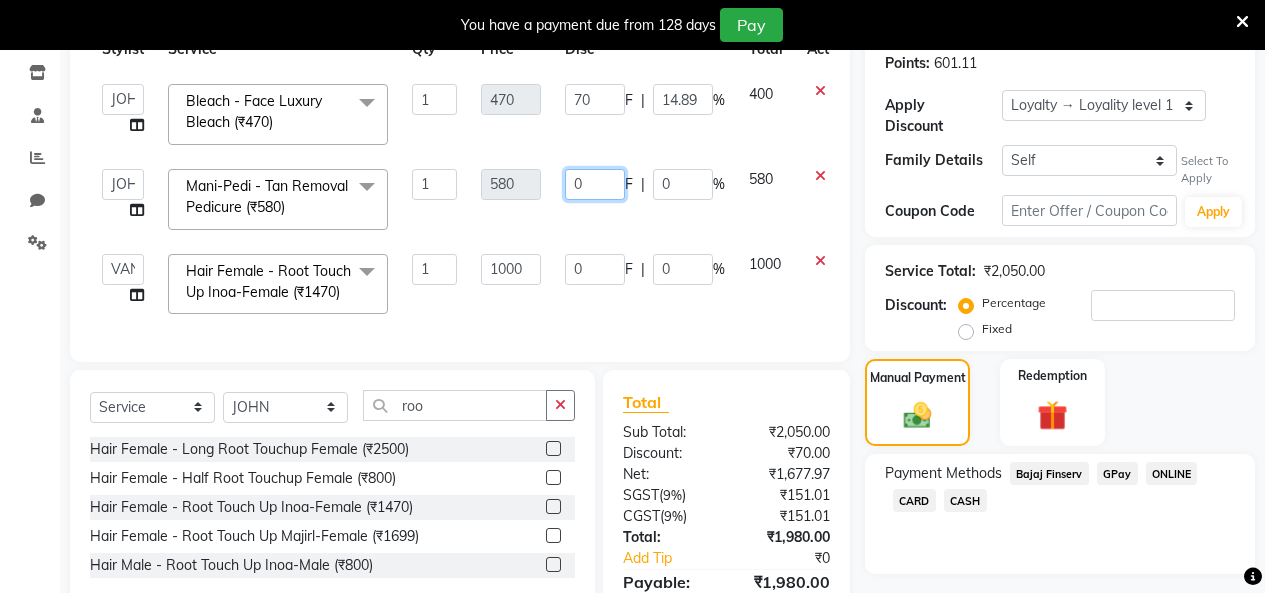 drag, startPoint x: 569, startPoint y: 191, endPoint x: 539, endPoint y: 202, distance: 31.95309 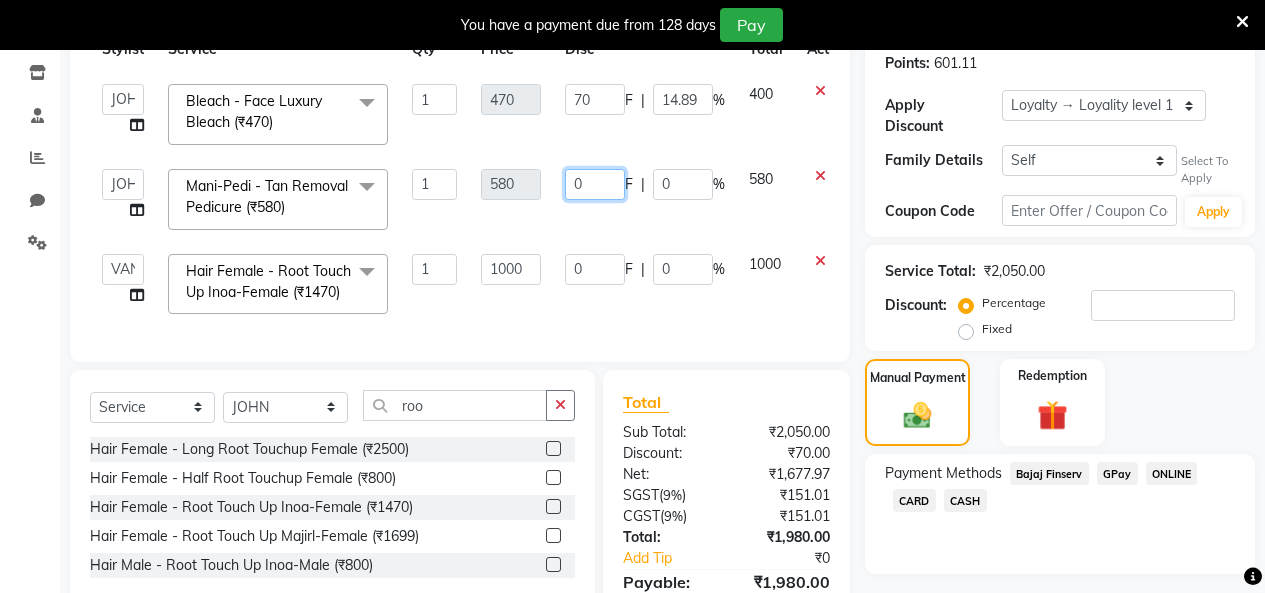 click on "Admin   Admin   AKHIL   ANKUSH   Colour Lounge, Kabir Park   Colour Lounge, Kabir Park   divyansh    Jaswinder singh guard   JATIN   JOHN   JONEY   LUXMI   NAVDEEP KAUR   NITI   PARAMJIT   PARAS KHATNAVLIA   priya    priyanka    Rakesh   sapna    SUMAN   VANDANA SHARMA   VISHAL  Mani-Pedi - Tan Removal Pedicure (₹580)  x Facial - VIP signature potli therapy (₹9600) Facial - D Tan Facial (₹1590) Facial - French Facial (₹1770) Facial - Glow Facial (₹2500) Facial - Dermasage Luxury Skin Treatment (₹8000) Facial - Algotherm Luxury Facial (₹10000) Facial - Vitamin C Retinol Facial (₹6000) Facial - Vip Signature Facial (₹7000) Facial - Organic Facial (₹2359) Facial - Vitamin C Whiteninig Brightening facial (₹5000) Facial - Nirvana Facial (₹2712) Facial - Bio Whitening Facial (₹2595) Facial - Organic Facial kp qu (₹2000) Facial - Organic Facial kp co (₹2000) Facial - Organic Facial kp ava (₹2000) Facial - Bio Whitening Facial pmt (₹2590) Facial - Bio Whitening Facial phy (₹2590)" 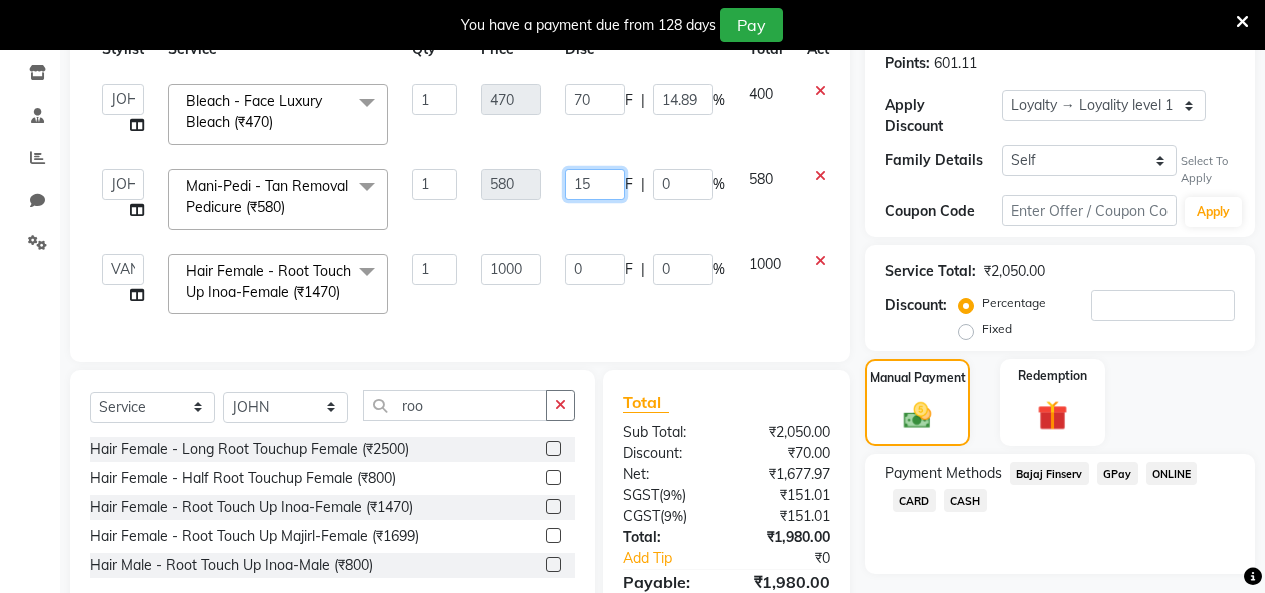 type on "150" 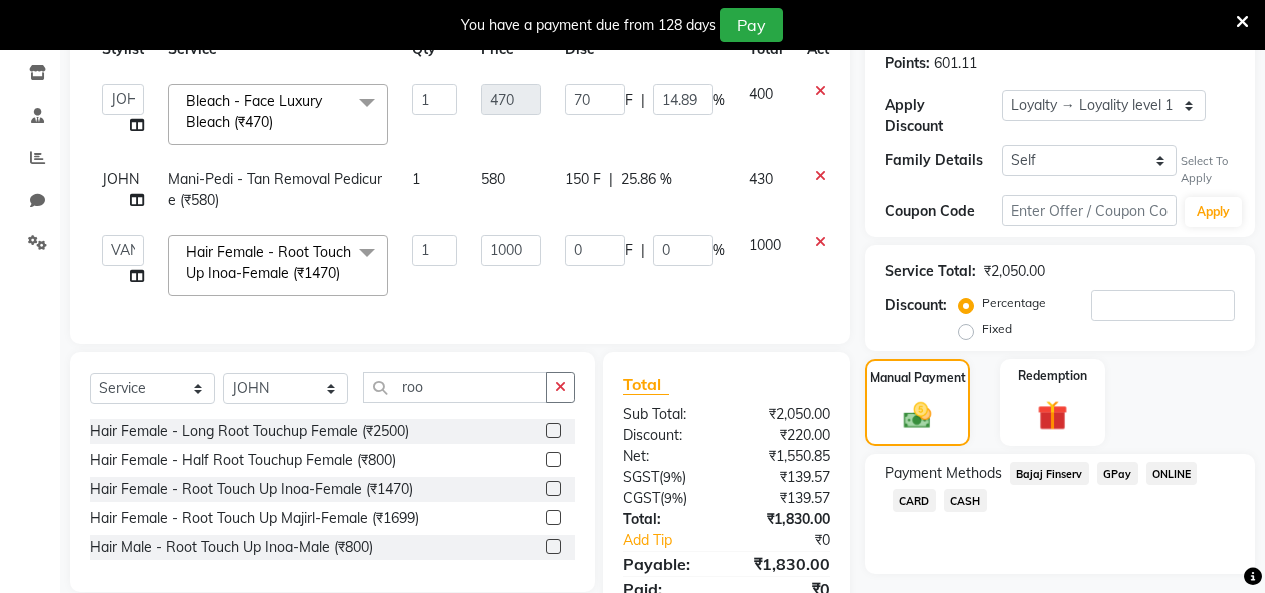 click on "580" 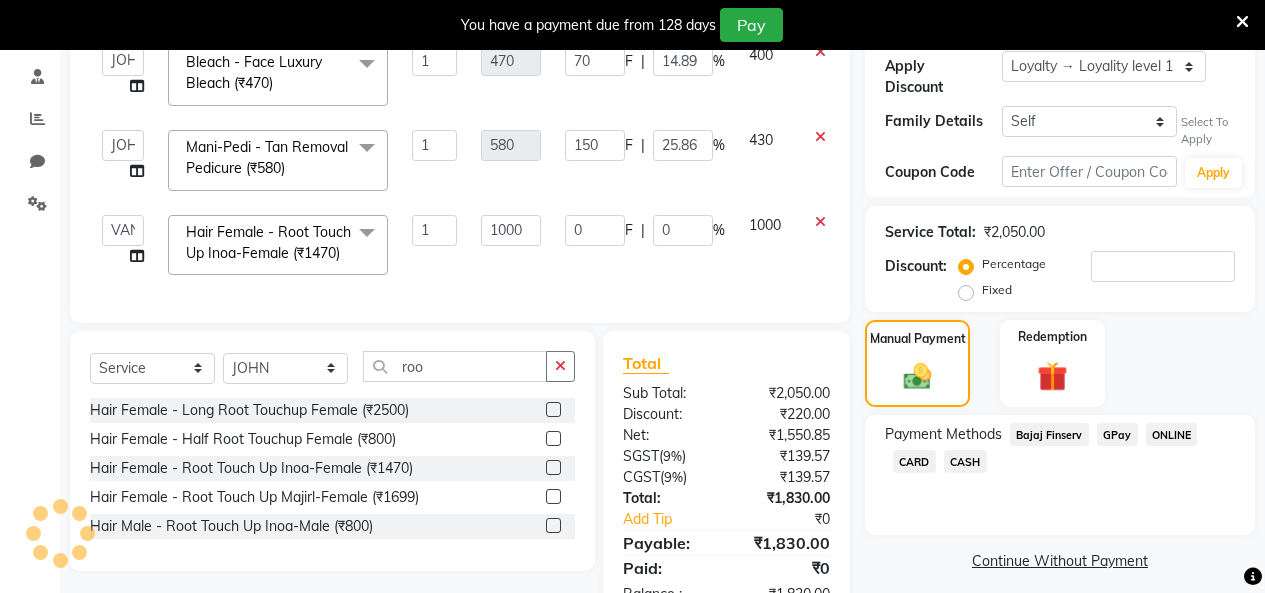 scroll, scrollTop: 335, scrollLeft: 0, axis: vertical 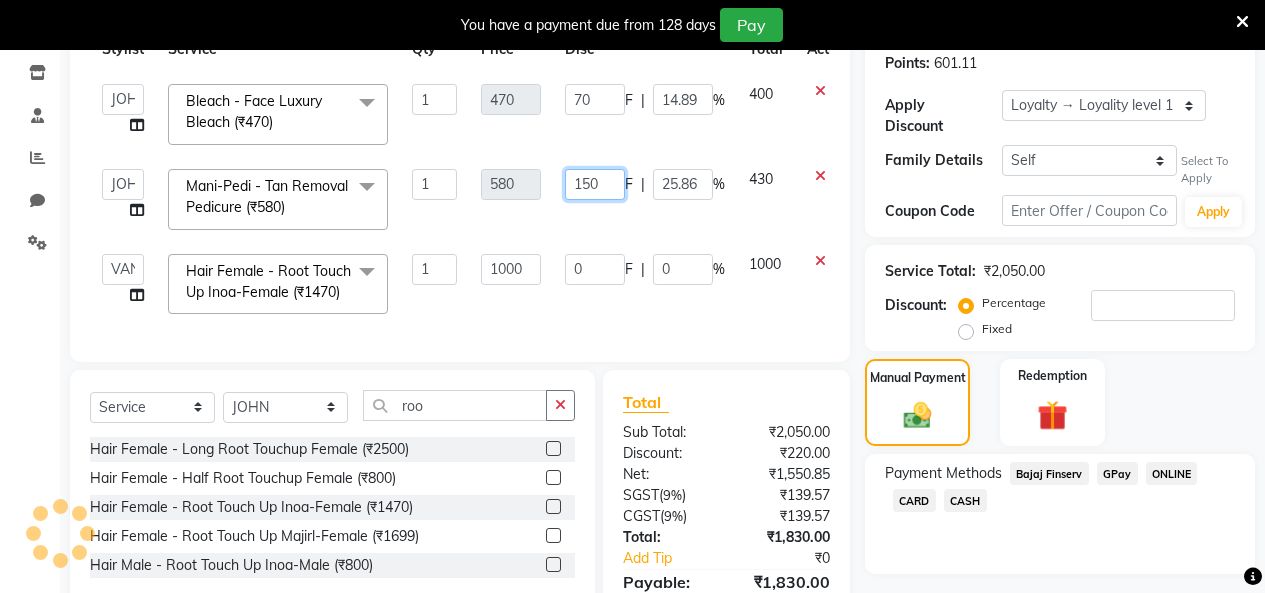 click on "Admin   Admin   AKHIL   ANKUSH   Colour Lounge, Kabir Park   Colour Lounge, Kabir Park   divyansh    Jaswinder singh guard   JATIN   JOHN   JONEY   LUXMI   NAVDEEP KAUR   NITI   PARAMJIT   PARAS KHATNAVLIA   priya    priyanka    Rakesh   sapna    SUMAN   VANDANA SHARMA   VISHAL  Mani-Pedi - Tan Removal Pedicure (₹580)  x Facial - VIP signature potli therapy (₹9600) Facial - D Tan Facial (₹1590) Facial - French Facial (₹1770) Facial - Glow Facial (₹2500) Facial - Dermasage Luxury Skin Treatment (₹8000) Facial - Algotherm Luxury Facial (₹10000) Facial - Vitamin C Retinol Facial (₹6000) Facial - Vip Signature Facial (₹7000) Facial - Organic Facial (₹2359) Facial - Vitamin C Whiteninig Brightening facial (₹5000) Facial - Nirvana Facial (₹2712) Facial - Bio Whitening Facial (₹2595) Facial - Organic Facial kp qu (₹2000) Facial - Organic Facial kp co (₹2000) Facial - Organic Facial kp ava (₹2000) Facial - Bio Whitening Facial pmt (₹2590) Facial - Bio Whitening Facial phy (₹2590)" 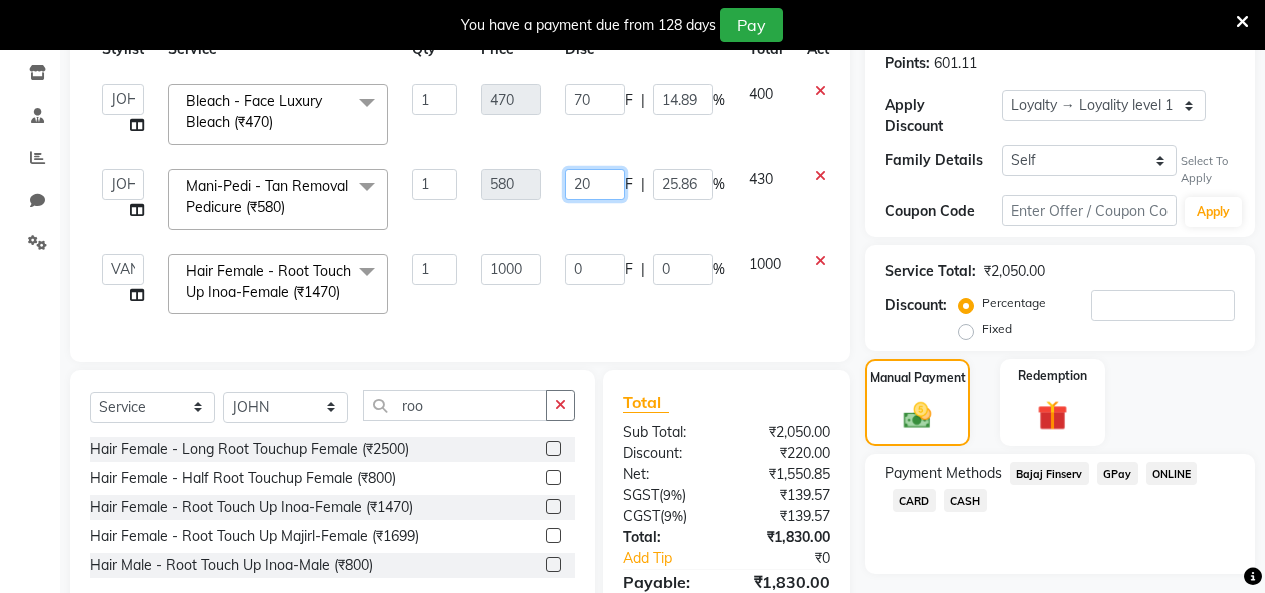 type on "200" 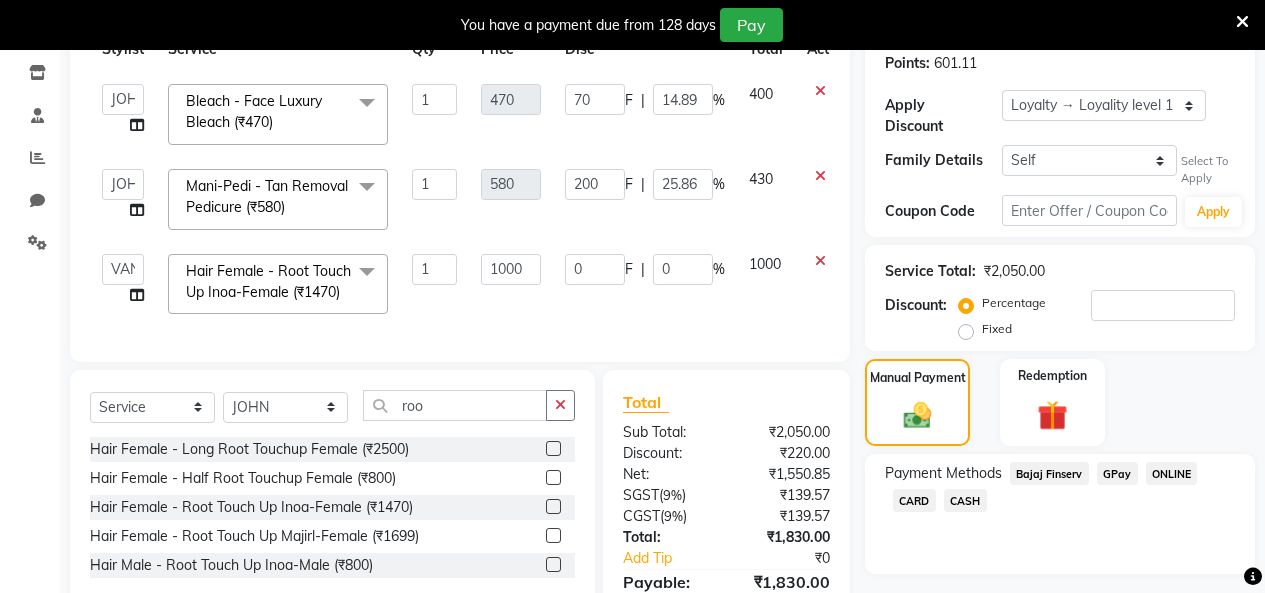 click on "580" 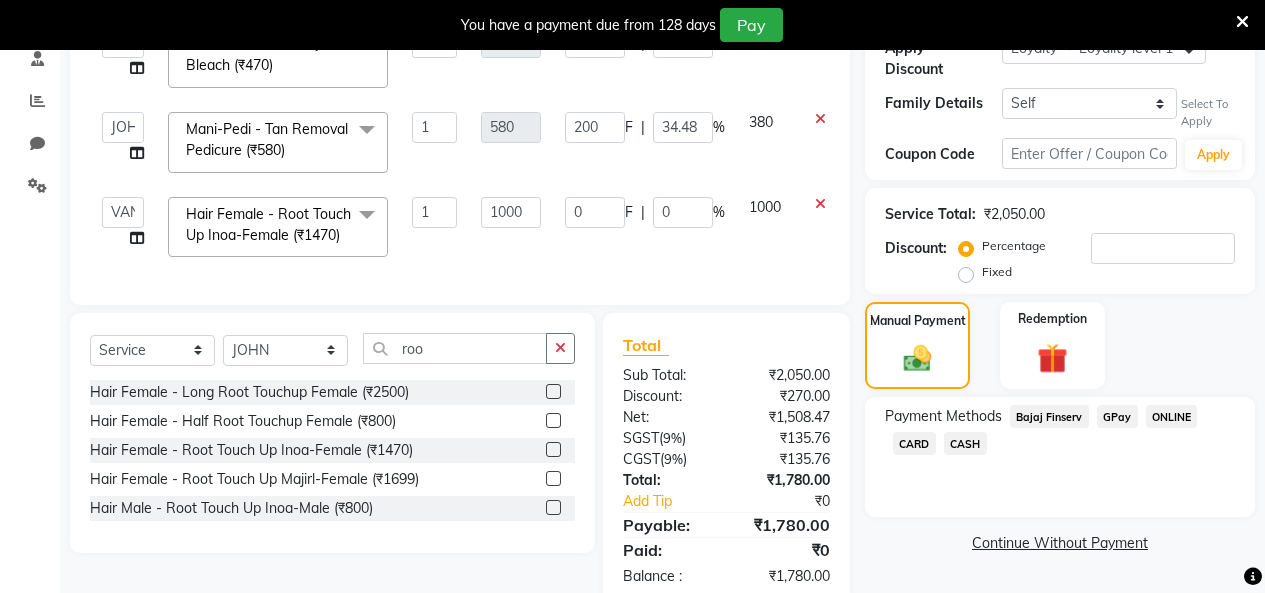 scroll, scrollTop: 435, scrollLeft: 0, axis: vertical 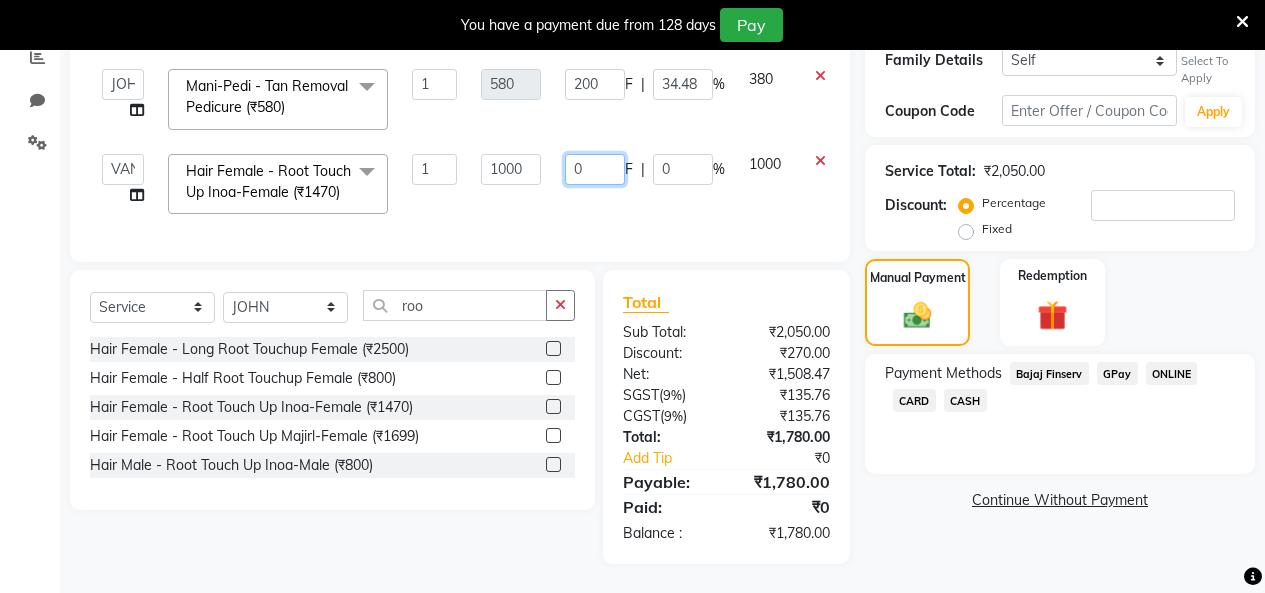 drag, startPoint x: 577, startPoint y: 170, endPoint x: 460, endPoint y: 193, distance: 119.23926 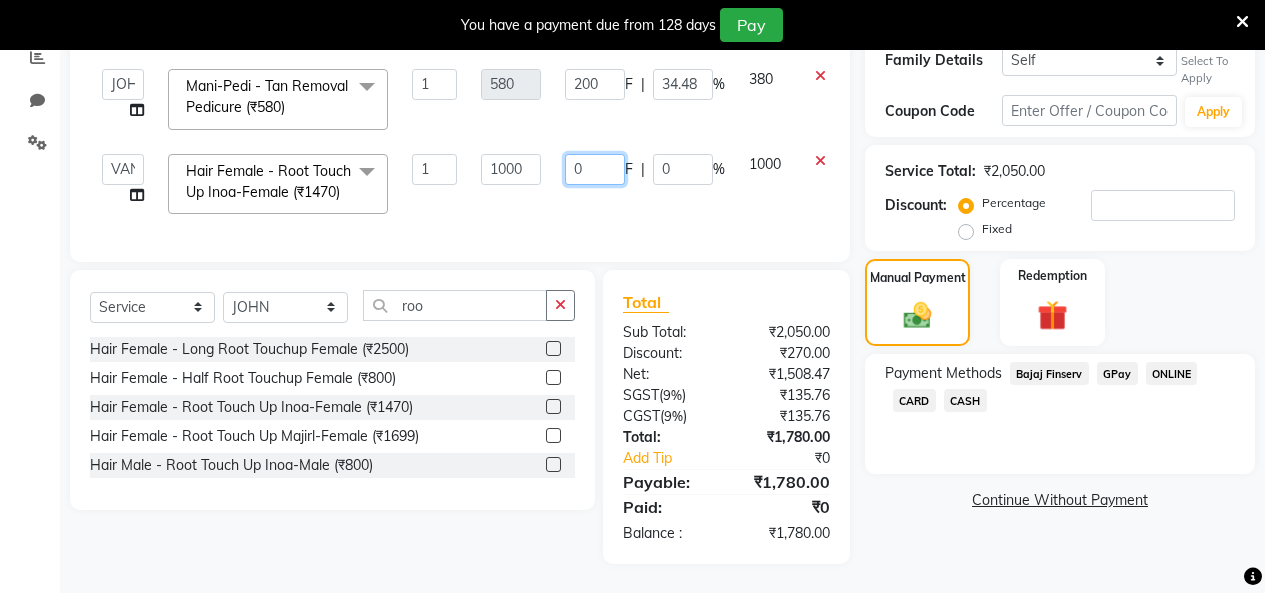 click on "Admin   Admin   AKHIL   ANKUSH   Colour Lounge, Kabir Park   Colour Lounge, Kabir Park   divyansh    Jaswinder singh guard   JATIN   JOHN   JONEY   LUXMI   NAVDEEP KAUR   NITI   PARAMJIT   PARAS KHATNAVLIA   priya    priyanka    Rakesh   sapna    SUMAN   VANDANA SHARMA   VISHAL  Hair Female - Root Touch Up Inoa-Female (₹1470)  x Facial - VIP signature potli therapy Facial - D Tan Facial Facial - French Facial Facial - Glow Facial Facial - Dermasage Luxury Skin Treatment Facial - Algotherm Luxury Facial Facial - Vitamin C Retinol Facial Facial - Vip Signature Facial Facial - Organic Facial Facial - Vitamin C Whiteninig Brightening facial Facial - Nirvana Facial Facial - Bio Whitening Facial Facial - Organic Facial kp qu Facial - Organic Facial kp co Facial - Organic Facial kp ava Facial - Bio Whitening Facial pmt Facial - Bio Whitening Facial phy Facial - Bio Whitening Facial pmg Facial - Bio Whitening Facial Vit Facial - Vip Signature Facial Up Facial - Vip Signature Facial S Facial - Luxury Cleanup inh 1" 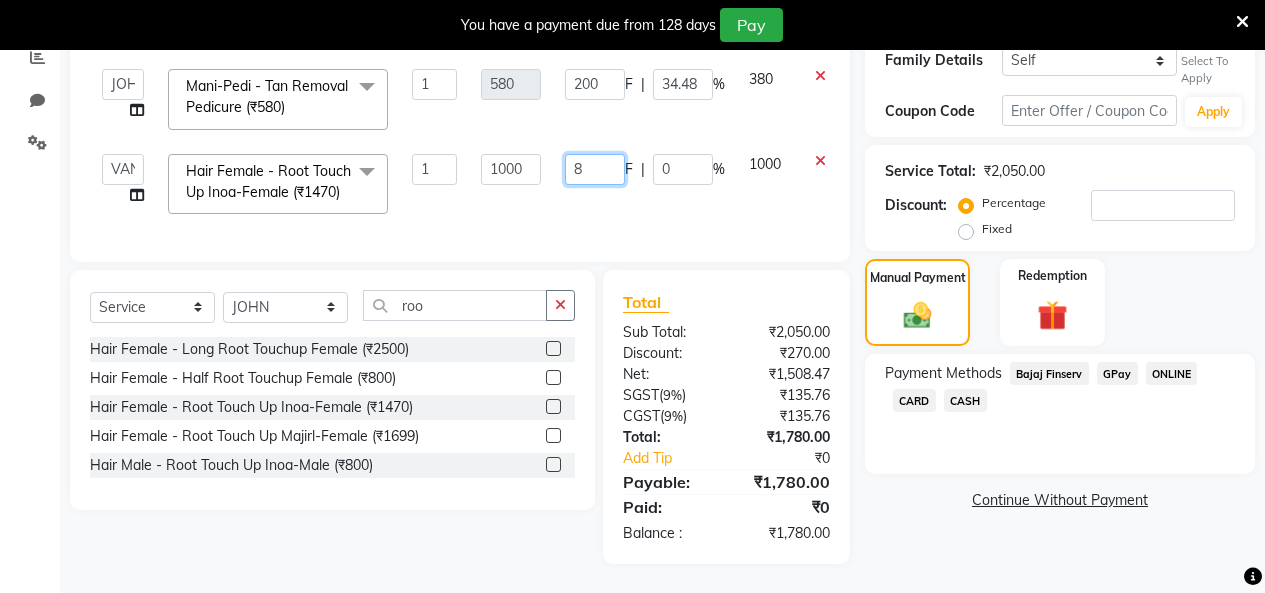 type on "80" 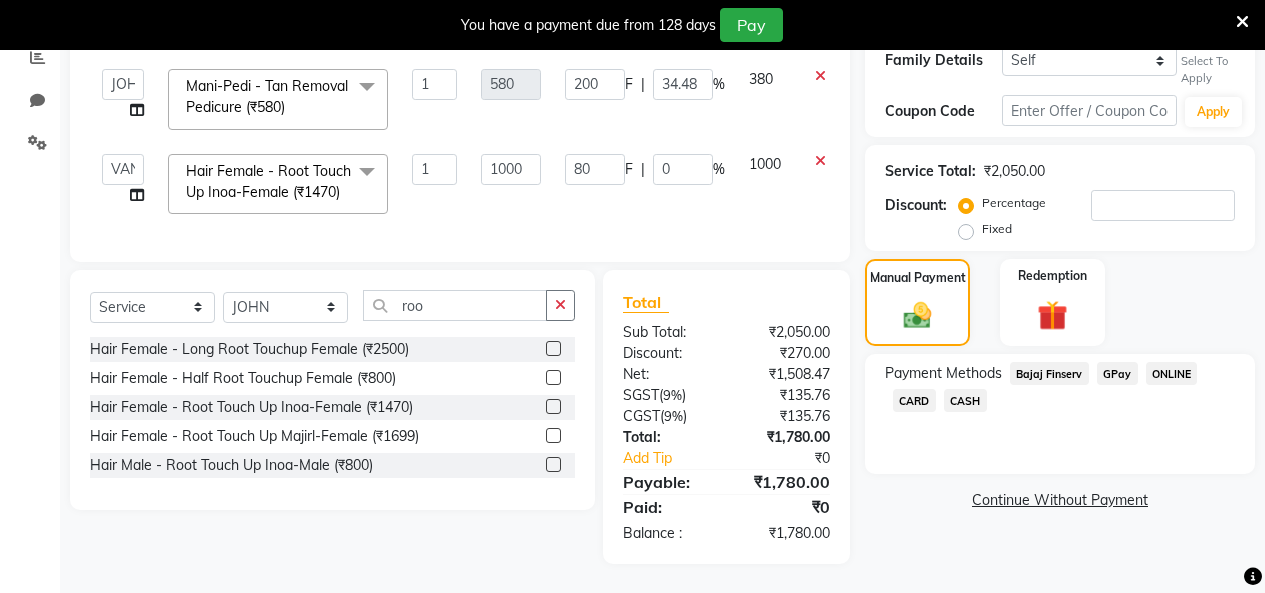 click on "Admin   Admin   AKHIL   ANKUSH   Colour Lounge, Kabir Park   Colour Lounge, Kabir Park   divyansh    Jaswinder singh guard   JATIN   JOHN   JONEY   LUXMI   NAVDEEP KAUR   NITI   PARAMJIT   PARAS KHATNAVLIA   priya    priyanka    Rakesh   sapna    SUMAN   VANDANA SHARMA   VISHAL  Hair Female - Root Touch Up Inoa-Female (₹1470)  x Facial - VIP signature potli therapy Facial - D Tan Facial Facial - French Facial Facial - Glow Facial Facial - Dermasage Luxury Skin Treatment Facial - Algotherm Luxury Facial Facial - Vitamin C Retinol Facial Facial - Vip Signature Facial Facial - Organic Facial Facial - Vitamin C Whiteninig Brightening facial Facial - Nirvana Facial Facial - Bio Whitening Facial Facial - Organic Facial kp qu Facial - Organic Facial kp co Facial - Organic Facial kp ava Facial - Bio Whitening Facial pmt Facial - Bio Whitening Facial phy Facial - Bio Whitening Facial pmg Facial - Bio Whitening Facial Vit Facial - Vip Signature Facial Up Facial - Vip Signature Facial S Facial - Luxury Cleanup inh 1" 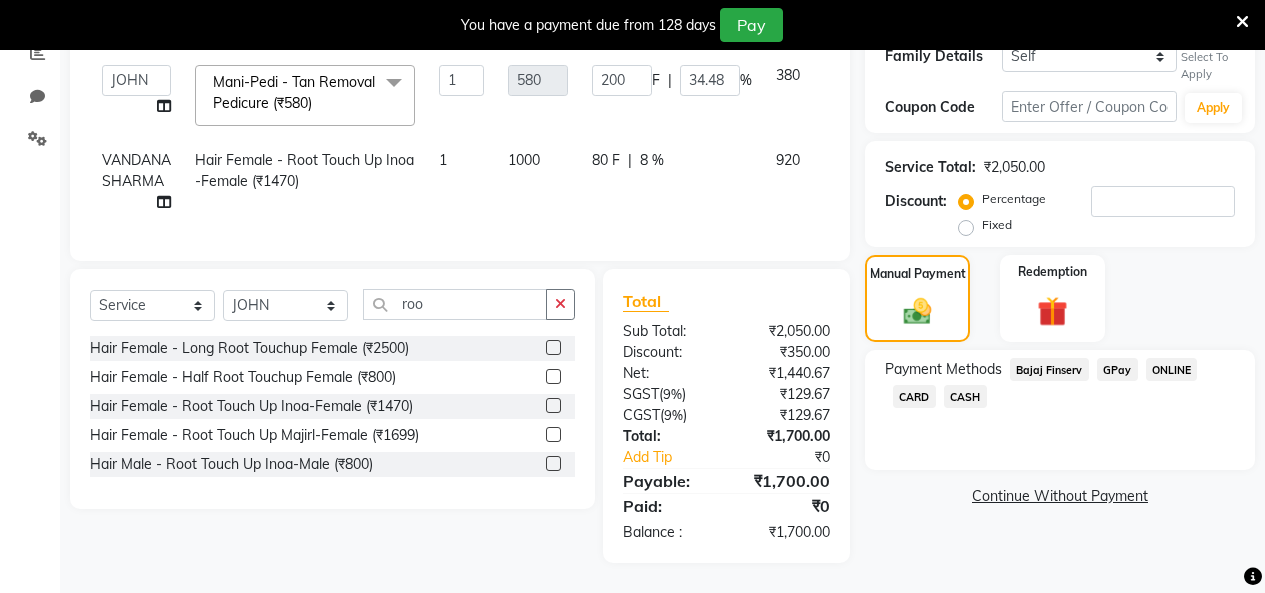 scroll, scrollTop: 454, scrollLeft: 0, axis: vertical 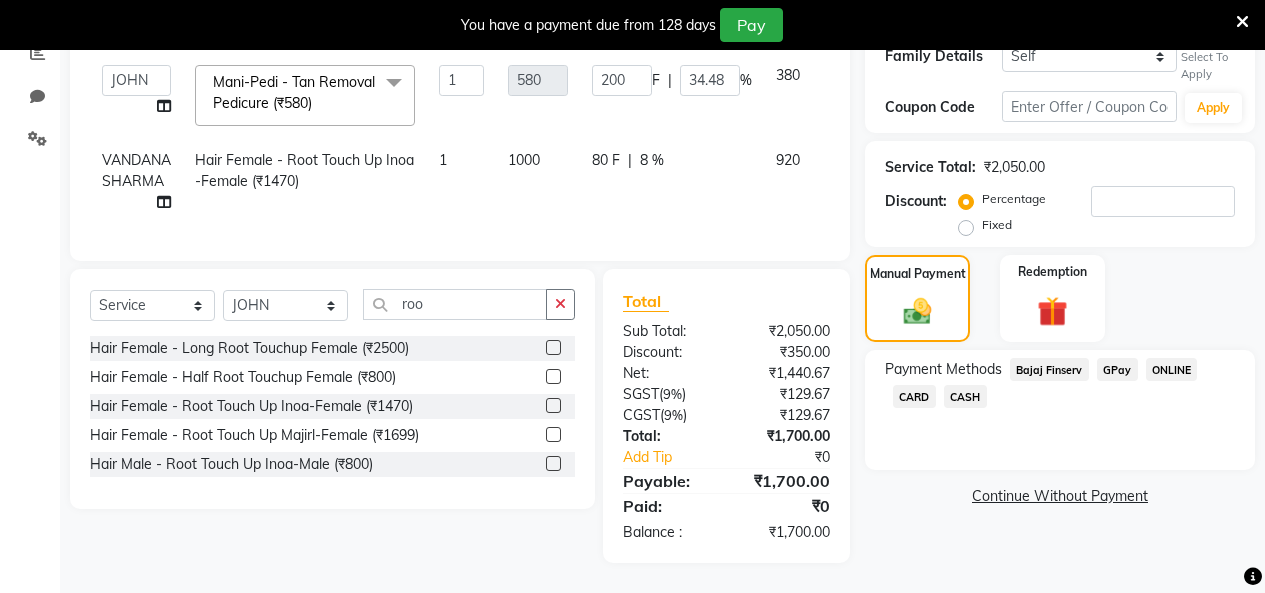 drag, startPoint x: 970, startPoint y: 364, endPoint x: 977, endPoint y: 384, distance: 21.189621 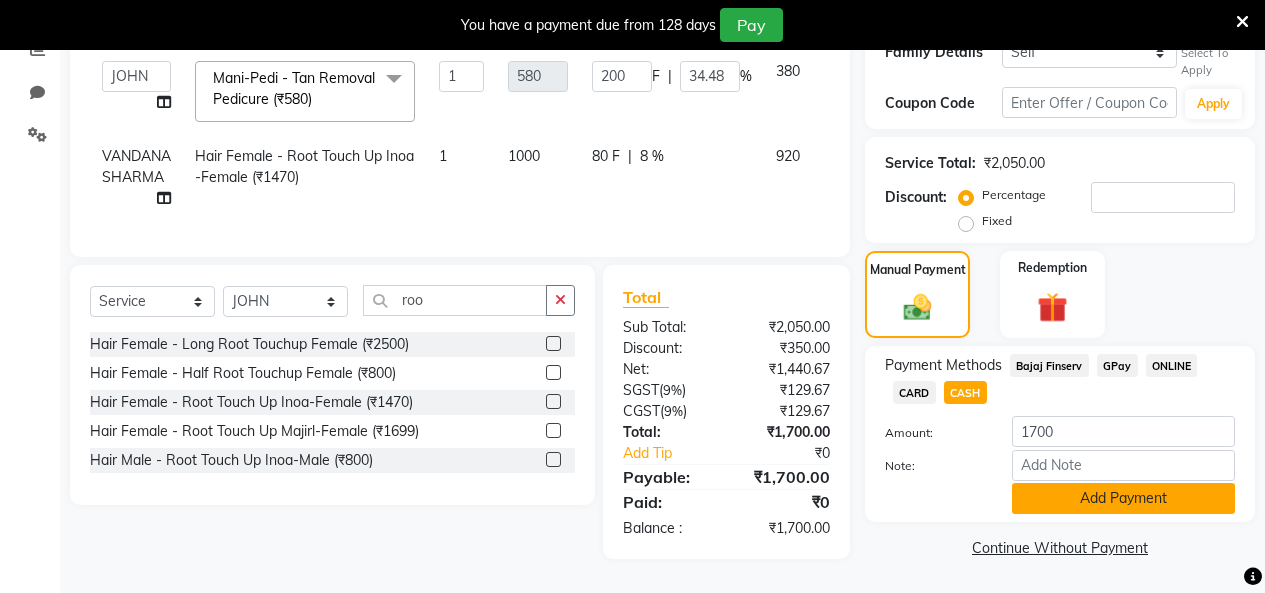 click on "Add Payment" 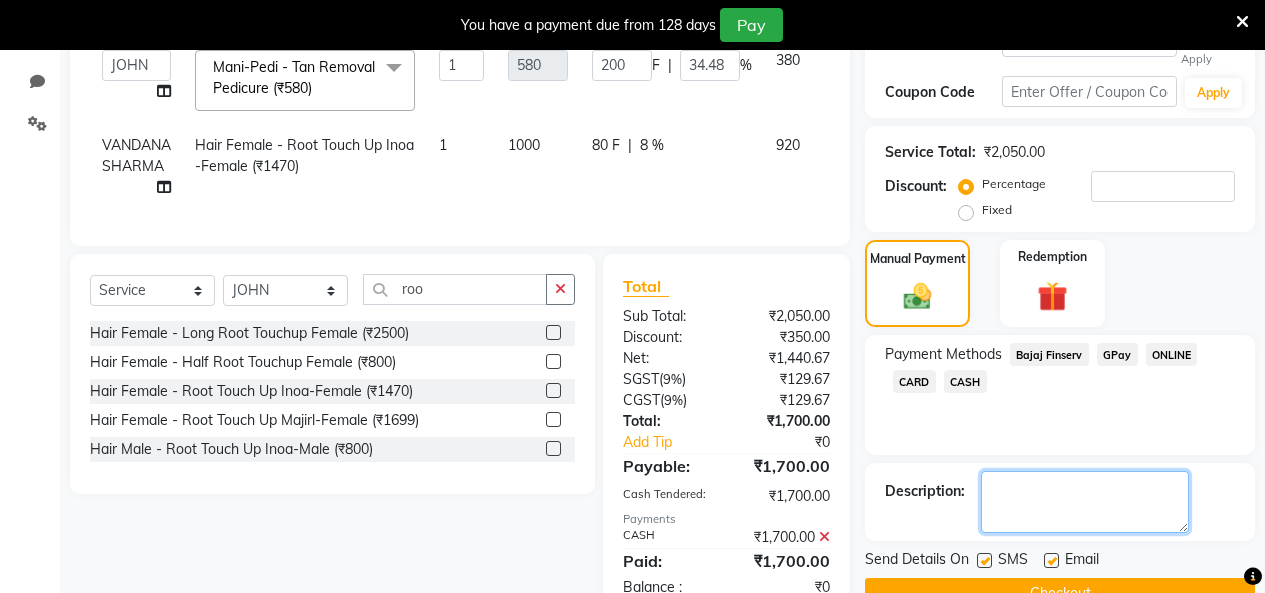 click 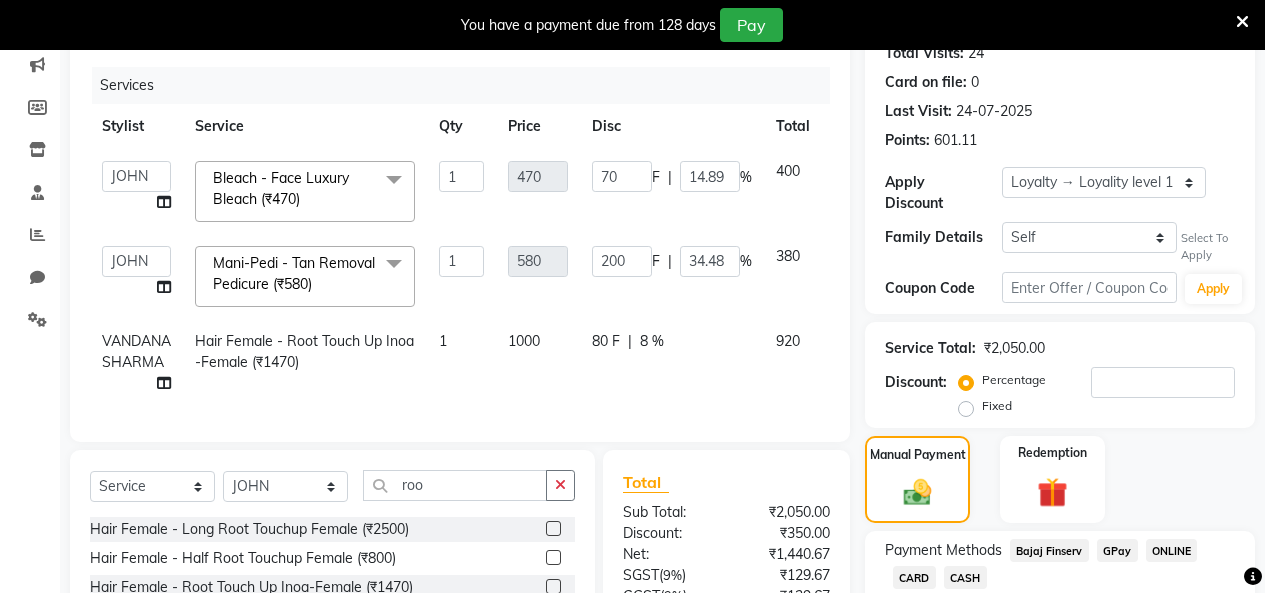 scroll, scrollTop: 254, scrollLeft: 0, axis: vertical 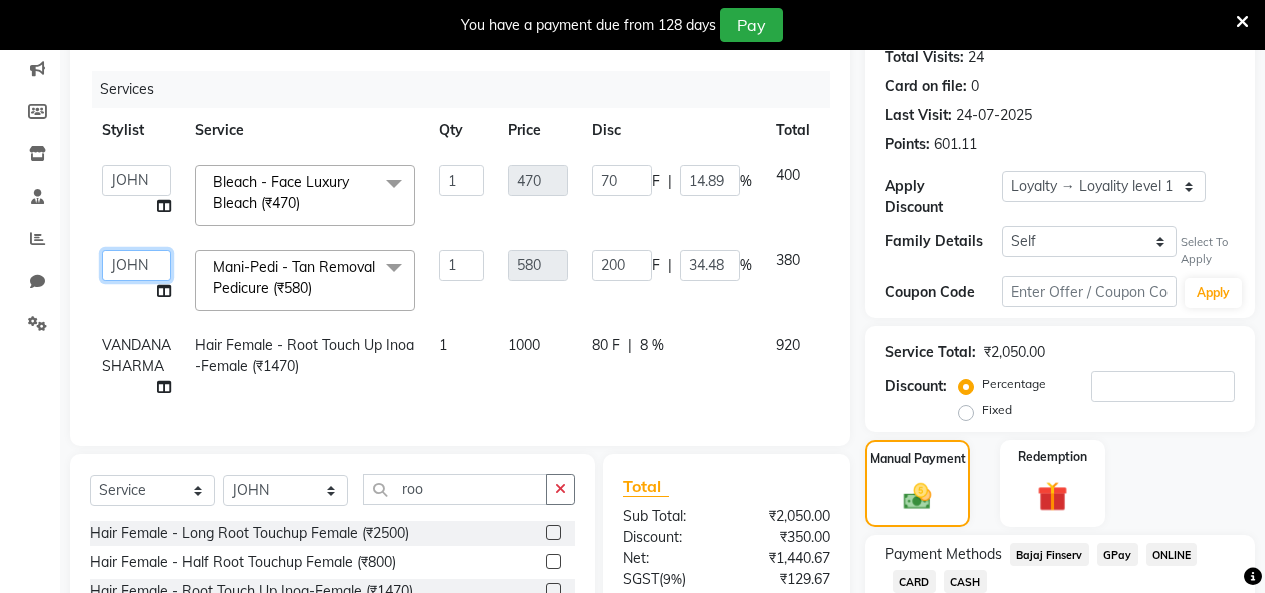 click on "Admin   Admin   AKHIL   ANKUSH   Colour Lounge, Kabir Park   Colour Lounge, Kabir Park   divyansh    Jaswinder singh guard   JATIN   JOHN   JONEY   LUXMI   NAVDEEP KAUR   NITI   PARAMJIT   PARAS KHATNAVLIA   priya    priyanka    Rakesh   sapna    SUMAN   VANDANA SHARMA   VISHAL" 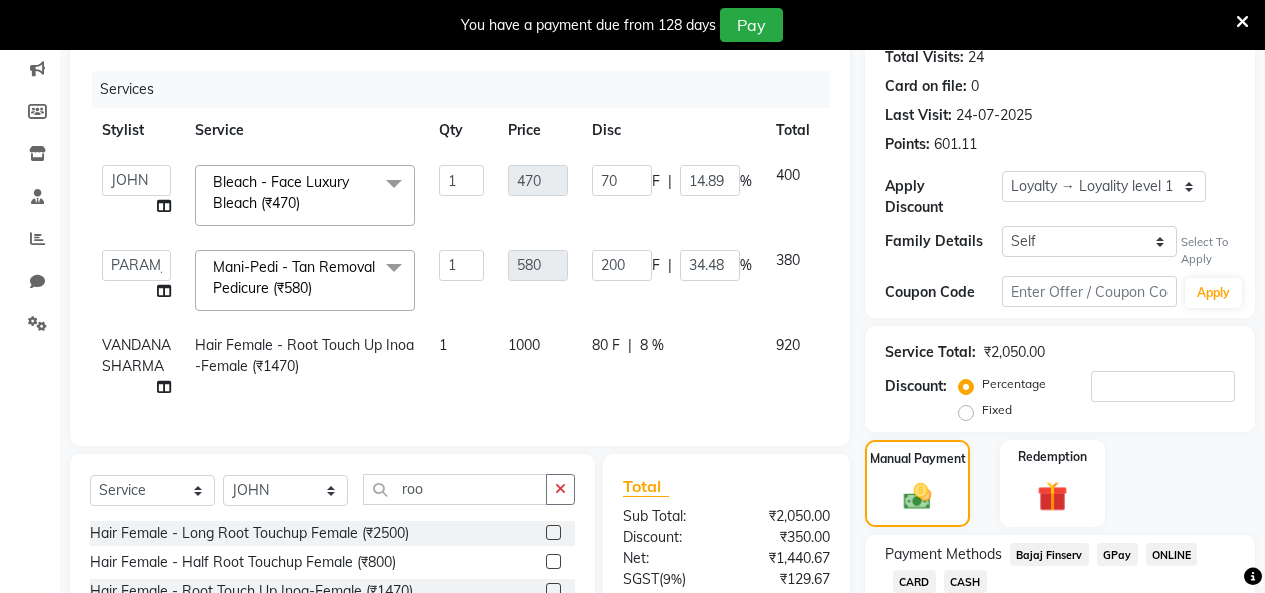 select on "70130" 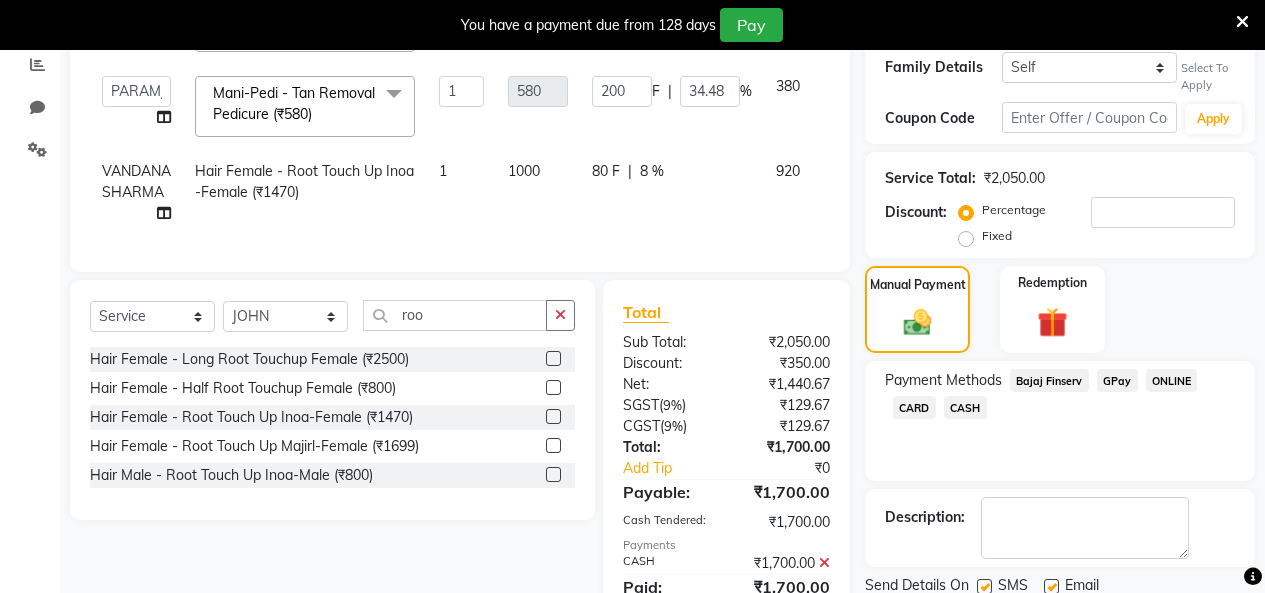 scroll, scrollTop: 454, scrollLeft: 0, axis: vertical 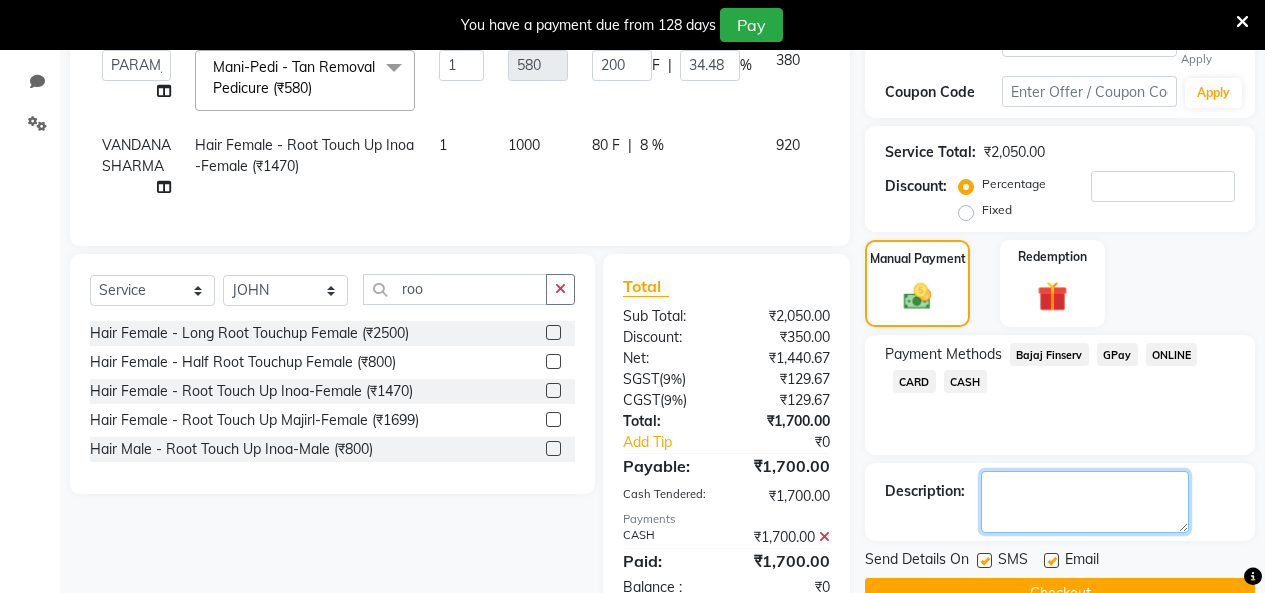 click 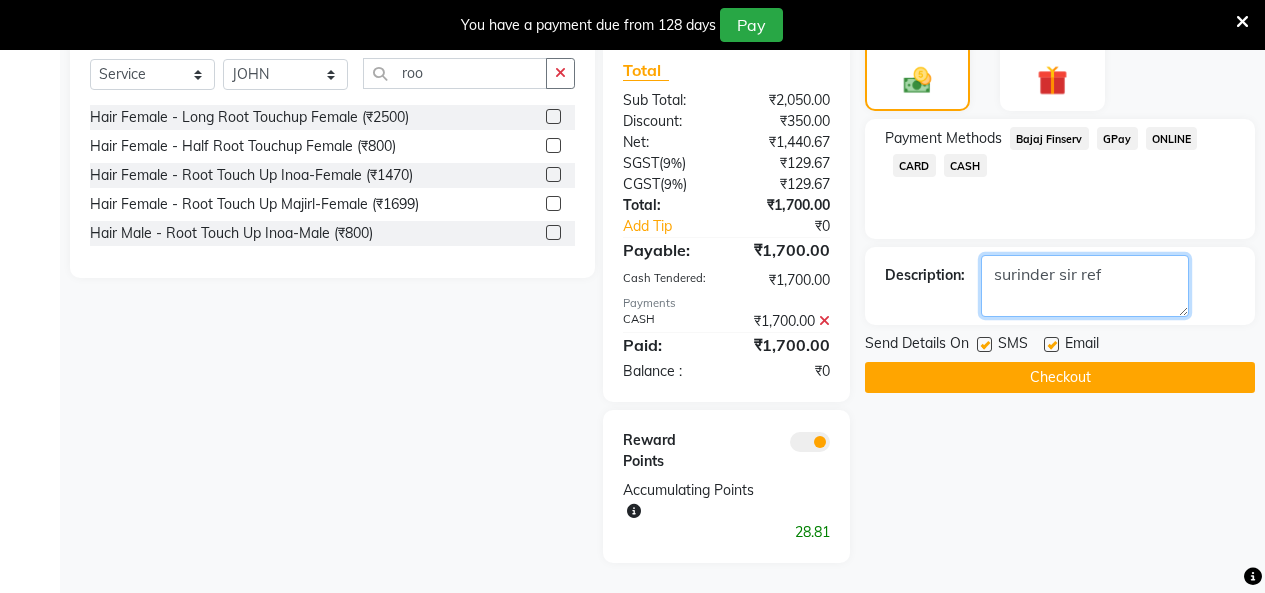 scroll, scrollTop: 685, scrollLeft: 0, axis: vertical 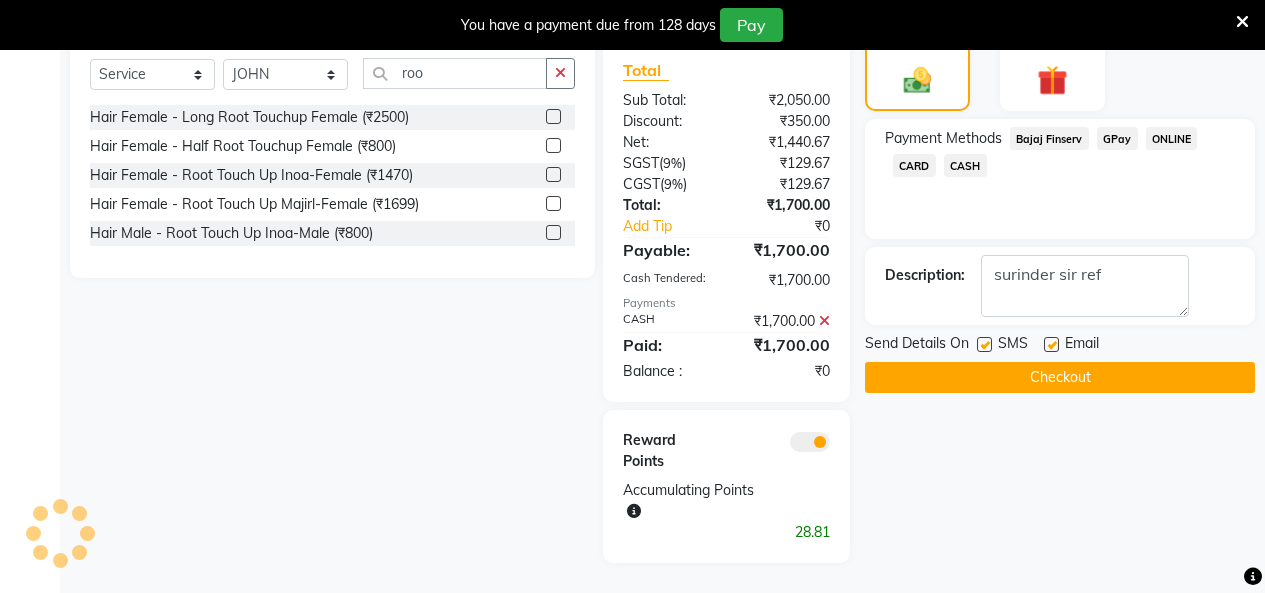 drag, startPoint x: 1078, startPoint y: 348, endPoint x: 1051, endPoint y: 394, distance: 53.338543 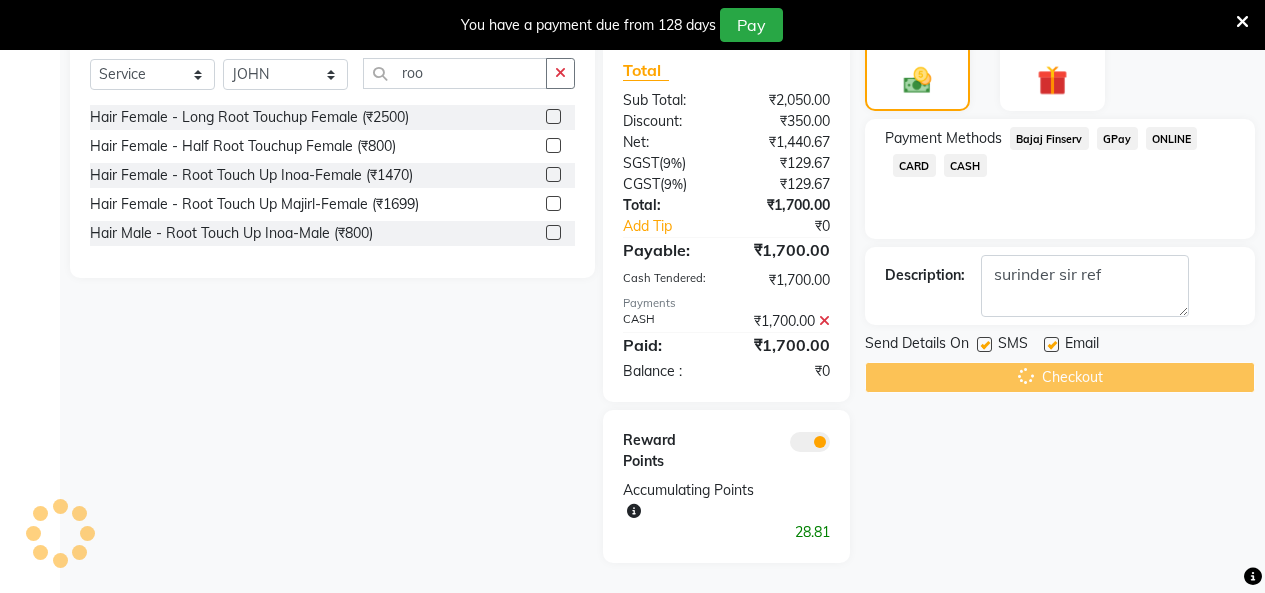 scroll, scrollTop: 385, scrollLeft: 0, axis: vertical 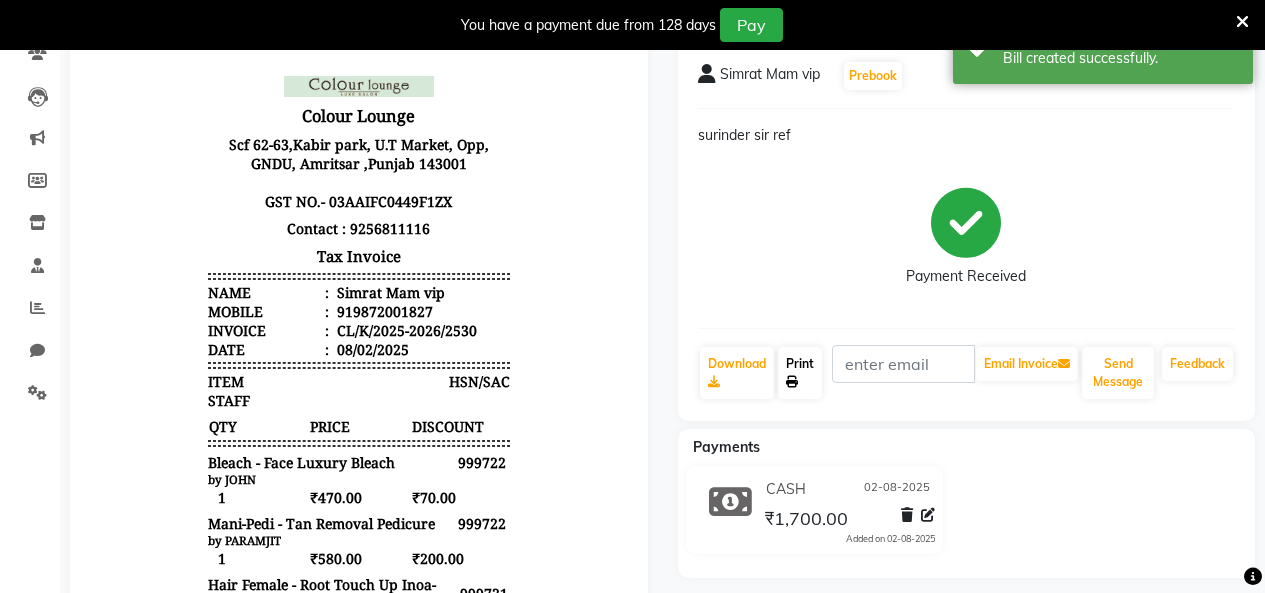 click on "Print" 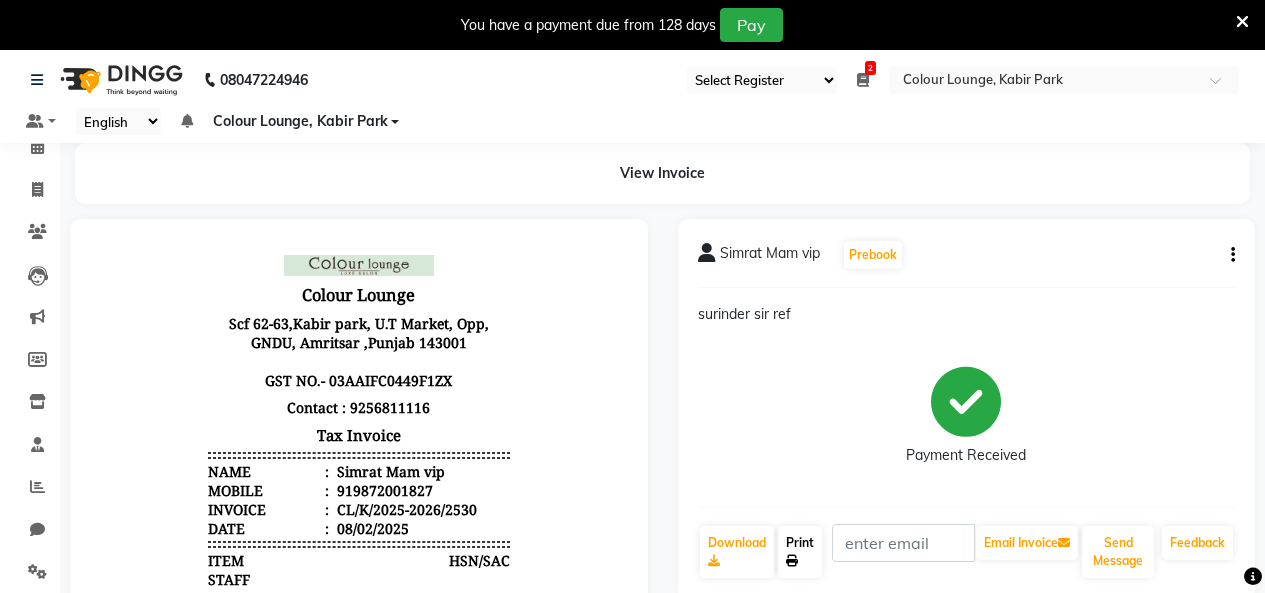 scroll, scrollTop: 0, scrollLeft: 0, axis: both 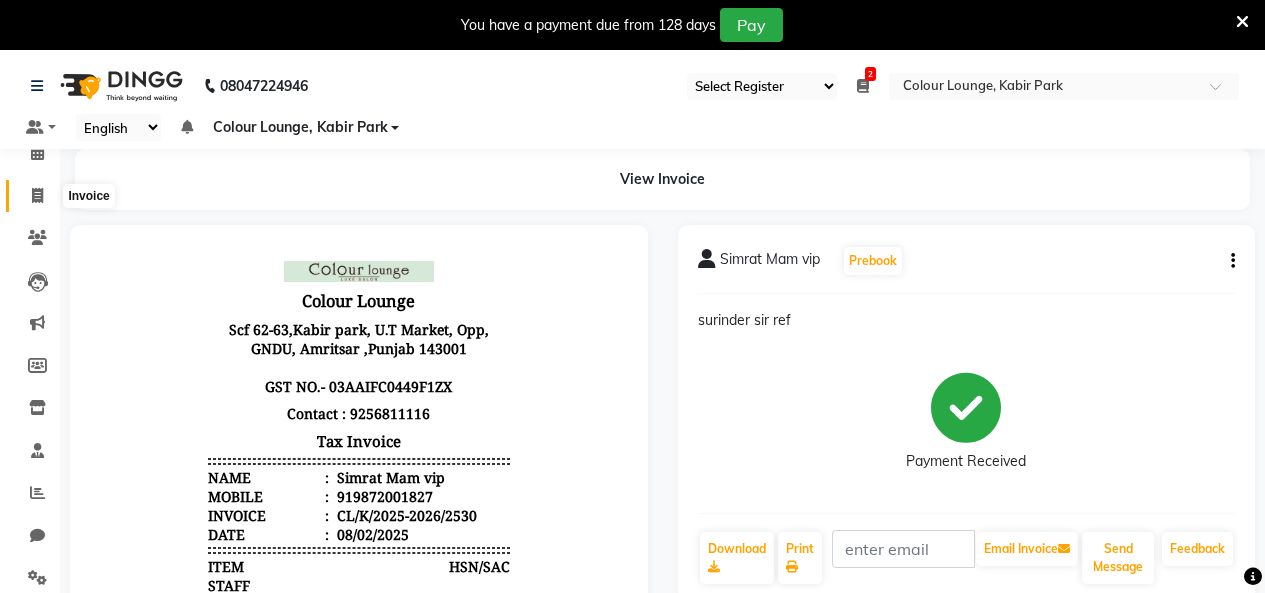 click 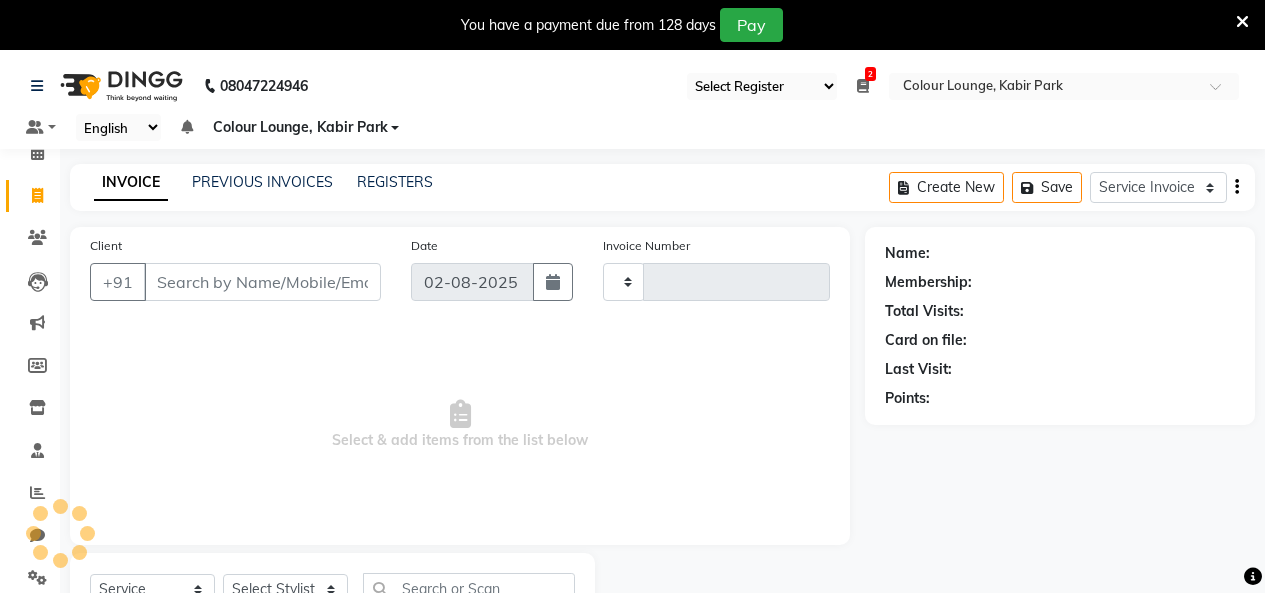 scroll, scrollTop: 85, scrollLeft: 0, axis: vertical 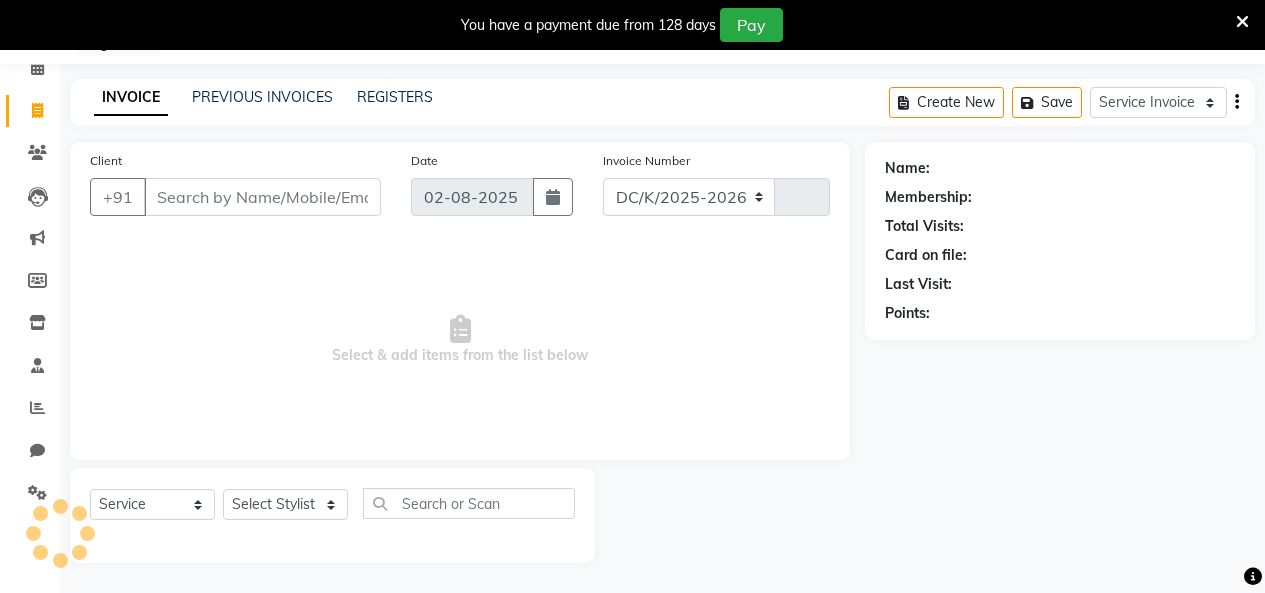 select on "8015" 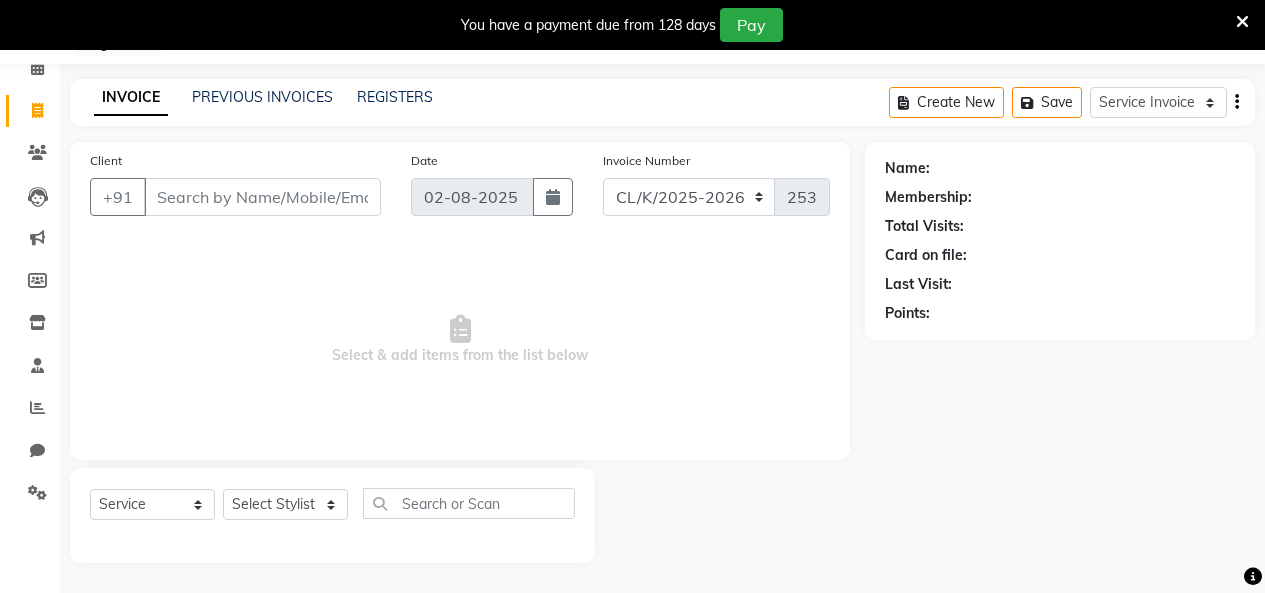 click on "PREVIOUS INVOICES" 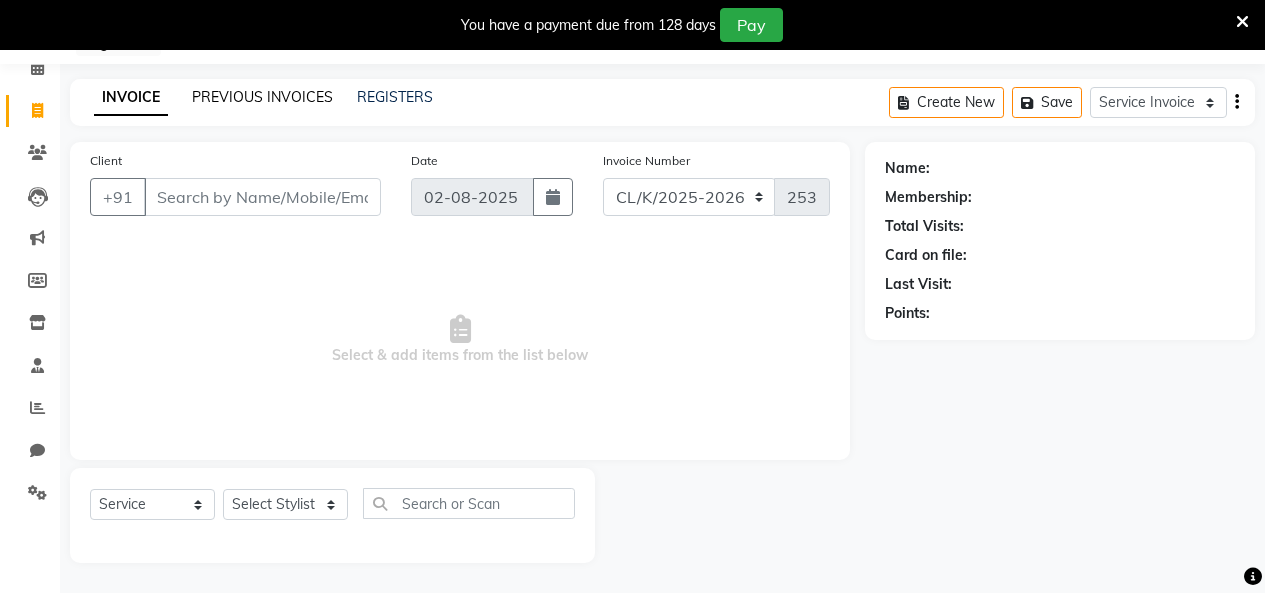 click on "PREVIOUS INVOICES" 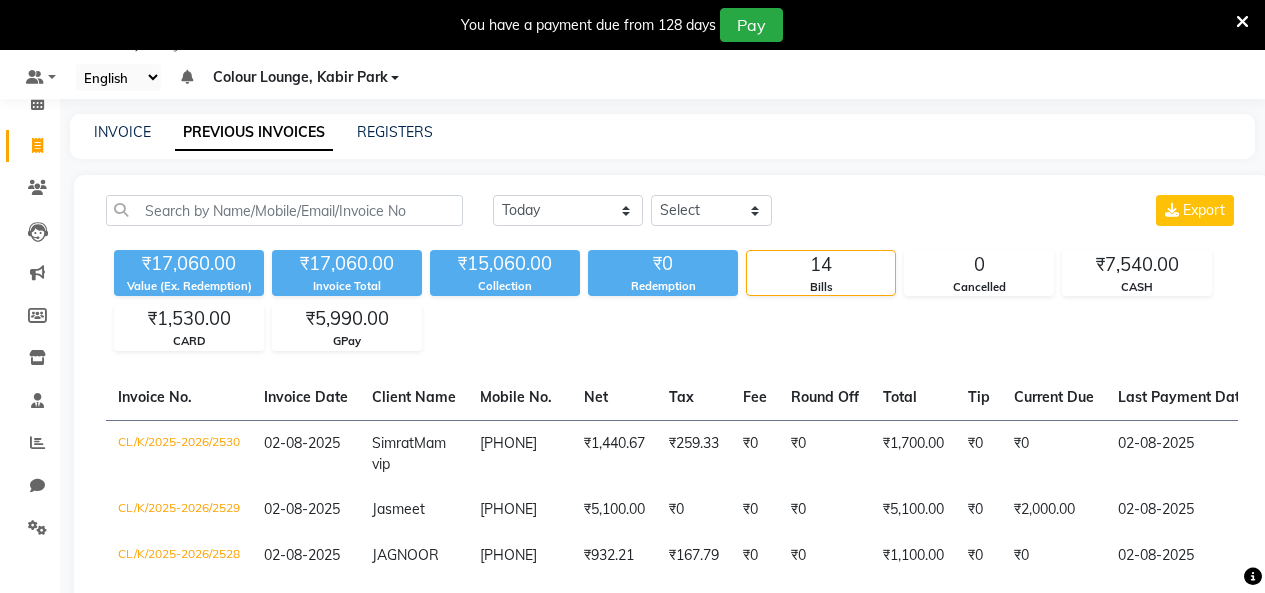 scroll, scrollTop: 85, scrollLeft: 0, axis: vertical 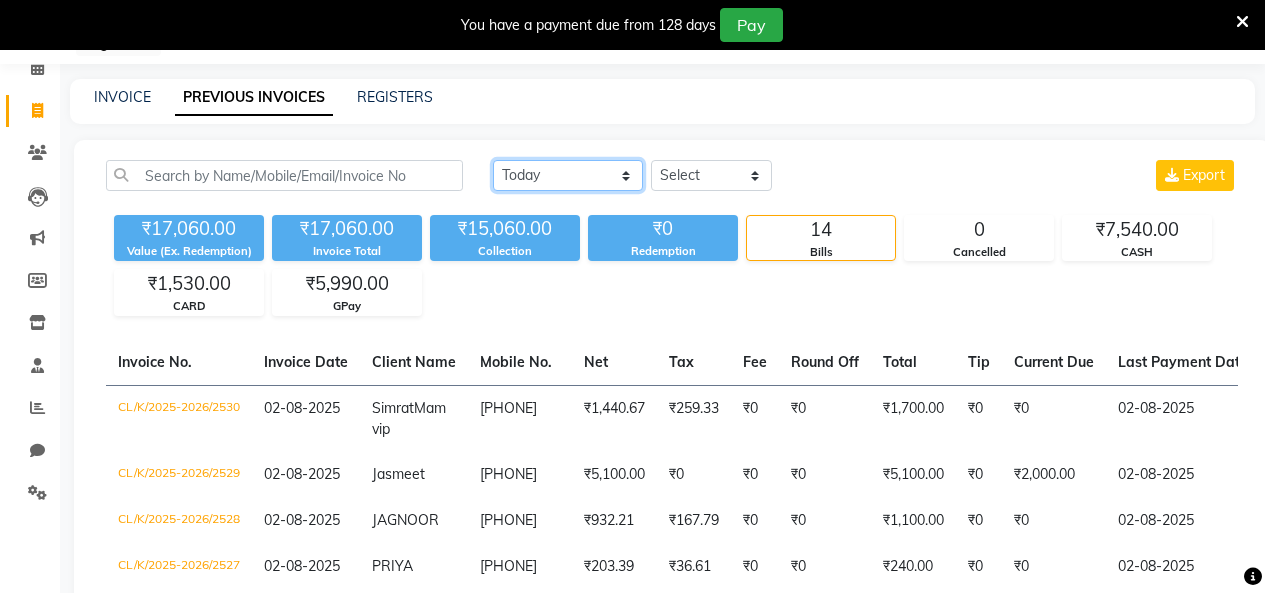 click on "Today Yesterday Custom Range" 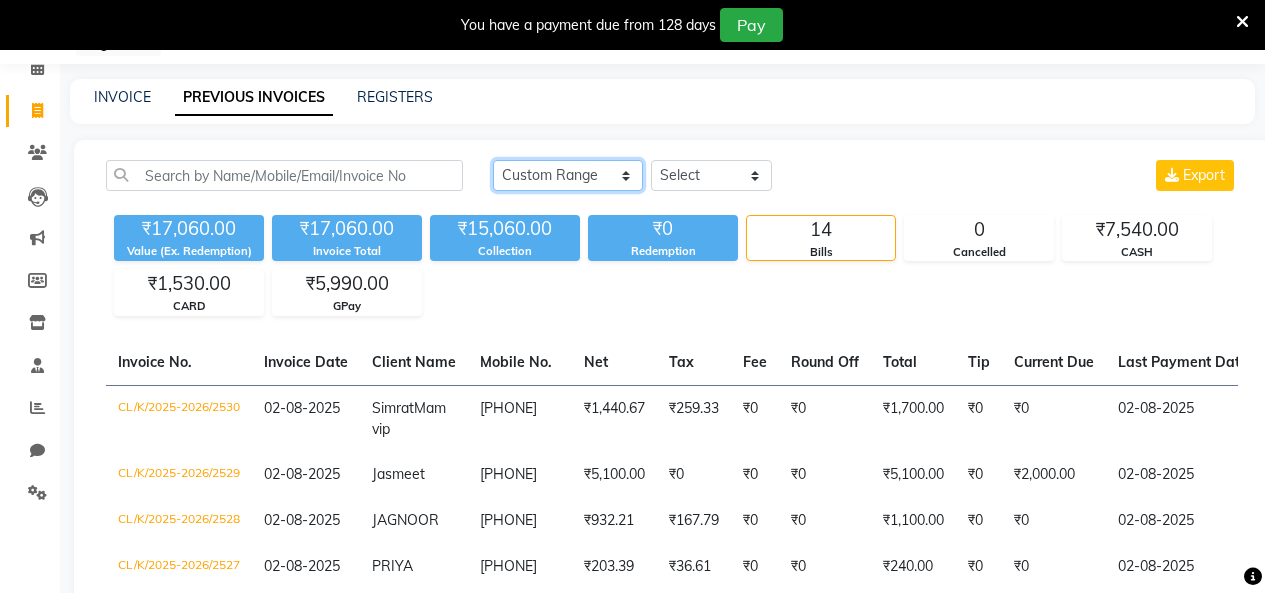 click on "Today Yesterday Custom Range" 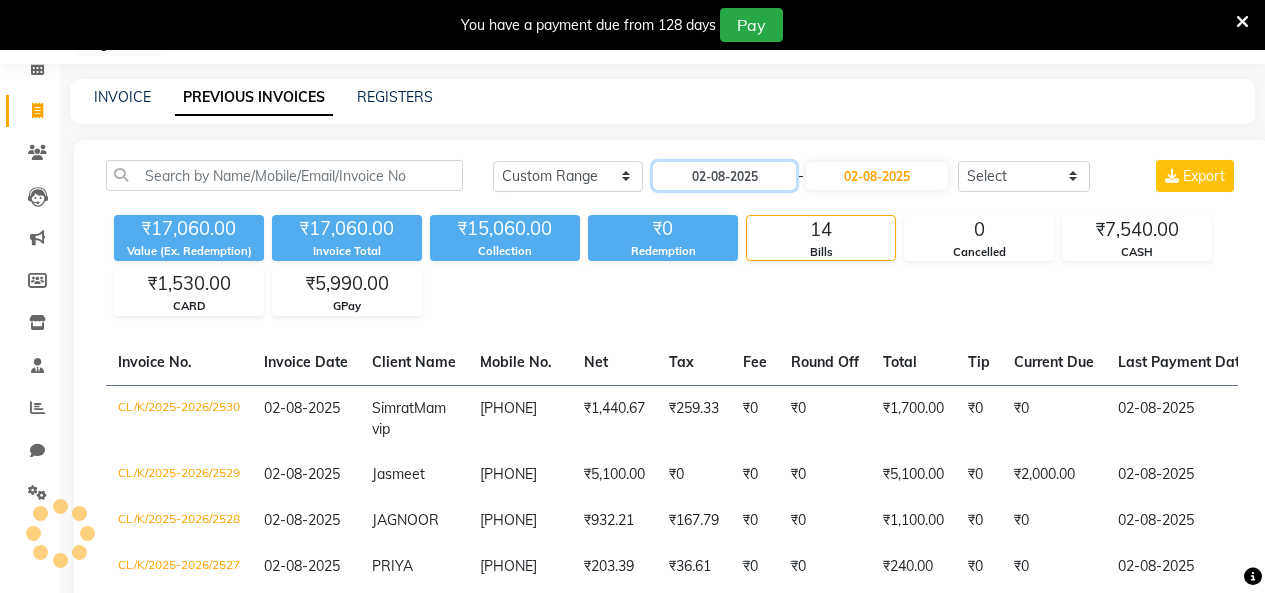 drag, startPoint x: 755, startPoint y: 169, endPoint x: 759, endPoint y: 190, distance: 21.377558 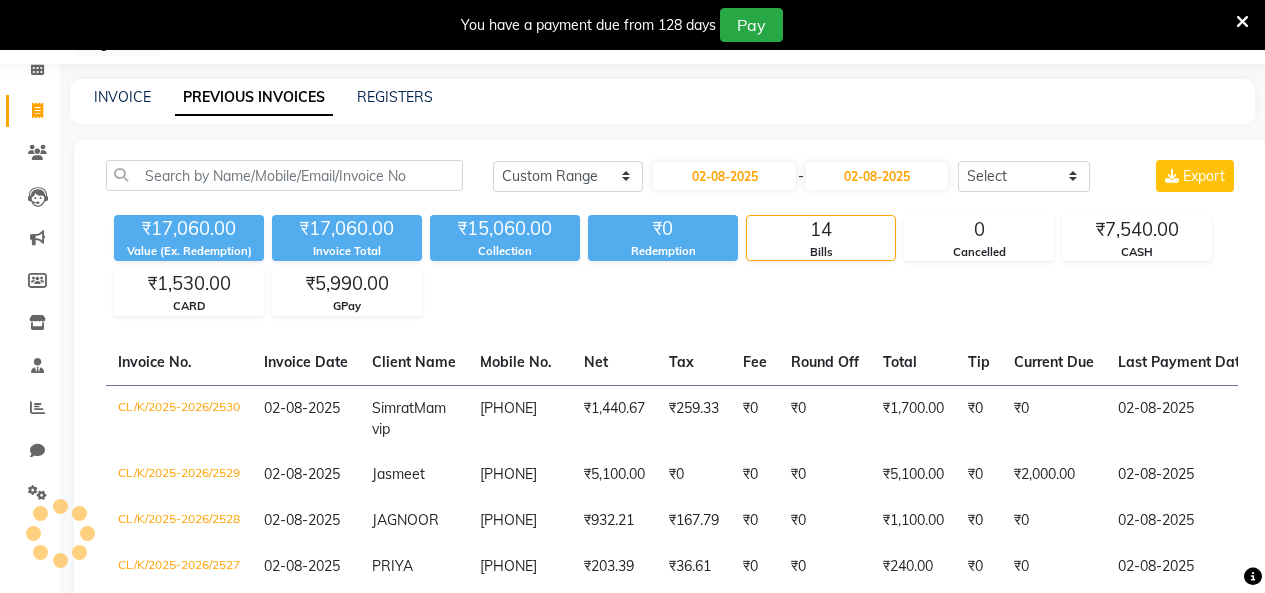 select on "8" 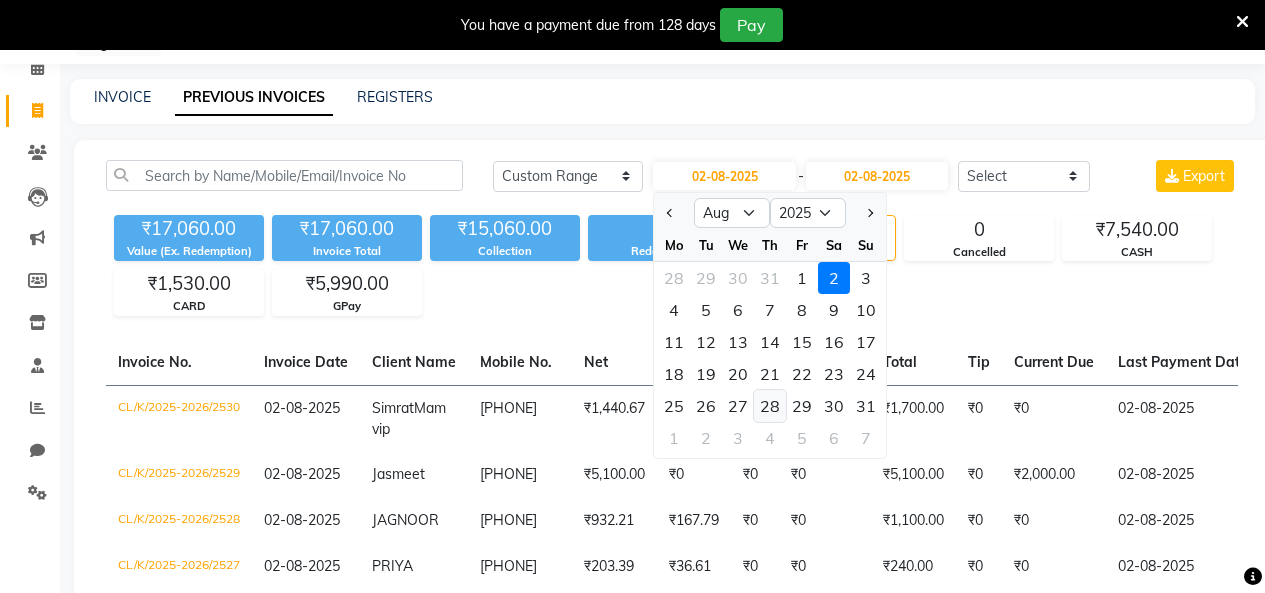 click on "28" 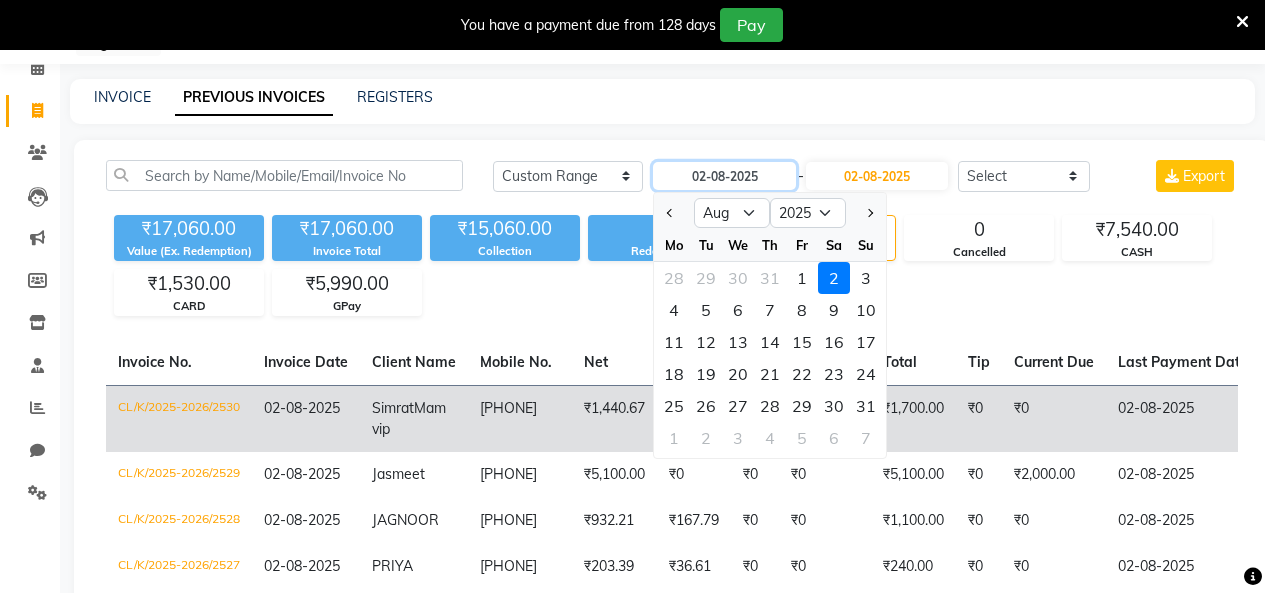 type on "28-08-2025" 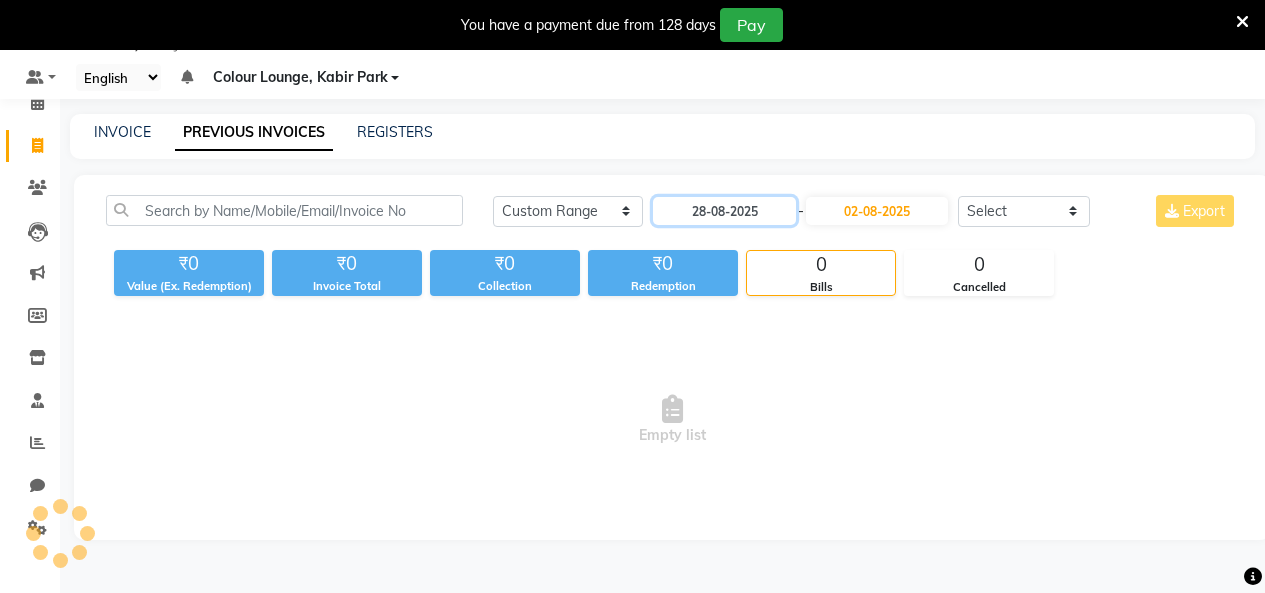 scroll, scrollTop: 50, scrollLeft: 0, axis: vertical 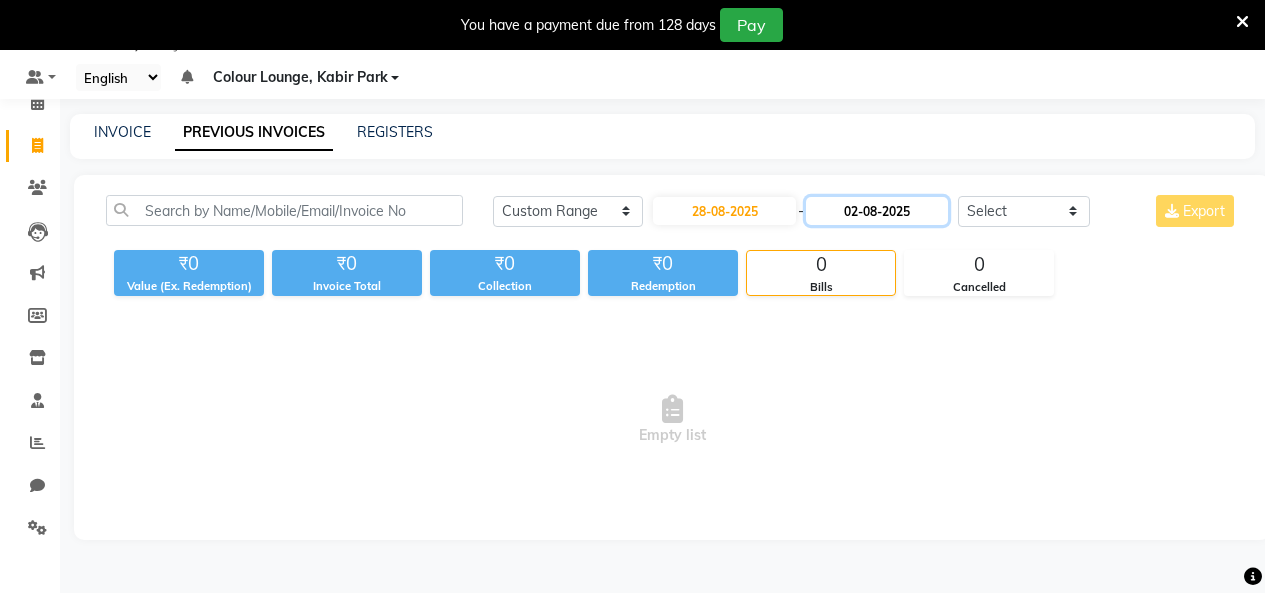 drag, startPoint x: 926, startPoint y: 214, endPoint x: 917, endPoint y: 221, distance: 11.401754 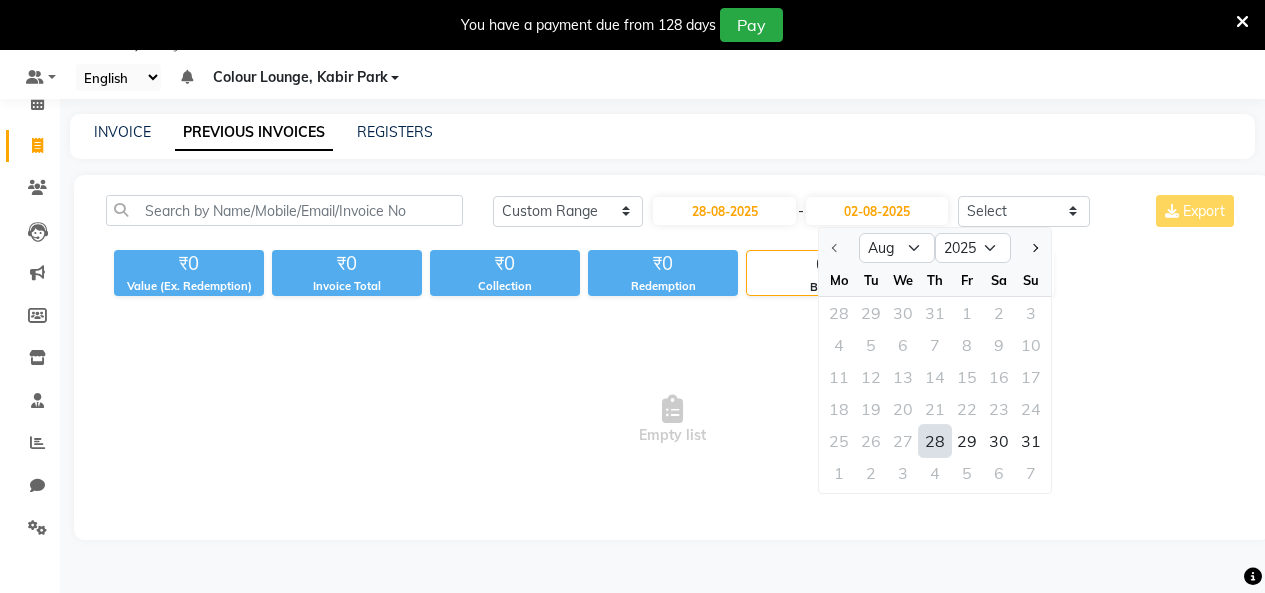 drag, startPoint x: 928, startPoint y: 447, endPoint x: 927, endPoint y: 434, distance: 13.038404 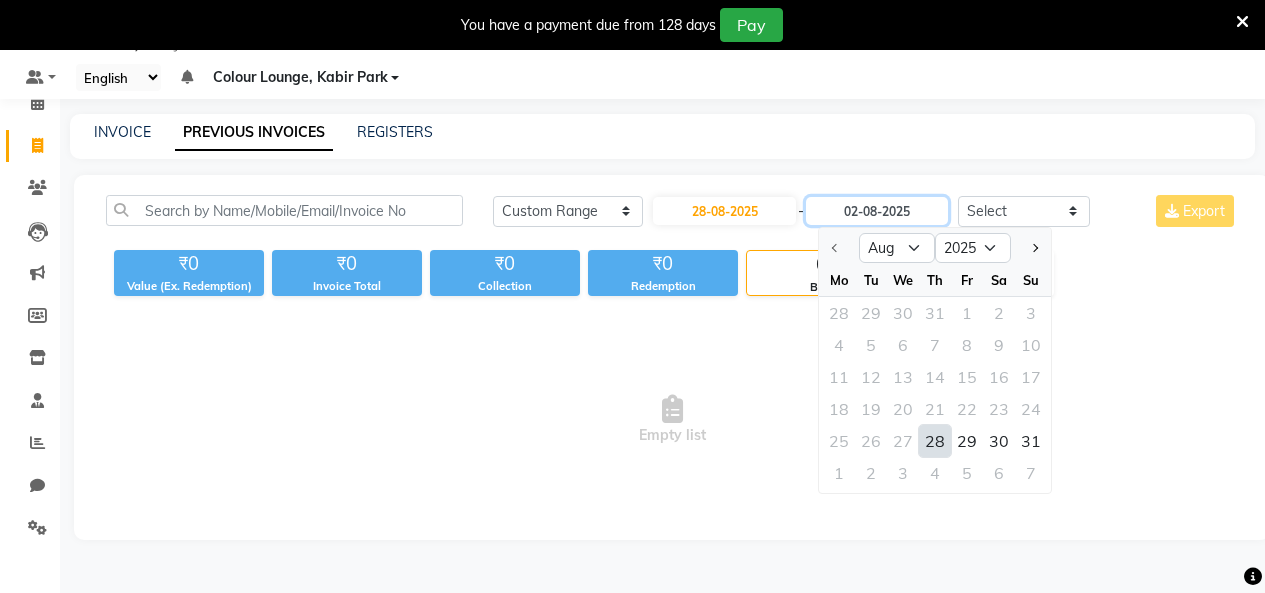 type on "28-08-2025" 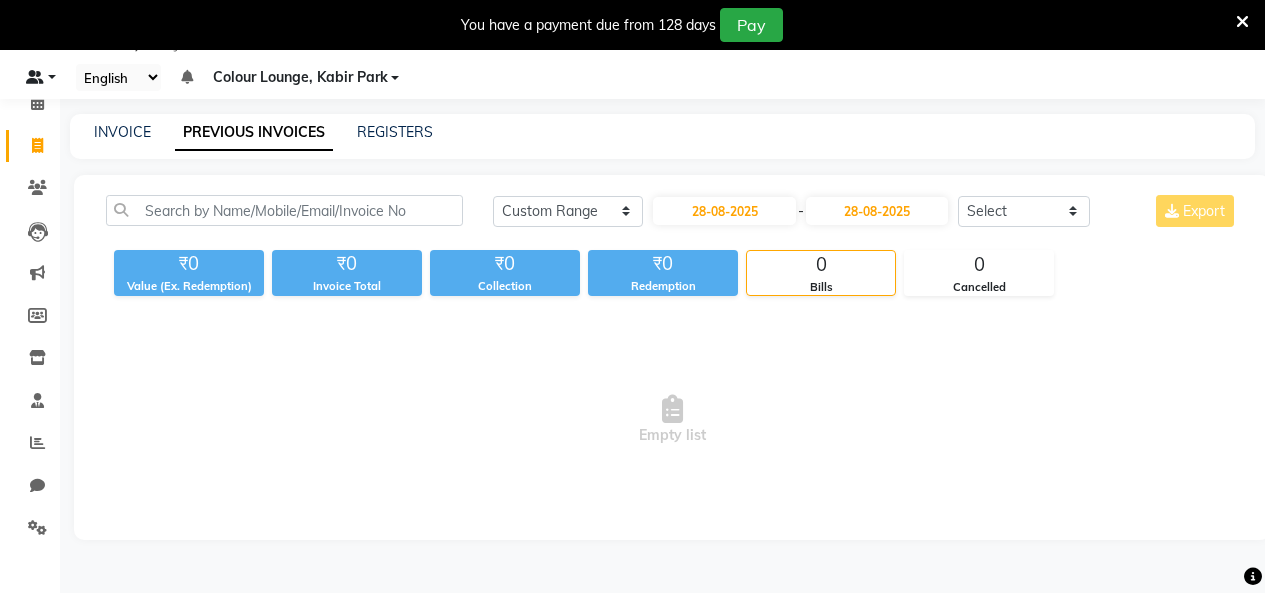 click at bounding box center (41, 77) 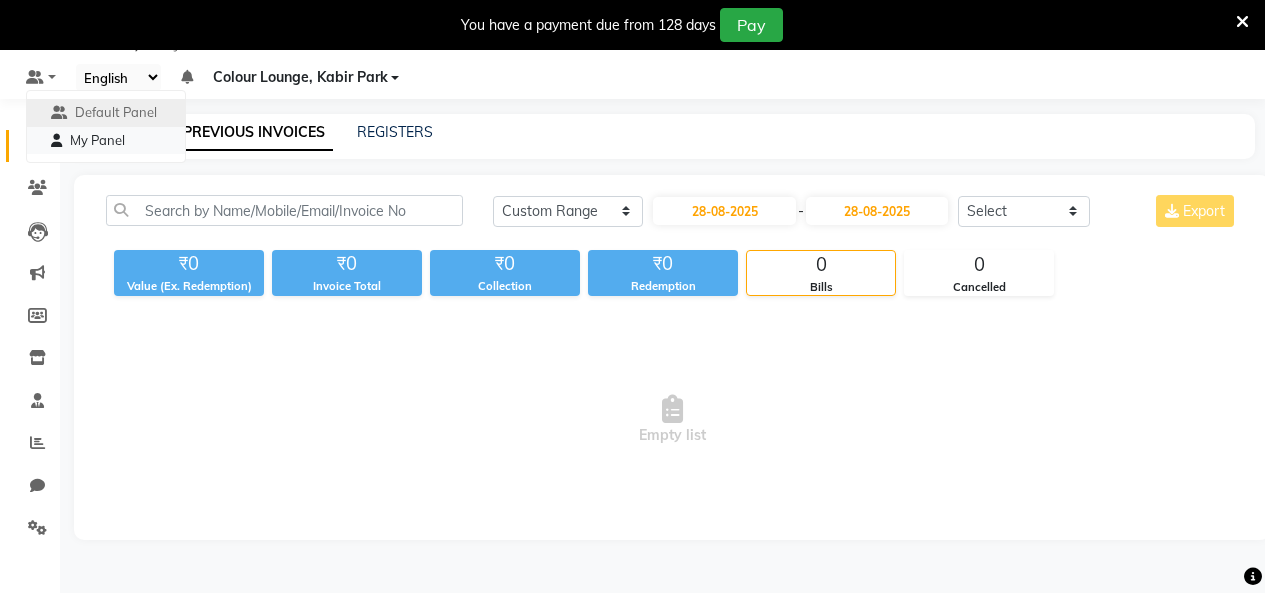 click on "My Panel" at bounding box center [106, 141] 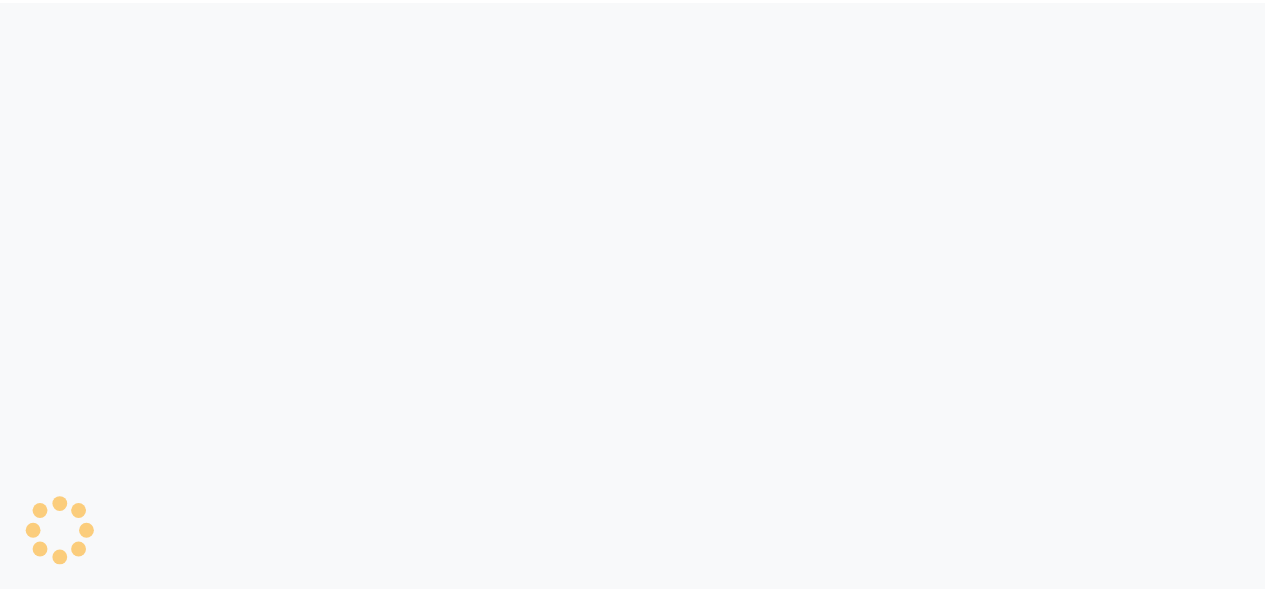 scroll, scrollTop: 0, scrollLeft: 0, axis: both 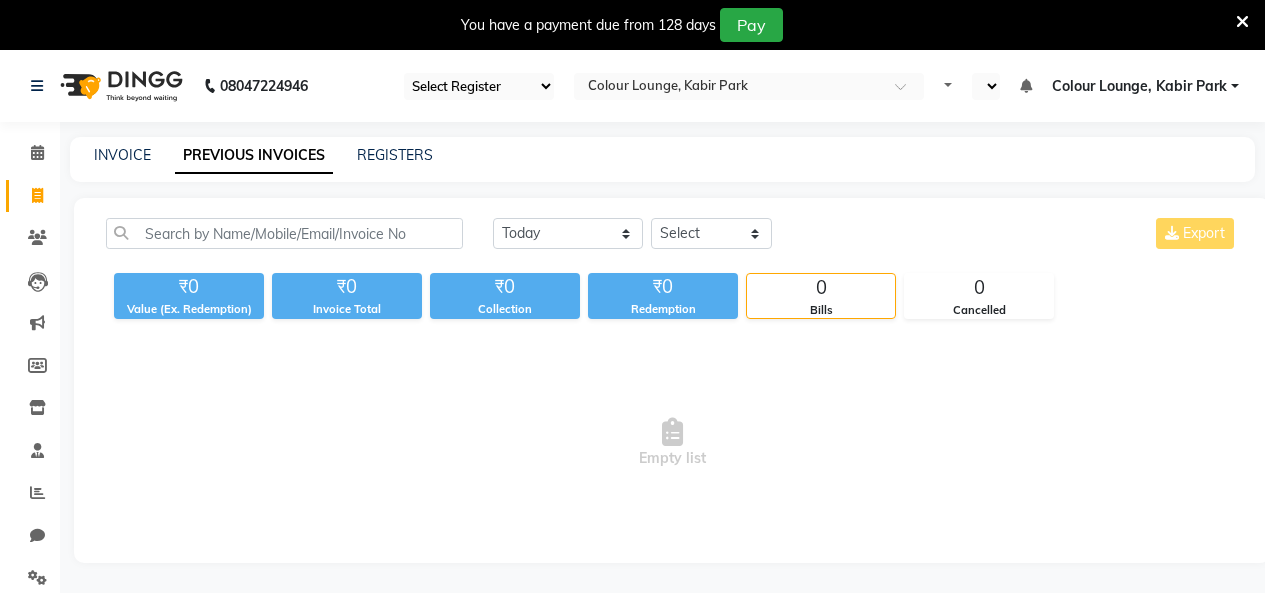 select on "75" 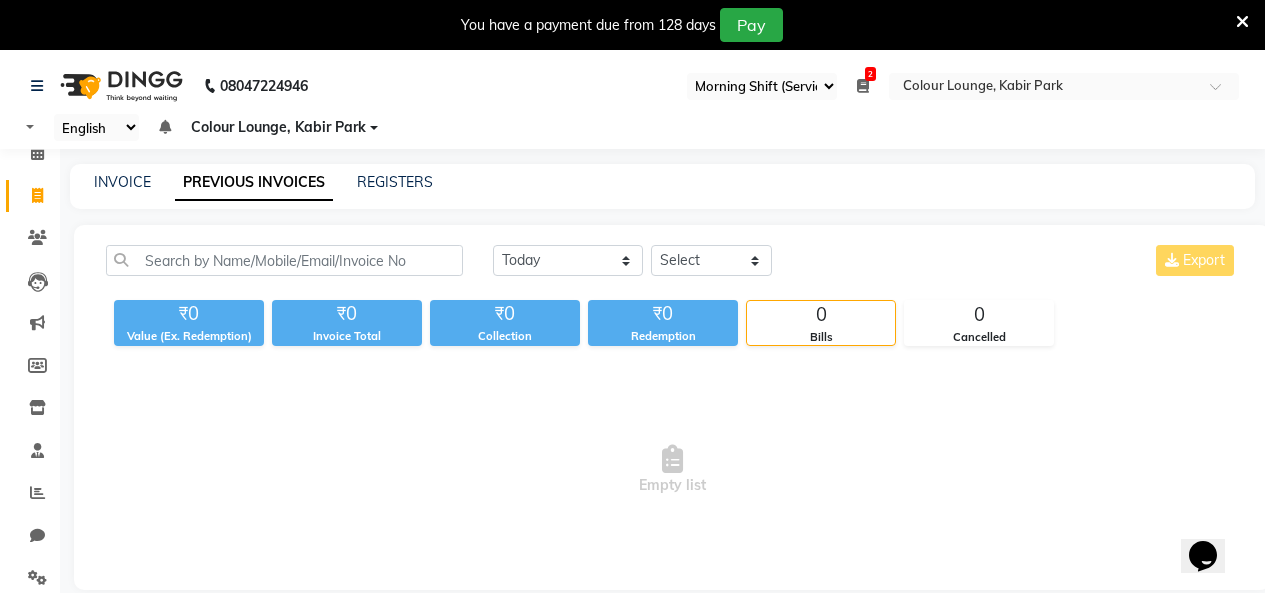 scroll, scrollTop: 0, scrollLeft: 0, axis: both 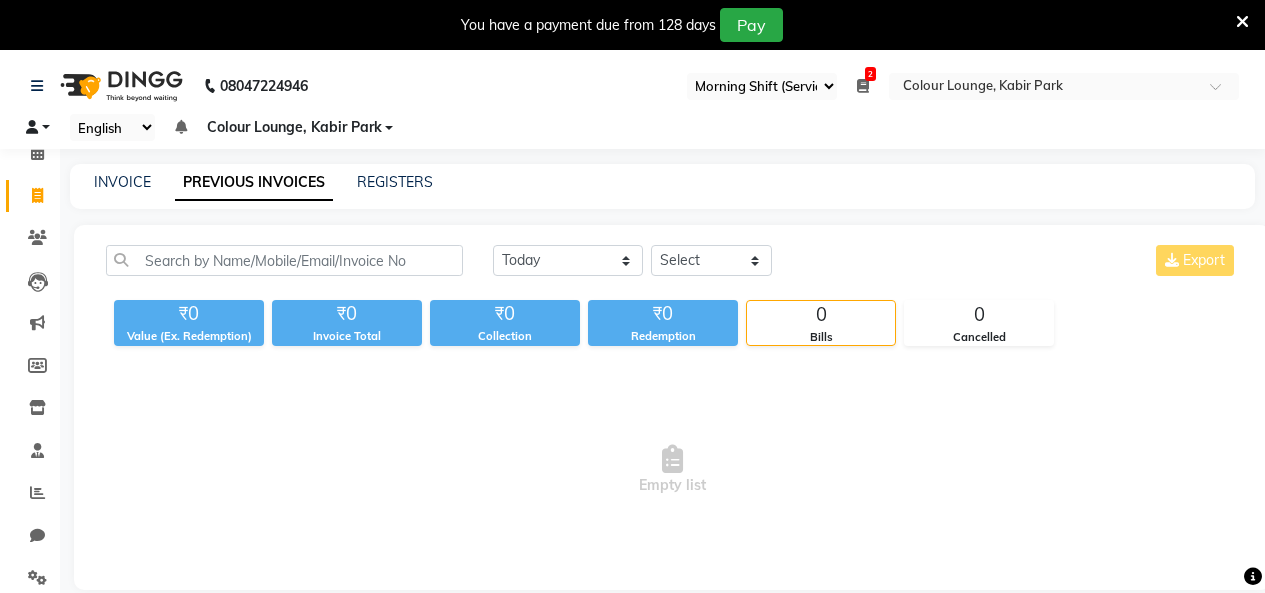 click at bounding box center [38, 127] 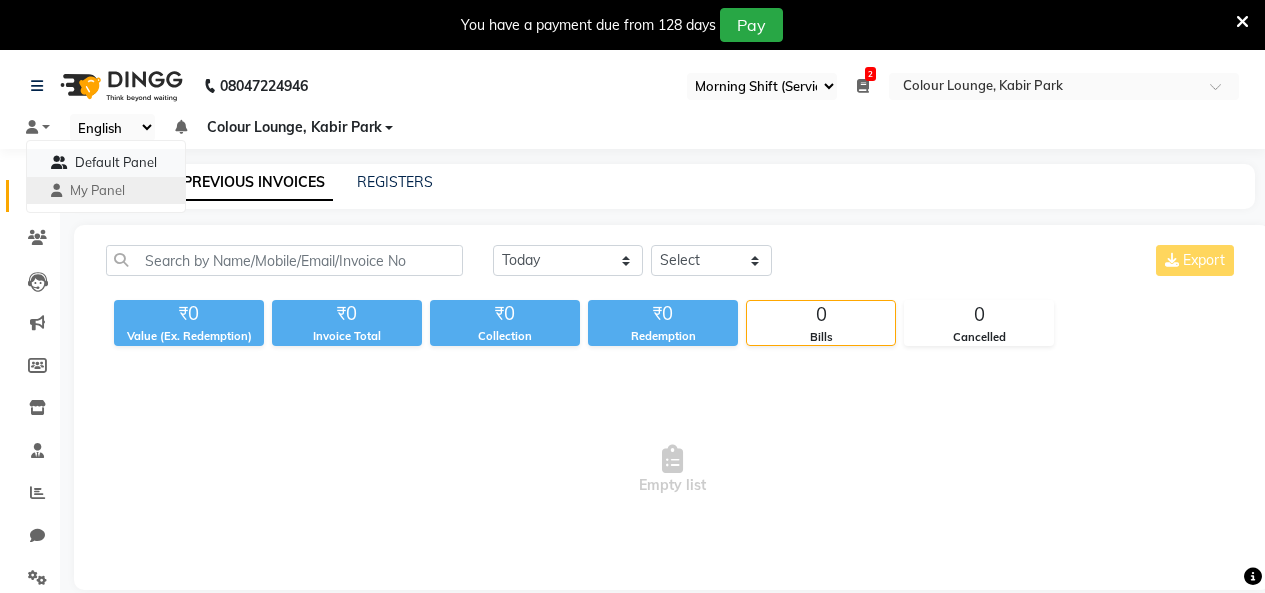 click on "Default Panel" at bounding box center [106, 163] 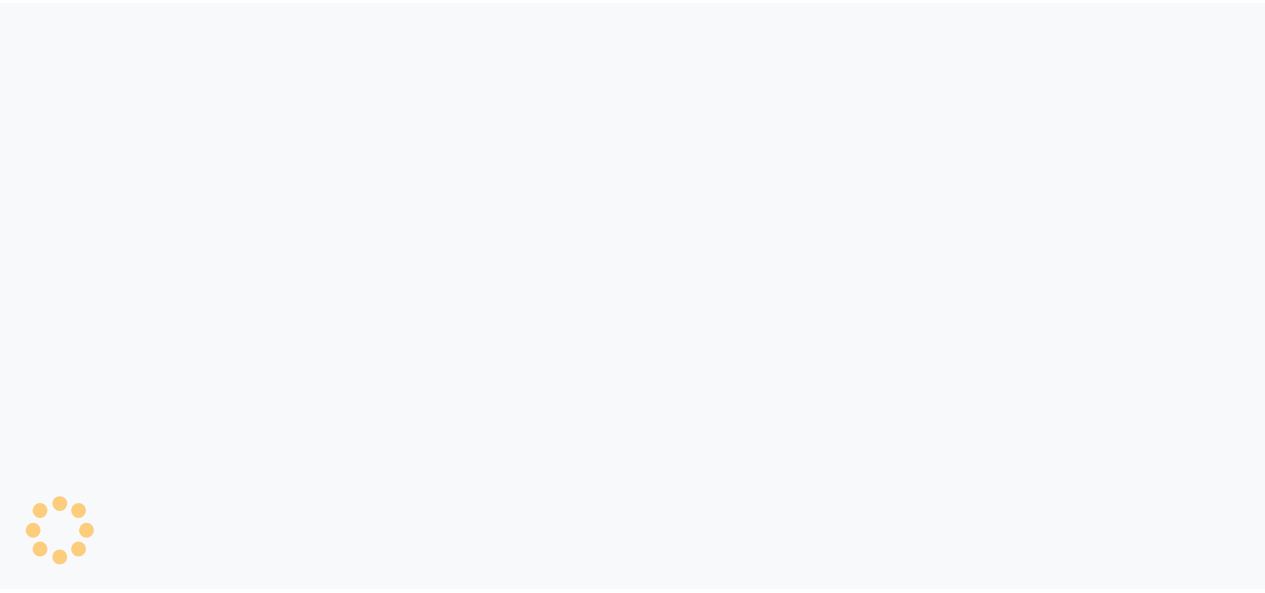 scroll, scrollTop: 0, scrollLeft: 0, axis: both 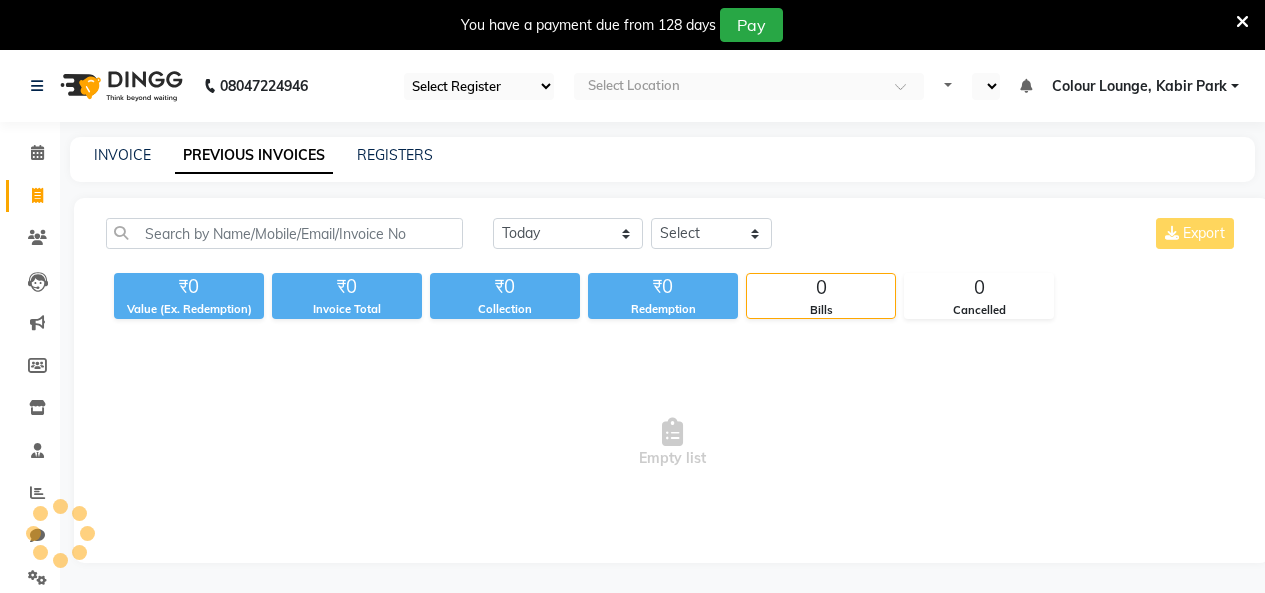 select on "75" 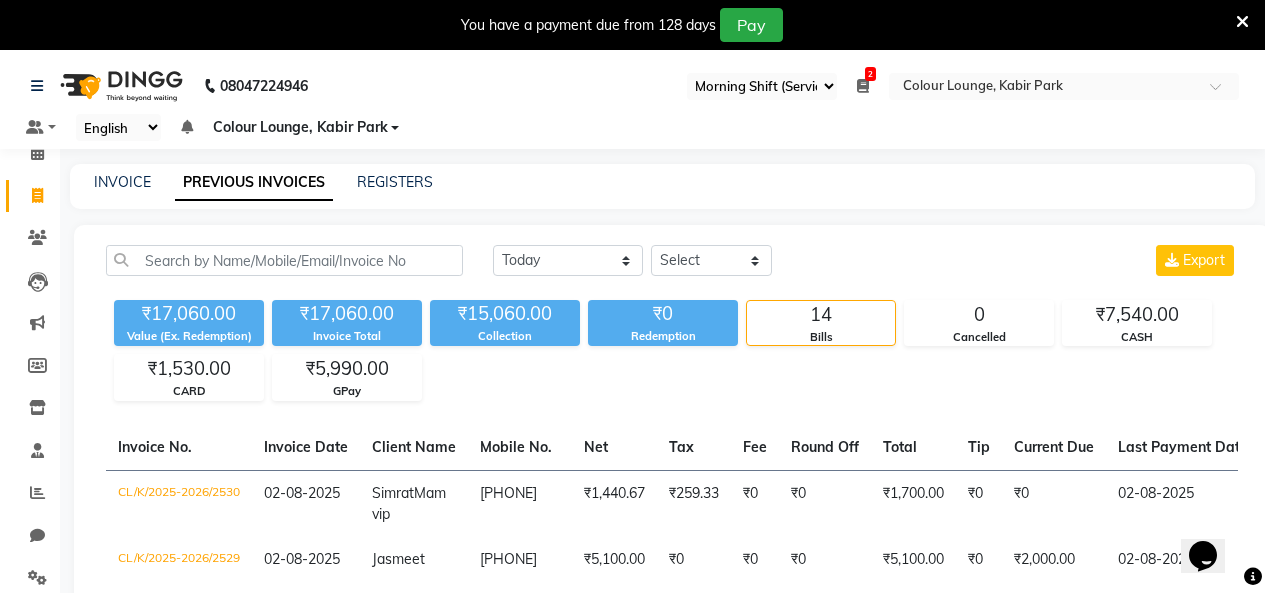 scroll, scrollTop: 0, scrollLeft: 0, axis: both 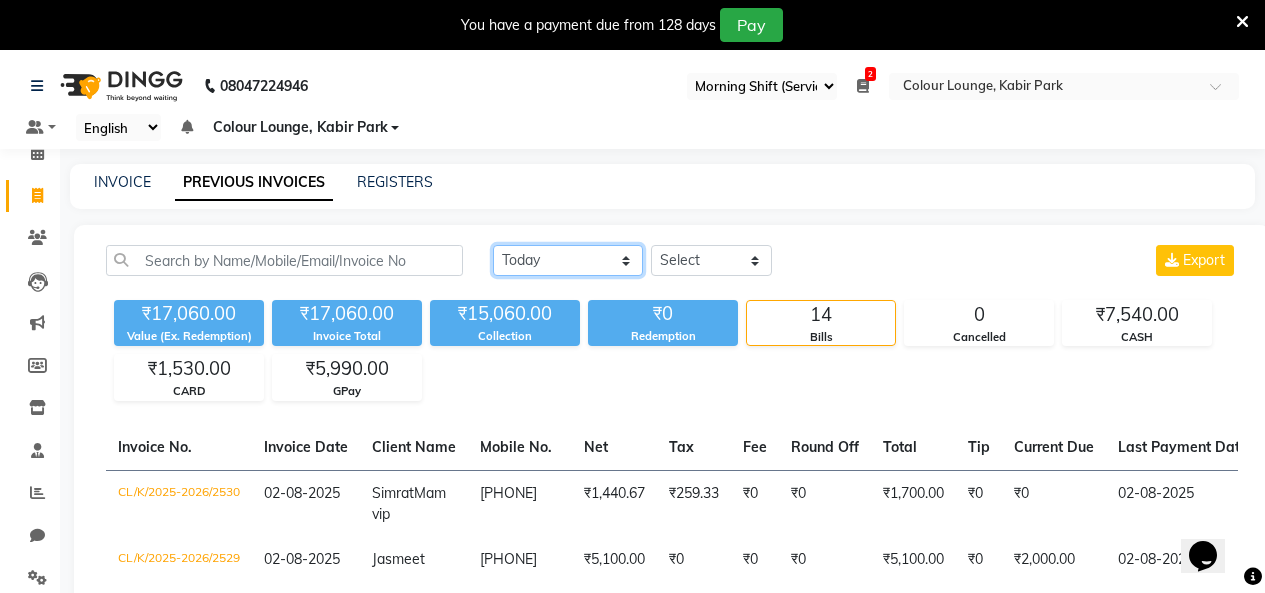 drag, startPoint x: 560, startPoint y: 266, endPoint x: 575, endPoint y: 274, distance: 17 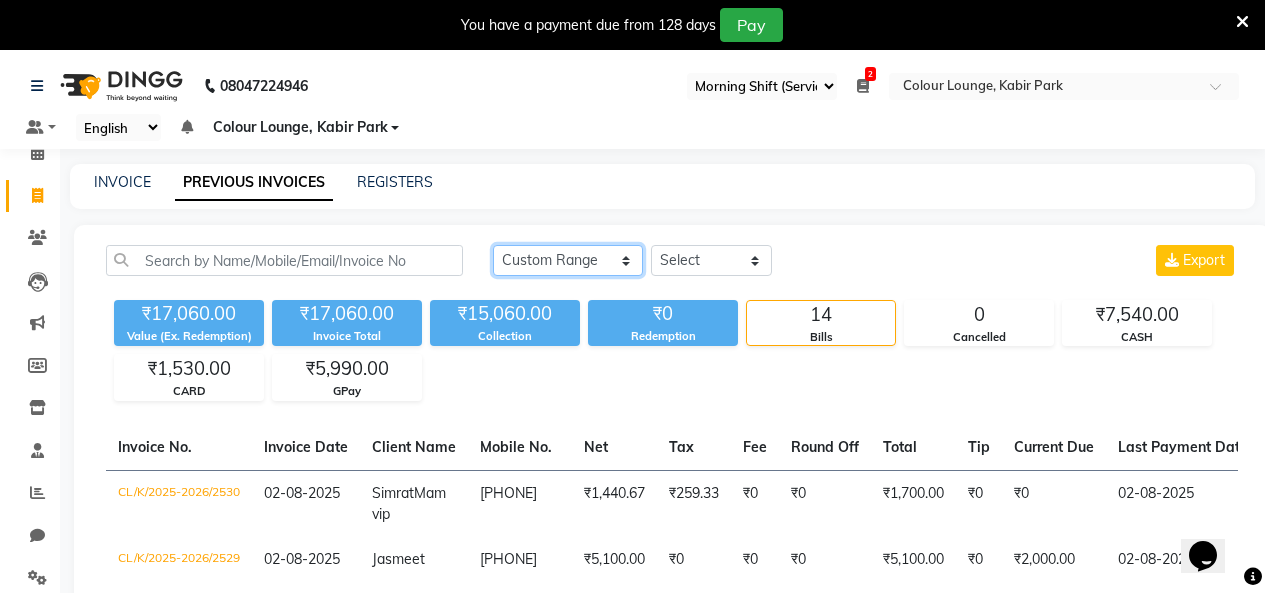 click on "Today Yesterday Custom Range" 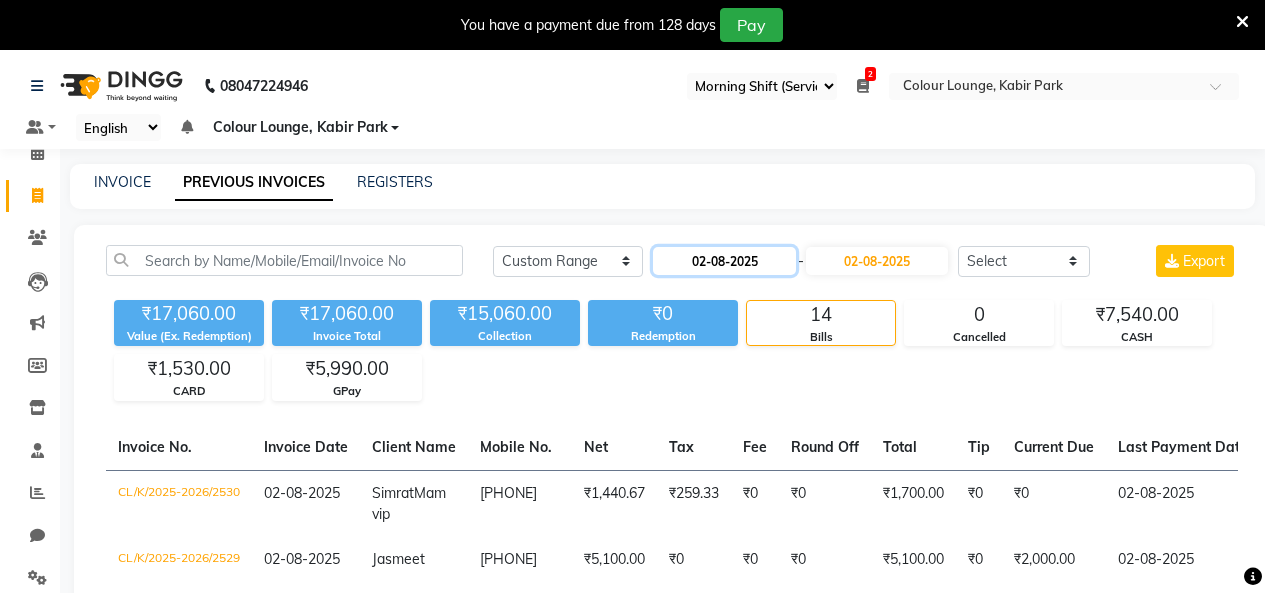 drag, startPoint x: 748, startPoint y: 249, endPoint x: 751, endPoint y: 263, distance: 14.3178215 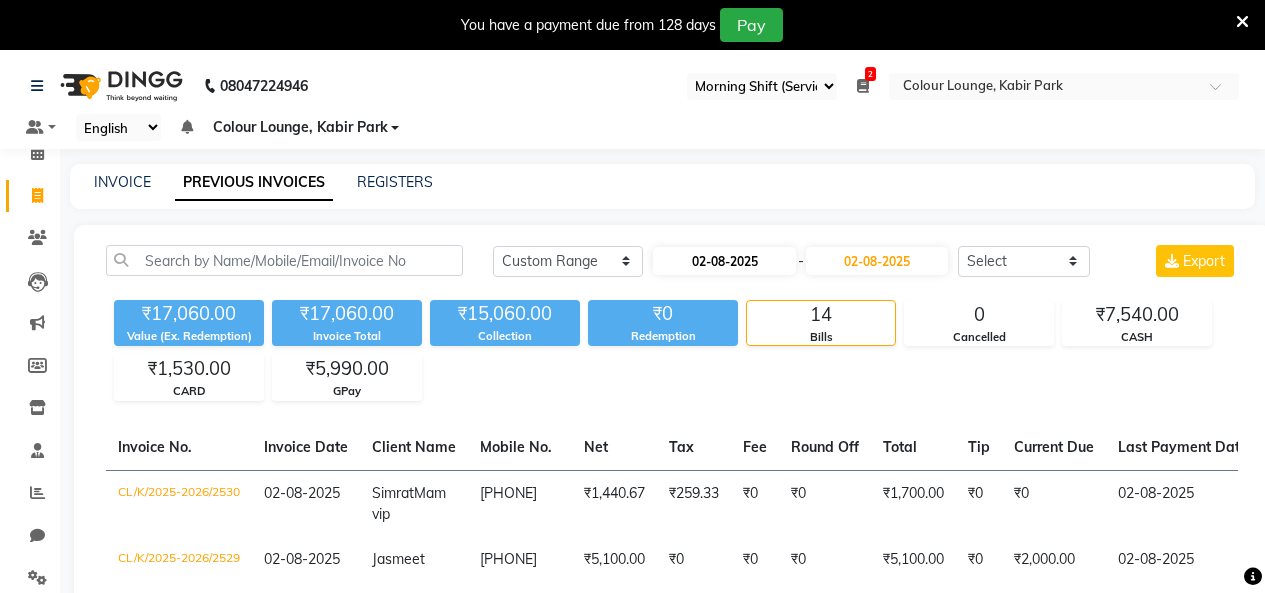 select on "8" 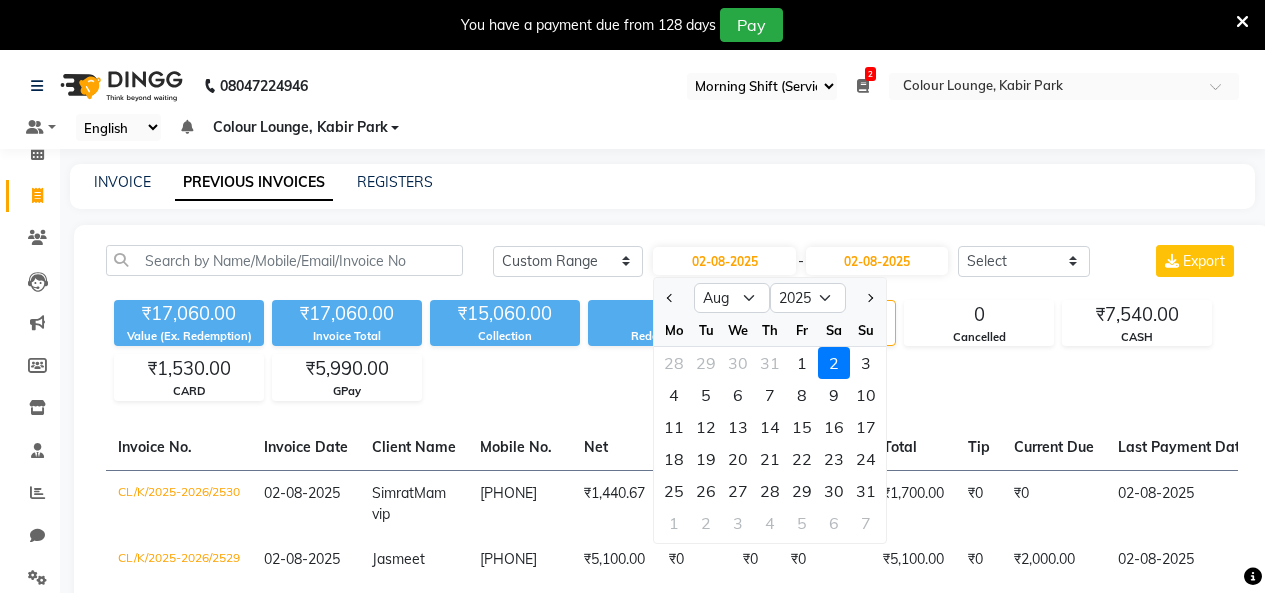 click on "28" 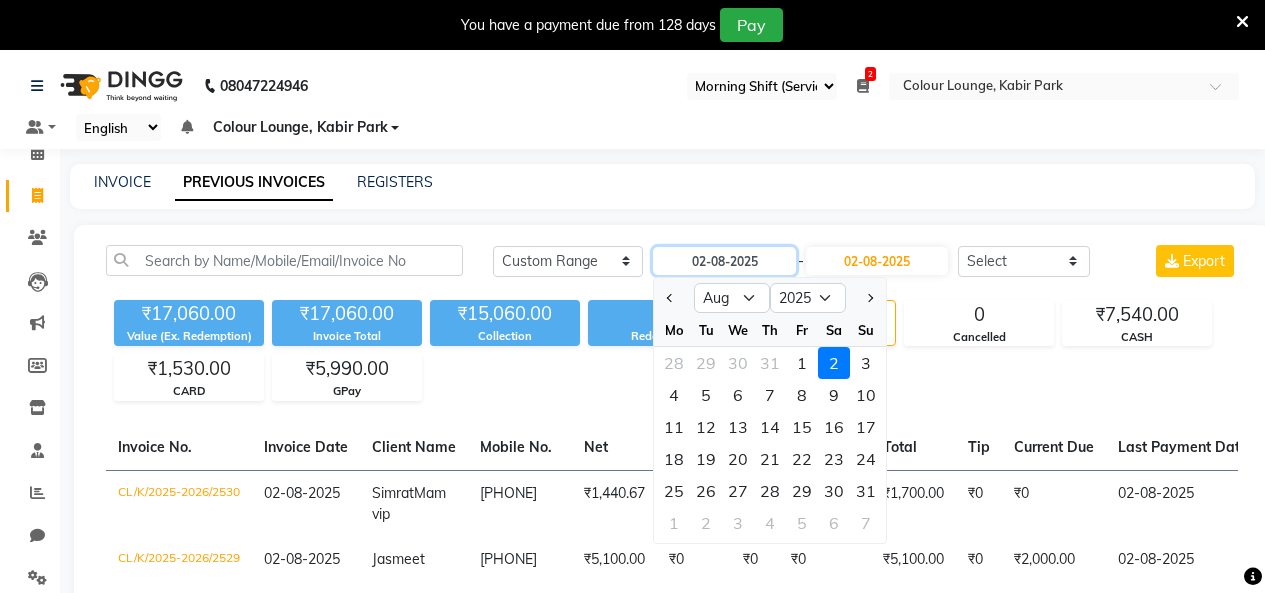 type on "28-07-2025" 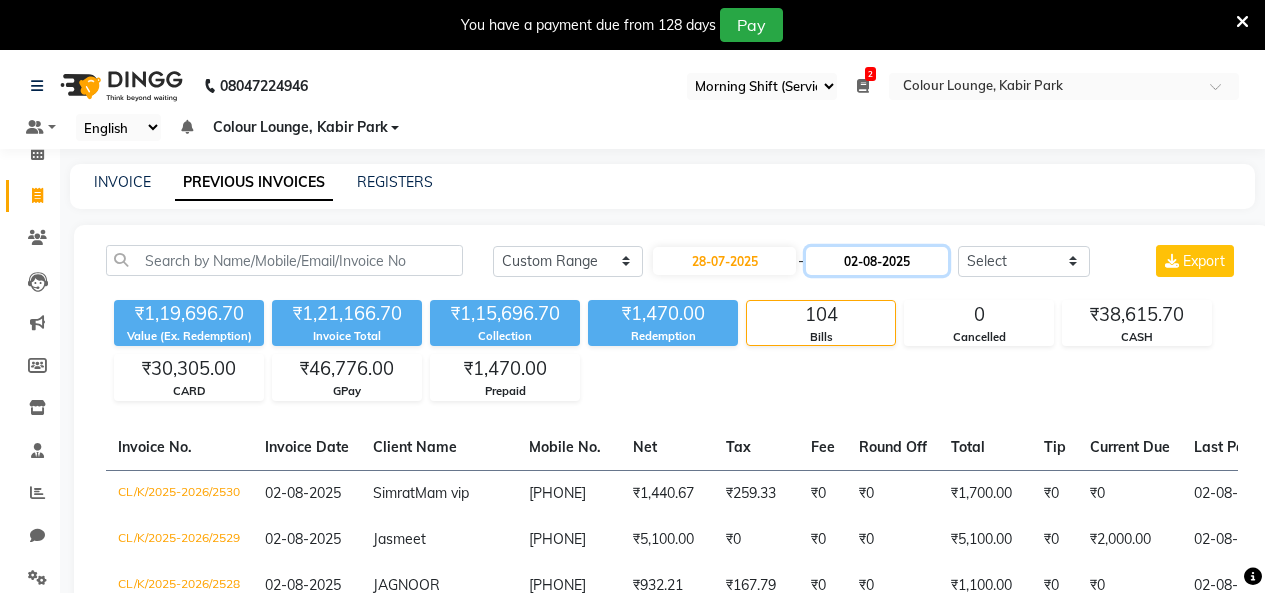 drag, startPoint x: 919, startPoint y: 262, endPoint x: 912, endPoint y: 273, distance: 13.038404 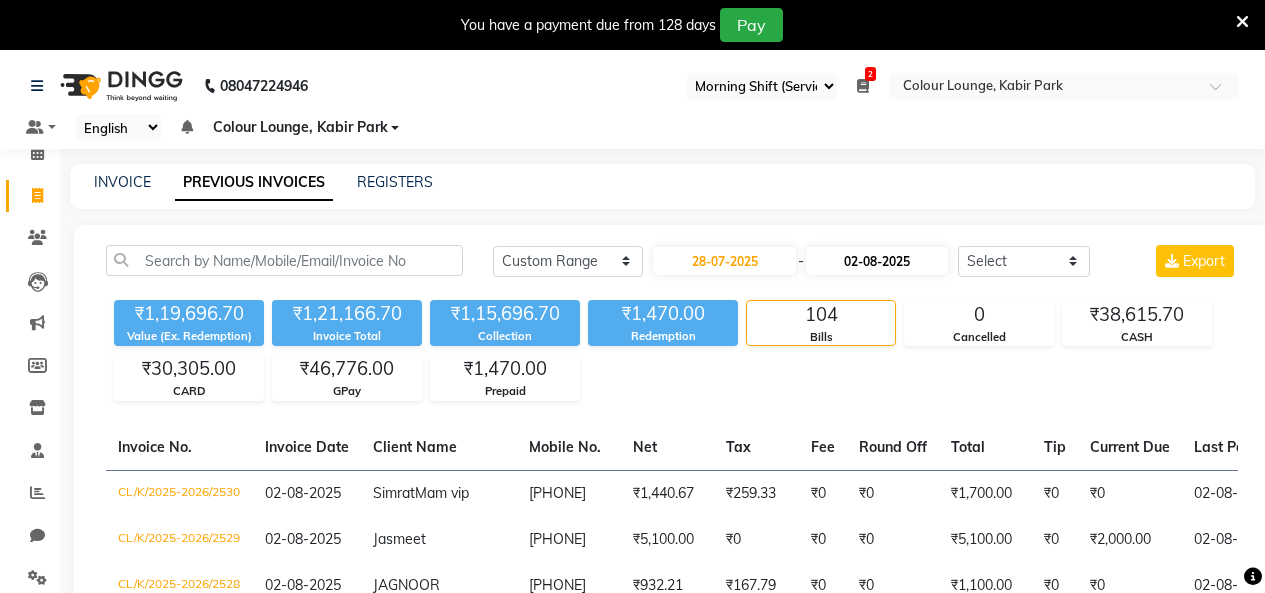 select on "8" 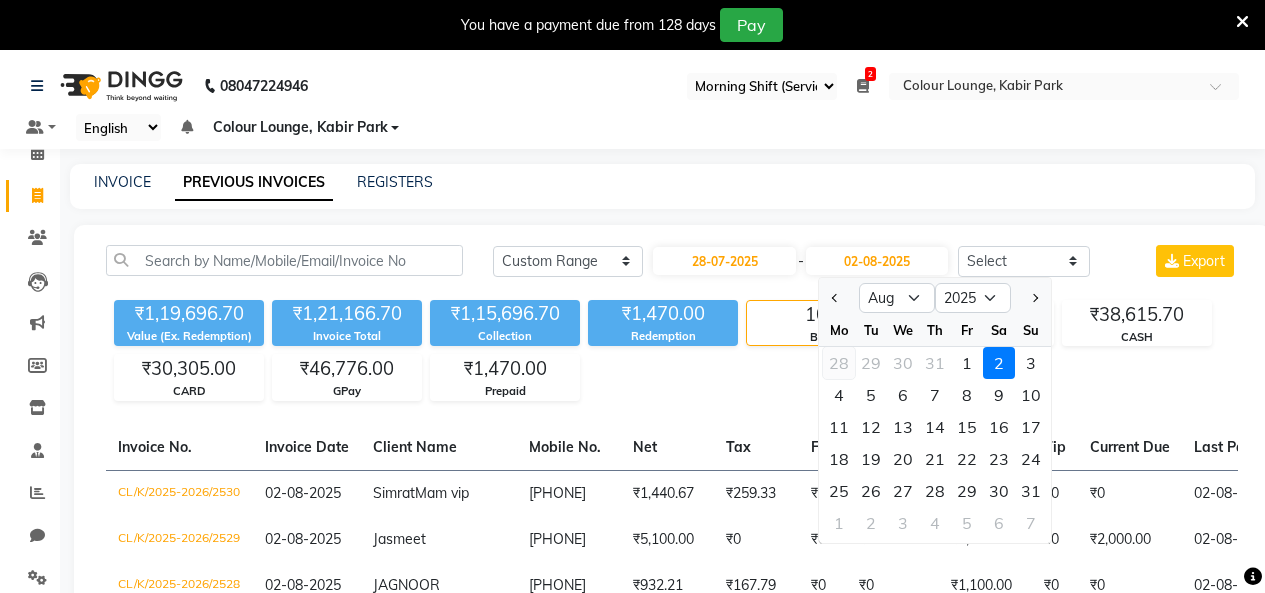 click on "28" 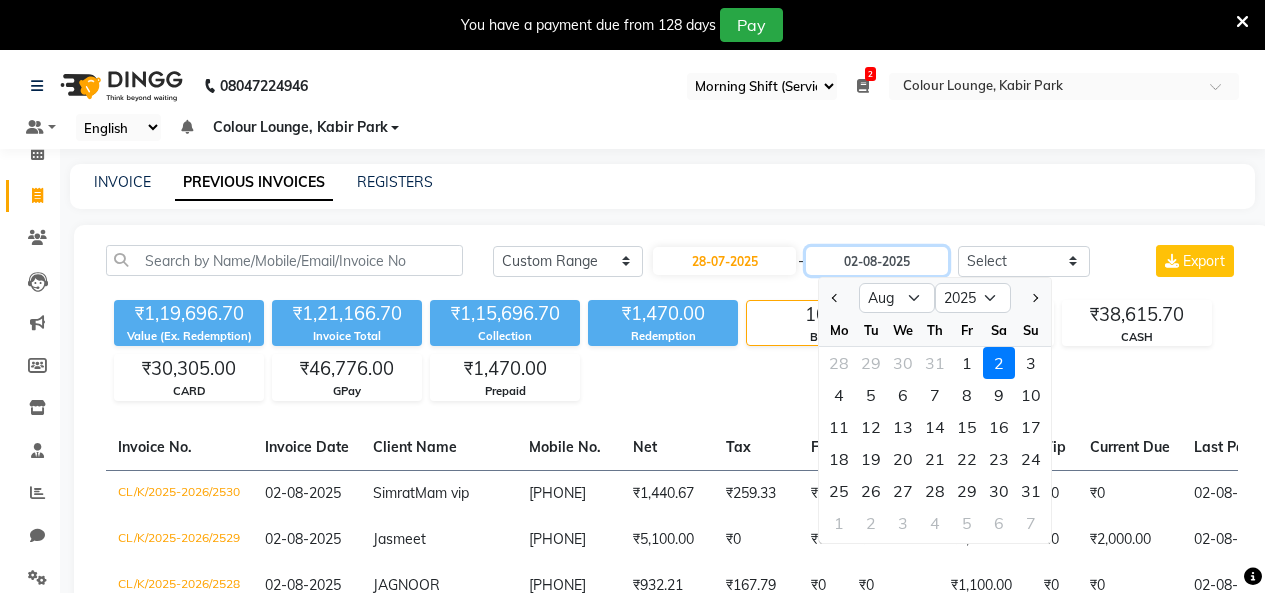 type on "28-07-2025" 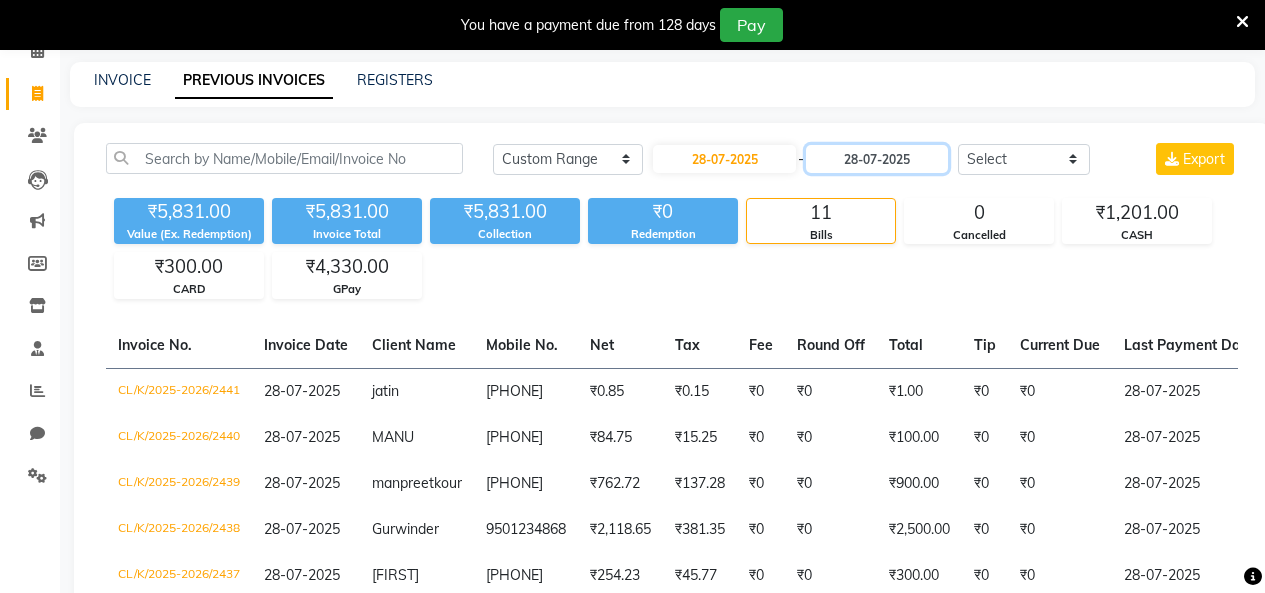 scroll, scrollTop: 100, scrollLeft: 0, axis: vertical 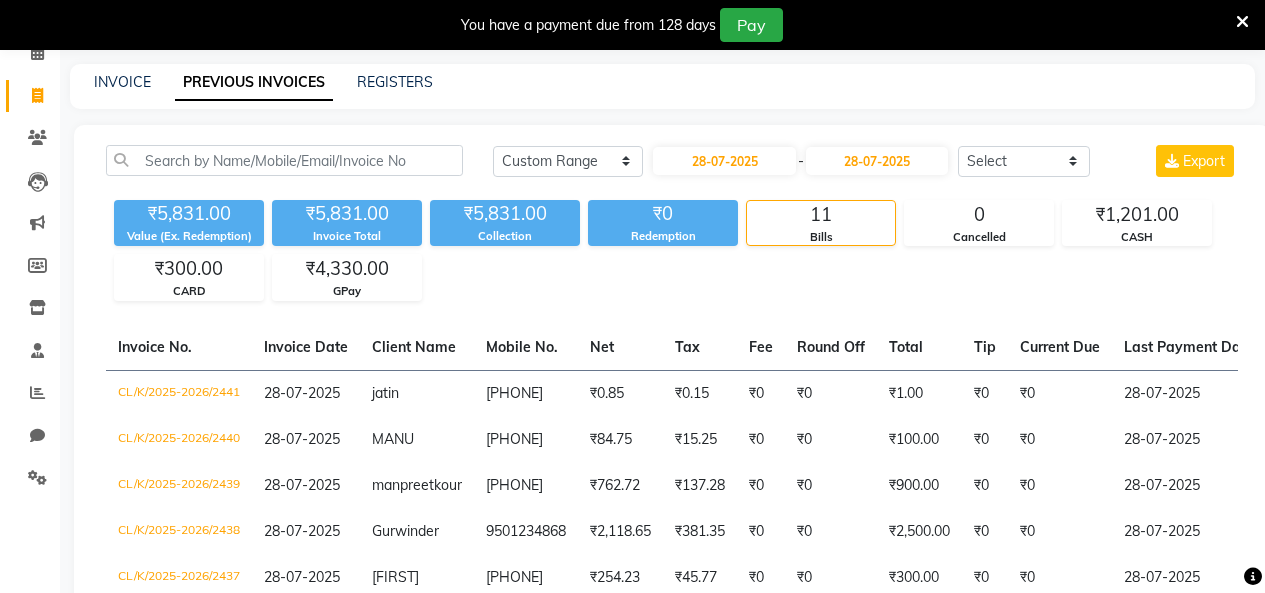 click on "Today Yesterday Custom Range 28-07-2025 - 28-07-2025 Select Service Invoice Product Invoice Export" 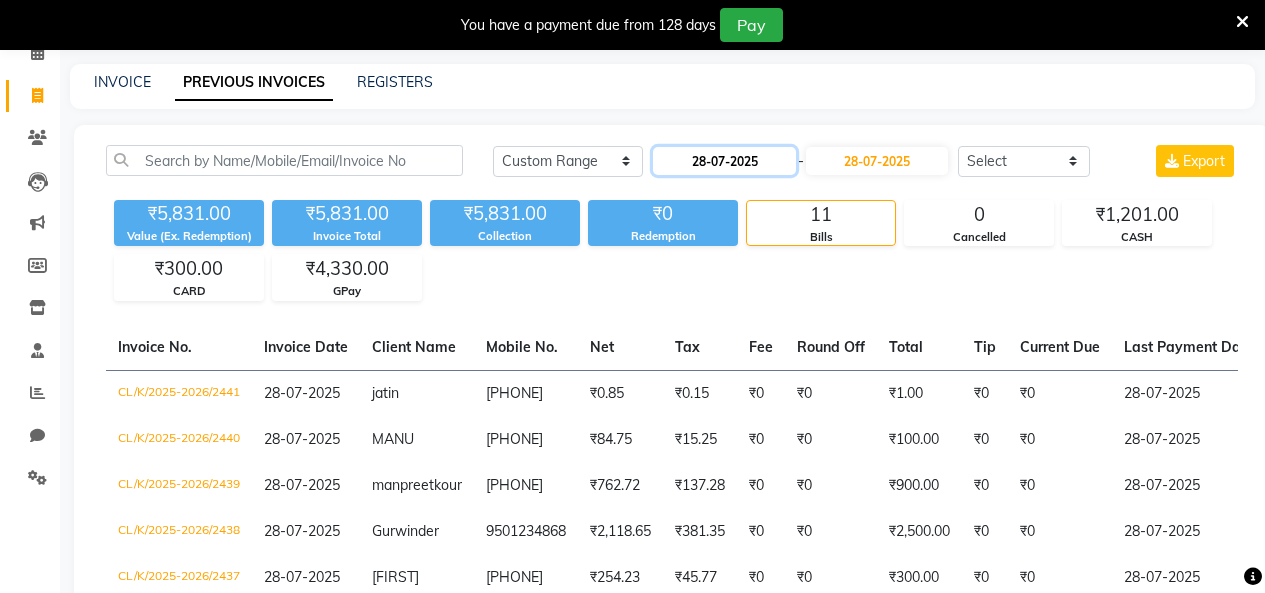 click on "28-07-2025" 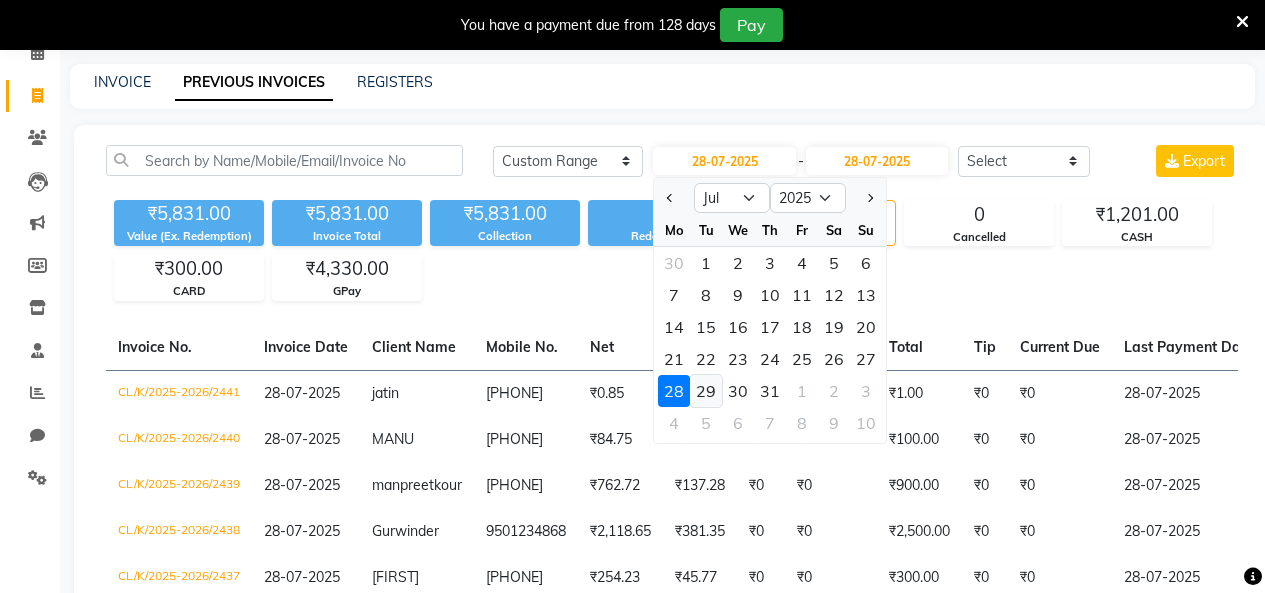 click on "29" 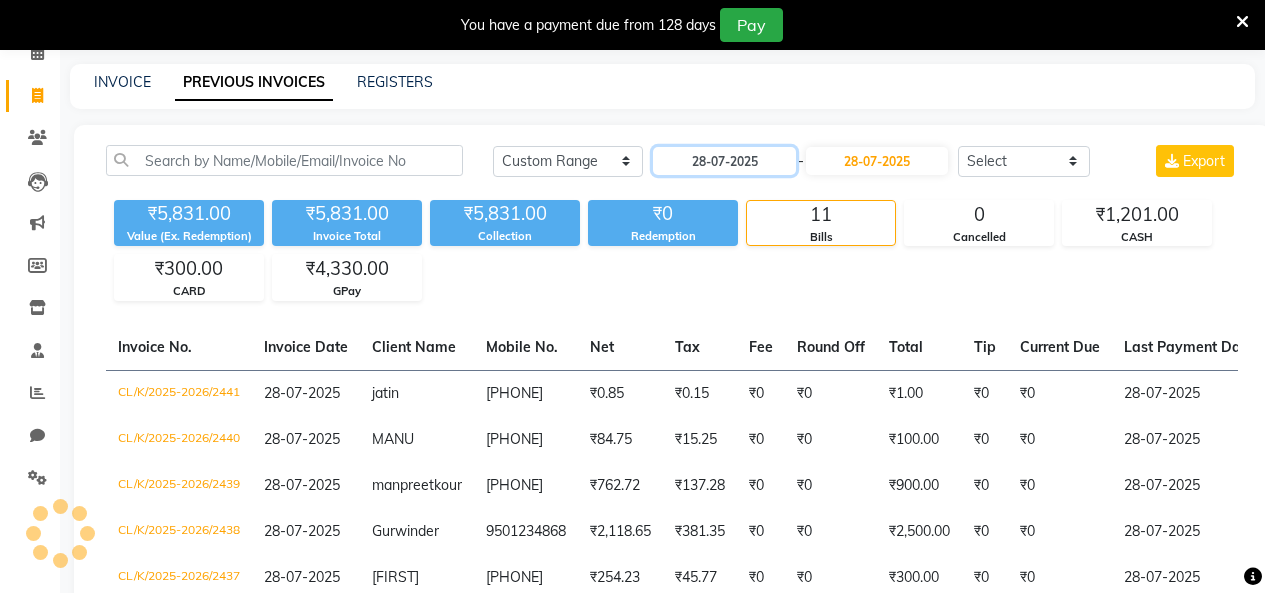 type on "29-07-2025" 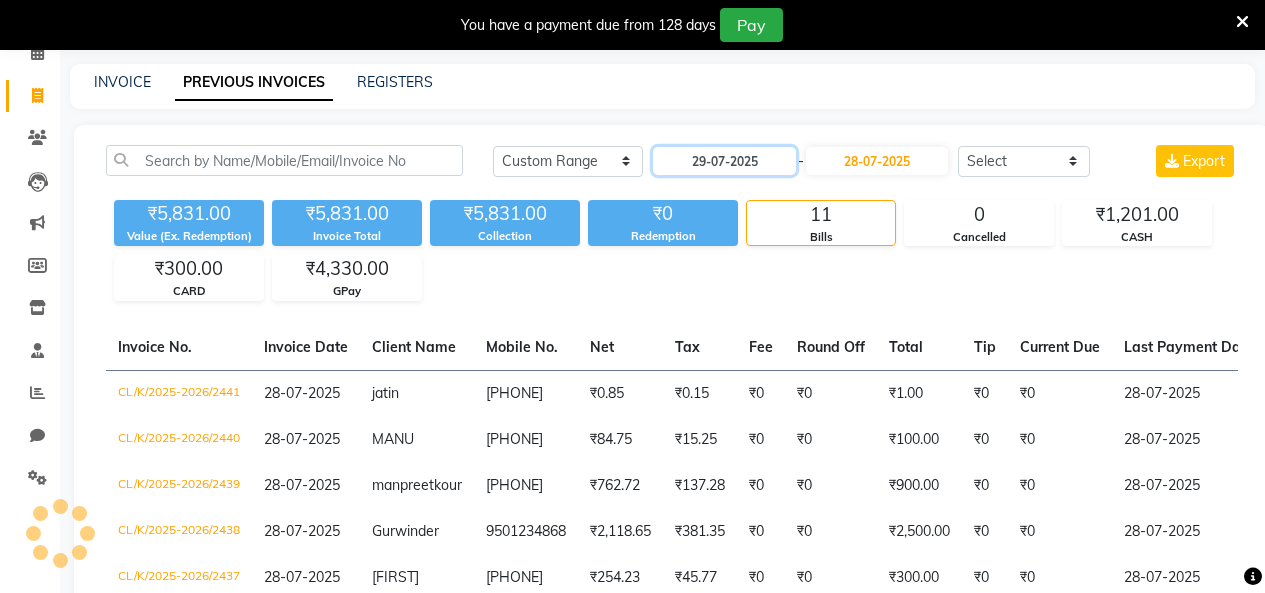 scroll, scrollTop: 50, scrollLeft: 0, axis: vertical 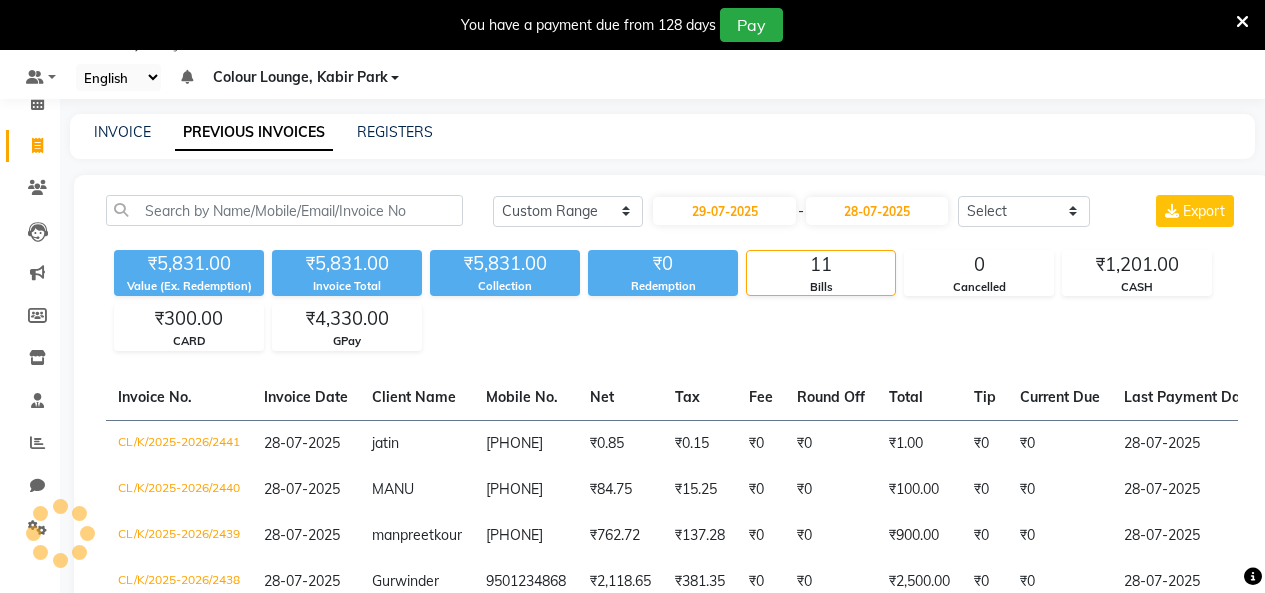 drag, startPoint x: 860, startPoint y: 165, endPoint x: 859, endPoint y: 189, distance: 24.020824 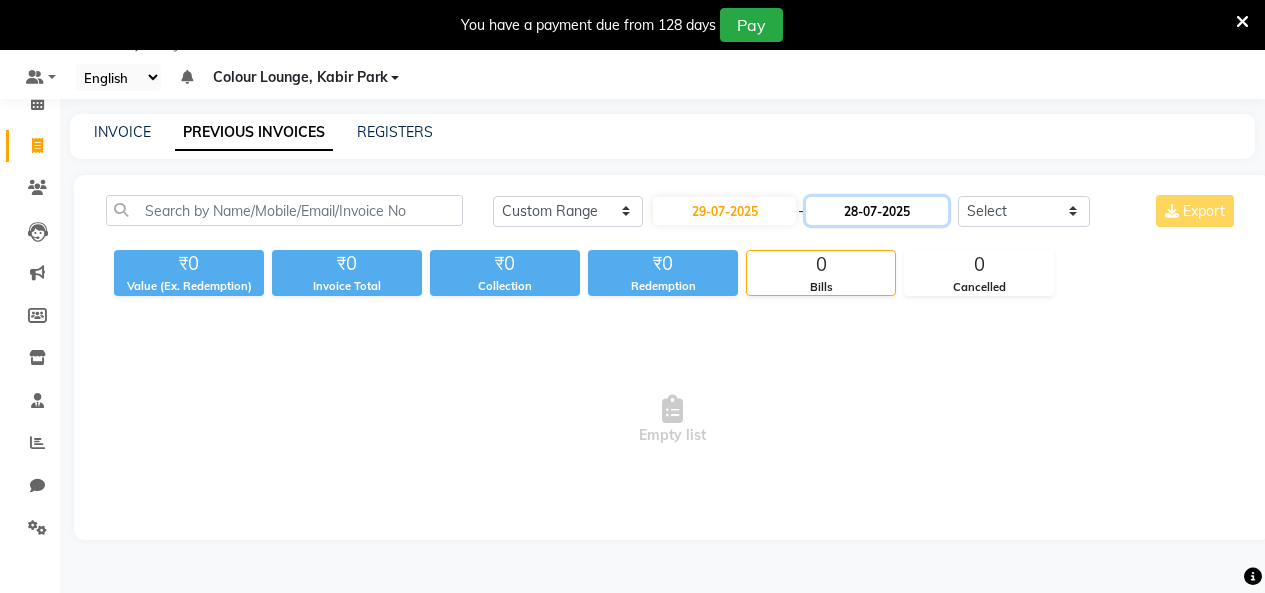 click on "28-07-2025" 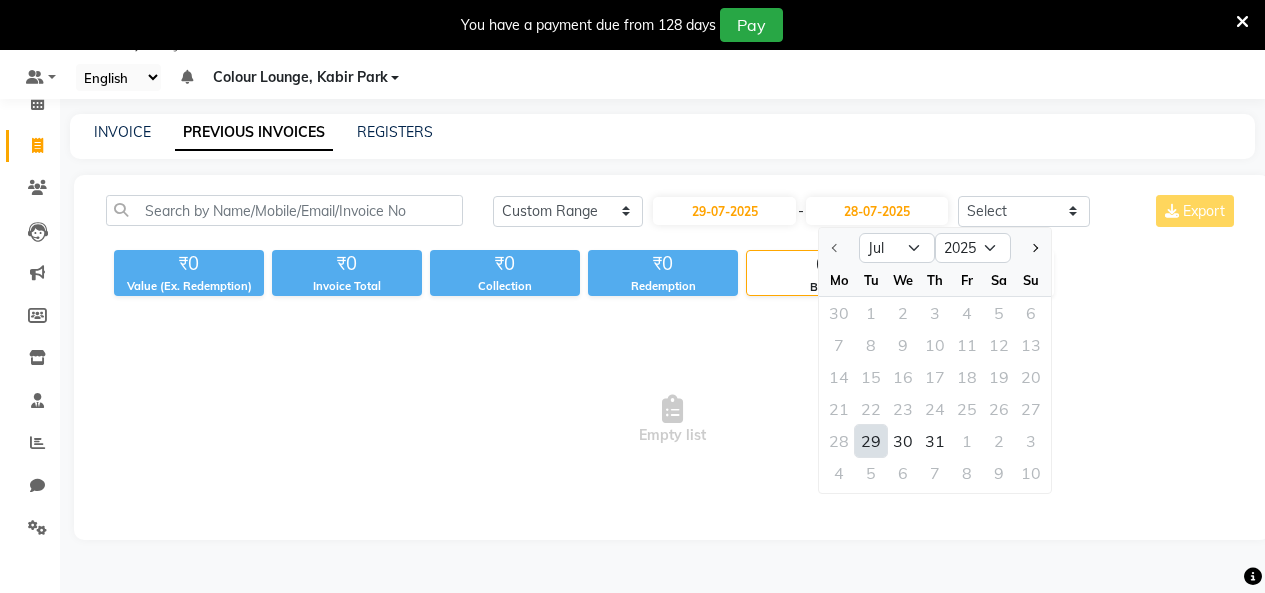 click on "29" 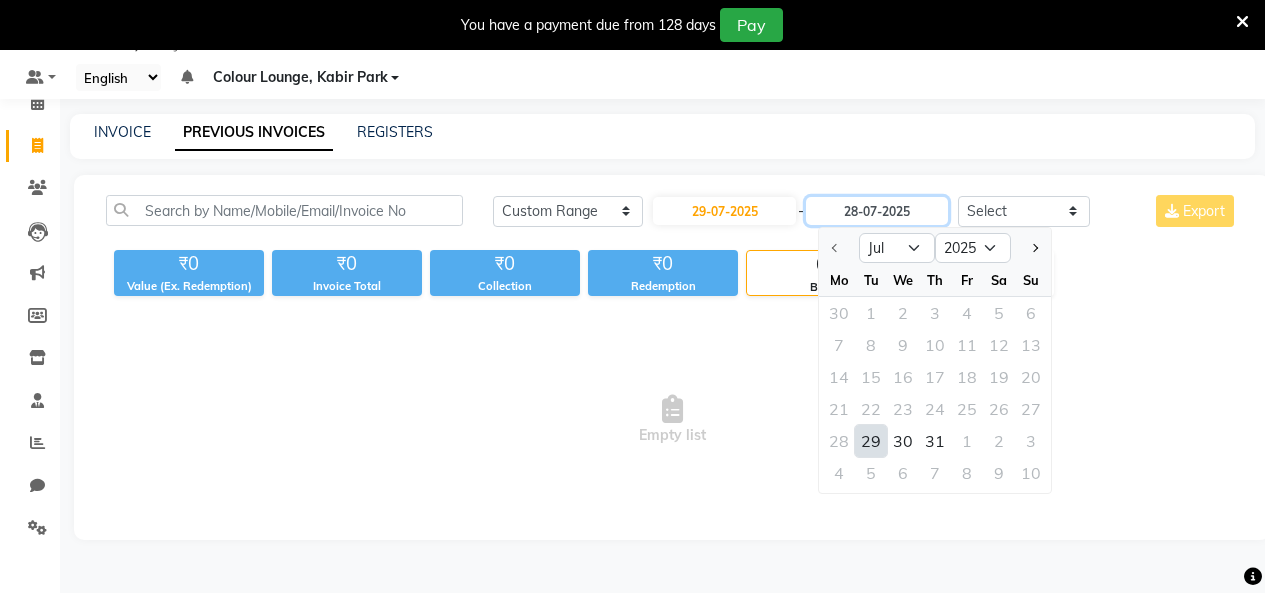 type on "29-07-2025" 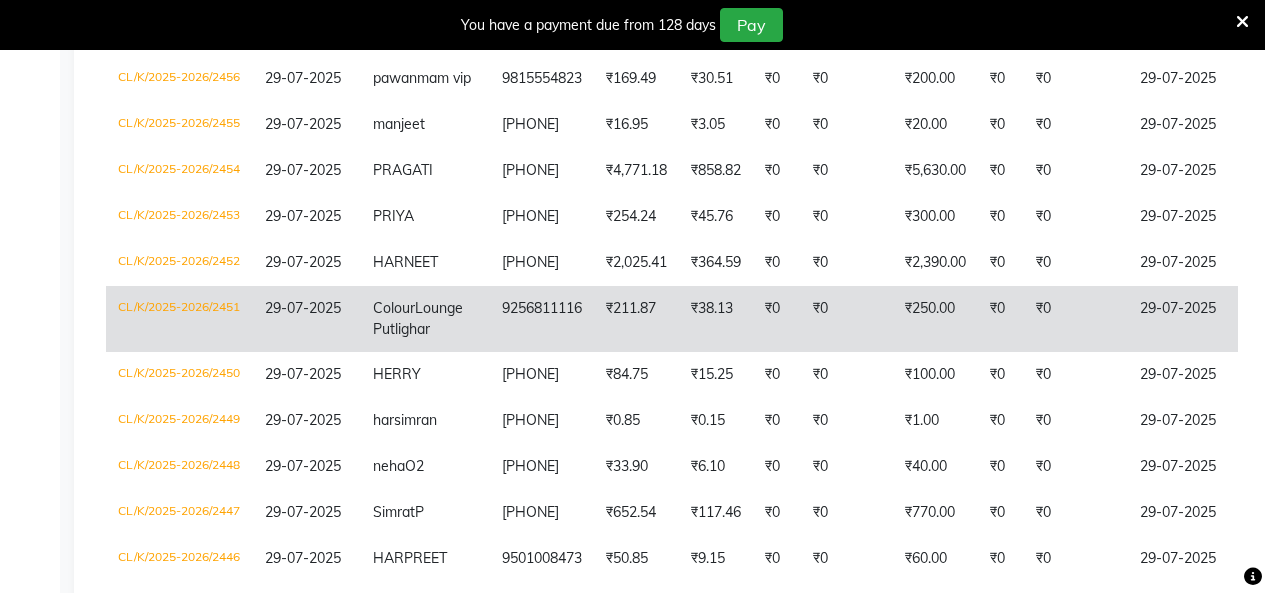 scroll, scrollTop: 650, scrollLeft: 0, axis: vertical 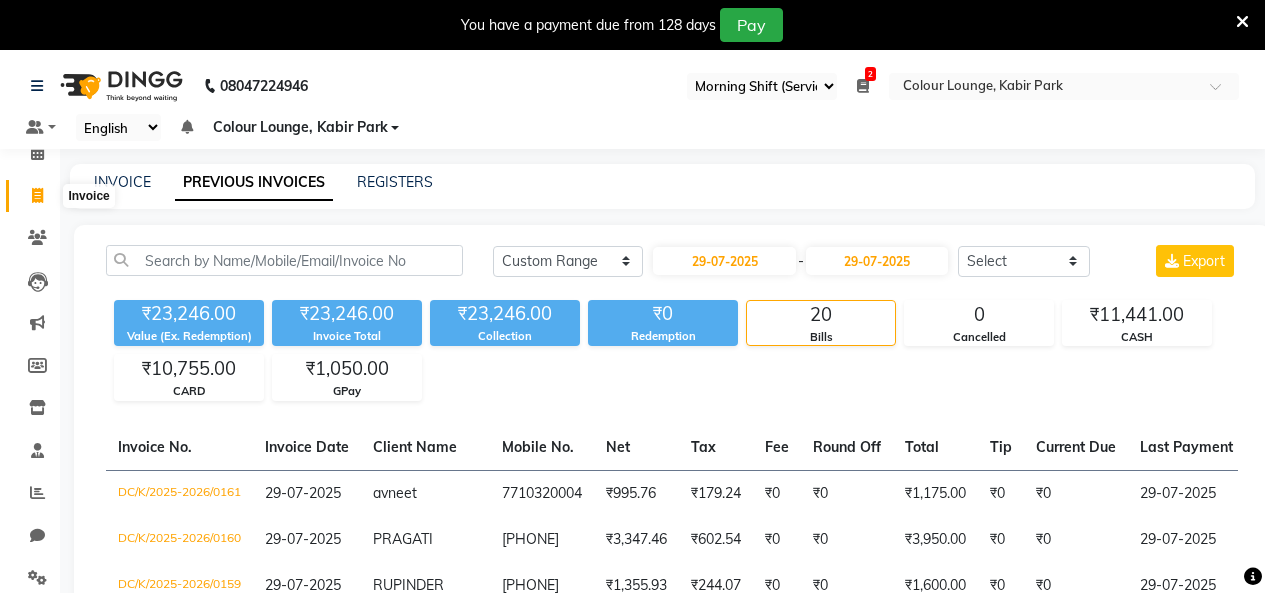 click 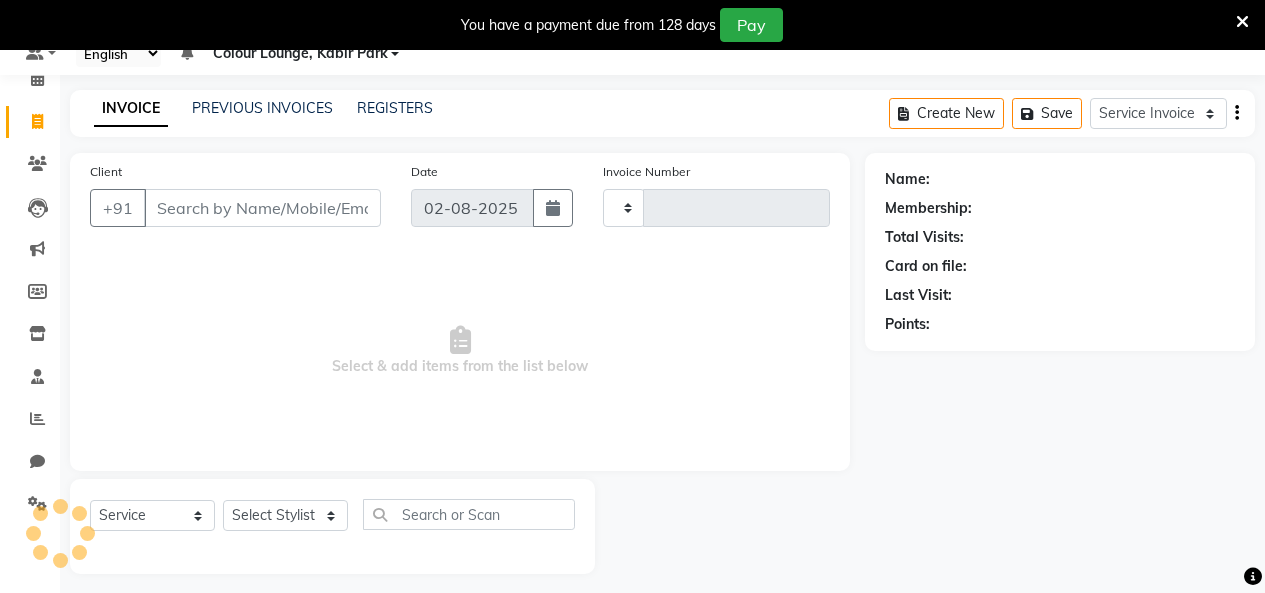 type on "2531" 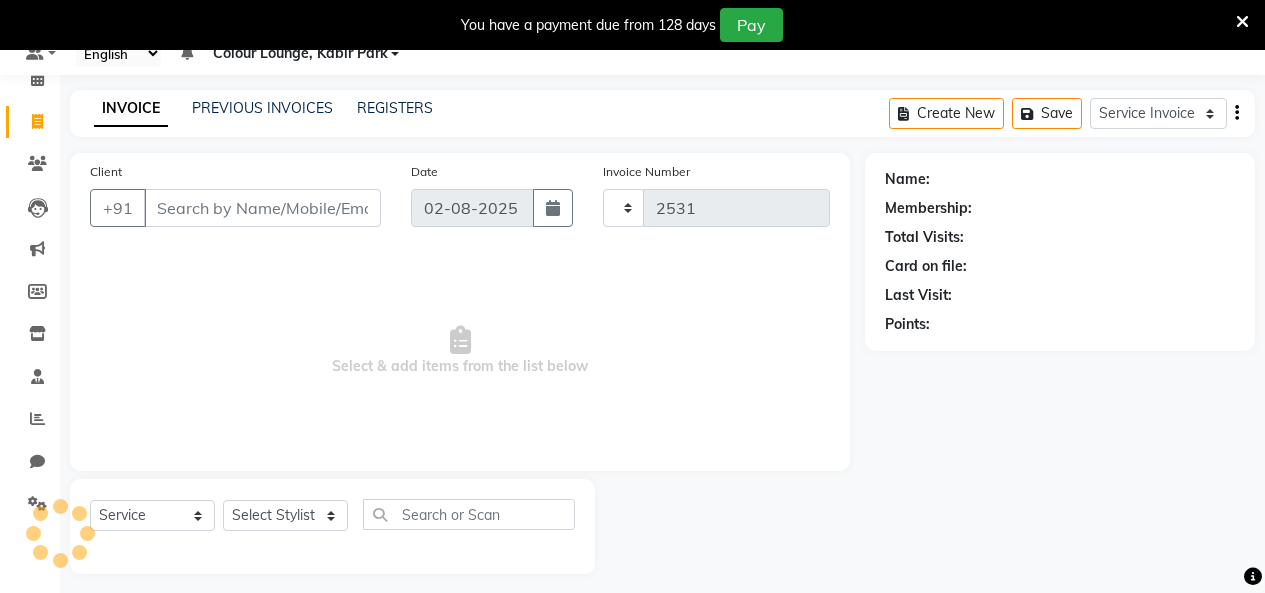 select on "8015" 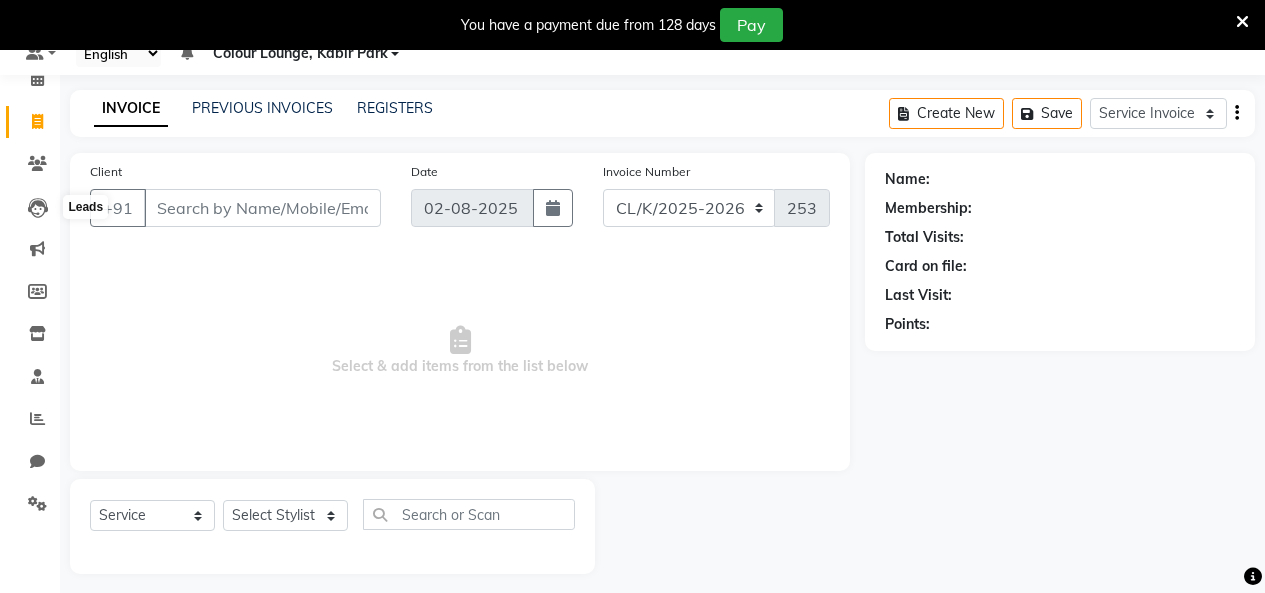 scroll, scrollTop: 85, scrollLeft: 0, axis: vertical 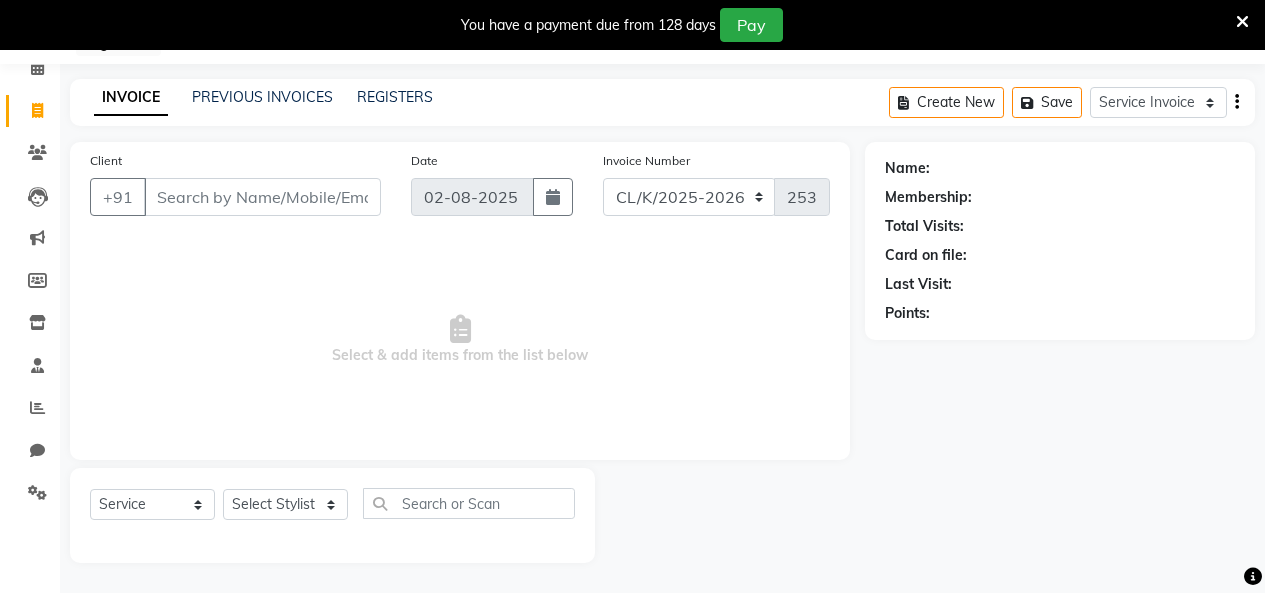 click on "Client" at bounding box center [262, 197] 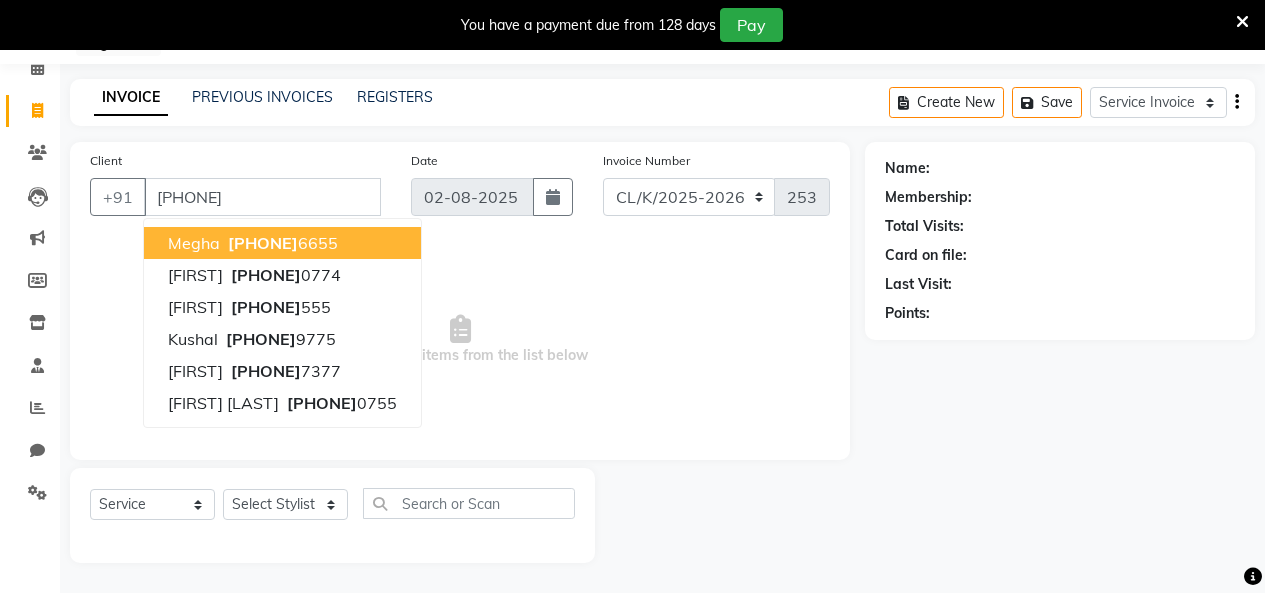 type on "981437555" 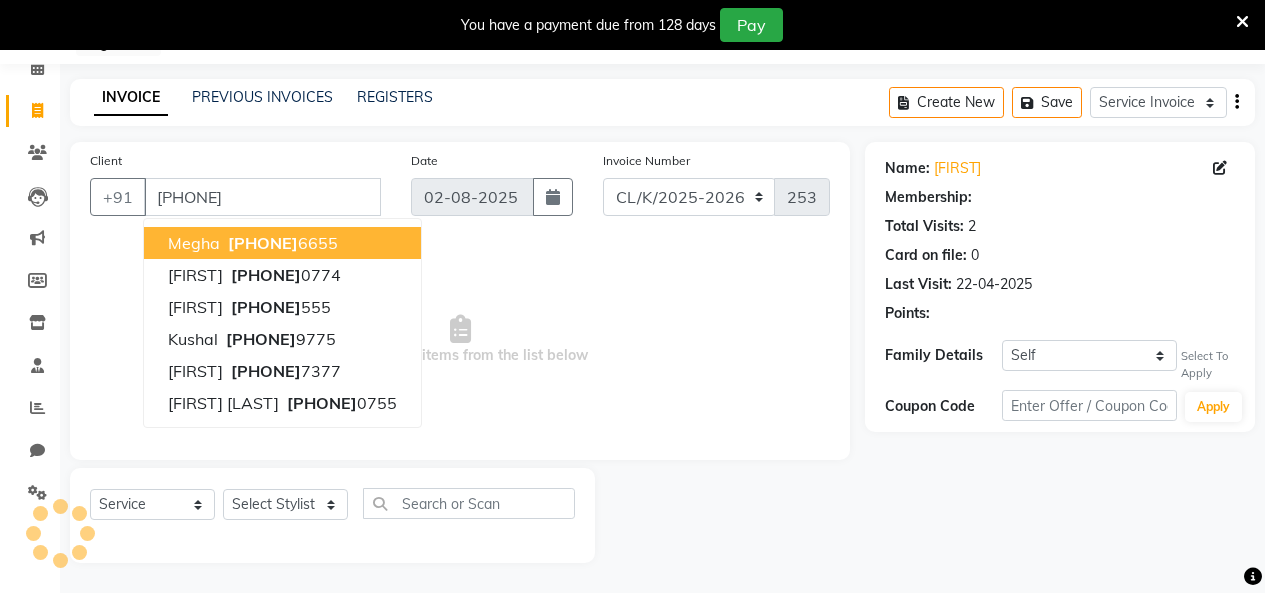 select on "1: Object" 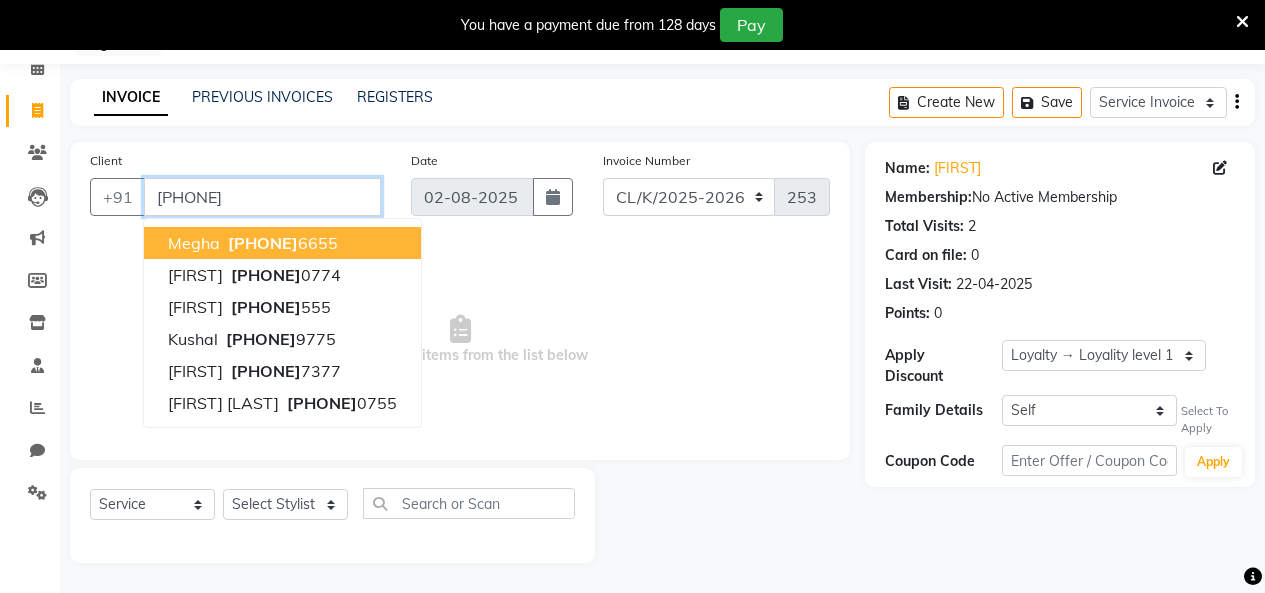 click on "981437555" at bounding box center (262, 197) 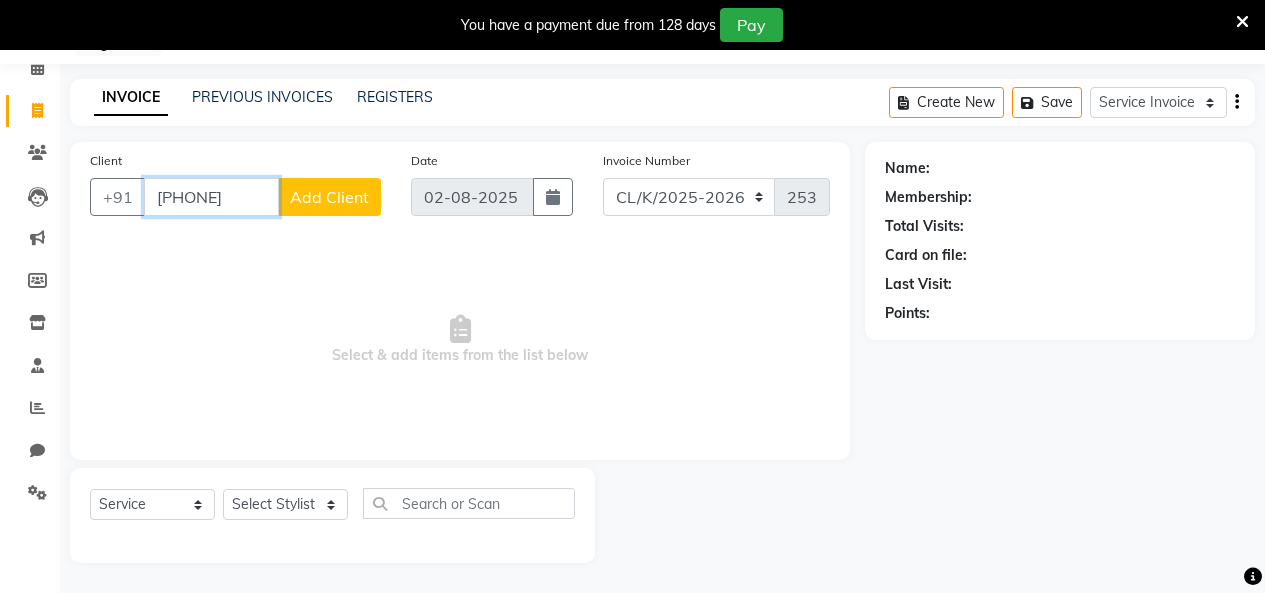 type on "981437555" 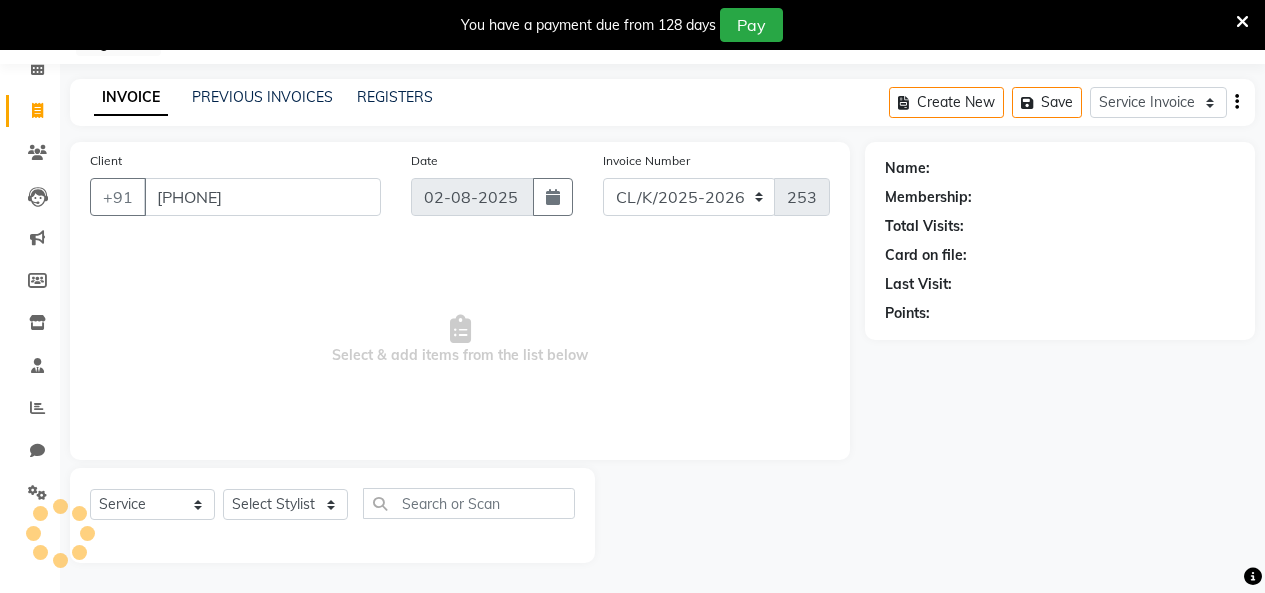 select on "1: Object" 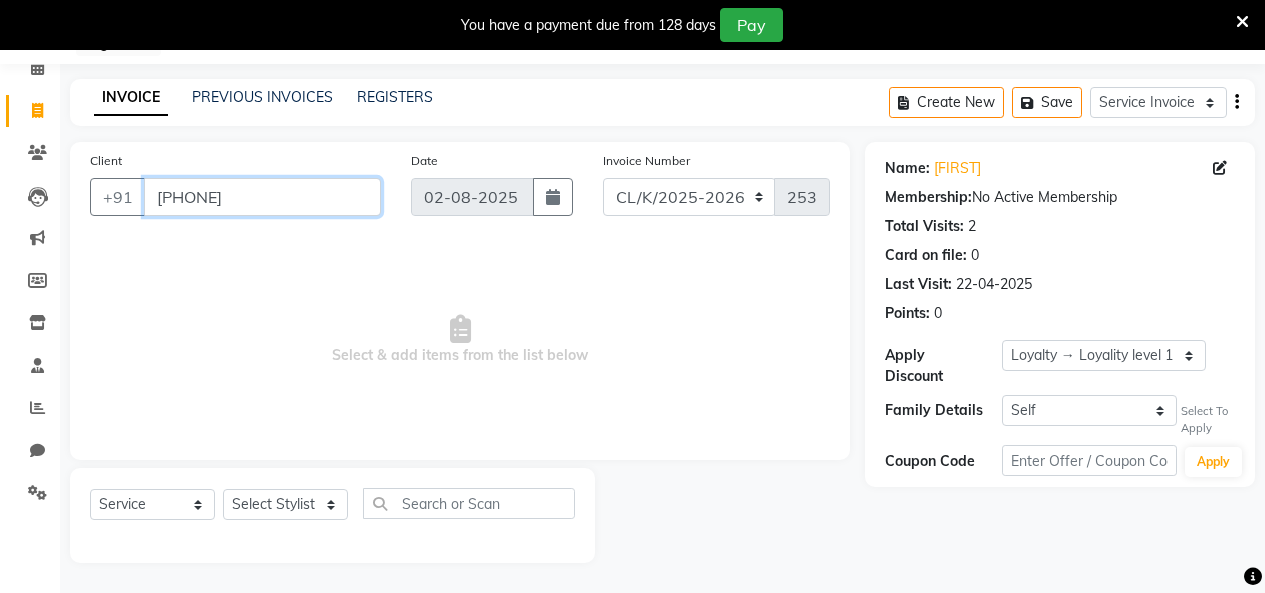 click on "981437555" at bounding box center (262, 197) 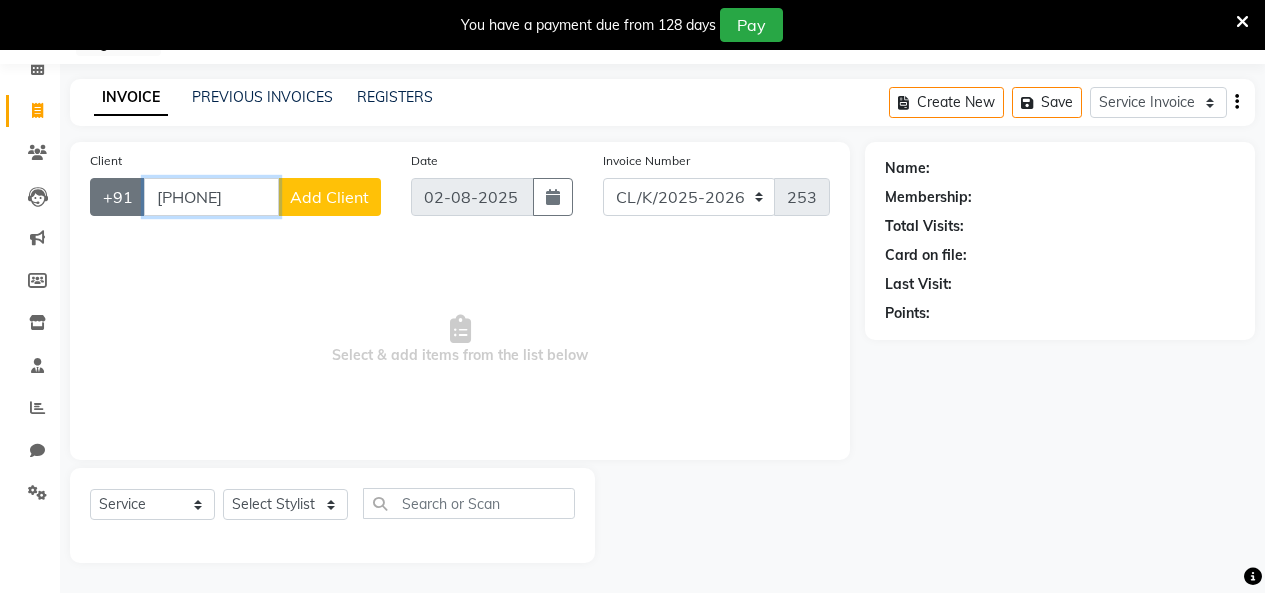 drag, startPoint x: 161, startPoint y: 202, endPoint x: 104, endPoint y: 189, distance: 58.463665 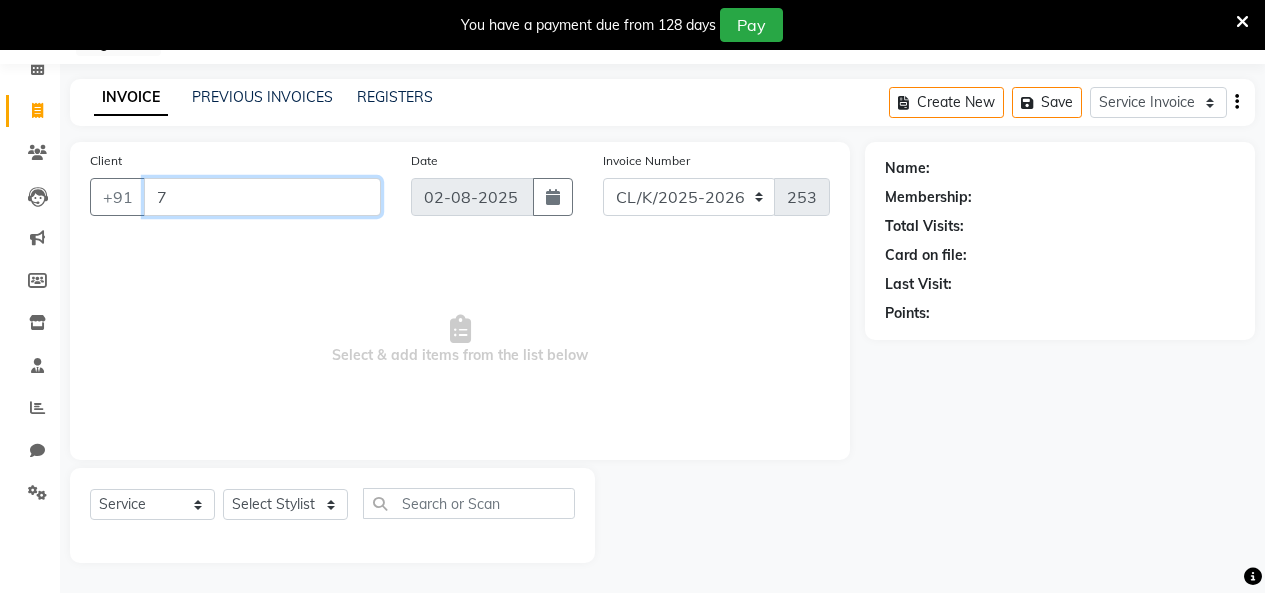drag, startPoint x: 188, startPoint y: 199, endPoint x: 154, endPoint y: 195, distance: 34.234486 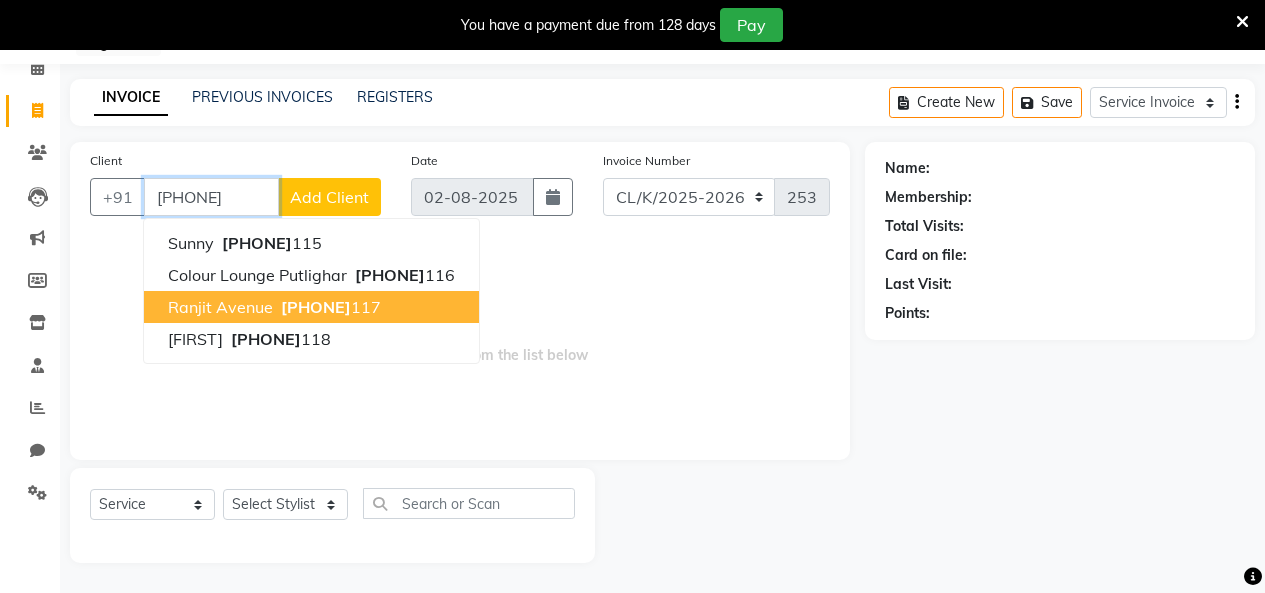 click on "Ranjit Avenue   9256811 117" at bounding box center (311, 307) 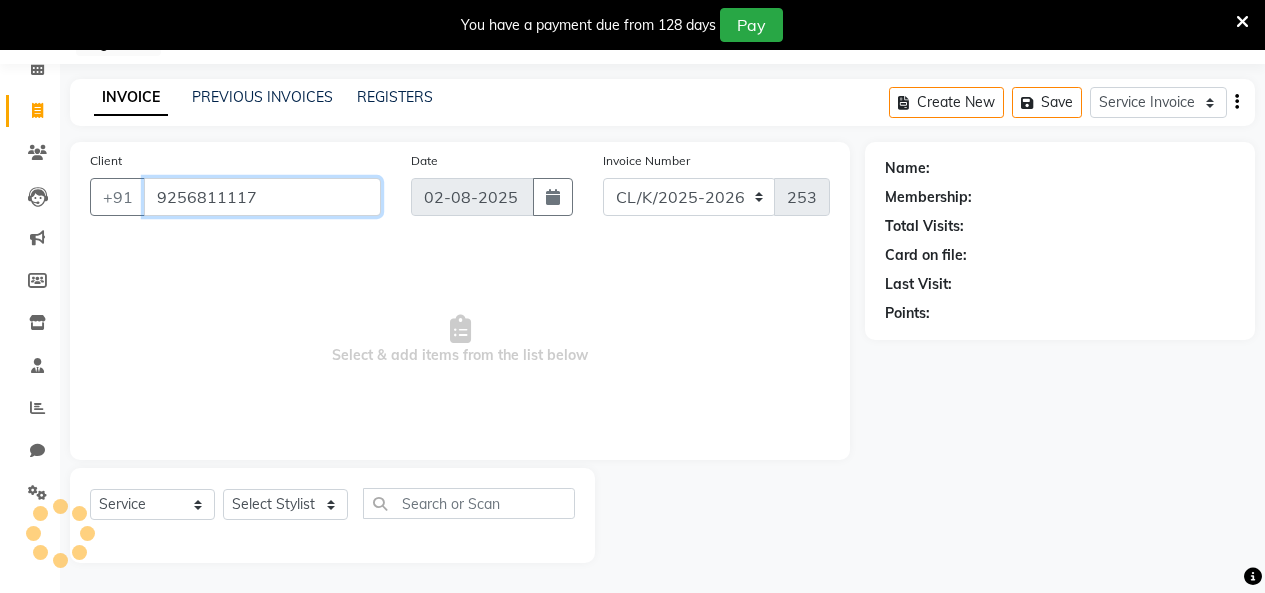 type on "9256811117" 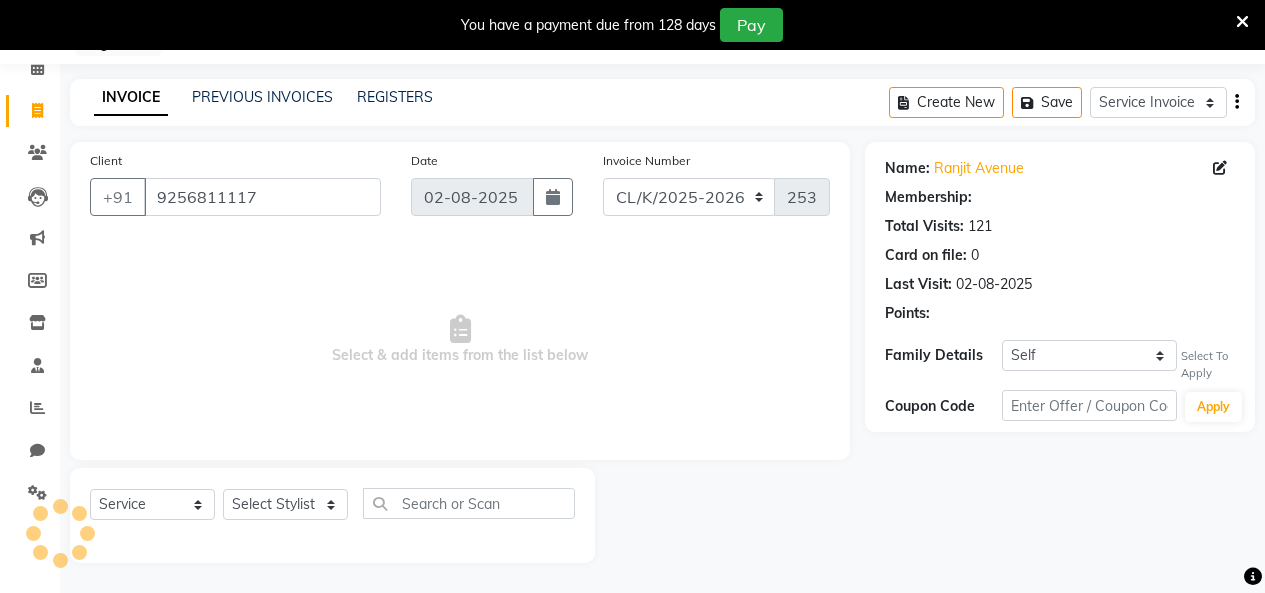 select on "1: Object" 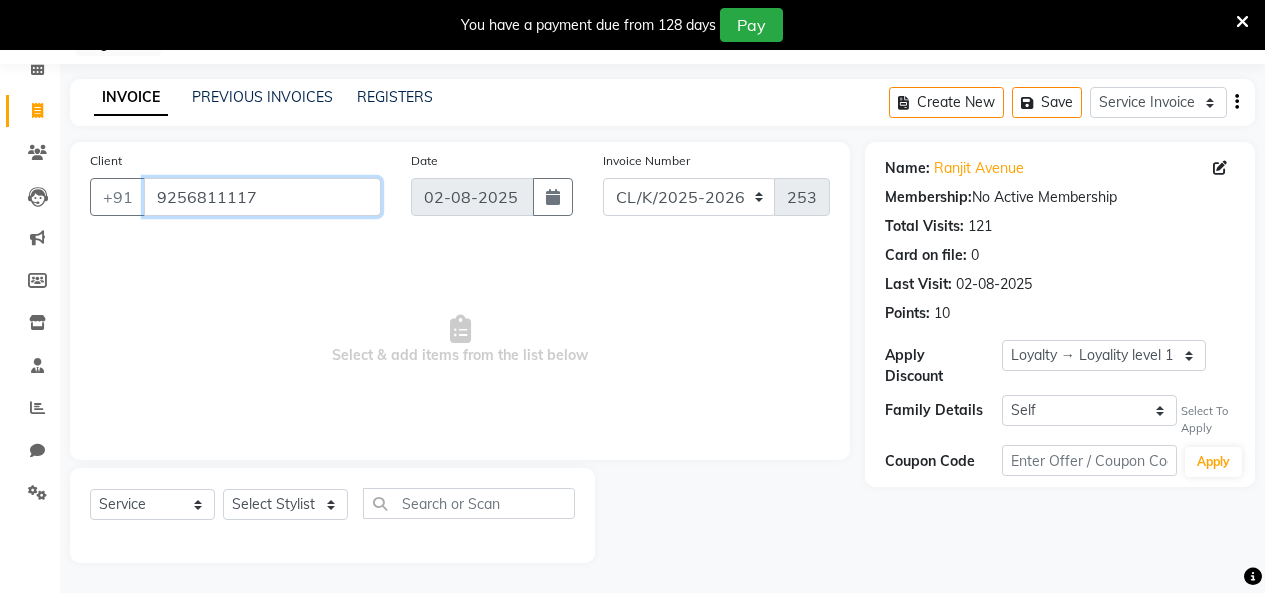click on "9256811117" at bounding box center (262, 197) 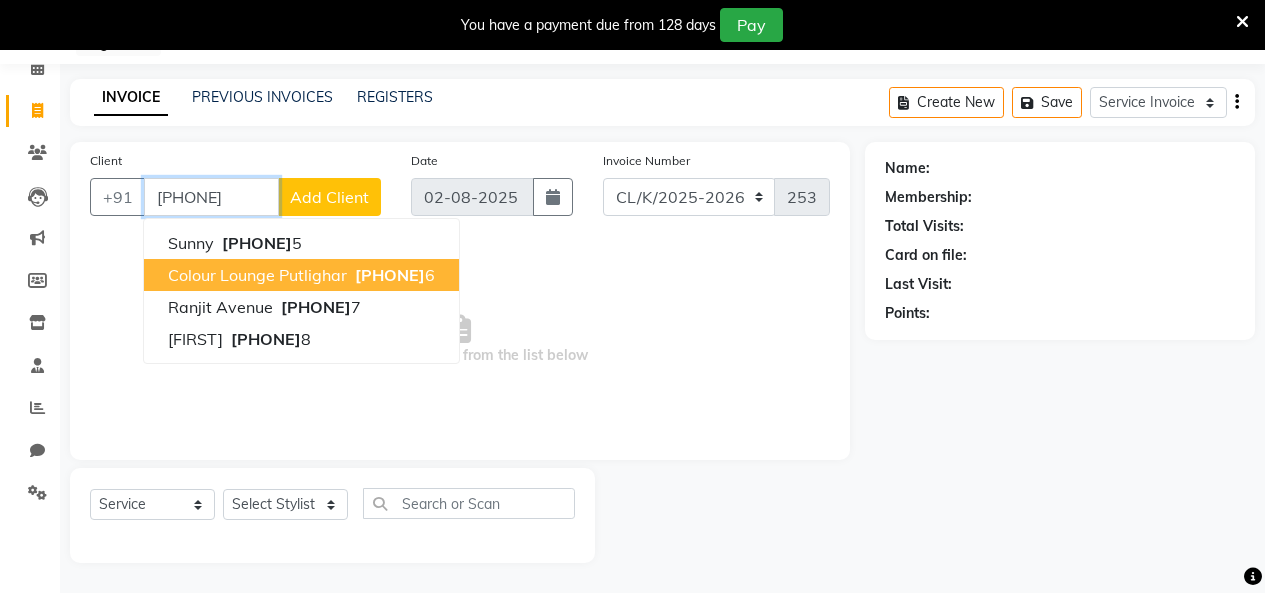 click on "Colour Lounge Putlighar" at bounding box center (257, 275) 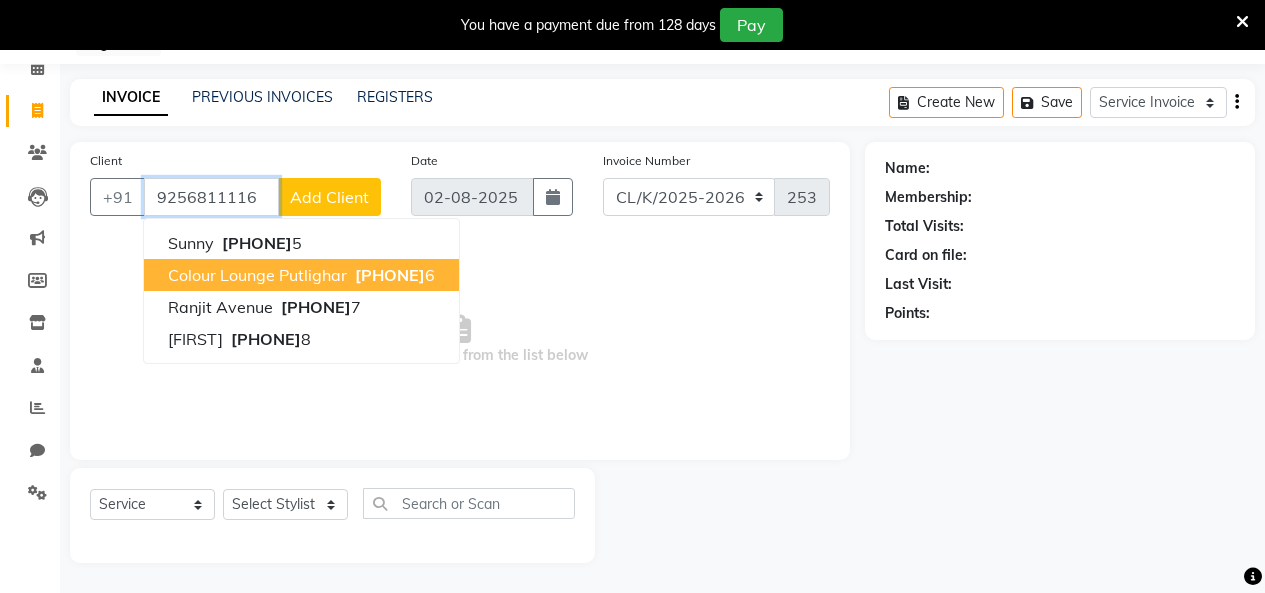 type on "9256811116" 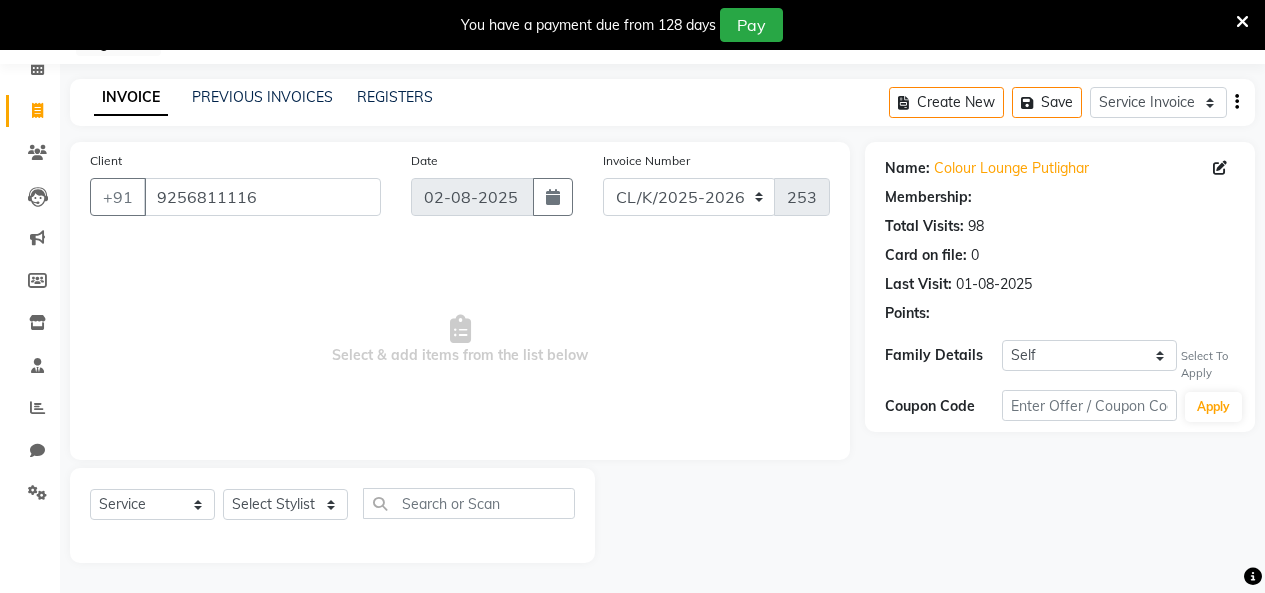 select on "1: Object" 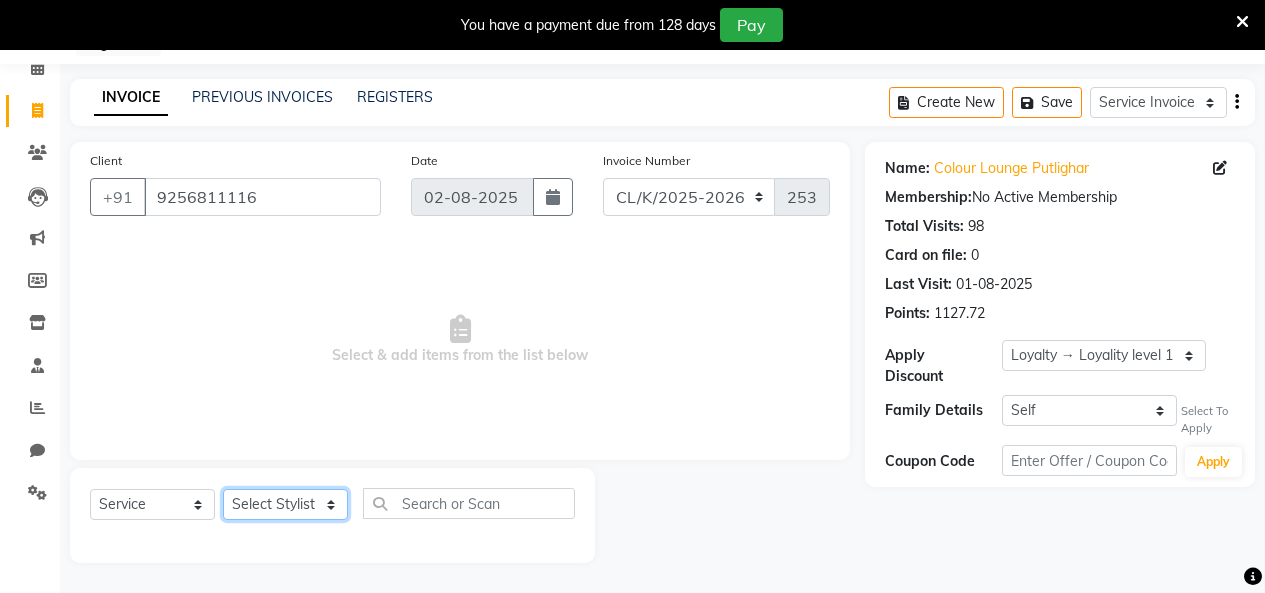 click on "Select Stylist Admin Admin AKHIL ANKUSH Colour Lounge, Kabir Park Colour Lounge, Kabir Park divyansh  Jaswinder singh guard JATIN JOHN JONEY LUXMI NAVDEEP KAUR NITI PARAMJIT PARAS KHATNAVLIA priya  priyanka  Rakesh sapna  SUMAN VANDANA SHARMA VISHAL" 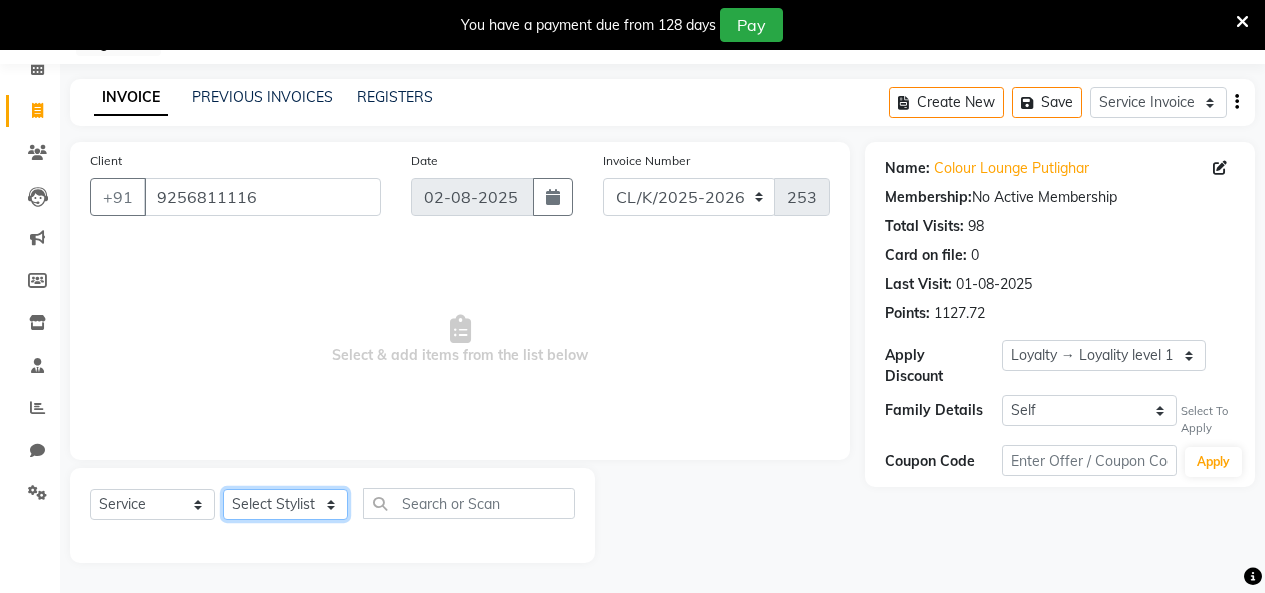 select on "70113" 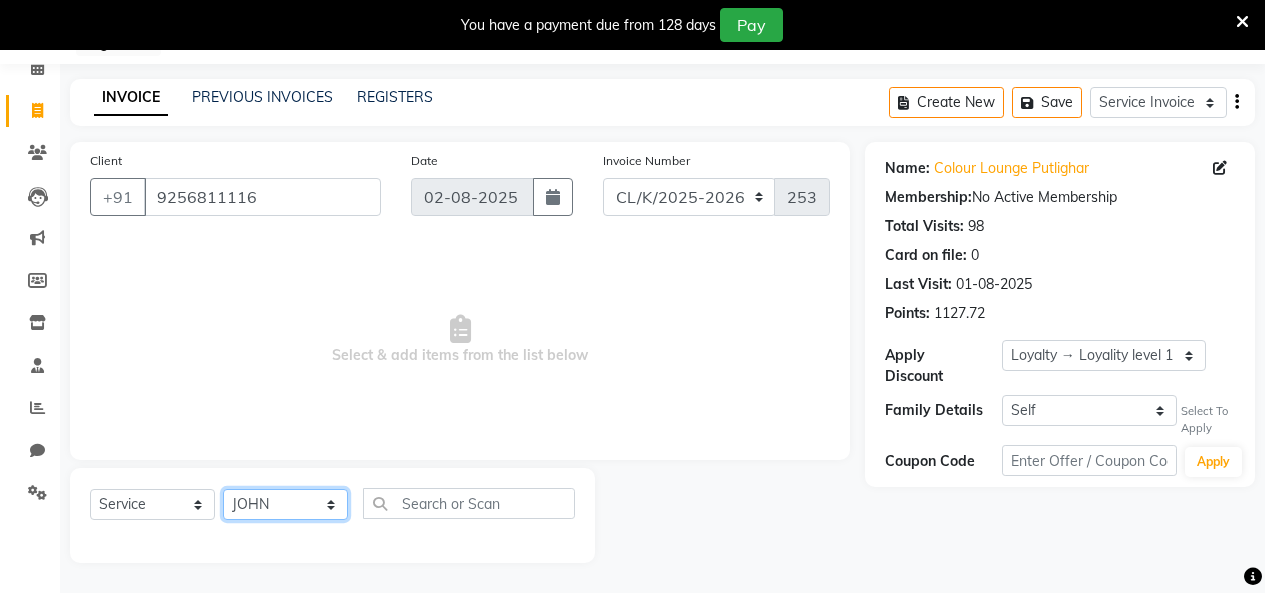 click on "Select Stylist Admin Admin AKHIL ANKUSH Colour Lounge, Kabir Park Colour Lounge, Kabir Park divyansh  Jaswinder singh guard JATIN JOHN JONEY LUXMI NAVDEEP KAUR NITI PARAMJIT PARAS KHATNAVLIA priya  priyanka  Rakesh sapna  SUMAN VANDANA SHARMA VISHAL" 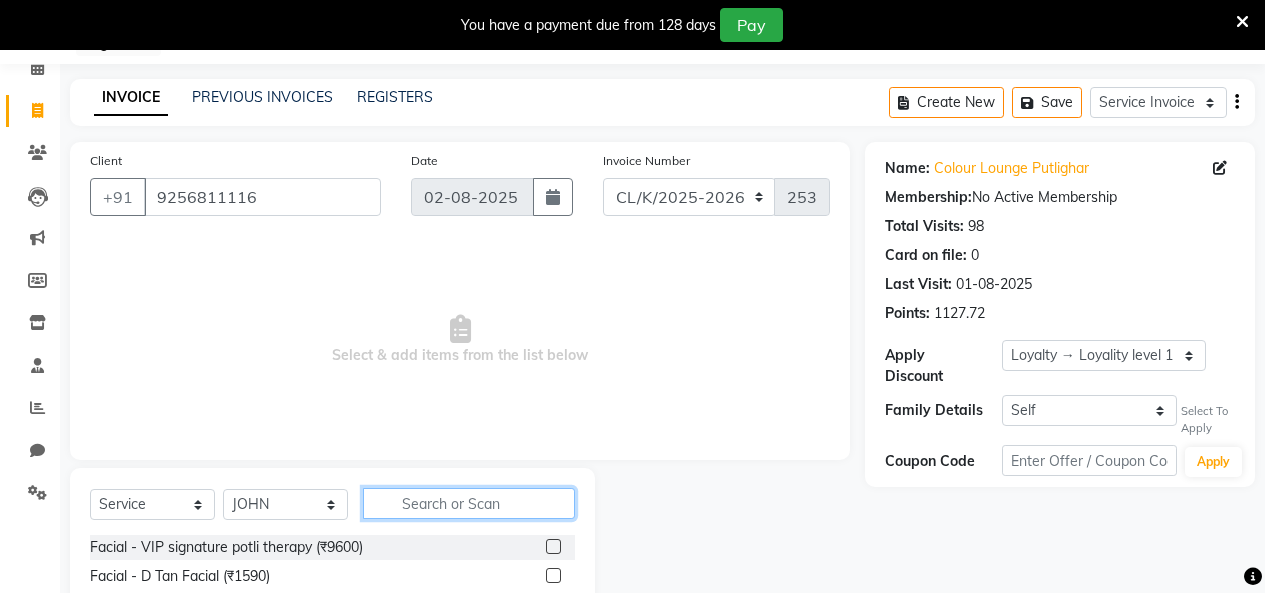click 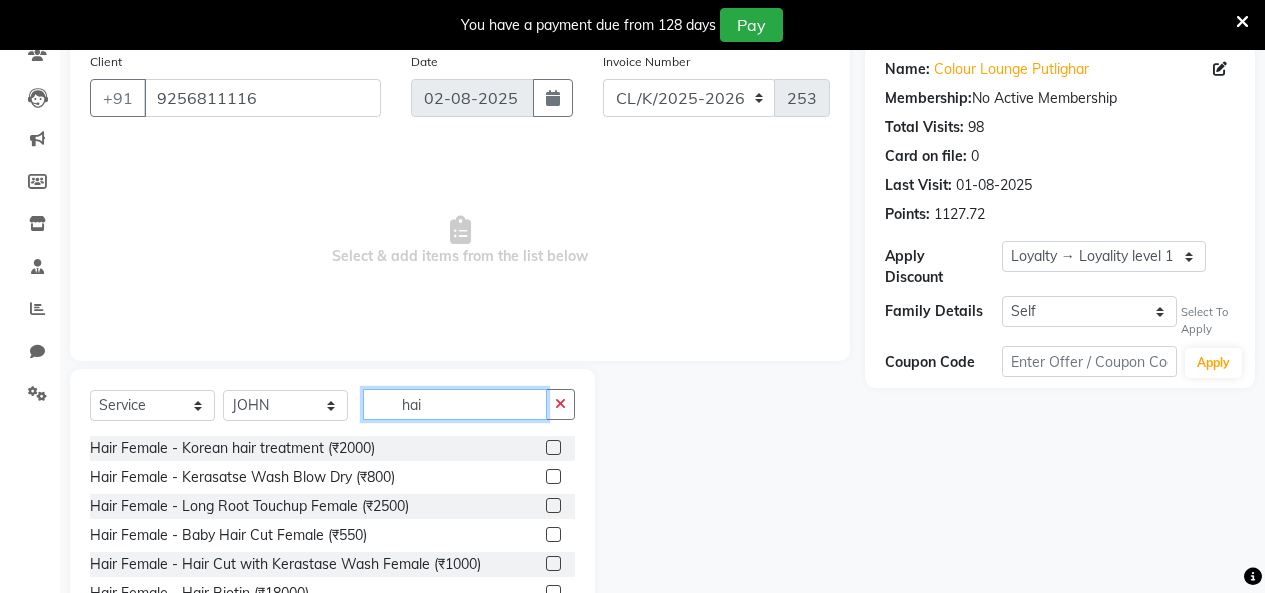 scroll, scrollTop: 285, scrollLeft: 0, axis: vertical 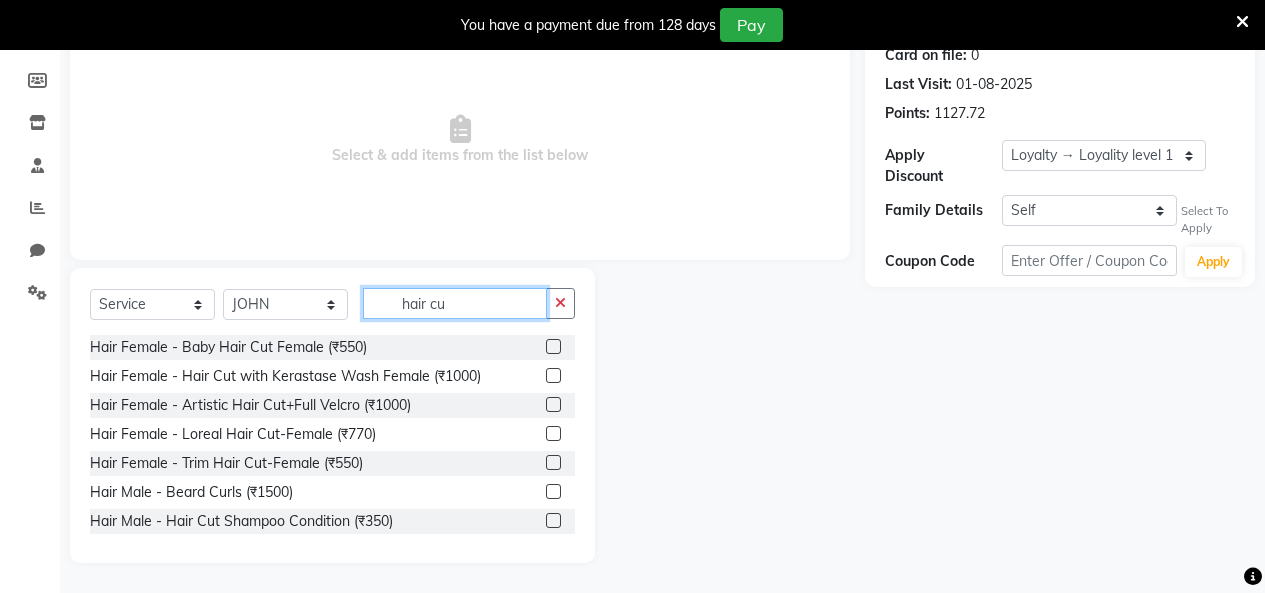 type on "hair cu" 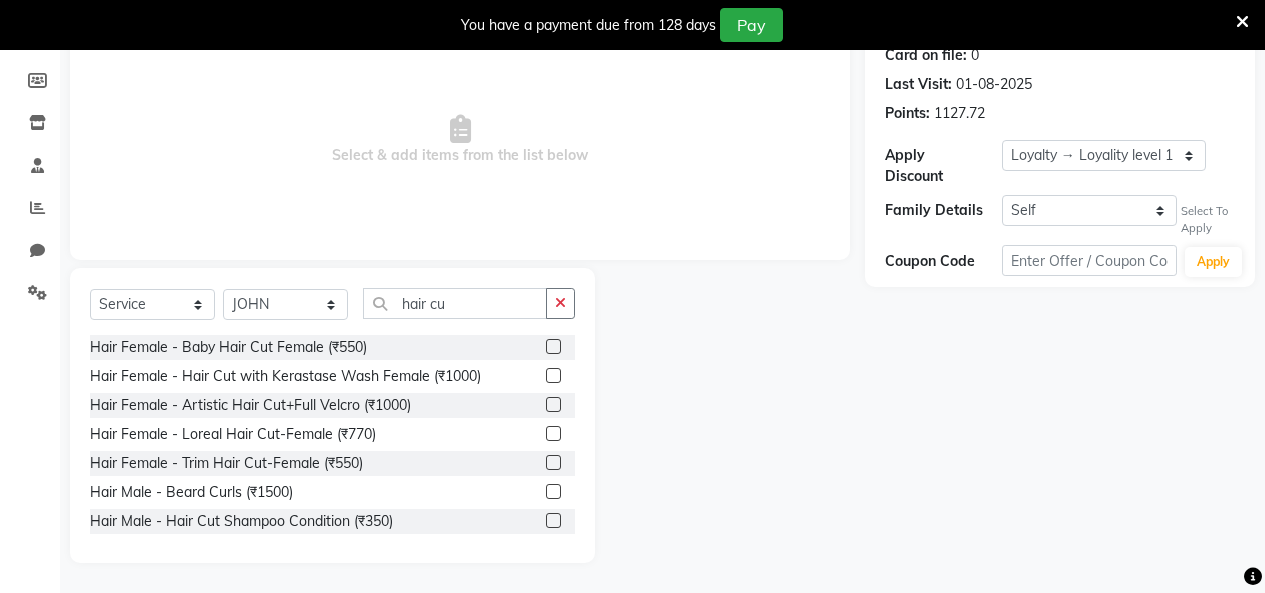 click 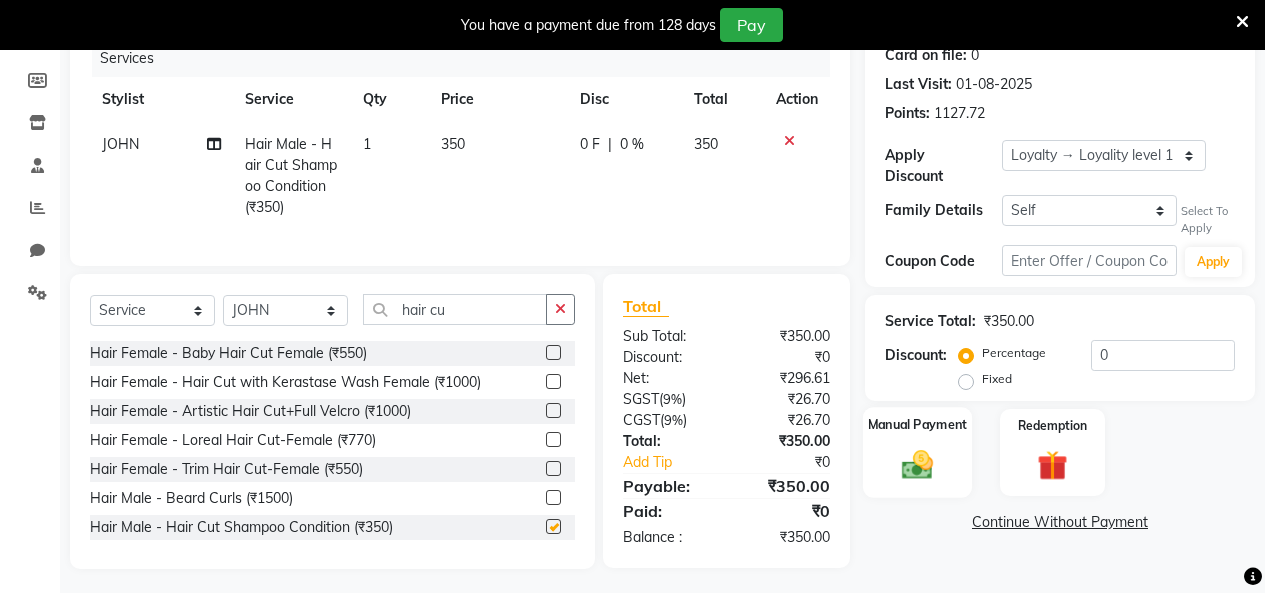 checkbox on "false" 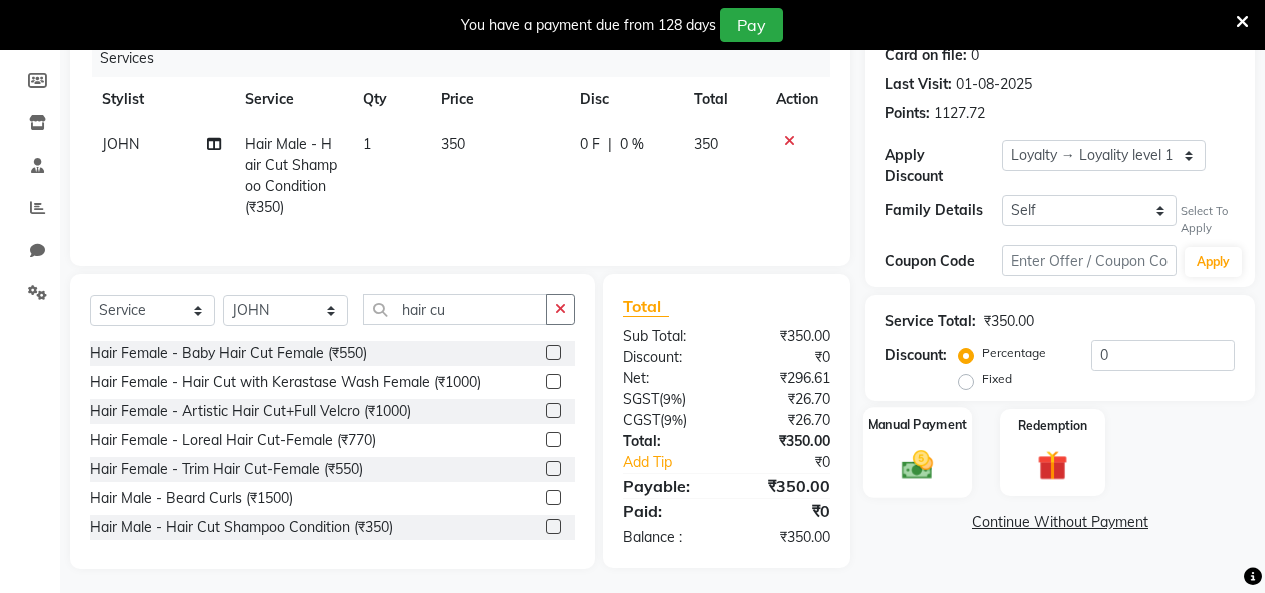 click on "Manual Payment" 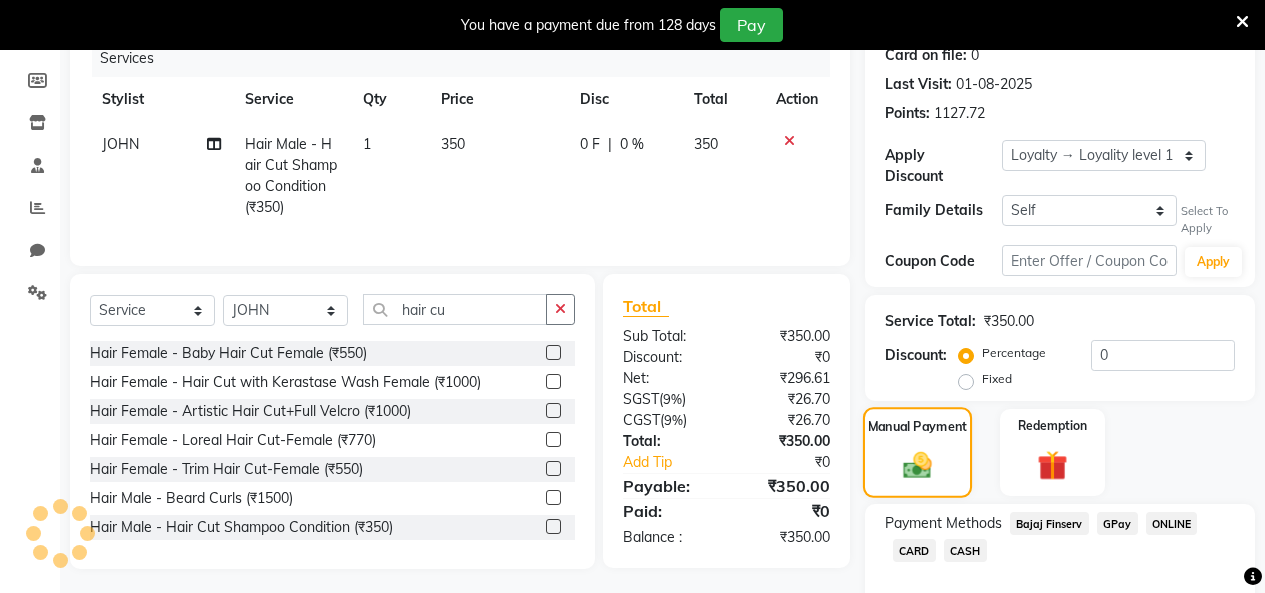 scroll, scrollTop: 371, scrollLeft: 0, axis: vertical 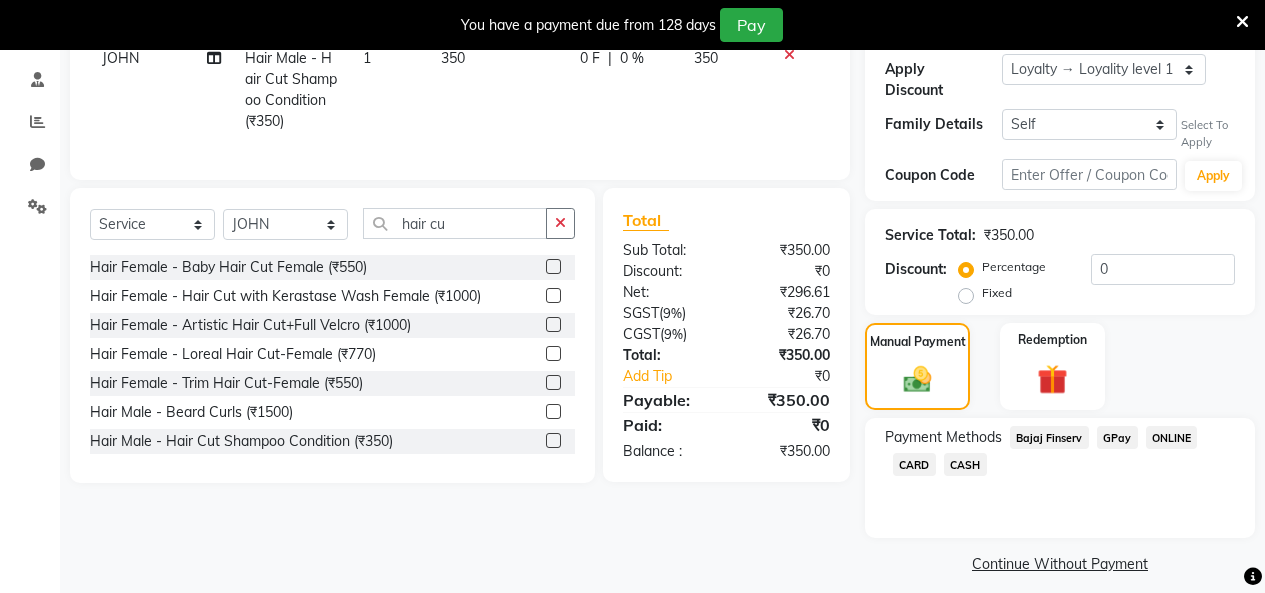 click on "CASH" 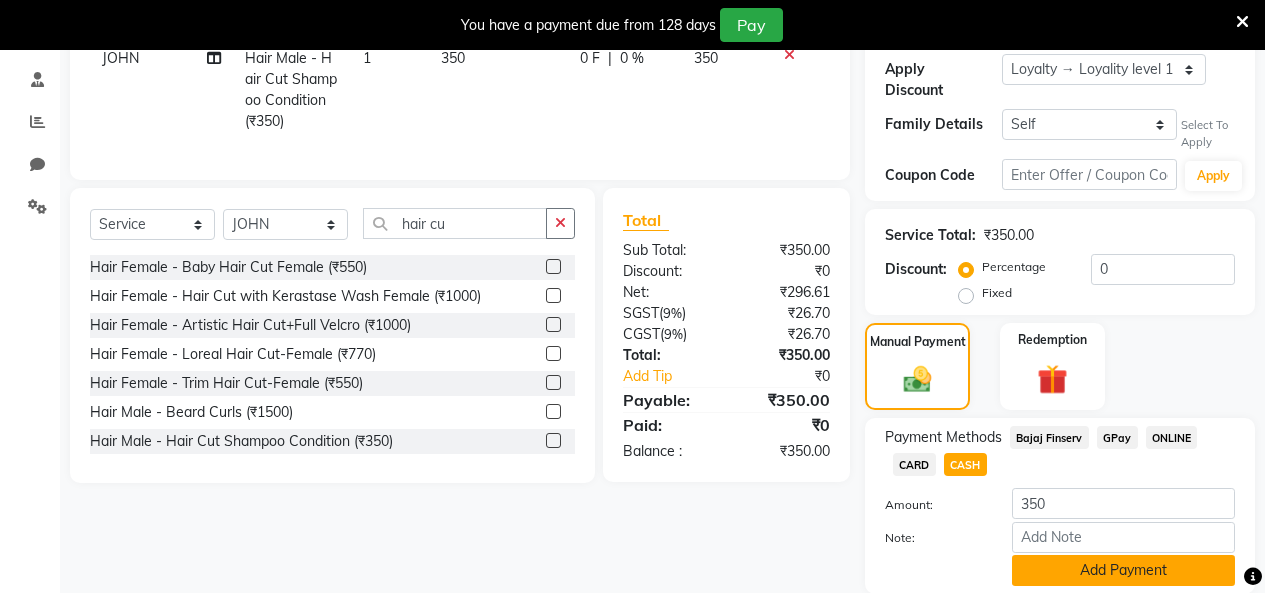 click on "Add Payment" 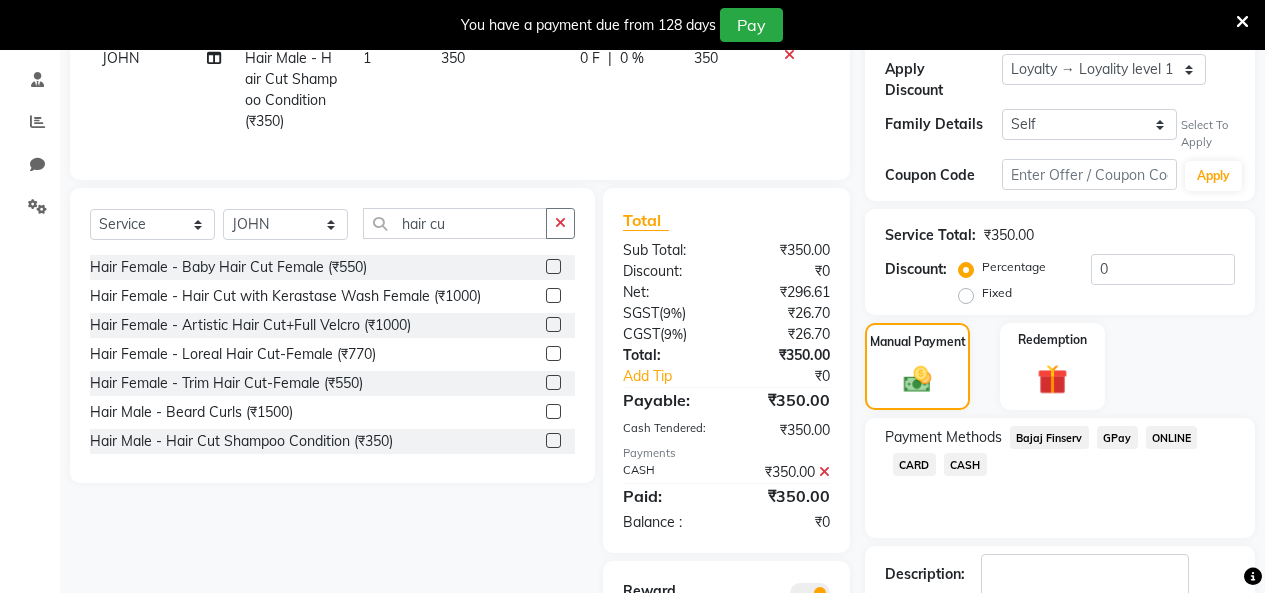 scroll, scrollTop: 516, scrollLeft: 0, axis: vertical 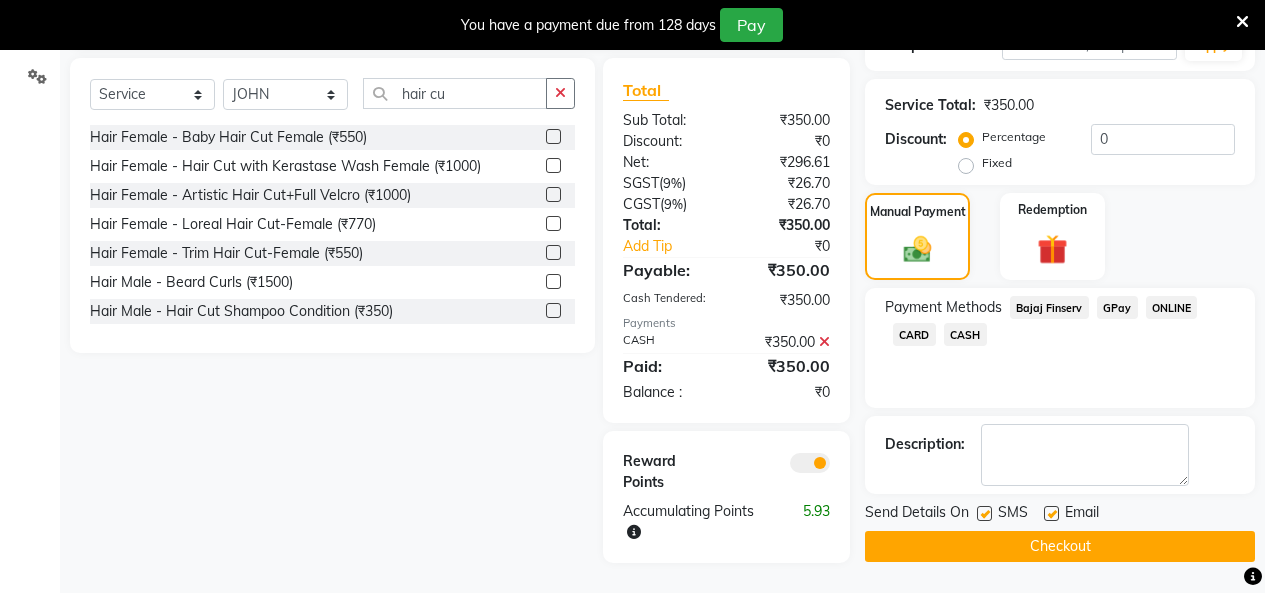 click on "Checkout" 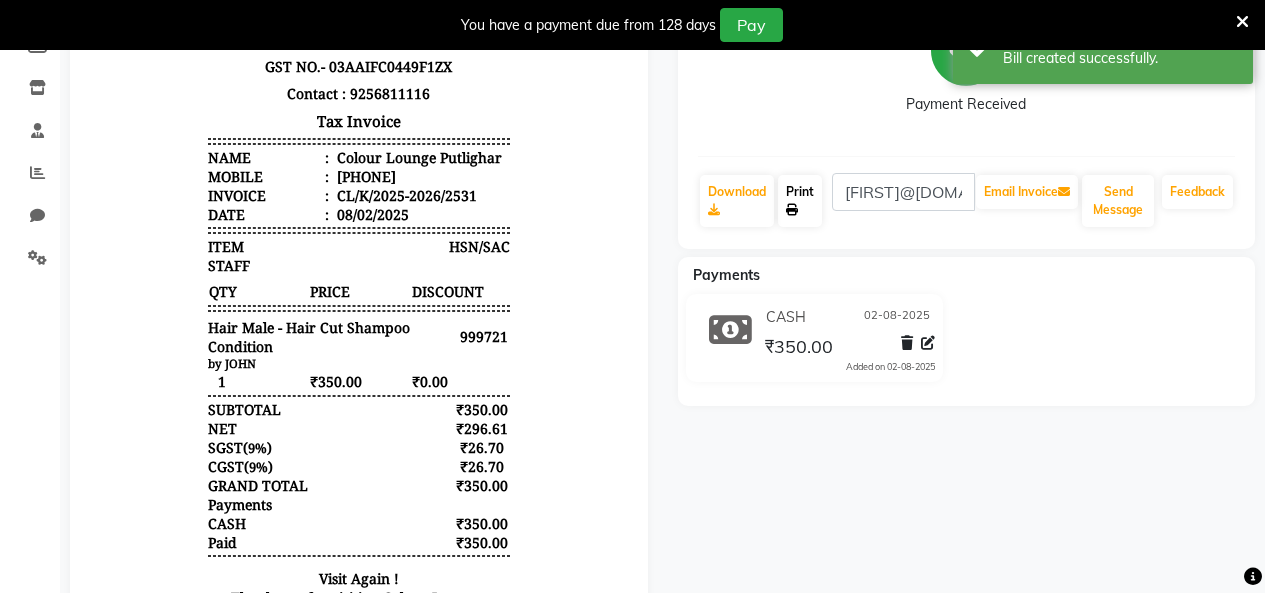 scroll, scrollTop: 316, scrollLeft: 0, axis: vertical 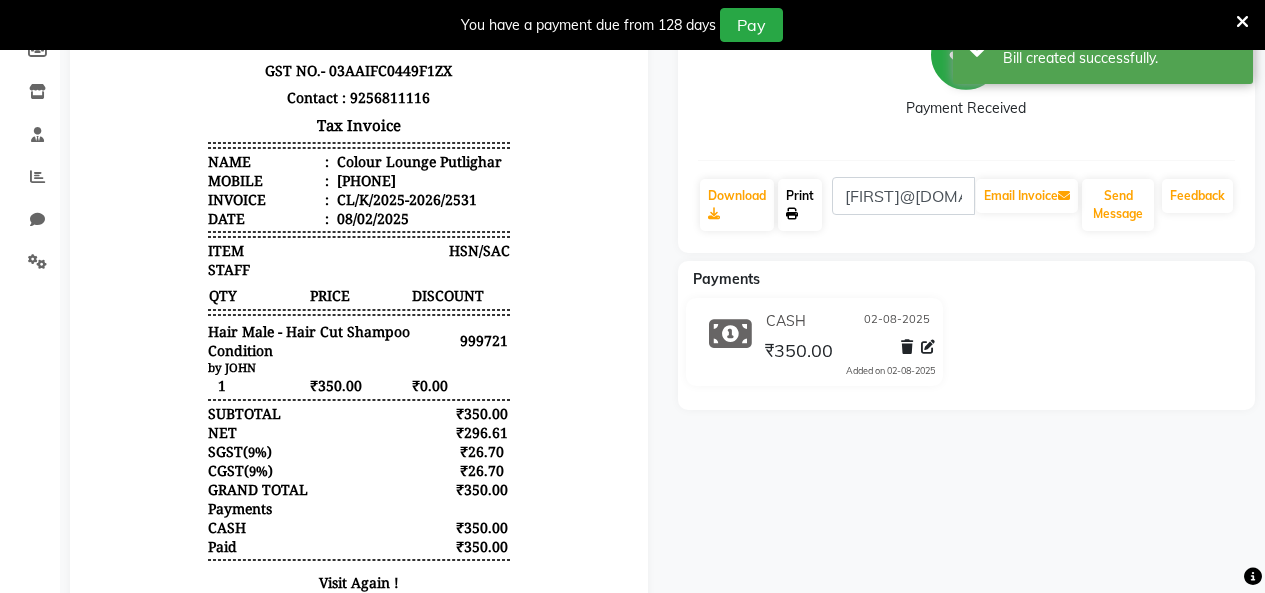 click on "Print" 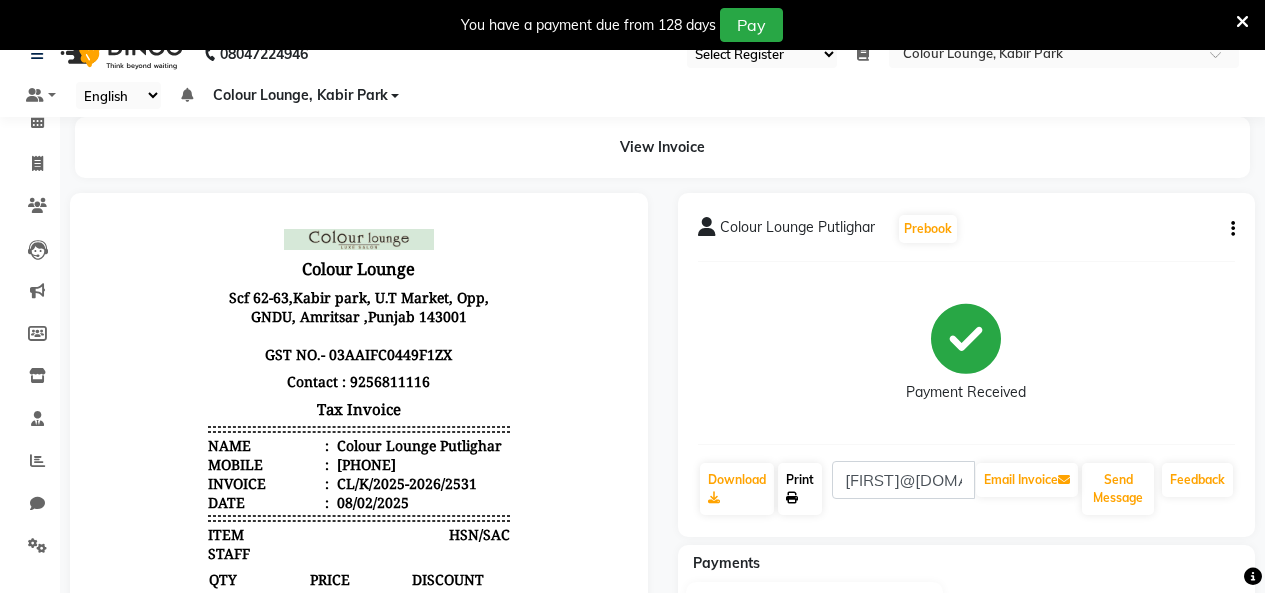 scroll, scrollTop: 0, scrollLeft: 0, axis: both 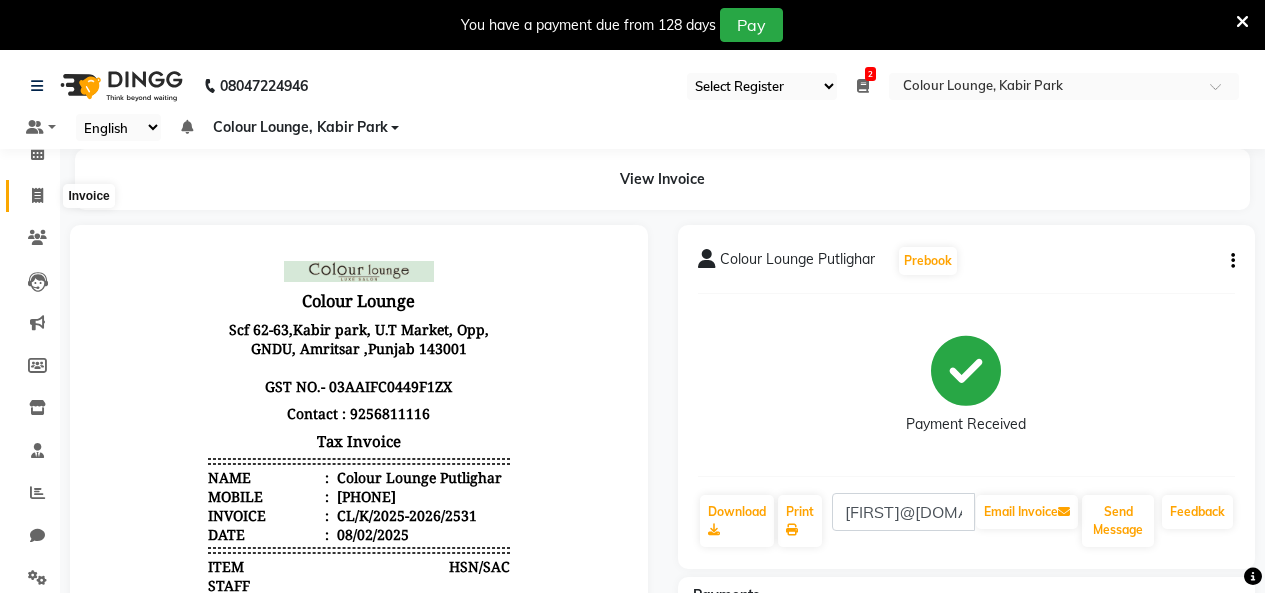 click 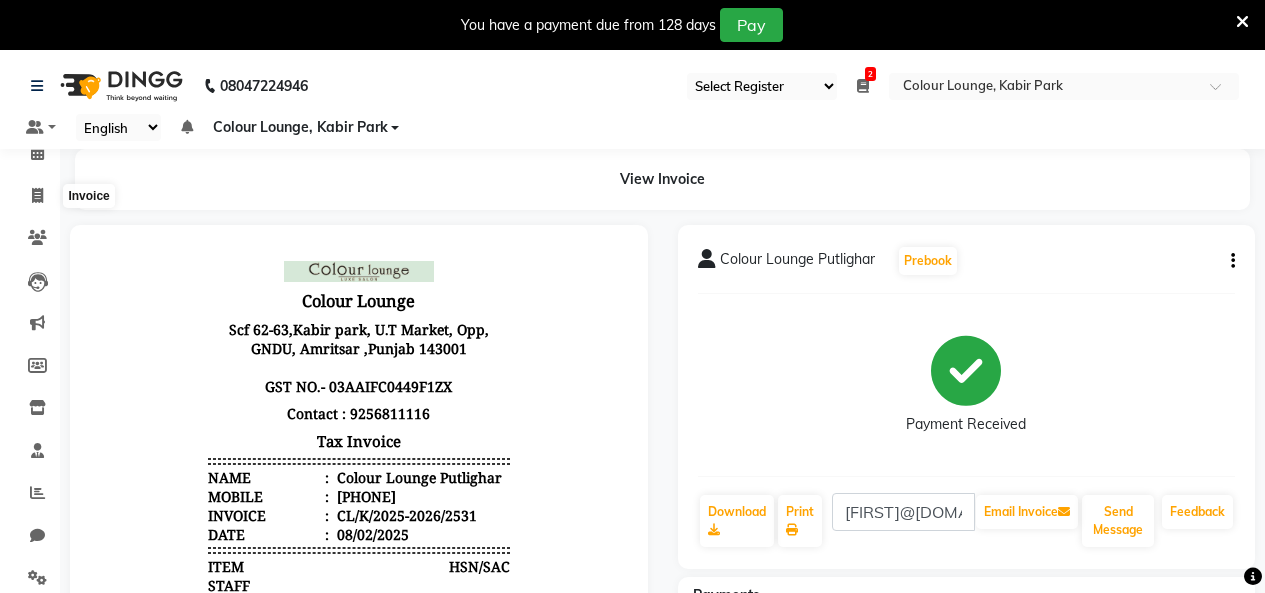 select on "service" 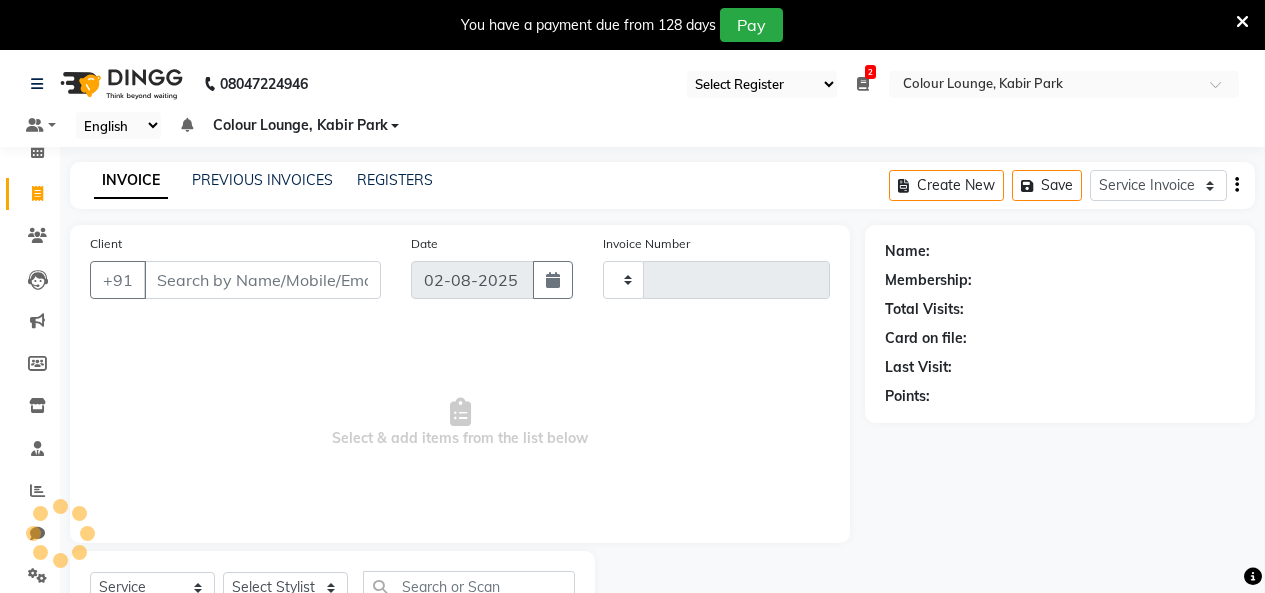 scroll, scrollTop: 85, scrollLeft: 0, axis: vertical 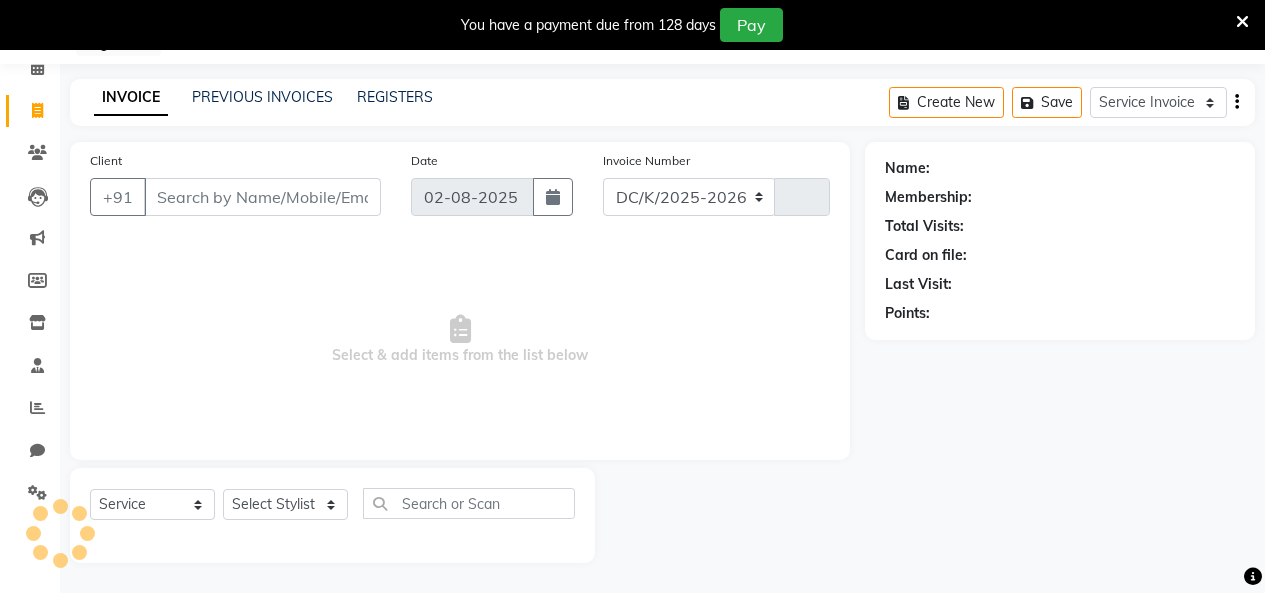 select on "8015" 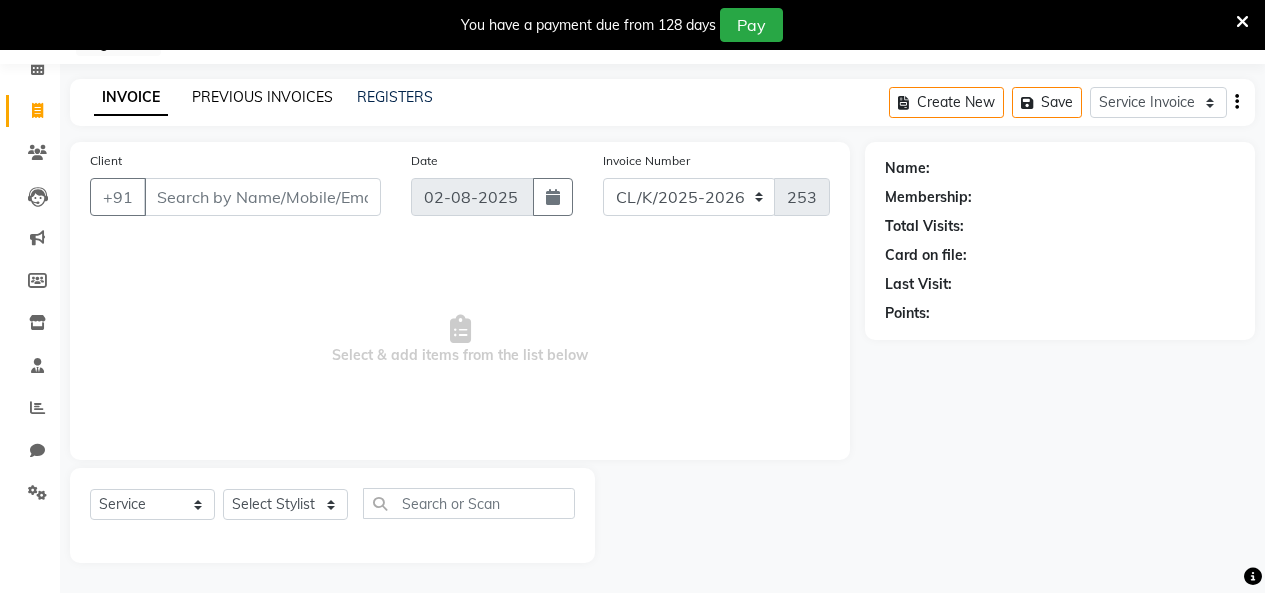 click on "PREVIOUS INVOICES" 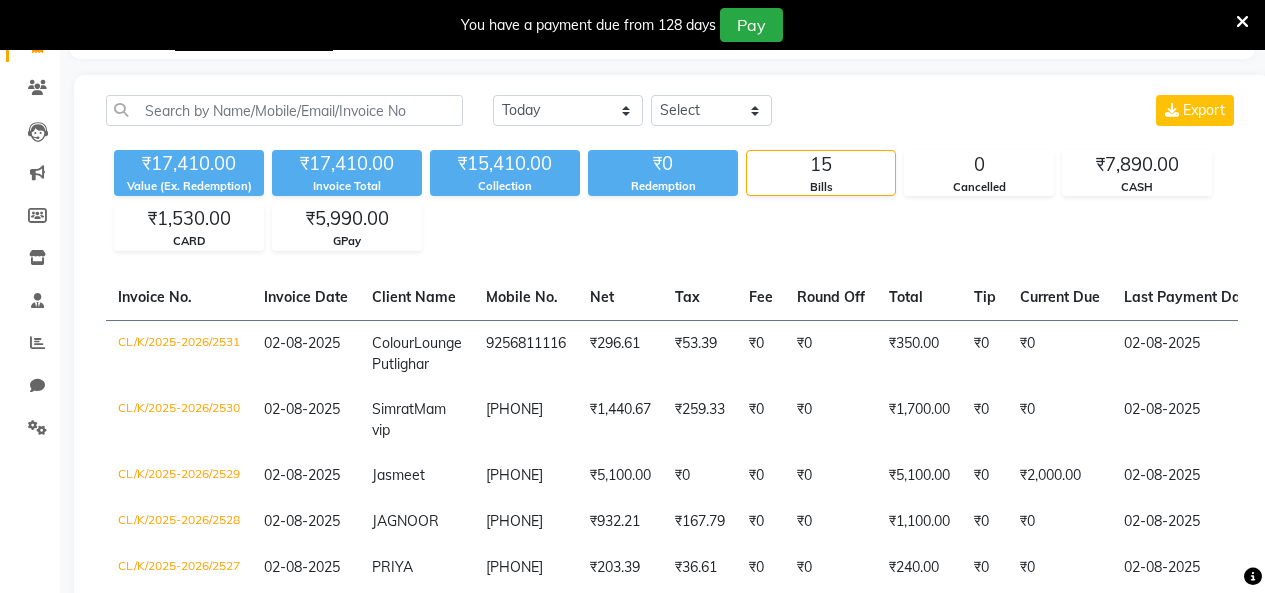 scroll, scrollTop: 285, scrollLeft: 0, axis: vertical 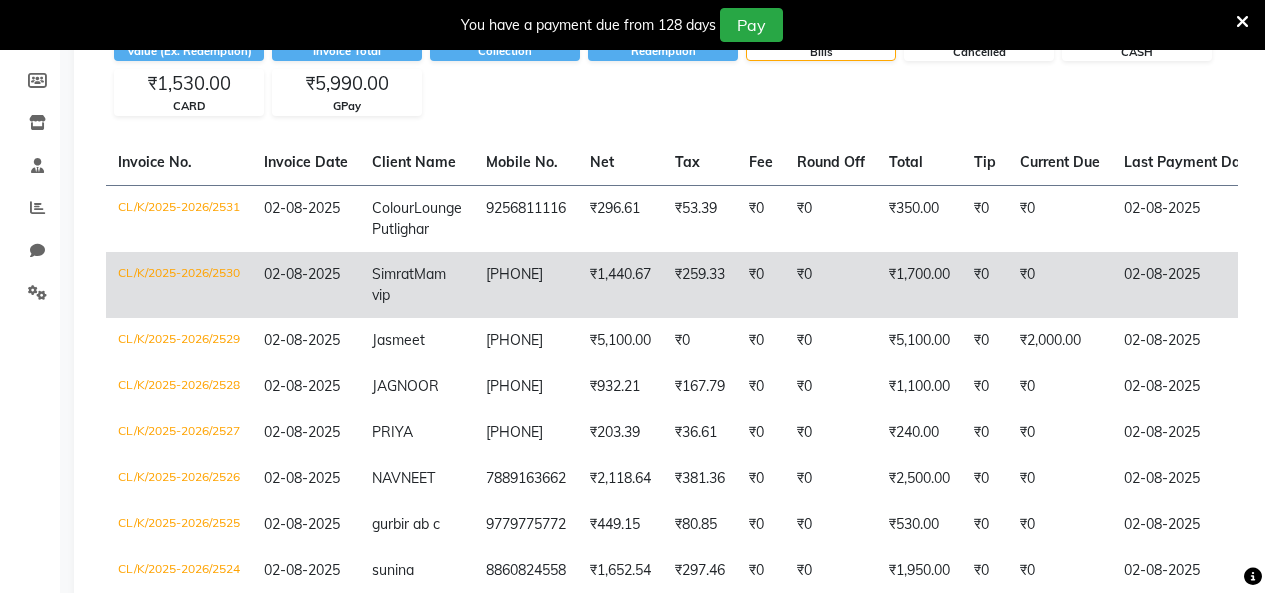 click on "Simrat  Mam vip" 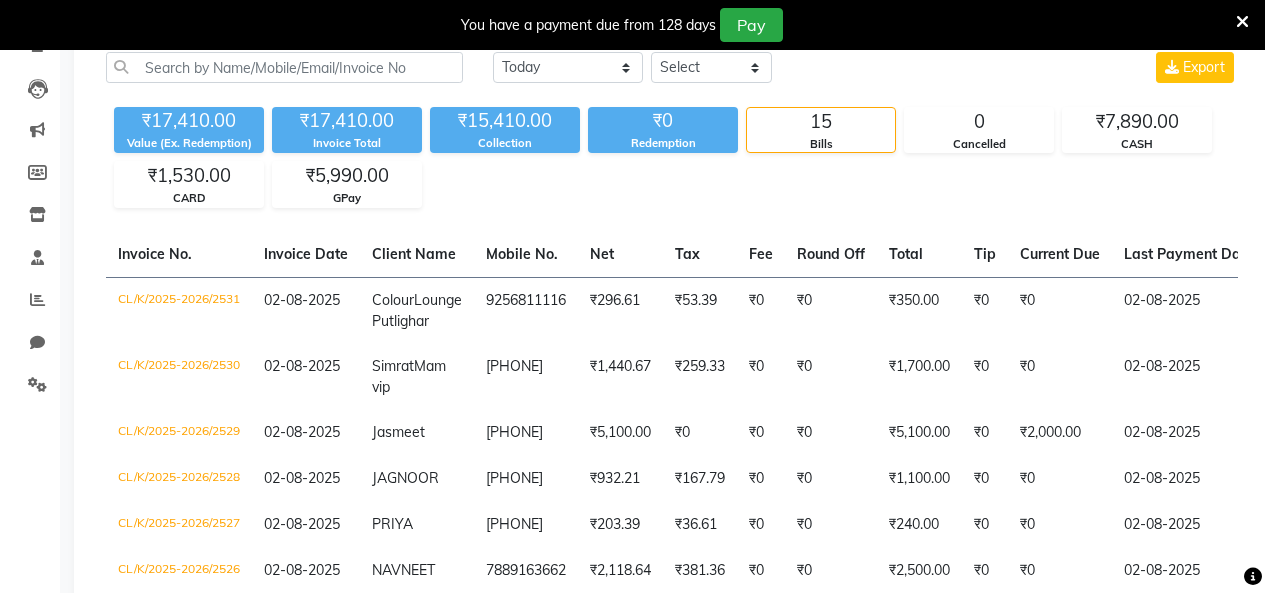 scroll, scrollTop: 85, scrollLeft: 0, axis: vertical 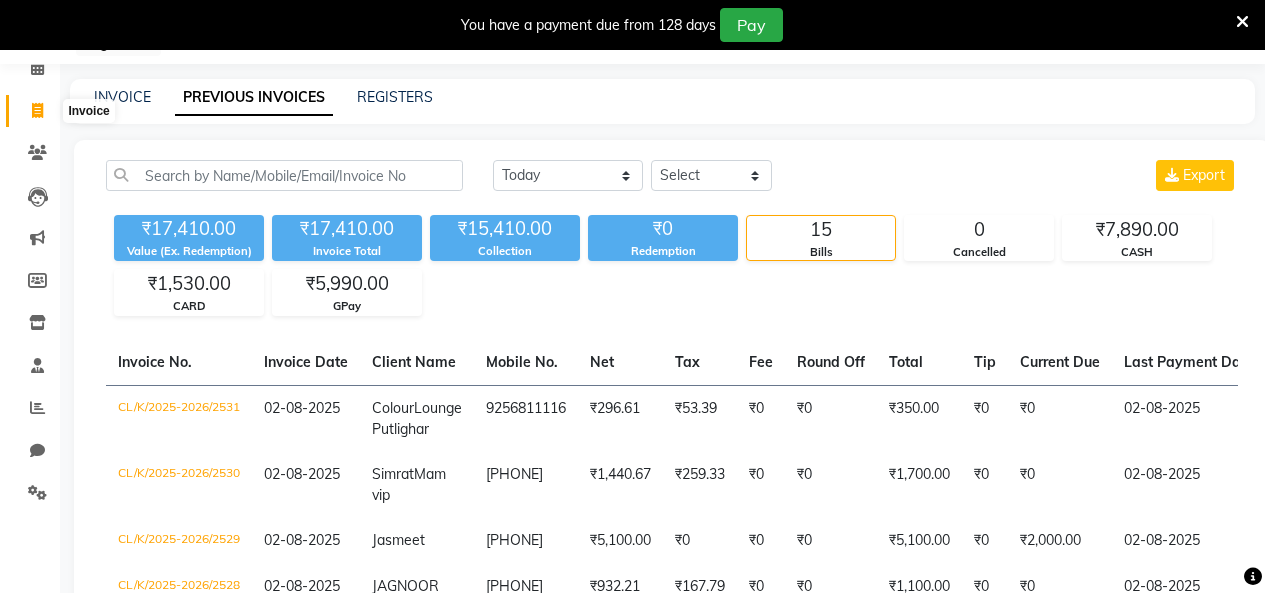 click 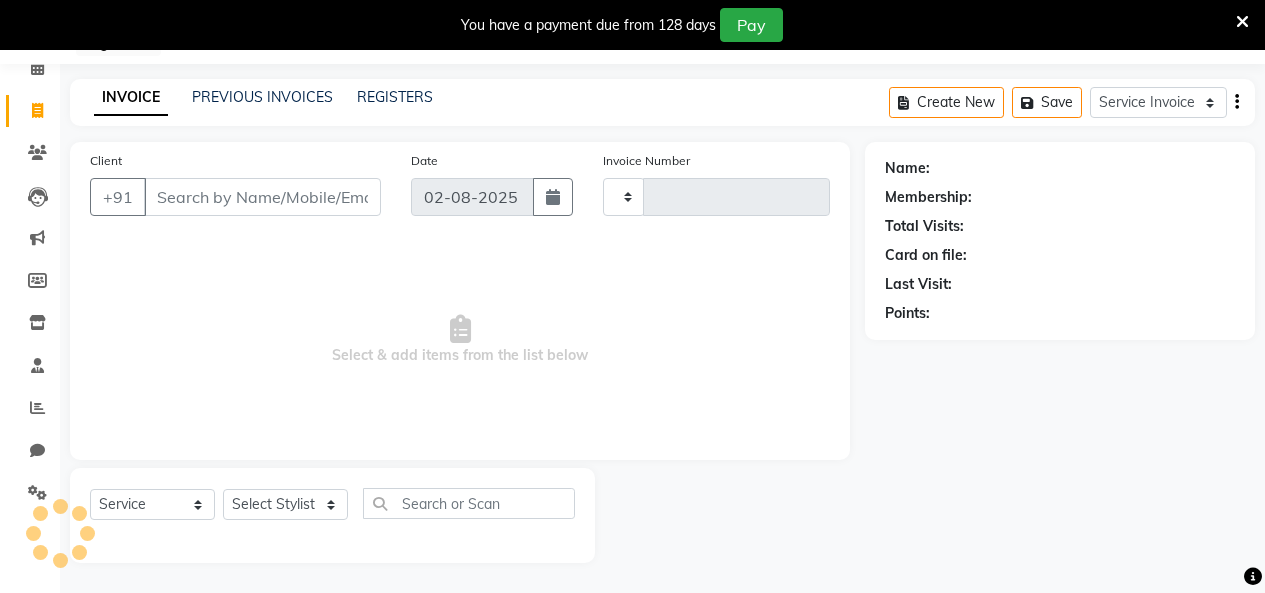 type on "2532" 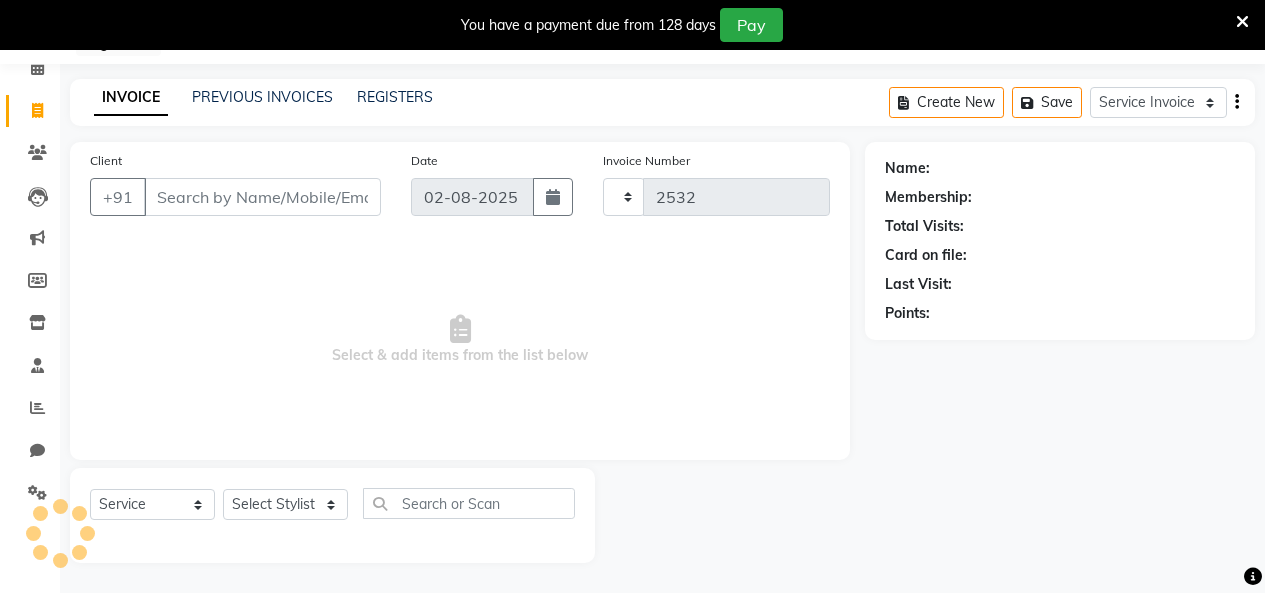 select on "8015" 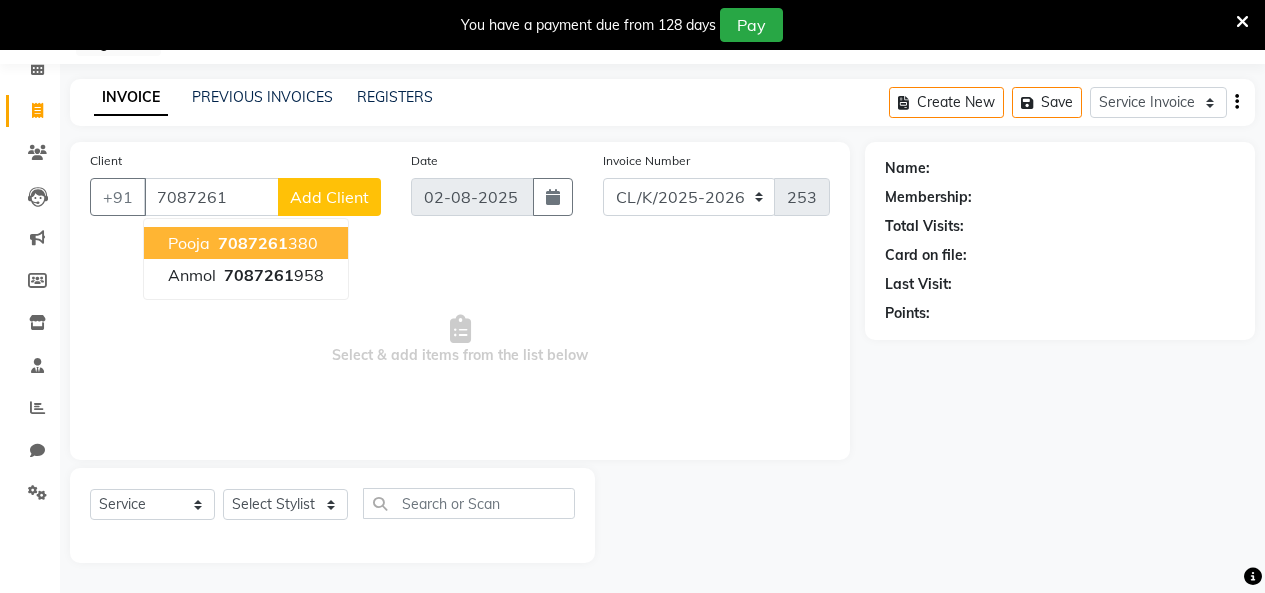 click on "7087261" at bounding box center [253, 243] 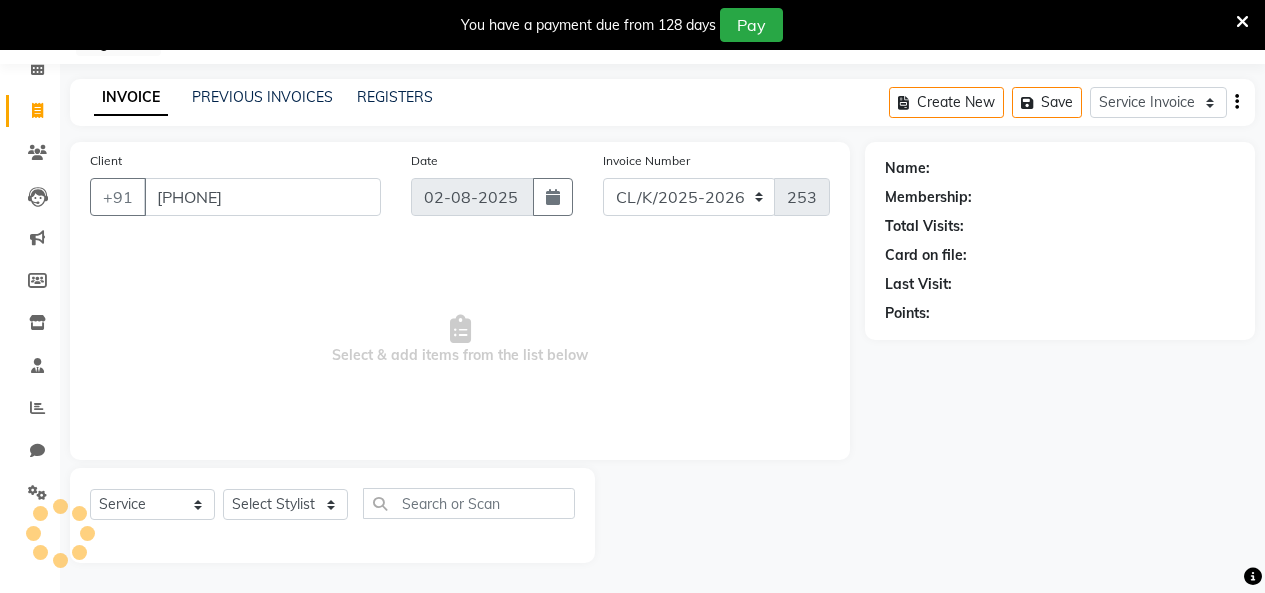 type on "[PHONE]" 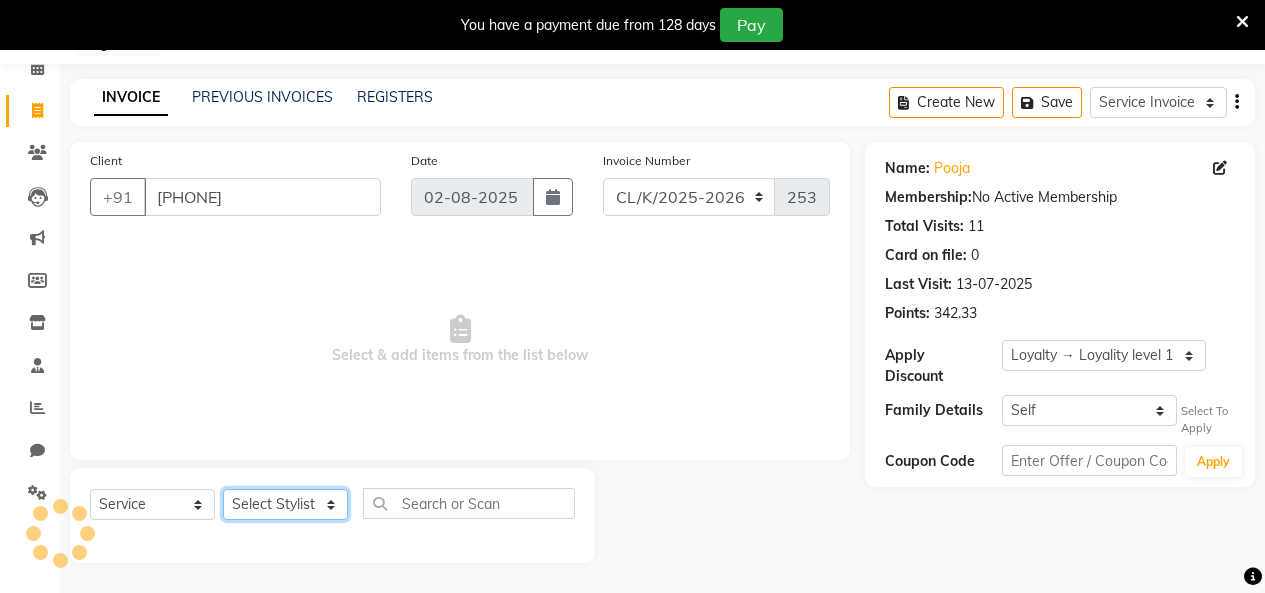 click on "Select Stylist Admin Admin AKHIL ANKUSH Colour Lounge, Kabir Park Colour Lounge, Kabir Park divyansh  Jaswinder singh guard JATIN JOHN JONEY LUXMI NAVDEEP KAUR NITI PARAMJIT PARAS KHATNAVLIA priya  priyanka  Rakesh sapna  SUMAN VANDANA SHARMA VISHAL" 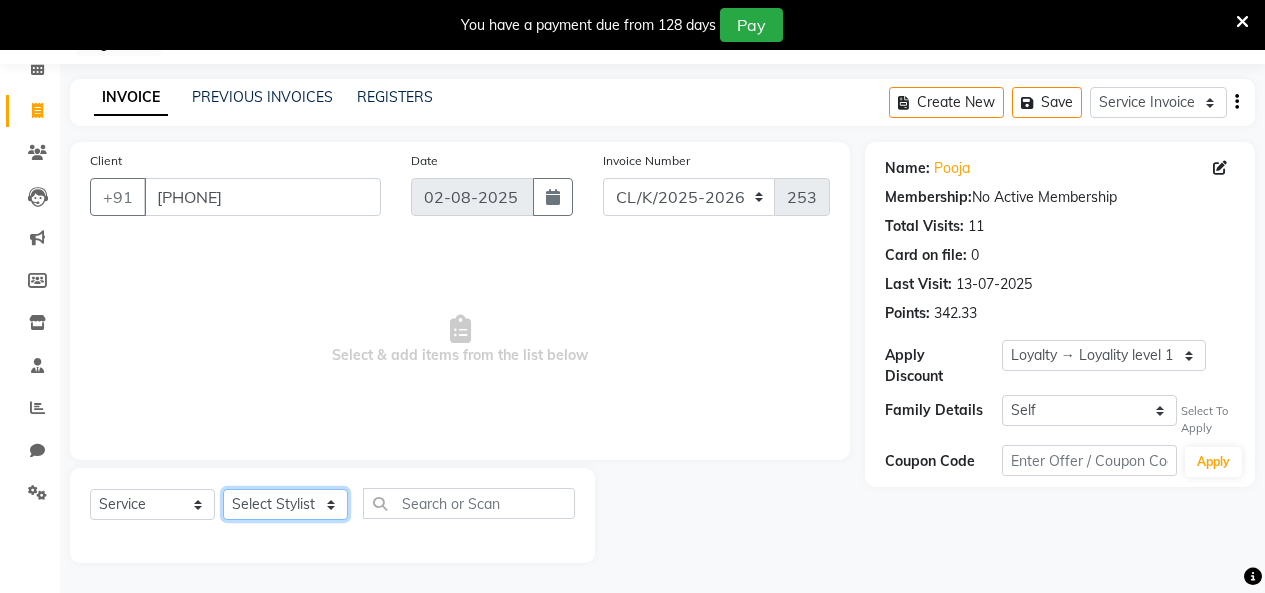 select on "82296" 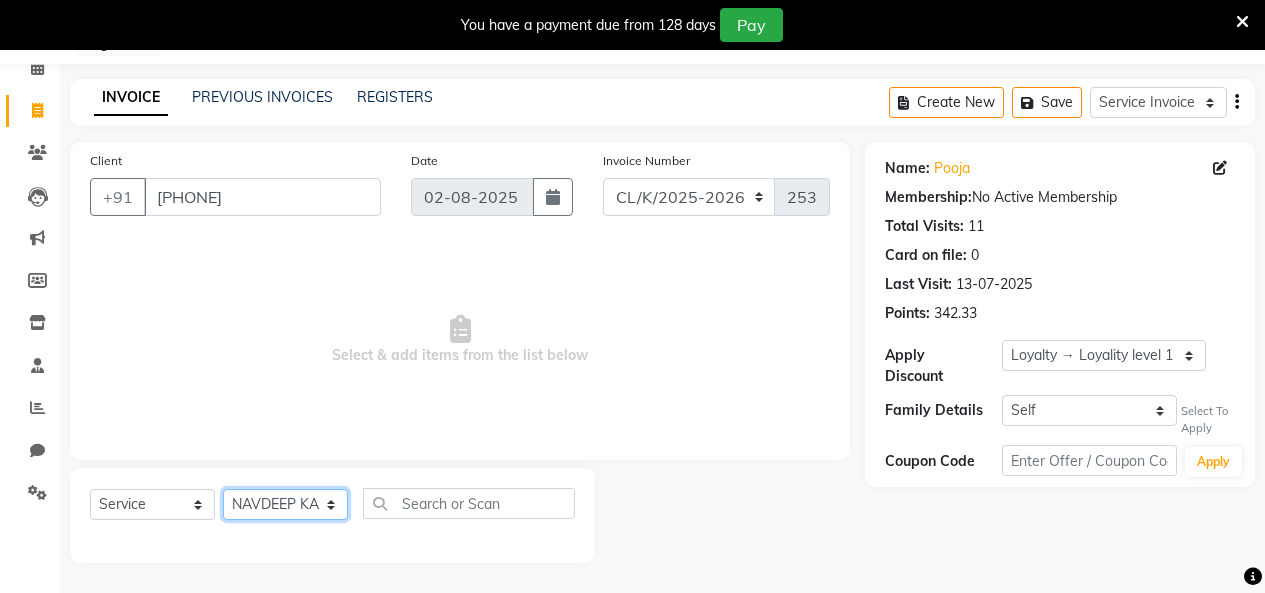 click on "Select Stylist Admin Admin AKHIL ANKUSH Colour Lounge, Kabir Park Colour Lounge, Kabir Park divyansh  Jaswinder singh guard JATIN JOHN JONEY LUXMI NAVDEEP KAUR NITI PARAMJIT PARAS KHATNAVLIA priya  priyanka  Rakesh sapna  SUMAN VANDANA SHARMA VISHAL" 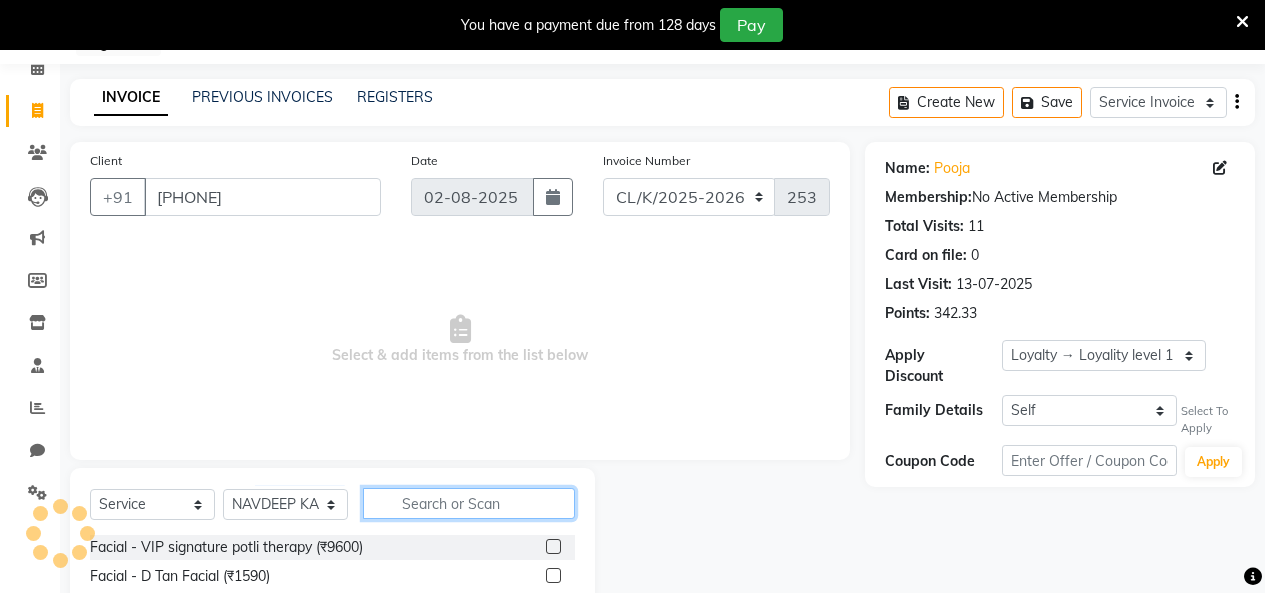 drag, startPoint x: 498, startPoint y: 490, endPoint x: 486, endPoint y: 509, distance: 22.472204 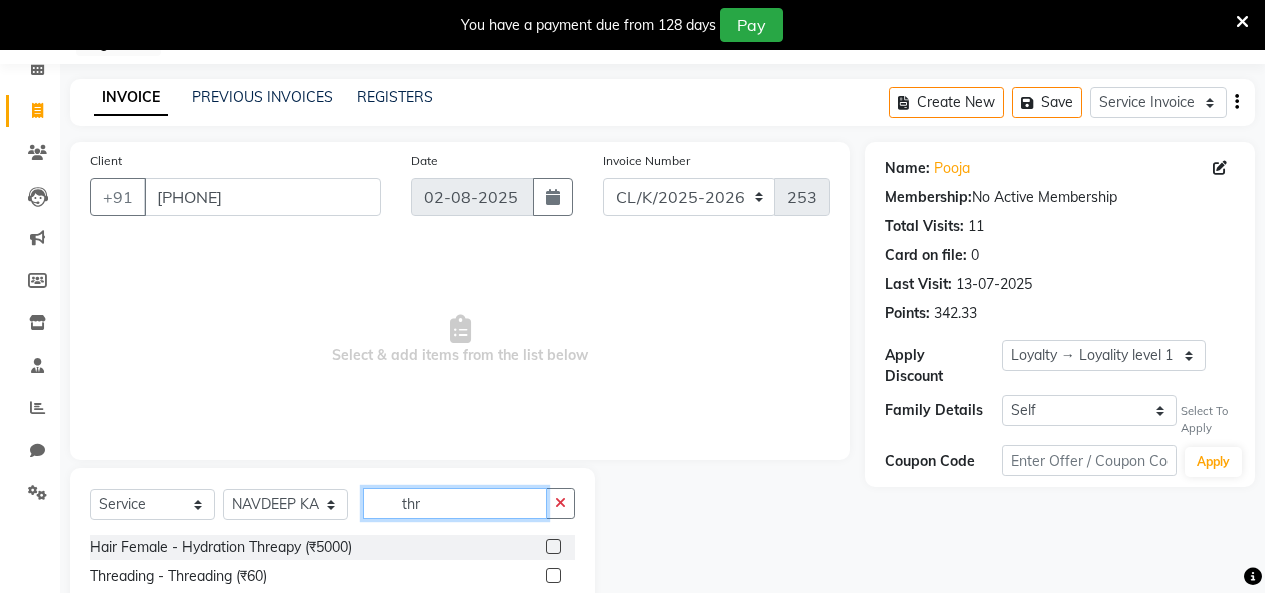scroll, scrollTop: 285, scrollLeft: 0, axis: vertical 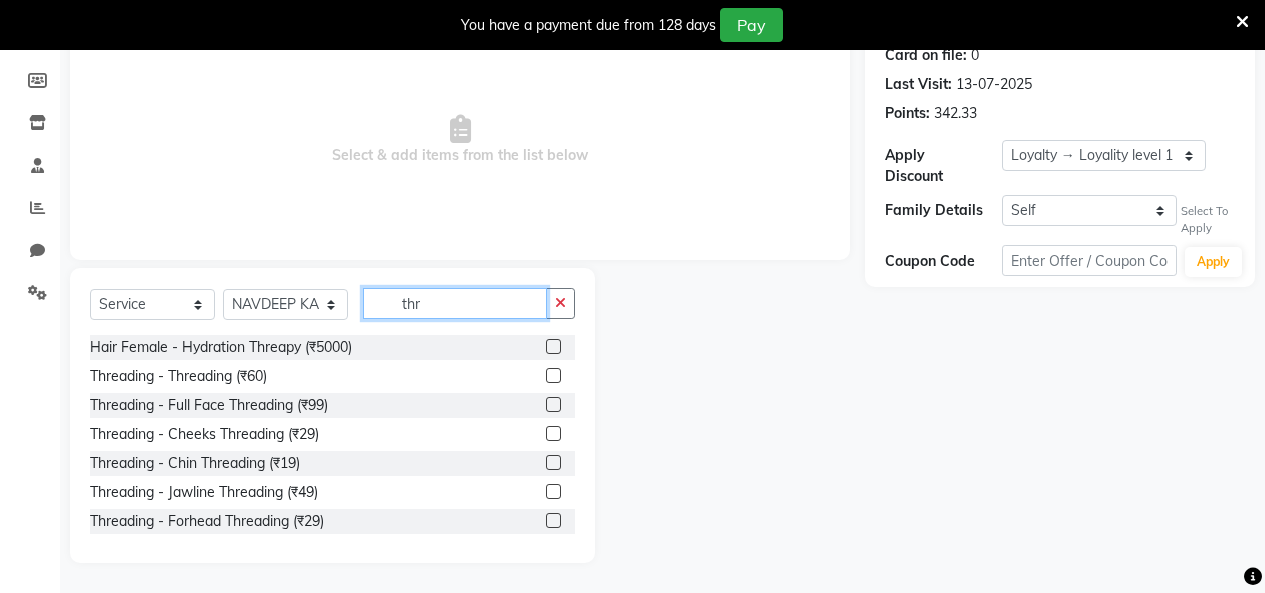 type on "thr" 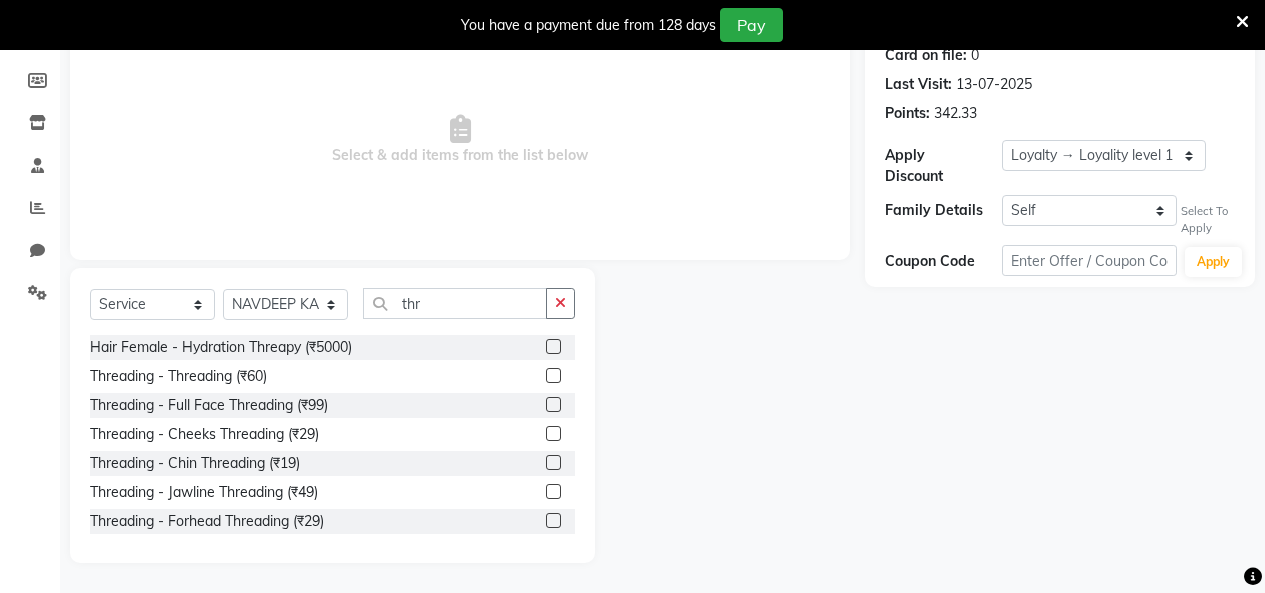 click 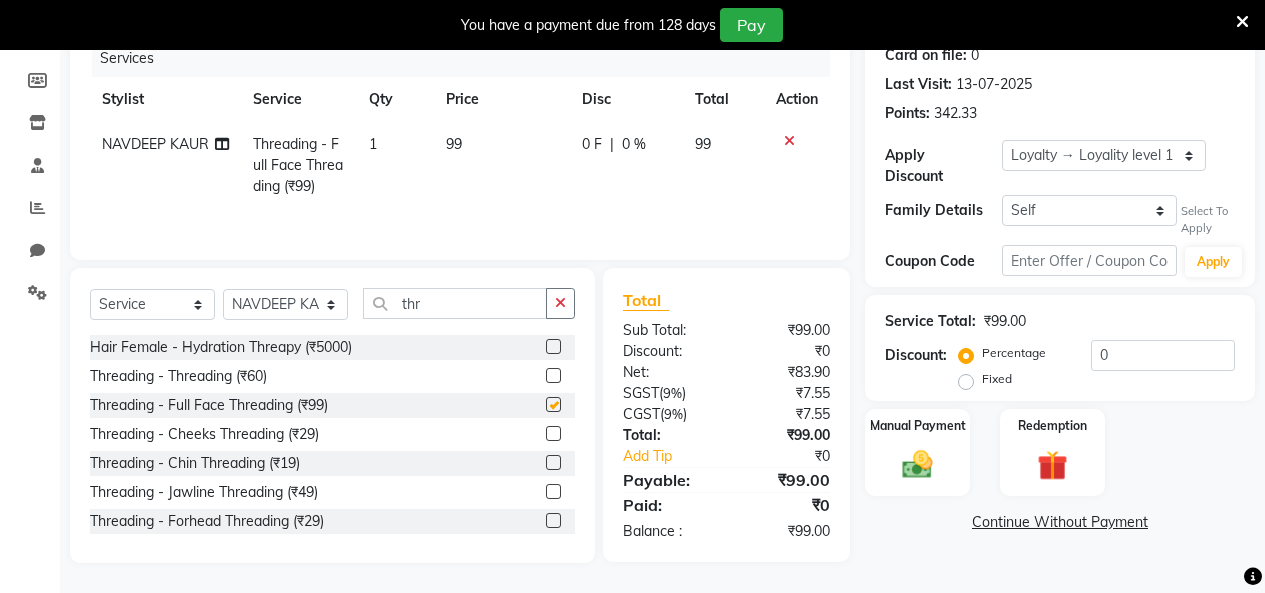 drag, startPoint x: 520, startPoint y: 271, endPoint x: 514, endPoint y: 239, distance: 32.55764 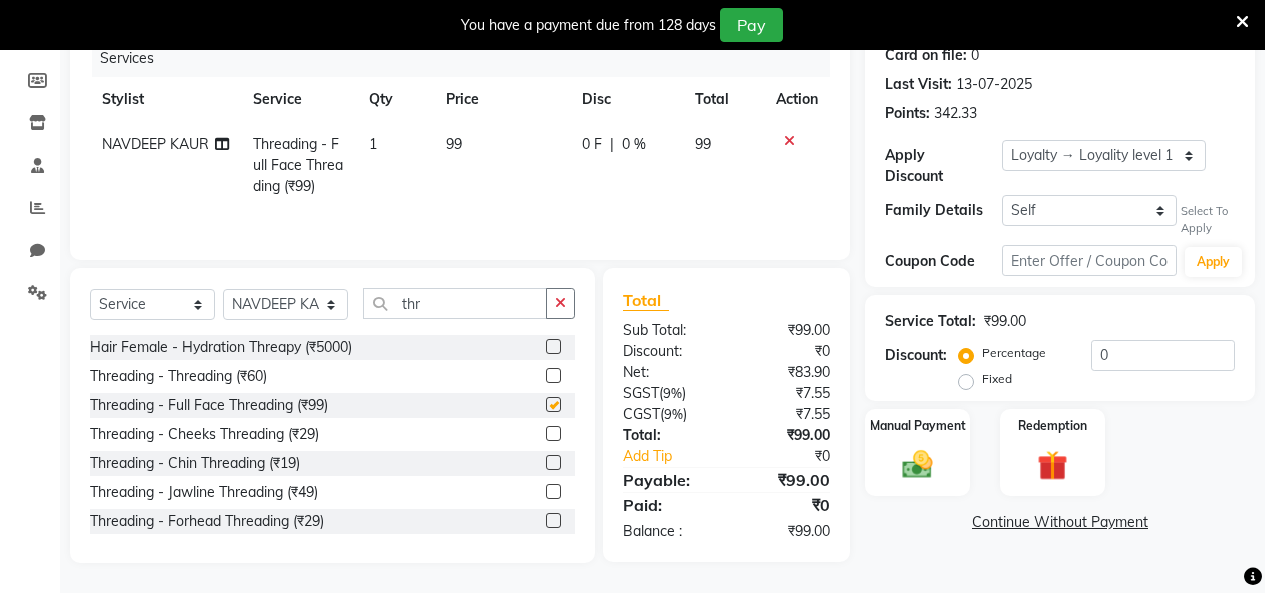 click on "Client +91 7087261380 Date 02-08-2025 Invoice Number DC/K/2025-2026  CL/K/2025-2026 2532 Services Stylist Service Qty Price Disc Total Action NAVDEEP KAUR Threading - Full Face Threading (₹99) 1 99 0 F | 0 % 99 Select  Service  Membership  Package Voucher Prepaid Gift Card  Select Stylist Admin Admin AKHIL ANKUSH Colour Lounge, Kabir Park Colour Lounge, Kabir Park divyansh  Jaswinder singh guard JATIN JOHN JONEY LUXMI NAVDEEP KAUR NITI PARAMJIT PARAS KHATNAVLIA priya  priyanka  Rakesh sapna  SUMAN VANDANA SHARMA VISHAL thr Hair Female - Hydration Threapy (₹5000)  Threading - Threading (₹60)  Threading - Full Face Threading (₹99)  Threading - Cheeks Threading (₹29)  Threading - Chin Threading (₹19)  Threading - Jawline Threading (₹49)  Threading - Forhead Threading (₹29)  Threading - Lowerlip Threading (₹14)  Threading - Upperlips Threading (₹19)  Threading - Eyebrow Threading (₹29)  Total Sub Total: ₹99.00 Discount: ₹0 Net: ₹83.90 SGST  ( 9% ) ₹7.55 CGST  ( 9% ) ₹7.55 Total:  :" 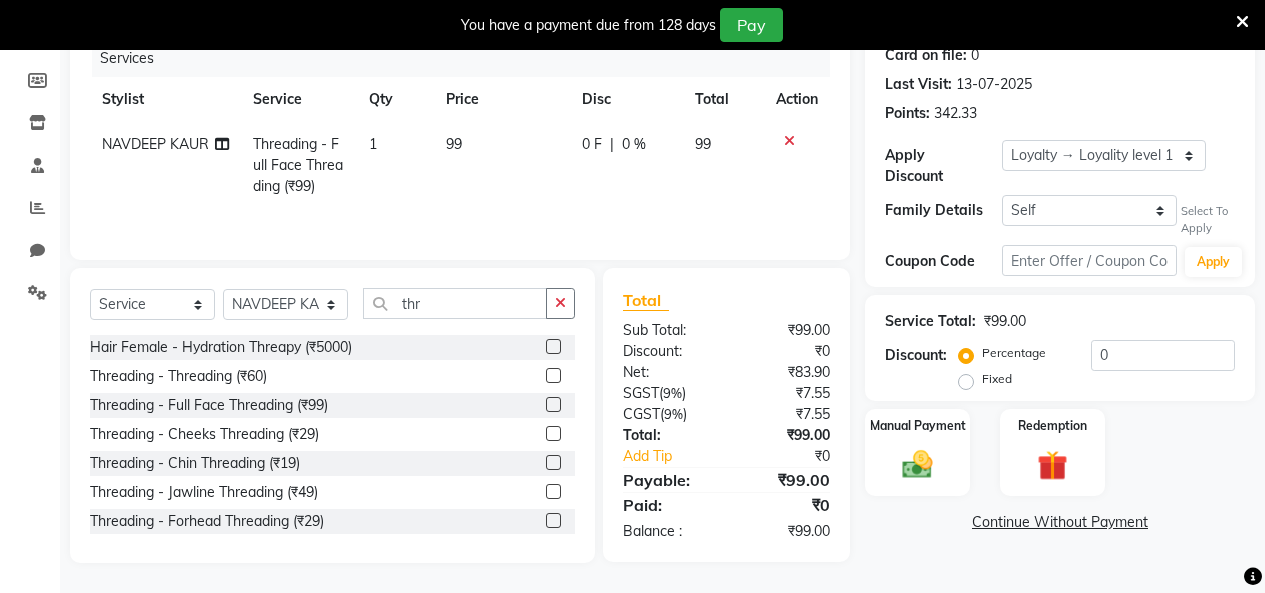 checkbox on "false" 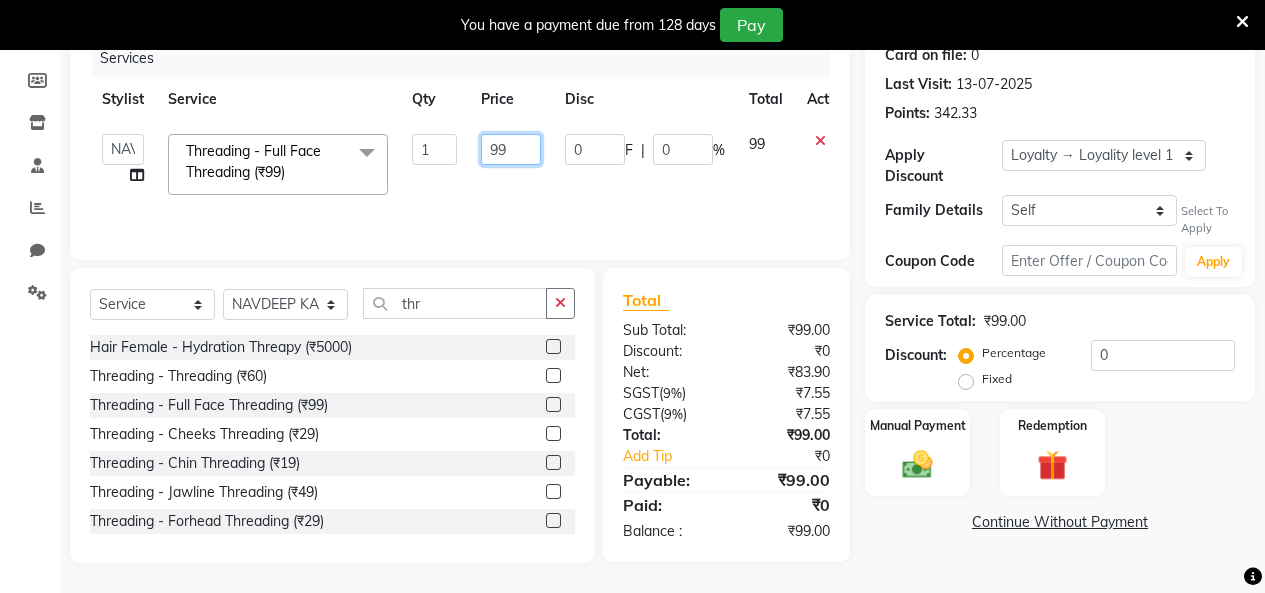 drag, startPoint x: 510, startPoint y: 153, endPoint x: 386, endPoint y: 138, distance: 124.90396 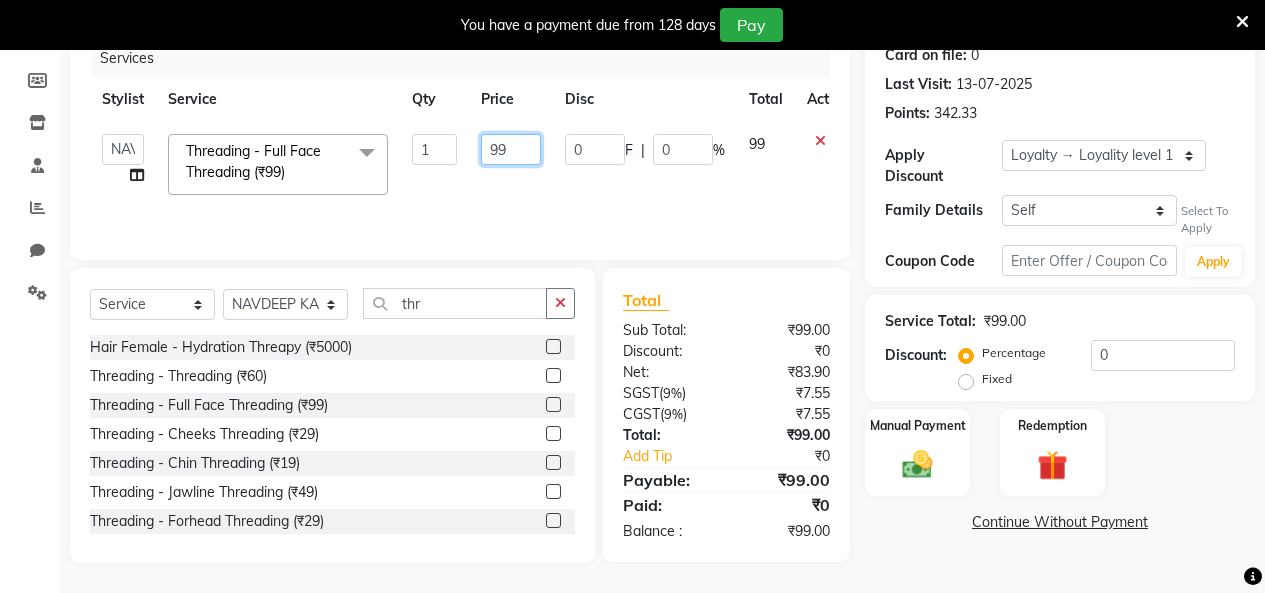 click on "Admin   Admin   AKHIL   ANKUSH   Colour Lounge, Kabir Park   Colour Lounge, Kabir Park   divyansh    Jaswinder singh guard   JATIN   JOHN   JONEY   LUXMI   NAVDEEP KAUR   NITI   PARAMJIT   PARAS KHATNAVLIA   priya    priyanka    Rakesh   sapna    SUMAN   VANDANA SHARMA   VISHAL  Threading - Full Face Threading (₹99)  x Facial - VIP signature potli therapy (₹9600) Facial - D Tan Facial (₹1590) Facial - French Facial (₹1770) Facial - Glow Facial (₹2500) Facial - Dermasage Luxury Skin Treatment (₹8000) Facial - Algotherm Luxury Facial (₹10000) Facial - Vitamin C Retinol Facial (₹6000) Facial - Vip Signature Facial (₹7000) Facial - Organic Facial (₹2359) Facial - Vitamin C Whiteninig Brightening facial (₹5000) Facial - Nirvana Facial (₹2712) Facial - Bio Whitening Facial (₹2595) Facial - Organic Facial kp qu (₹2000) Facial - Organic Facial kp co (₹2000) Facial - Organic Facial kp ava (₹2000) Facial - Bio Whitening Facial pmt (₹2590) Facial - Bio Whitening Facial phy (₹2590) 1" 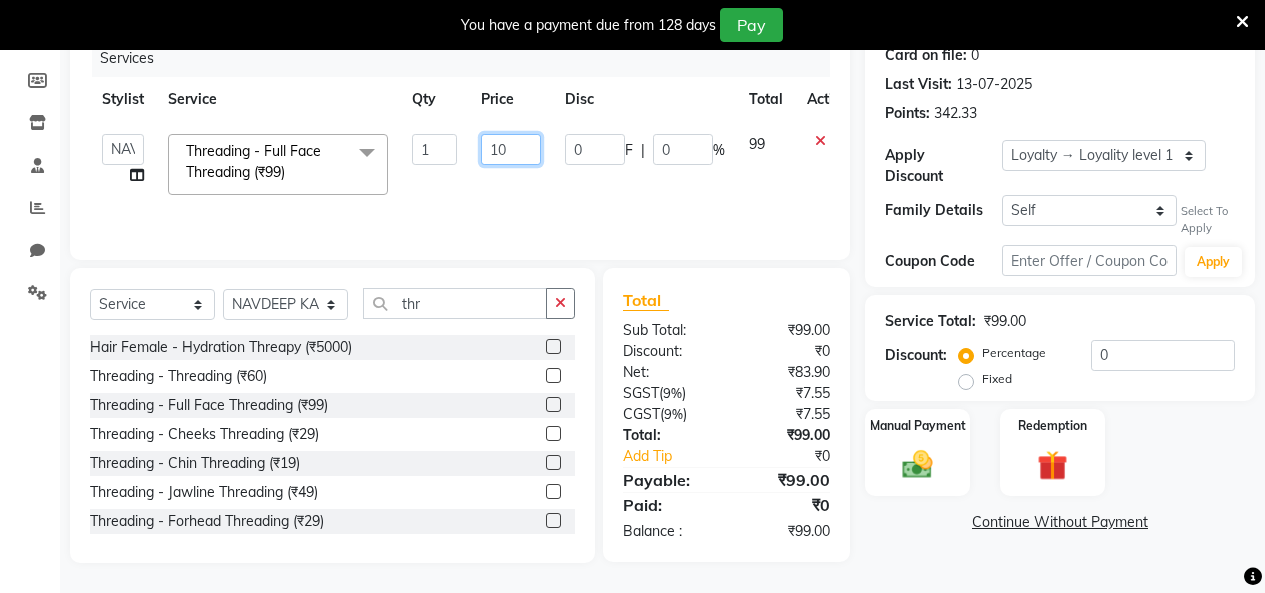 type on "100" 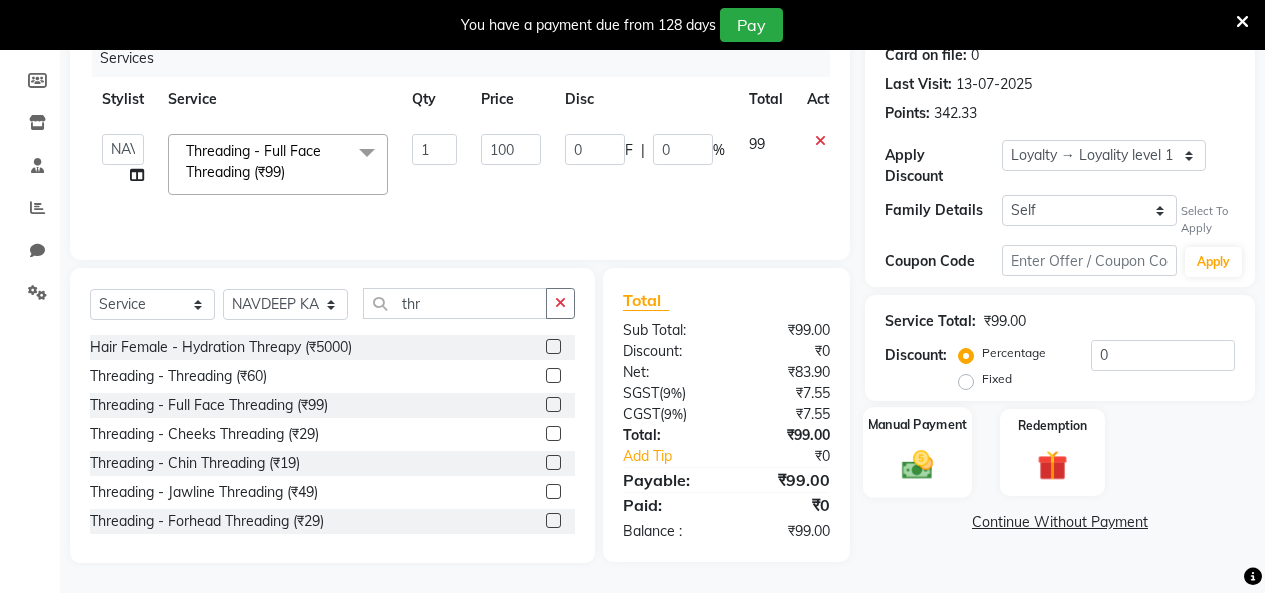 click on "Manual Payment" 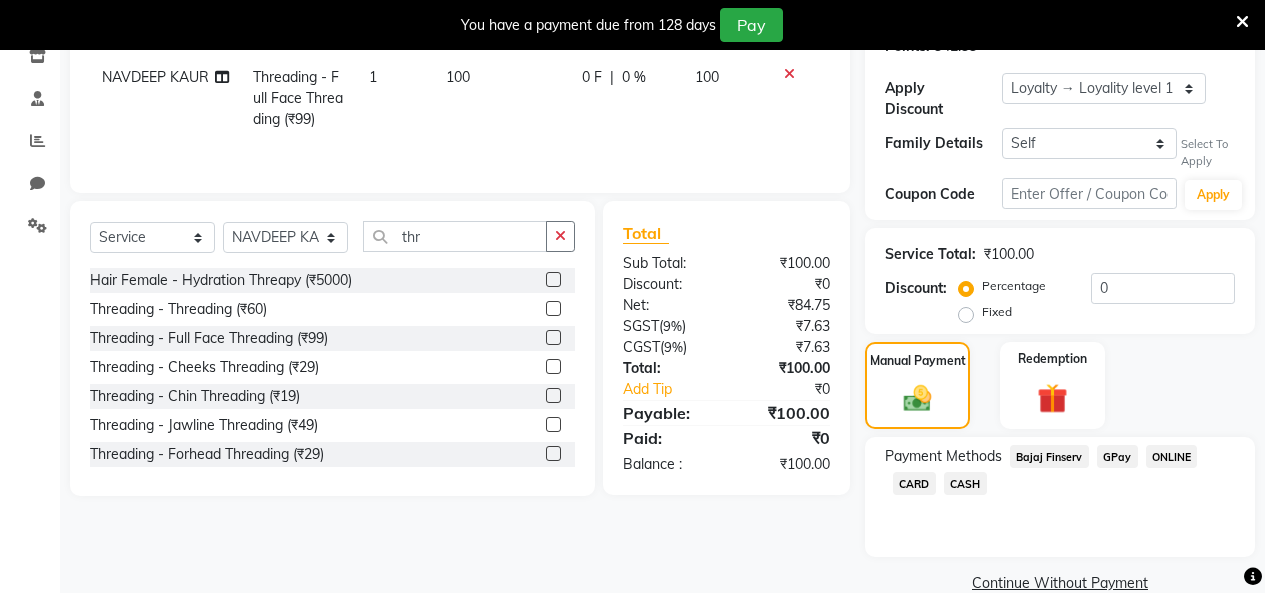 scroll, scrollTop: 371, scrollLeft: 0, axis: vertical 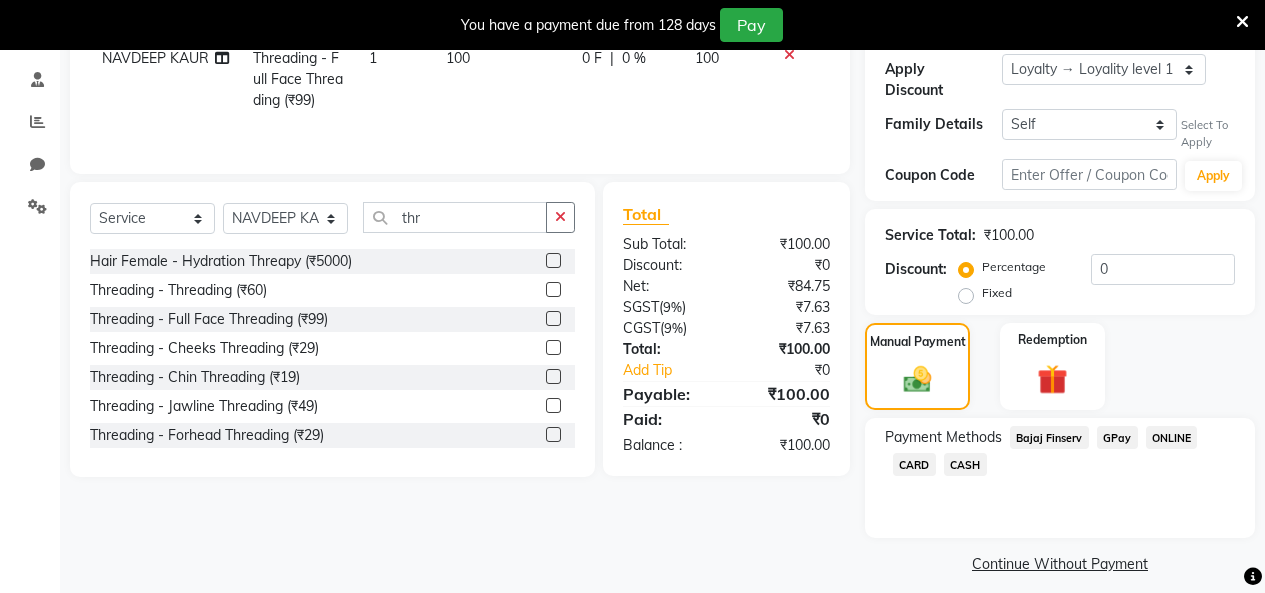 drag, startPoint x: 1115, startPoint y: 425, endPoint x: 1110, endPoint y: 445, distance: 20.615528 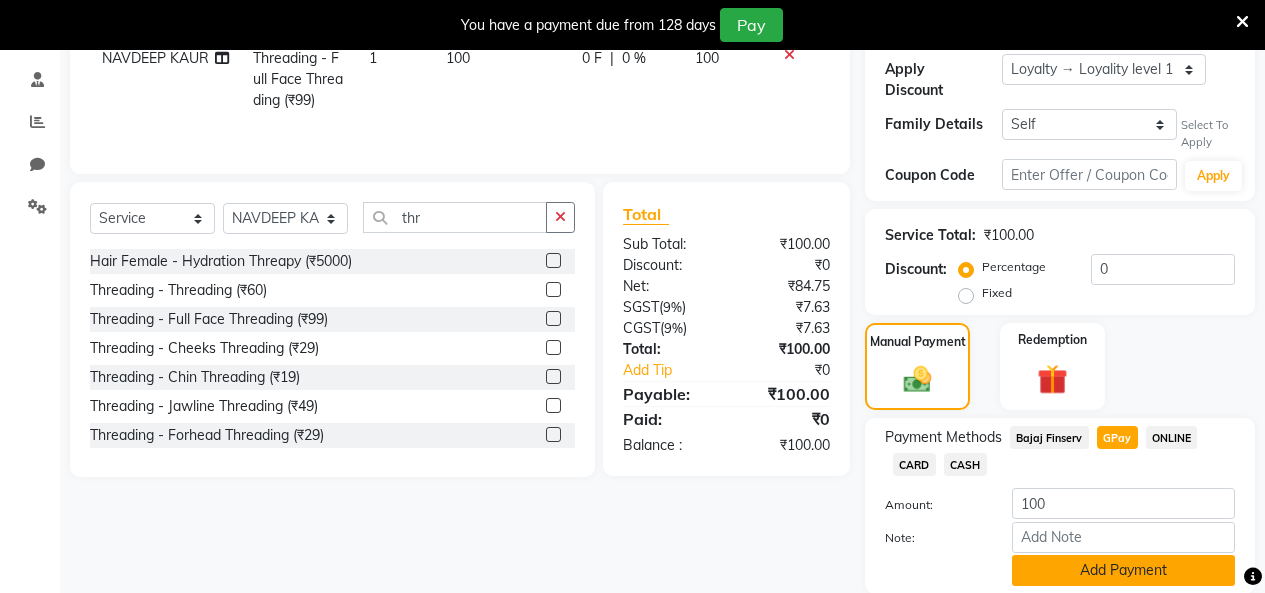 click on "Add Payment" 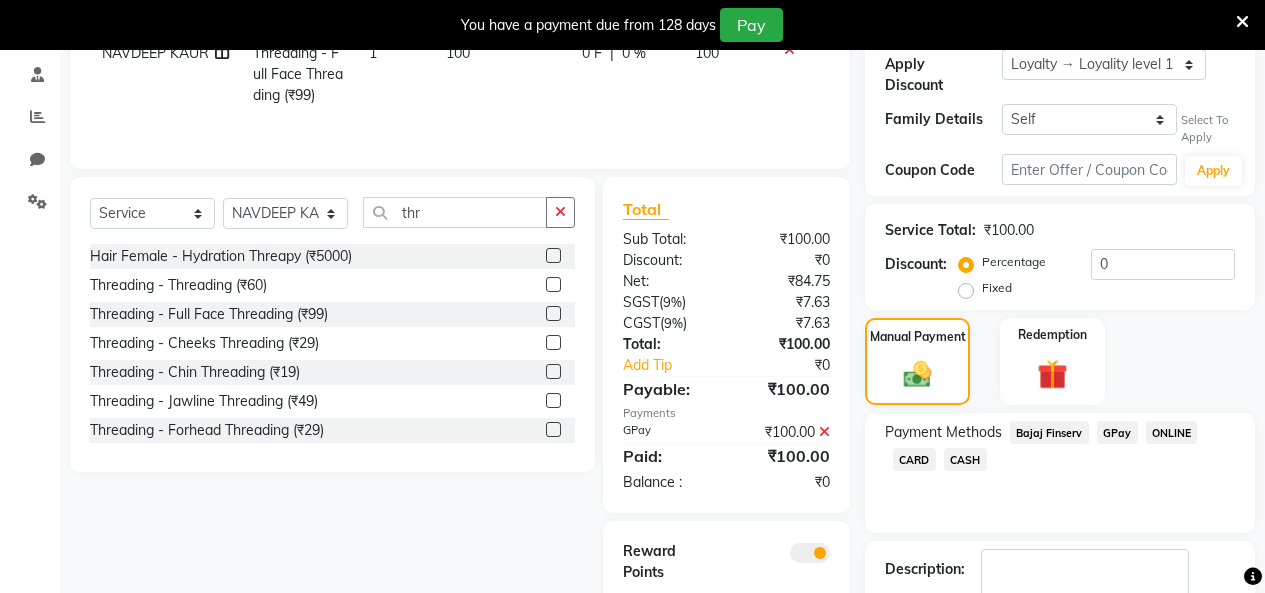 scroll, scrollTop: 484, scrollLeft: 0, axis: vertical 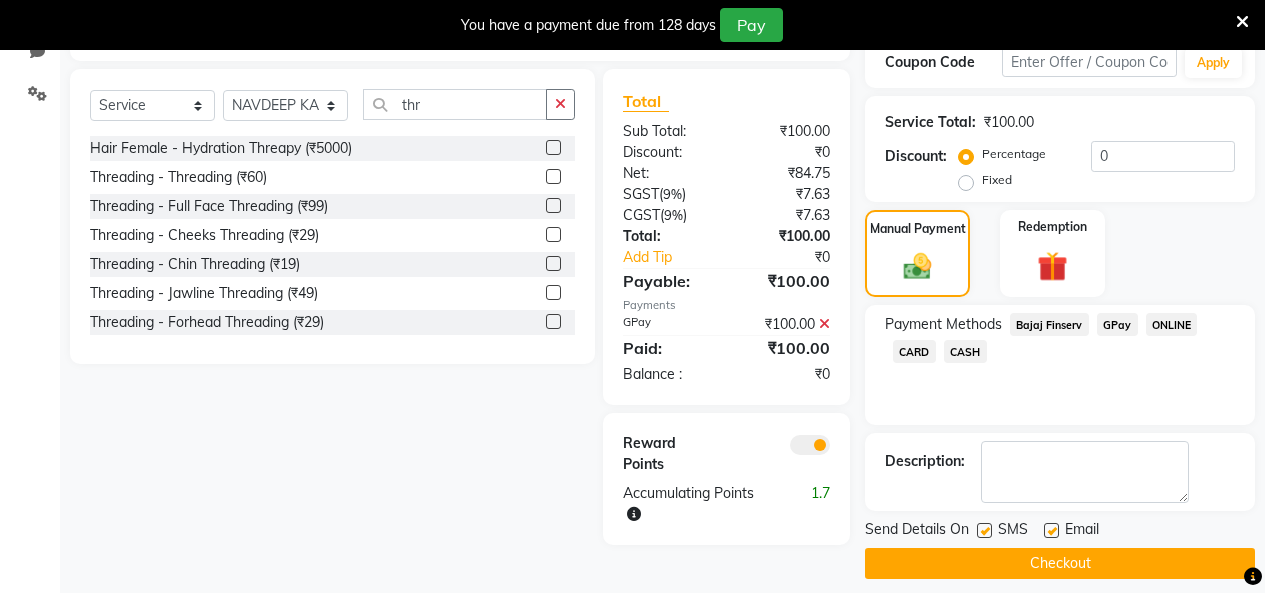 click on "Checkout" 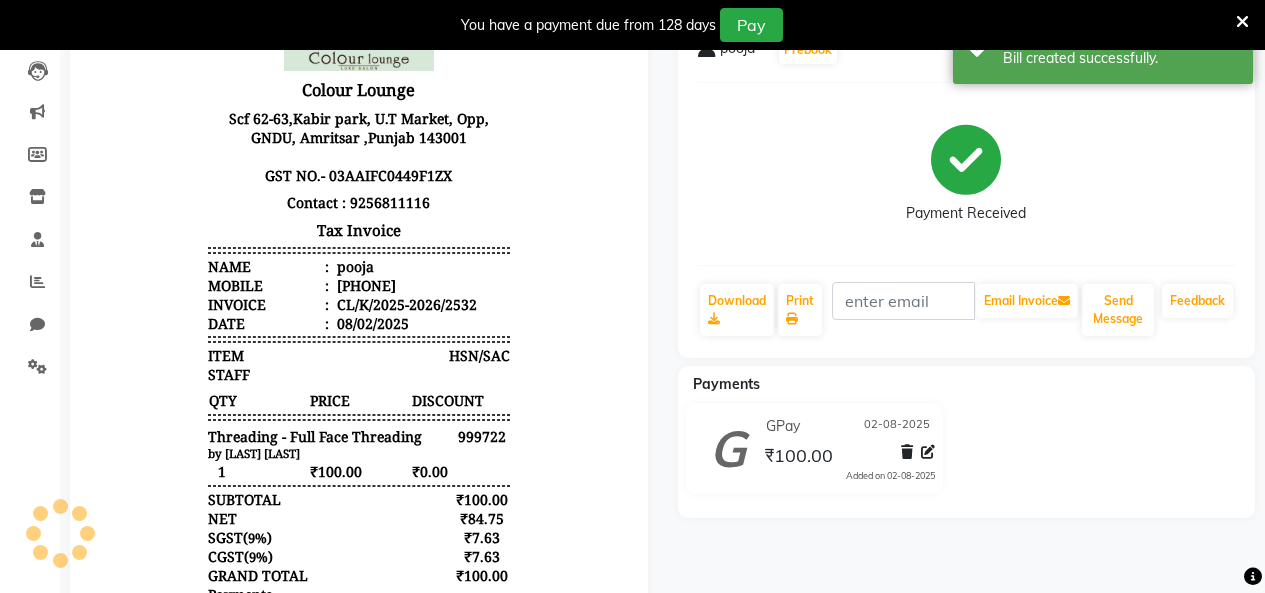 scroll, scrollTop: 184, scrollLeft: 0, axis: vertical 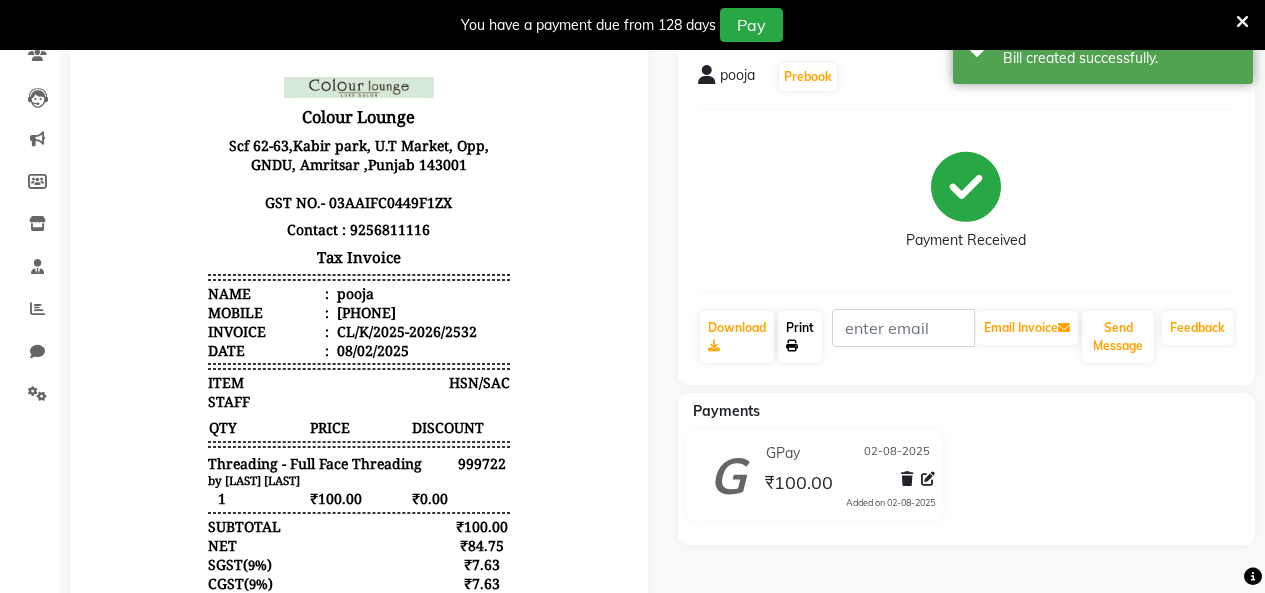 click on "Print" 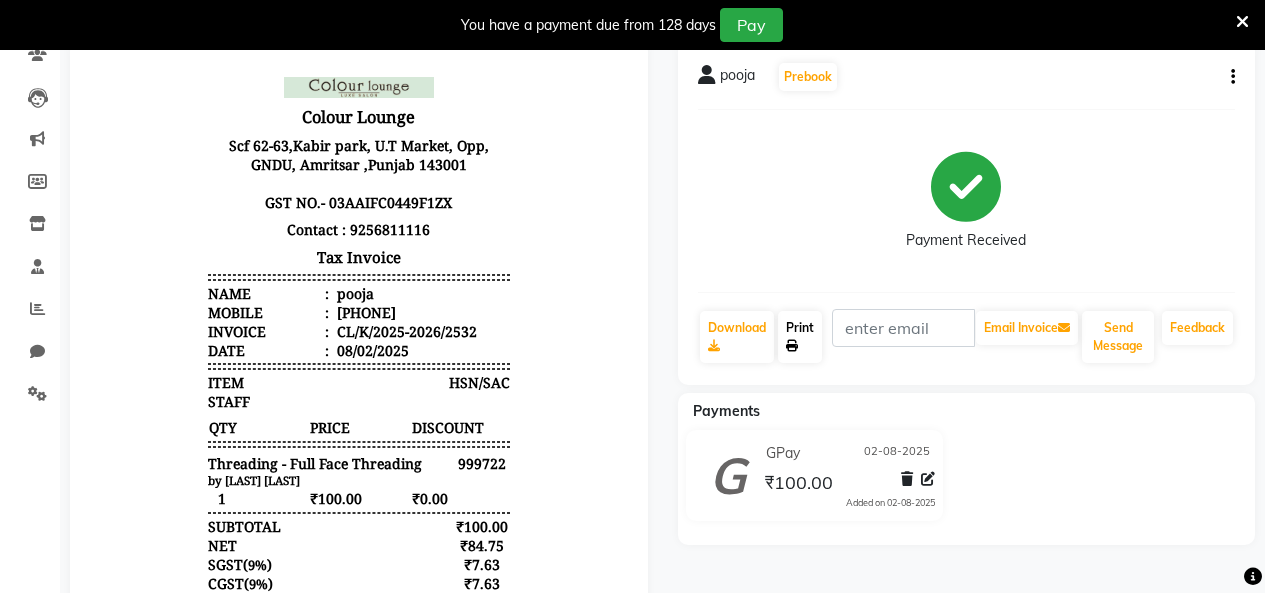 scroll, scrollTop: 84, scrollLeft: 0, axis: vertical 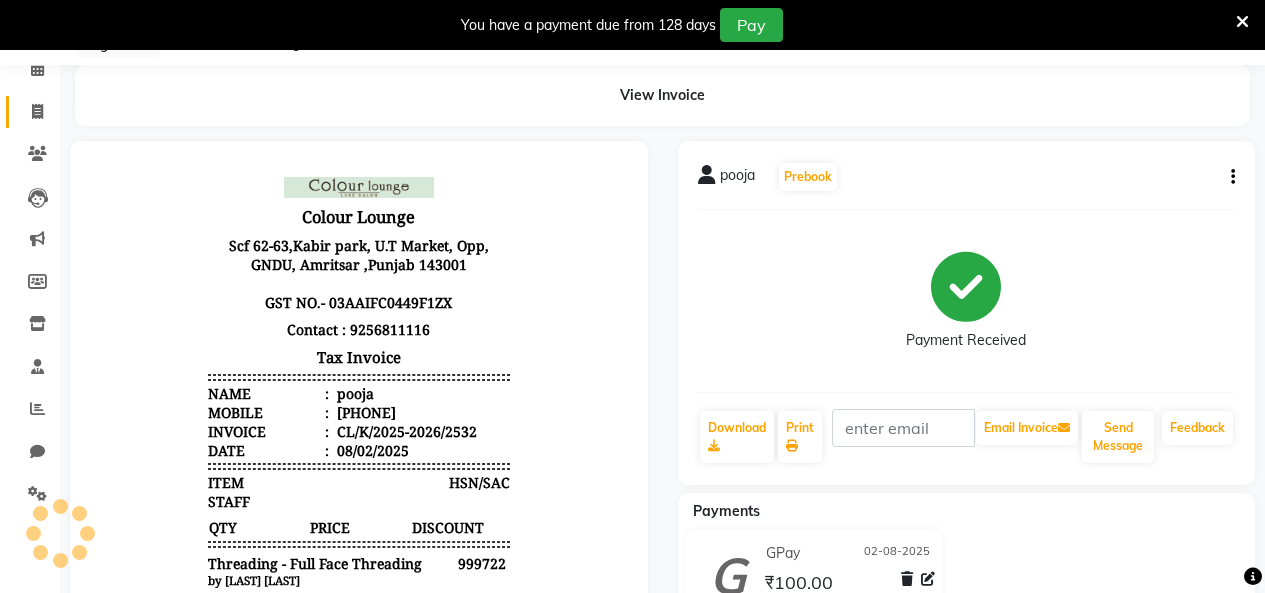 click on "Invoice" 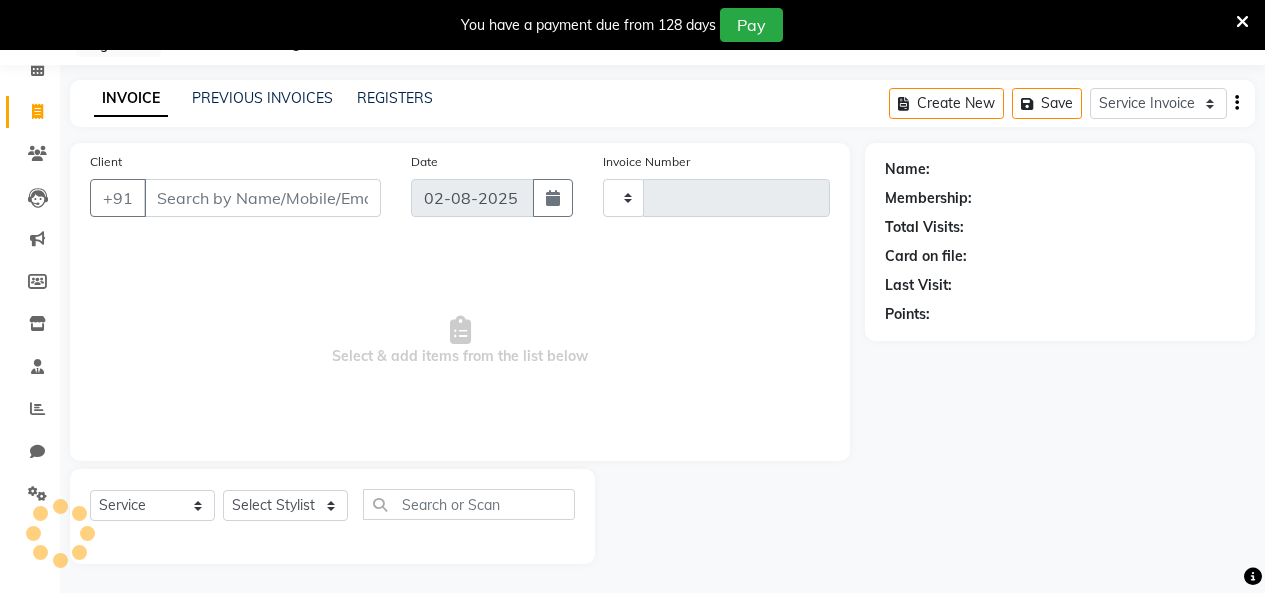 scroll, scrollTop: 85, scrollLeft: 0, axis: vertical 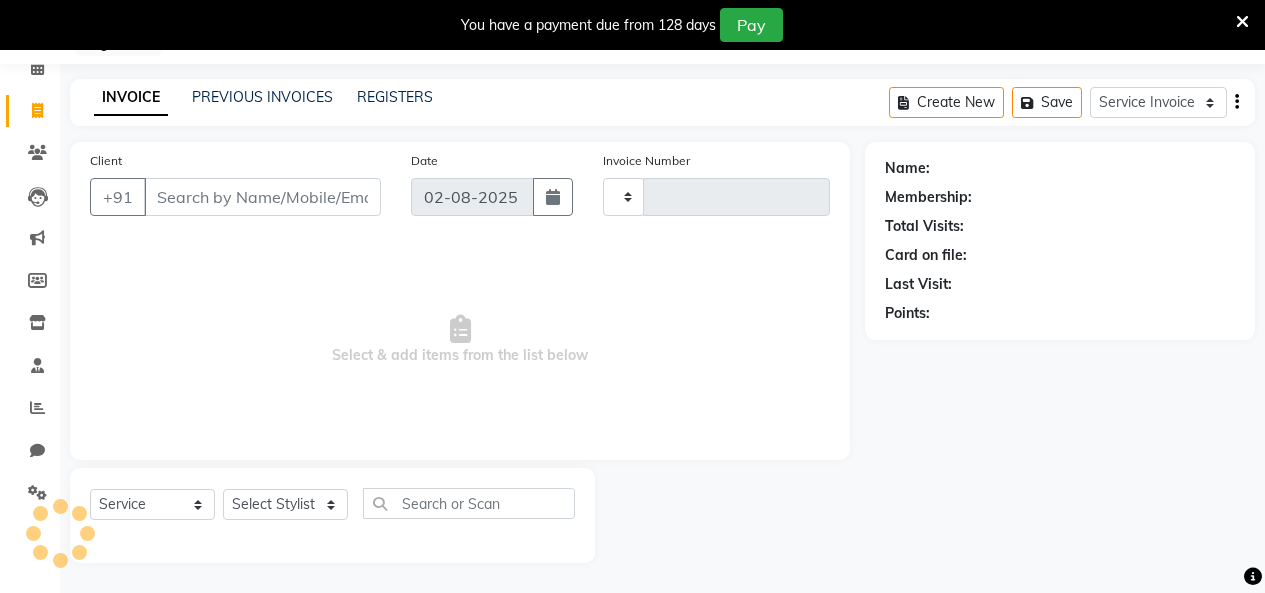 type on "2533" 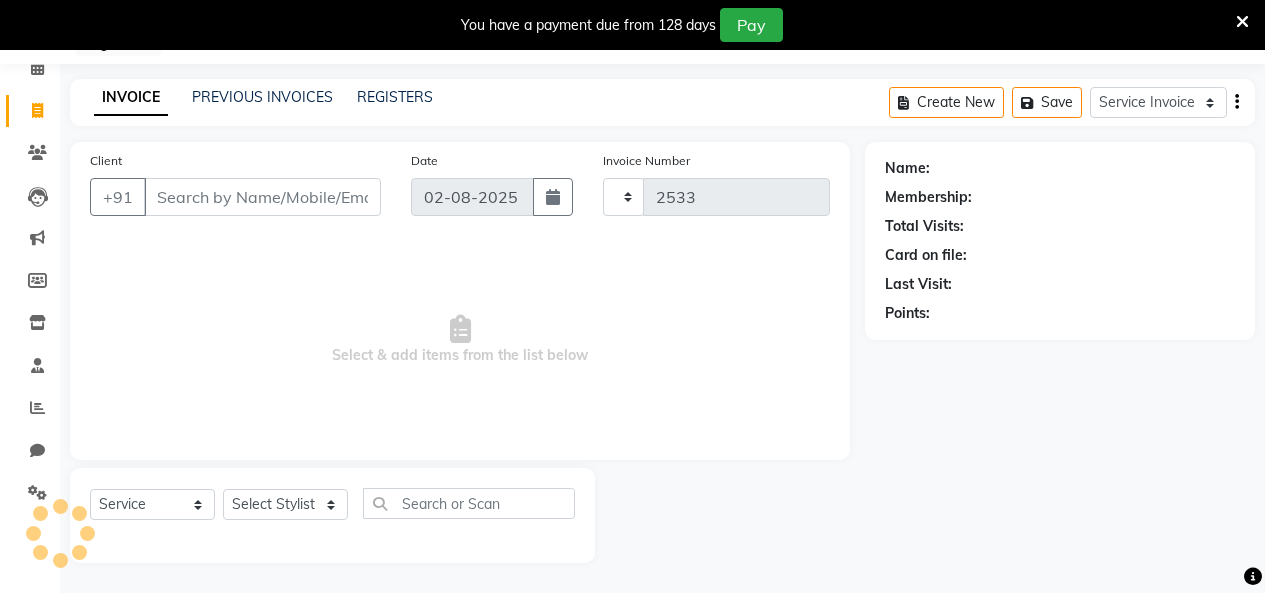 select on "8015" 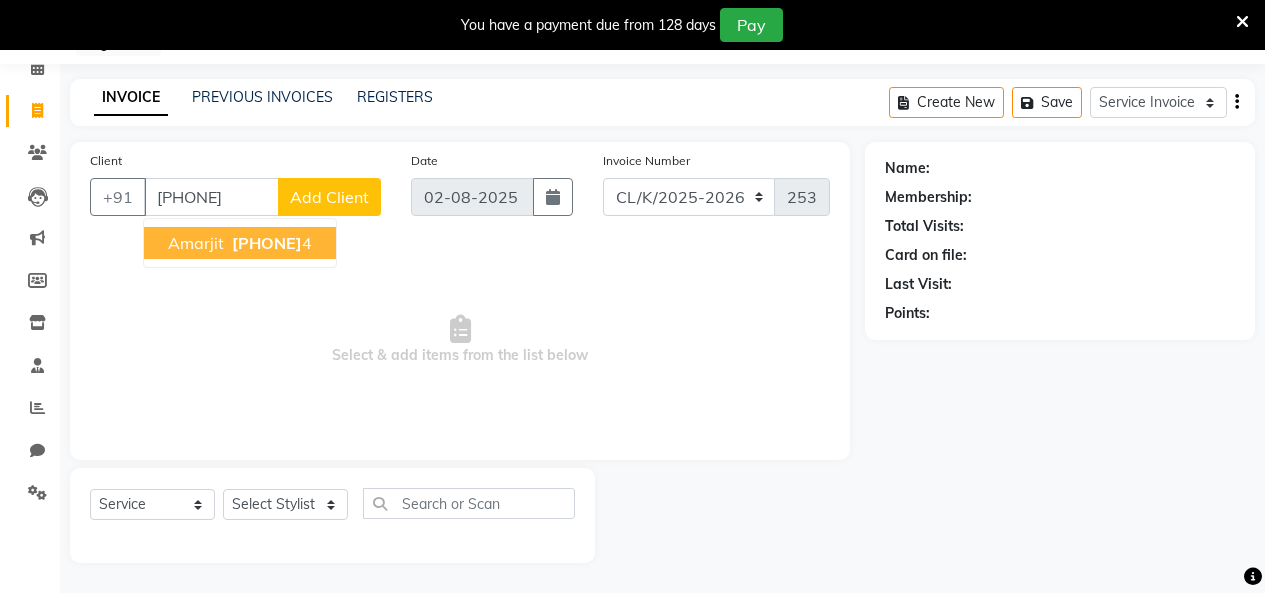 click on "950100889" at bounding box center [267, 243] 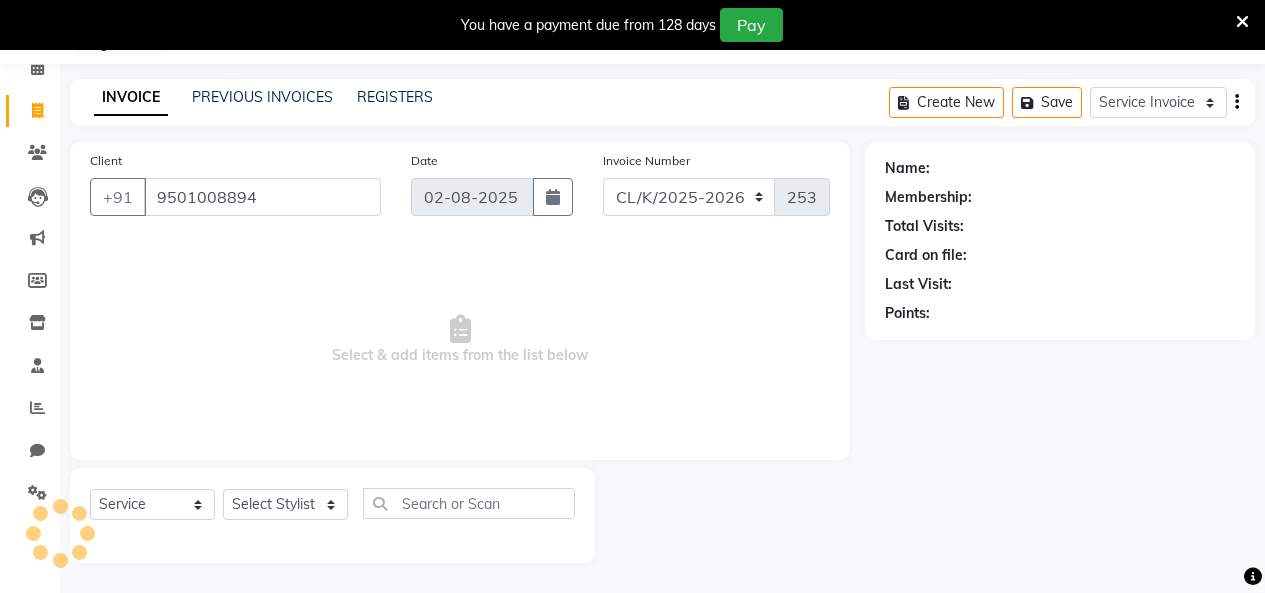 type on "9501008894" 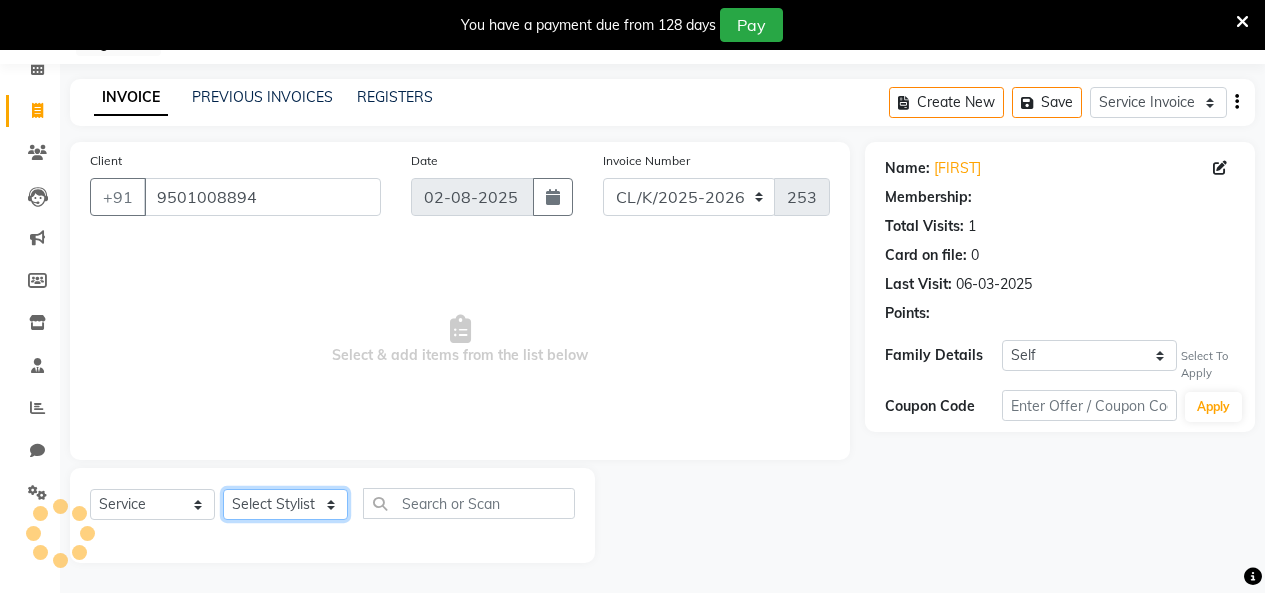 select on "1: Object" 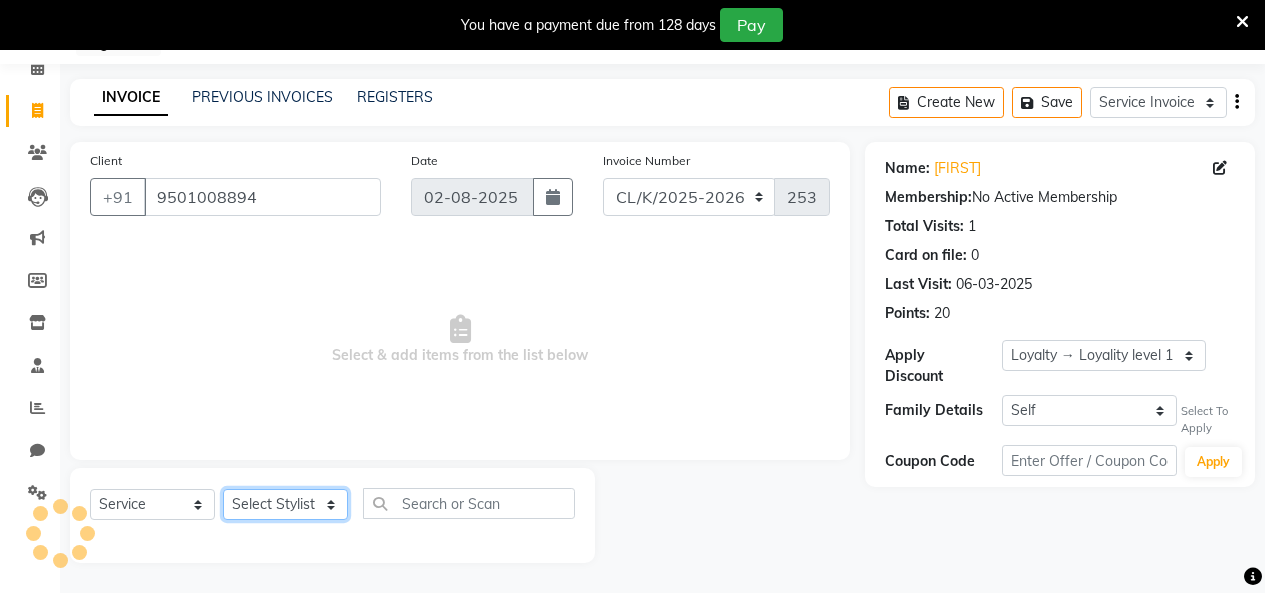 click on "Select Stylist Admin Admin AKHIL ANKUSH Colour Lounge, Kabir Park Colour Lounge, Kabir Park divyansh  Jaswinder singh guard JATIN JOHN JONEY LUXMI NAVDEEP KAUR NITI PARAMJIT PARAS KHATNAVLIA priya  priyanka  Rakesh sapna  SUMAN VANDANA SHARMA VISHAL" 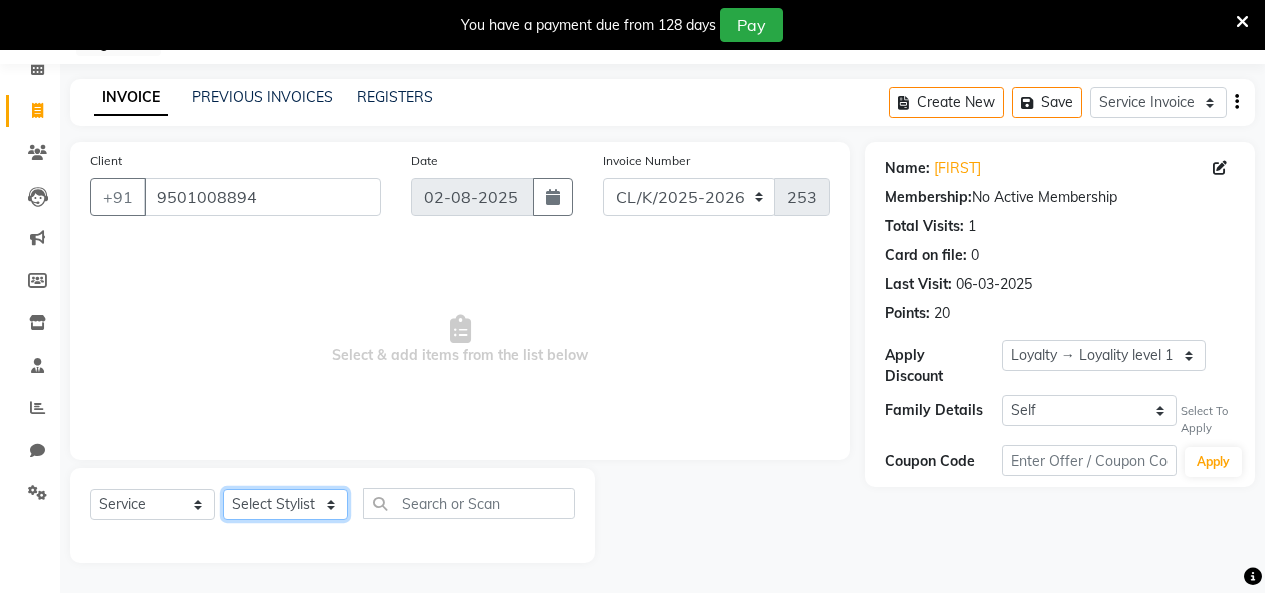 select on "70115" 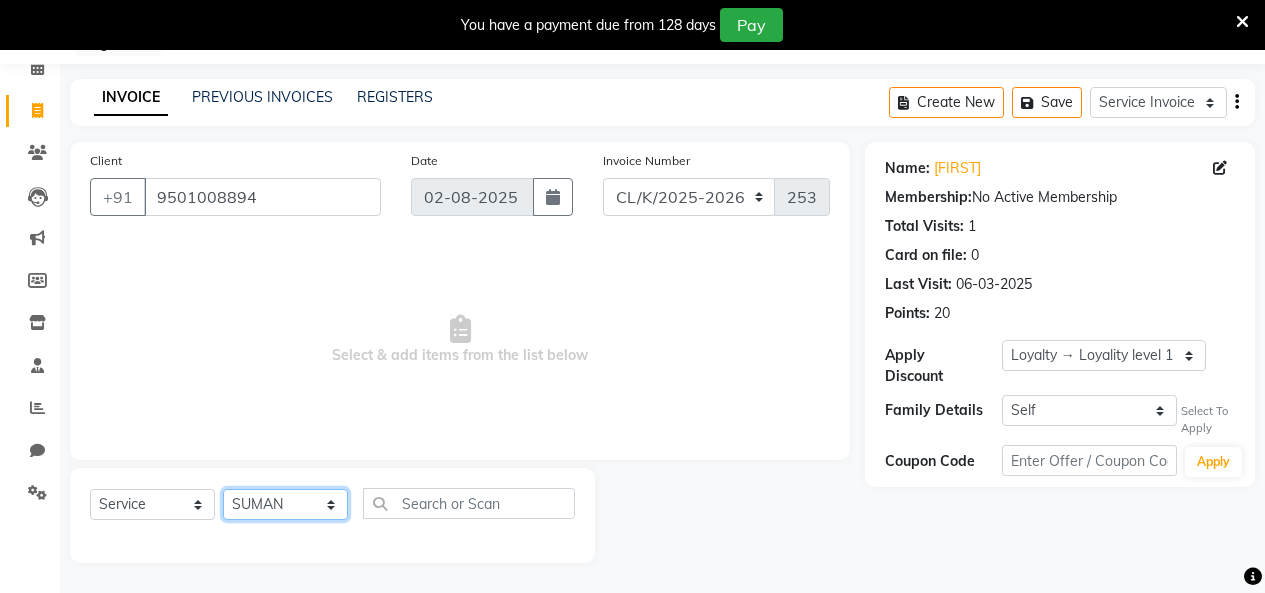 click on "Select Stylist Admin Admin AKHIL ANKUSH Colour Lounge, Kabir Park Colour Lounge, Kabir Park divyansh  Jaswinder singh guard JATIN JOHN JONEY LUXMI NAVDEEP KAUR NITI PARAMJIT PARAS KHATNAVLIA priya  priyanka  Rakesh sapna  SUMAN VANDANA SHARMA VISHAL" 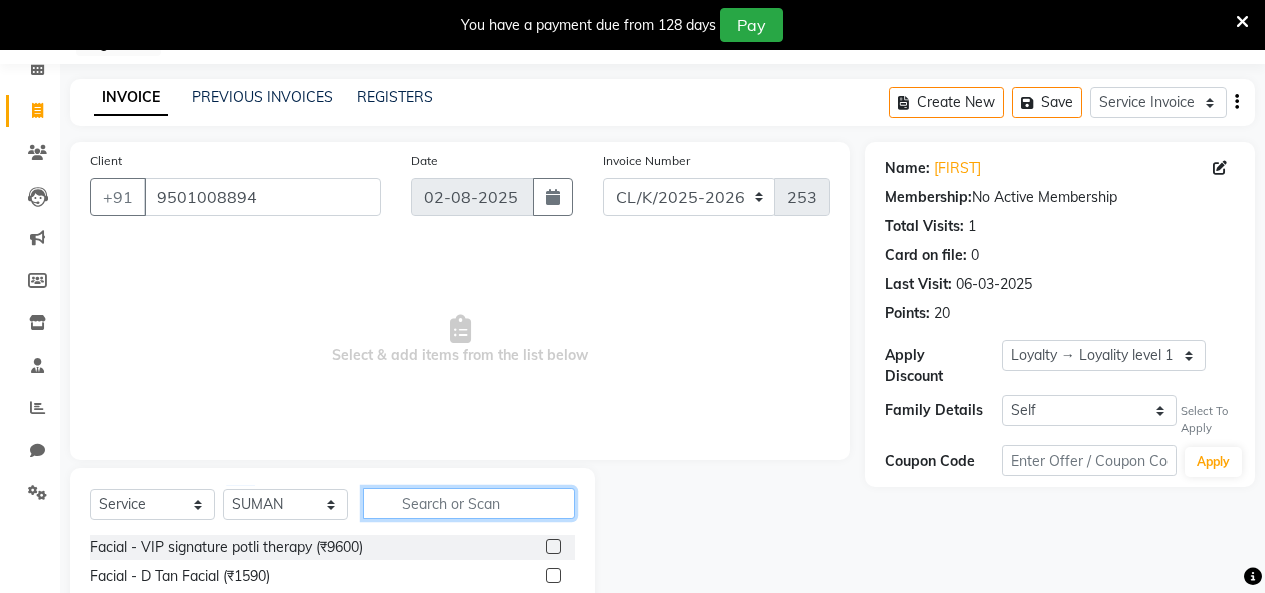 drag, startPoint x: 381, startPoint y: 489, endPoint x: 385, endPoint y: 510, distance: 21.377558 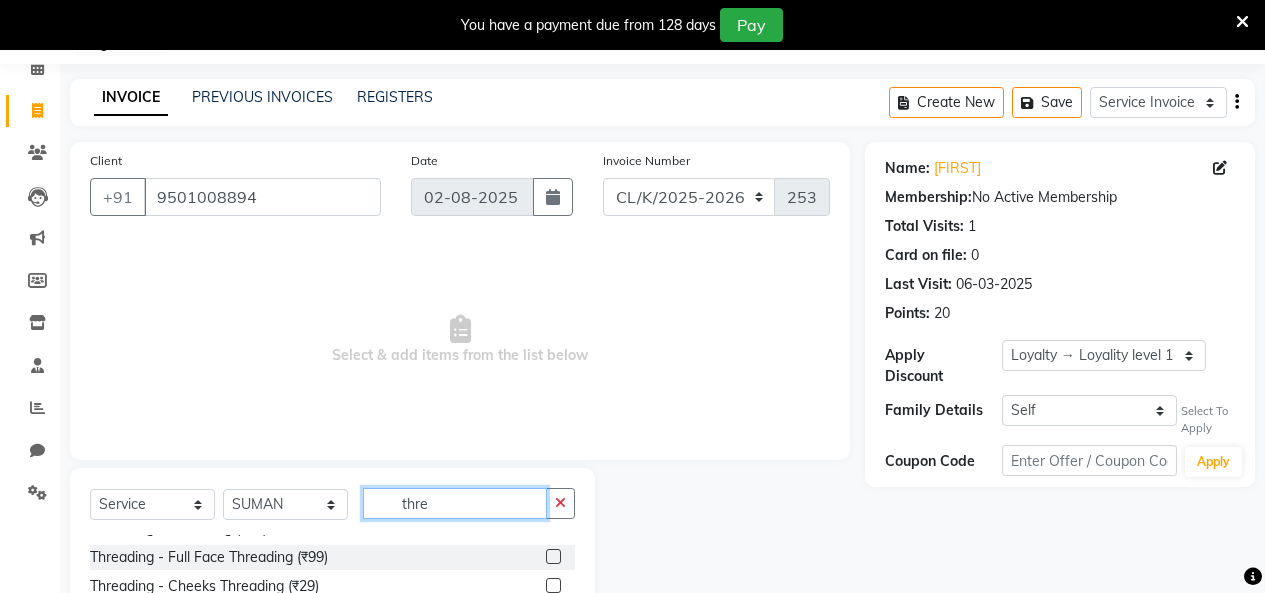 scroll, scrollTop: 90, scrollLeft: 0, axis: vertical 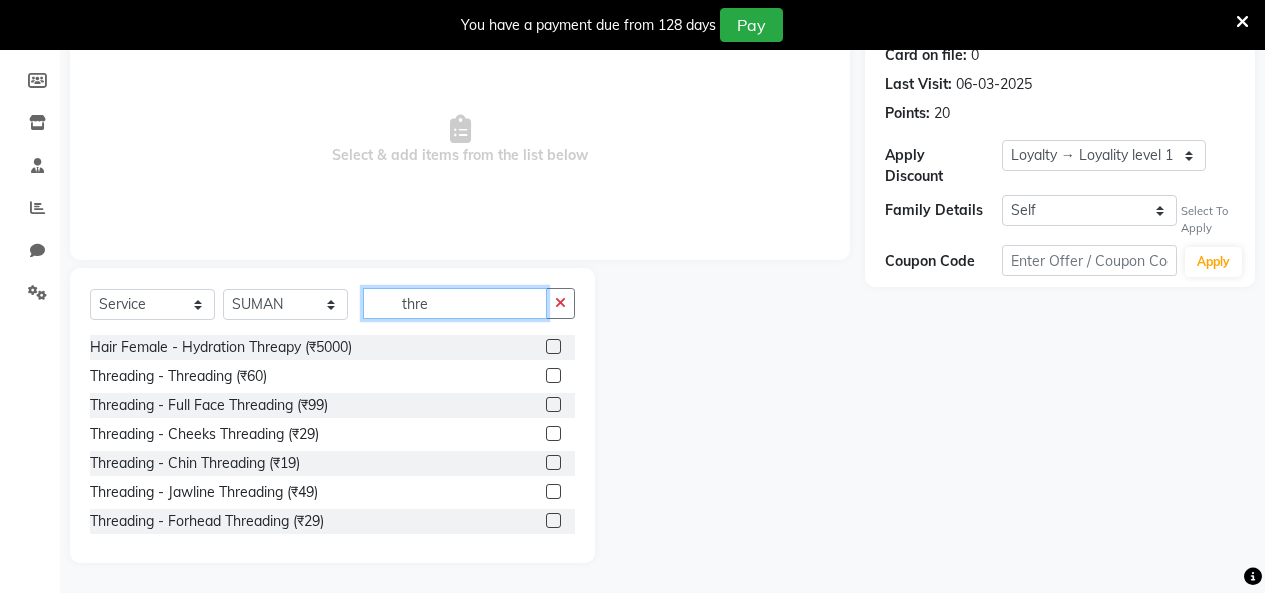 type on "thre" 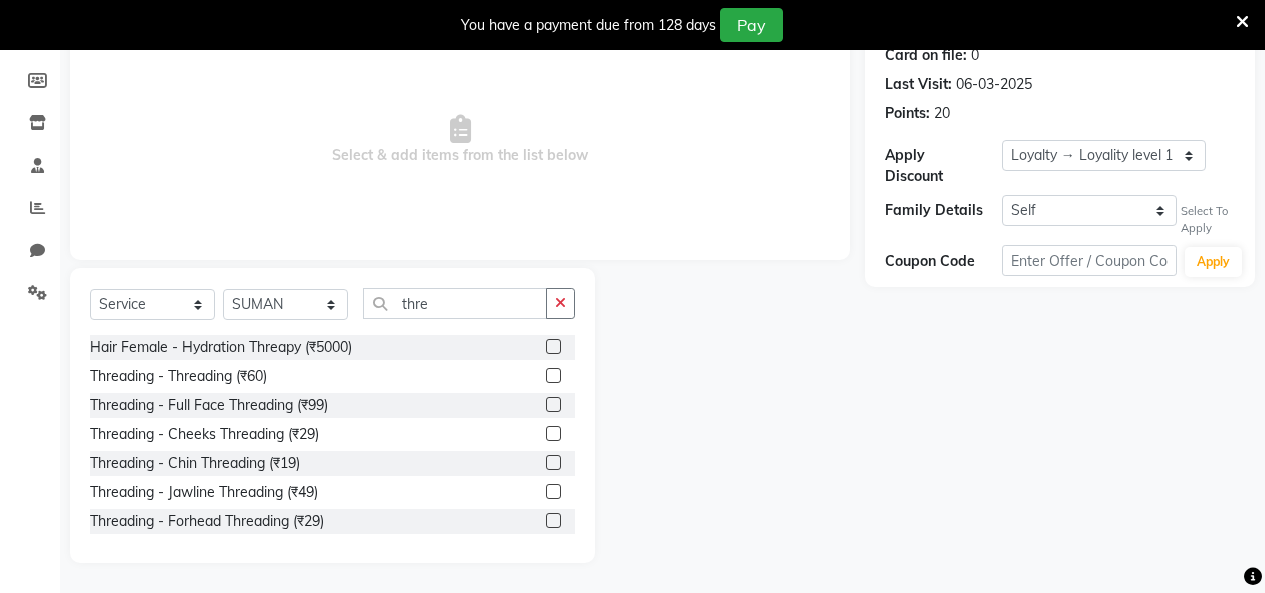 click 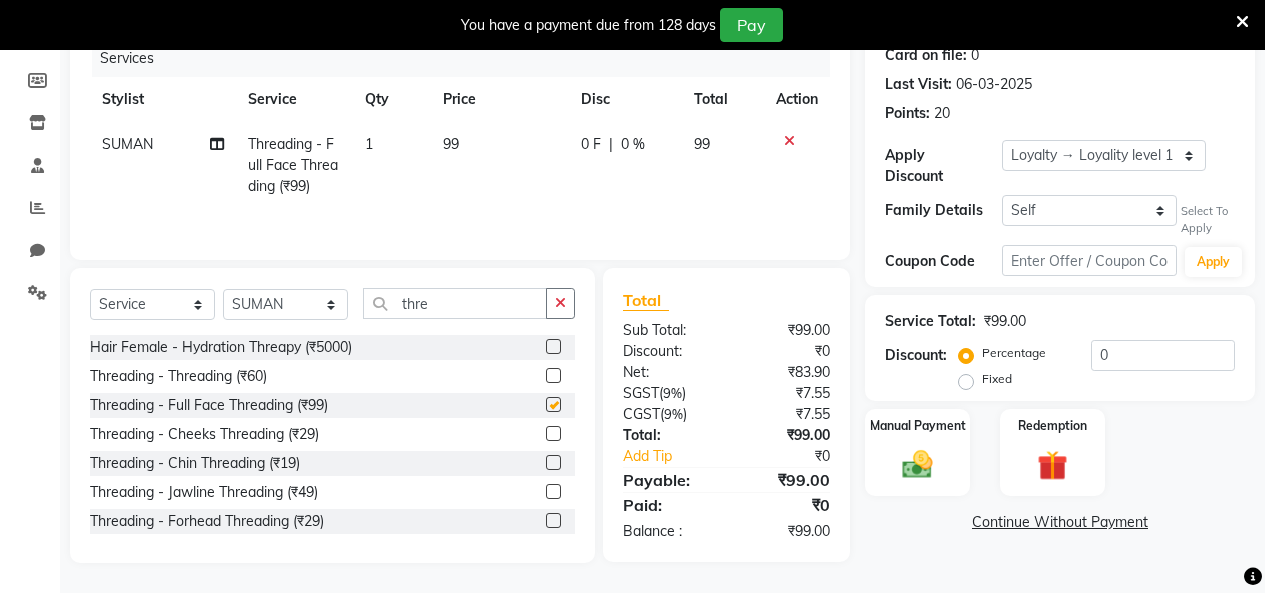 click on "99" 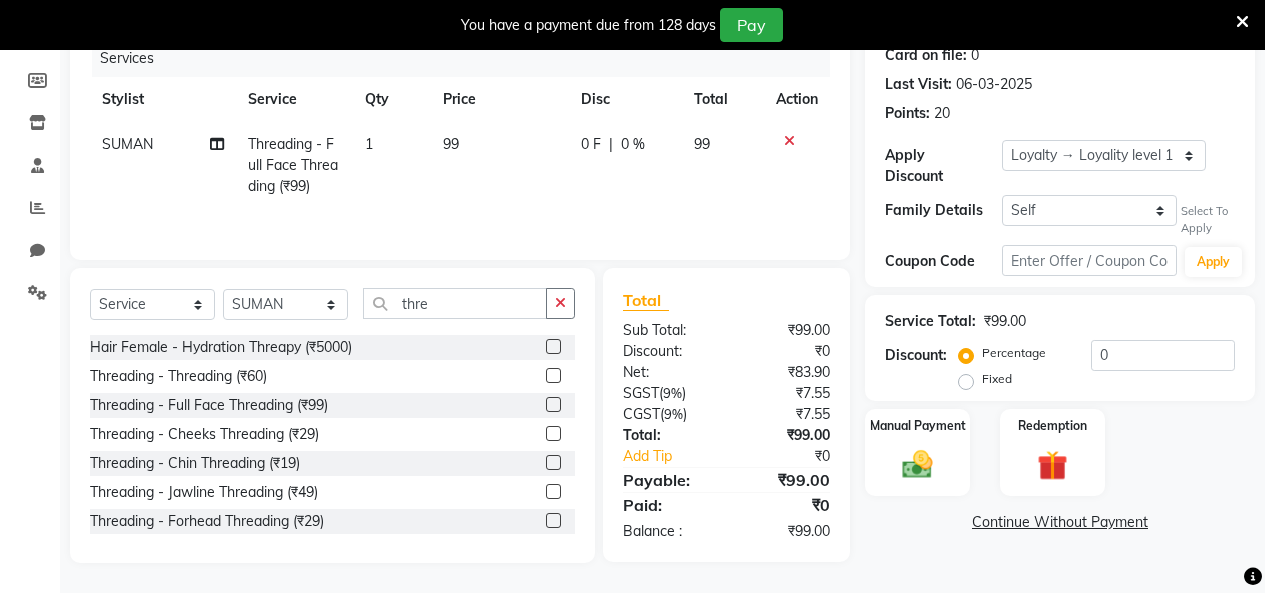 checkbox on "false" 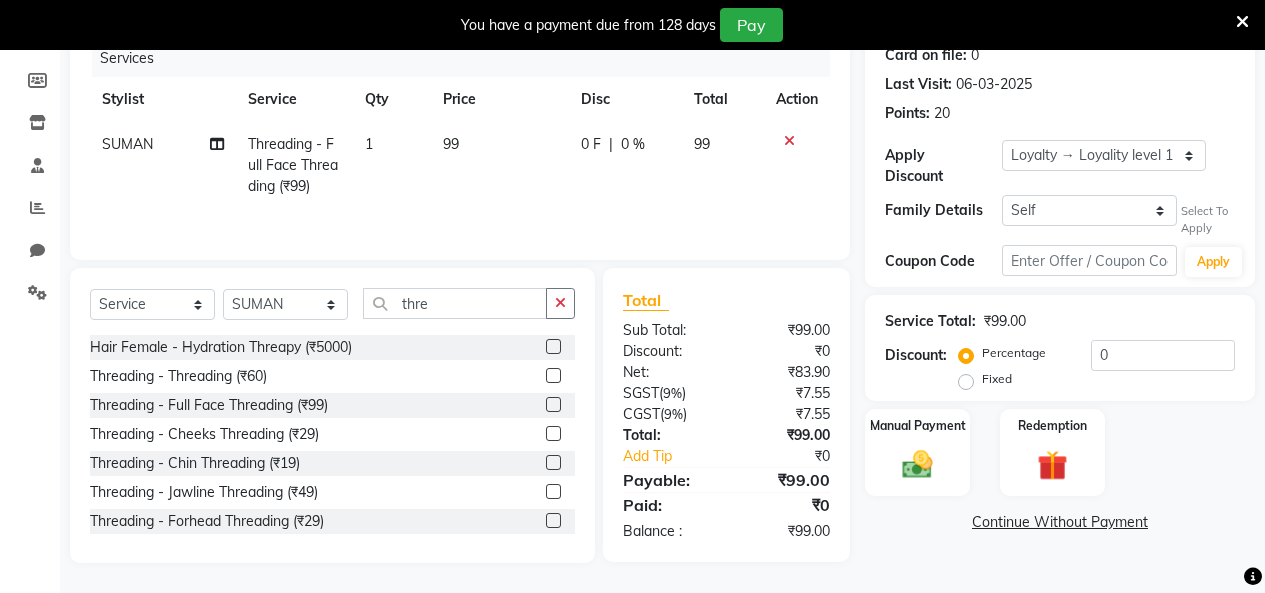 select on "70115" 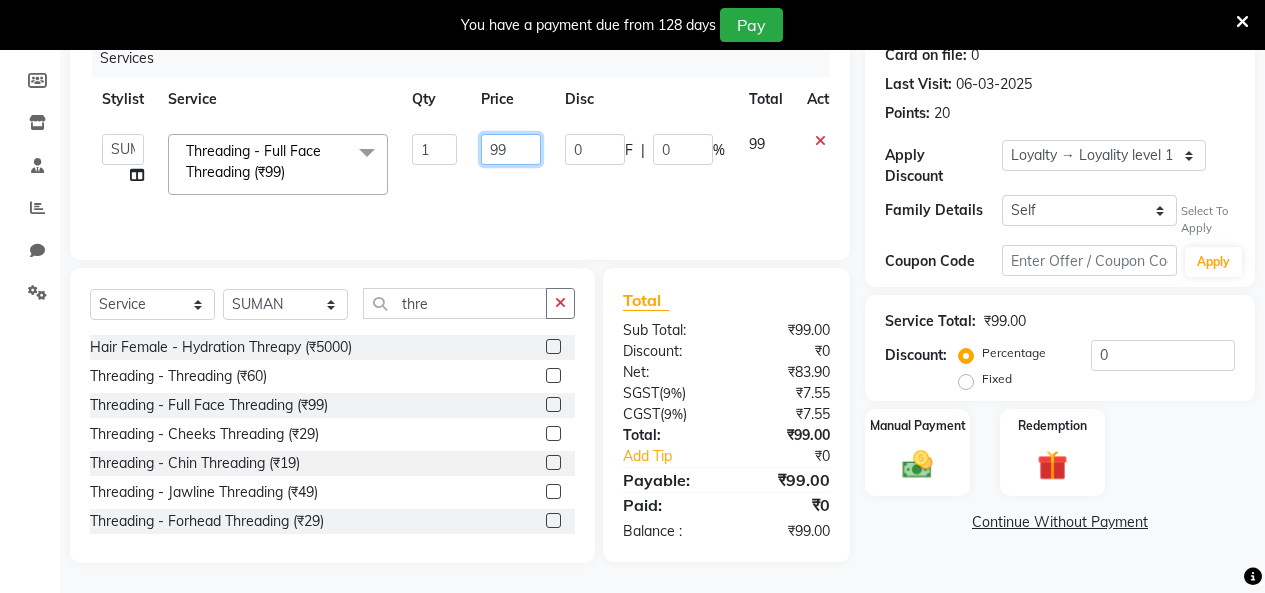 drag, startPoint x: 516, startPoint y: 151, endPoint x: 281, endPoint y: 160, distance: 235.17227 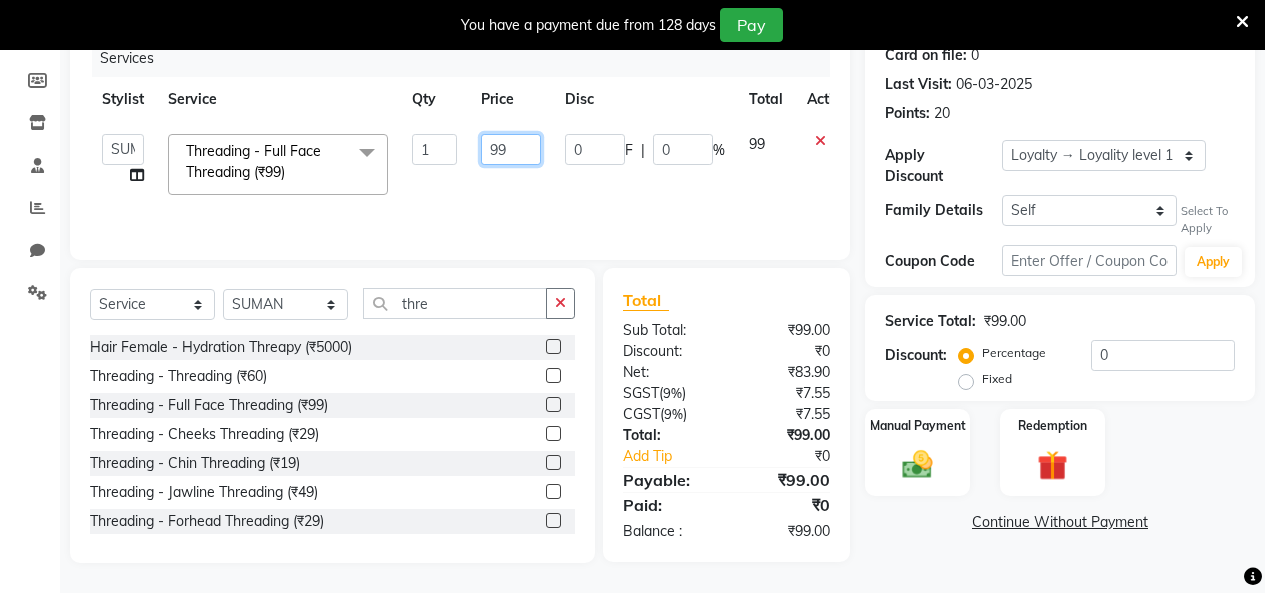 click on "Admin   Admin   AKHIL   ANKUSH   Colour Lounge, Kabir Park   Colour Lounge, Kabir Park   divyansh    Jaswinder singh guard   JATIN   JOHN   JONEY   LUXMI   NAVDEEP KAUR   NITI   PARAMJIT   PARAS KHATNAVLIA   priya    priyanka    Rakesh   sapna    SUMAN   VANDANA SHARMA   VISHAL  Threading - Full Face Threading (₹99)  x Facial - VIP signature potli therapy (₹9600) Facial - D Tan Facial (₹1590) Facial - French Facial (₹1770) Facial - Glow Facial (₹2500) Facial - Dermasage Luxury Skin Treatment (₹8000) Facial - Algotherm Luxury Facial (₹10000) Facial - Vitamin C Retinol Facial (₹6000) Facial - Vip Signature Facial (₹7000) Facial - Organic Facial (₹2359) Facial - Vitamin C Whiteninig Brightening facial (₹5000) Facial - Nirvana Facial (₹2712) Facial - Bio Whitening Facial (₹2595) Facial - Organic Facial kp qu (₹2000) Facial - Organic Facial kp co (₹2000) Facial - Organic Facial kp ava (₹2000) Facial - Bio Whitening Facial pmt (₹2590) Facial - Bio Whitening Facial phy (₹2590) 1" 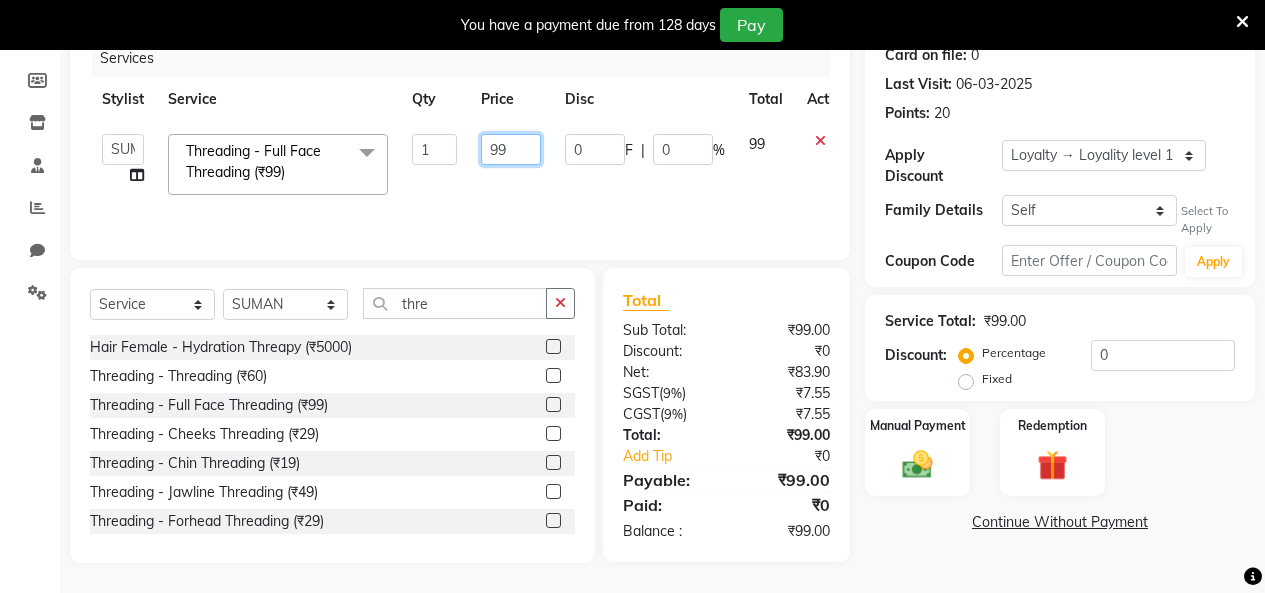 type on "9" 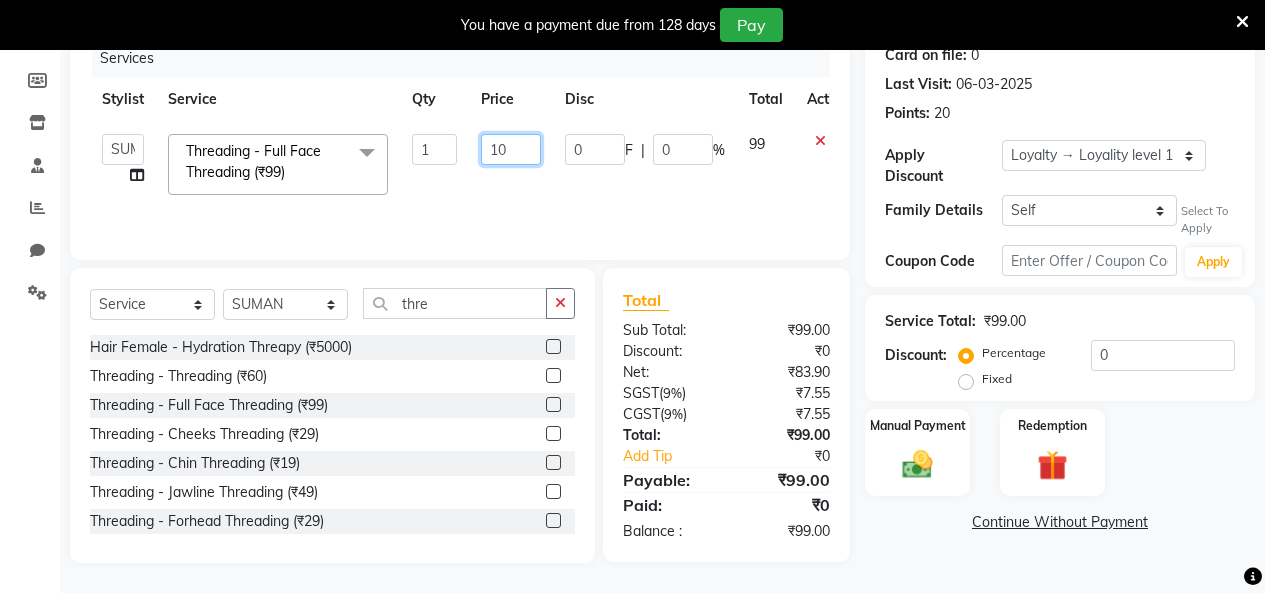 type on "100" 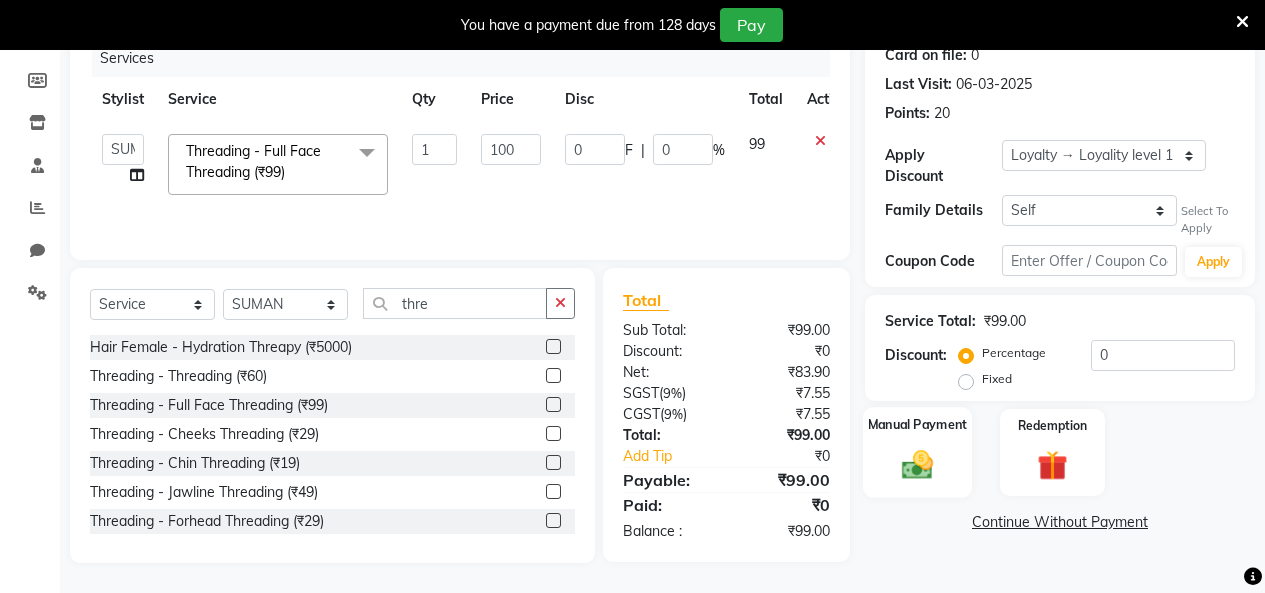click on "Manual Payment" 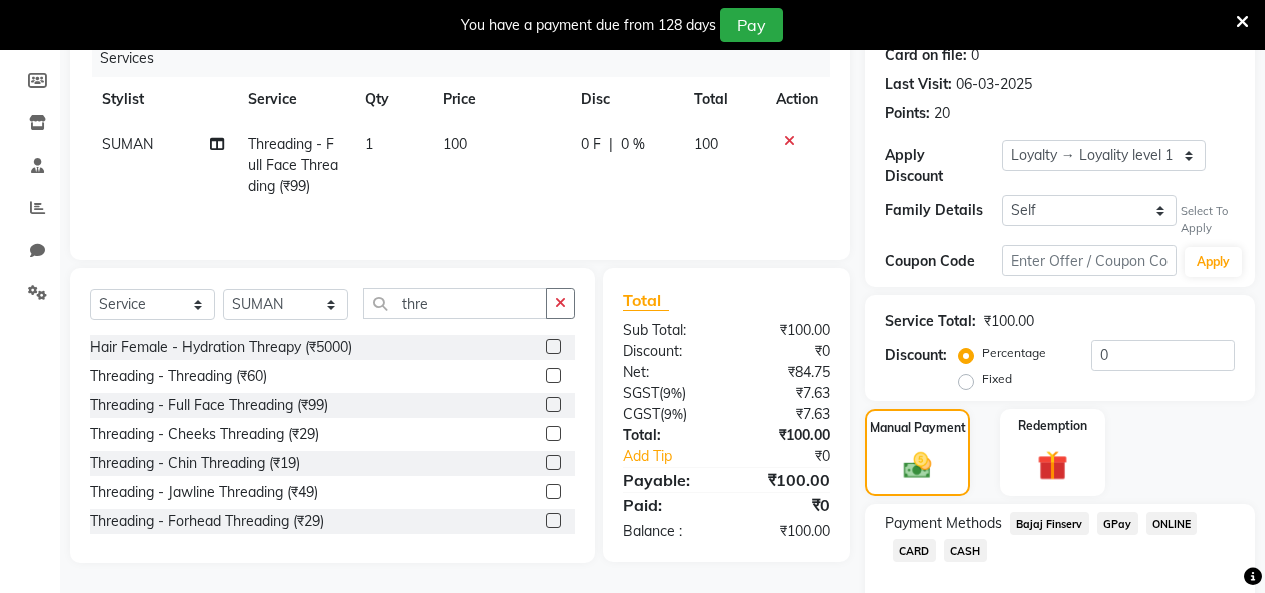 click on "Payment Methods  Bajaj Finserv   GPay   ONLINE   CARD   CASH" 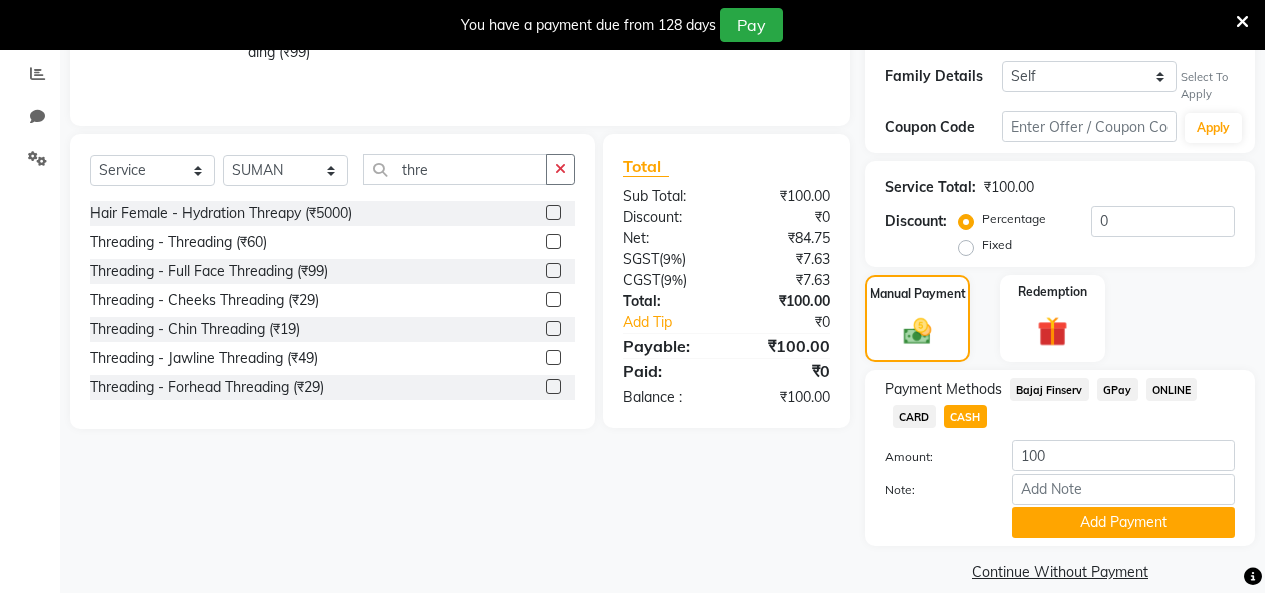 scroll, scrollTop: 427, scrollLeft: 0, axis: vertical 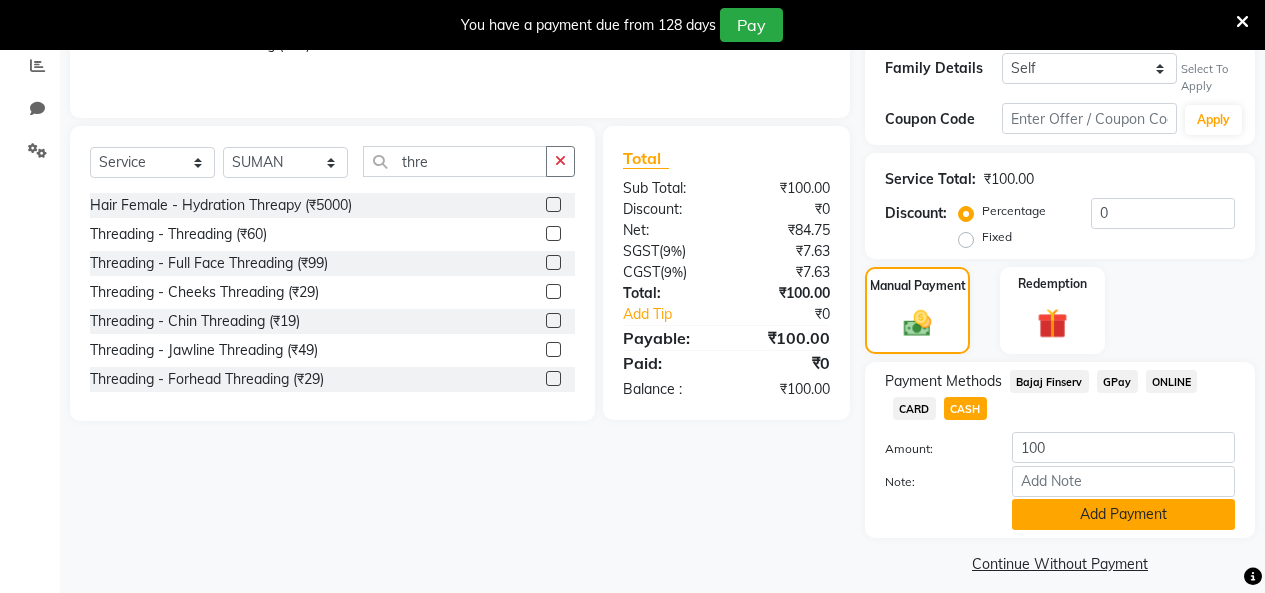 click on "Add Payment" 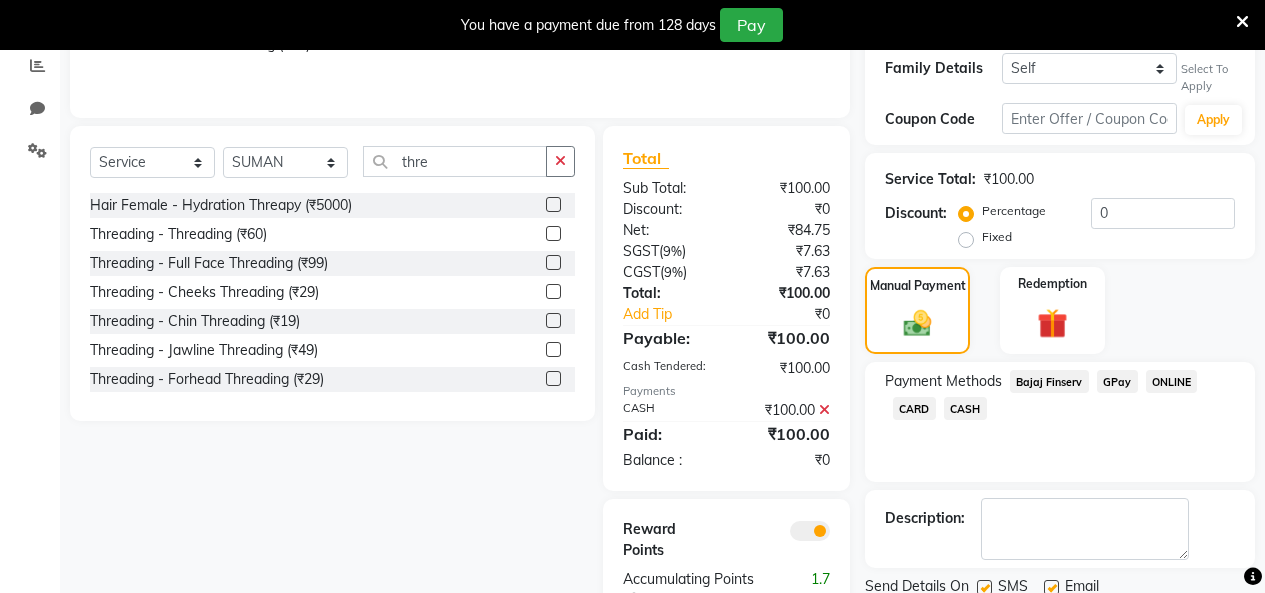 scroll, scrollTop: 495, scrollLeft: 0, axis: vertical 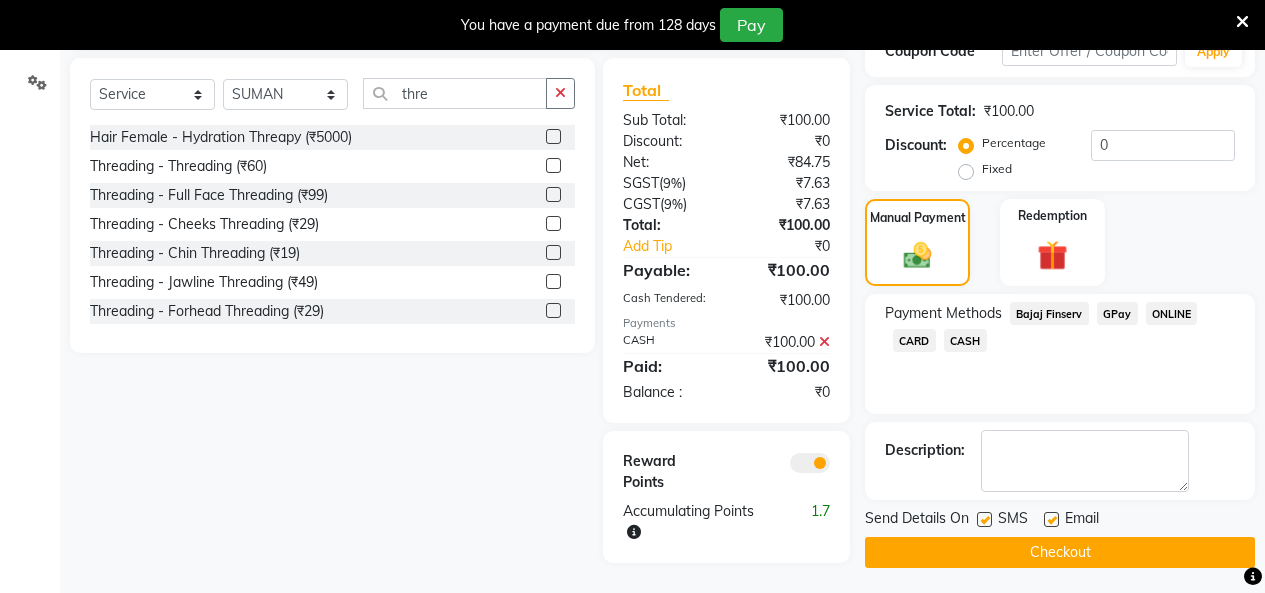 click on "Checkout" 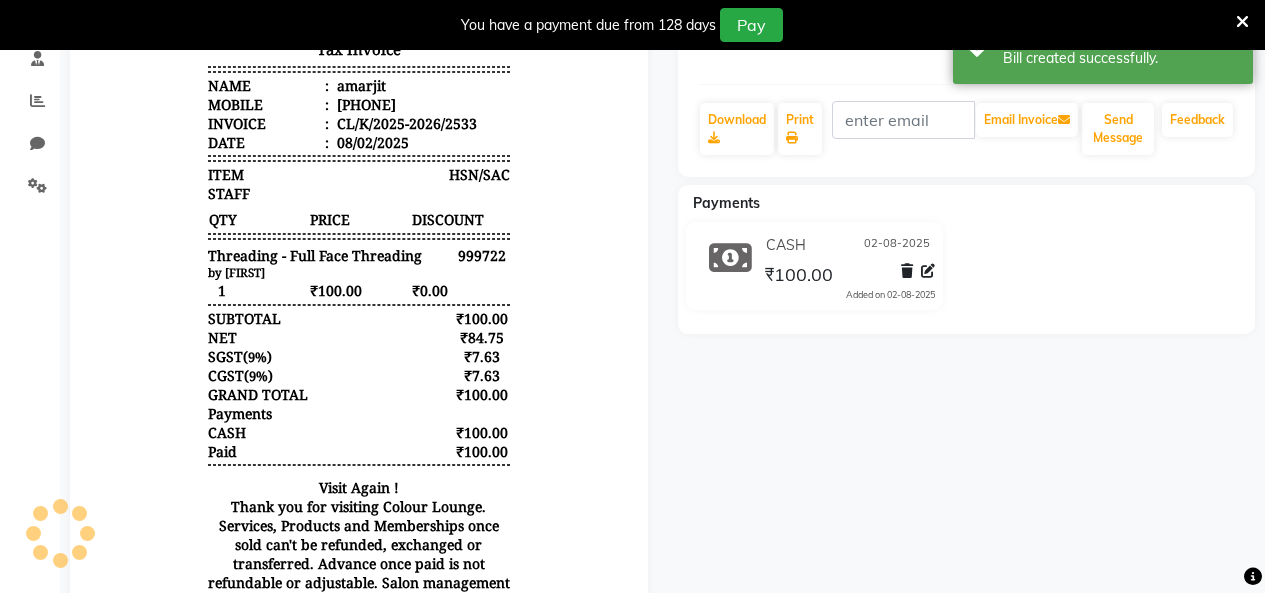 scroll, scrollTop: 295, scrollLeft: 0, axis: vertical 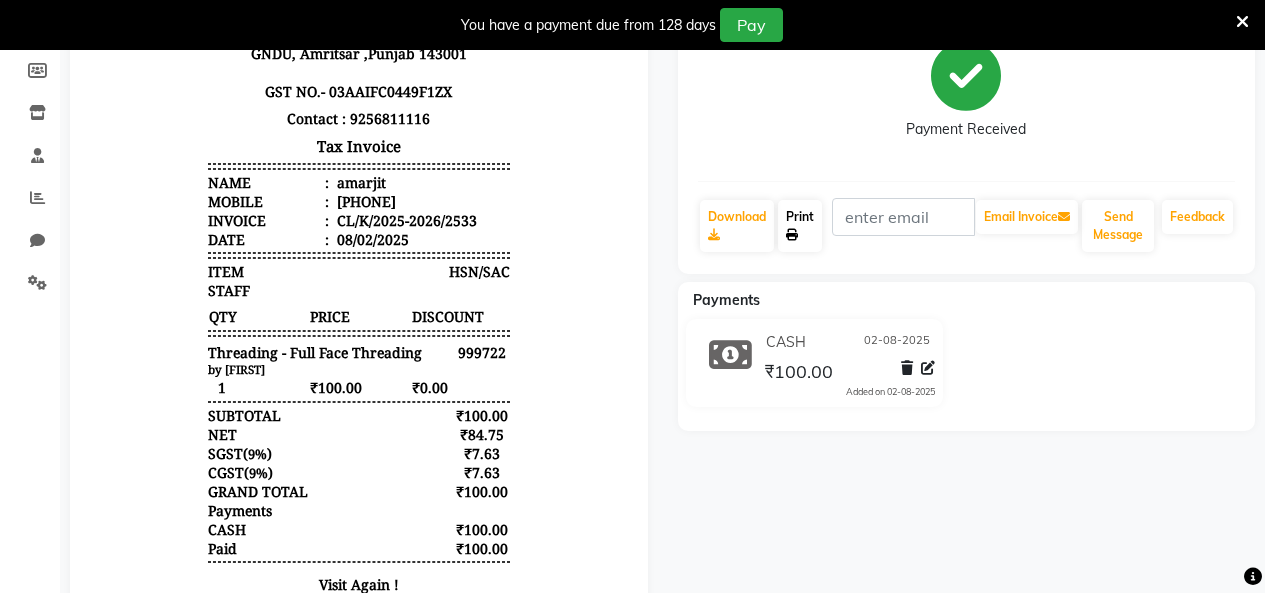 click on "Print" 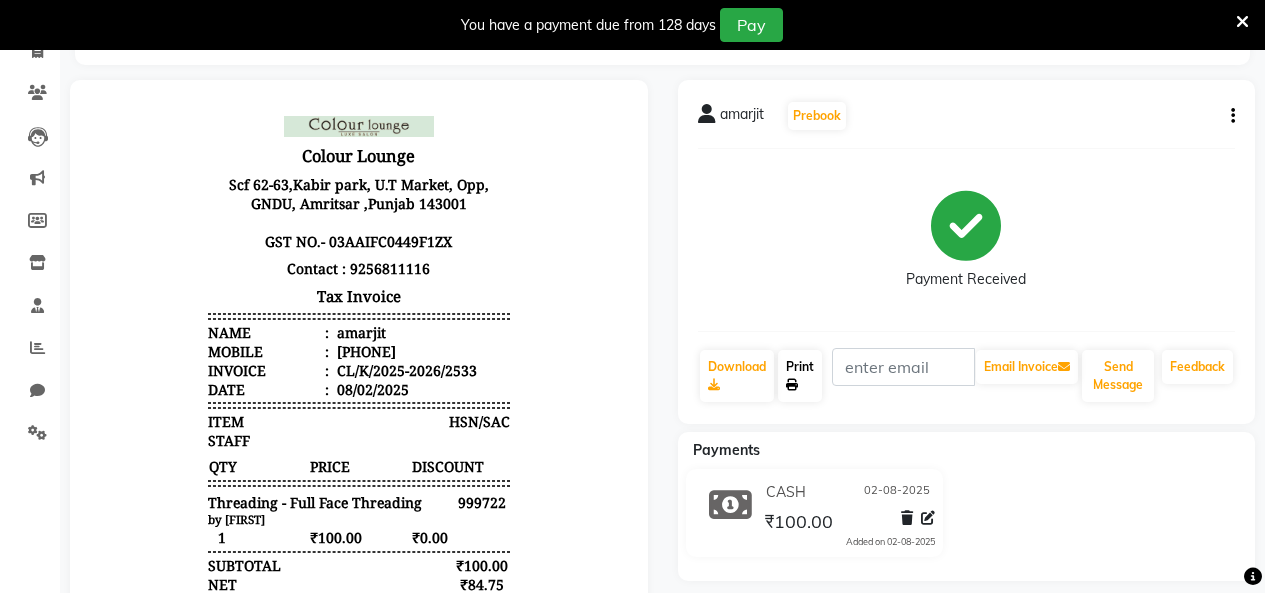 scroll, scrollTop: 0, scrollLeft: 0, axis: both 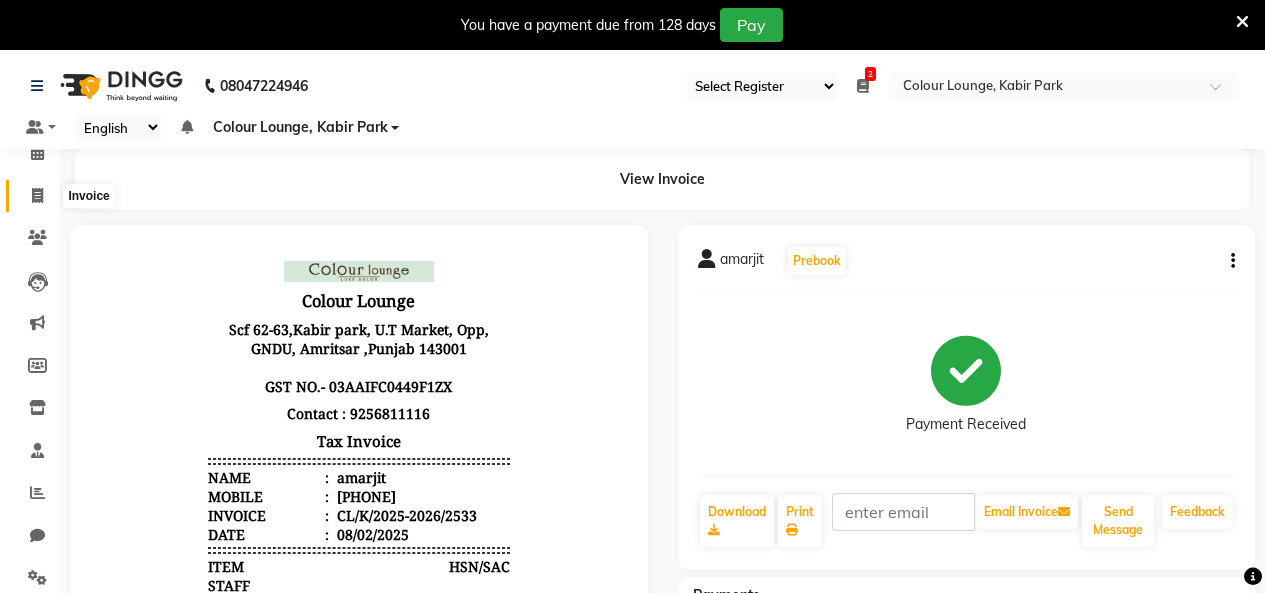 click 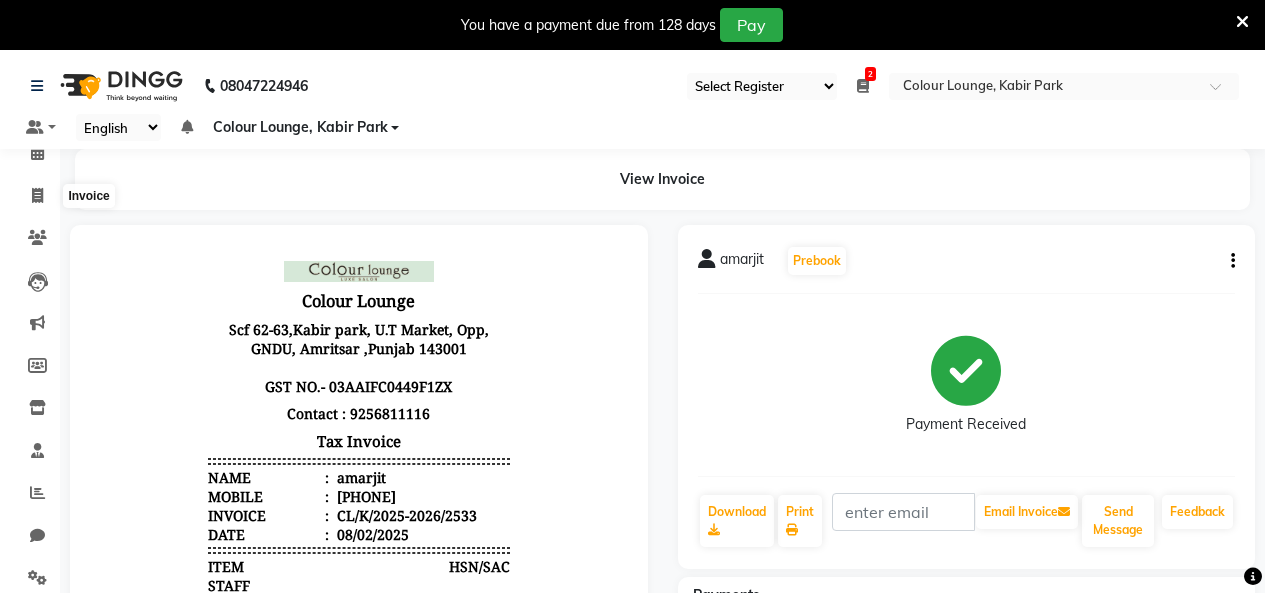 select on "service" 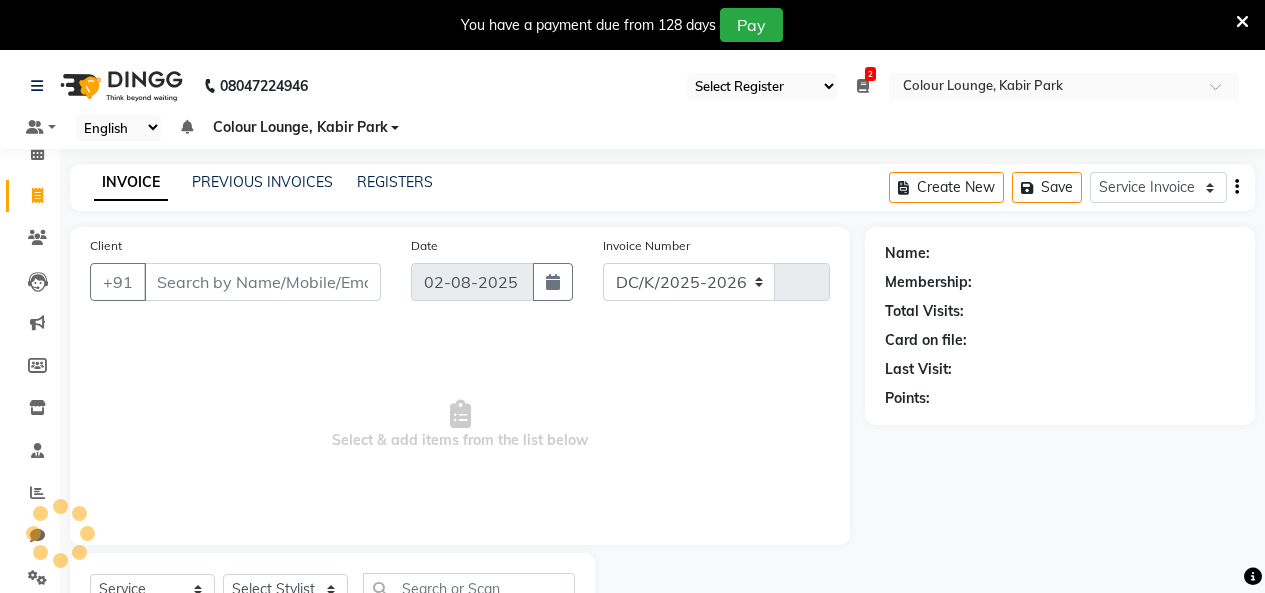 select on "8015" 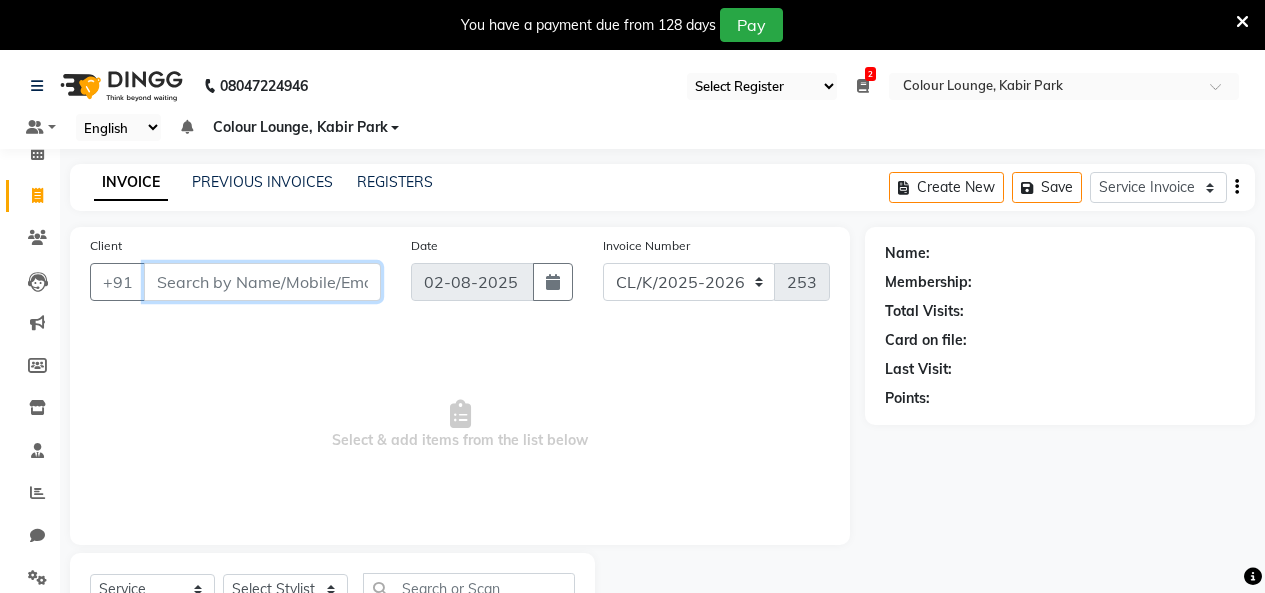 scroll, scrollTop: 85, scrollLeft: 0, axis: vertical 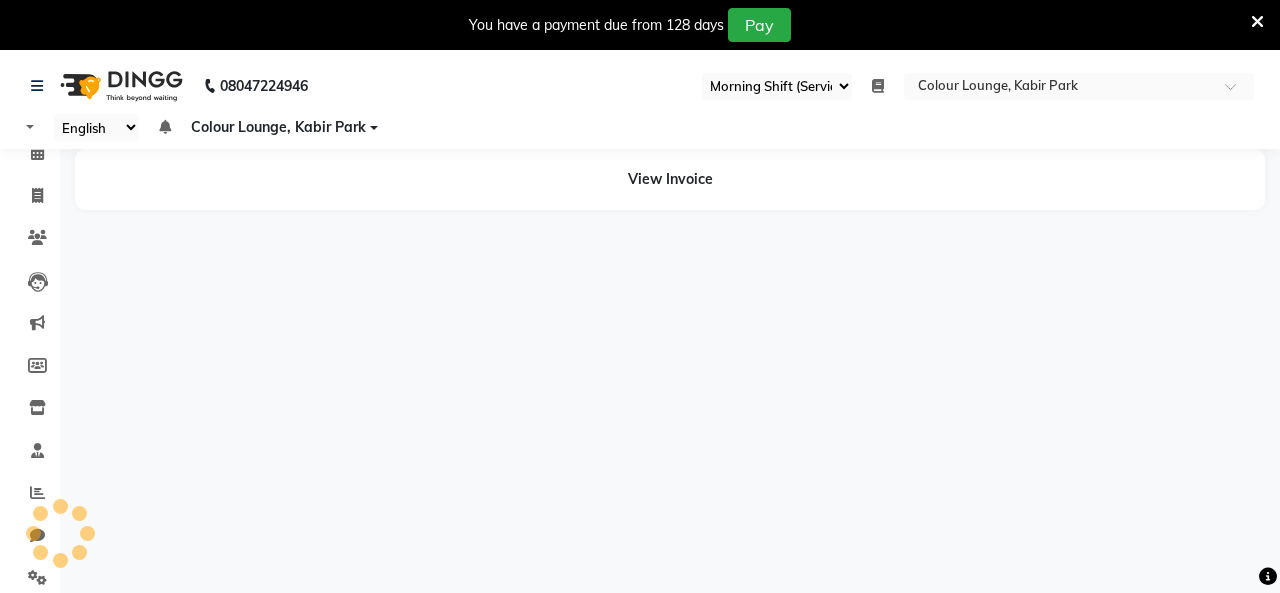 select on "75" 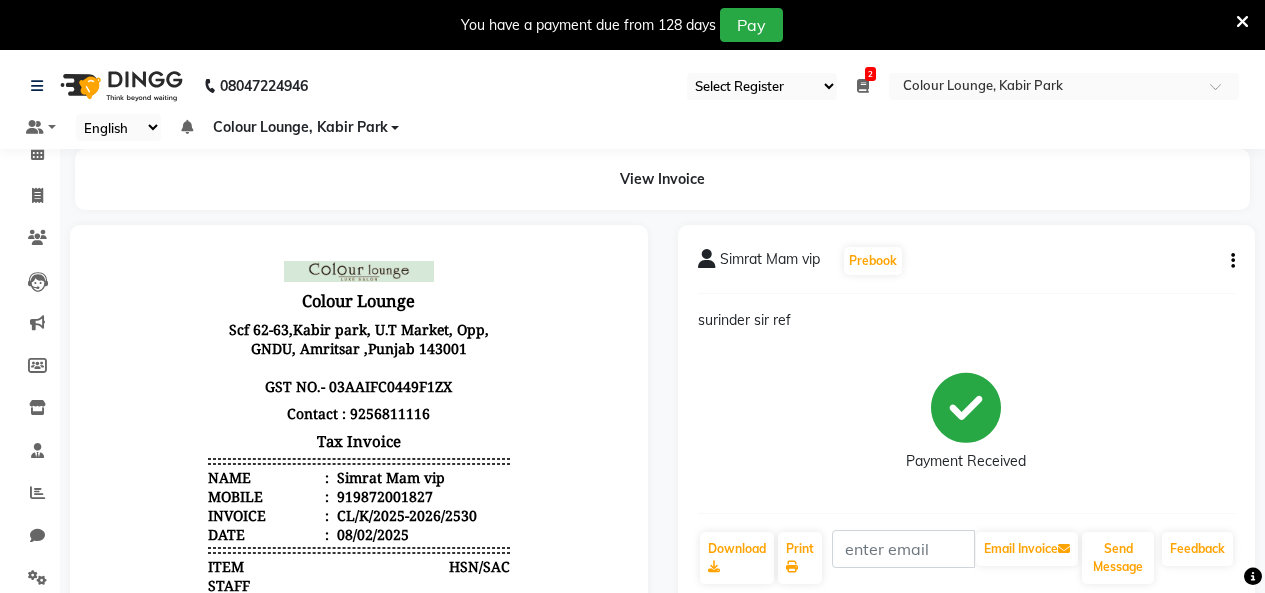 scroll, scrollTop: 0, scrollLeft: 0, axis: both 